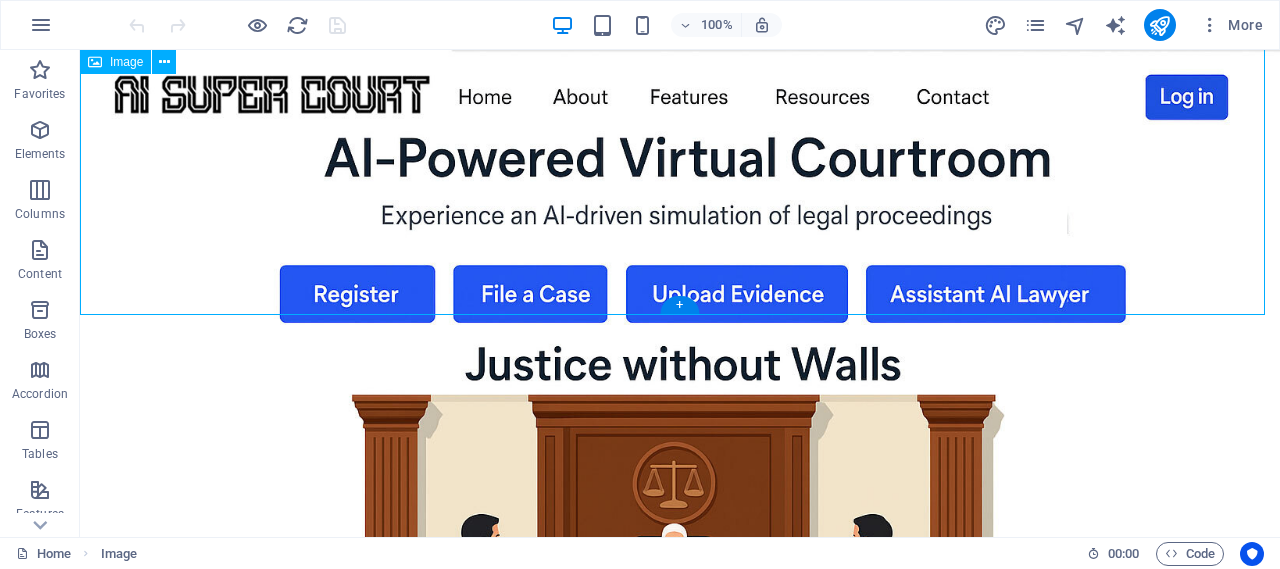 scroll, scrollTop: 525, scrollLeft: 0, axis: vertical 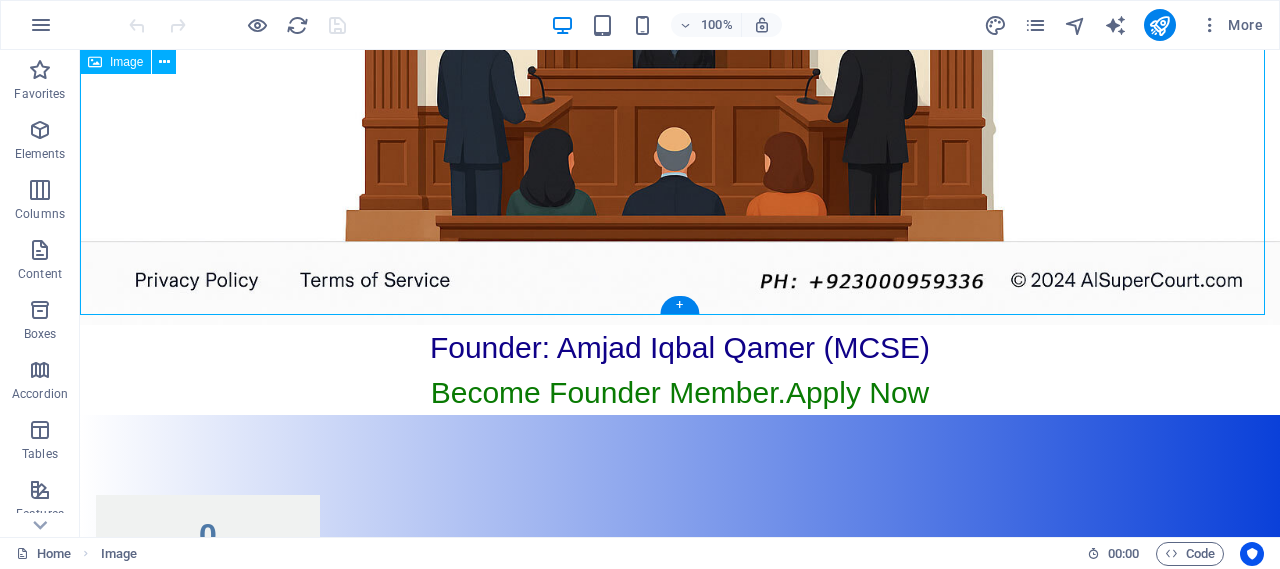 click at bounding box center (680, -75) 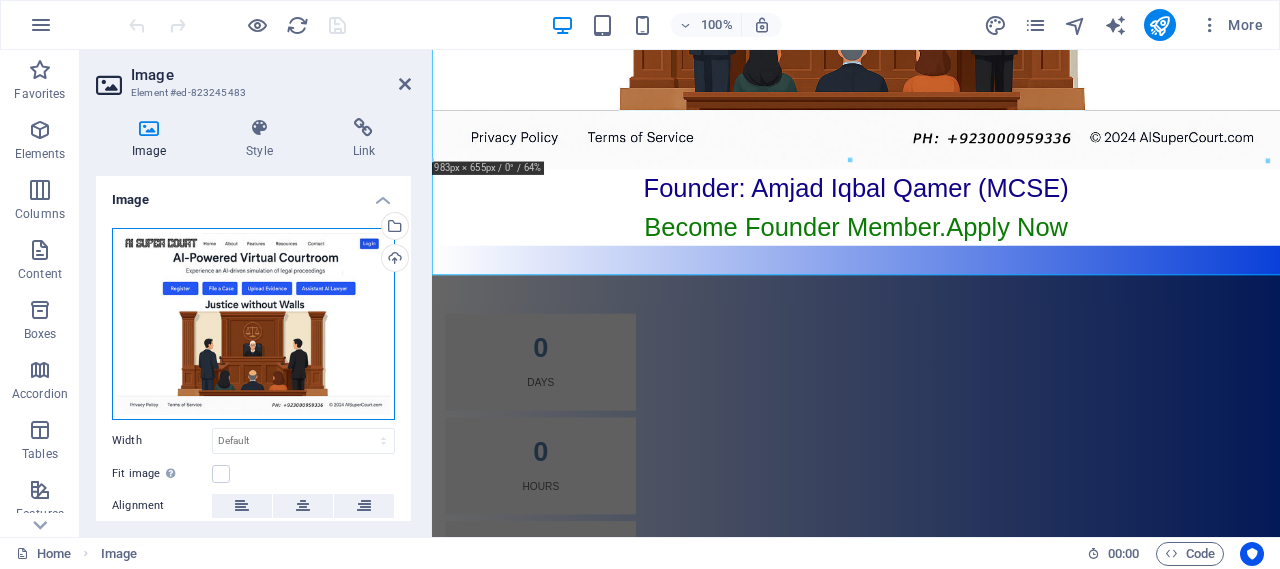 click on "Drag files here, click to choose files or select files from Files or our free stock photos & videos" at bounding box center [253, 324] 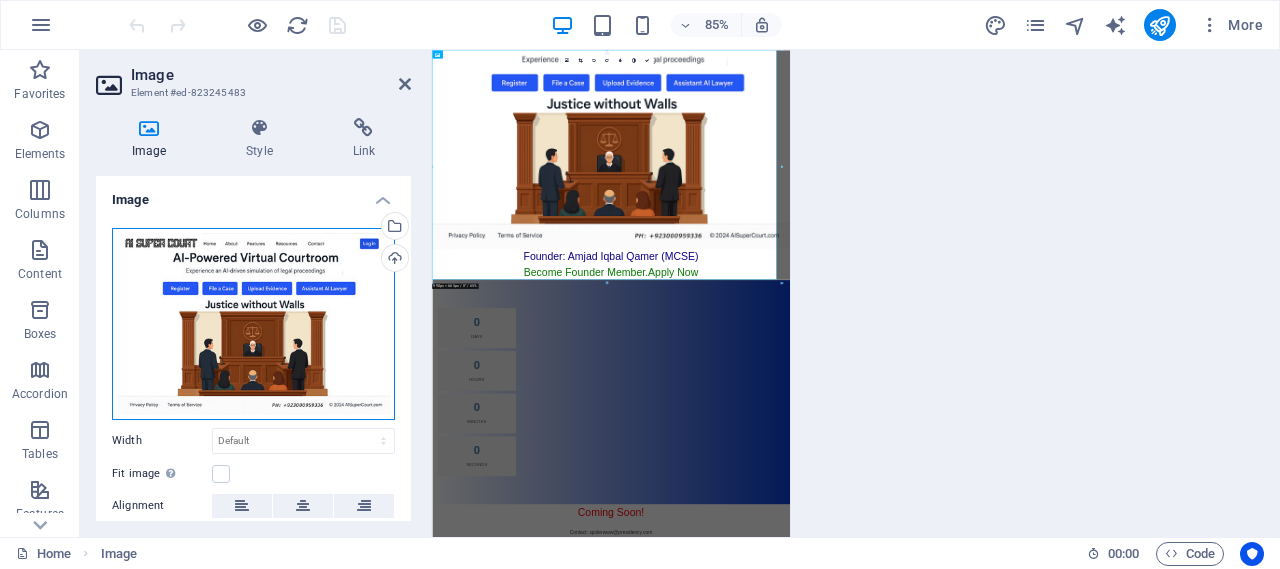 scroll, scrollTop: 0, scrollLeft: 0, axis: both 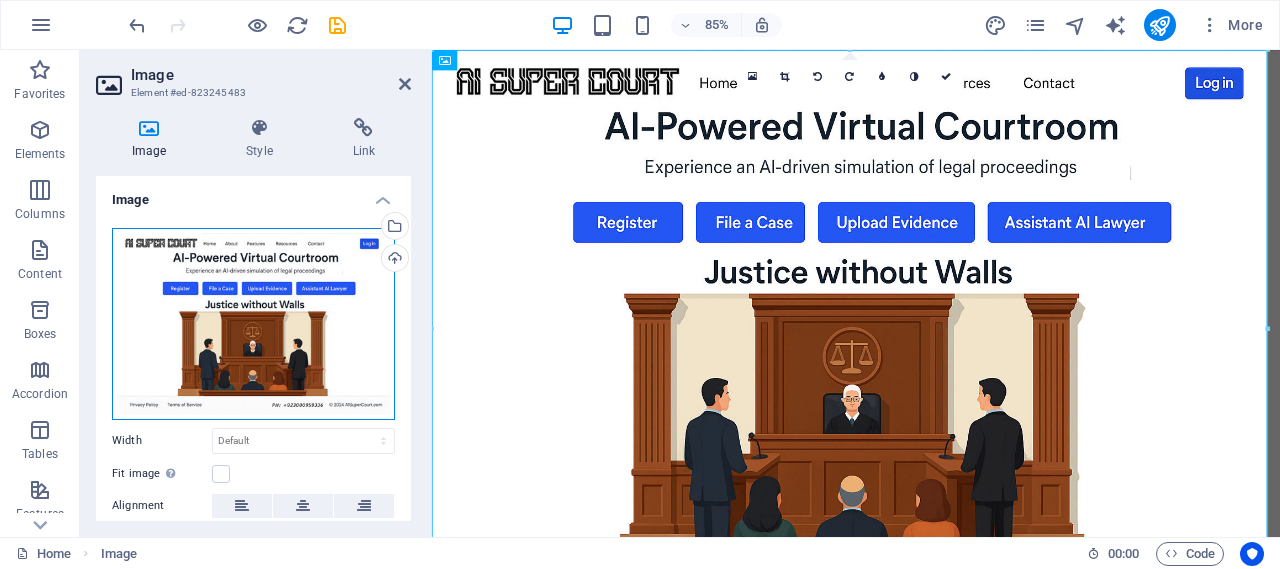 click on "Drag files here, click to choose files or select files from Files or our free stock photos & videos" at bounding box center [253, 324] 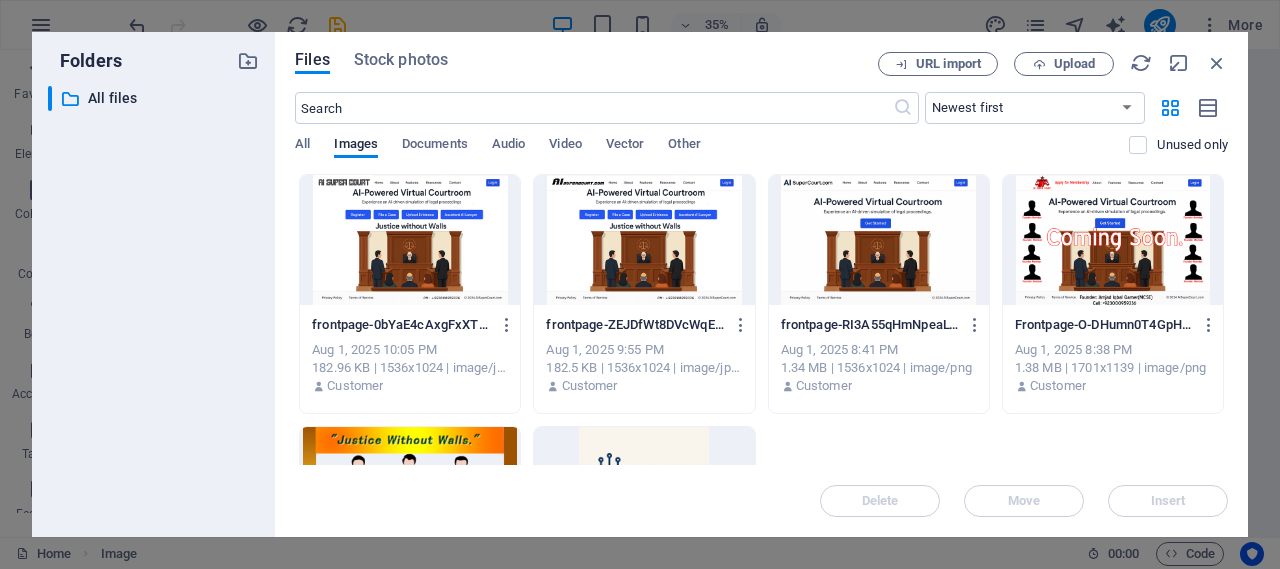 click at bounding box center [1113, 240] 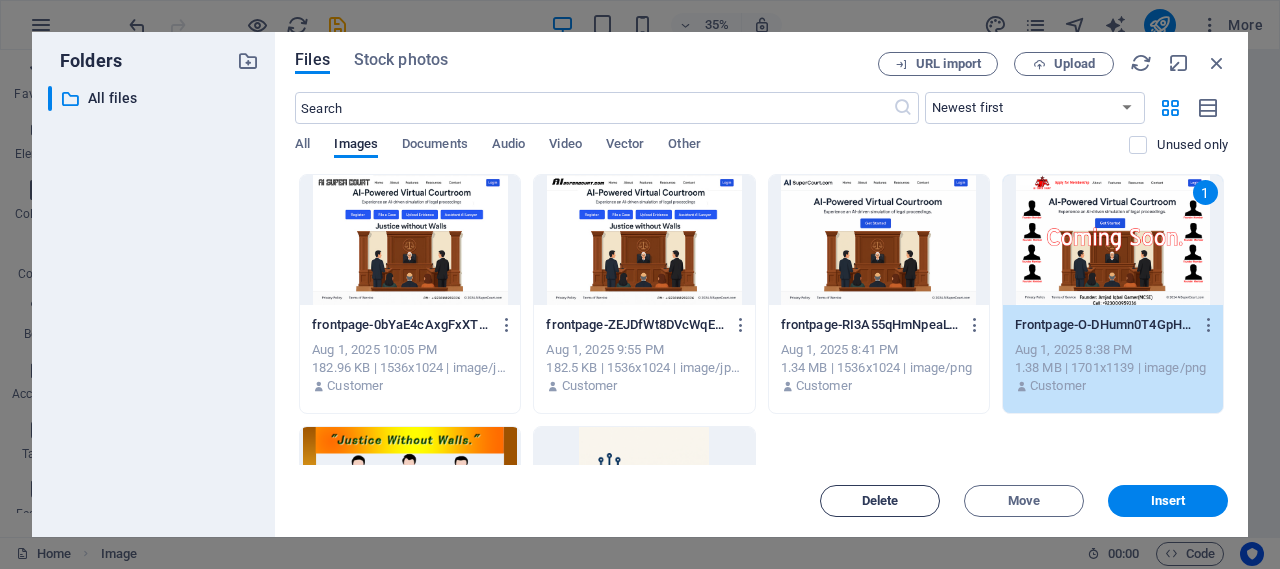 click on "Delete" at bounding box center (880, 501) 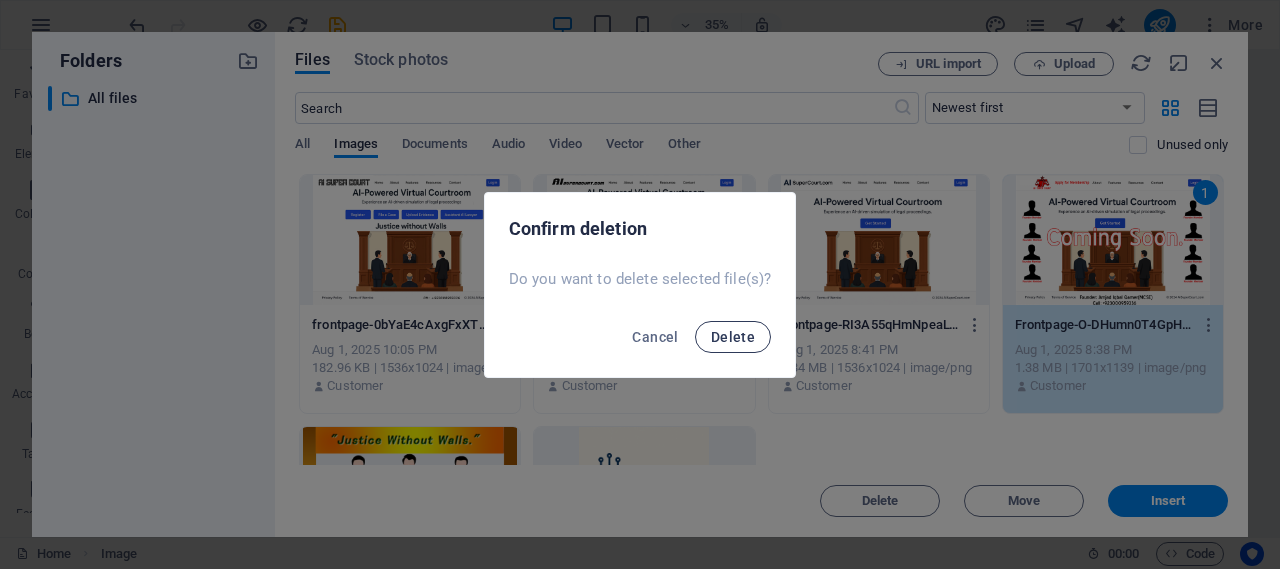 click on "Delete" at bounding box center [733, 337] 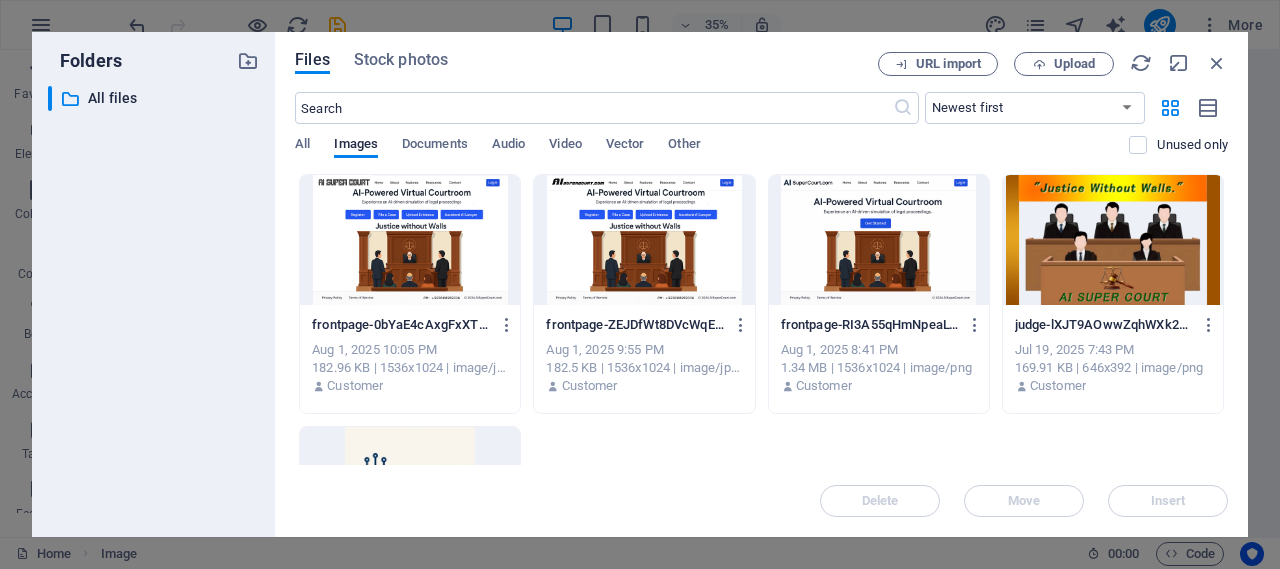 click at bounding box center [879, 240] 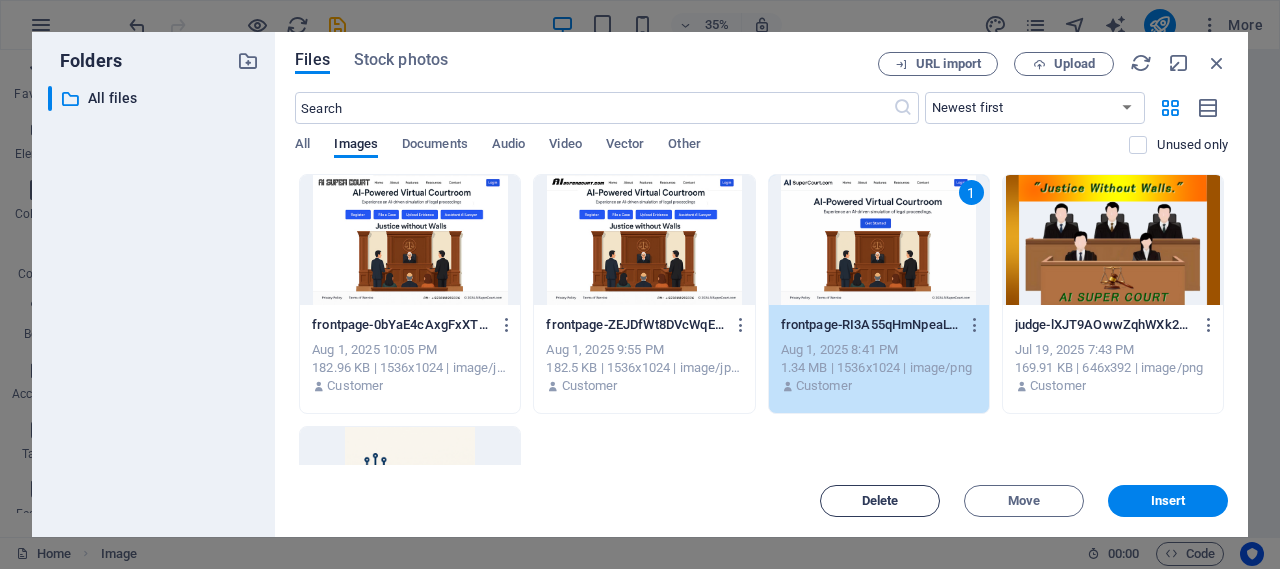 click on "Delete" at bounding box center (880, 501) 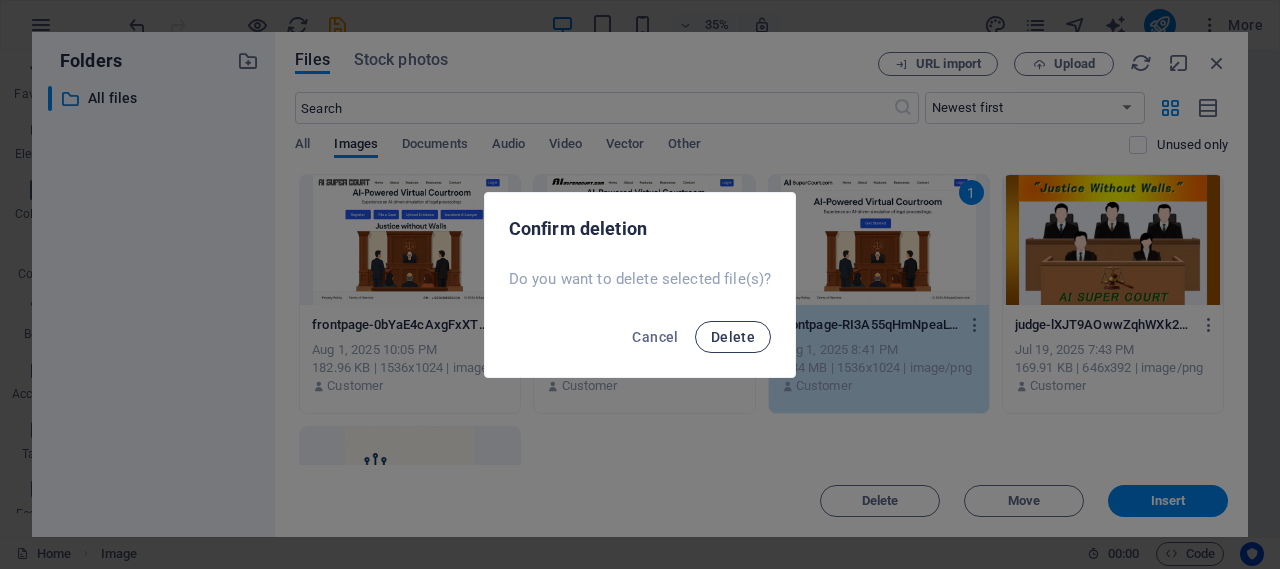click on "Delete" at bounding box center [733, 337] 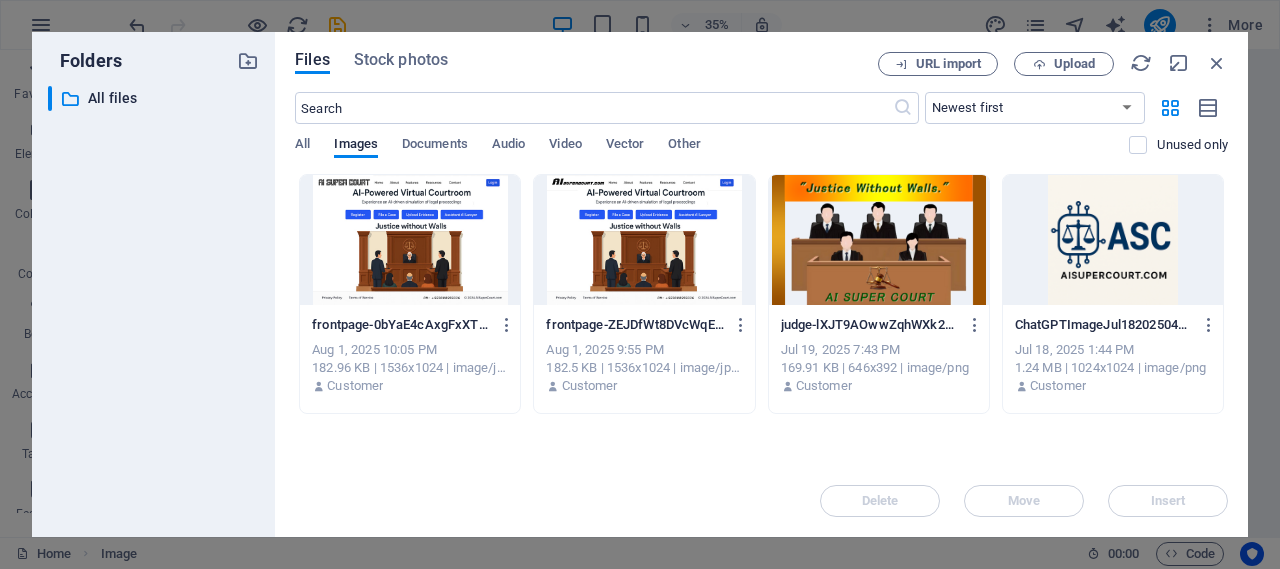 click at bounding box center [644, 240] 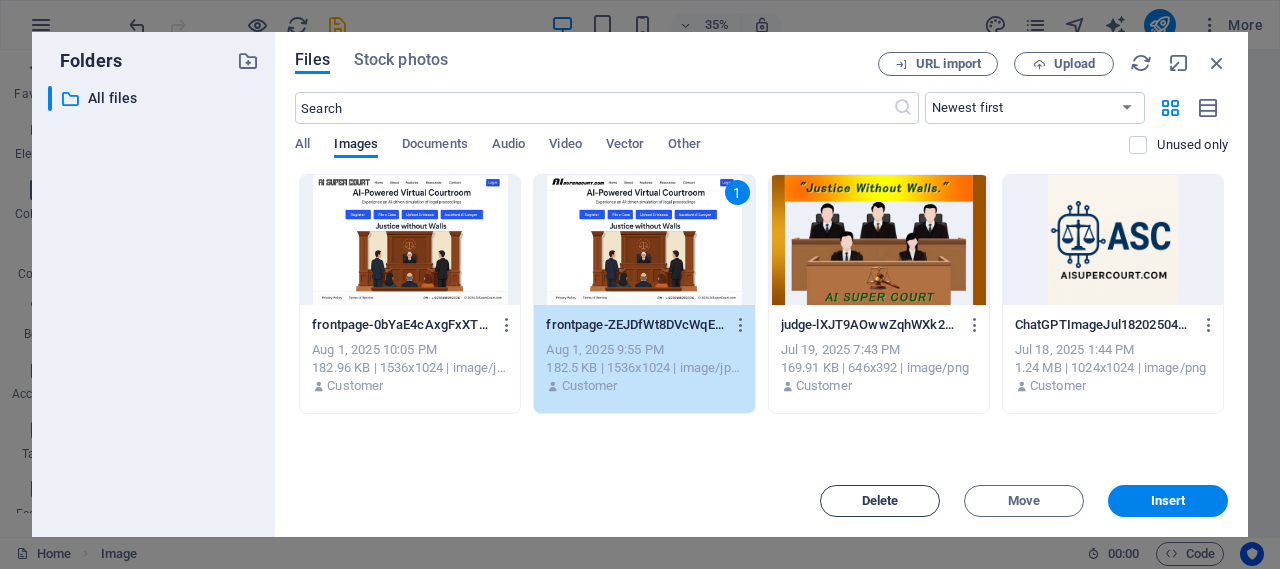 click on "Delete" at bounding box center (880, 501) 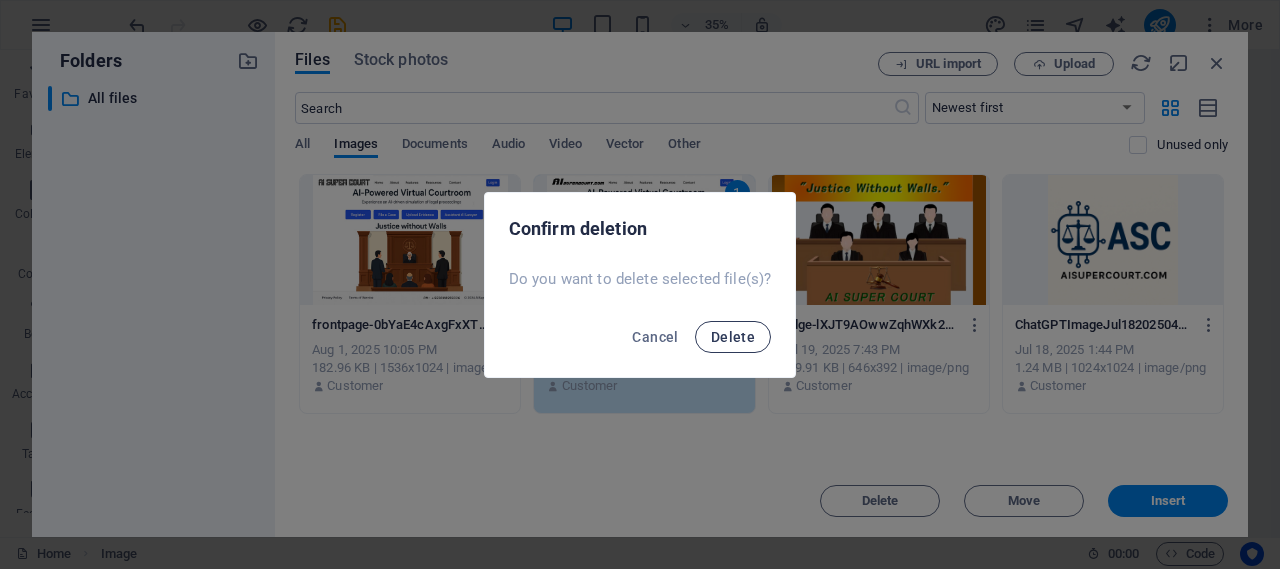 click on "Delete" at bounding box center (733, 337) 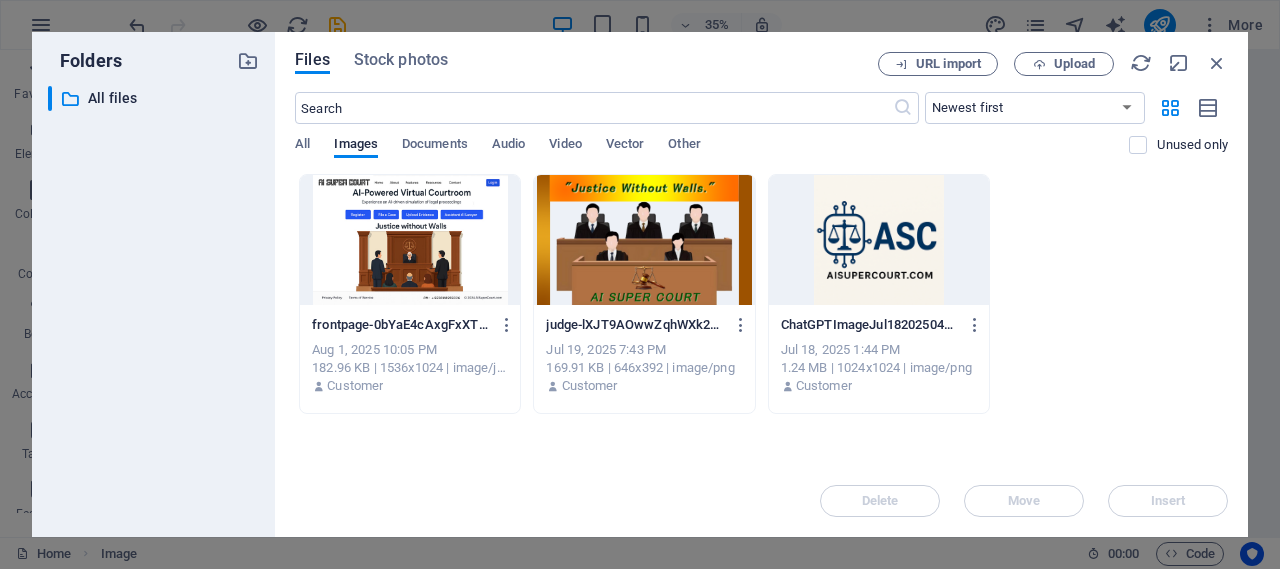 click on "frontpage-0bYaE4cAxgFxXTxl7seuog.jpg frontpage-0bYaE4cAxgFxXTxl7seuog.jpg Aug 1, 2025 10:05 PM 182.96 KB | 1536x1024 | image/jpeg Customer judge-lXJT9AOwwZqhWXk2SNY02w.png judge-lXJT9AOwwZqhWXk2SNY02w.png Jul 19, 2025 7:43 PM 169.91 KB | 646x392 | image/png Customer ChatGPTImageJul18202504_42_17PM-U5N2MaBJpGWJTYaNFCDICA.png ChatGPTImageJul18202504_42_17PM-U5N2MaBJpGWJTYaNFCDICA.png Jul 18, 2025 1:44 PM 1.24 MB | 1024x1024 | image/png Customer" at bounding box center (761, 294) 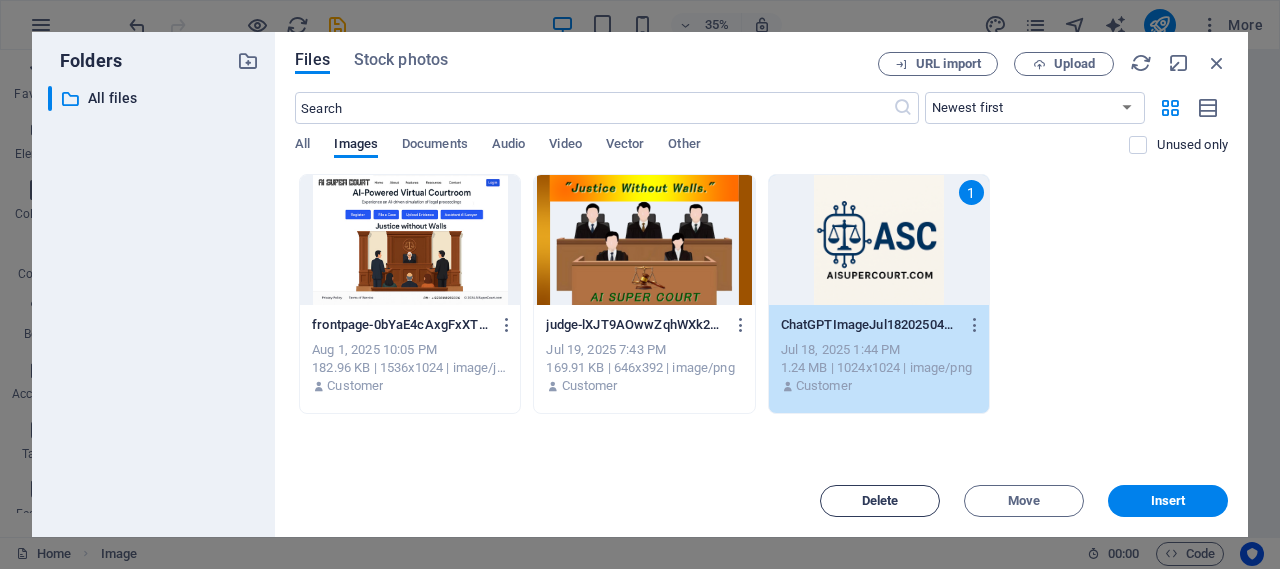 click on "Delete" at bounding box center (880, 501) 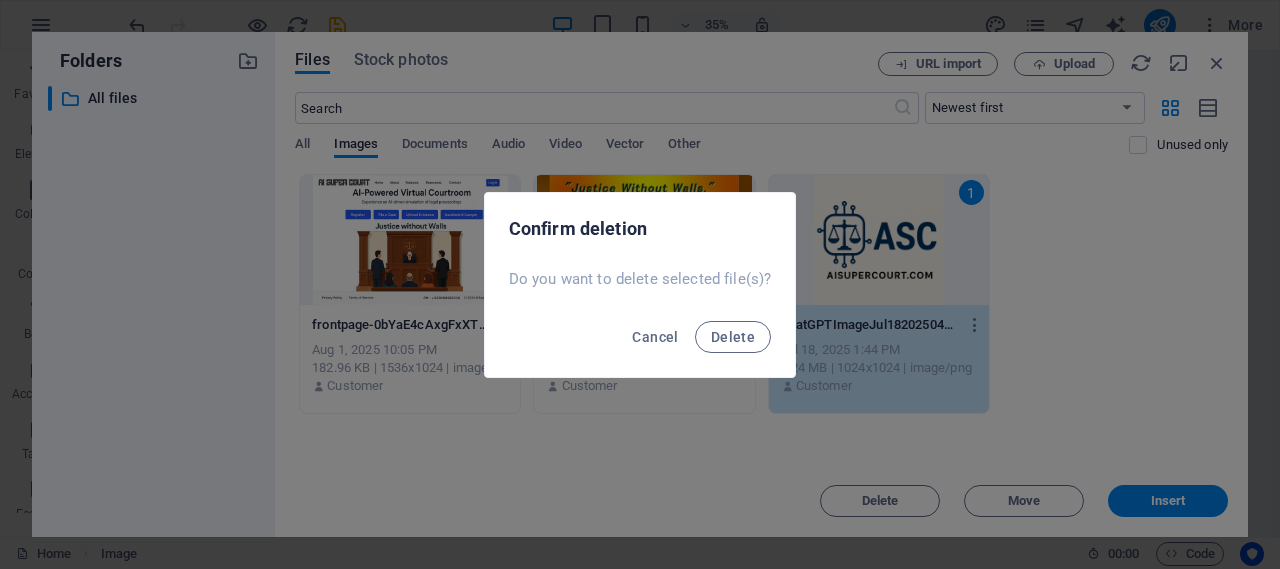 click on "Cancel Delete" at bounding box center [640, 343] 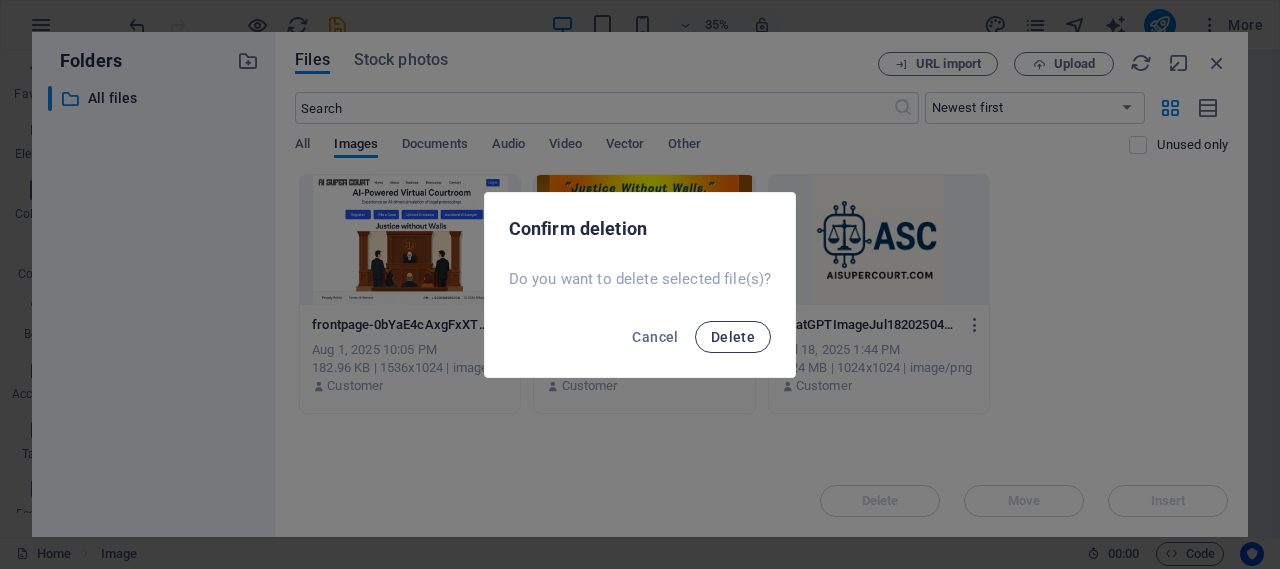 click on "Delete" at bounding box center (733, 337) 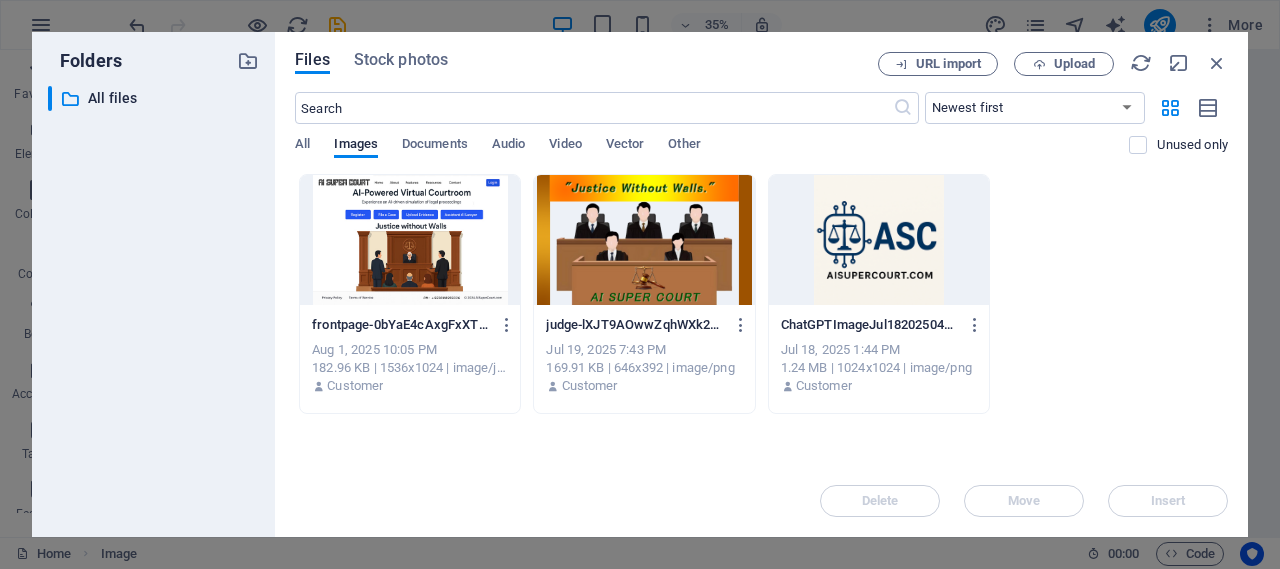 click at bounding box center (410, 240) 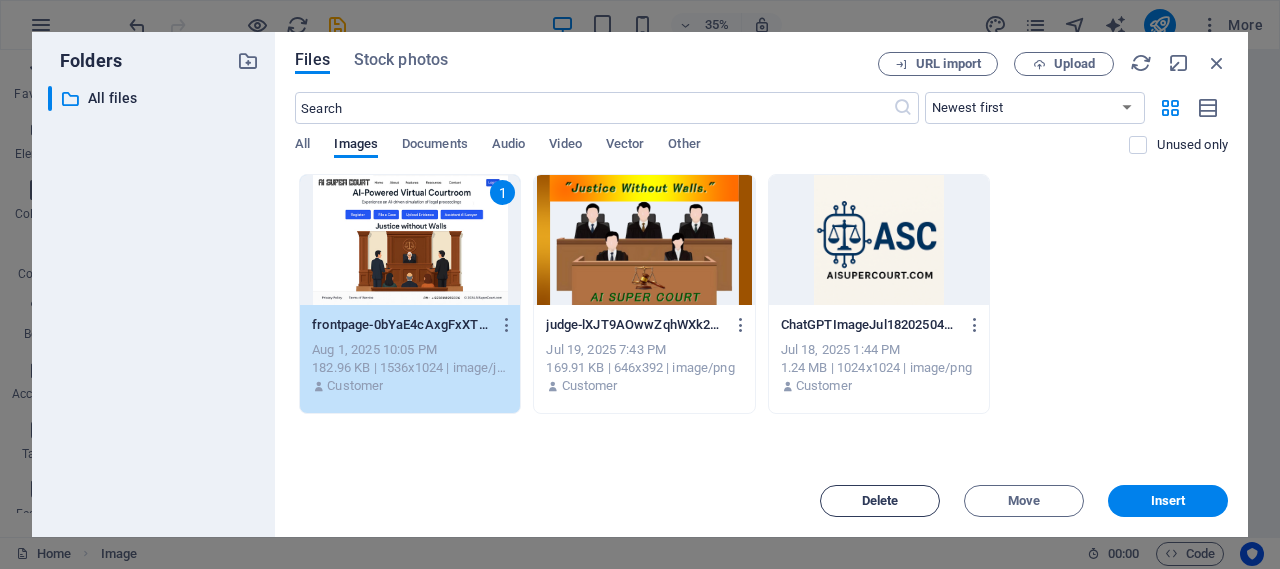 click on "Delete" at bounding box center [880, 501] 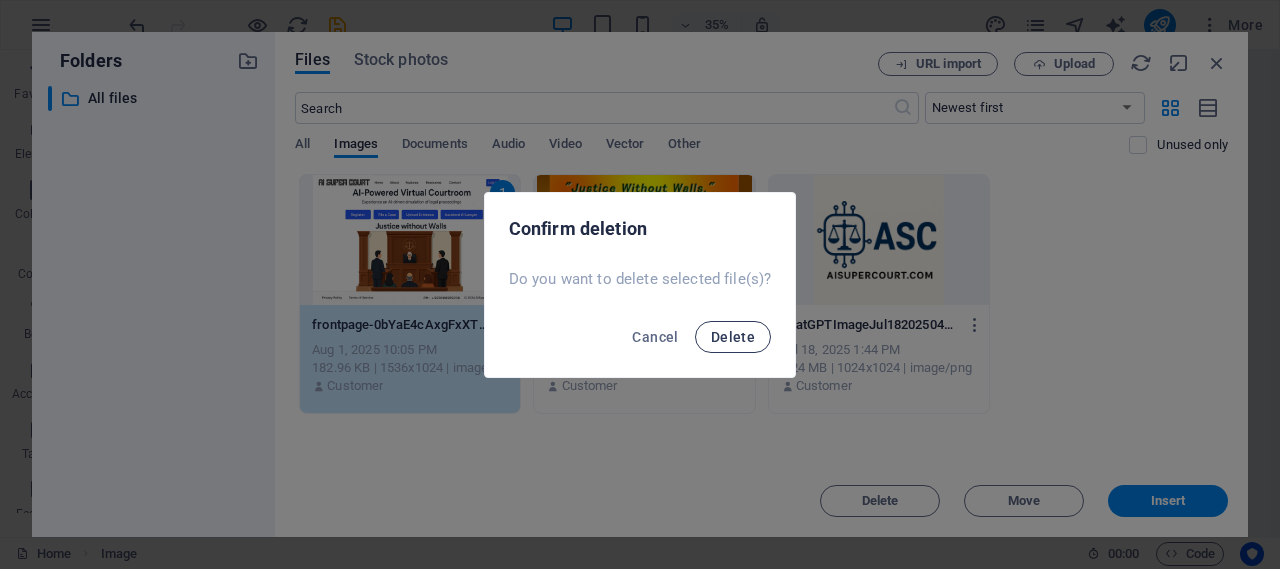click on "Delete" at bounding box center [733, 337] 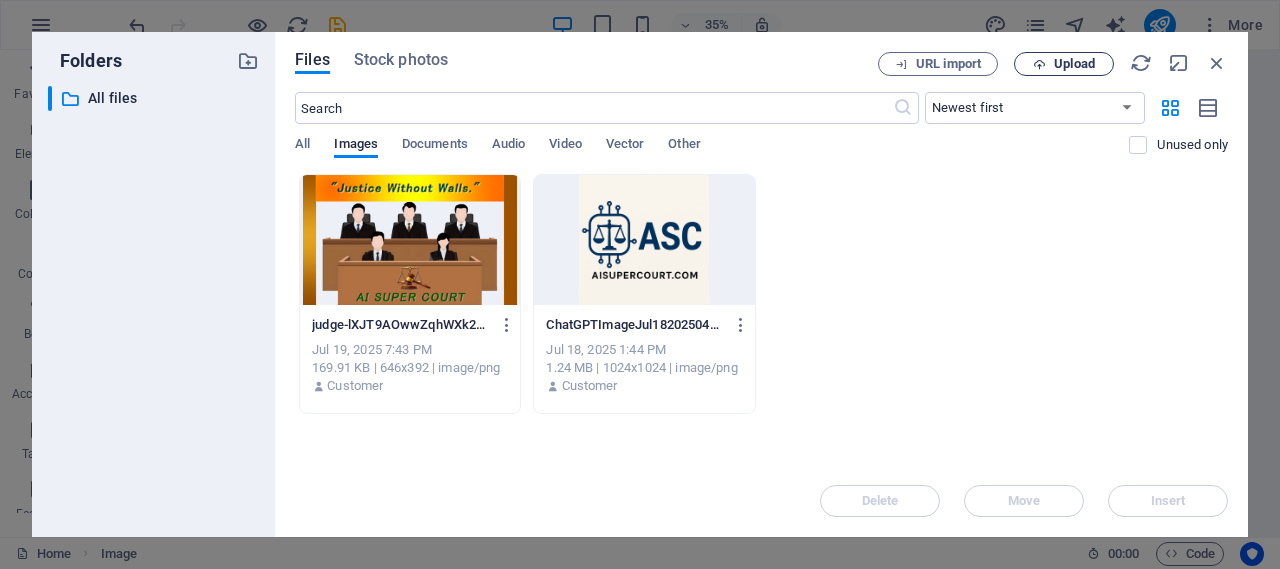 click on "Upload" at bounding box center (1064, 64) 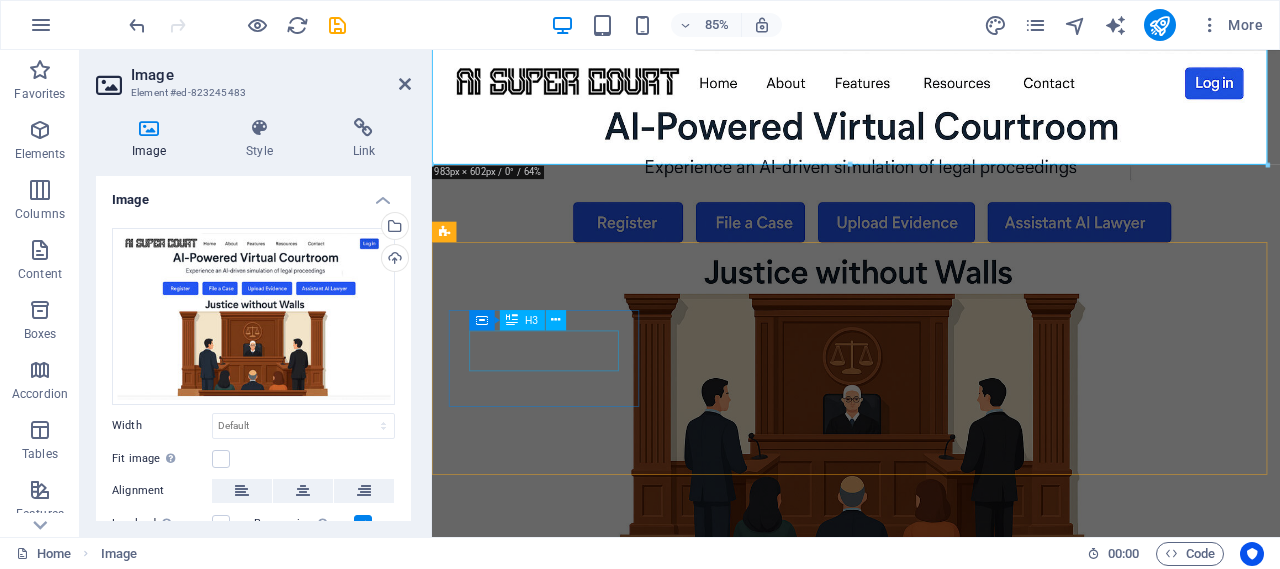 scroll, scrollTop: 467, scrollLeft: 0, axis: vertical 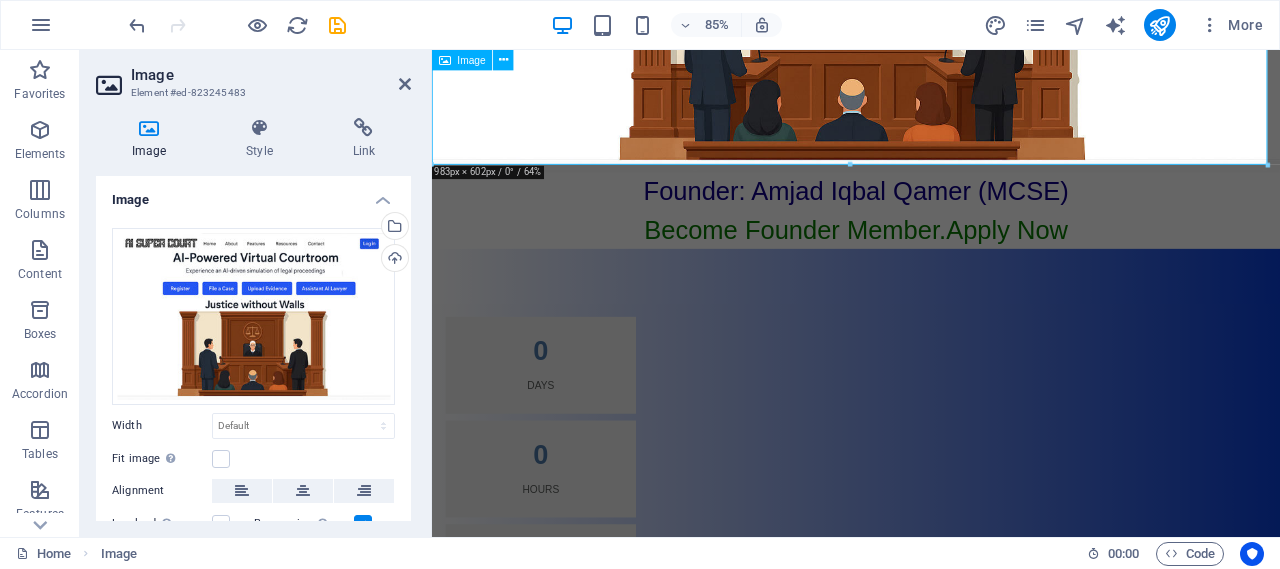 click at bounding box center [931, -112] 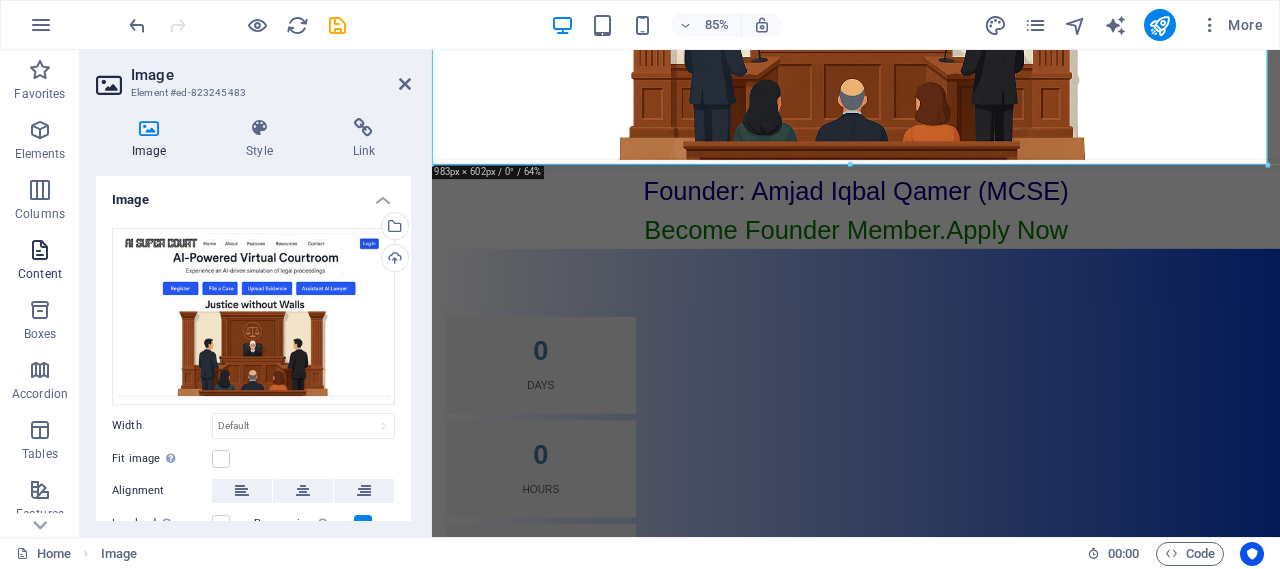 click at bounding box center [40, 250] 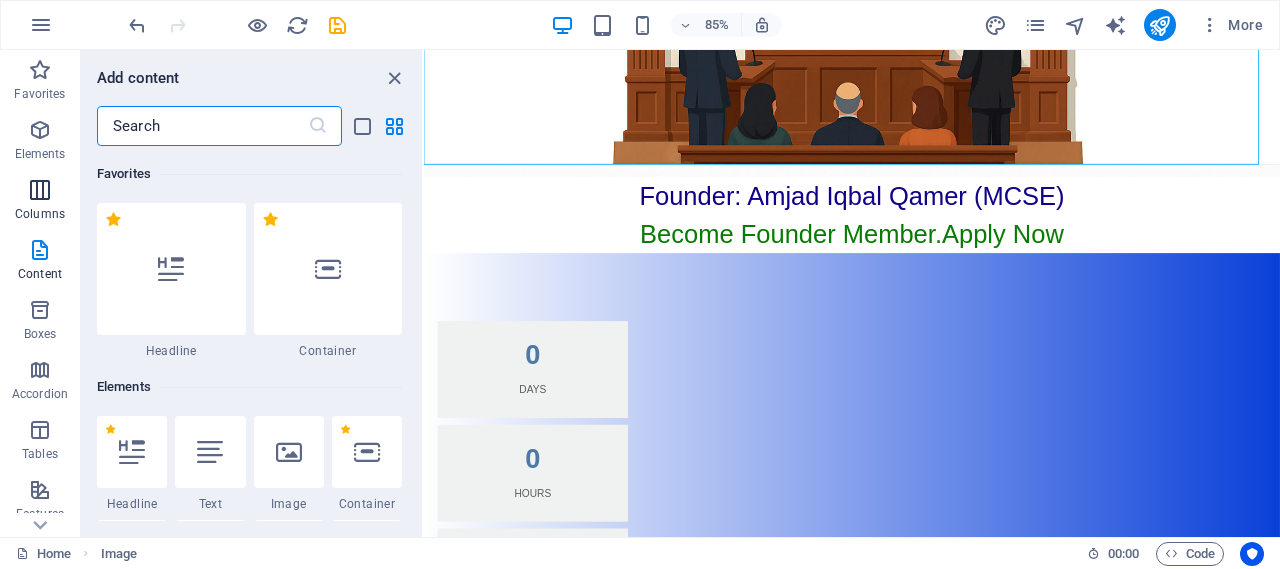 click at bounding box center (40, 190) 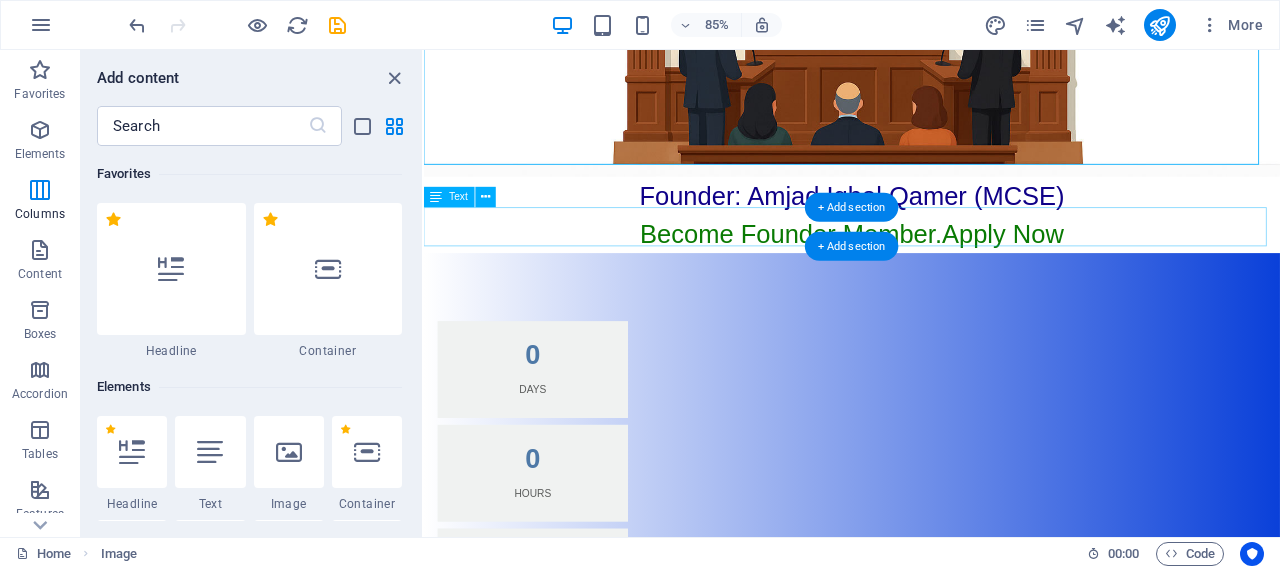 click at bounding box center (927, -109) 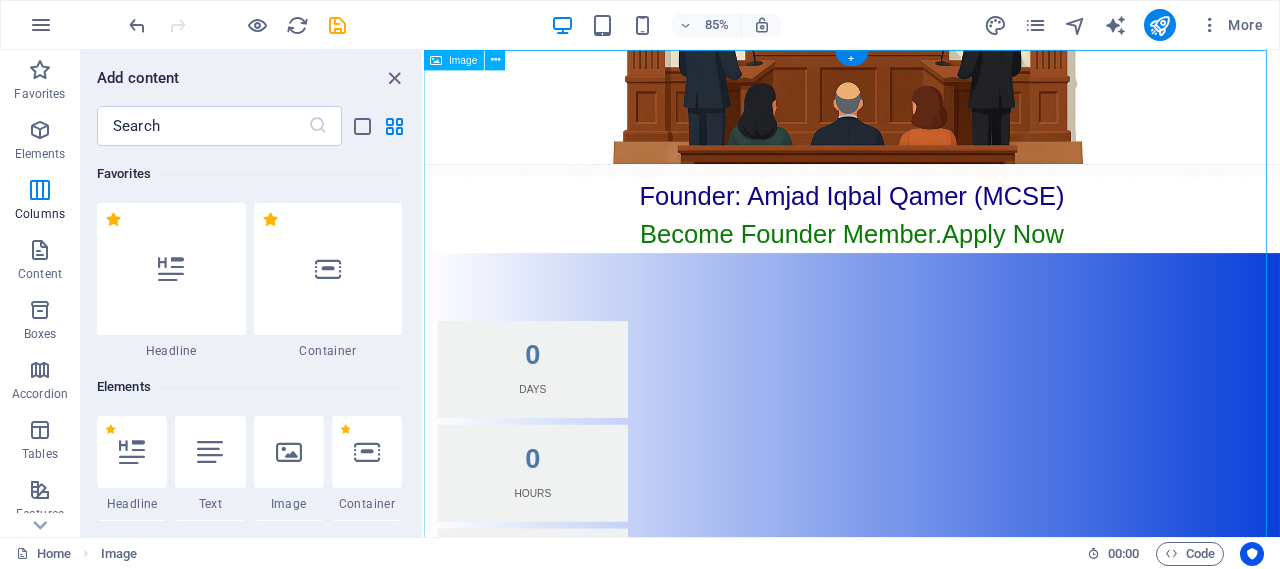 scroll, scrollTop: 0, scrollLeft: 0, axis: both 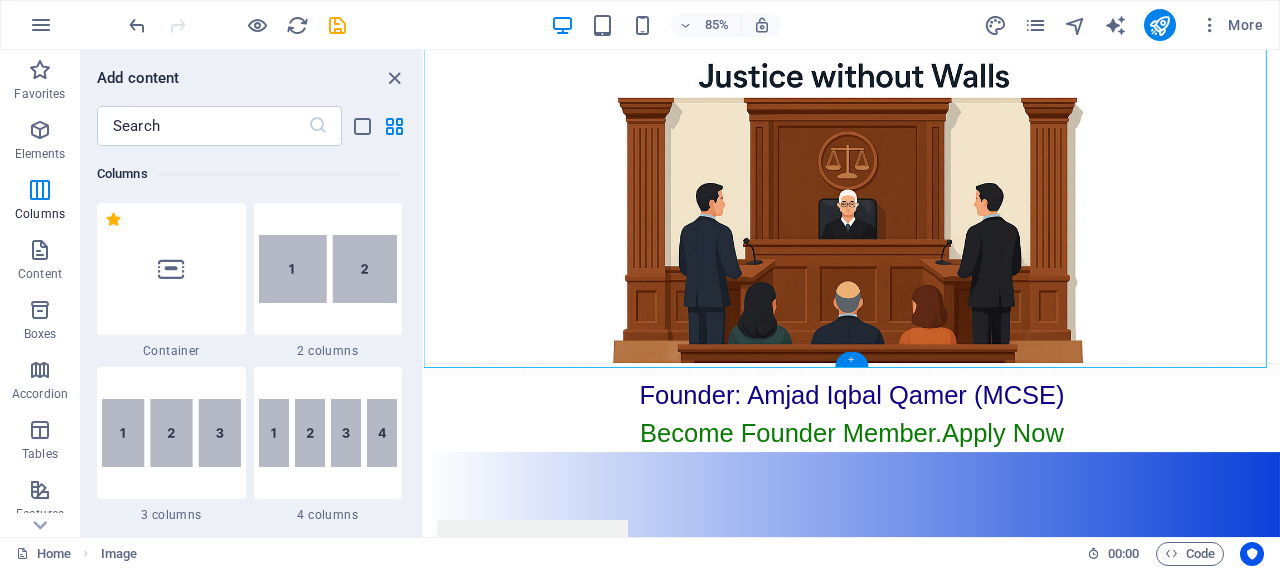 click on "+" at bounding box center [851, 359] 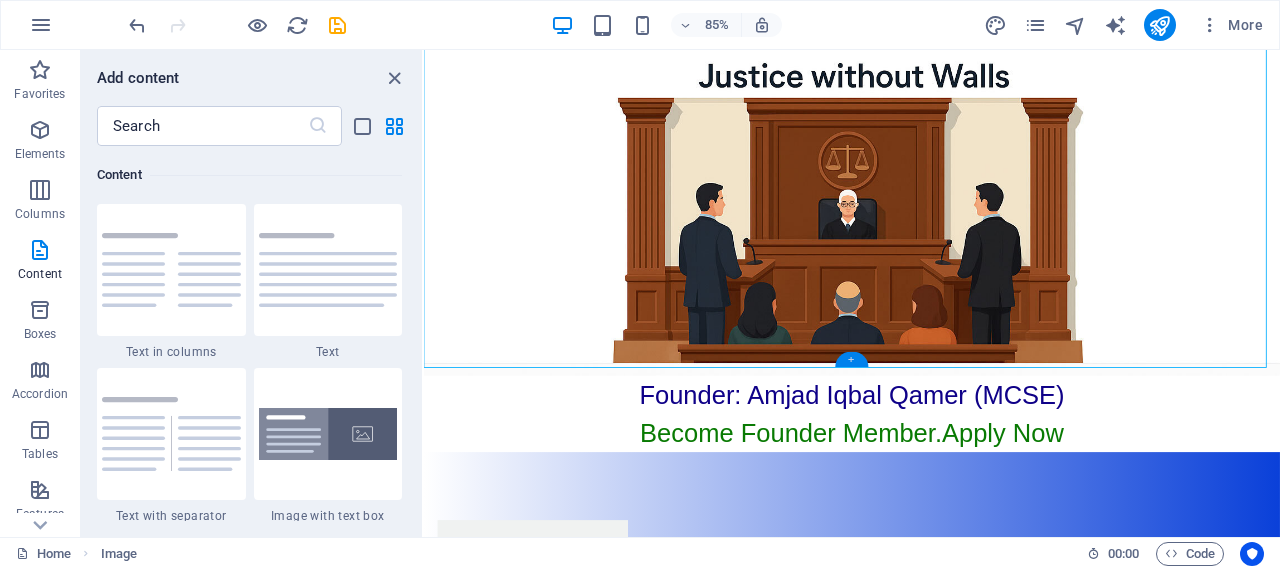 scroll, scrollTop: 3499, scrollLeft: 0, axis: vertical 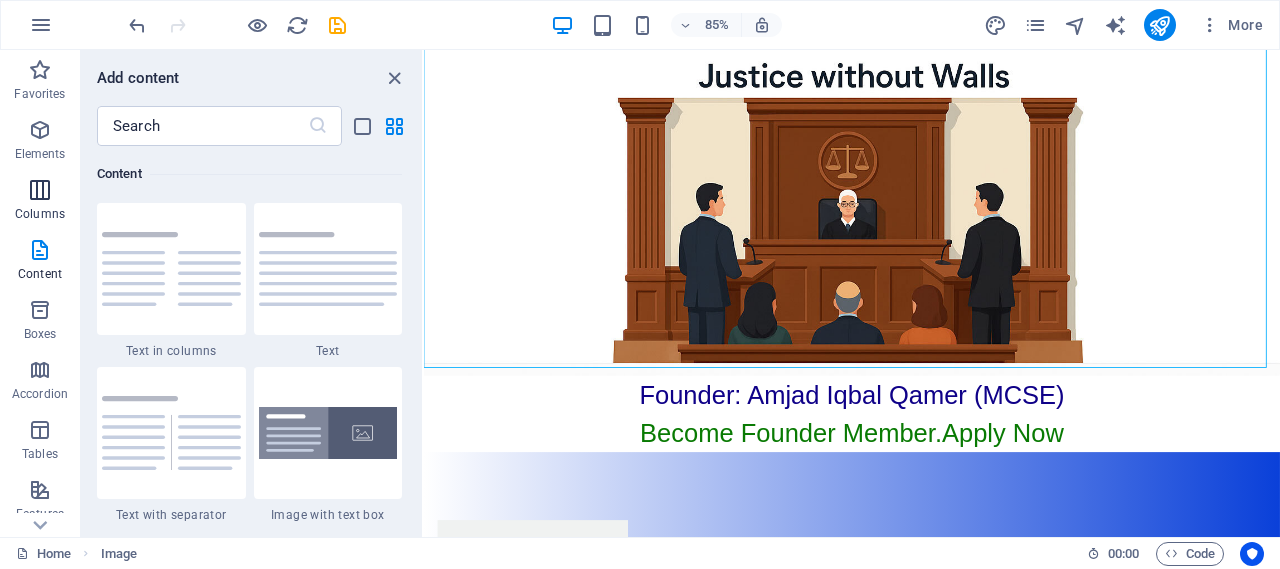 click at bounding box center (40, 190) 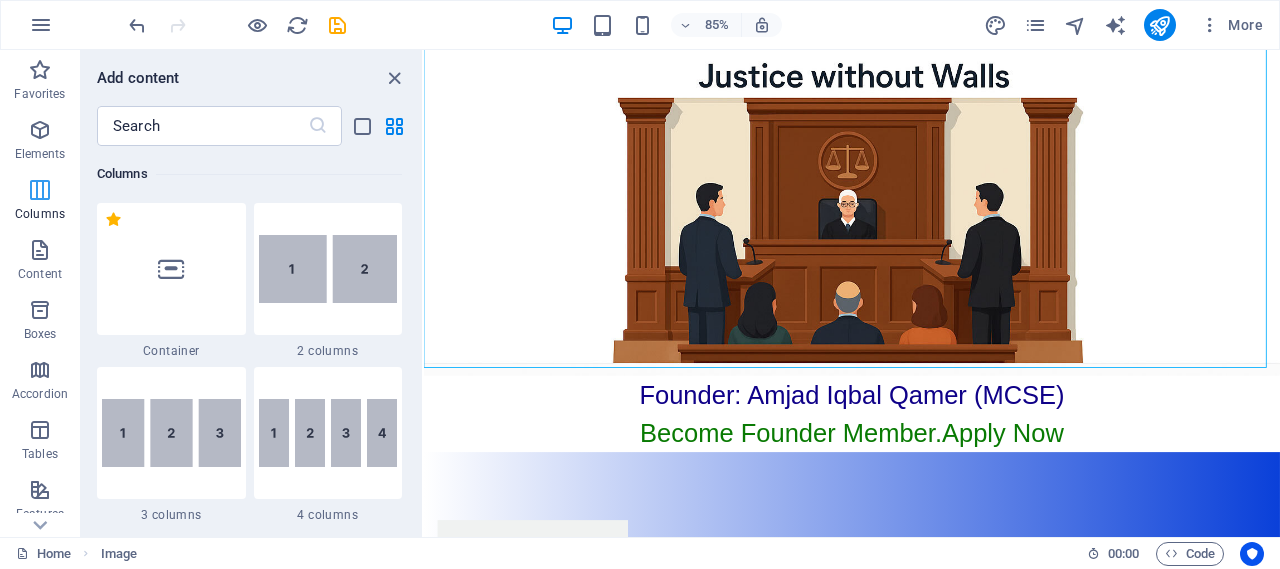 scroll, scrollTop: 990, scrollLeft: 0, axis: vertical 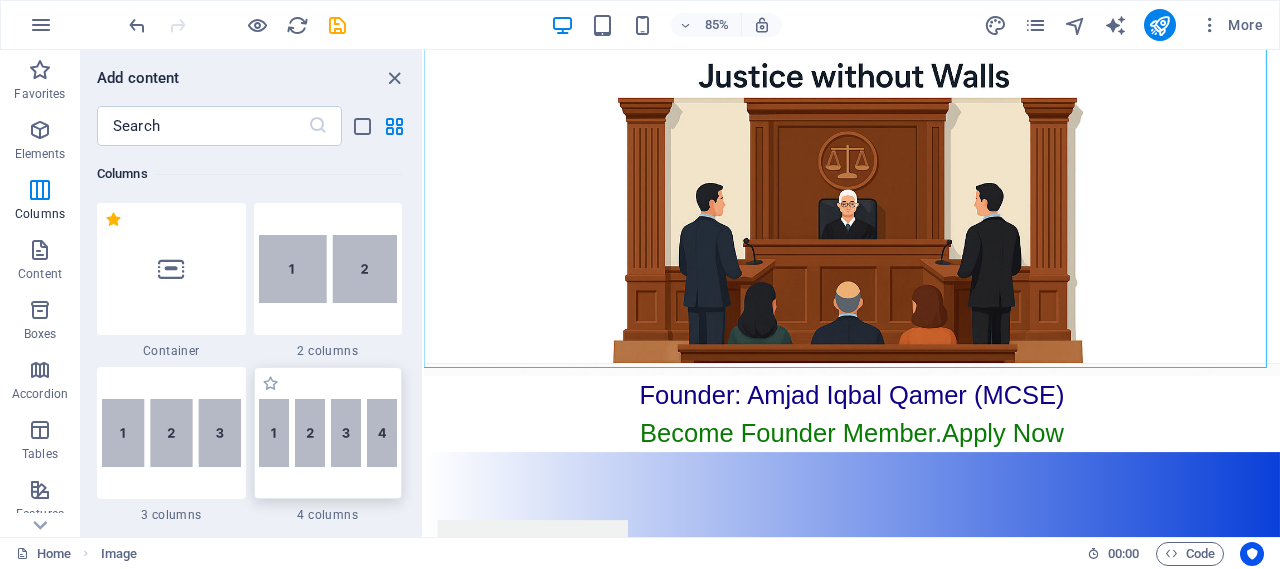 drag, startPoint x: 329, startPoint y: 440, endPoint x: 118, endPoint y: 401, distance: 214.57399 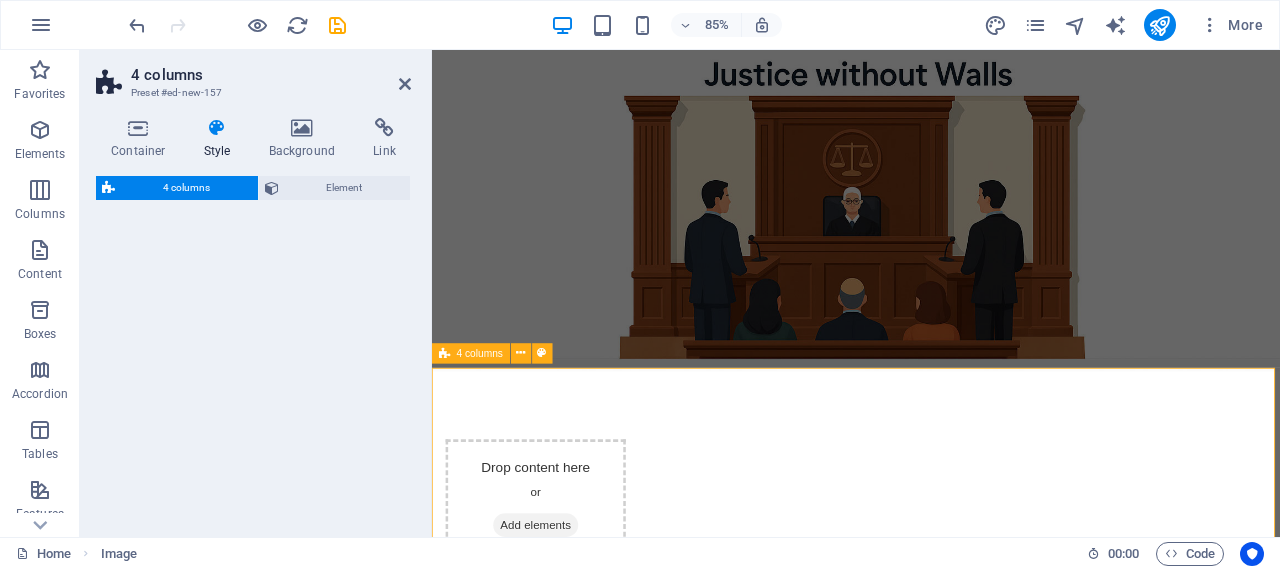 select on "rem" 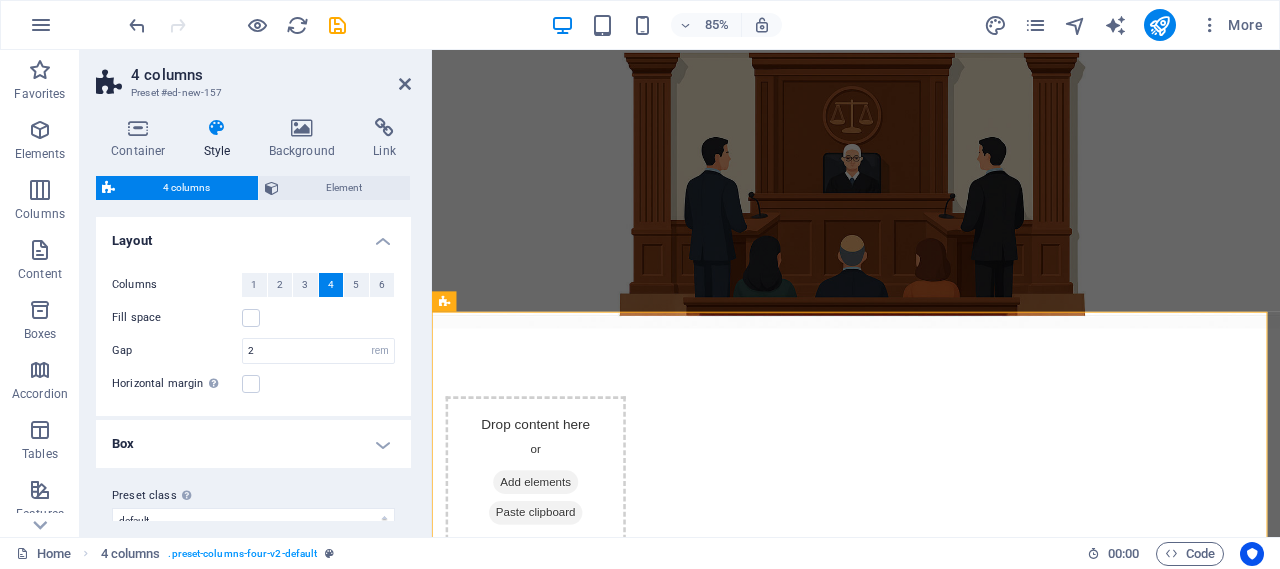 scroll, scrollTop: 321, scrollLeft: 0, axis: vertical 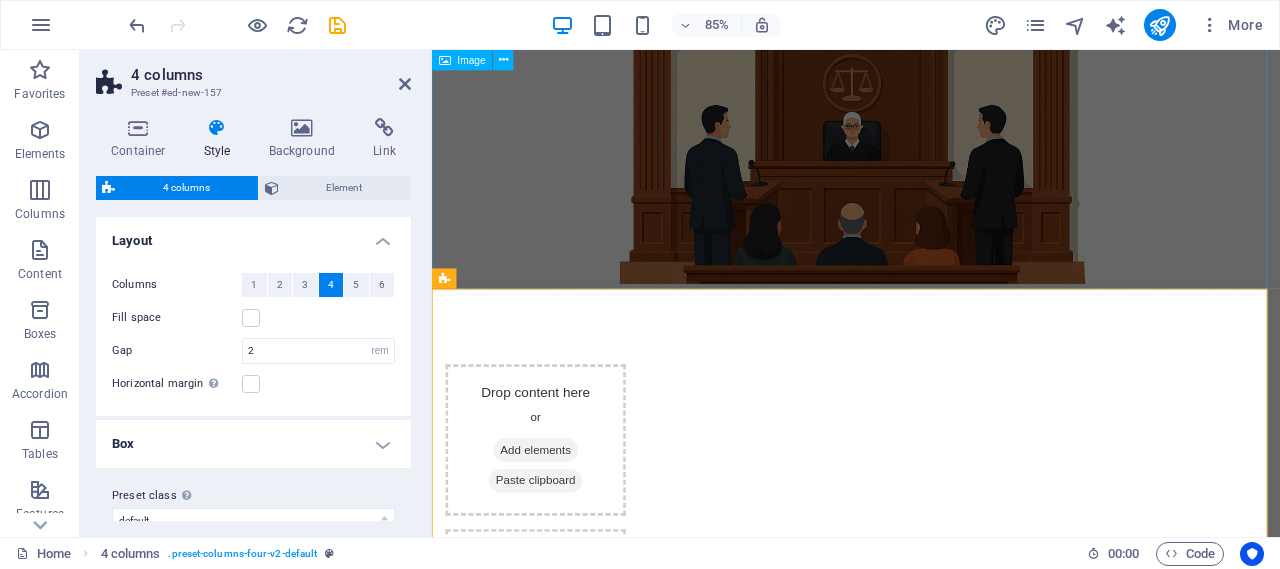 click at bounding box center (931, 34) 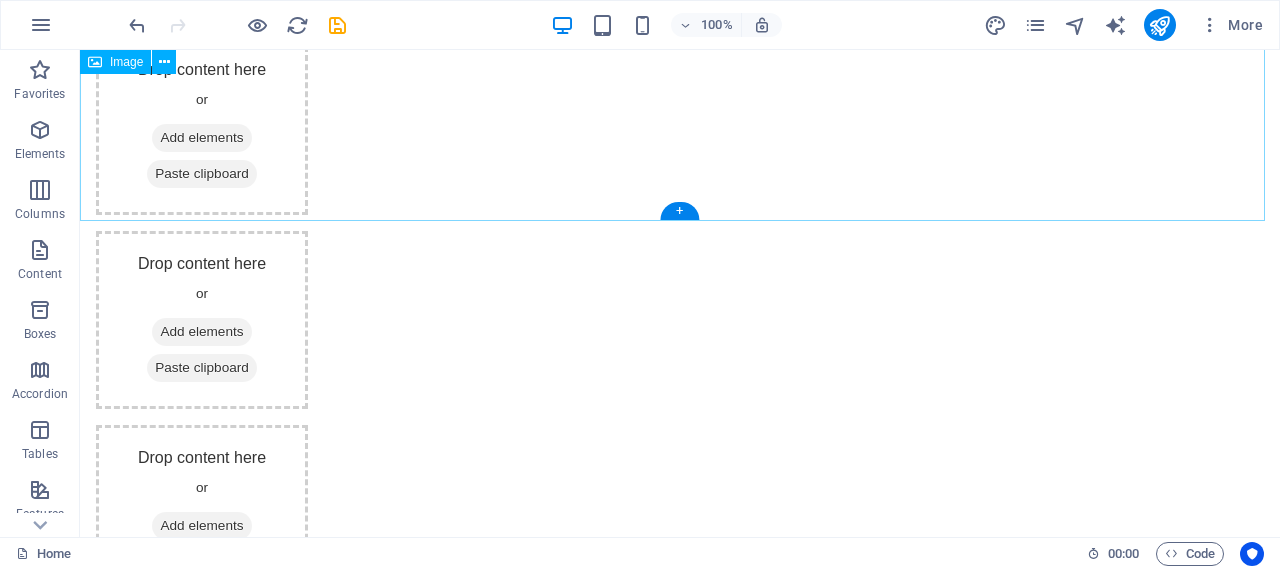scroll, scrollTop: 554, scrollLeft: 0, axis: vertical 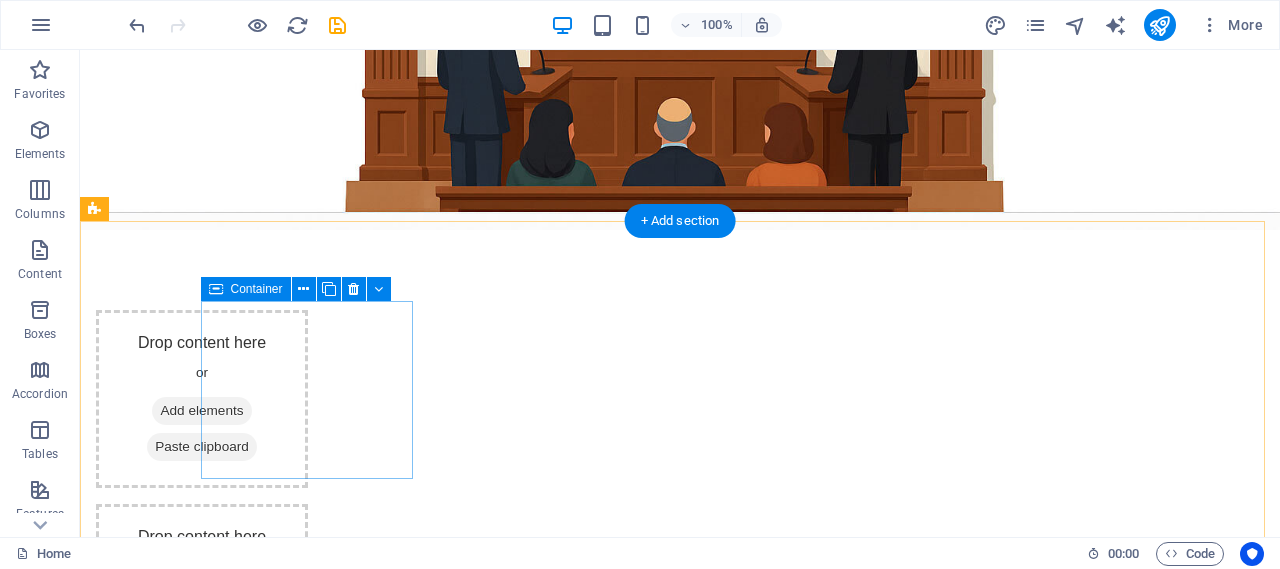 click on "Drop content here or  Add elements  Paste clipboard" at bounding box center [202, 399] 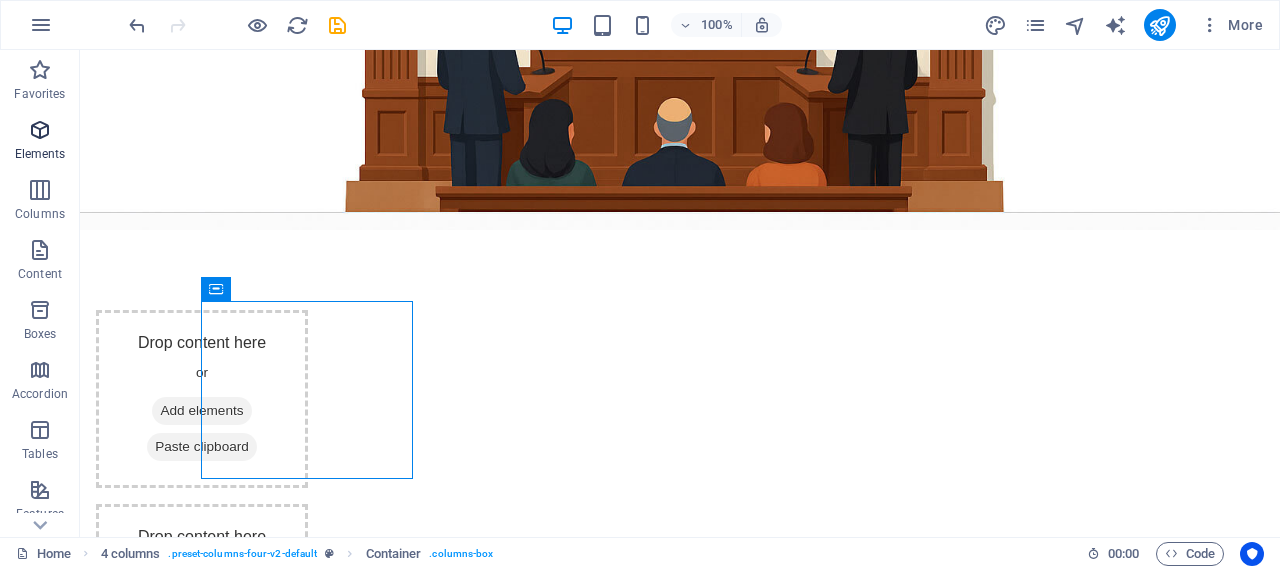 click at bounding box center (40, 130) 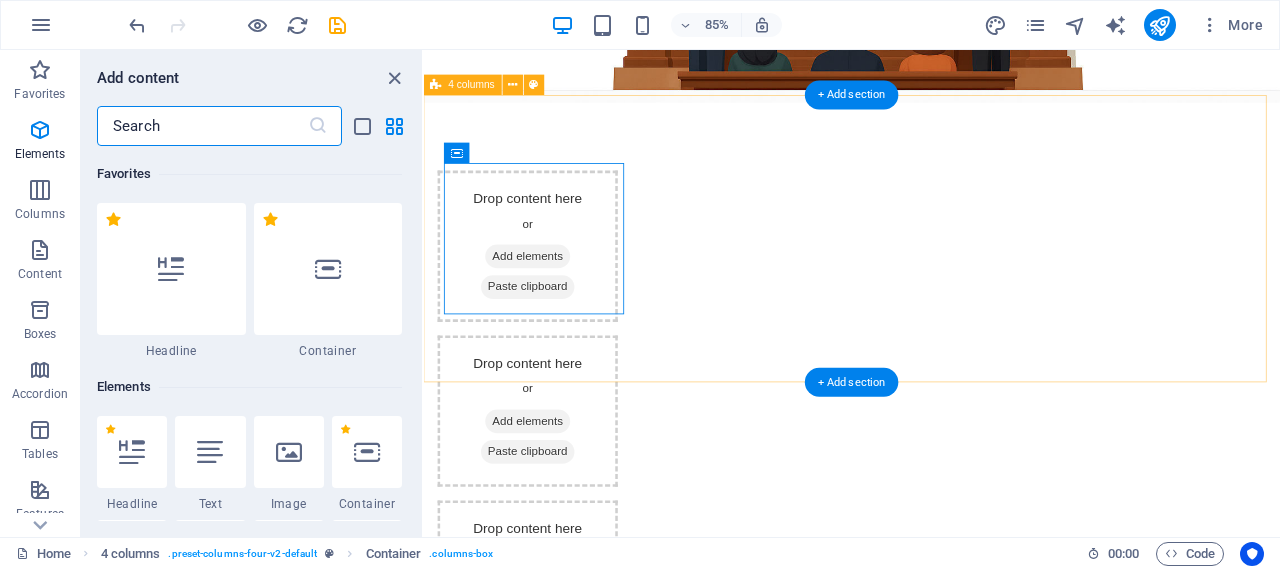 scroll, scrollTop: 213, scrollLeft: 0, axis: vertical 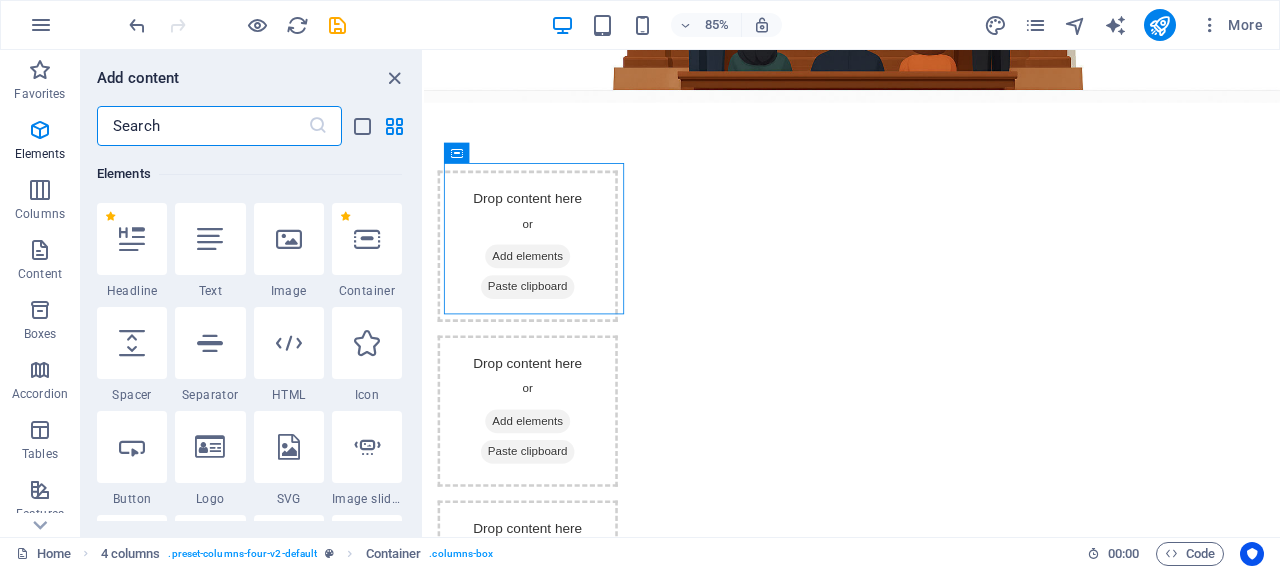 click at bounding box center [202, 126] 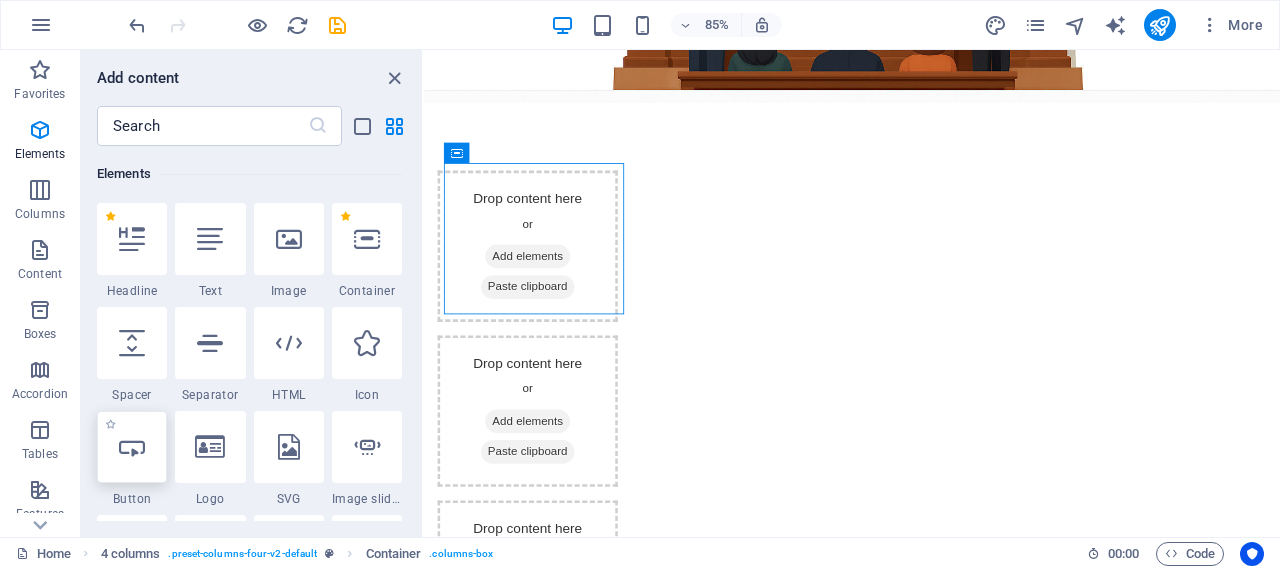 click at bounding box center (132, 447) 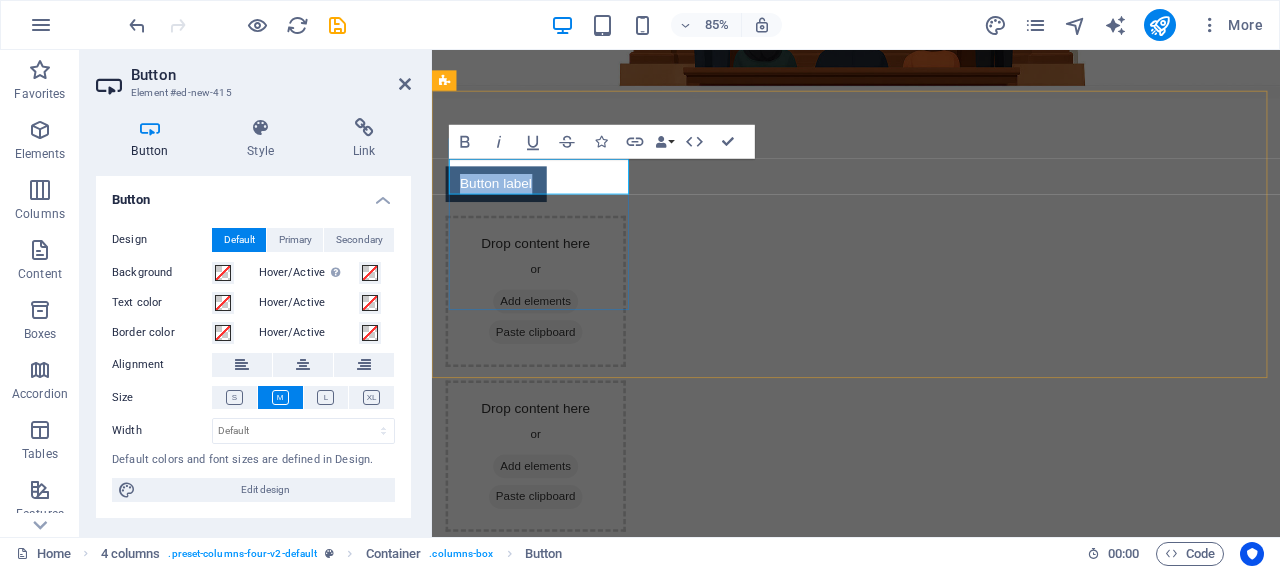 click on "Button label" at bounding box center [507, 208] 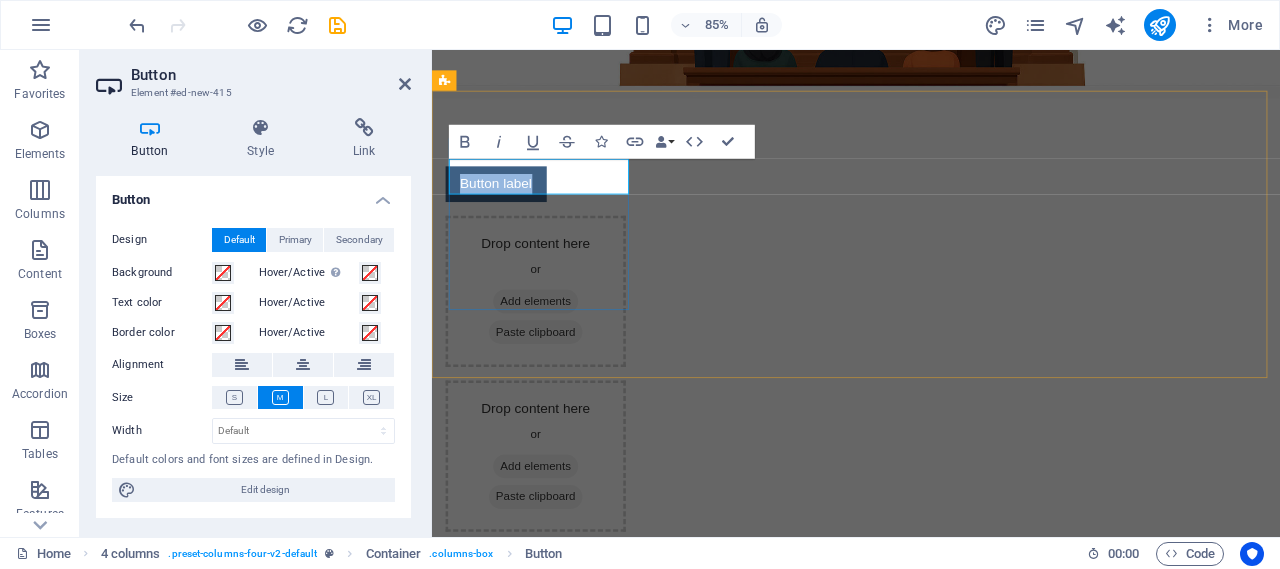 click on "Button label" at bounding box center (507, 208) 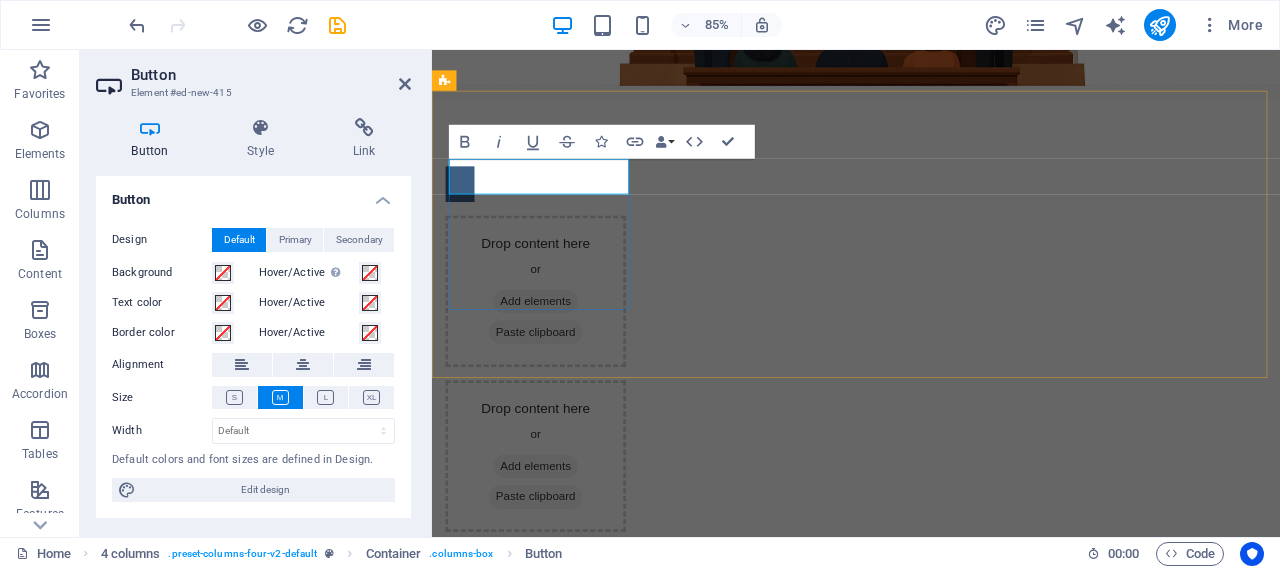 type 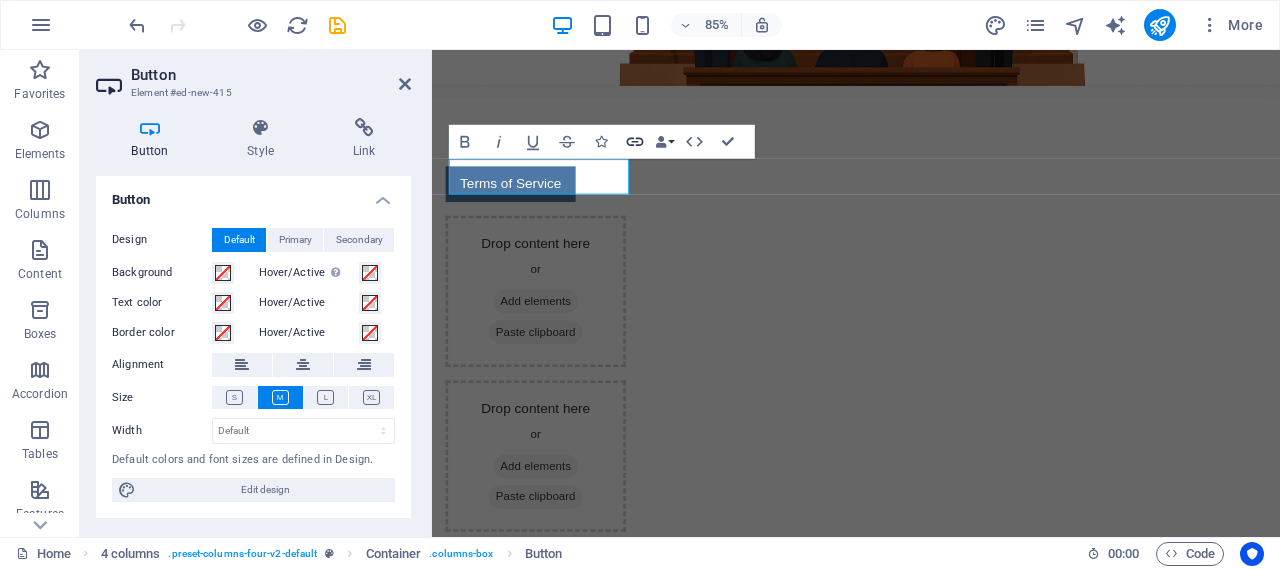 click 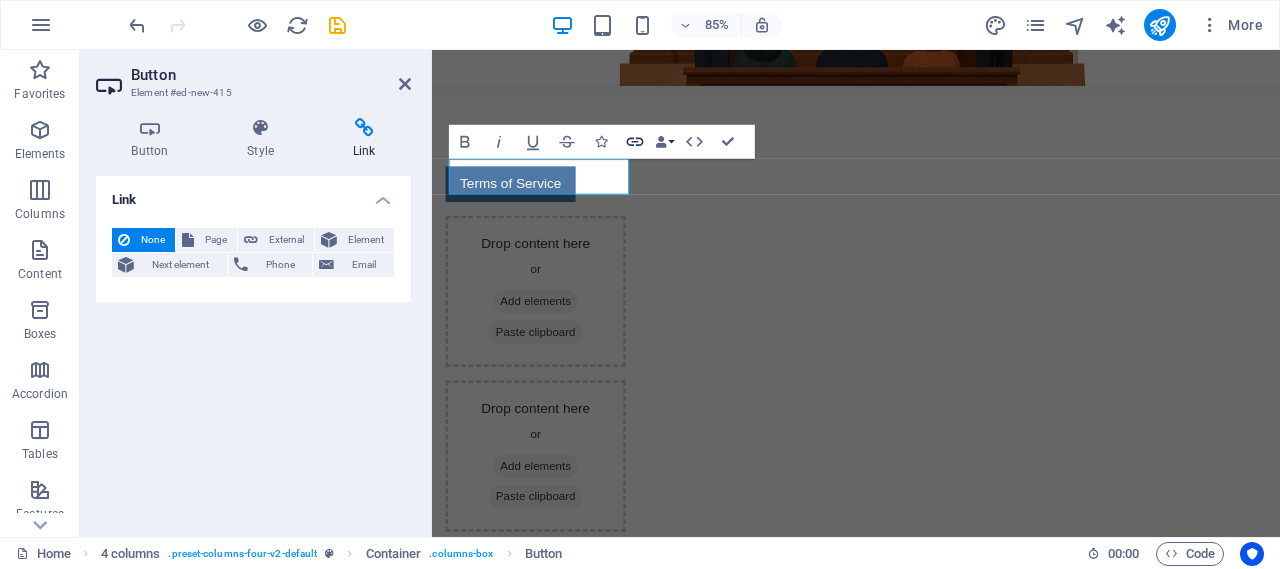 click 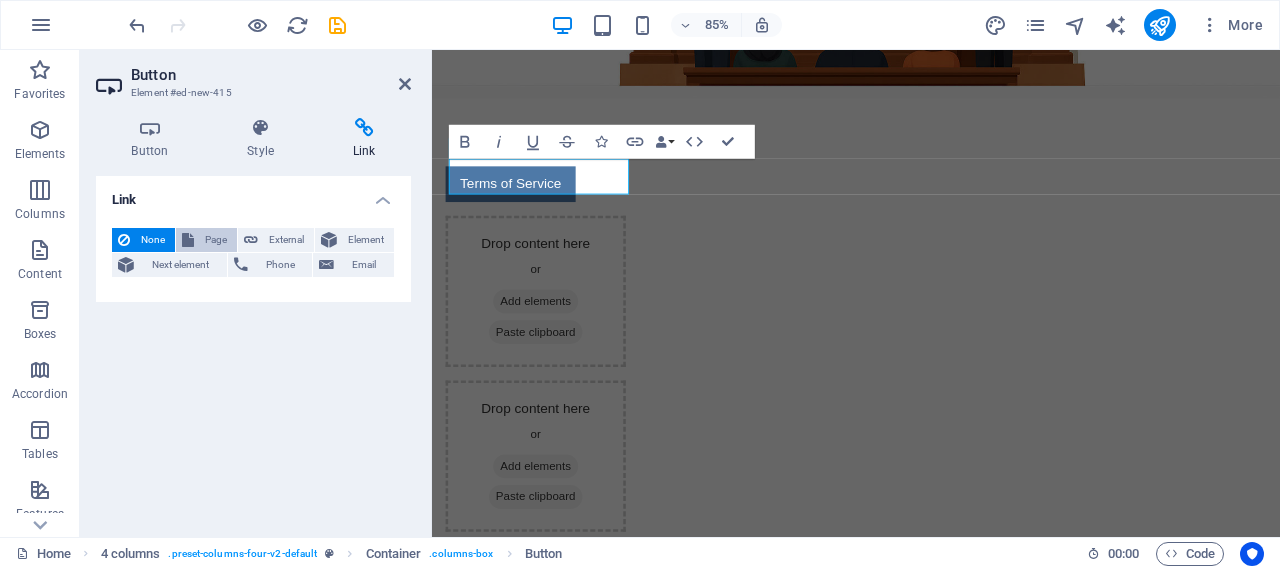 click on "Page" at bounding box center [215, 240] 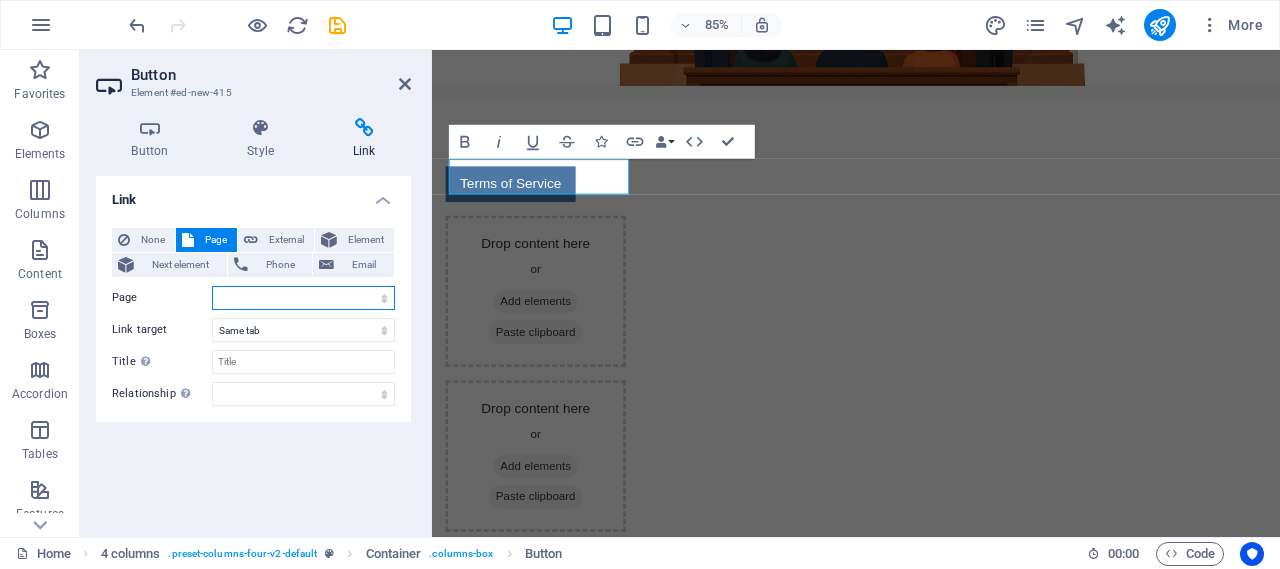 click on "Home Terms Of Service Privacy" at bounding box center (303, 298) 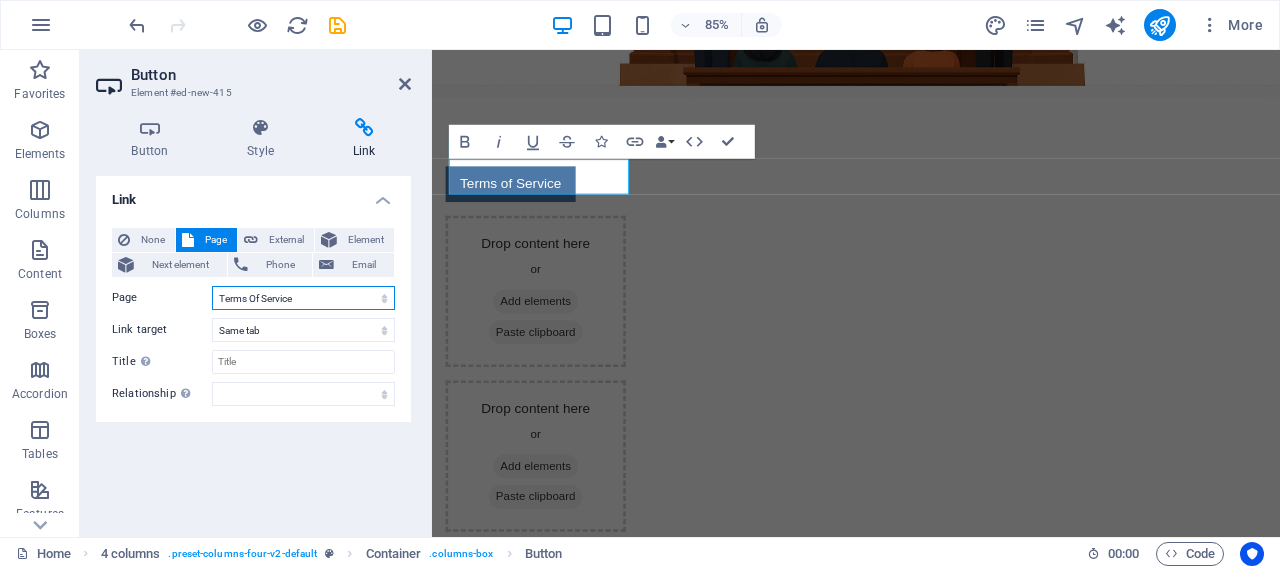 click on "Home Terms Of Service Privacy" at bounding box center [303, 298] 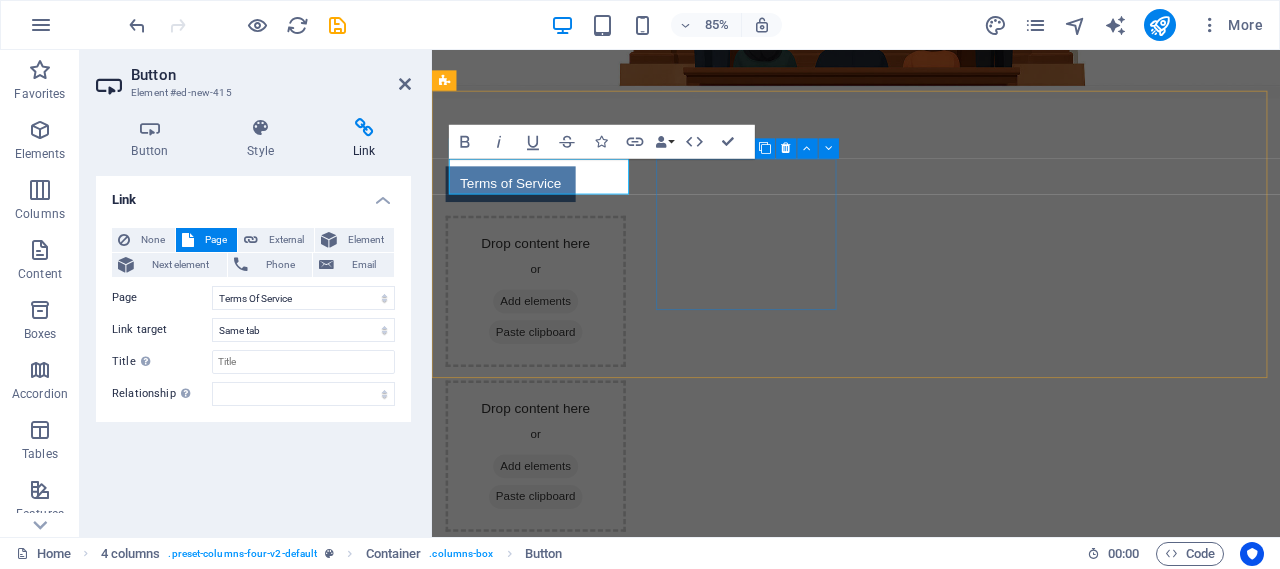 click on "Add elements" at bounding box center (553, 346) 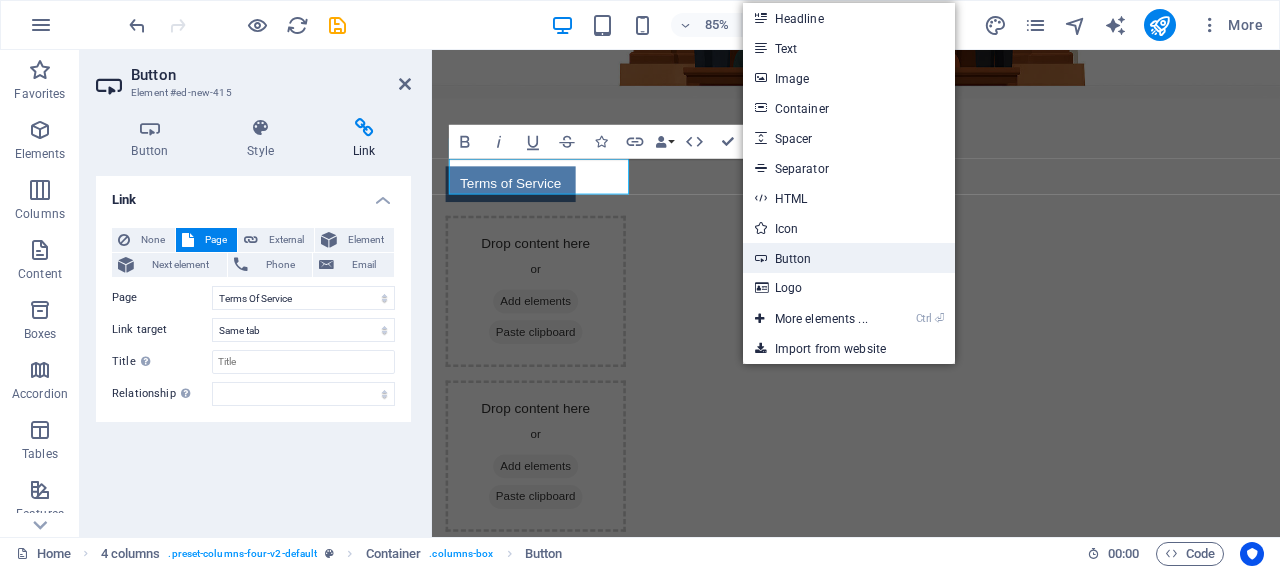 click on "Button" at bounding box center (849, 258) 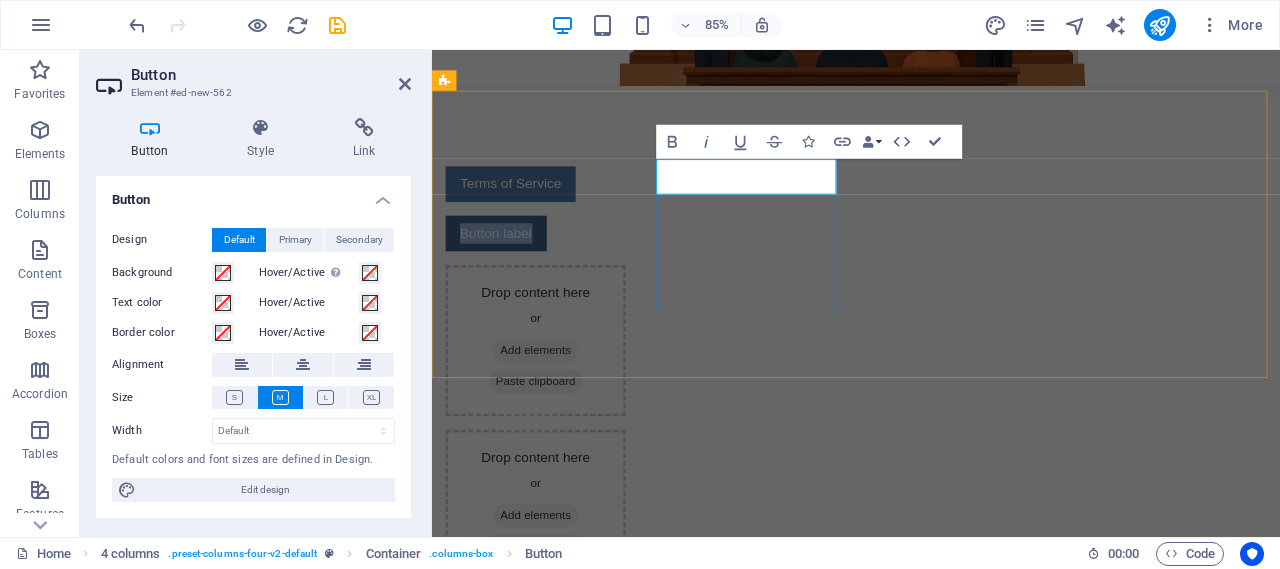 click on "Button label" at bounding box center (507, 266) 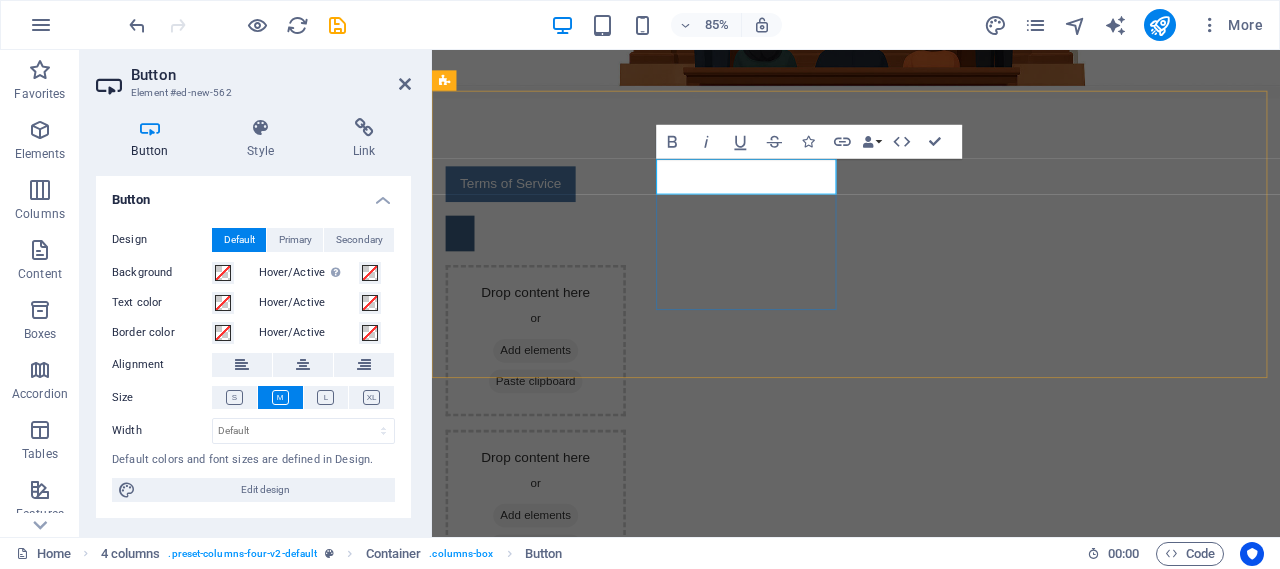 type 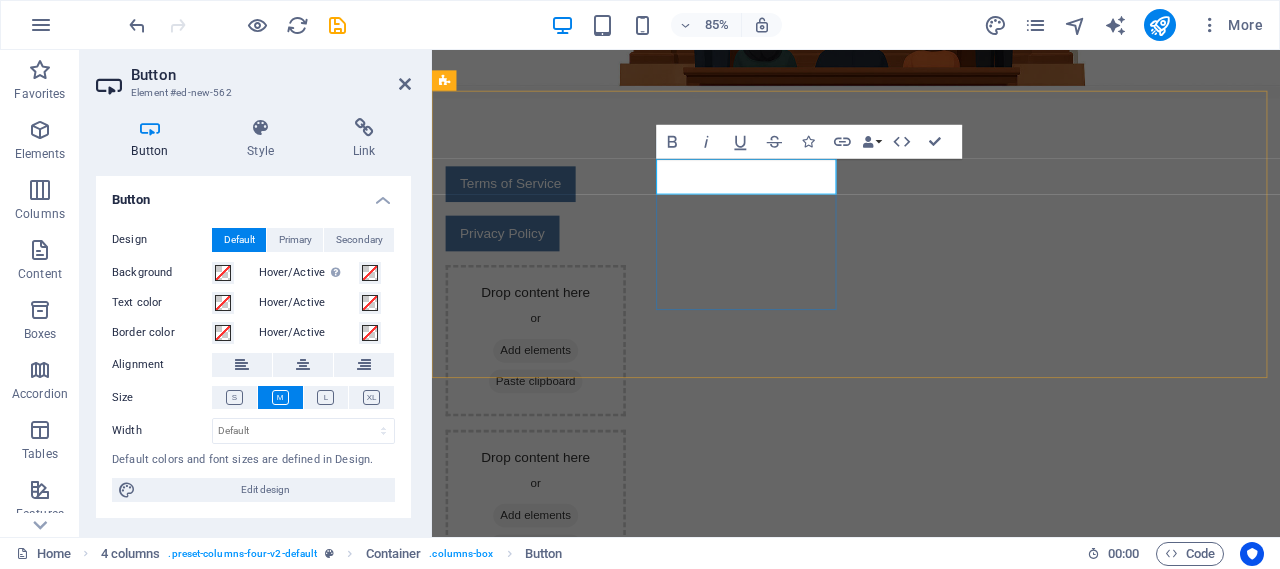 click on "Privacy Policy" at bounding box center [554, 266] 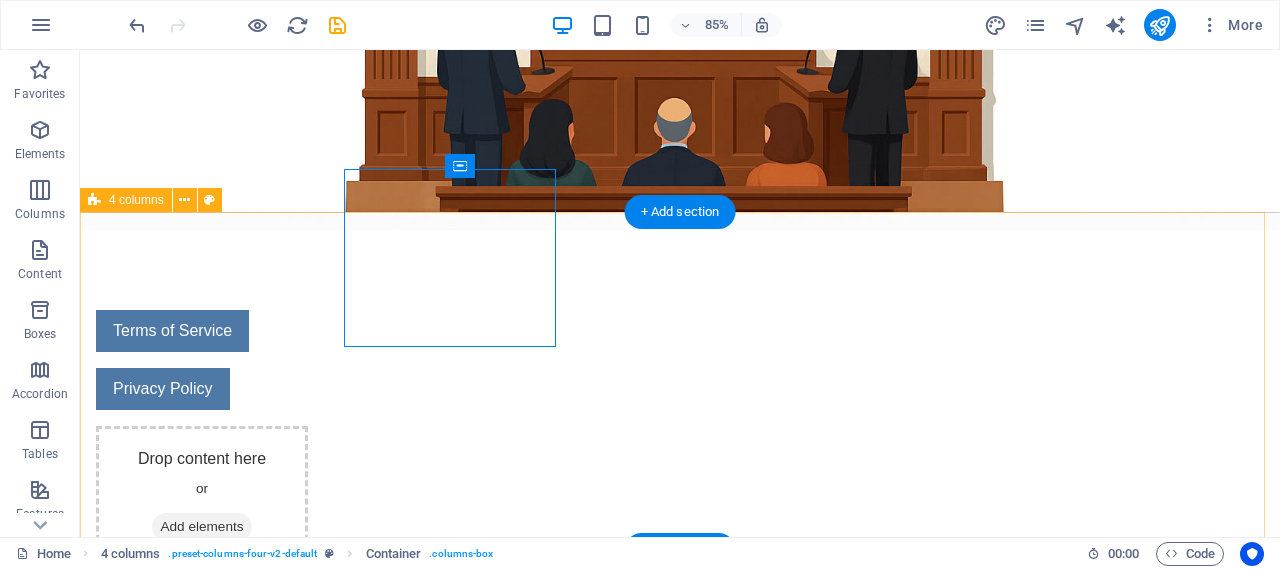 scroll, scrollTop: 563, scrollLeft: 0, axis: vertical 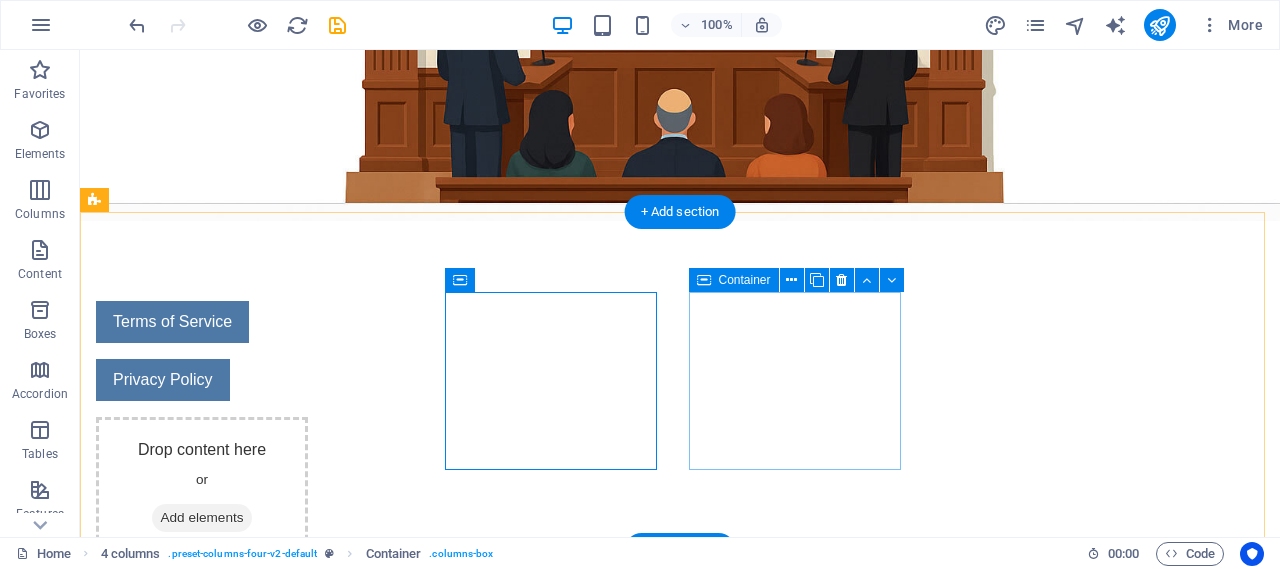 click on "Add elements" at bounding box center [201, 518] 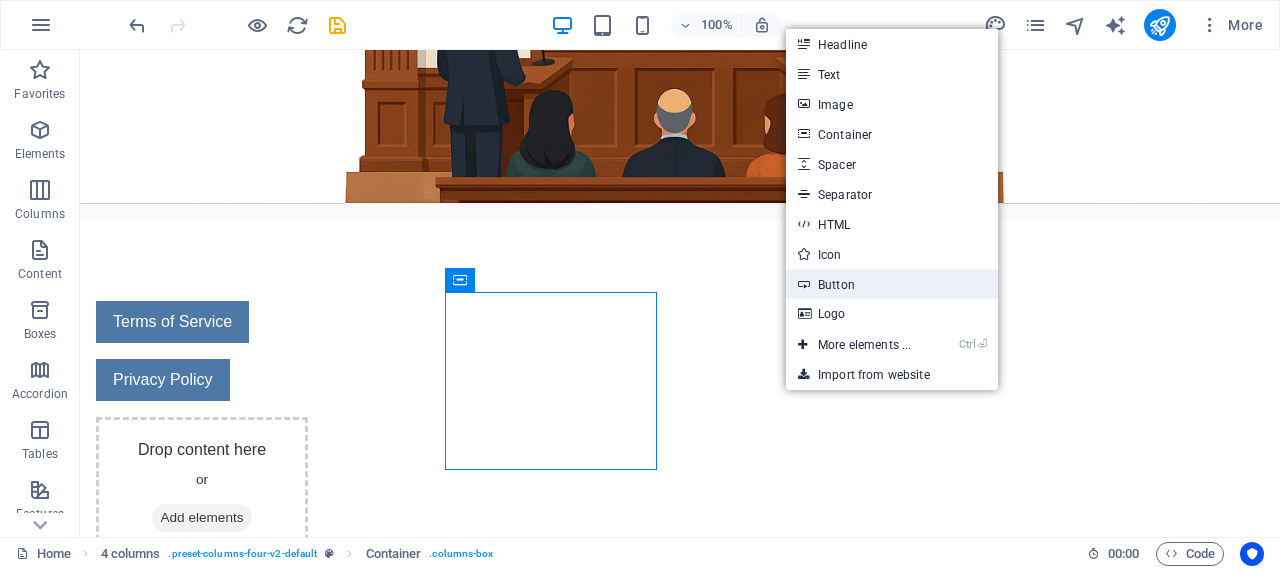 click on "Button" at bounding box center [892, 284] 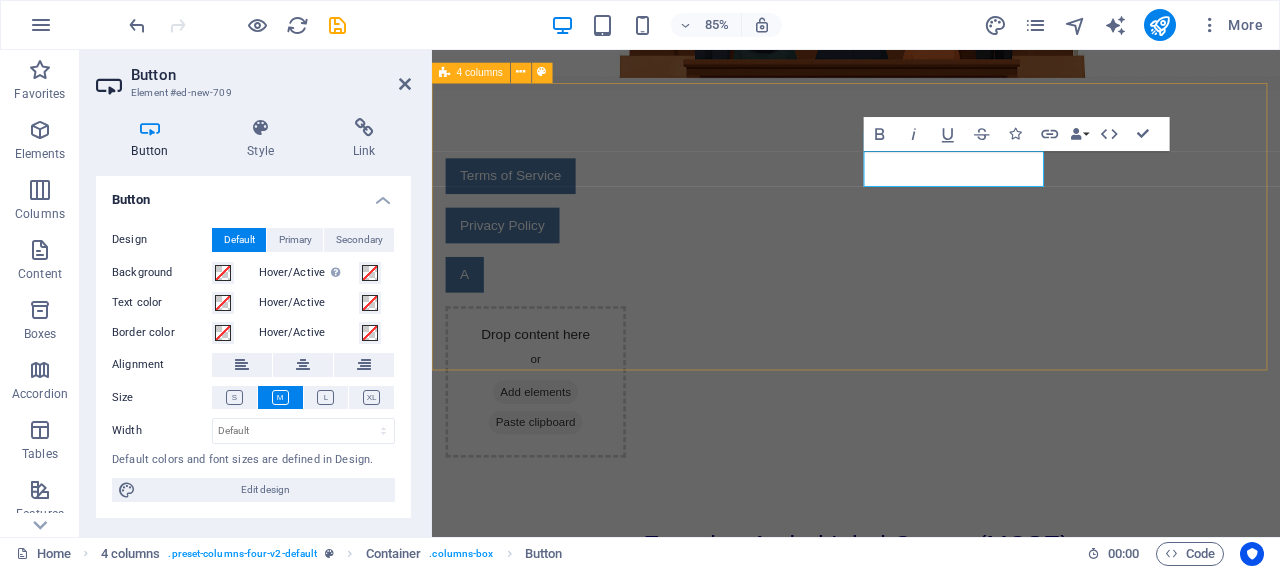type 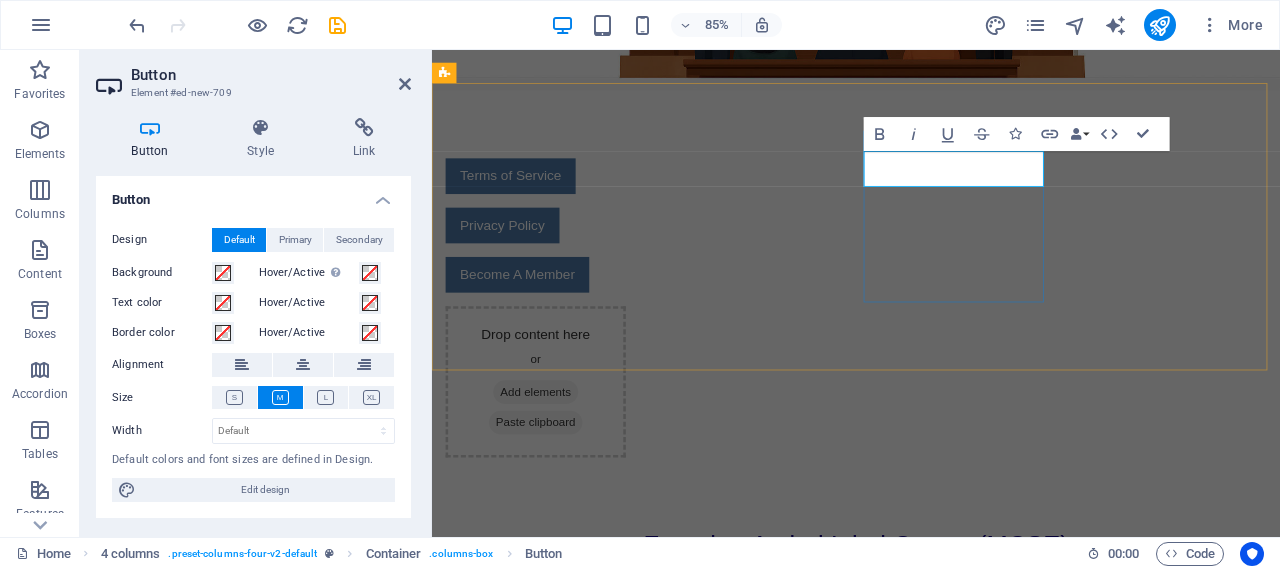 click on "Become A Member" at bounding box center (554, 315) 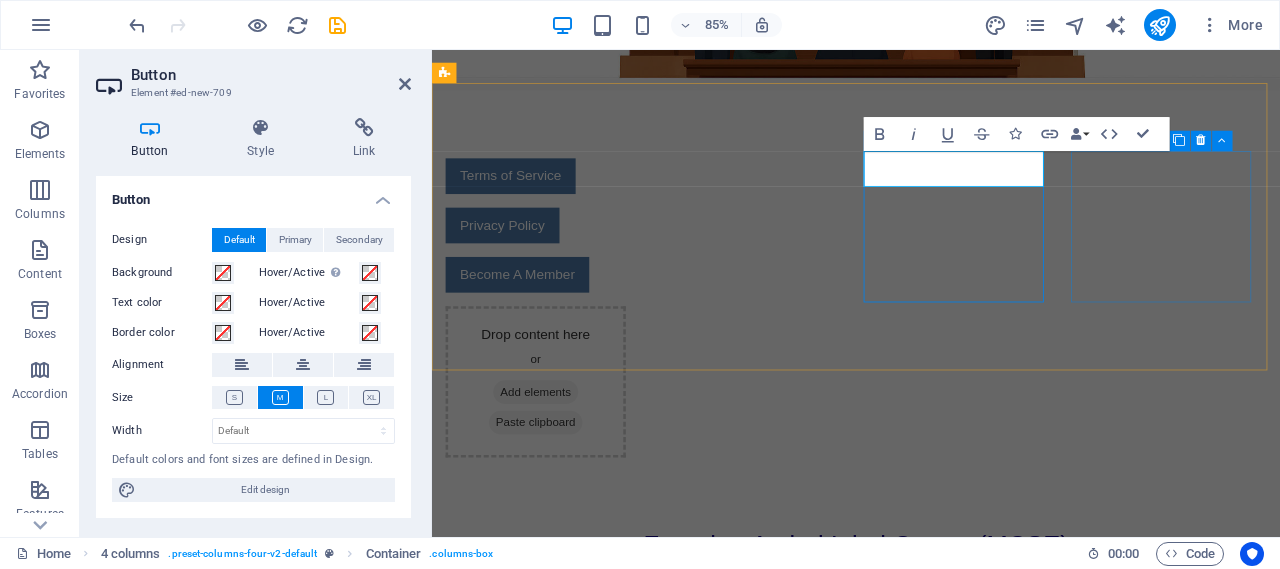 click on "Terms of Service Privacy Policy Become A Member Drop content here or  Add elements  Paste clipboard" at bounding box center [931, 354] 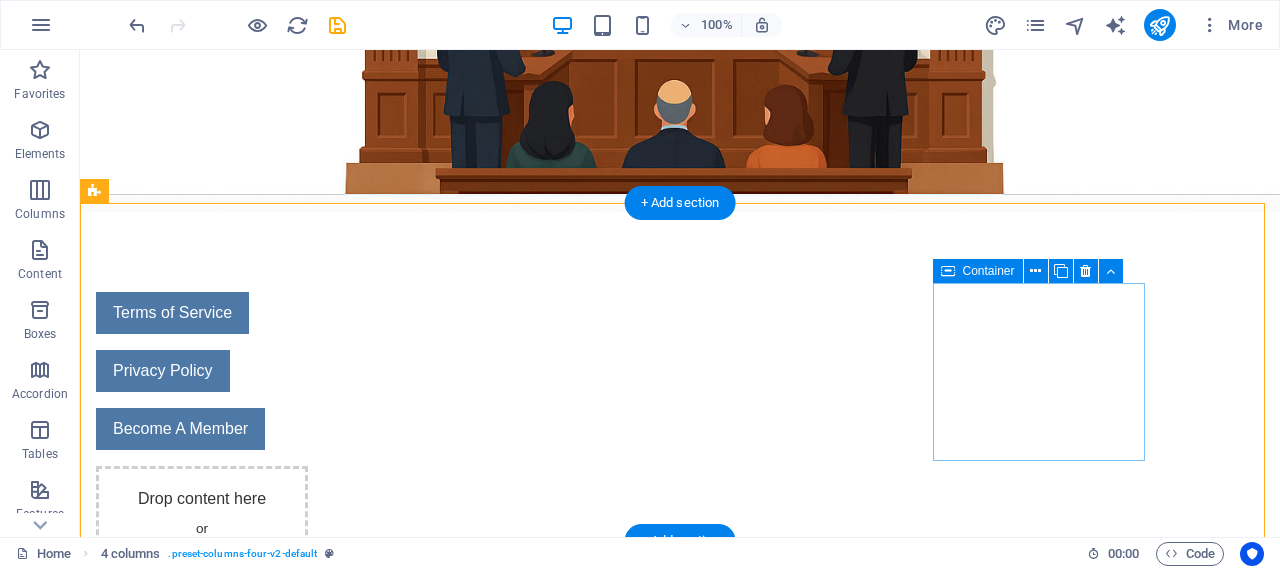 click on "Drop content here or  Add elements  Paste clipboard" at bounding box center [202, 555] 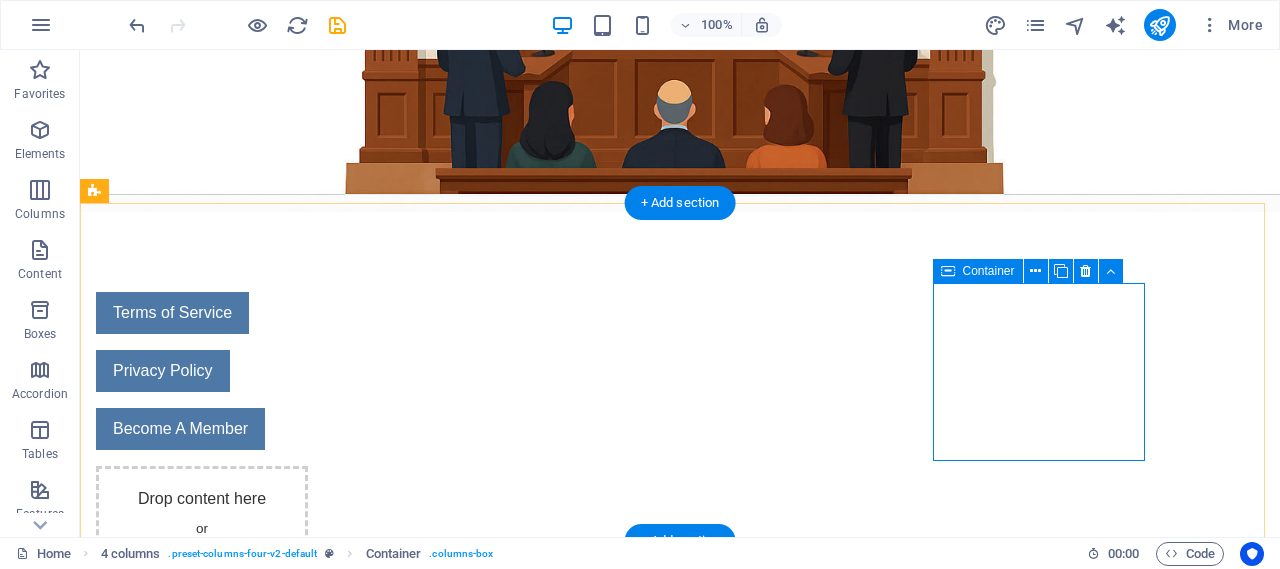 click on "Drop content here or  Add elements  Paste clipboard" at bounding box center (202, 555) 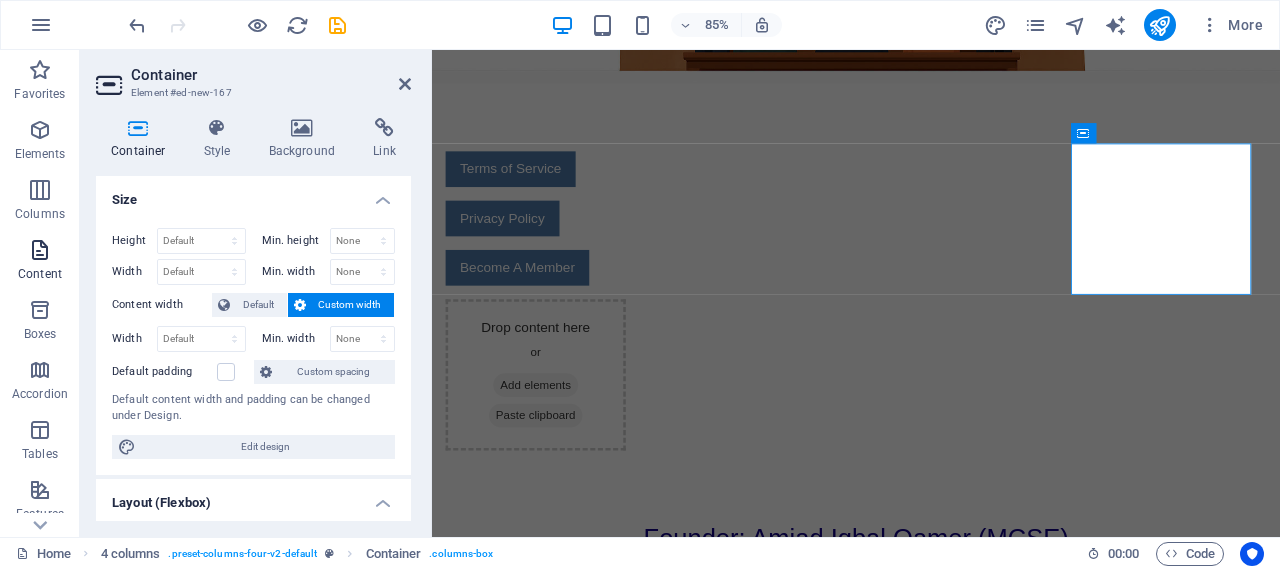 click at bounding box center (40, 250) 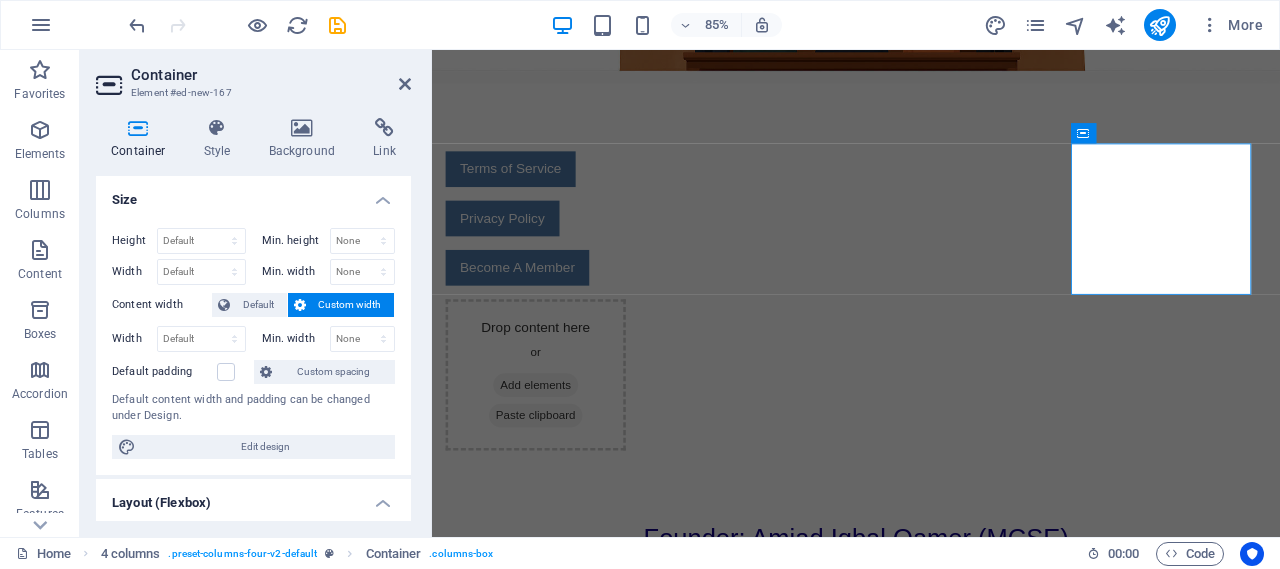click on "Add elements" at bounding box center [553, 444] 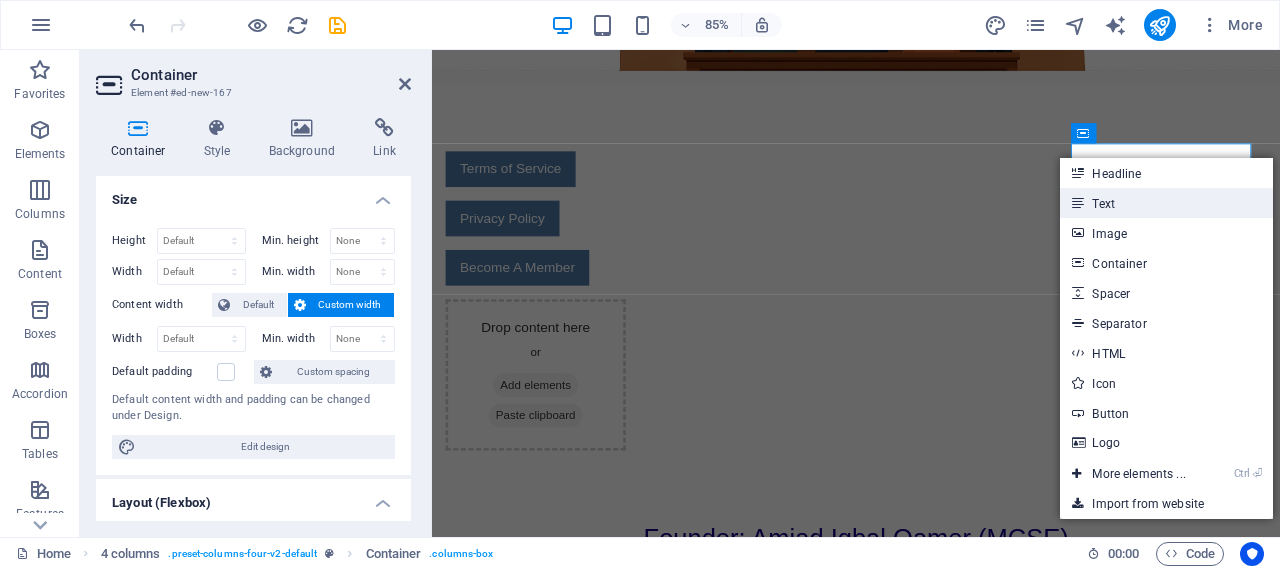 click on "Text" at bounding box center [1166, 203] 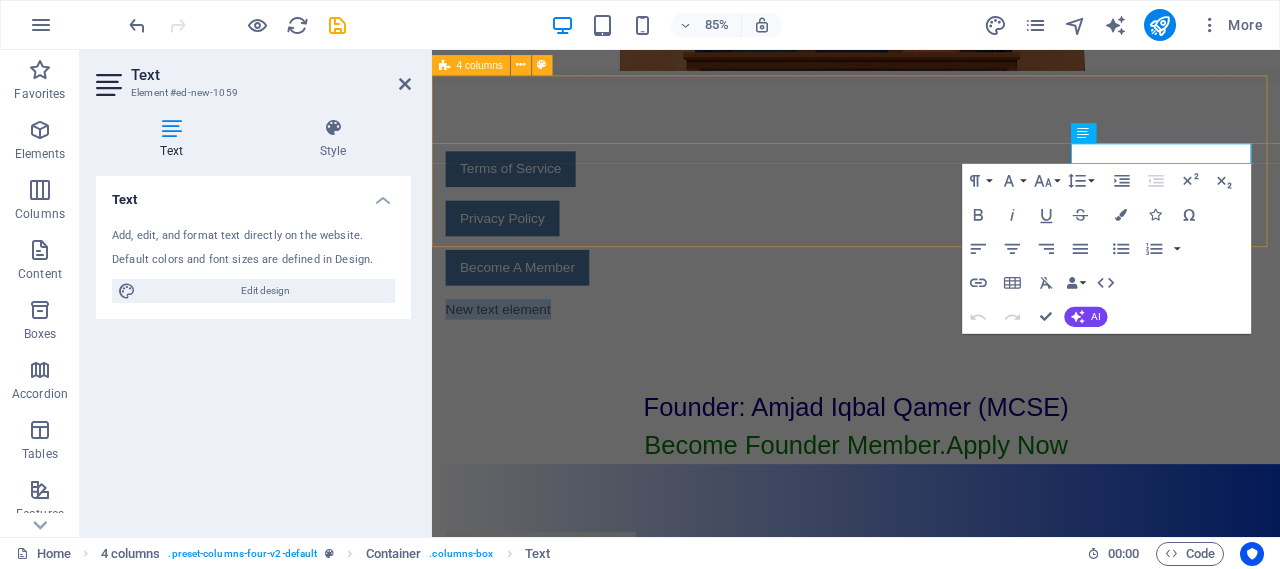click on "New text element" at bounding box center (554, 355) 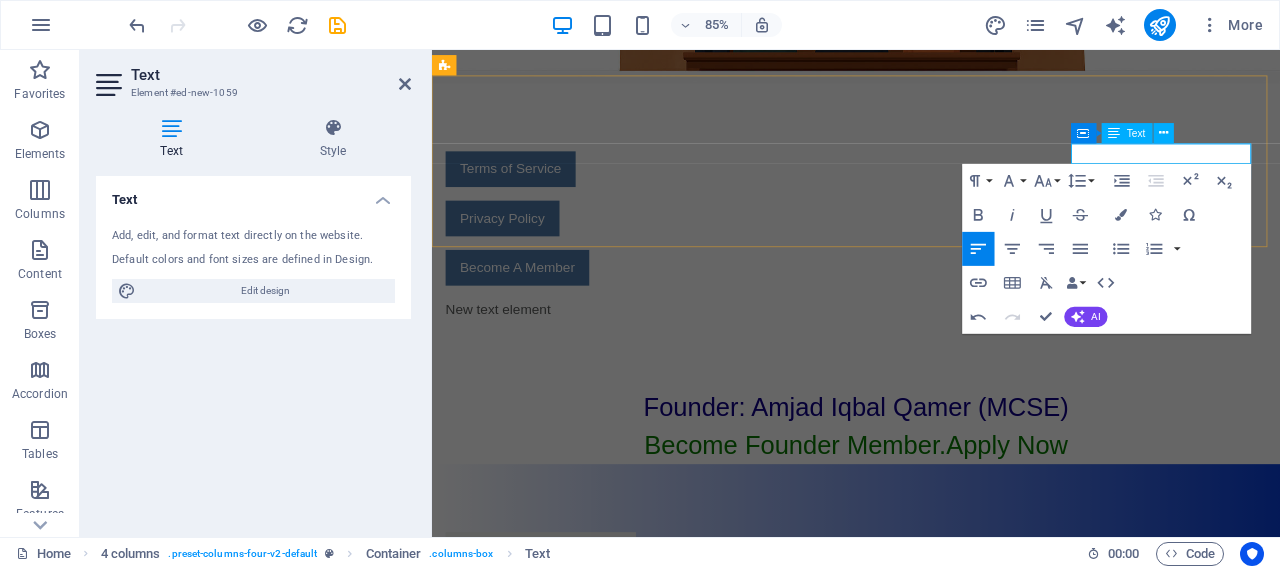 click on "New text element" at bounding box center (554, 355) 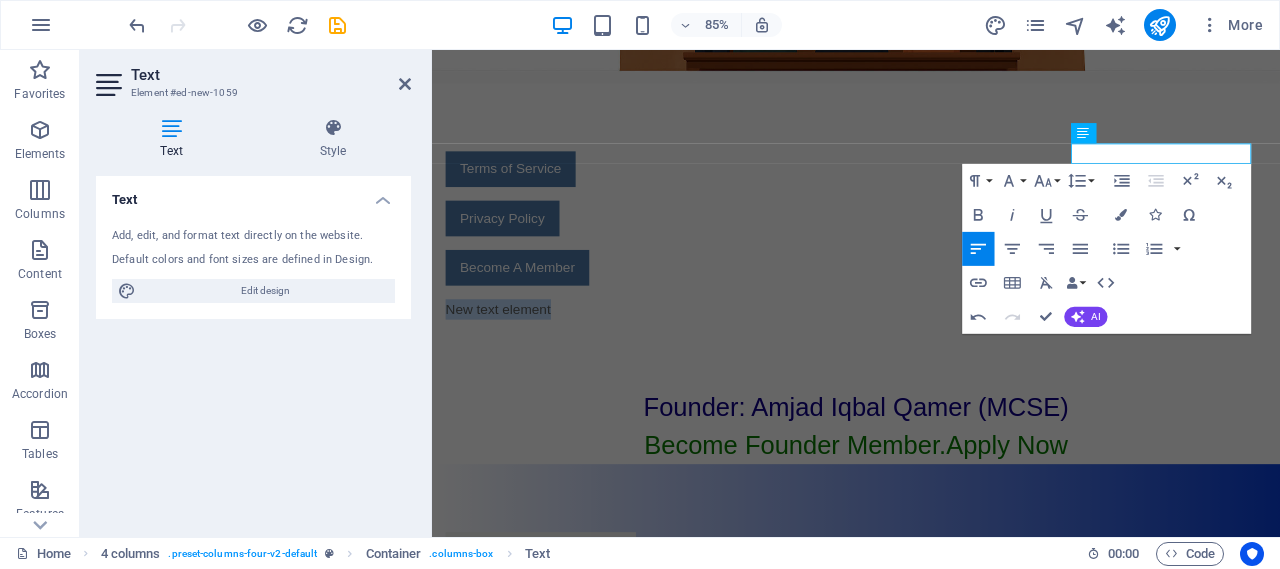 type 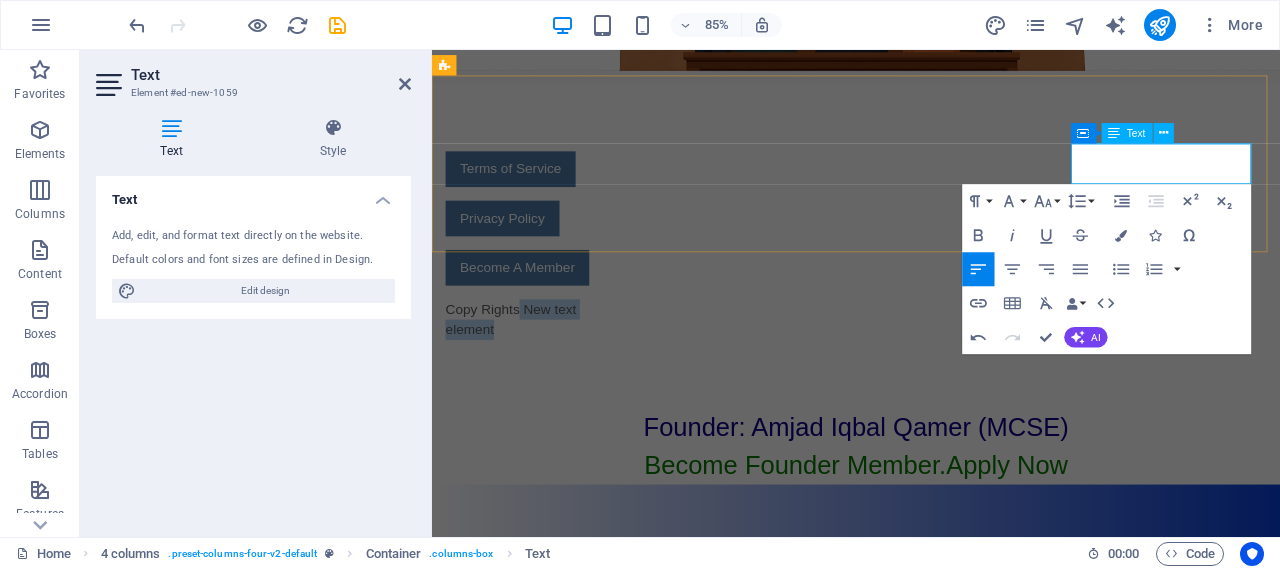 drag, startPoint x: 1254, startPoint y: 195, endPoint x: 1269, endPoint y: 173, distance: 26.627054 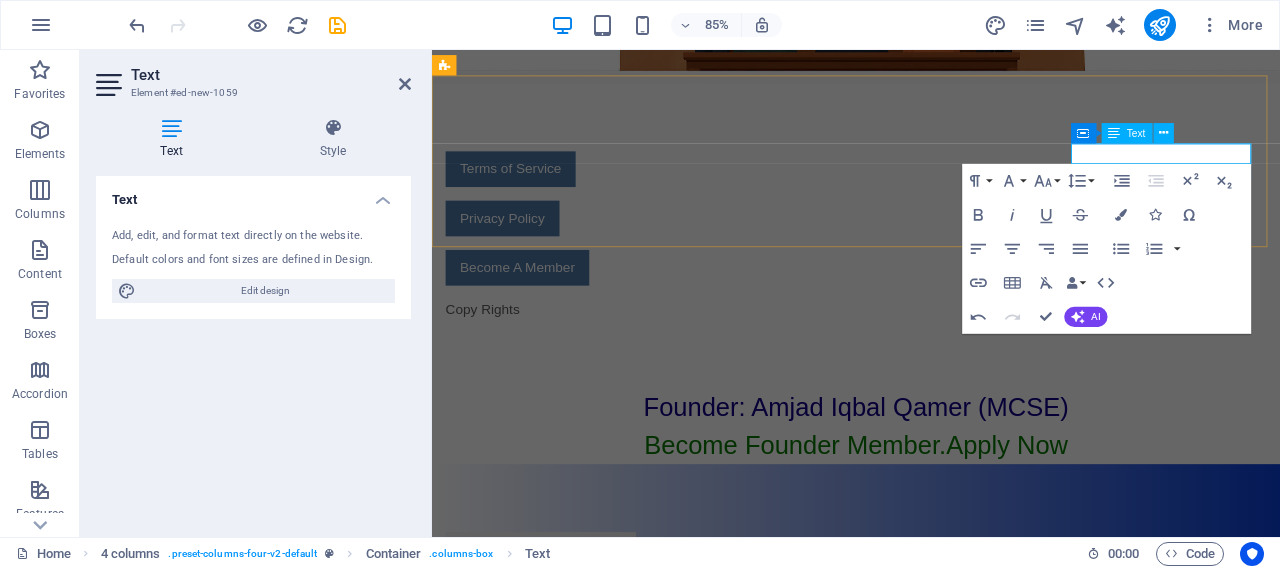 click on "Copy Rights" at bounding box center [554, 355] 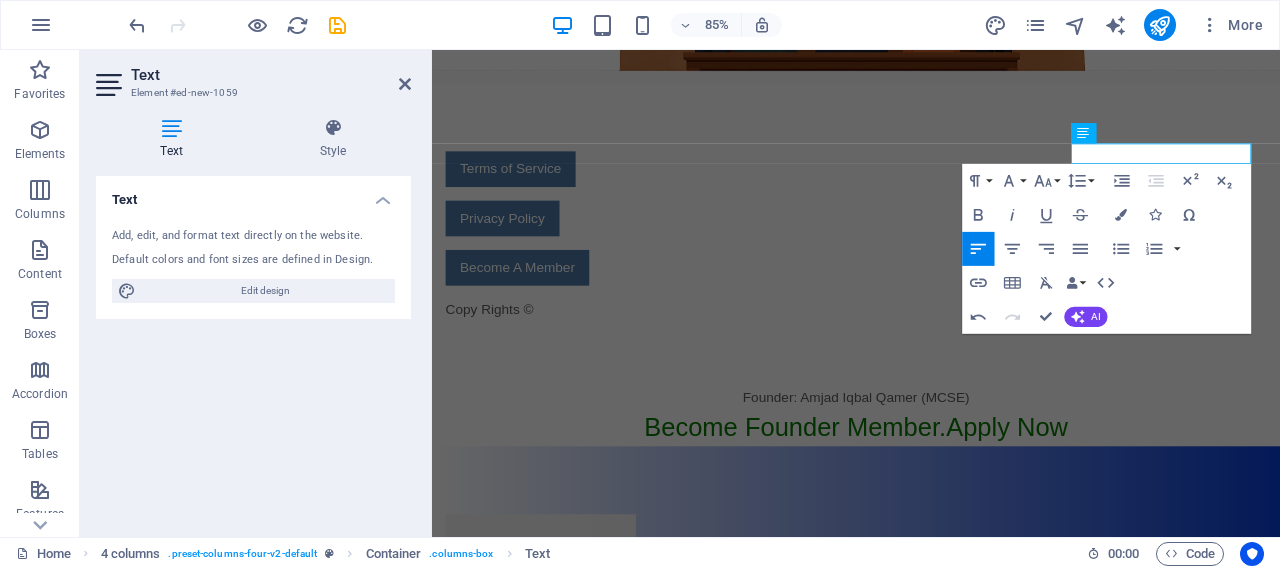 click on "Copy Rights ©" at bounding box center (554, 355) 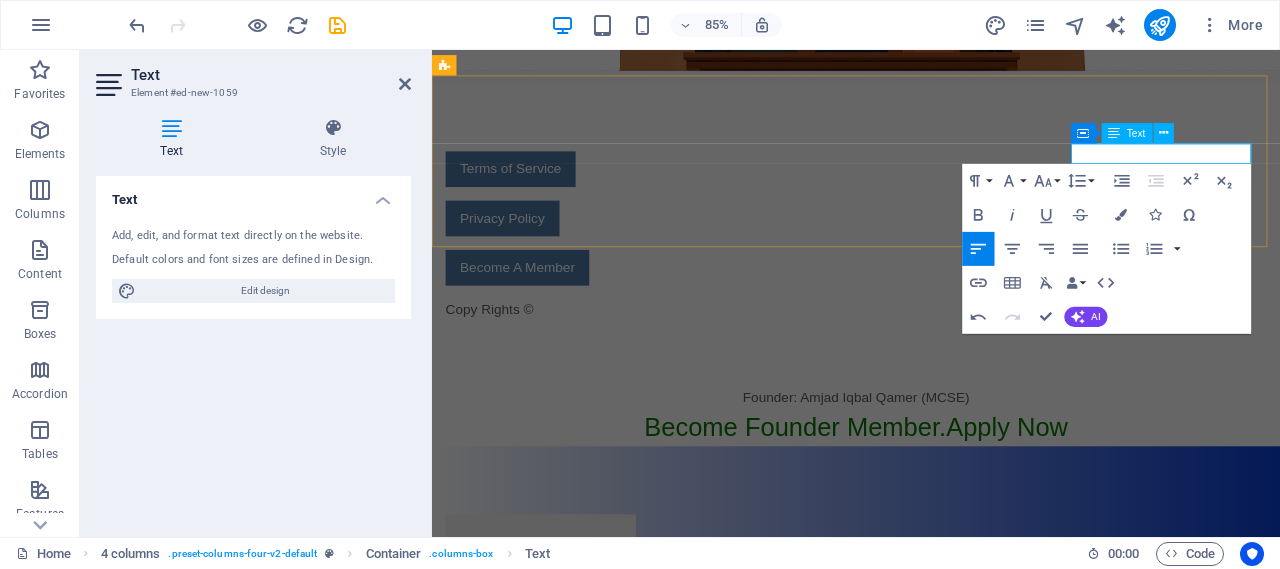 scroll, scrollTop: 0, scrollLeft: 10, axis: horizontal 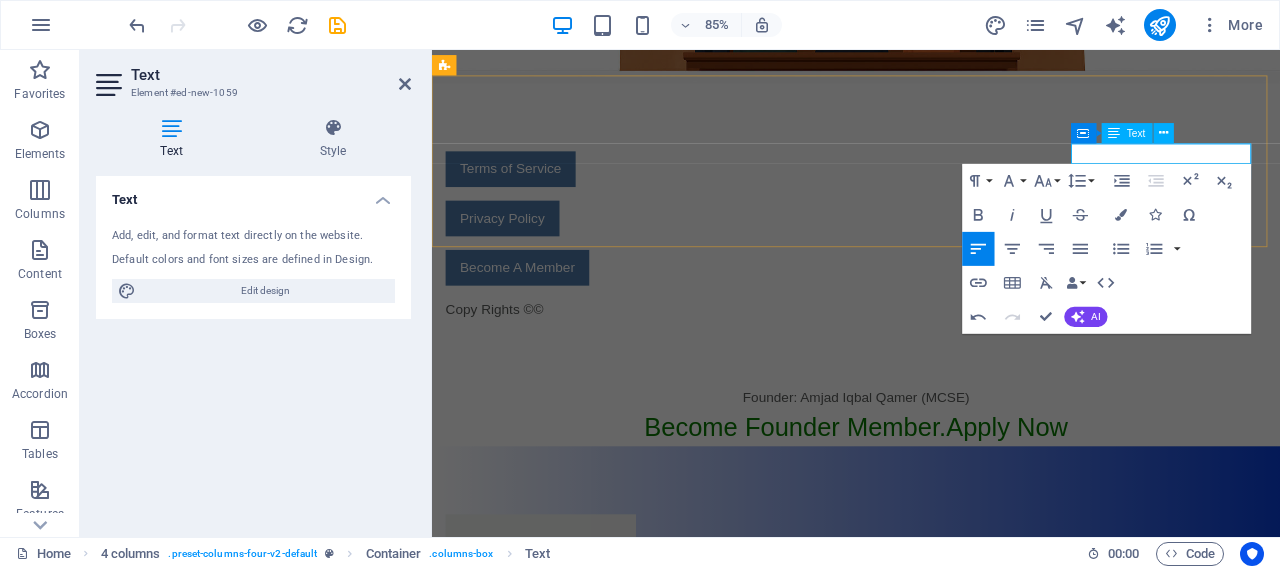 click on "Copy Rights ©©" at bounding box center [554, 355] 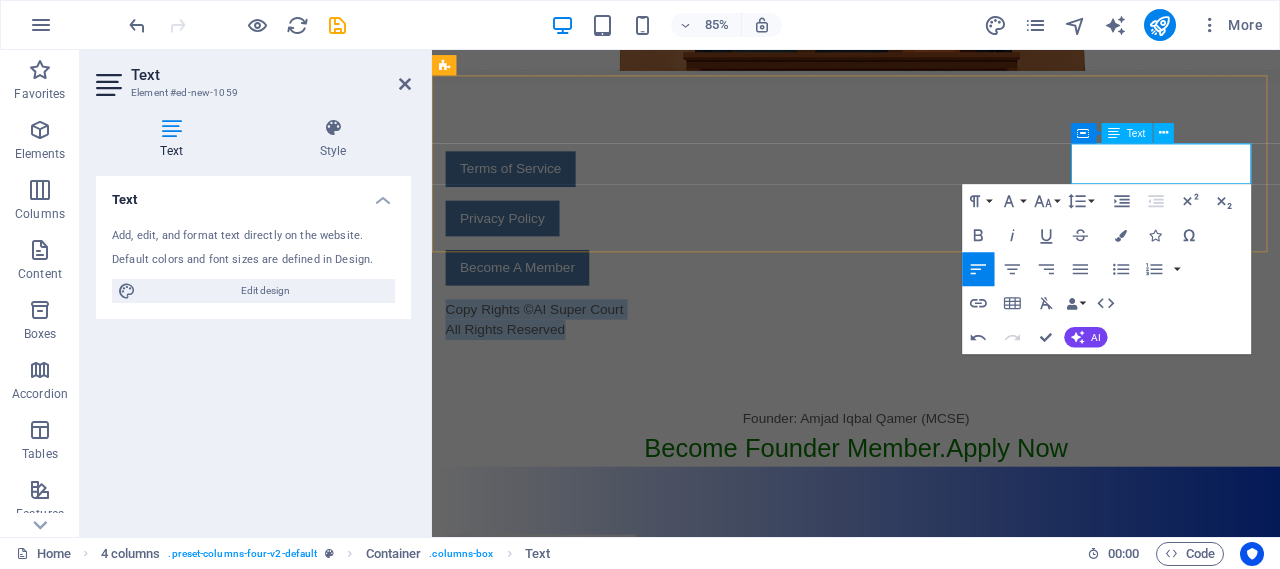 drag, startPoint x: 1351, startPoint y: 193, endPoint x: 1506, endPoint y: 274, distance: 174.88853 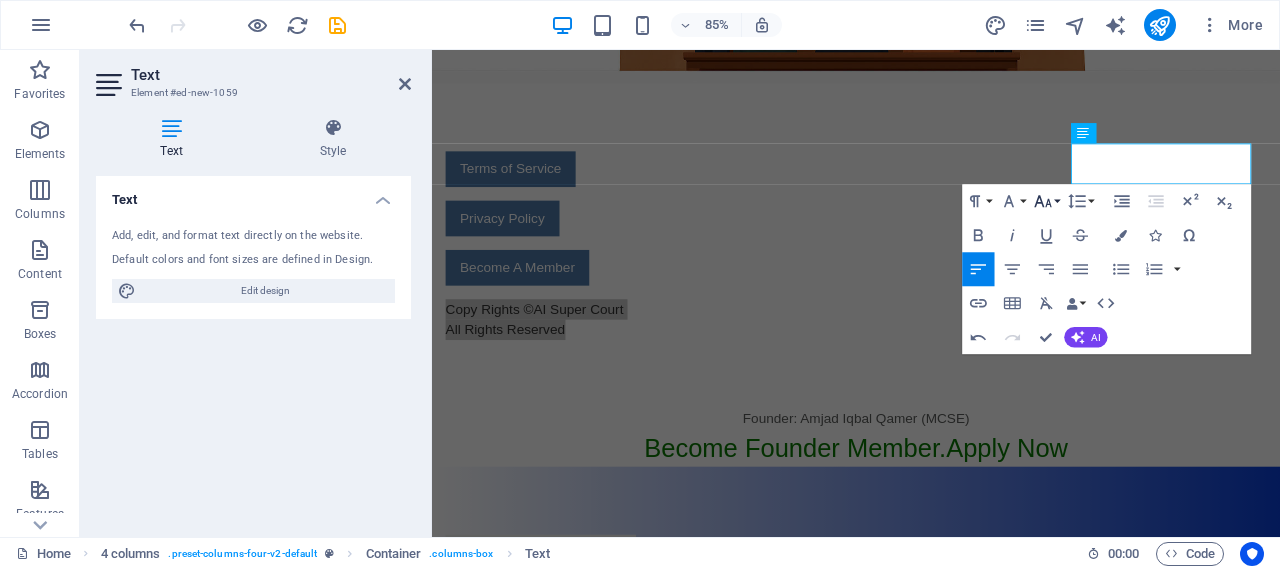 click on "Font Size" at bounding box center [1046, 201] 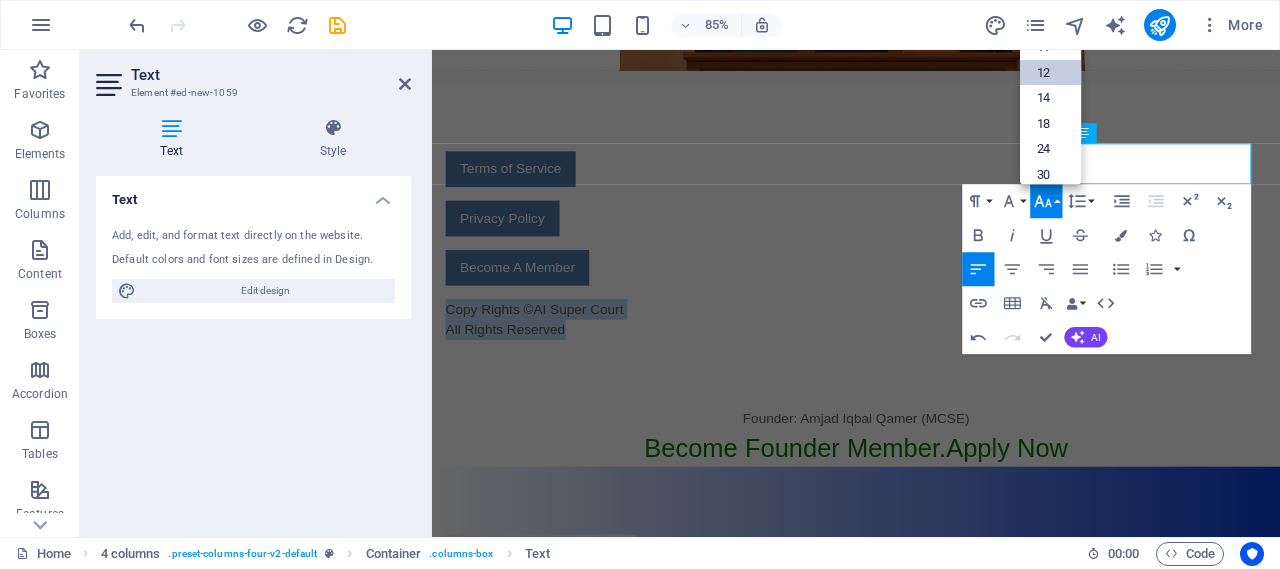 click on "12" at bounding box center (1050, 72) 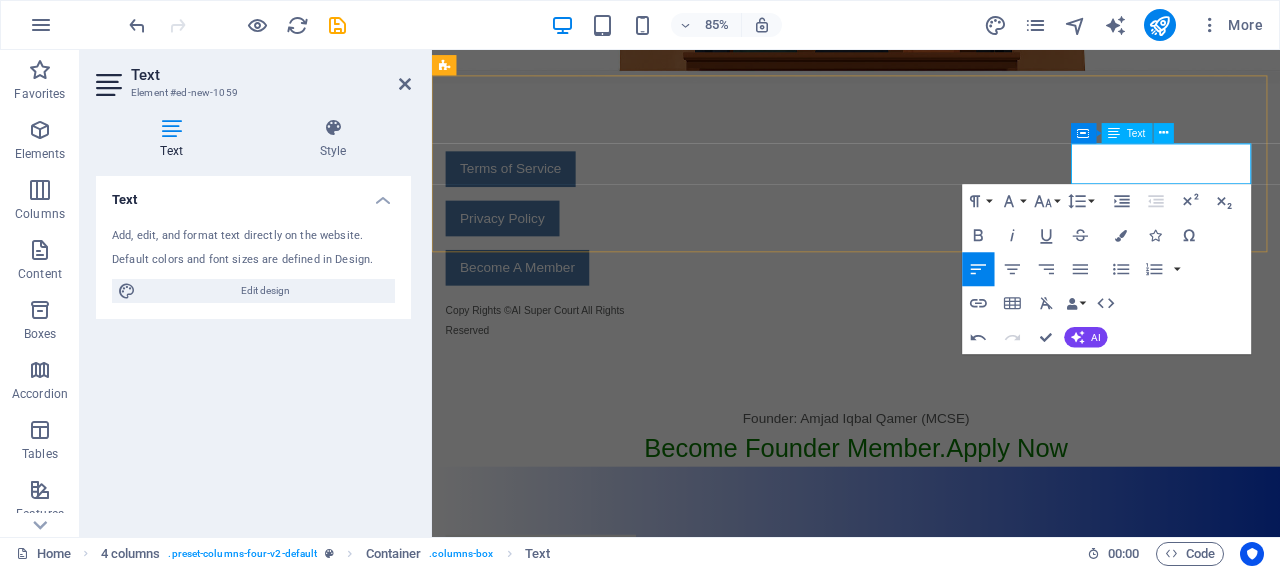 click on "Copy Rights ©AI Super Court All Rights Reserved" at bounding box center [554, 367] 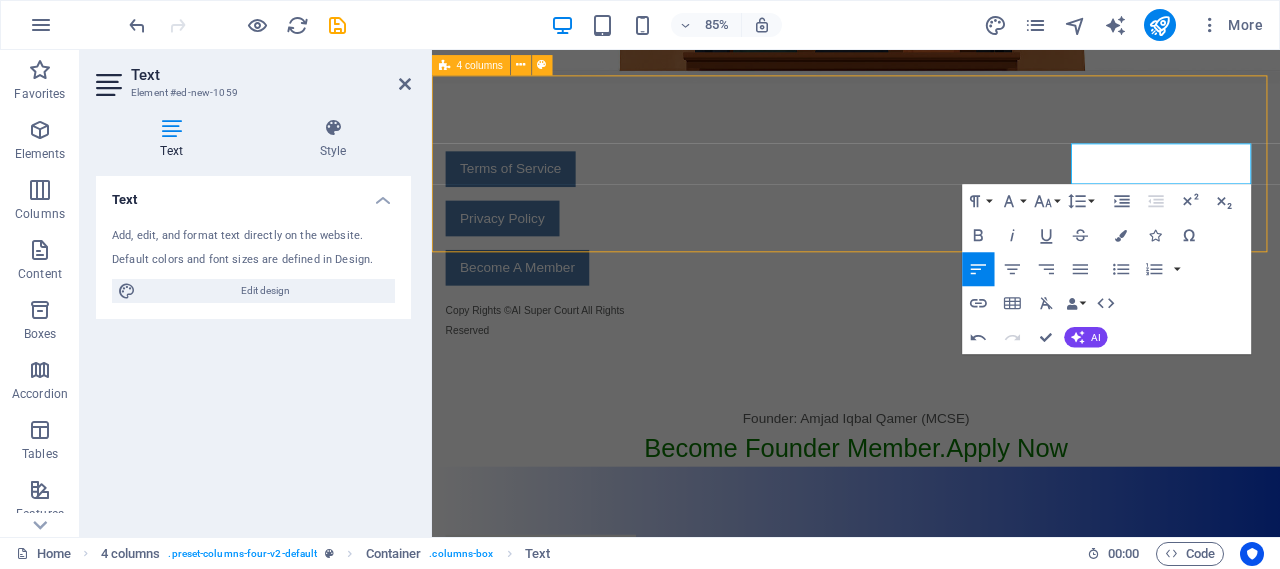 click on "Terms of Service Privacy Policy Become A Member Copy Rights ©AI Super Court All Rights Reserved ©" at bounding box center (931, 280) 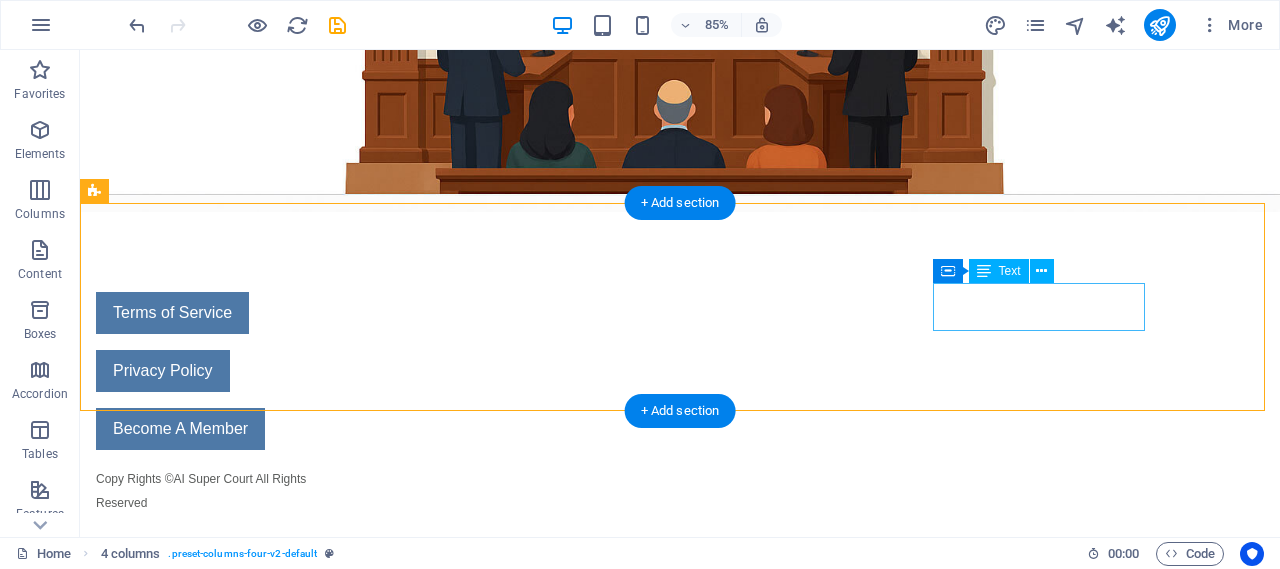 click on "Copy Rights ©AI Super Court All Rights Reserved" at bounding box center [202, 490] 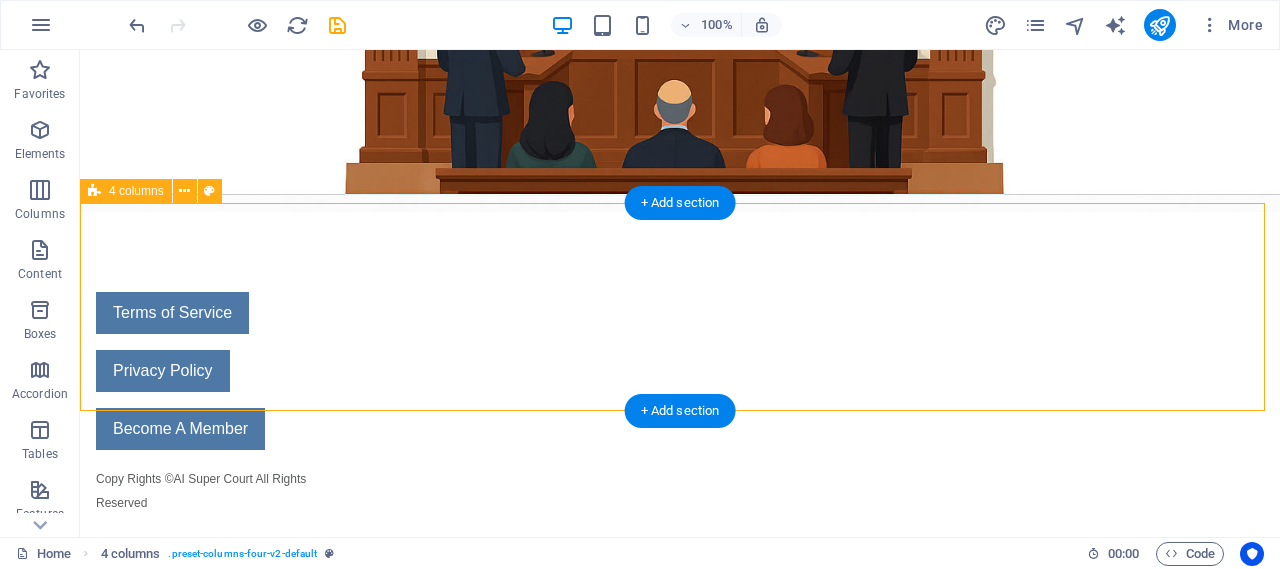 click on "Terms of Service Privacy Policy Become A Member Copy Rights ©AI Super Court All Rights Reserved" at bounding box center [680, 403] 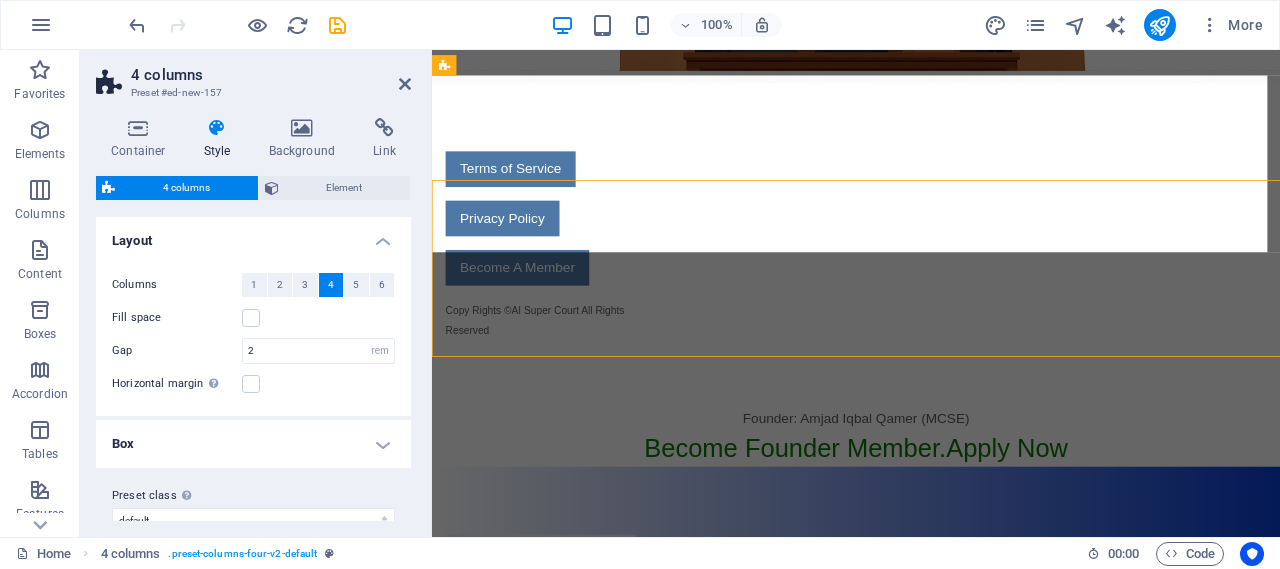 click on "4 columns" at bounding box center (177, 188) 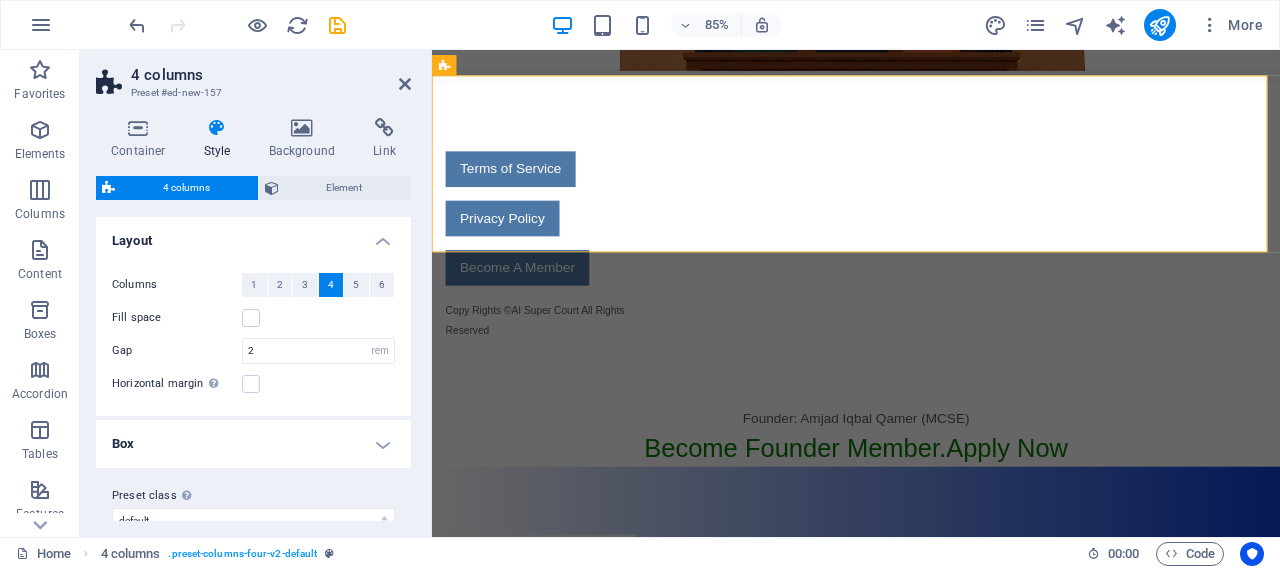 scroll, scrollTop: 27, scrollLeft: 0, axis: vertical 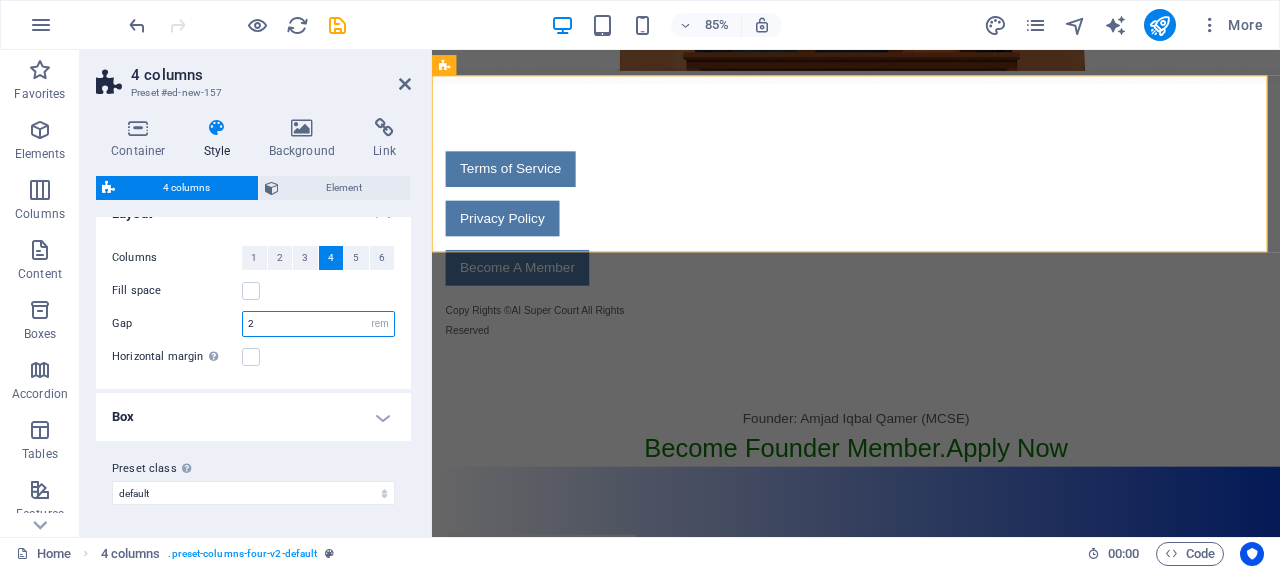 click on "2" at bounding box center (318, 324) 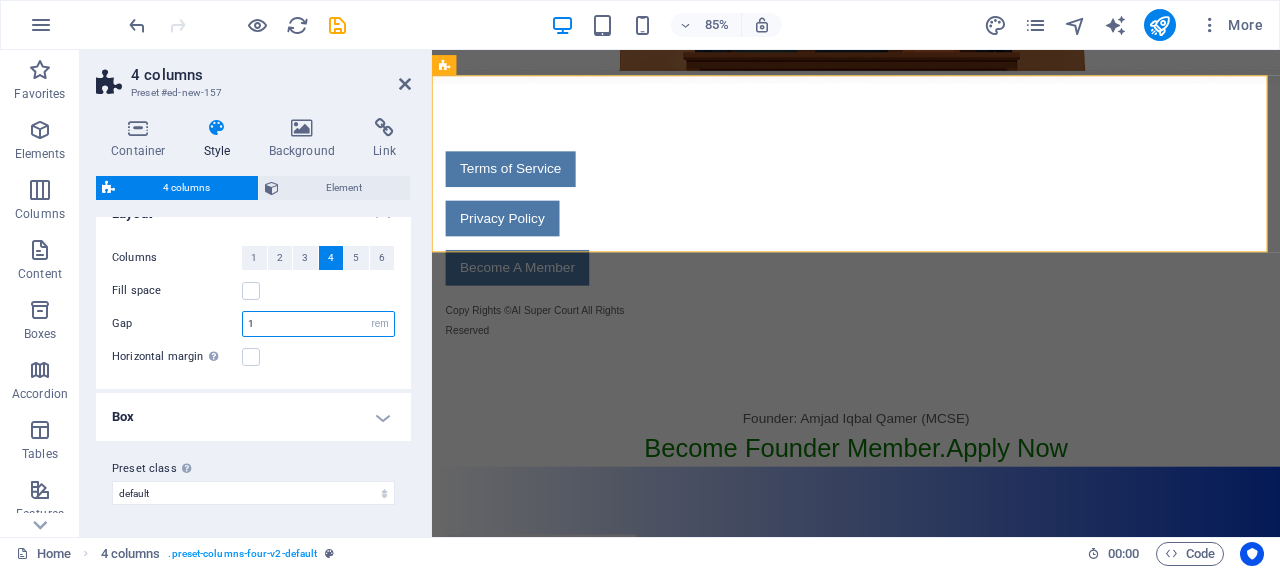 type on "1" 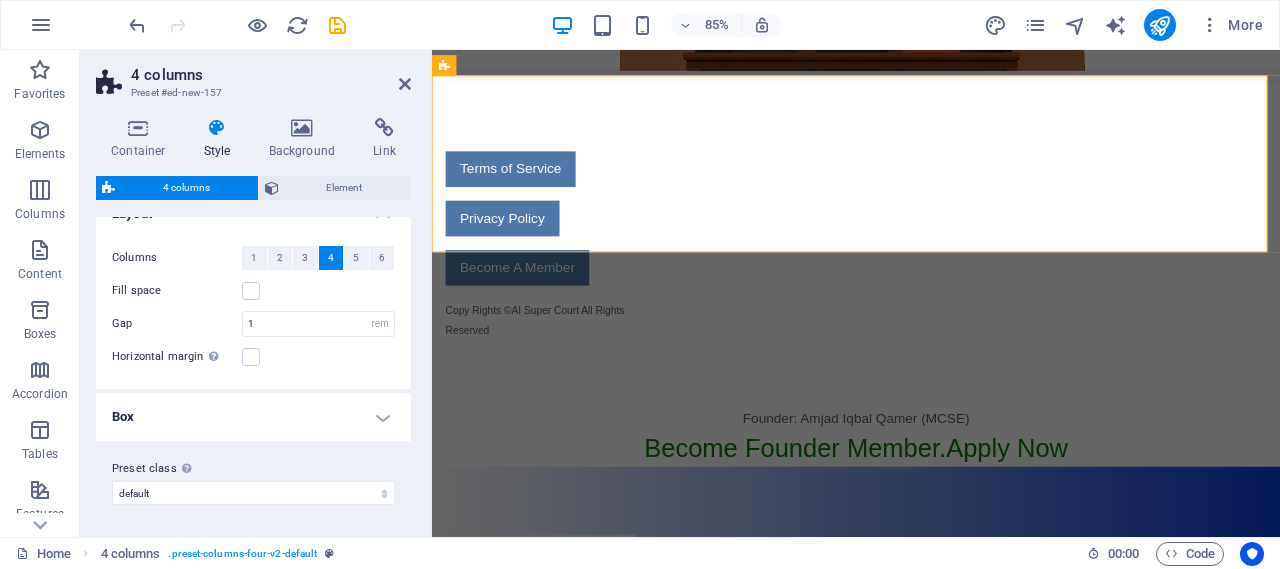 click on "Horizontal margin Only if the containers "Content width" is not set to "Default"" at bounding box center (253, 357) 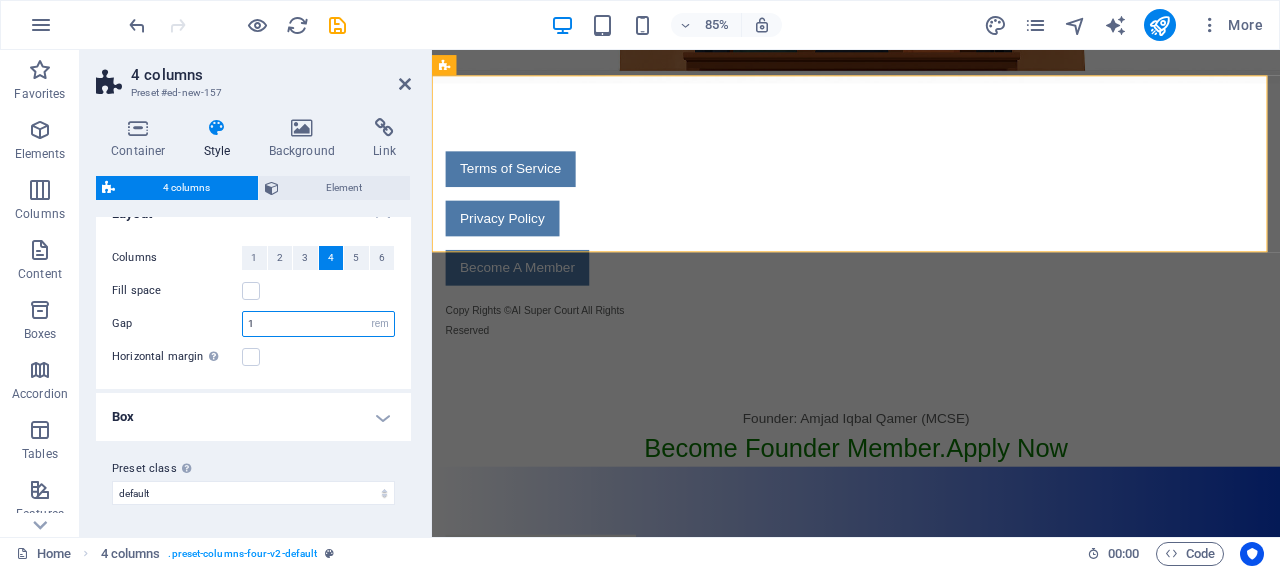 click on "1" at bounding box center (318, 324) 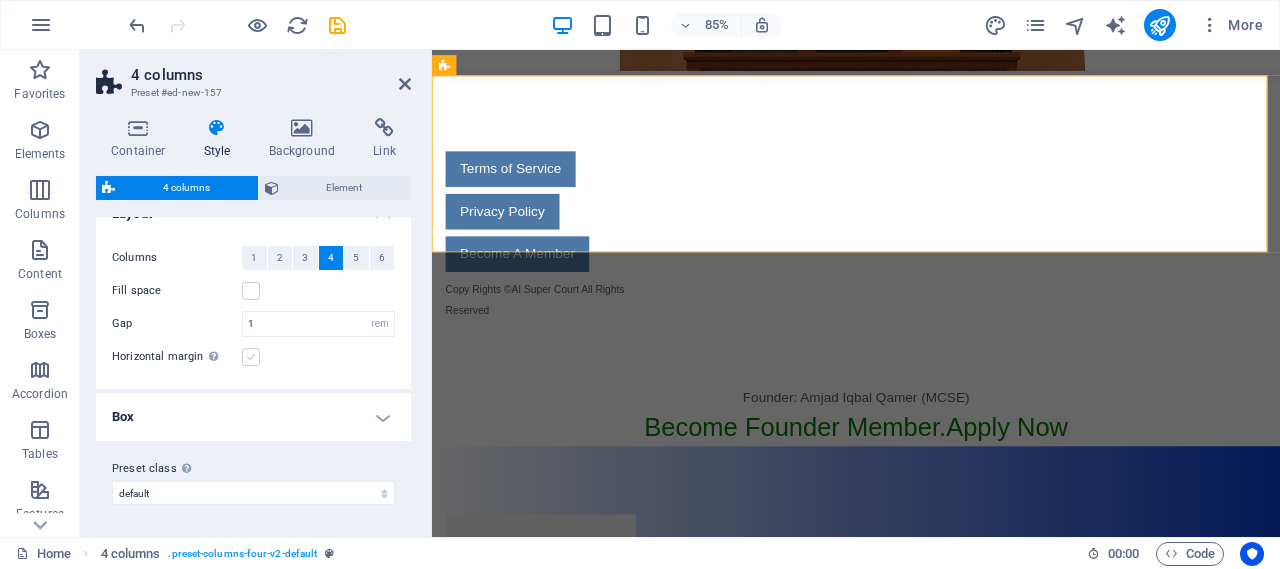 click at bounding box center [251, 357] 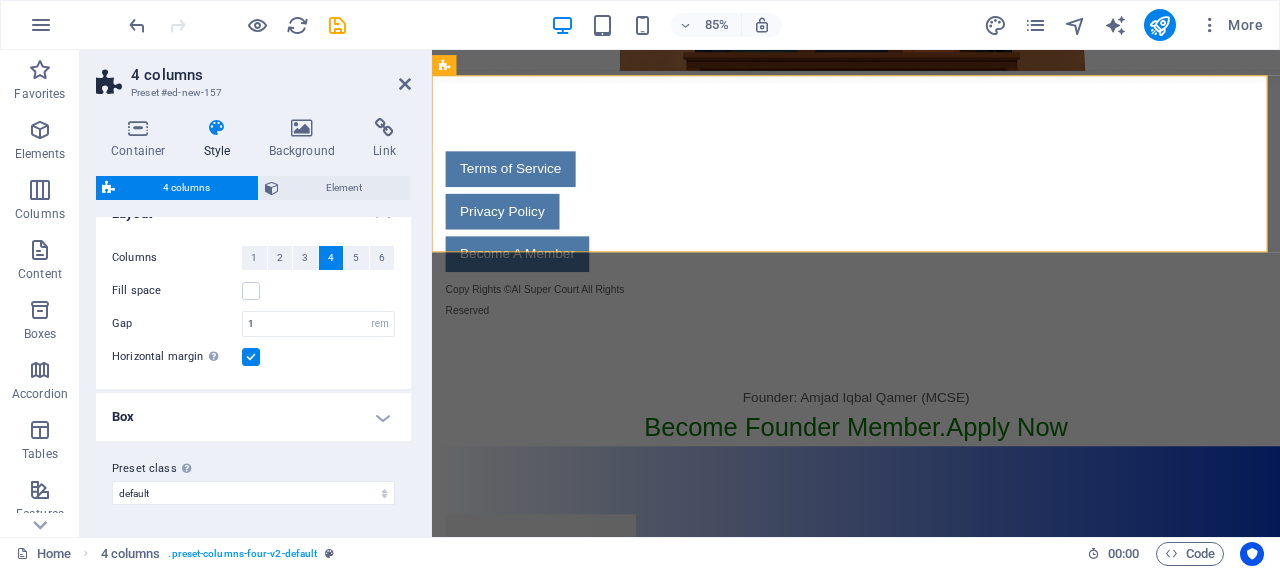 click at bounding box center (251, 357) 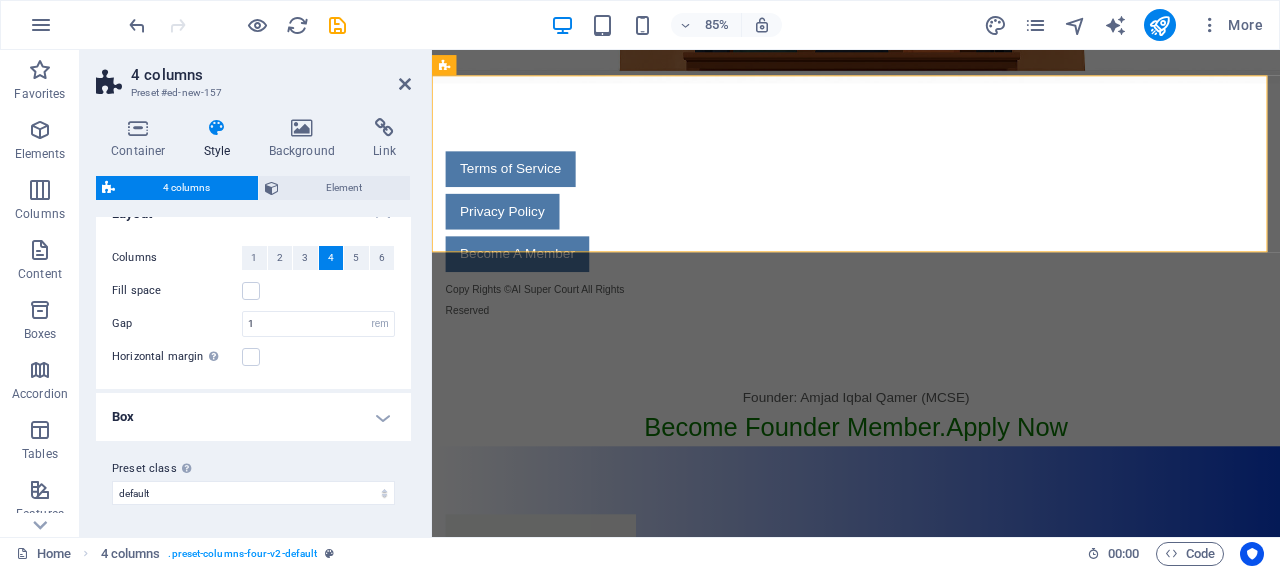click on "Box" at bounding box center (253, 417) 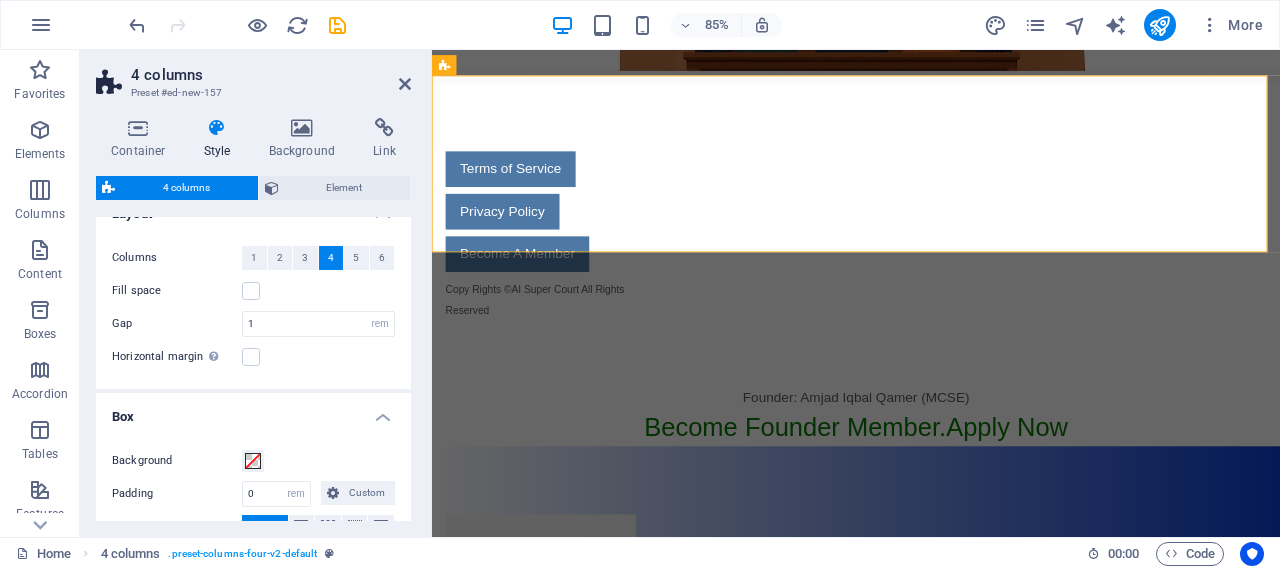 scroll, scrollTop: 213, scrollLeft: 0, axis: vertical 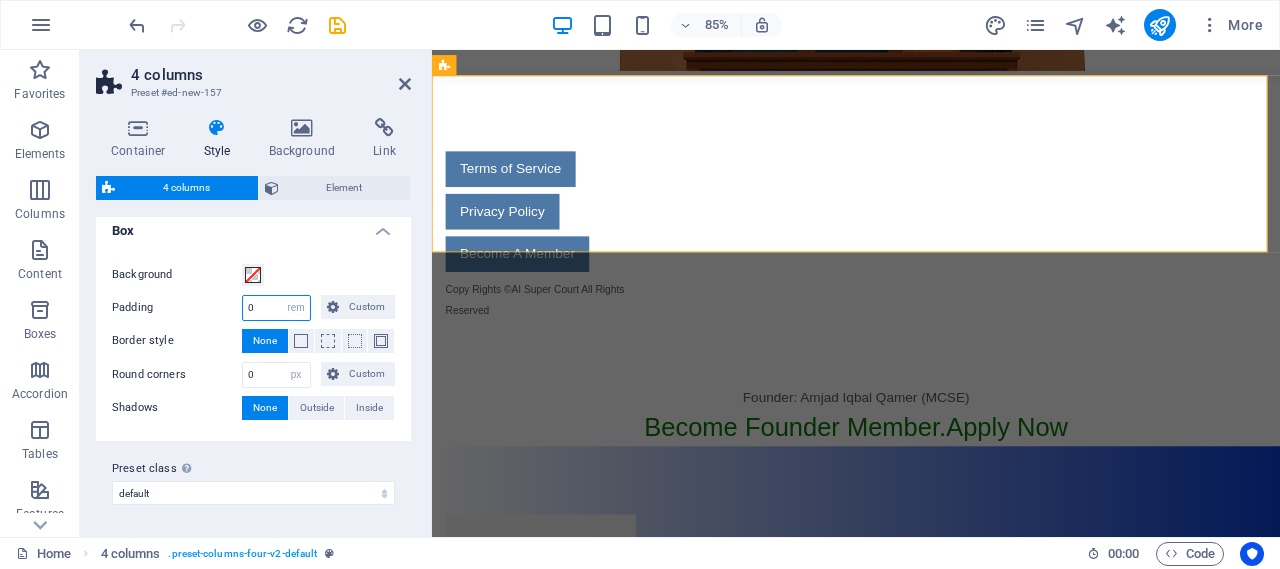 click on "0" at bounding box center (276, 308) 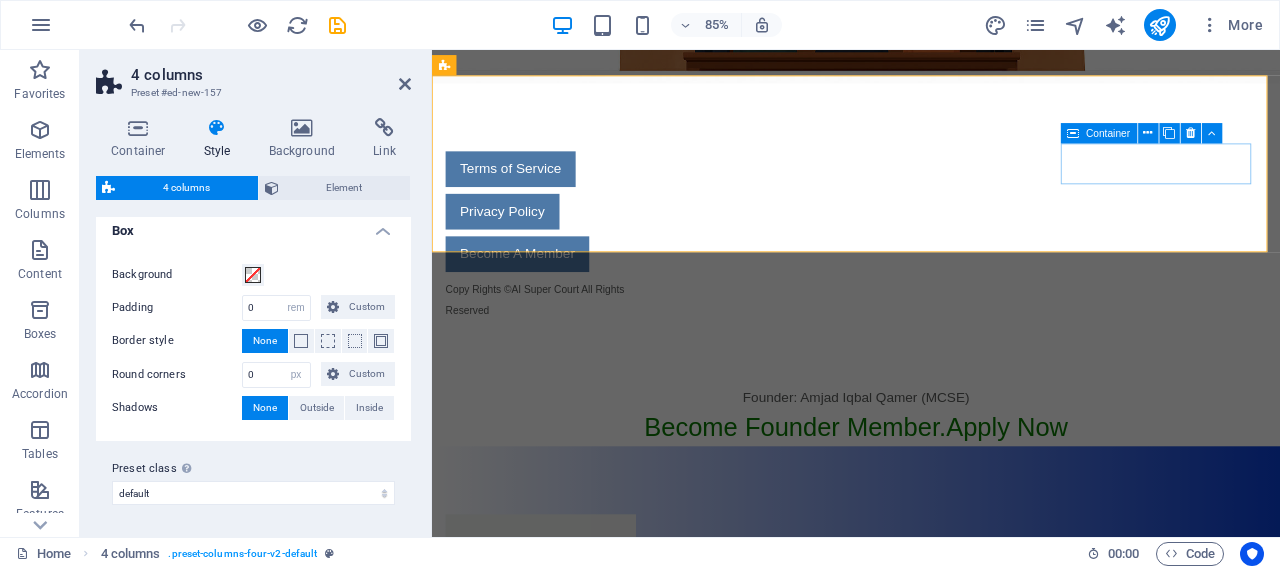 drag, startPoint x: 1501, startPoint y: 181, endPoint x: 1446, endPoint y: 198, distance: 57.567352 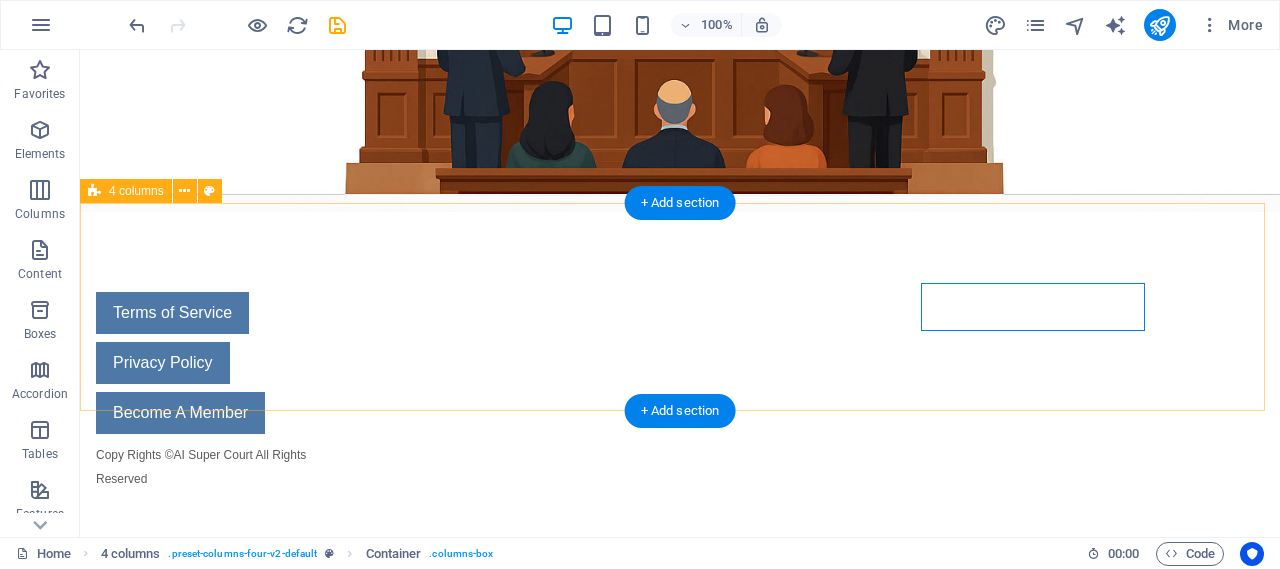 click on "Terms of Service Privacy Policy Become A Member Copy Rights ©AI Super Court All Rights Reserved" at bounding box center (680, 391) 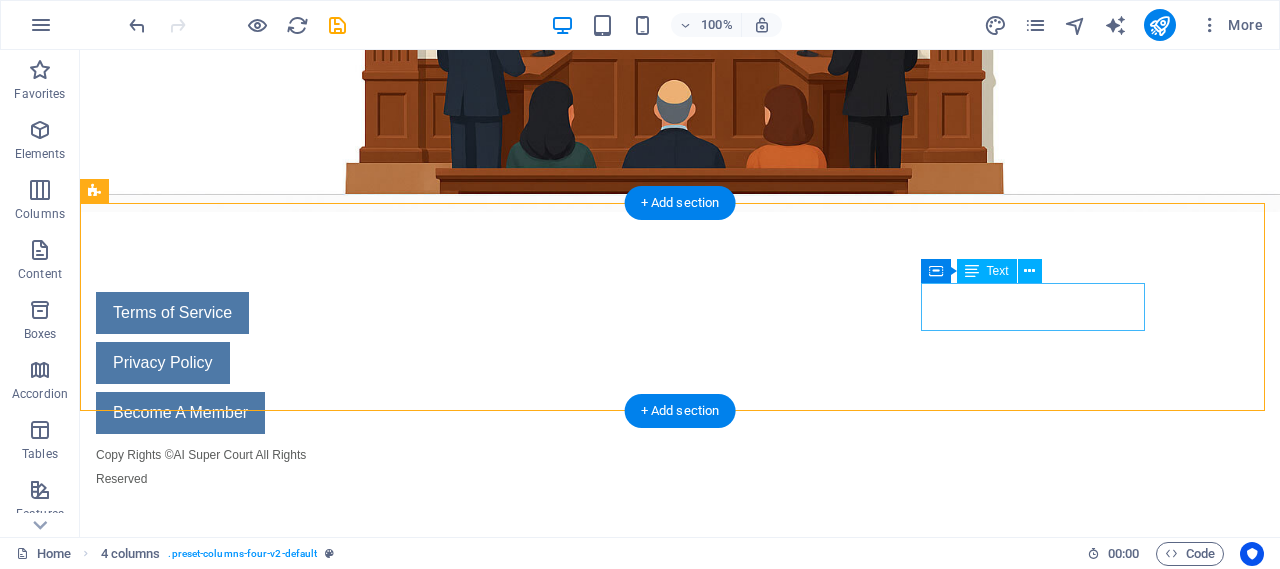 click on "Copy Rights ©AI Super Court All Rights Reserved" at bounding box center [208, 466] 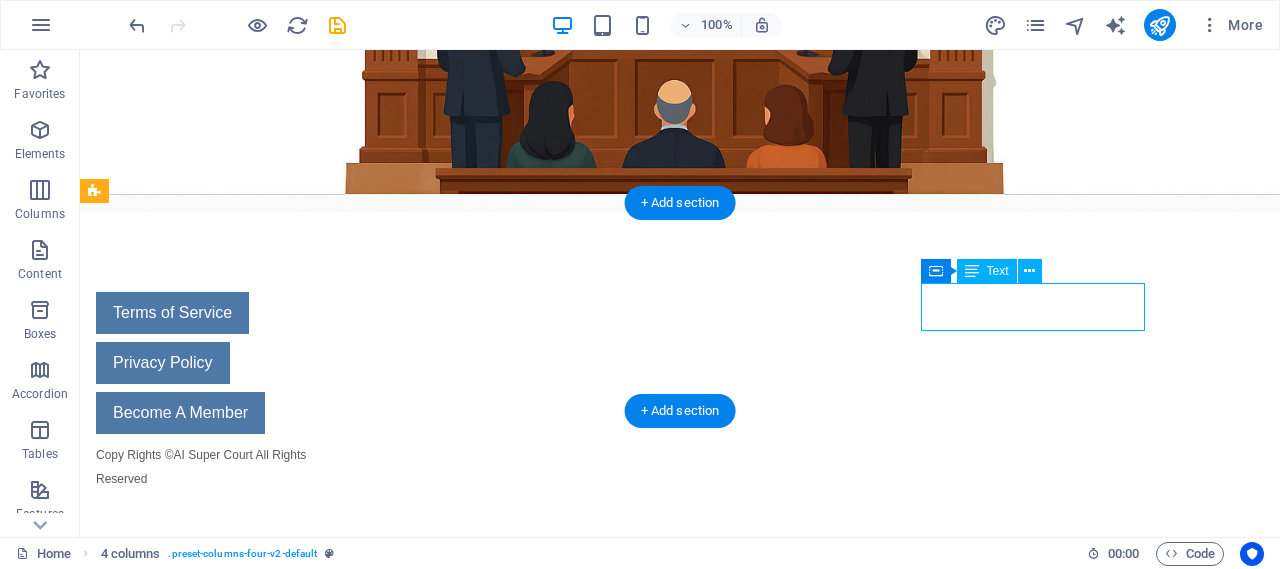 click on "Copy Rights ©AI Super Court All Rights Reserved" at bounding box center (208, 466) 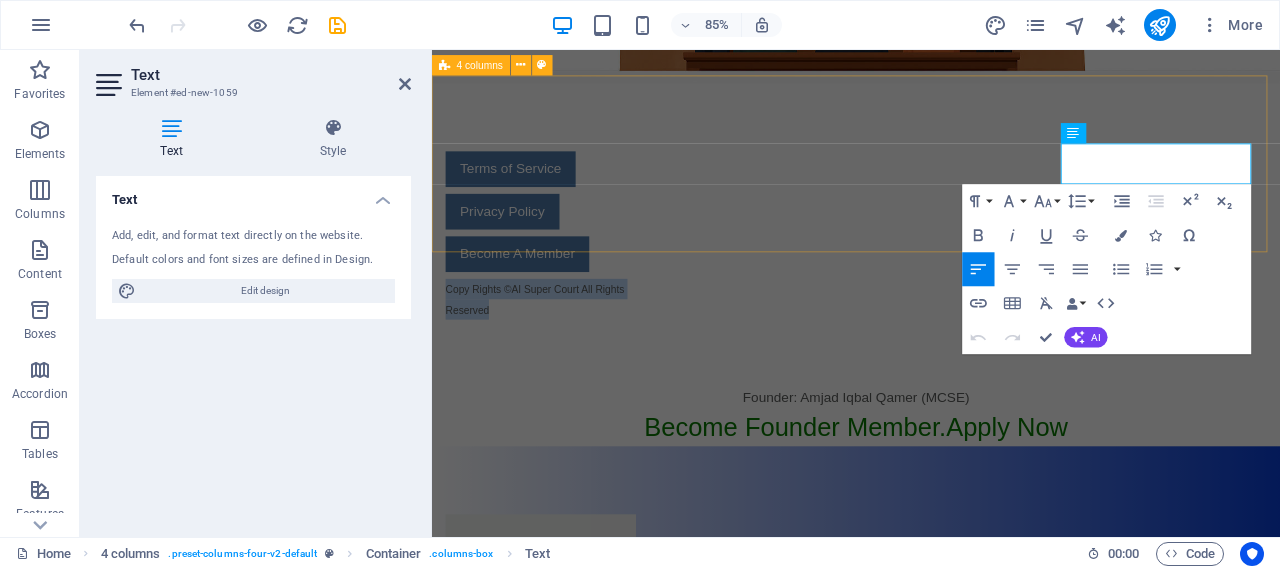drag, startPoint x: 1233, startPoint y: 195, endPoint x: 1168, endPoint y: 167, distance: 70.77429 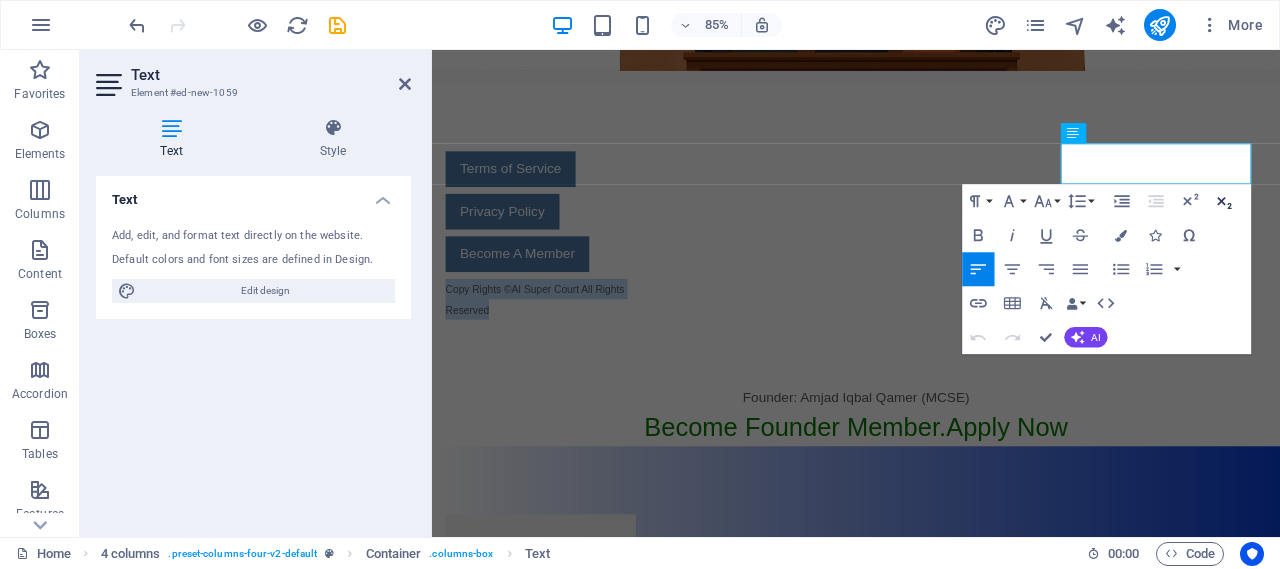 type 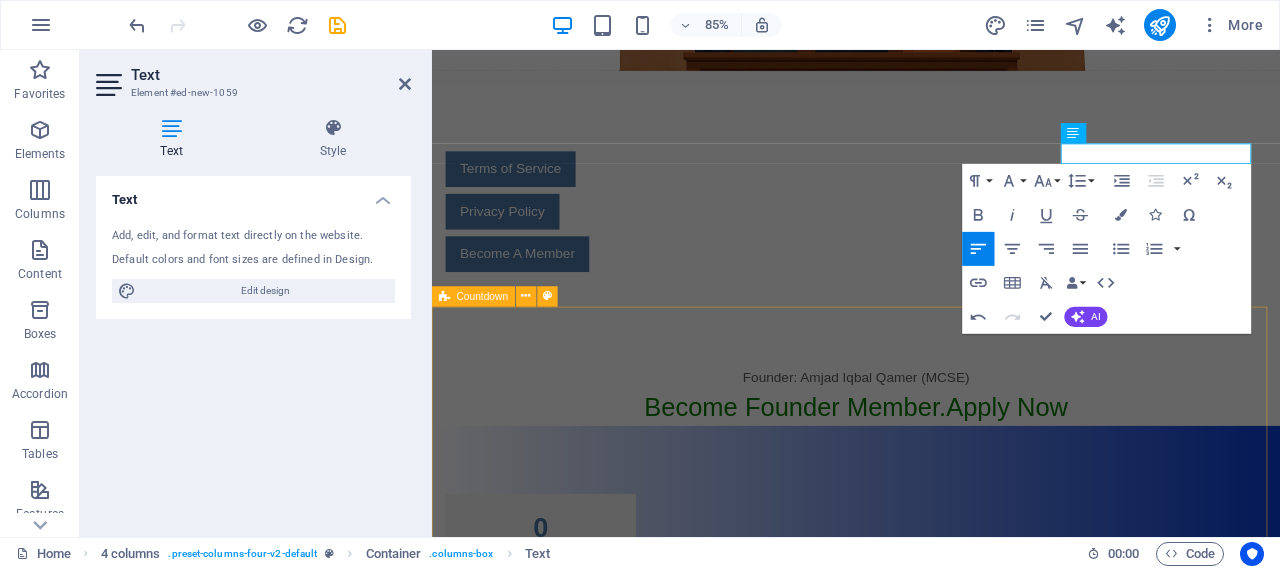 drag, startPoint x: 1015, startPoint y: 394, endPoint x: 1659, endPoint y: 242, distance: 661.69476 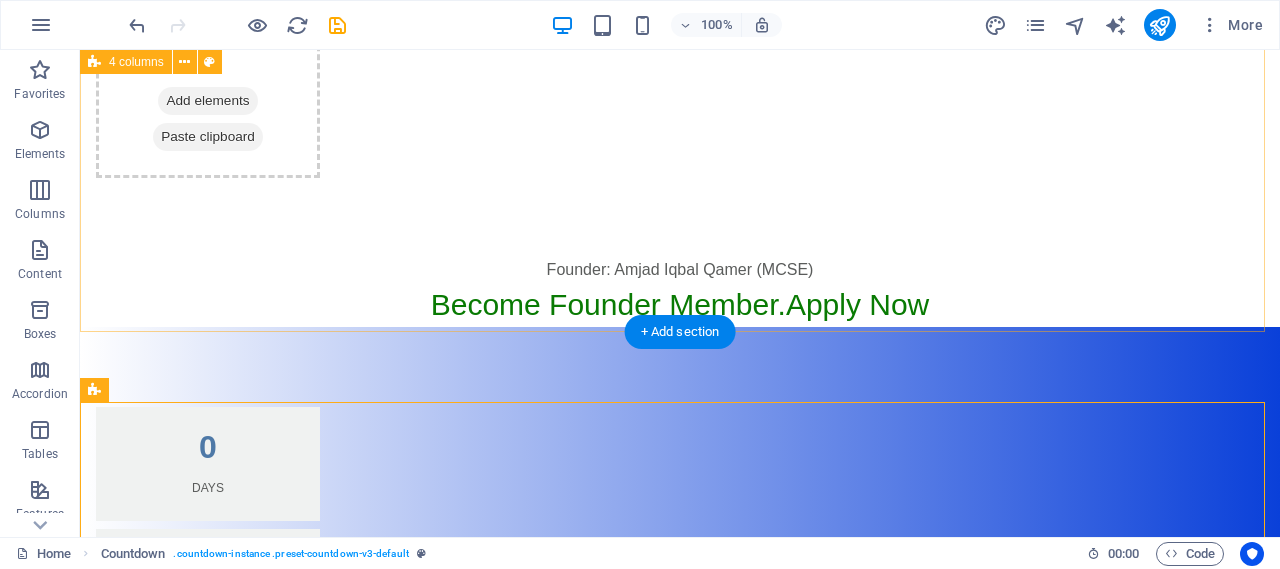 scroll, scrollTop: 781, scrollLeft: 0, axis: vertical 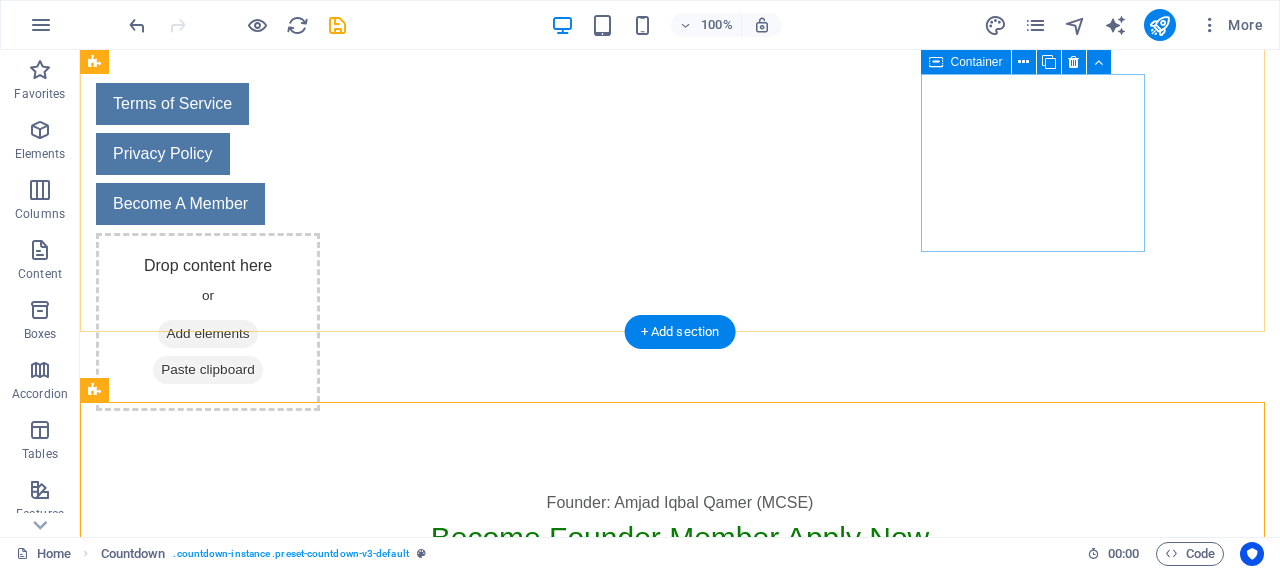 click on "Add elements" at bounding box center (207, 334) 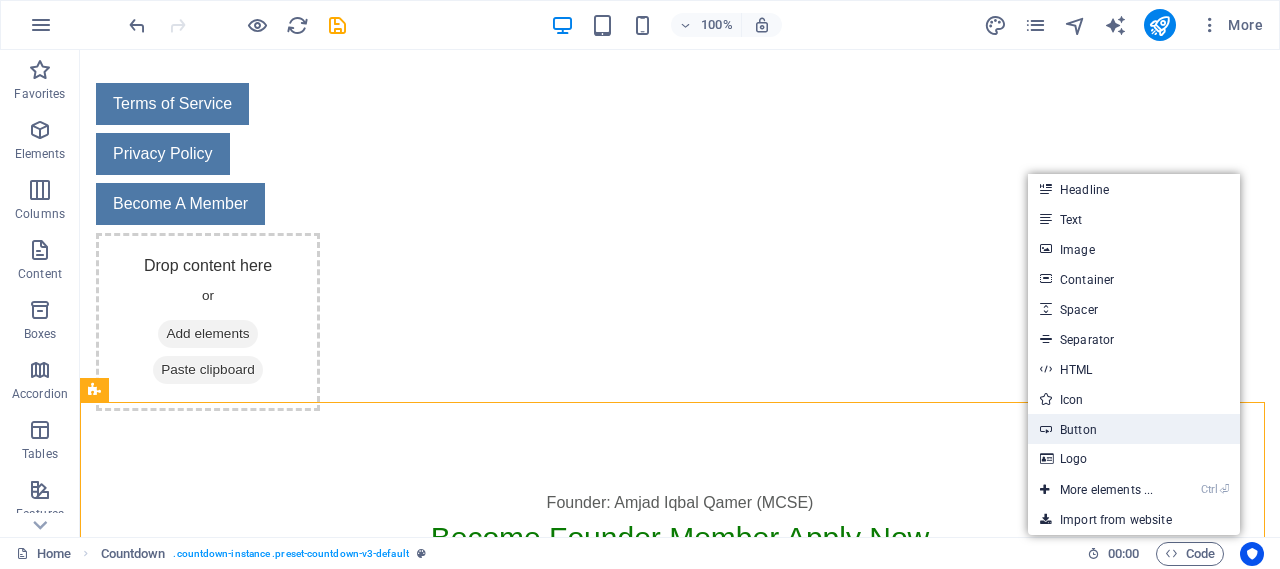 click on "Button" at bounding box center (1134, 429) 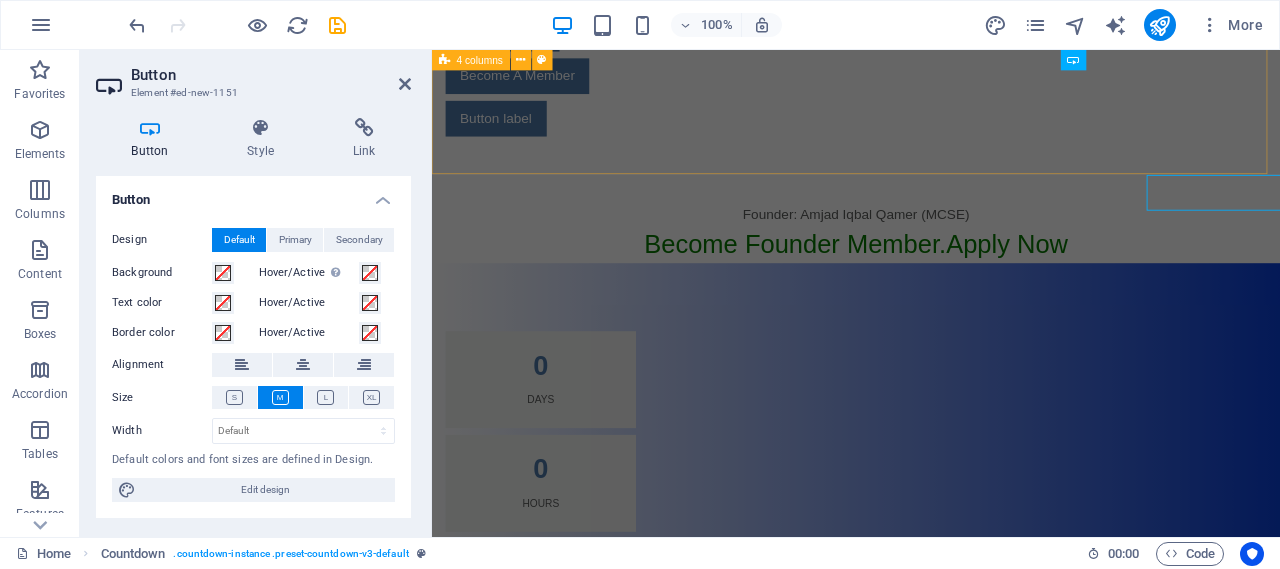 scroll, scrollTop: 658, scrollLeft: 0, axis: vertical 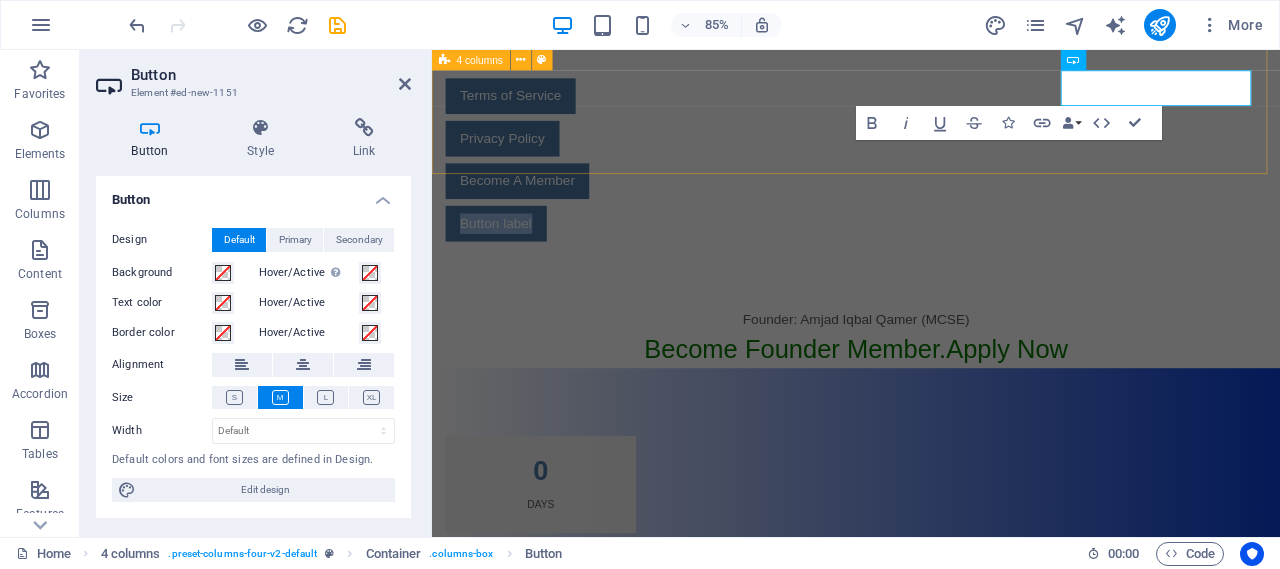 type 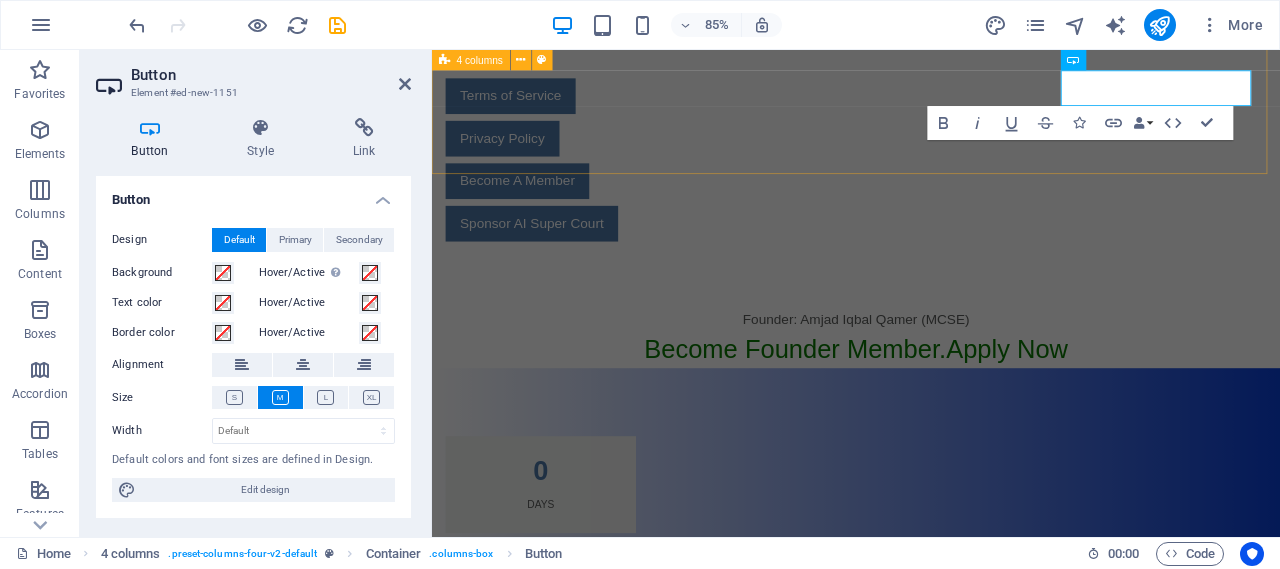 click on "Terms of Service Privacy Policy Become A Member Sponsor AI Super Court" at bounding box center (931, 179) 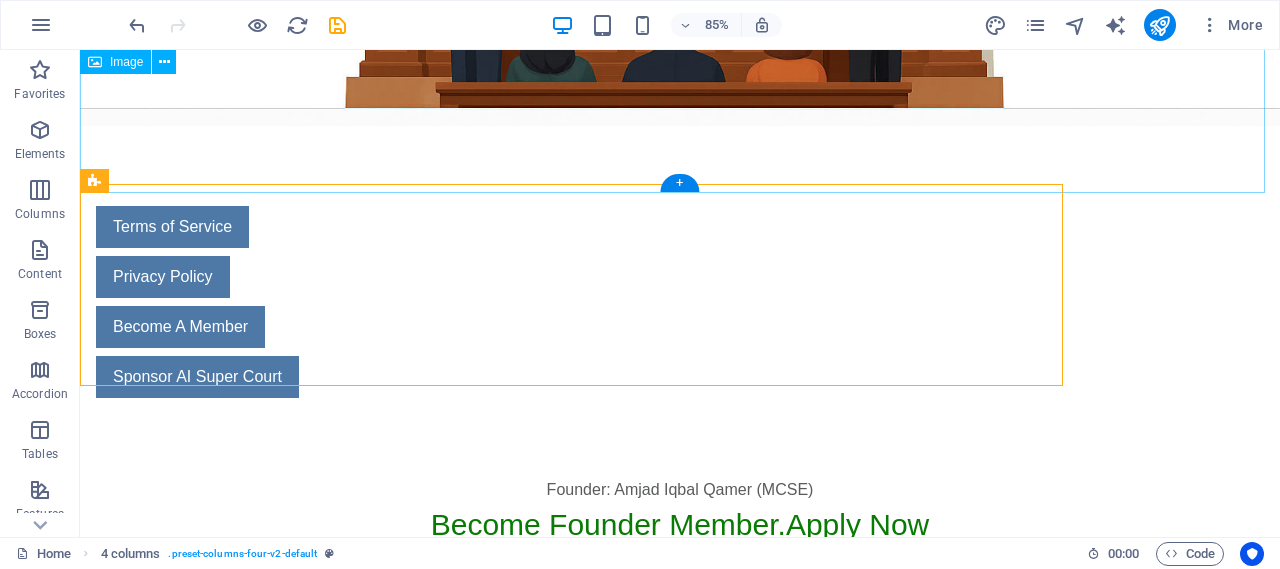 scroll, scrollTop: 468, scrollLeft: 0, axis: vertical 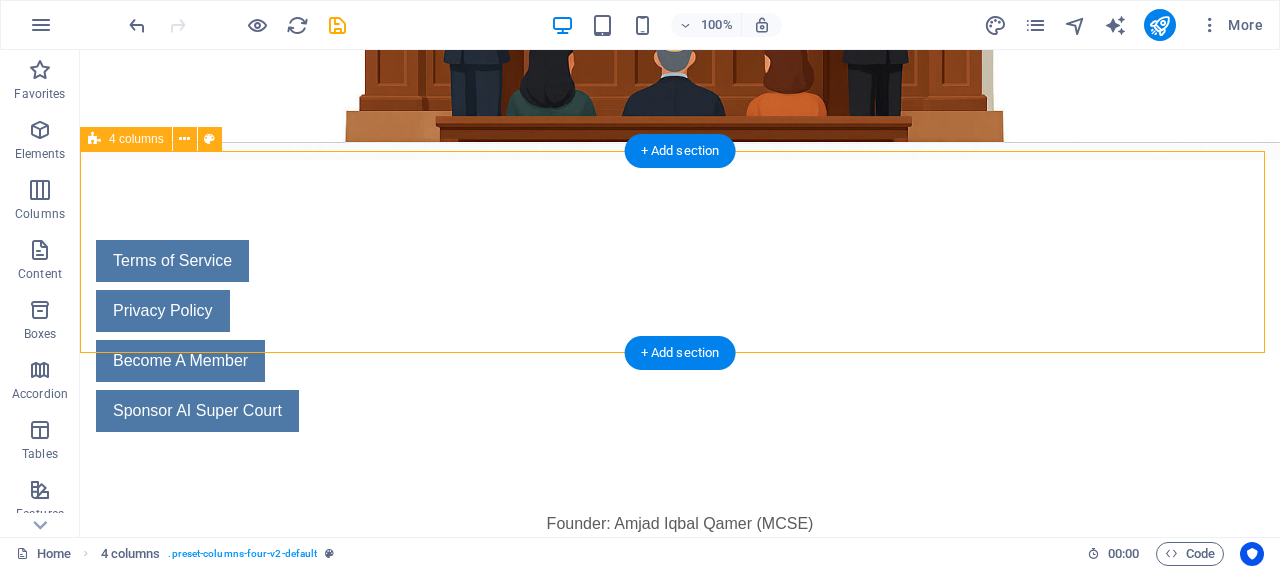 click on "Terms of Service Privacy Policy Become A Member Sponsor AI Super Court" at bounding box center [680, 336] 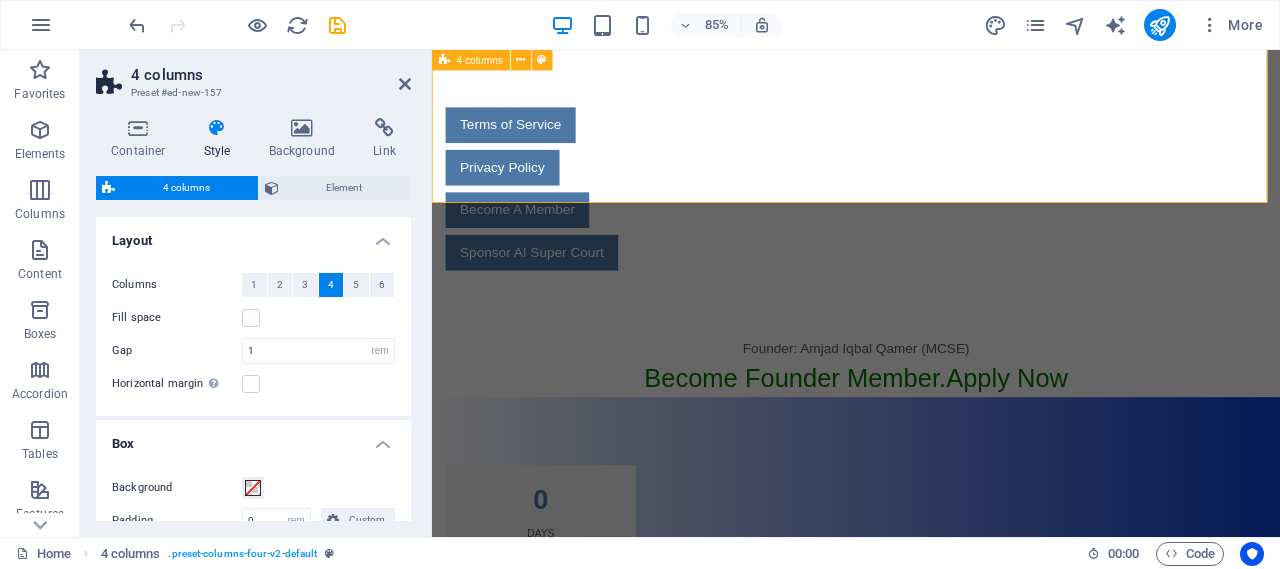 click on "Terms of Service Privacy Policy Become A Member Sponsor AI Super Court" at bounding box center [931, 213] 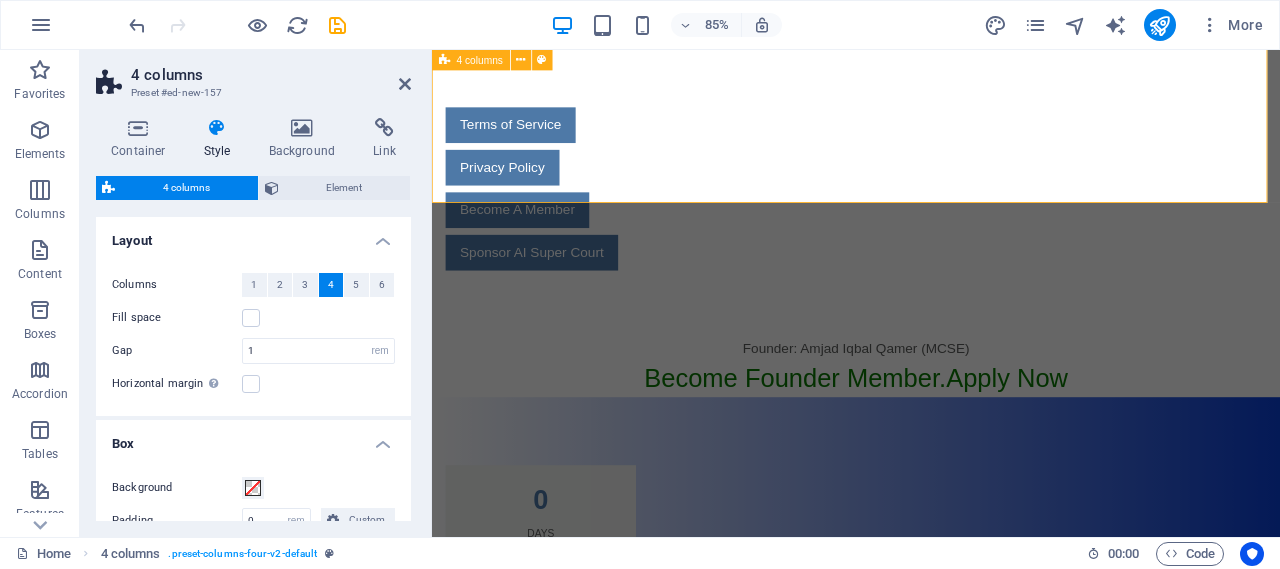 click on "Terms of Service Privacy Policy Become A Member Sponsor AI Super Court" at bounding box center [931, 213] 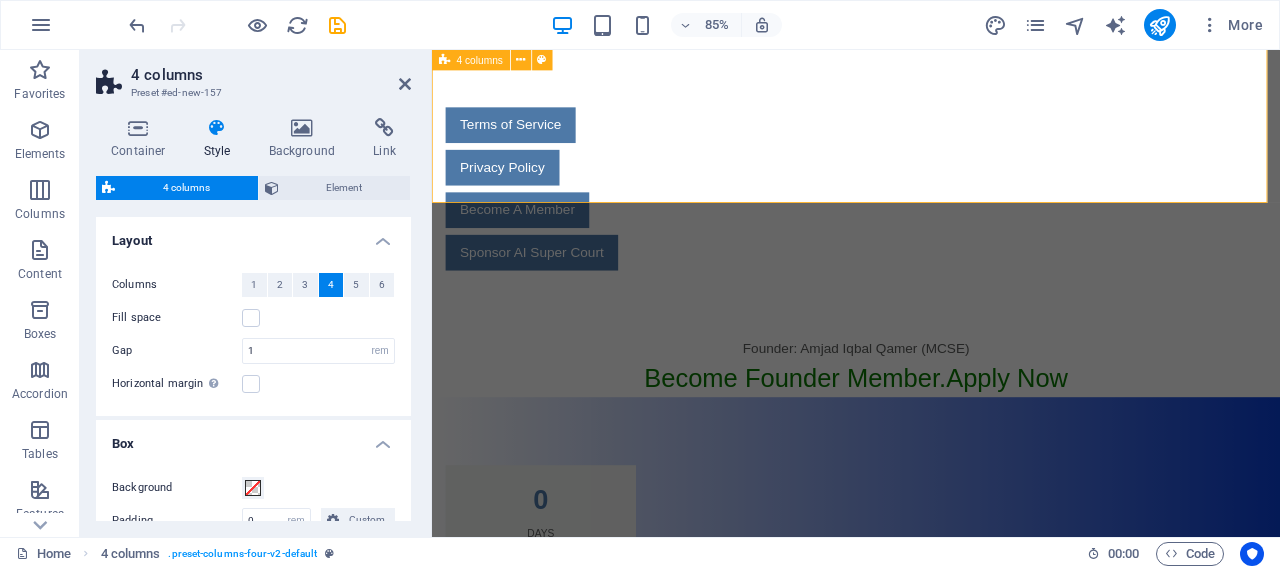 click on "4 columns" at bounding box center [480, 60] 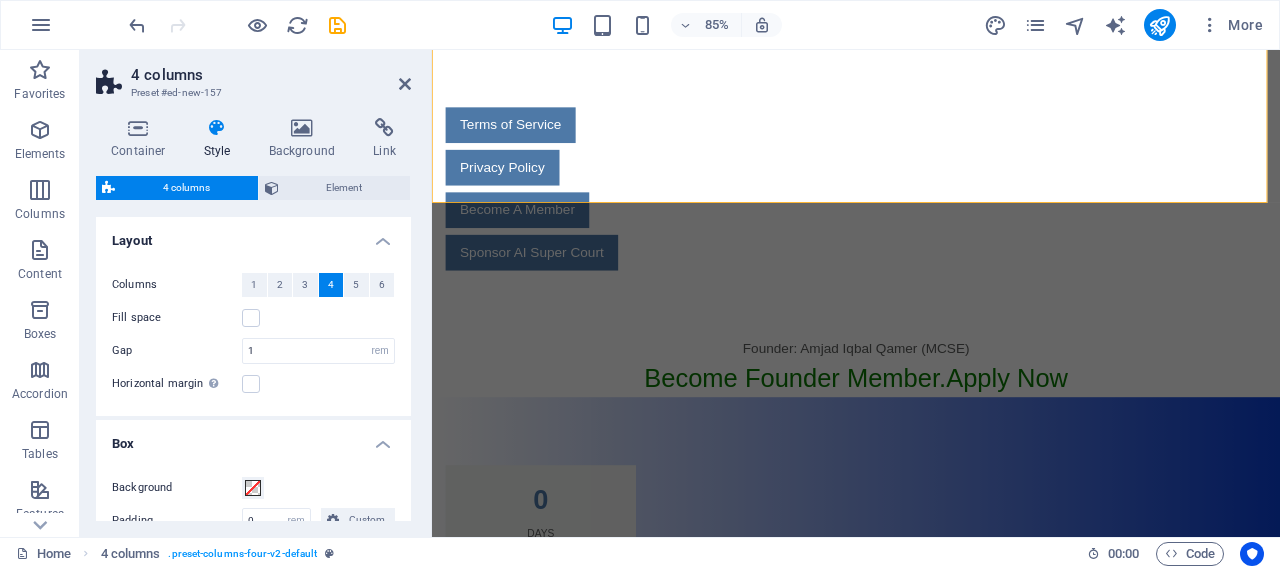 scroll, scrollTop: 213, scrollLeft: 0, axis: vertical 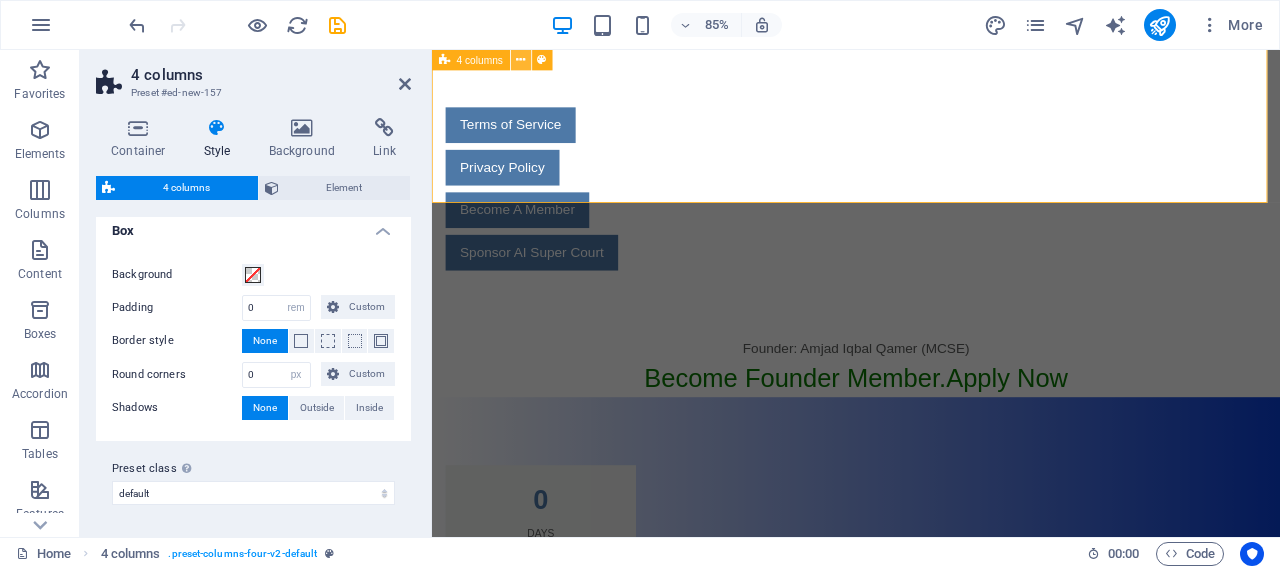 click at bounding box center (520, 60) 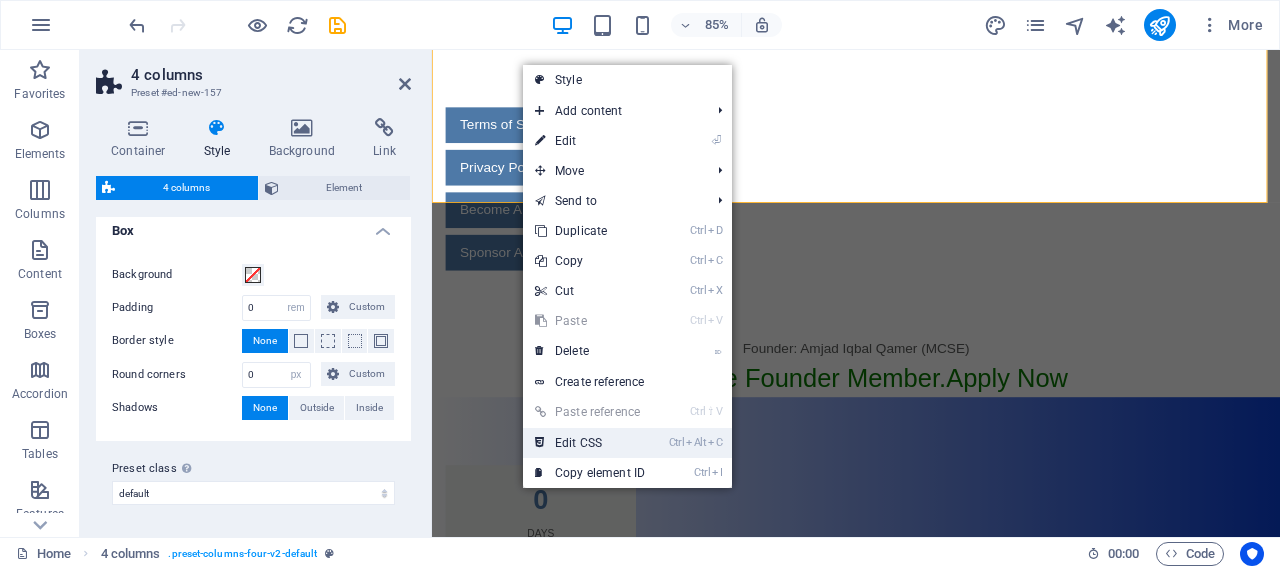 click on "Ctrl Alt C  Edit CSS" at bounding box center [590, 443] 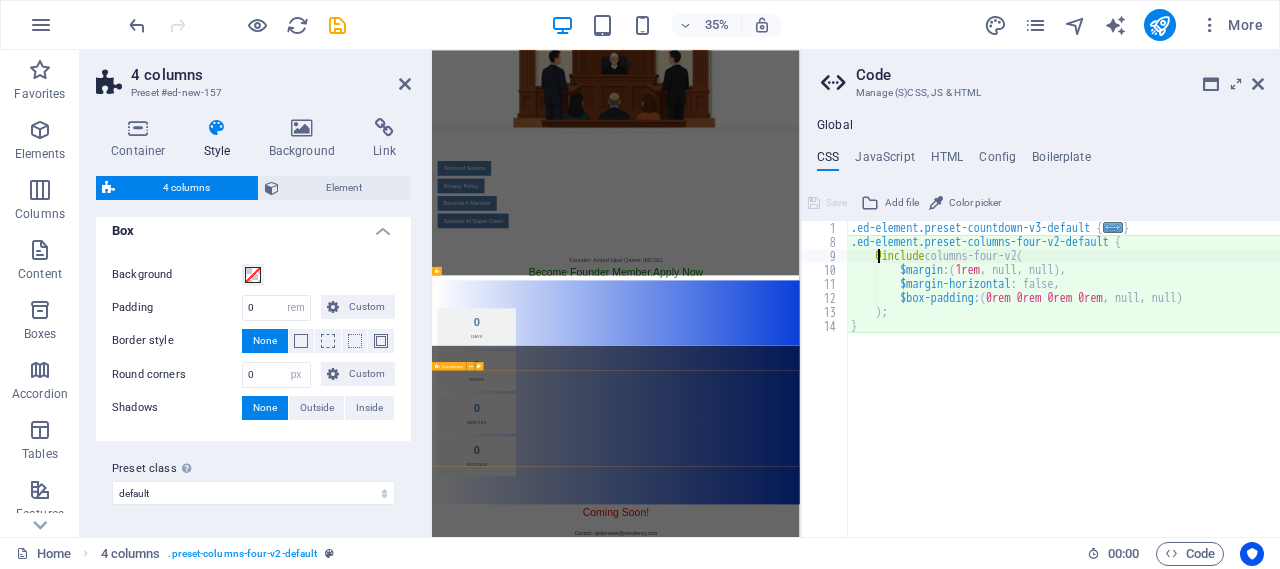 scroll, scrollTop: 0, scrollLeft: 0, axis: both 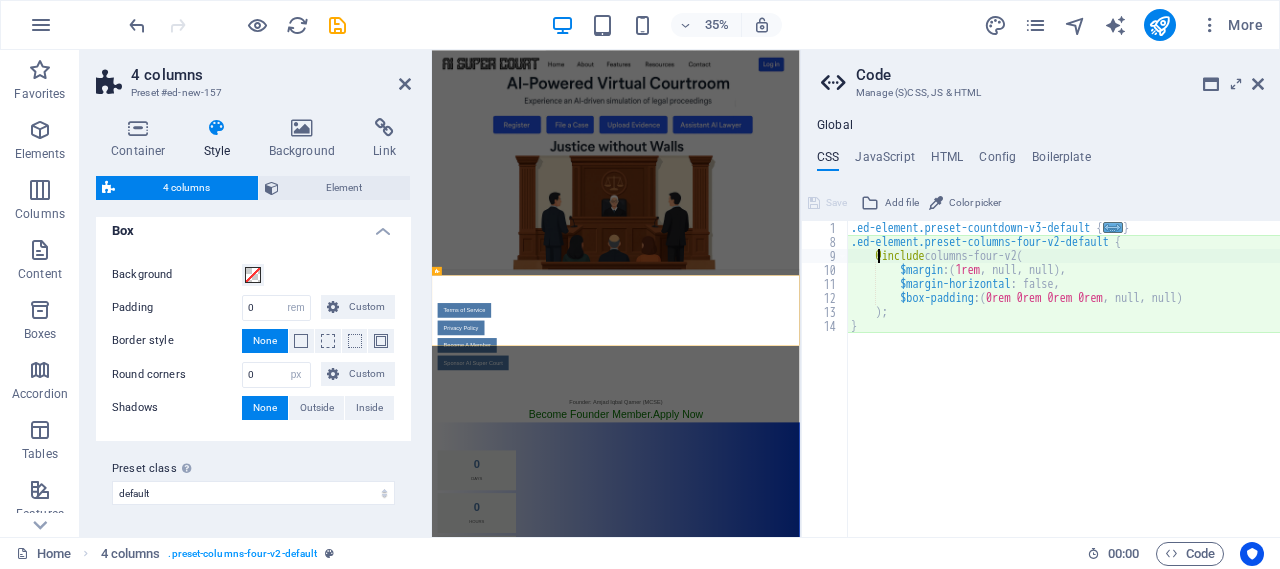 click on ".ed-element.preset-countdown-v3-default   { ... } .ed-element.preset-columns-four-v2-default   {      @include  columns-four-v2 (           $margin :  ( 1rem , null, null ) ,            $margin-horizontal : false,            $box-padding :  ( 0rem   0rem   0rem   0rem , null, null )      ) ; }" at bounding box center [1066, 393] 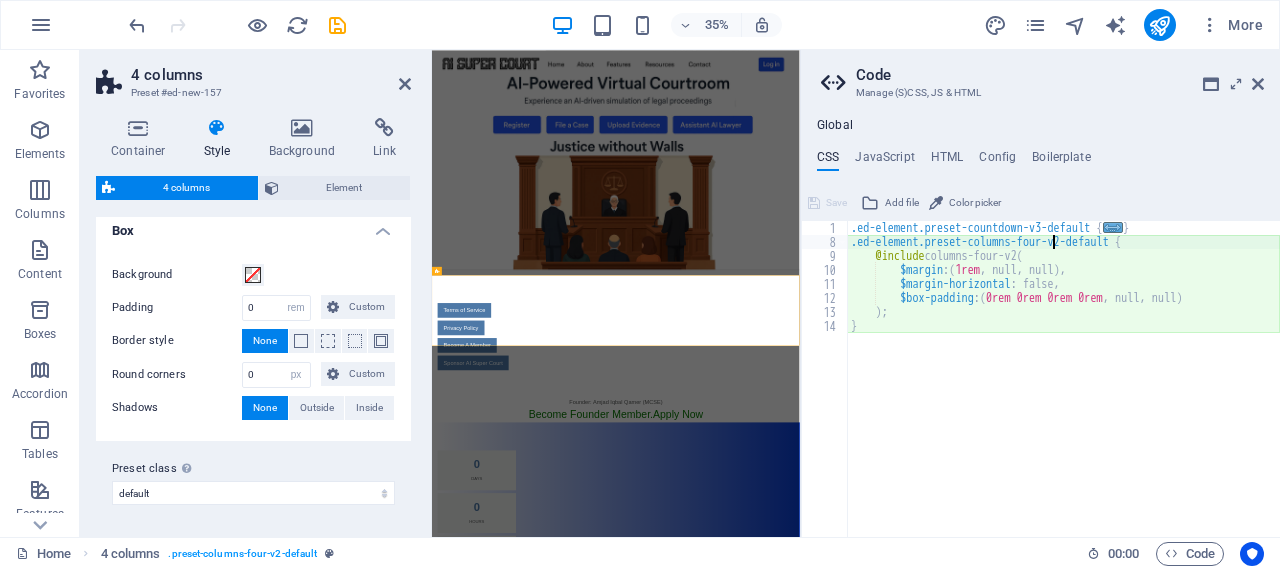 type on ".ed-element.preset-columns-four-v2-default {" 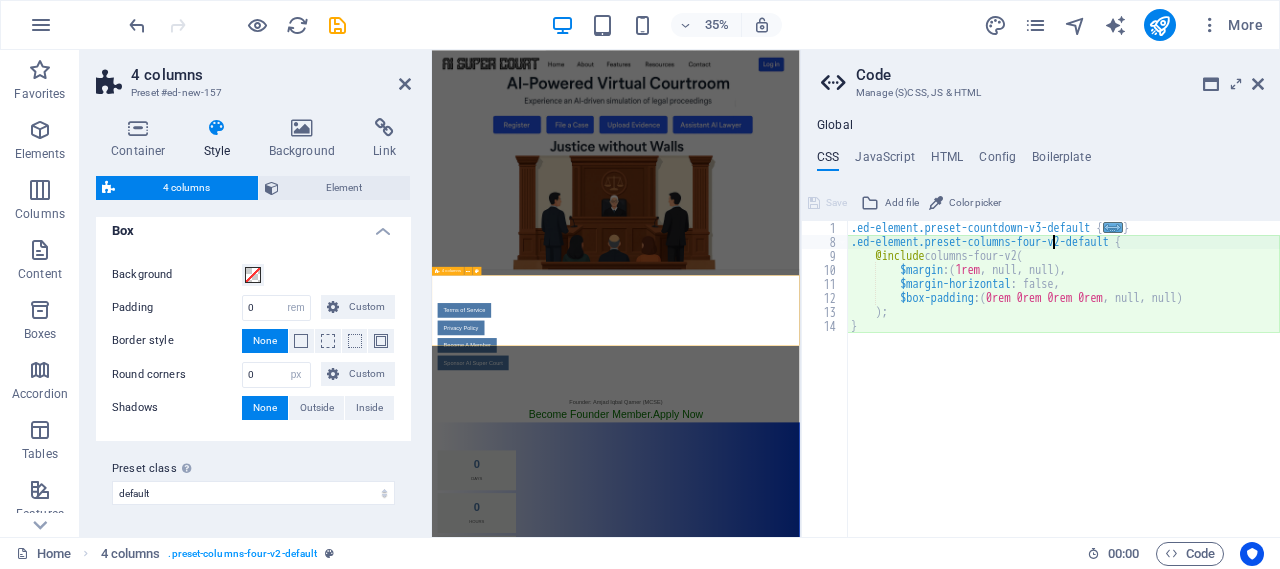 click on "Terms of Service Privacy Policy Become A Member Sponsor AI Super Court" at bounding box center (957, 869) 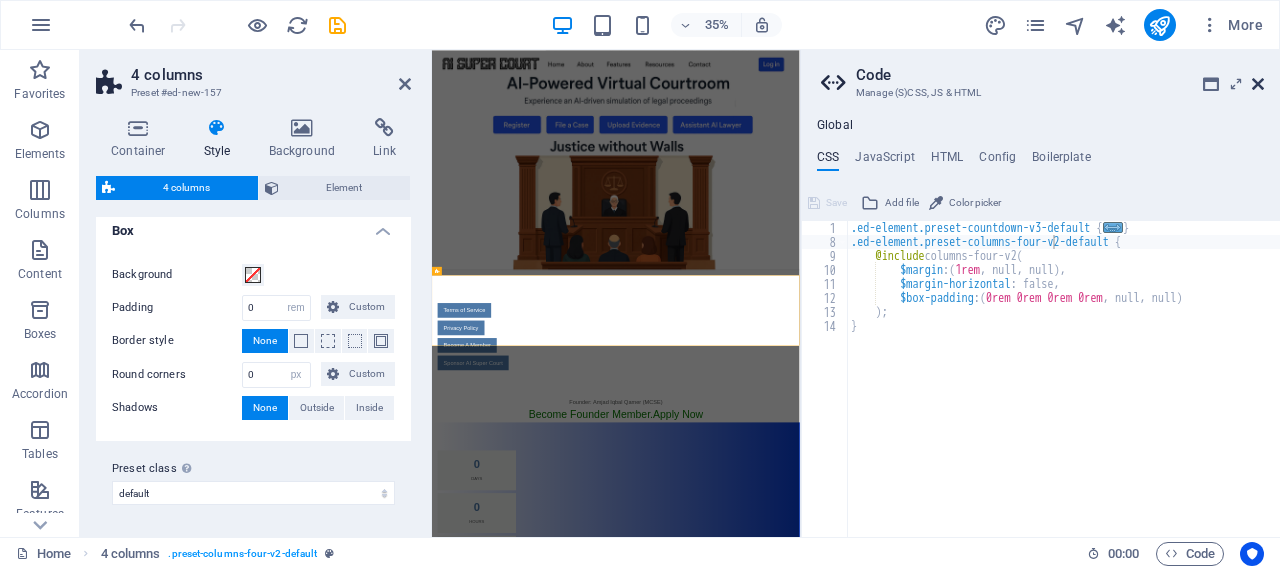 click at bounding box center (1258, 84) 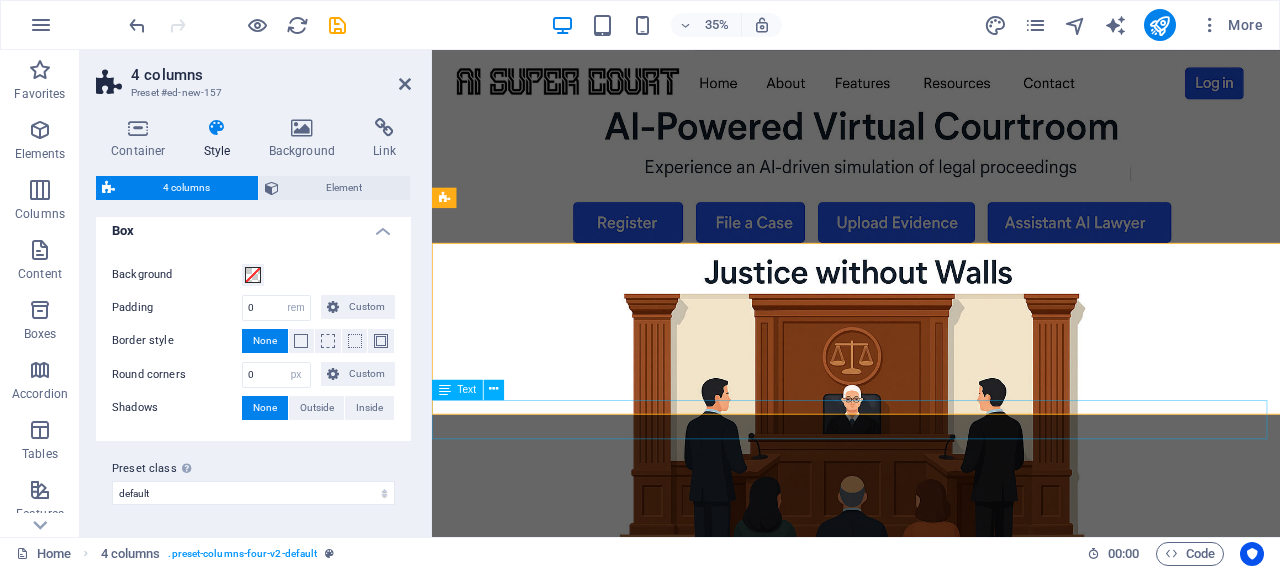 scroll, scrollTop: 416, scrollLeft: 0, axis: vertical 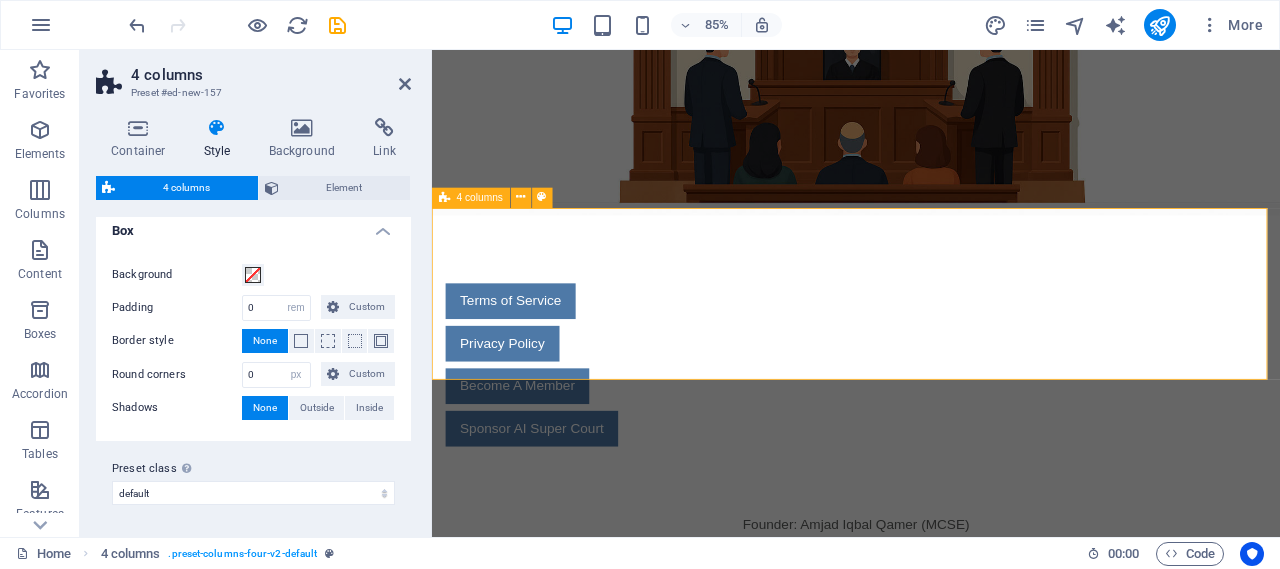click on "Terms of Service Privacy Policy Become A Member Sponsor AI Super Court" at bounding box center (931, 421) 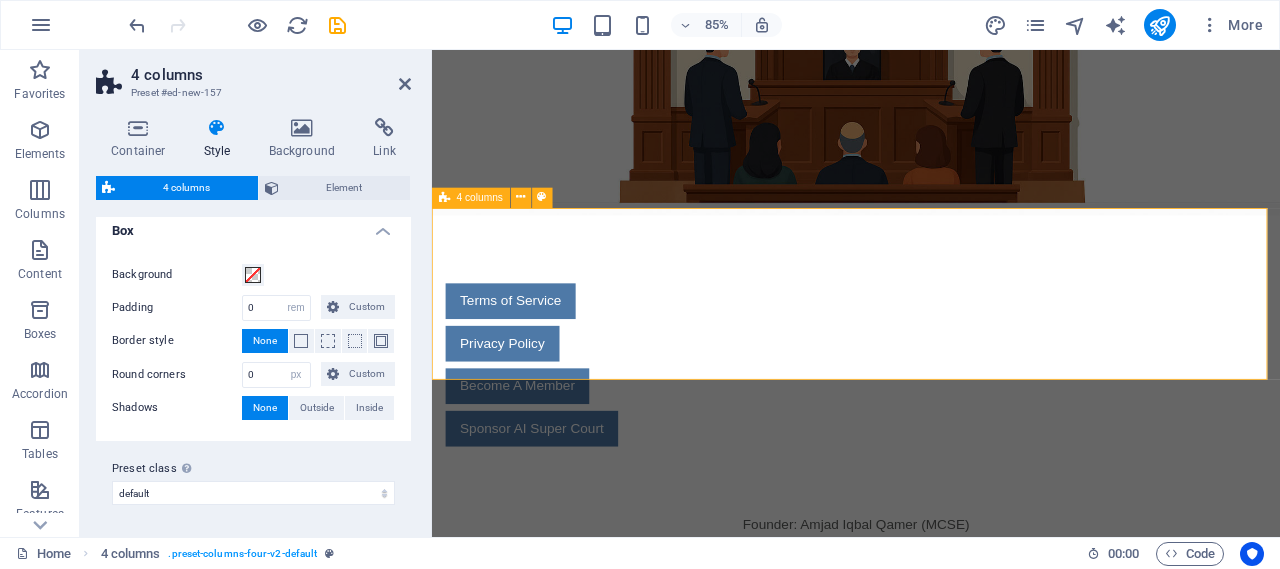 click on "Terms of Service Privacy Policy Become A Member Sponsor AI Super Court" at bounding box center [931, 421] 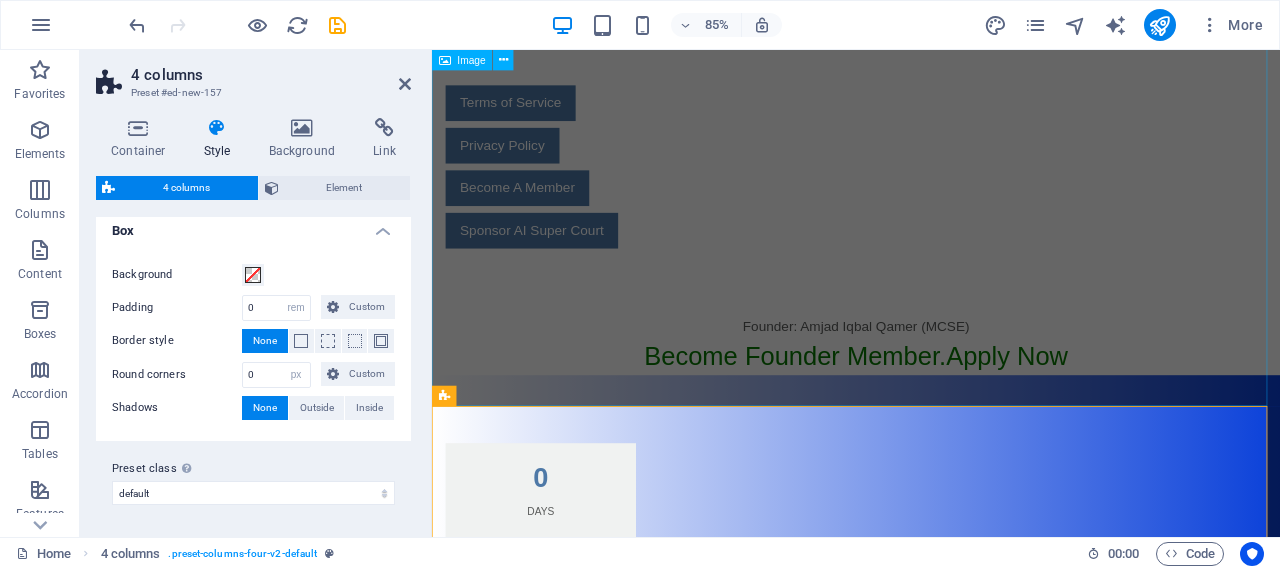 scroll, scrollTop: 183, scrollLeft: 0, axis: vertical 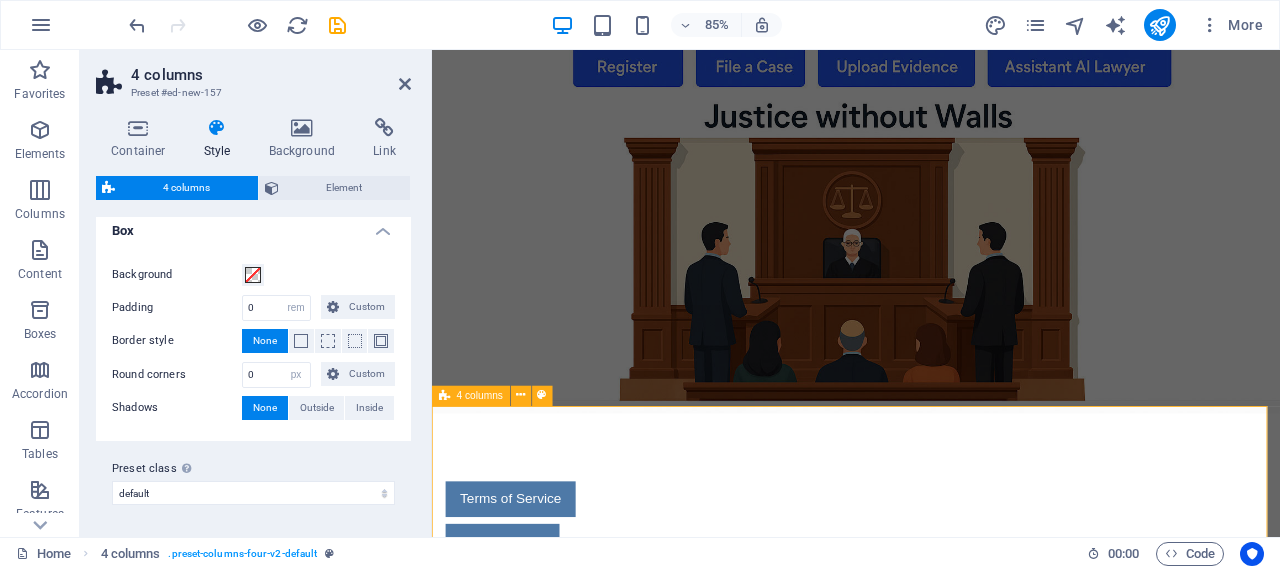 click on "Terms of Service Privacy Policy Become A Member Sponsor AI Super Court" at bounding box center [931, 654] 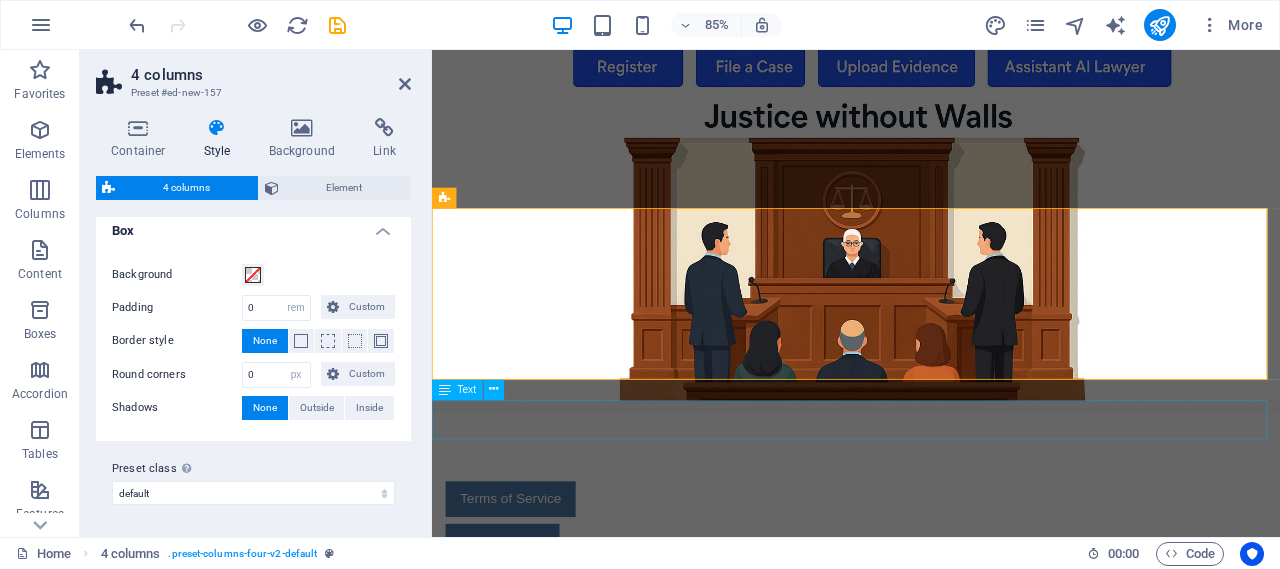 scroll, scrollTop: 416, scrollLeft: 0, axis: vertical 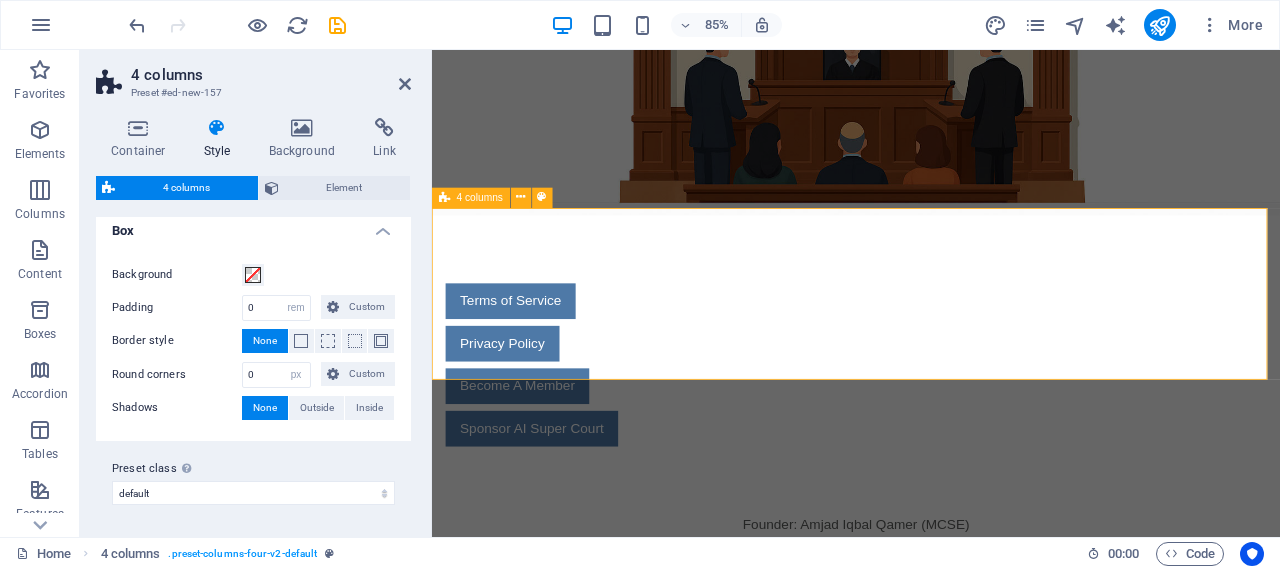 click on "Terms of Service Privacy Policy Become A Member Sponsor AI Super Court" at bounding box center [931, 421] 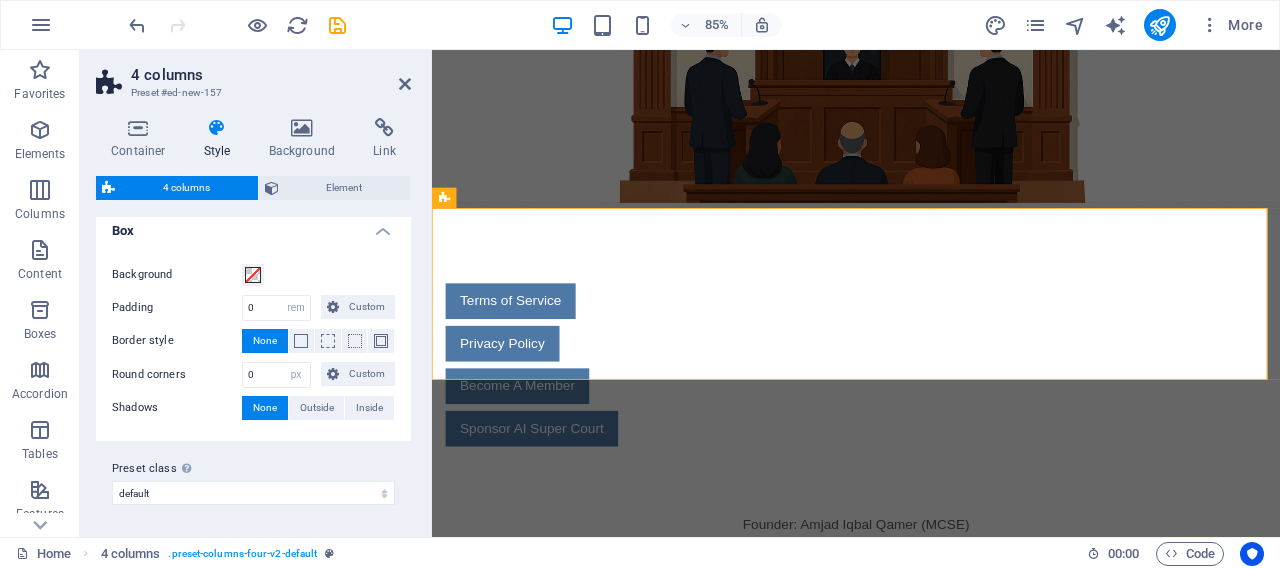 click on "Style" at bounding box center (221, 139) 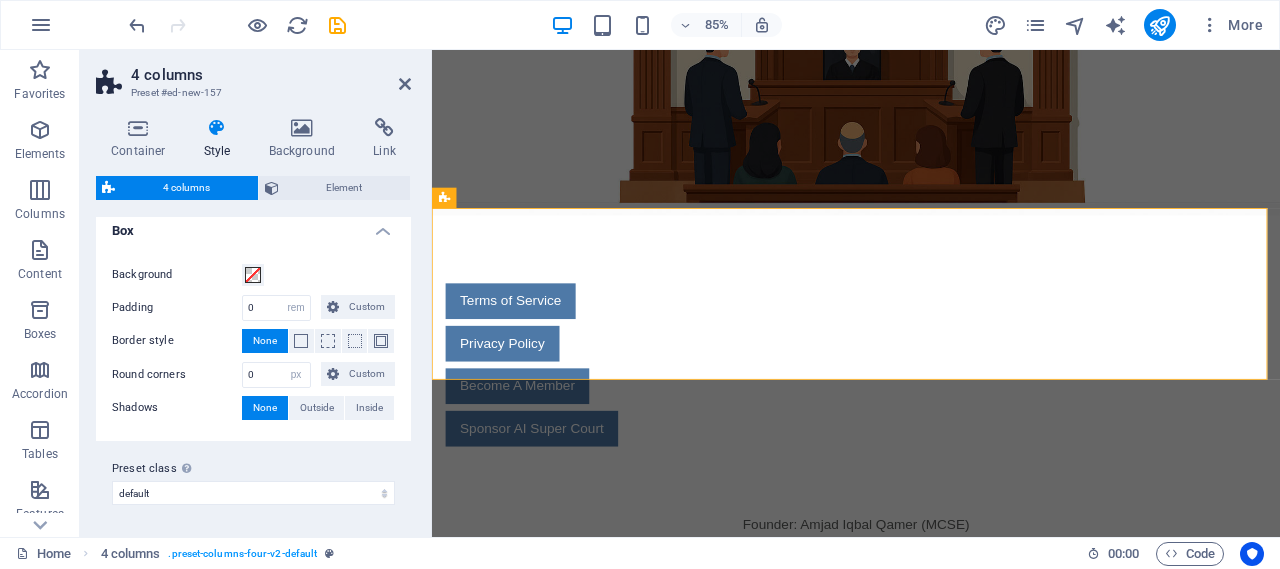 click on "Style" at bounding box center [221, 139] 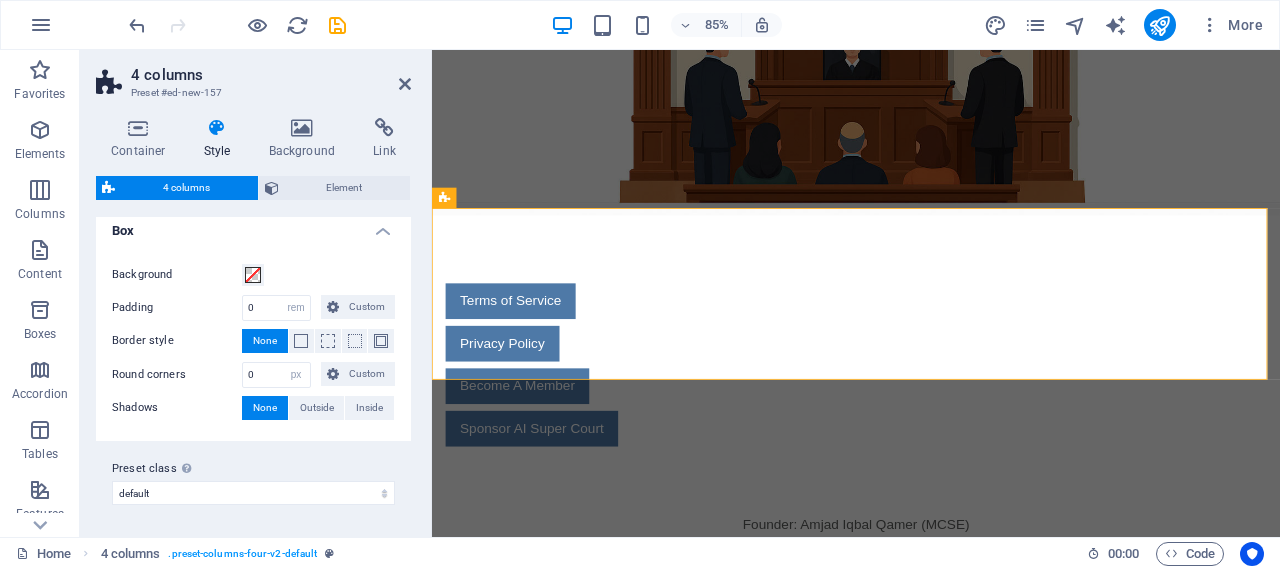 click on "Style" at bounding box center (221, 139) 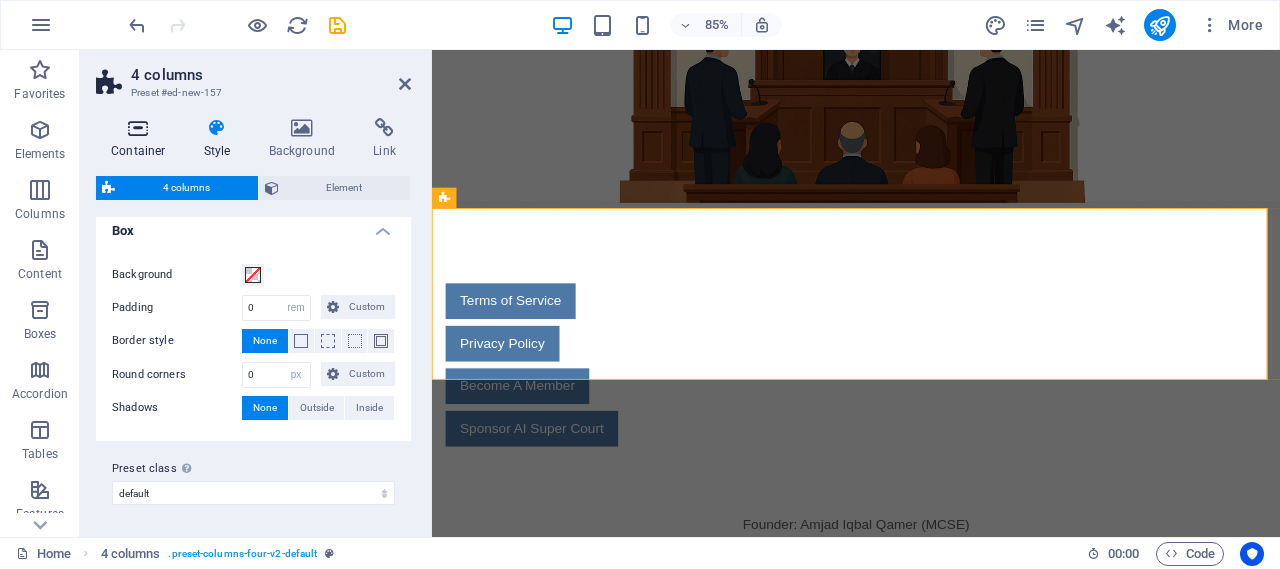 click at bounding box center [138, 128] 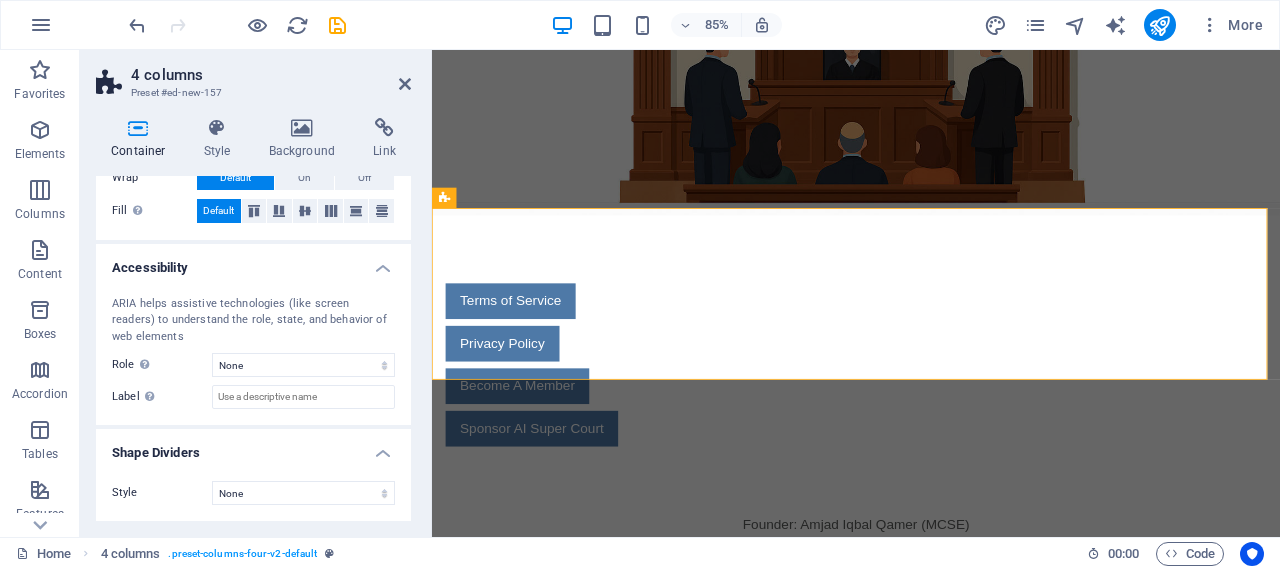 scroll, scrollTop: 0, scrollLeft: 0, axis: both 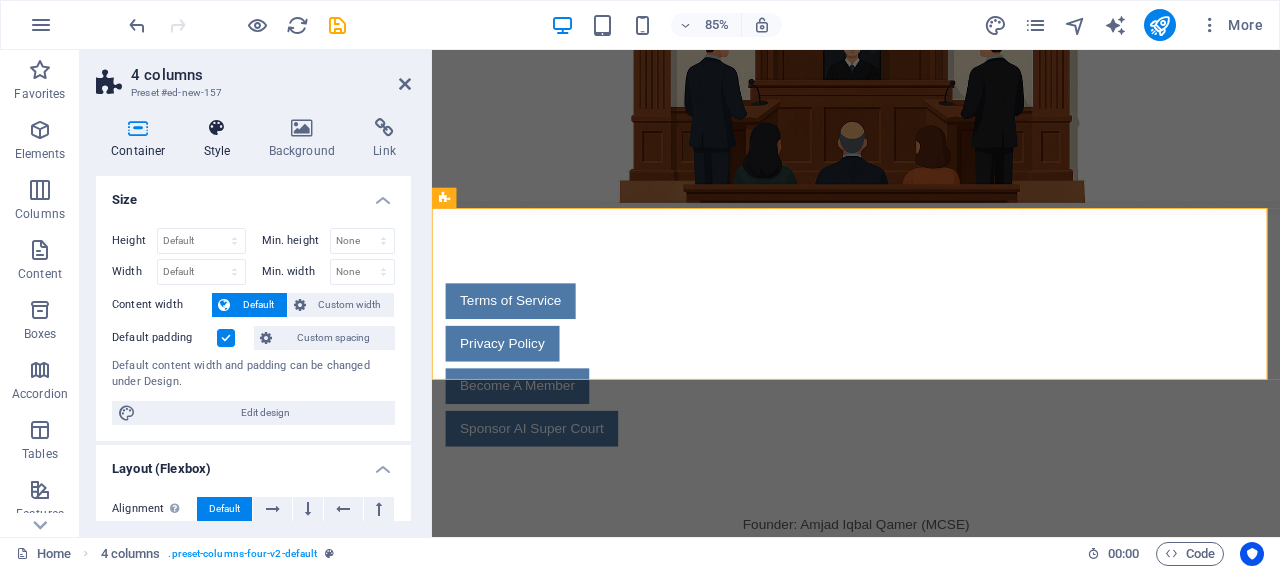 click on "Style" at bounding box center [221, 139] 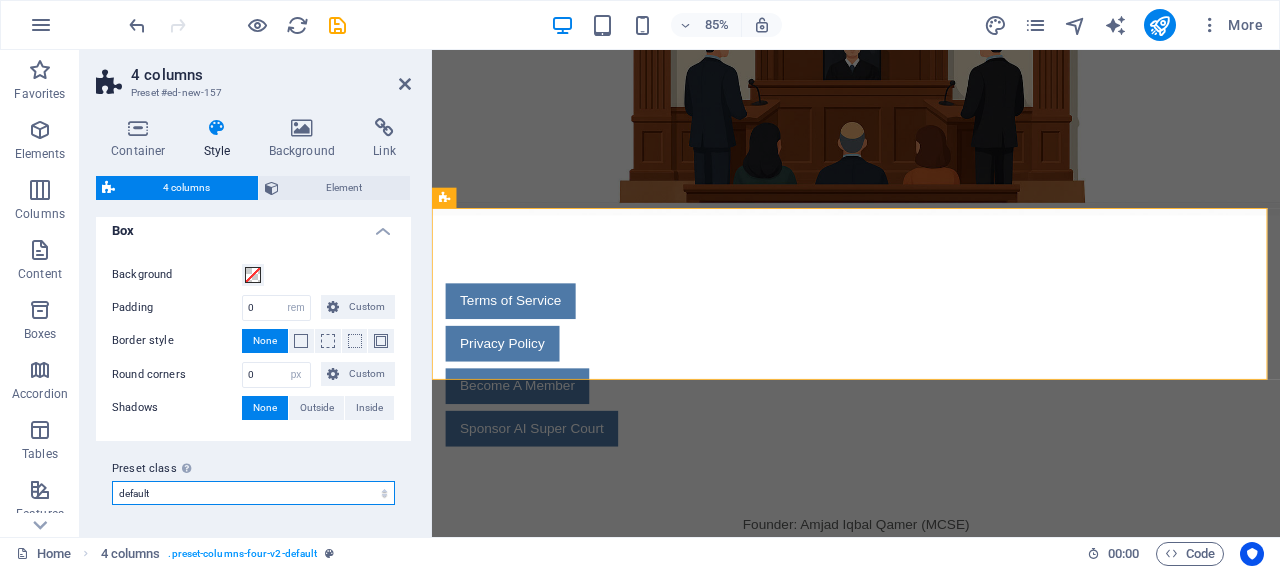 click on "default Add preset class" at bounding box center (253, 493) 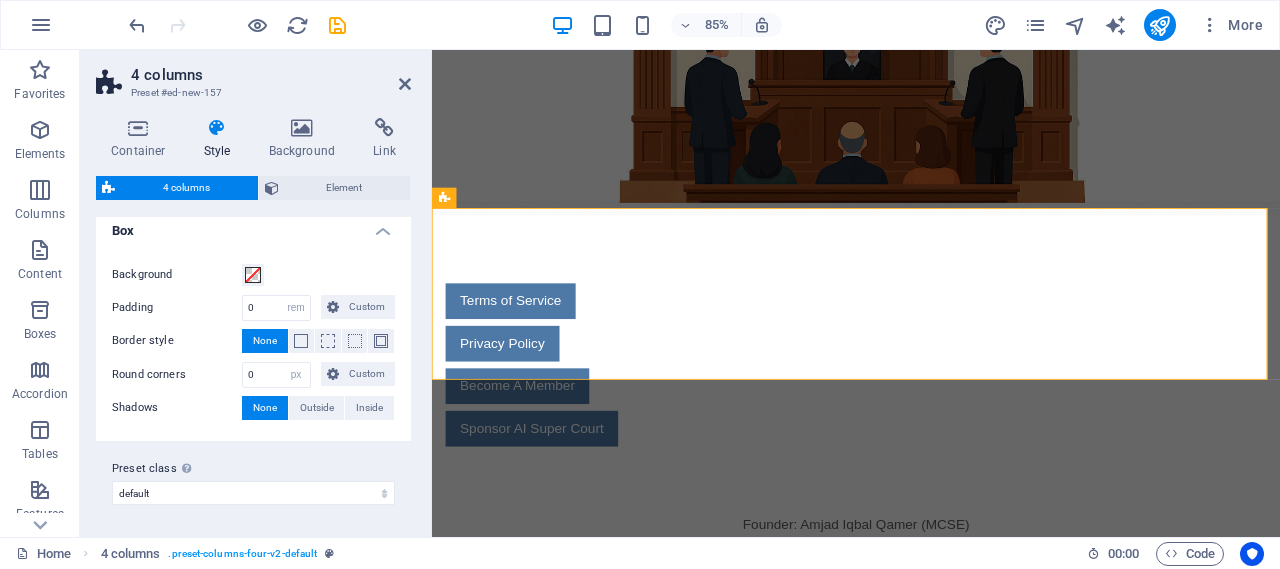 click on "Background Padding 0 px rem % vw vh Custom Custom 0 px rem % vw vh 0 px rem % vw vh 0 px rem % vw vh 0 px rem % vw vh Border style None             Border width 1 px rem vw vh Custom Custom 1 px rem vw vh 1 px rem vw vh 1 px rem vw vh 1 px rem vw vh Border color Round corners 0 px rem % vh vw Custom Custom 0 px rem % vh vw 0 px rem % vh vw 0 px rem % vh vw 0 px rem % vh vw Shadows None Outside Inside Color X offset 0 px rem vh vw Y offset 0 px rem vh vw Blur 0 px rem % vh vw Spread 0 px rem vh vw" at bounding box center (253, 342) 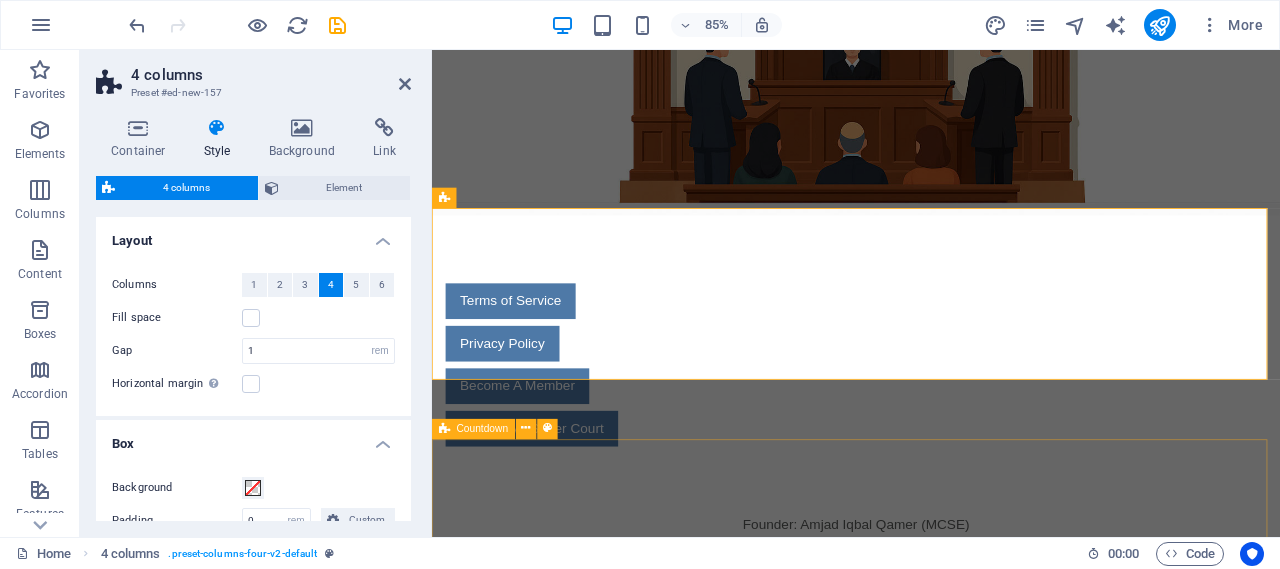 click on "0 Days 0 Hours 0 Minutes 0 Seconds" at bounding box center (931, 986) 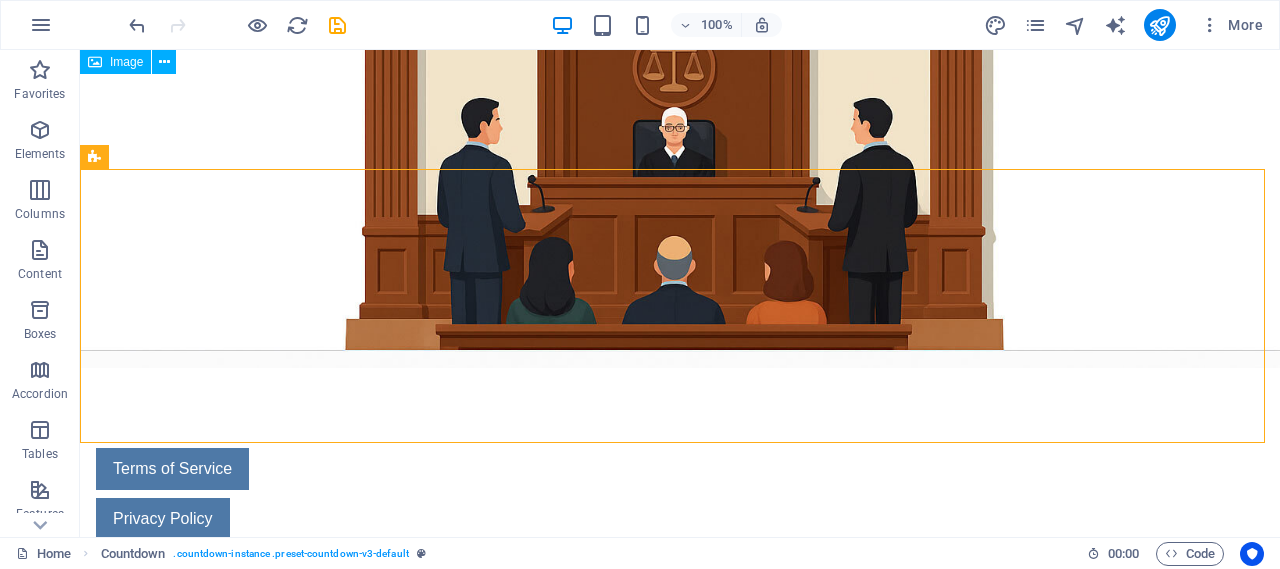 scroll, scrollTop: 878, scrollLeft: 0, axis: vertical 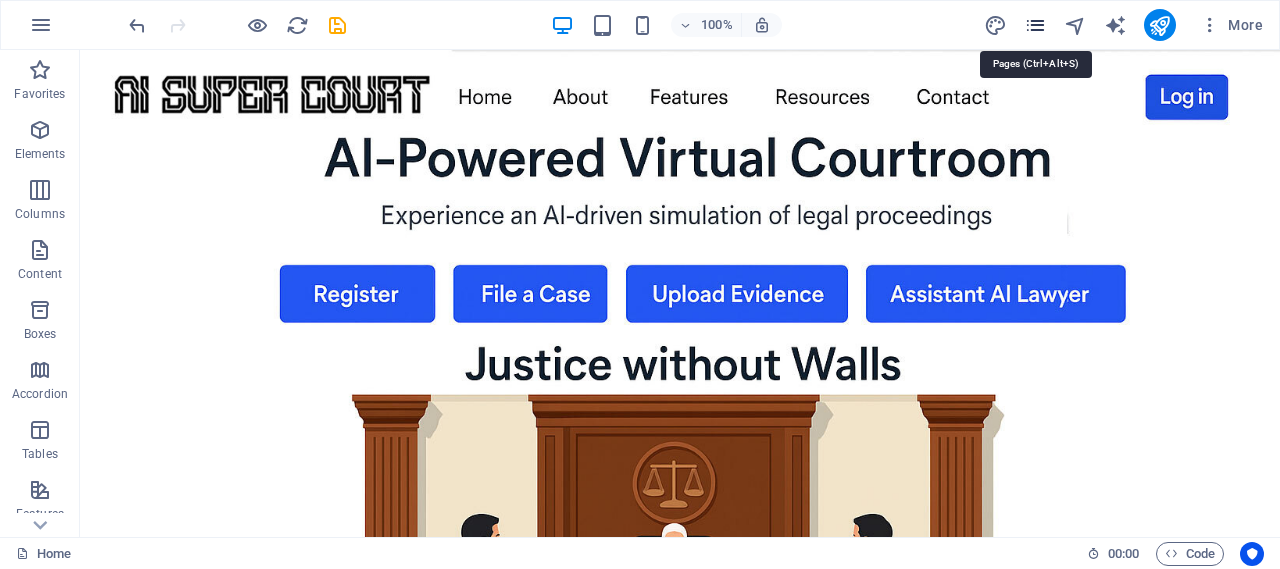 click at bounding box center (1035, 25) 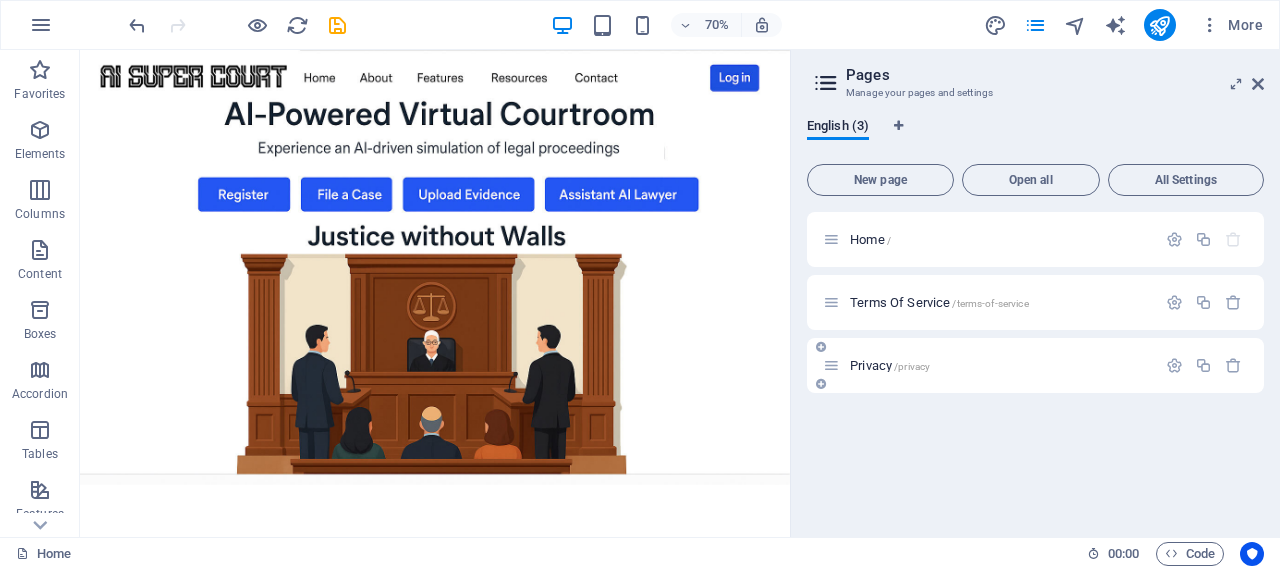 click on "/privacy" at bounding box center (912, 366) 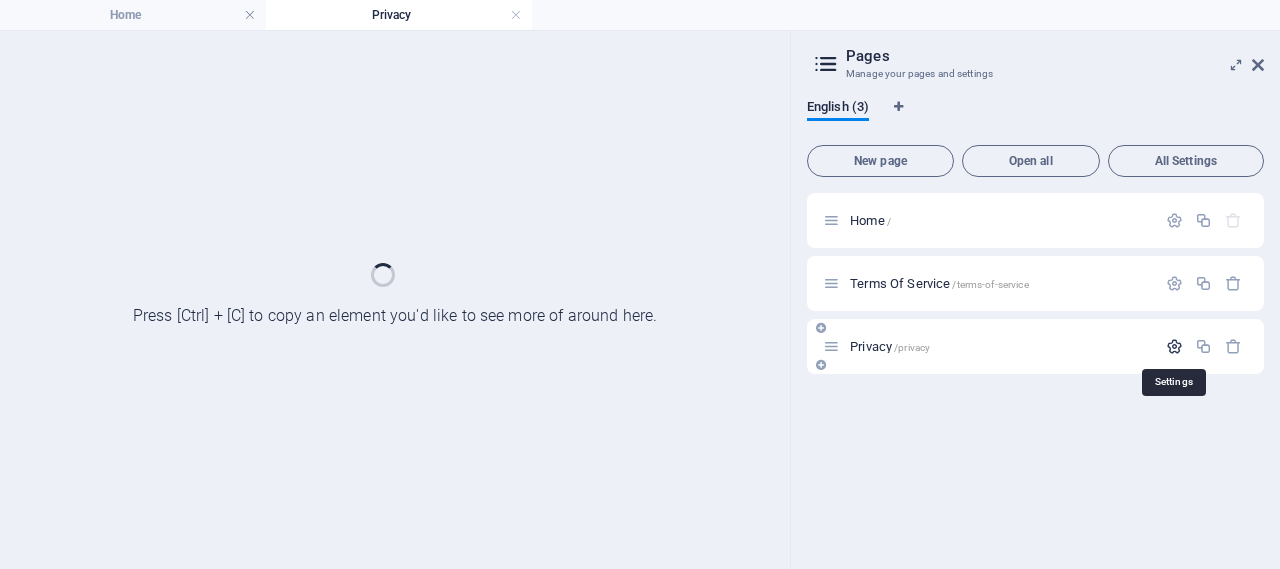 click at bounding box center (1174, 346) 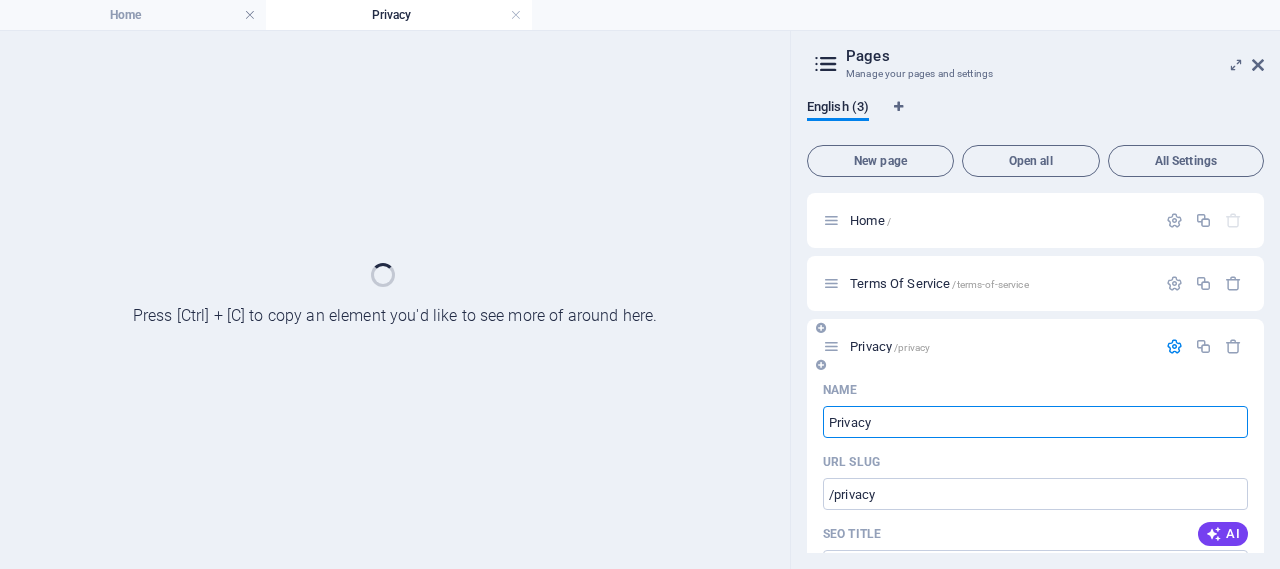 click on "Privacy /privacy" at bounding box center [1035, 346] 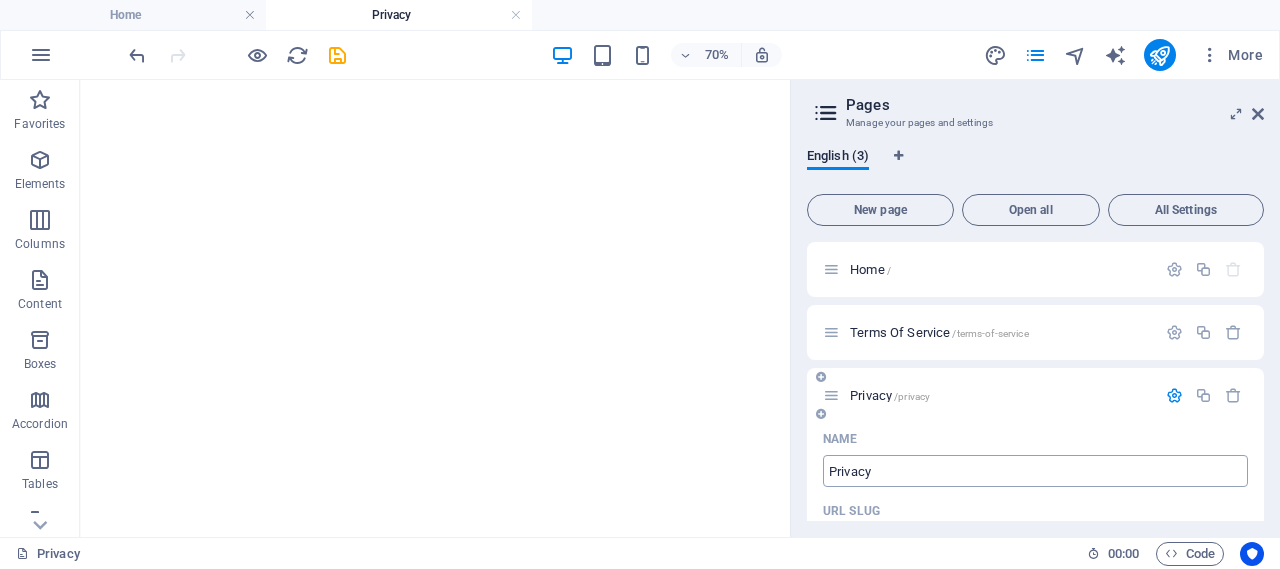 click on "Privacy" at bounding box center (1035, 471) 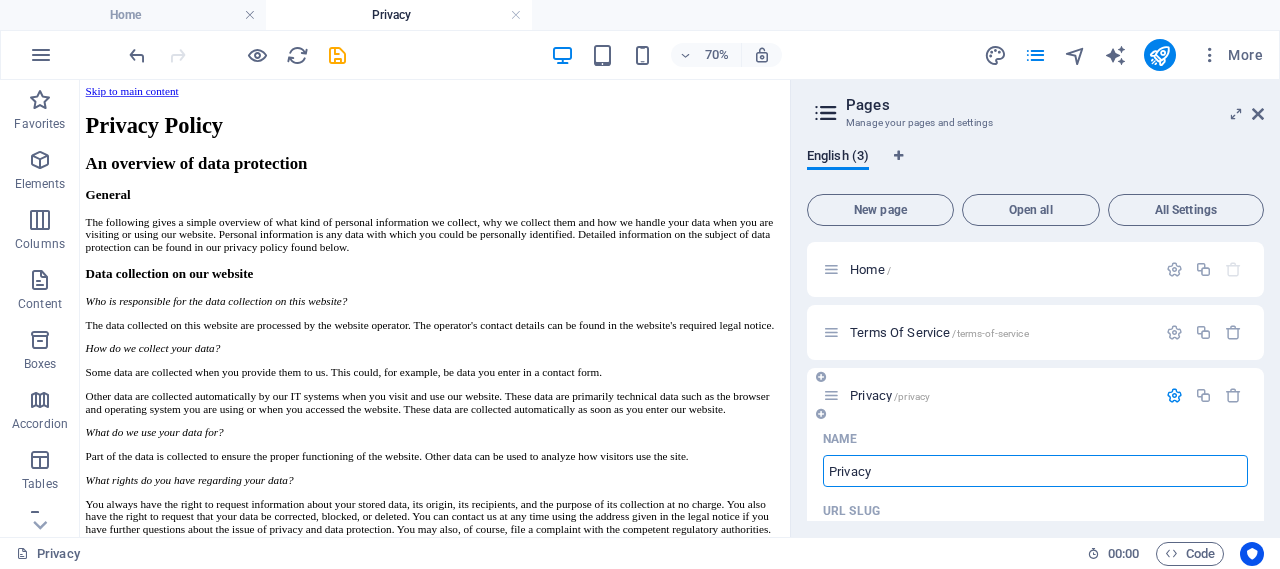 scroll, scrollTop: 0, scrollLeft: 0, axis: both 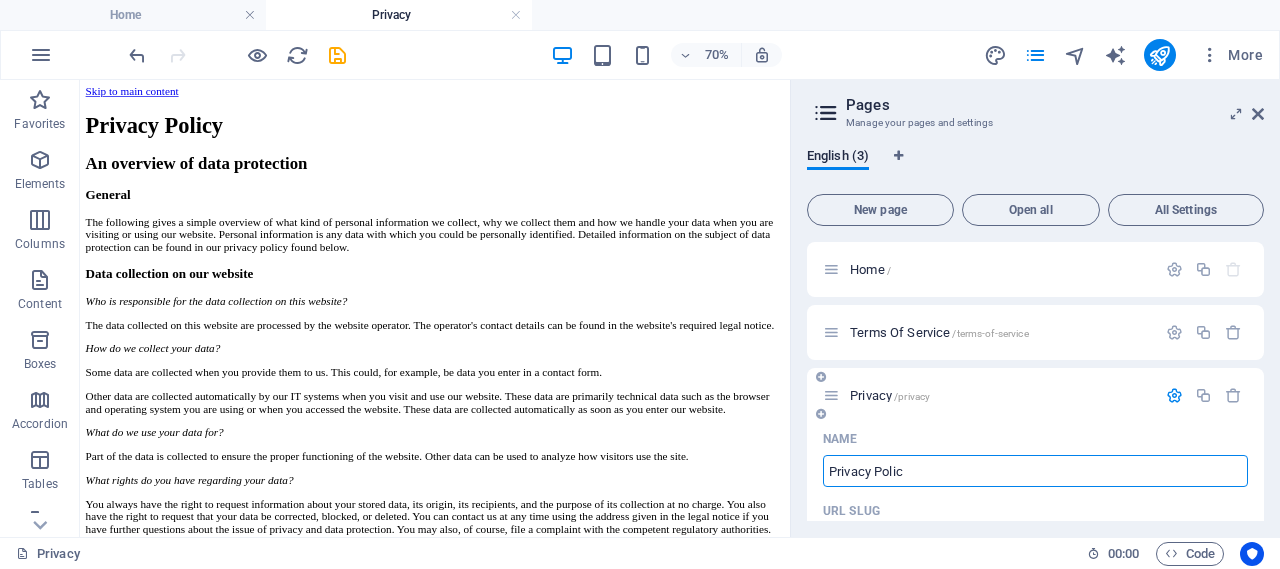 type on "Privacy Policy" 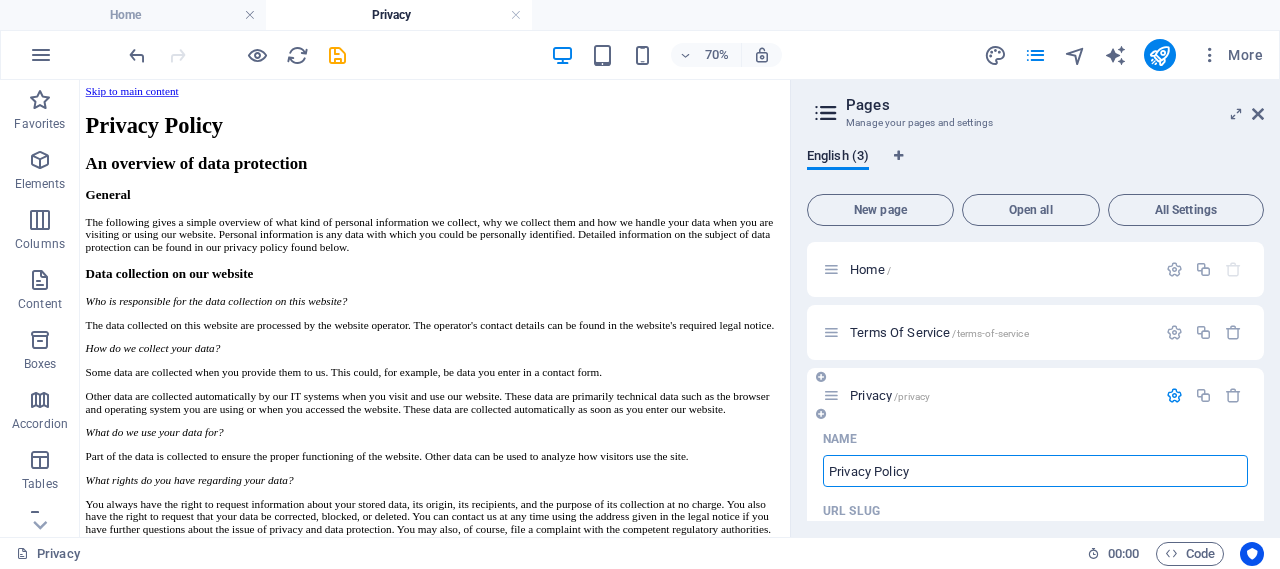 type on "Privacy" 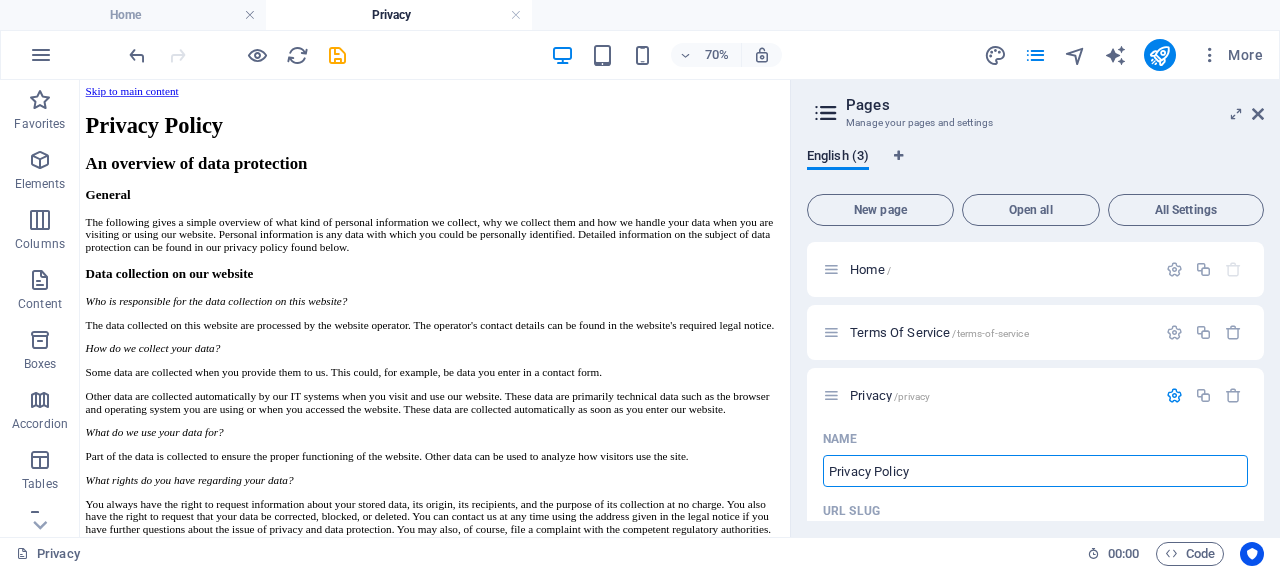 type on "Privacy Policy" 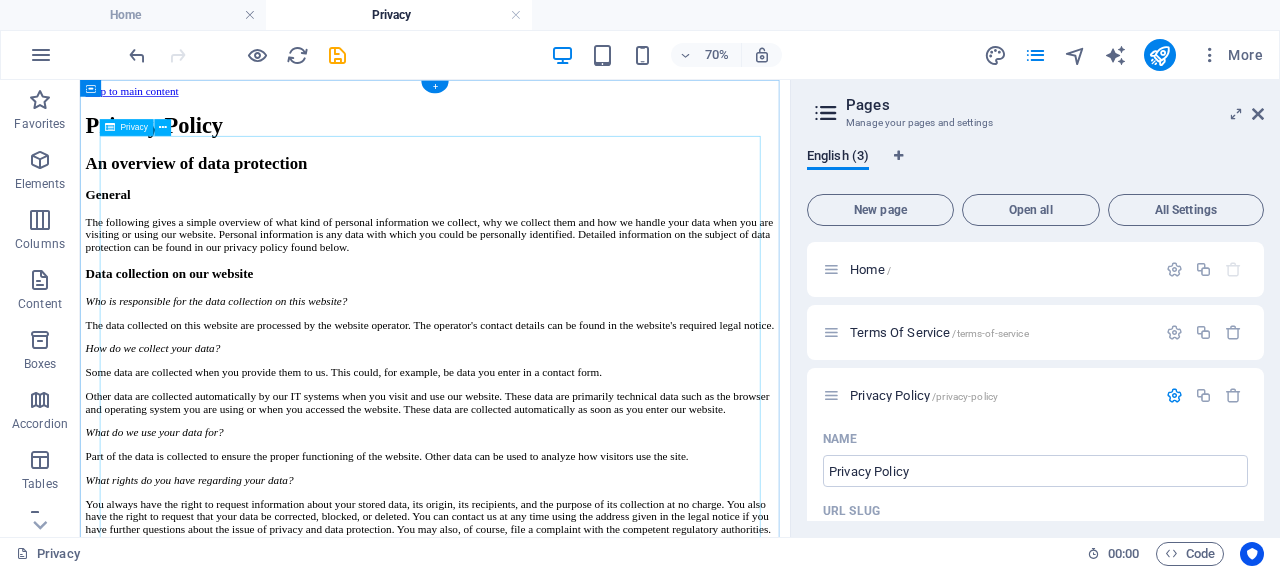 click on "Privacy Policy
An overview of data protection
General
The following gives a simple overview of what kind of personal information we collect, why we collect them and how we handle your data when you are visiting or using our website. Personal information is any data with which you could be personally identified. Detailed information on the subject of data protection can be found in our privacy policy found below.
Data collection on our website
Who is responsible for the data collection on this website?
The data collected on this website are processed by the website operator. The operator's contact details can be found in the website's required legal notice.
How do we collect your data?
Some data are collected when you provide them to us. This could, for example, be data you enter in a contact form.
What do we use your data for?
Part of the data is collected to ensure the proper functioning of the website. Other data can be used to analyze how visitors use the site." at bounding box center (587, 1945) 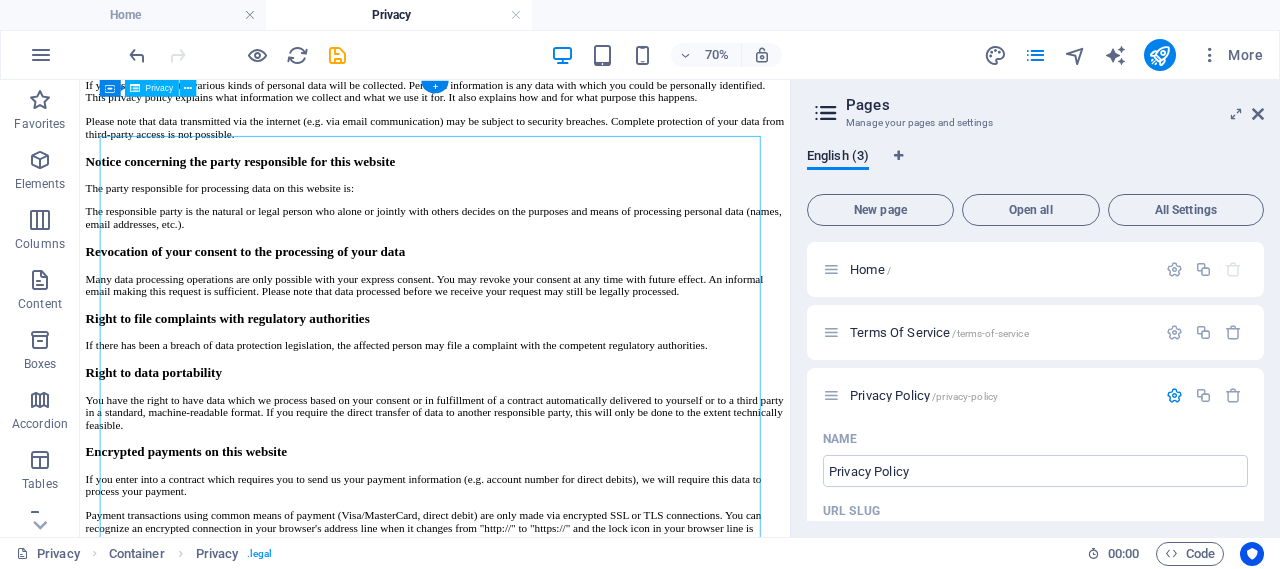 scroll, scrollTop: 0, scrollLeft: 0, axis: both 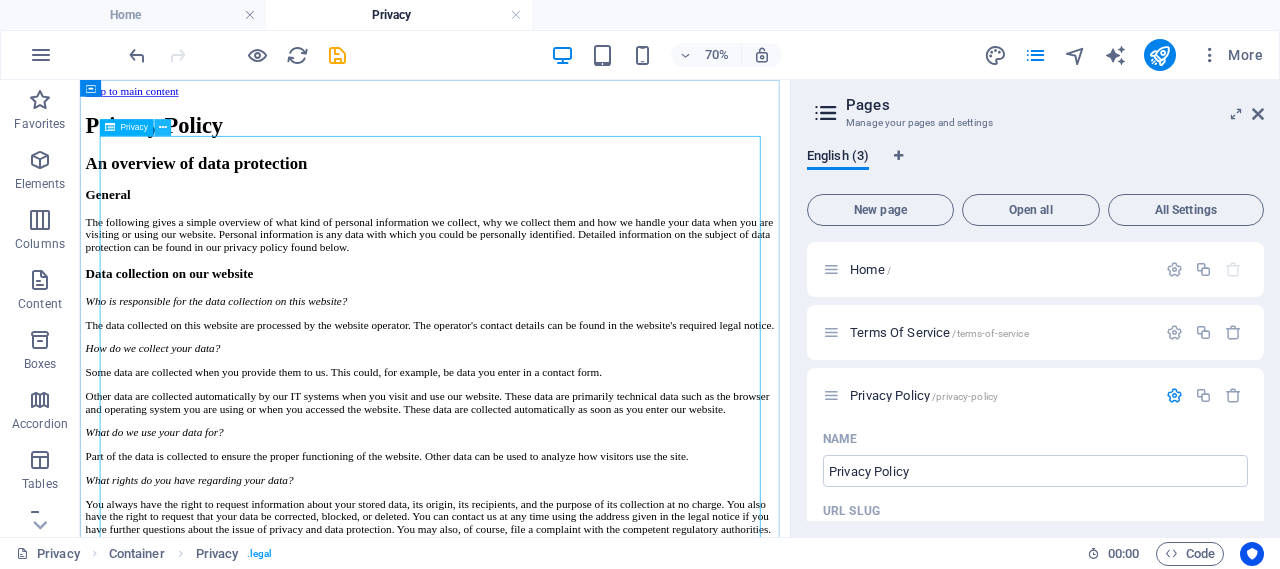 click at bounding box center [163, 127] 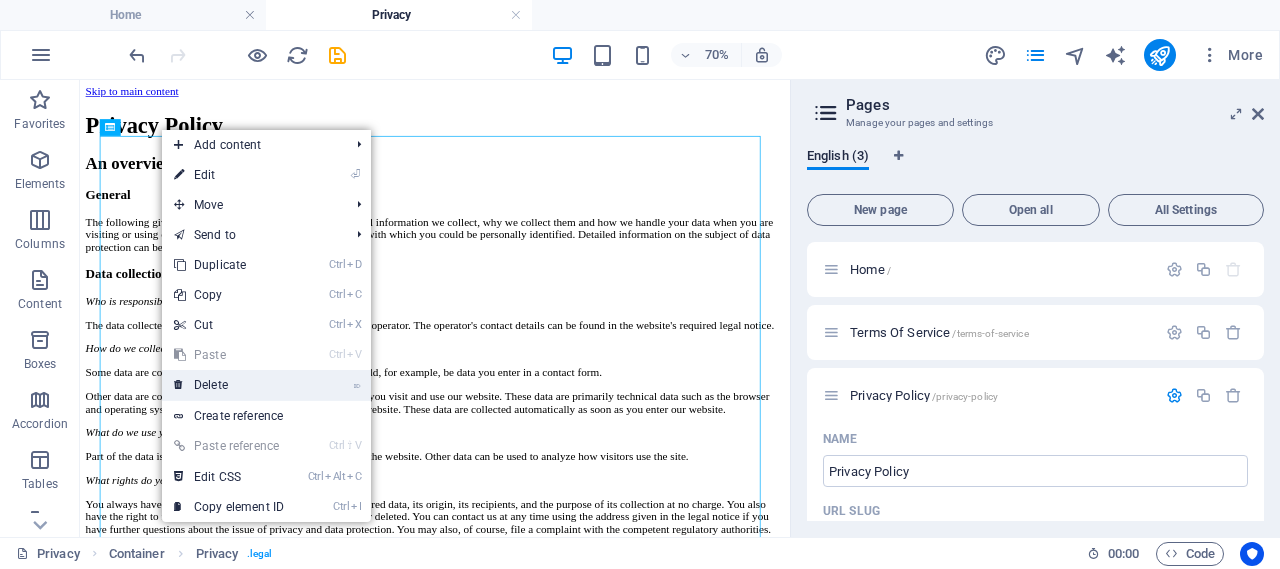 drag, startPoint x: 219, startPoint y: 387, endPoint x: 442, endPoint y: 362, distance: 224.39697 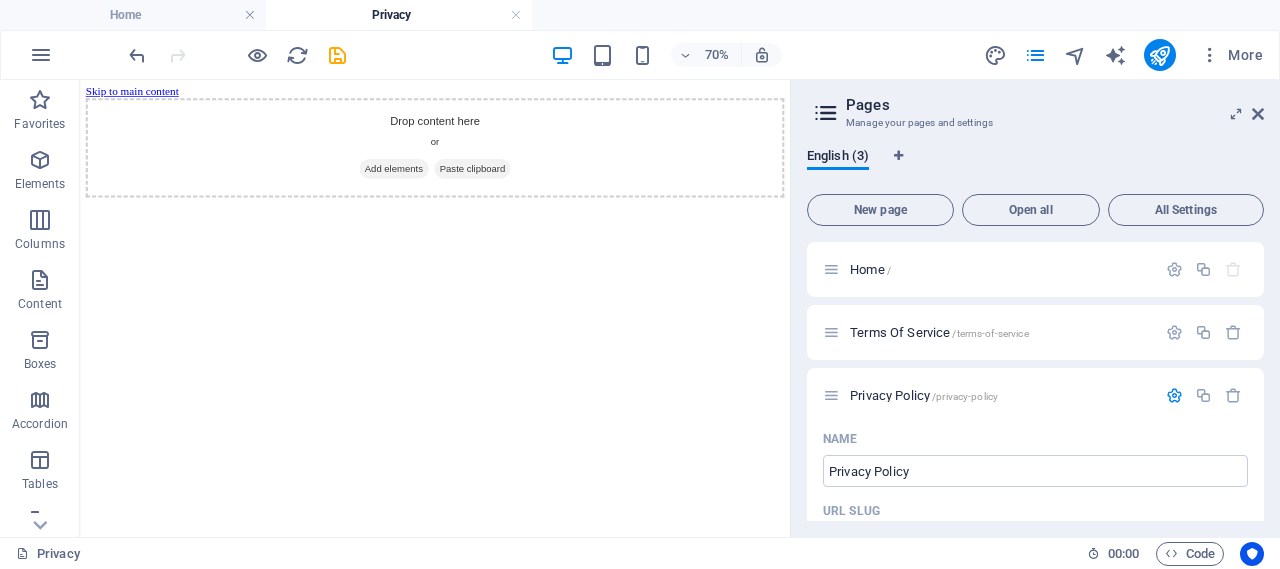 click on "Skip to main content
Drop content here or  Add elements  Paste clipboard" at bounding box center (587, 168) 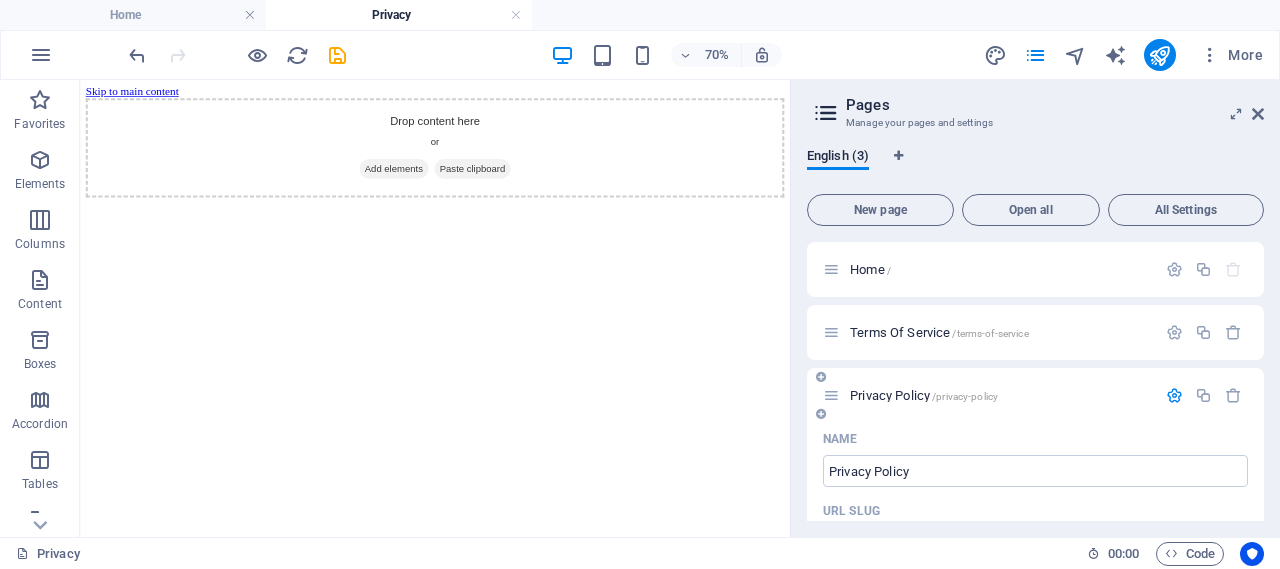 click on "Name" at bounding box center [1035, 439] 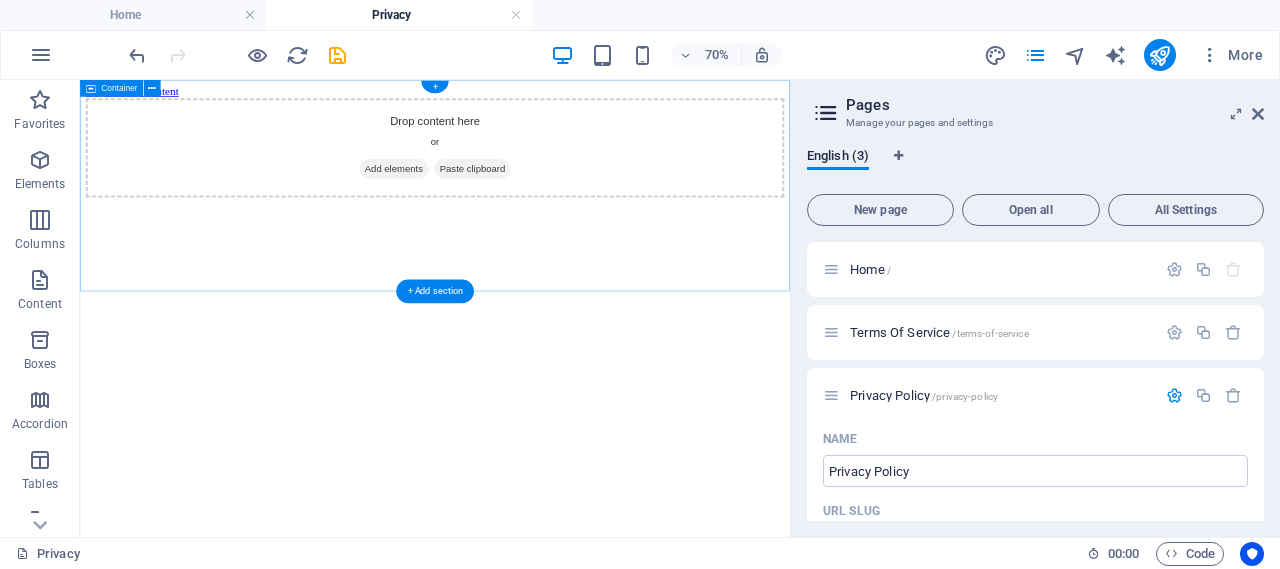 click on "Drop content here or  Add elements  Paste clipboard" at bounding box center [587, 177] 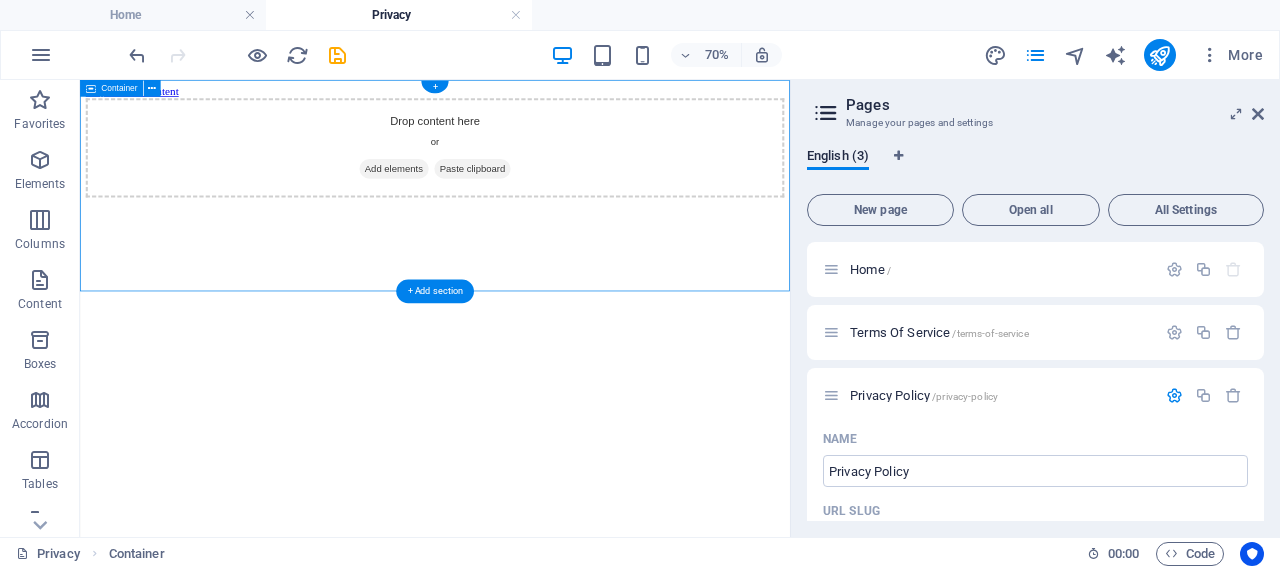 click on "Drop content here or  Add elements  Paste clipboard" at bounding box center [587, 177] 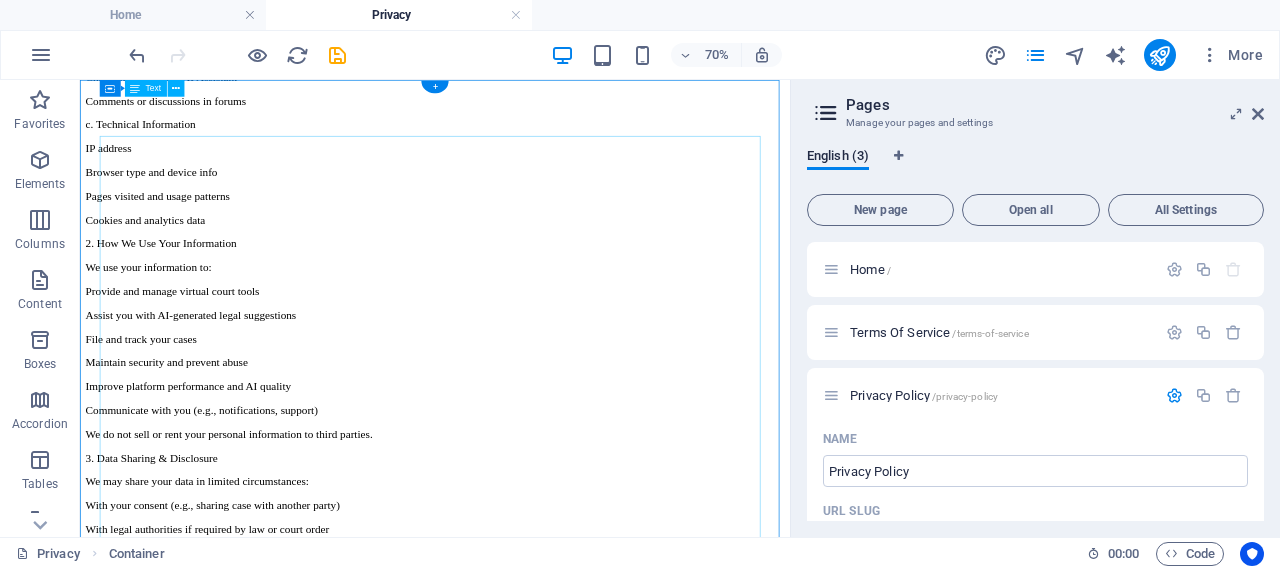 scroll, scrollTop: 0, scrollLeft: 0, axis: both 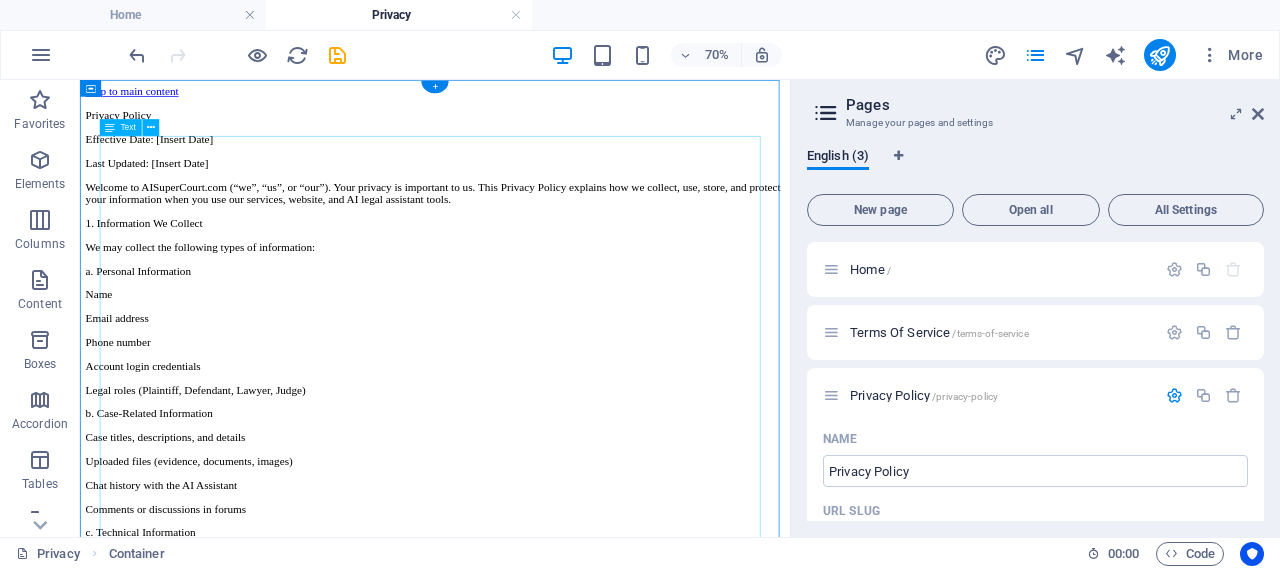 click on "Privacy Policy
Effective Date: [Insert Date]
Last Updated: [Insert Date]
Welcome to AISuperCourt.com (“we”, “us”, or “our”). Your privacy is important to us. This Privacy Policy explains how we collect, use, store, and protect your information when you use our services, website, and AI legal assistant tools.
1. Information We Collect
We may collect the following types of information:
a. Personal Information
Name
Email address
Phone number
Account login credentials
Legal roles (Plaintiff, Defendant, Lawyer, Judge)
b. Case-Related Information
Case titles, descriptions, and details
Uploaded files (evidence, documents, images)
Chat history with the AI Assistant
Comments or discussions in forums
c. Technical Information
IP address
Browser type and device info
Pages visited and usage patterns
Cookies and analytics data
2. How We Use Your Information
We use your information to:
Provide and manage virtual court tools
File and track your cases" at bounding box center [587, 1341] 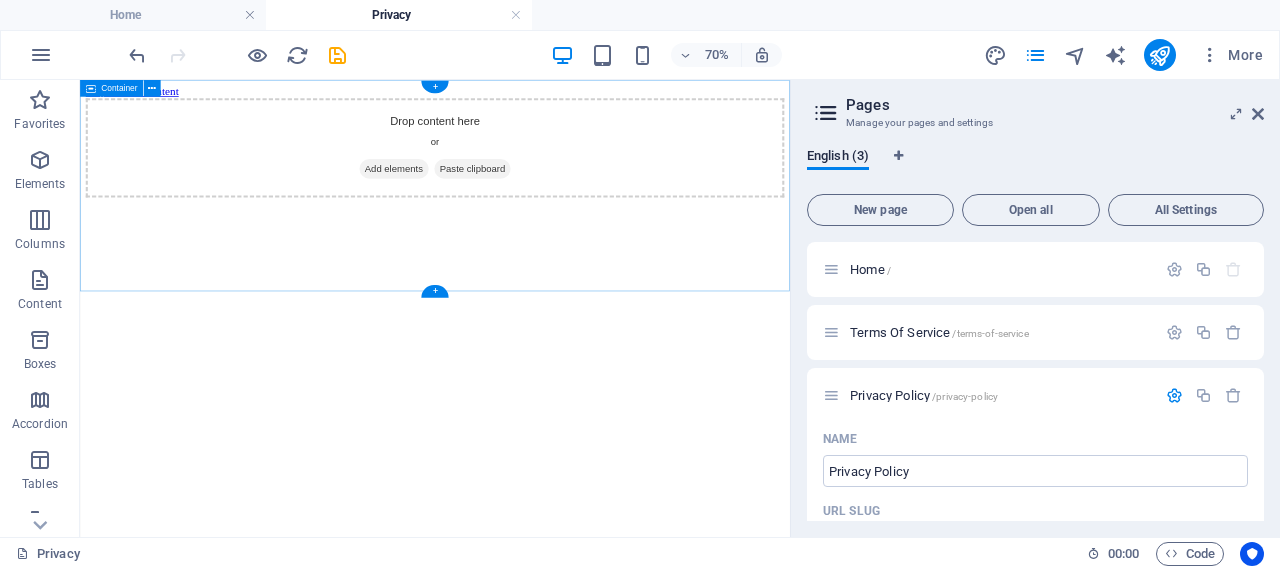 click on "Drop content here or  Add elements  Paste clipboard" at bounding box center (587, 177) 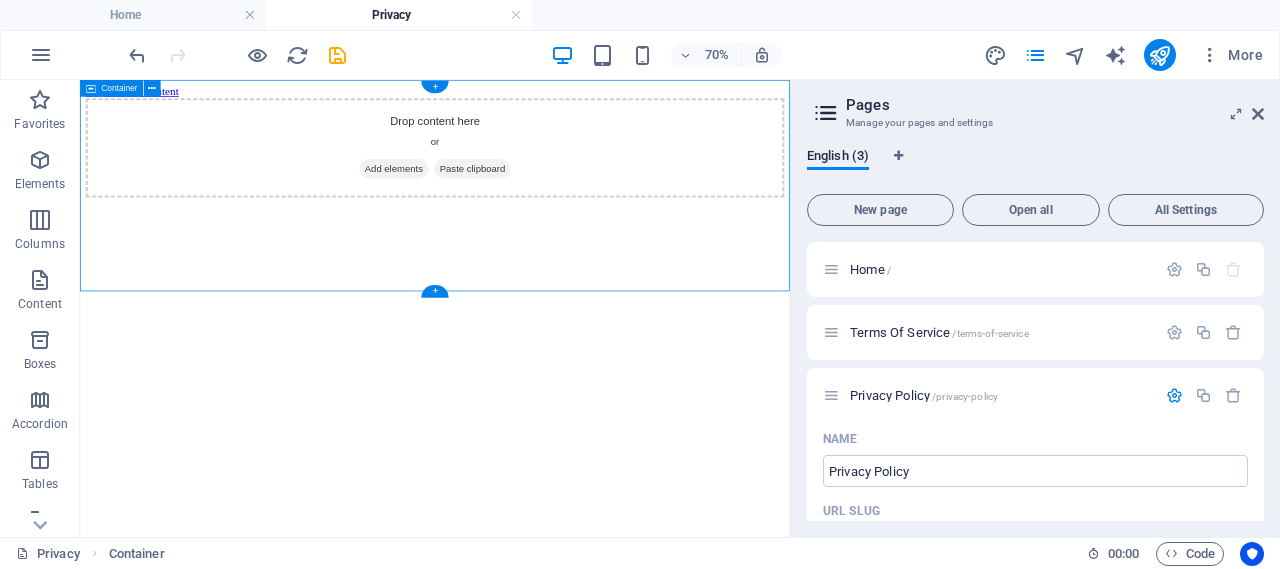 click on "Drop content here or  Add elements  Paste clipboard" at bounding box center (587, 177) 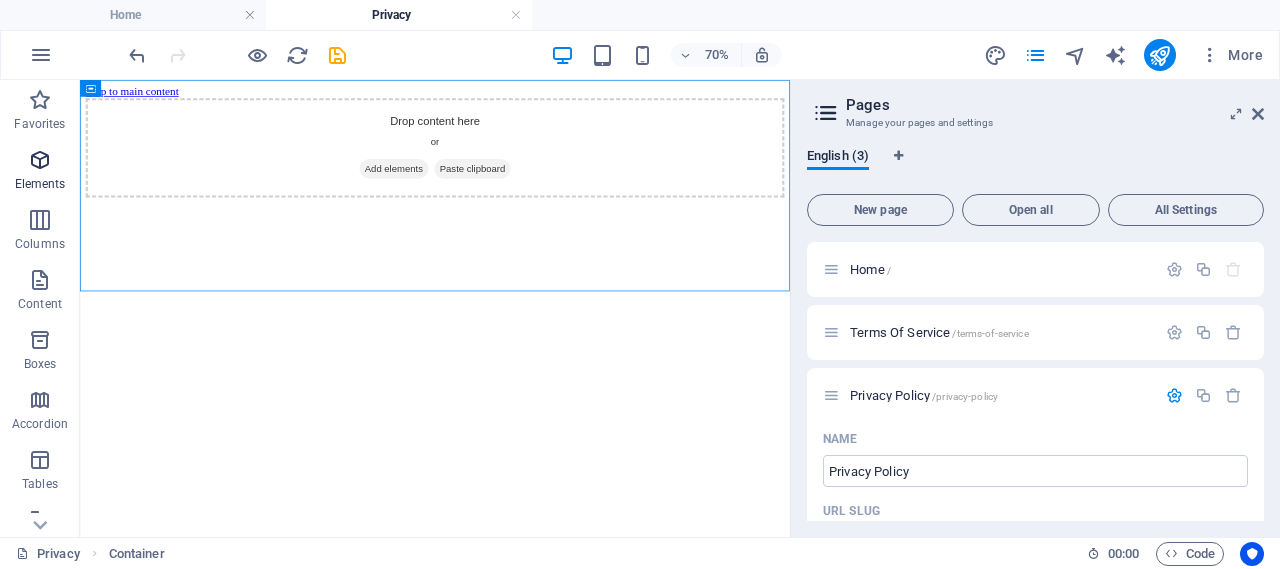 click at bounding box center (40, 160) 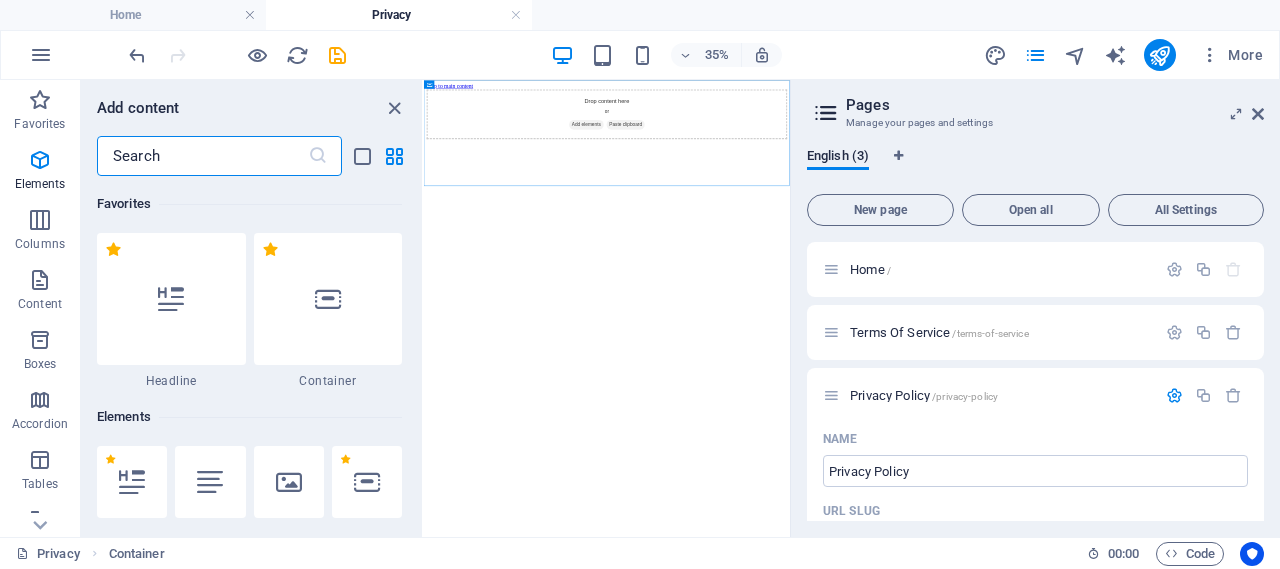 scroll, scrollTop: 213, scrollLeft: 0, axis: vertical 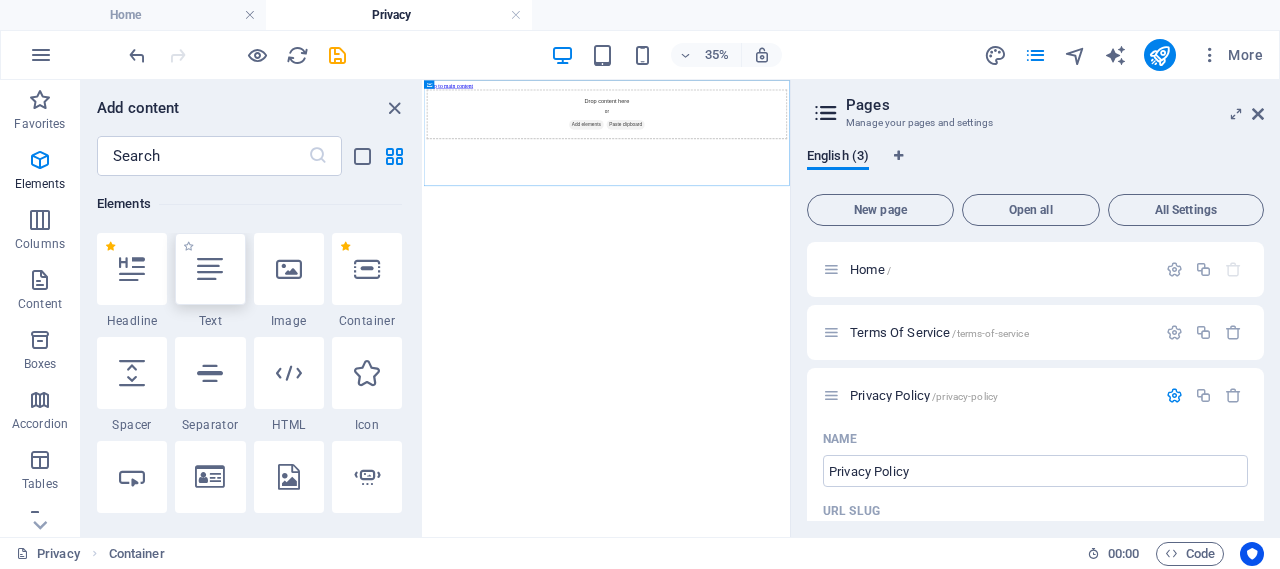 click at bounding box center (210, 269) 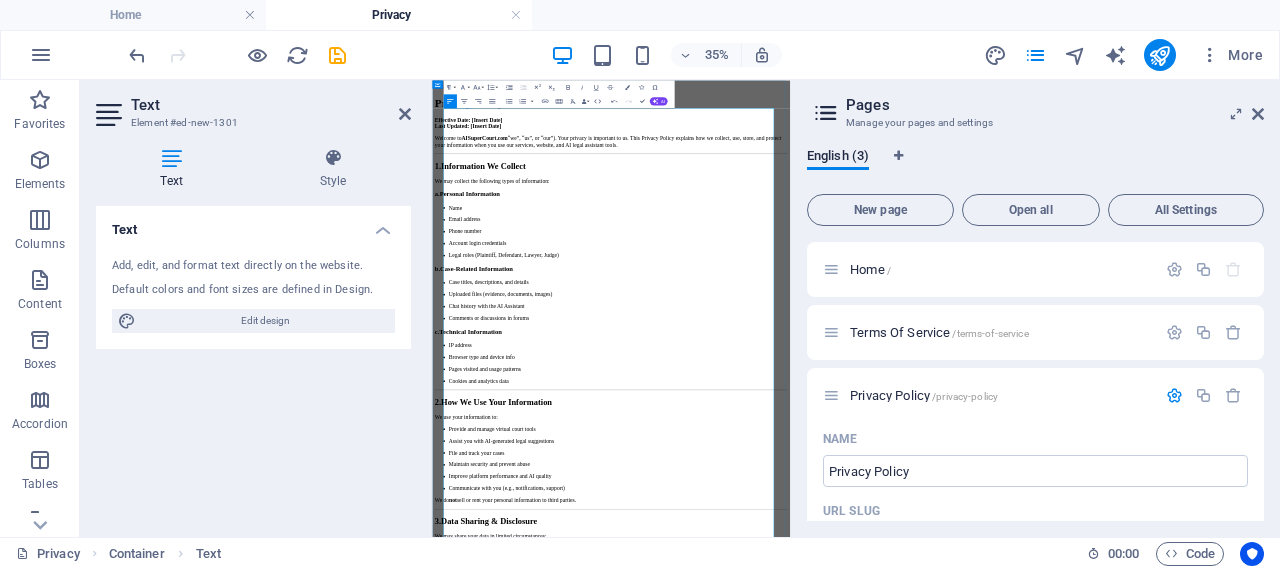 click on "Account login credentials" at bounding box center (963, 547) 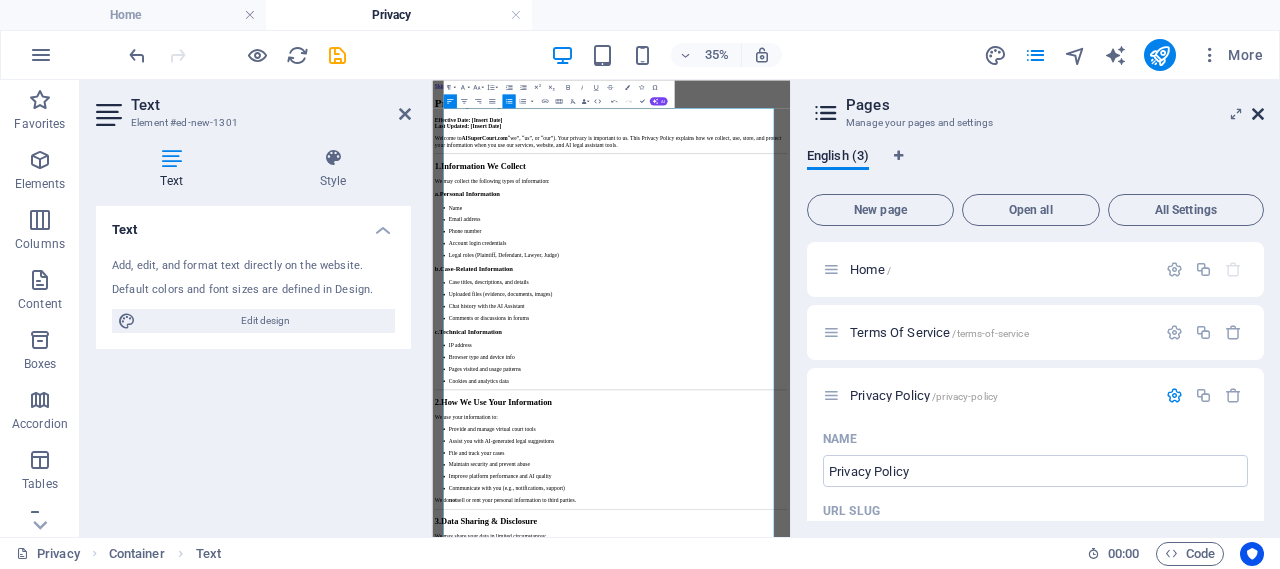 click at bounding box center [1258, 114] 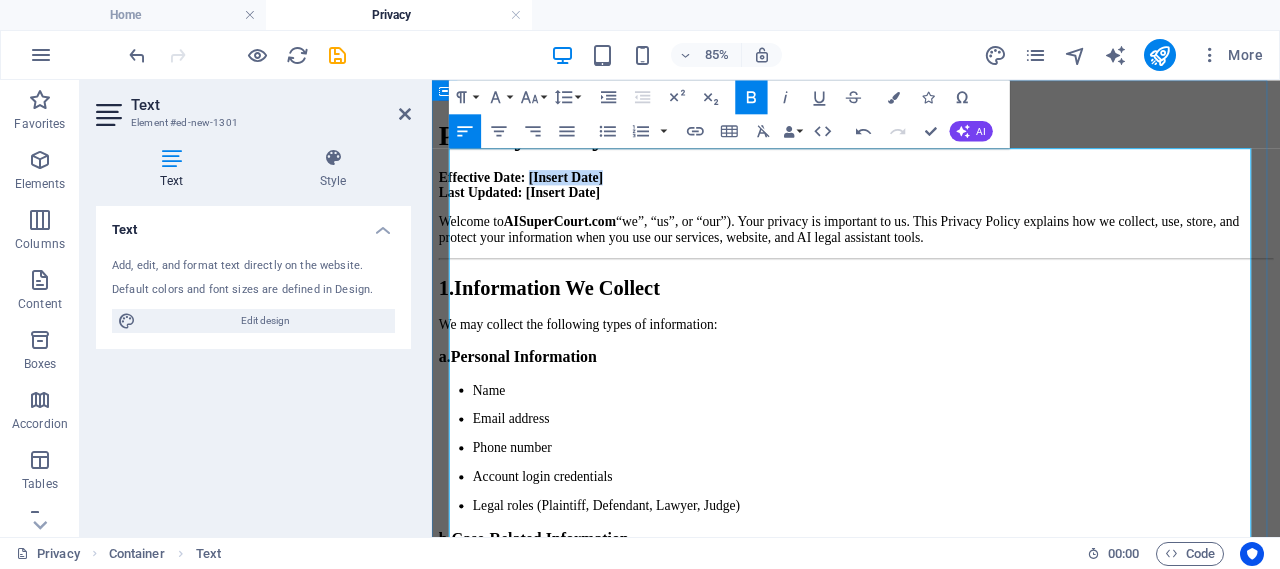 drag, startPoint x: 662, startPoint y: 231, endPoint x: 569, endPoint y: 231, distance: 93 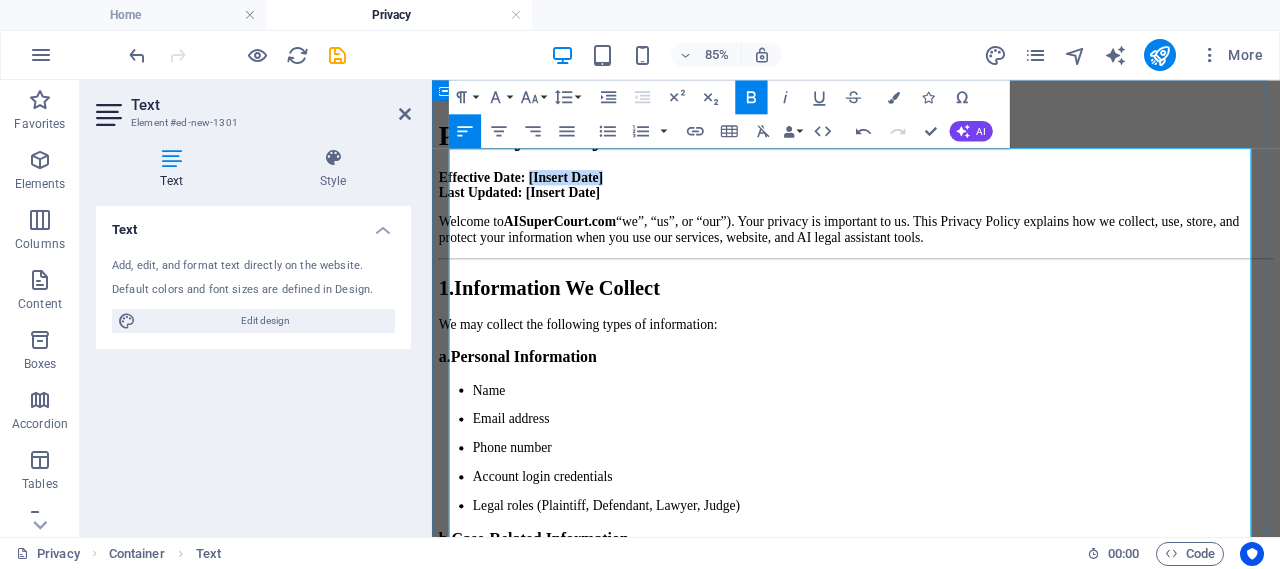 type 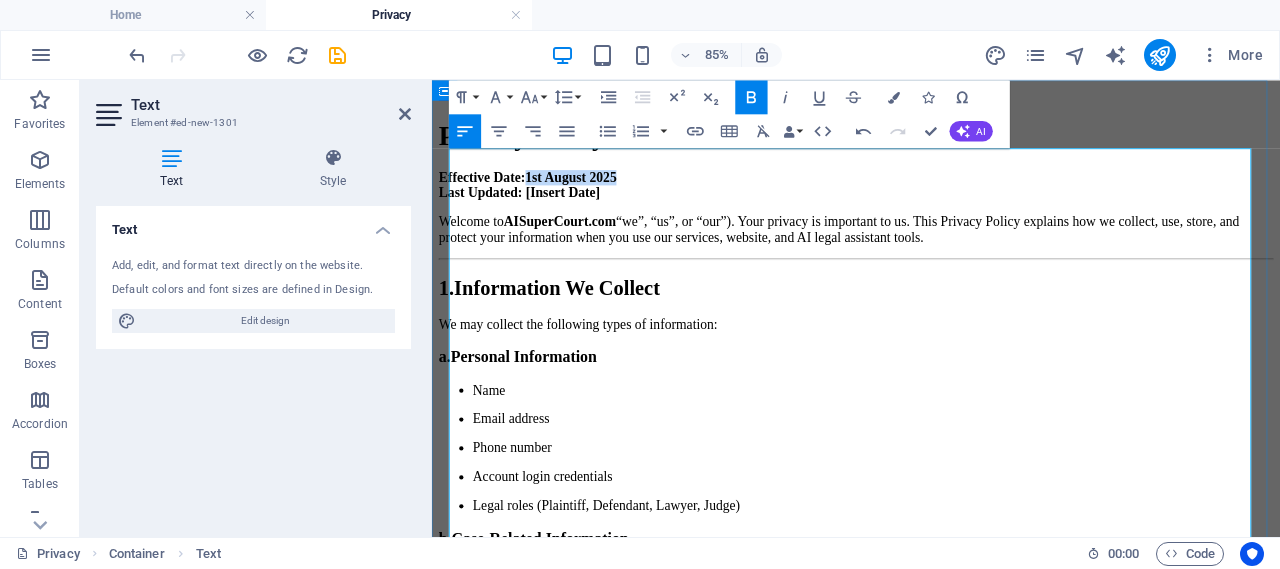 drag, startPoint x: 689, startPoint y: 227, endPoint x: 564, endPoint y: 230, distance: 125.035995 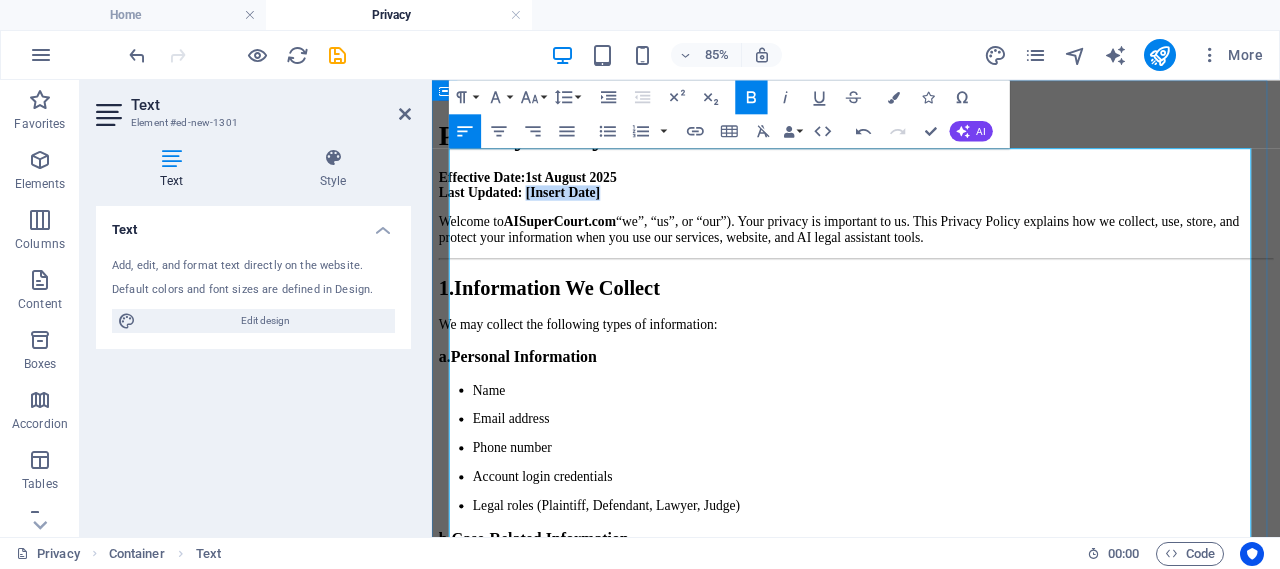 drag, startPoint x: 661, startPoint y: 258, endPoint x: 562, endPoint y: 257, distance: 99.00505 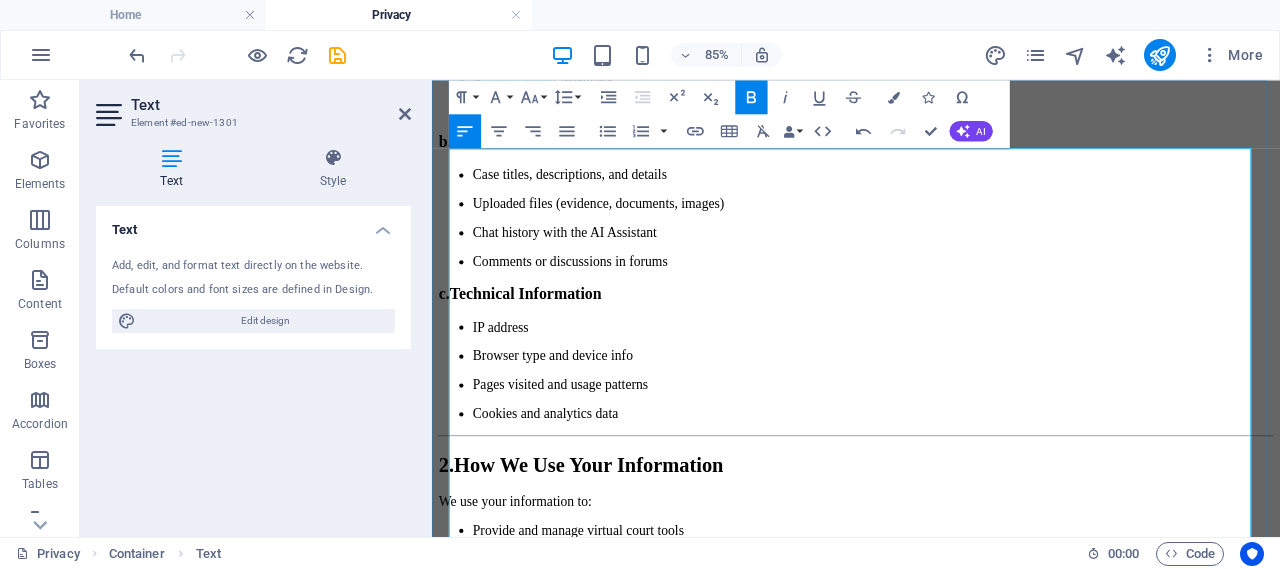 scroll, scrollTop: 0, scrollLeft: 0, axis: both 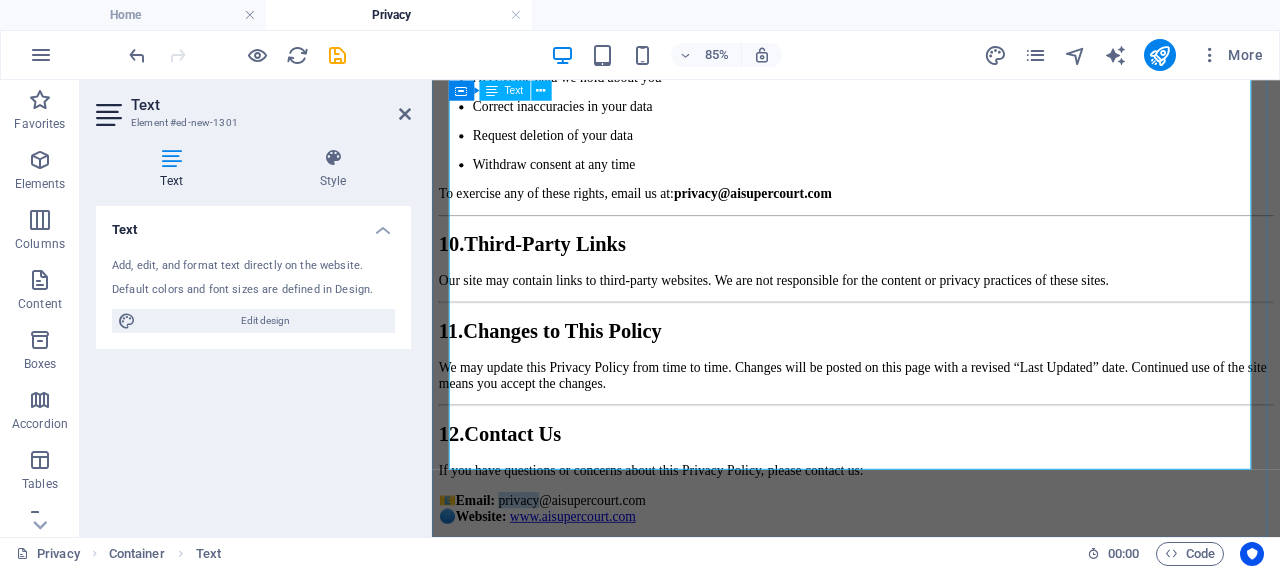 drag, startPoint x: 579, startPoint y: 499, endPoint x: 533, endPoint y: 503, distance: 46.173584 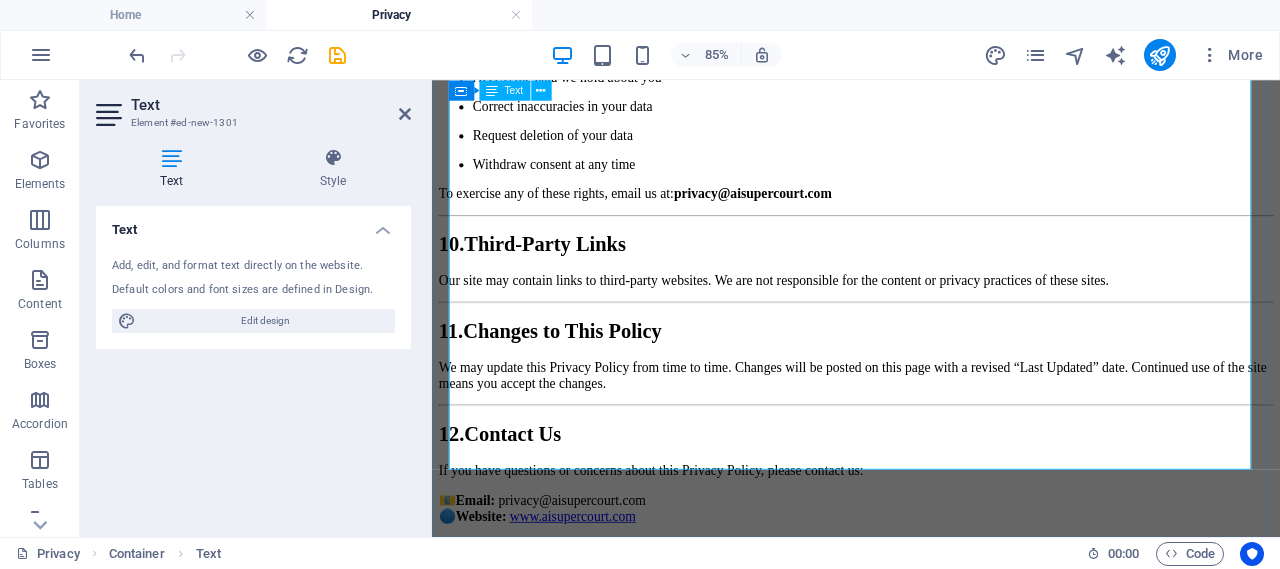 click on "📧  Email:   privacy@aisupercourt.com 🌐  Website:   www.aisupercourt.com" at bounding box center [931, 583] 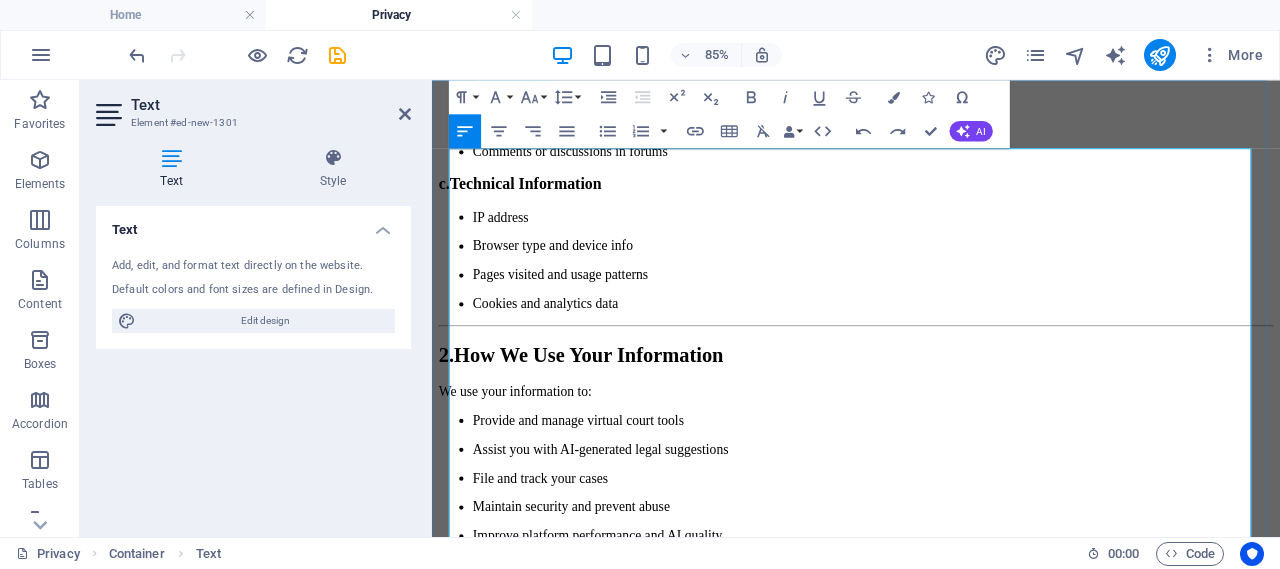 scroll, scrollTop: 0, scrollLeft: 0, axis: both 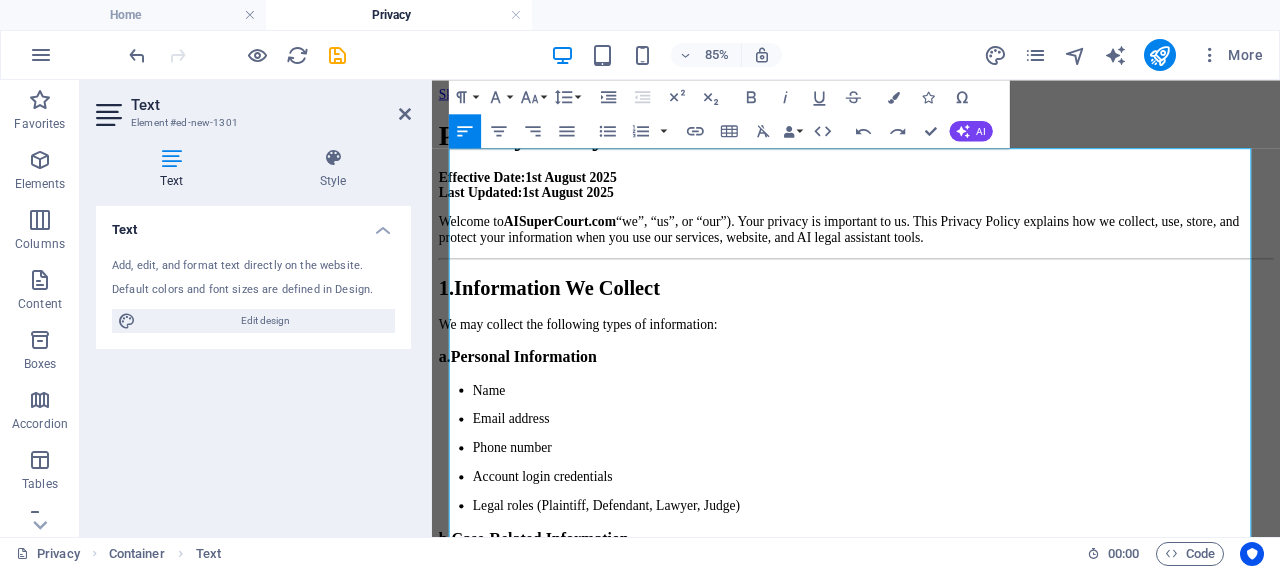 drag, startPoint x: 1422, startPoint y: 151, endPoint x: 1627, endPoint y: 154, distance: 205.02196 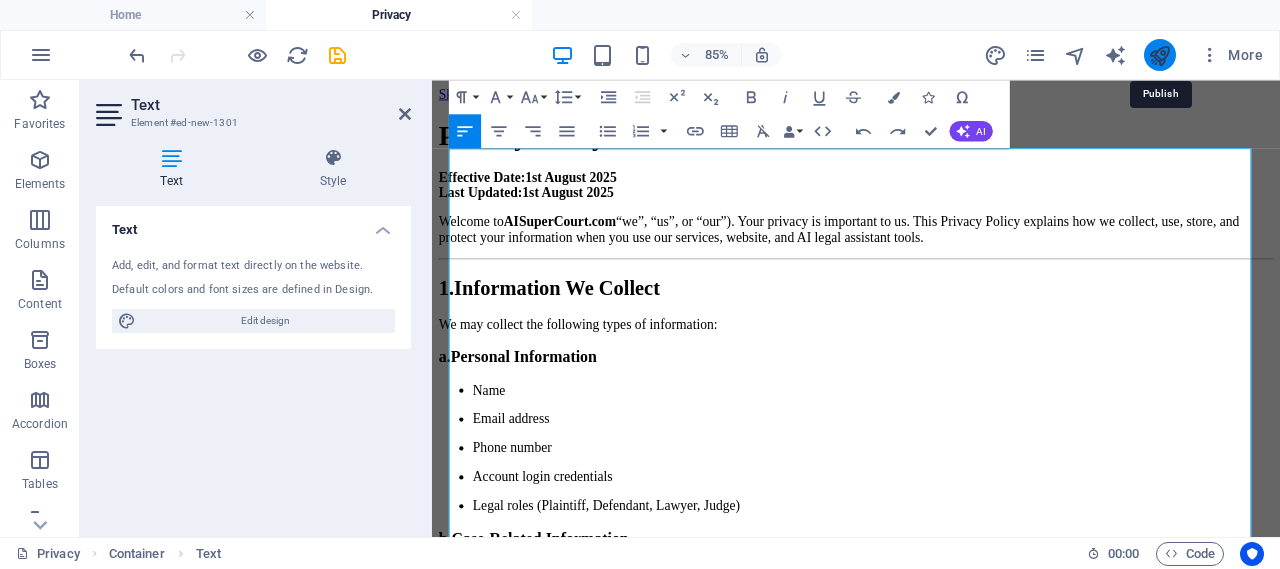drag, startPoint x: 1158, startPoint y: 55, endPoint x: 708, endPoint y: 309, distance: 516.7359 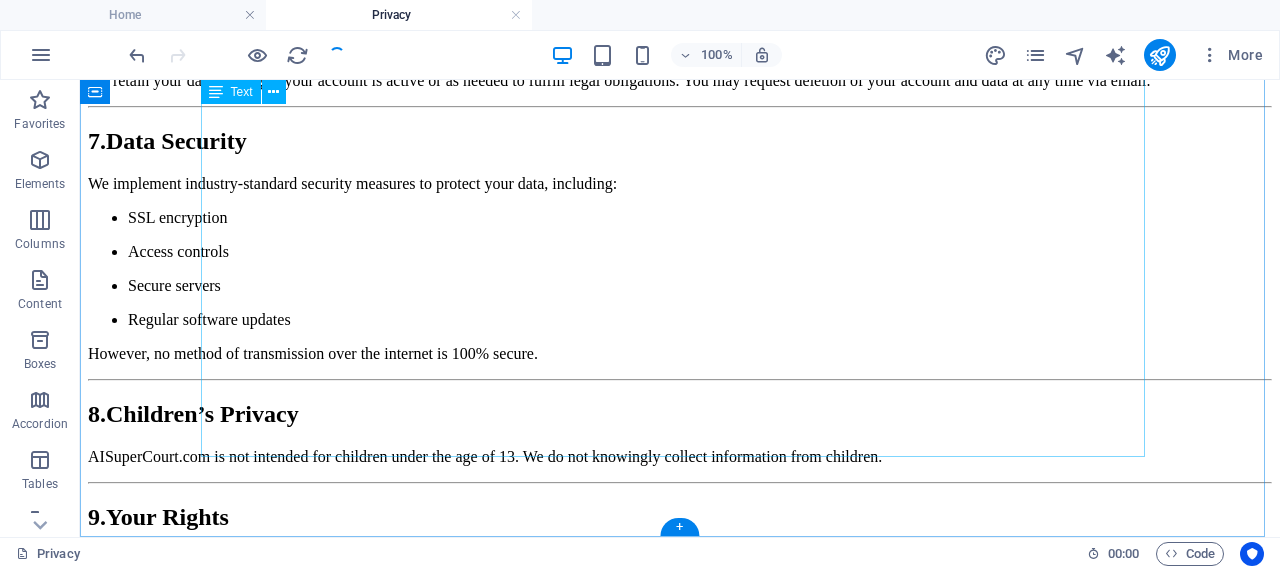 scroll, scrollTop: 2778, scrollLeft: 0, axis: vertical 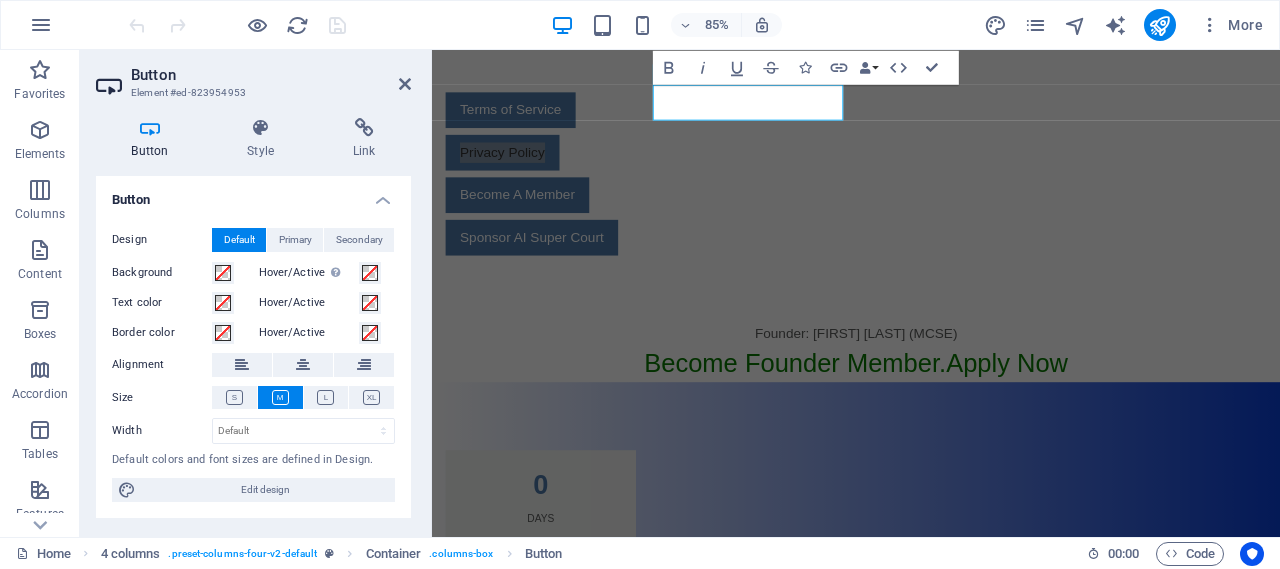 click on "Button" at bounding box center (154, 139) 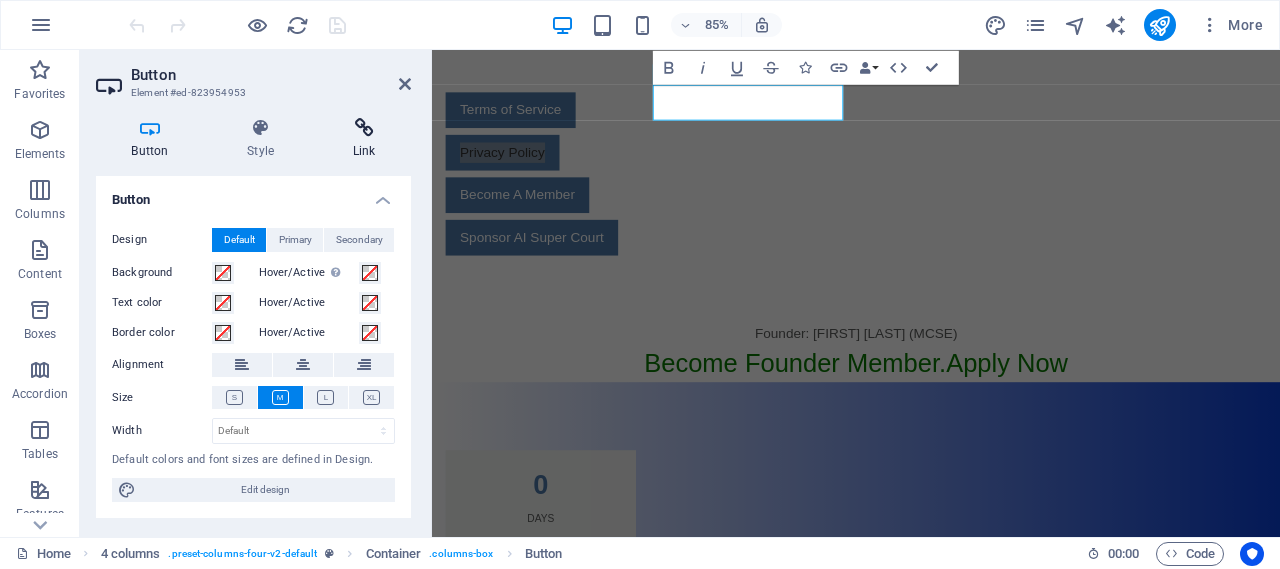 click on "Link" at bounding box center (364, 139) 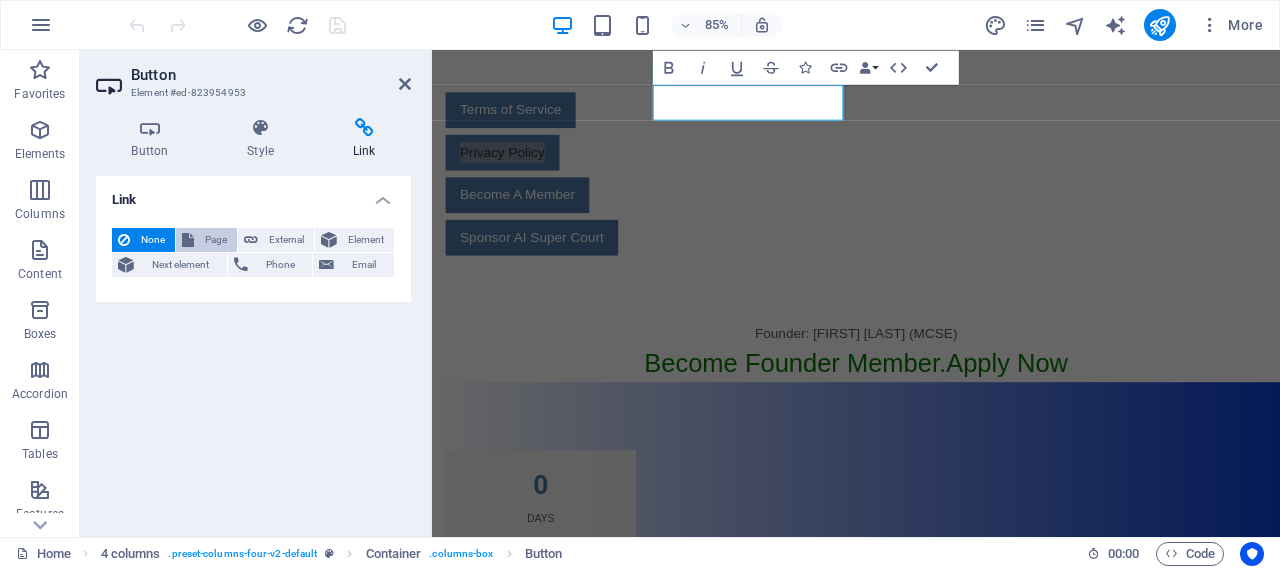 click on "Page" at bounding box center (215, 240) 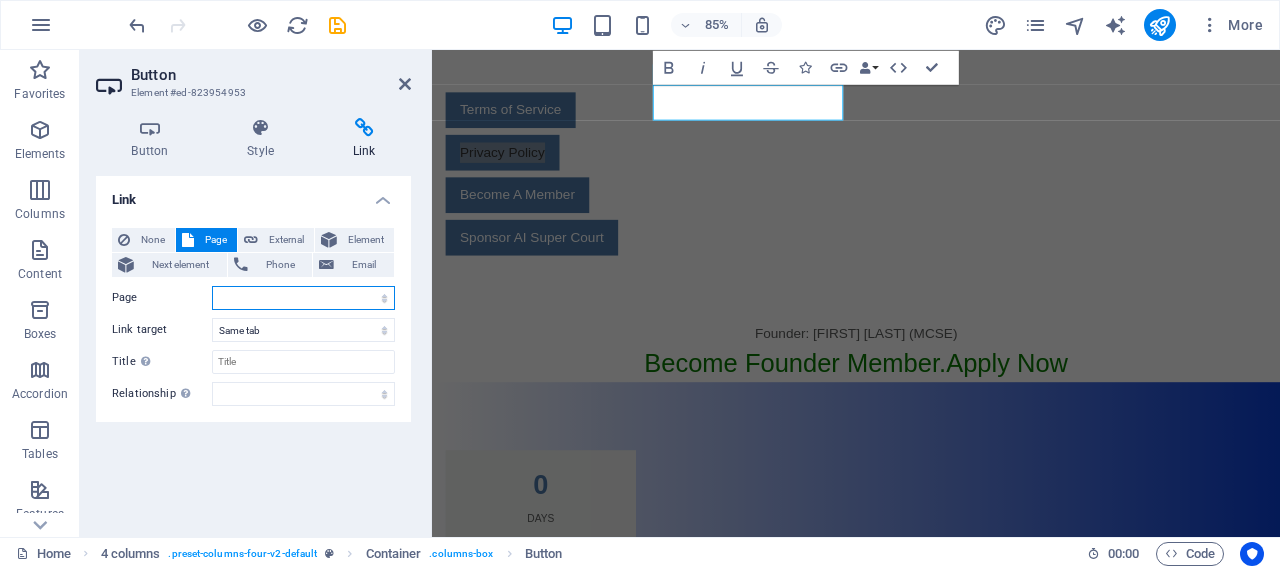 click on "Home Terms Of Service Privacy Policy" at bounding box center [303, 298] 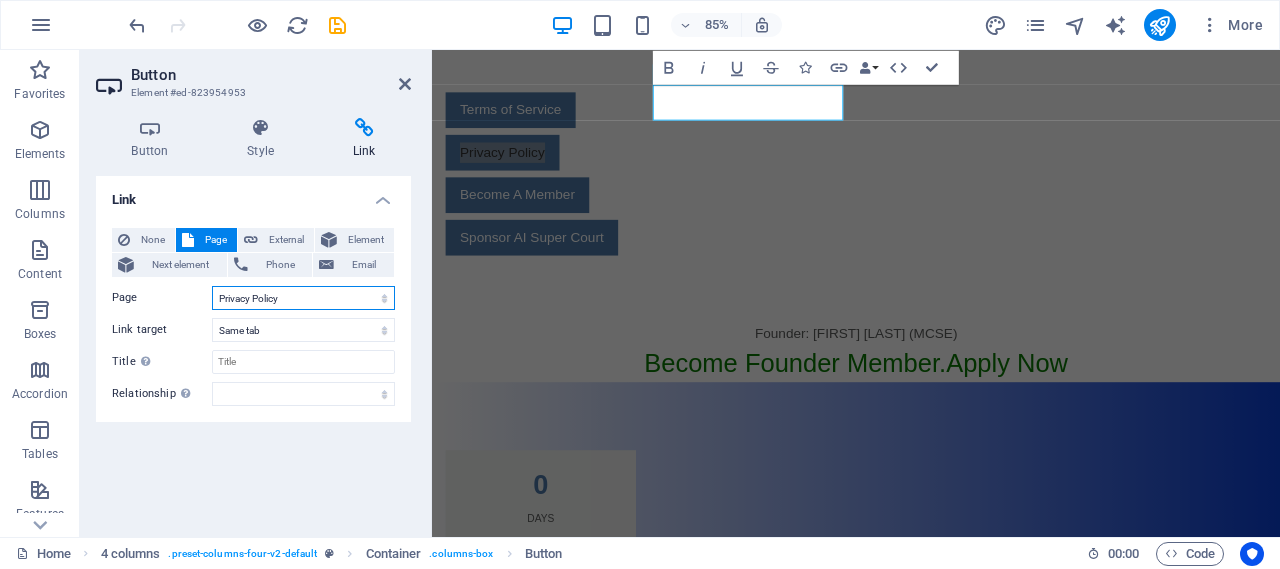 click on "Home Terms Of Service Privacy Policy" at bounding box center (303, 298) 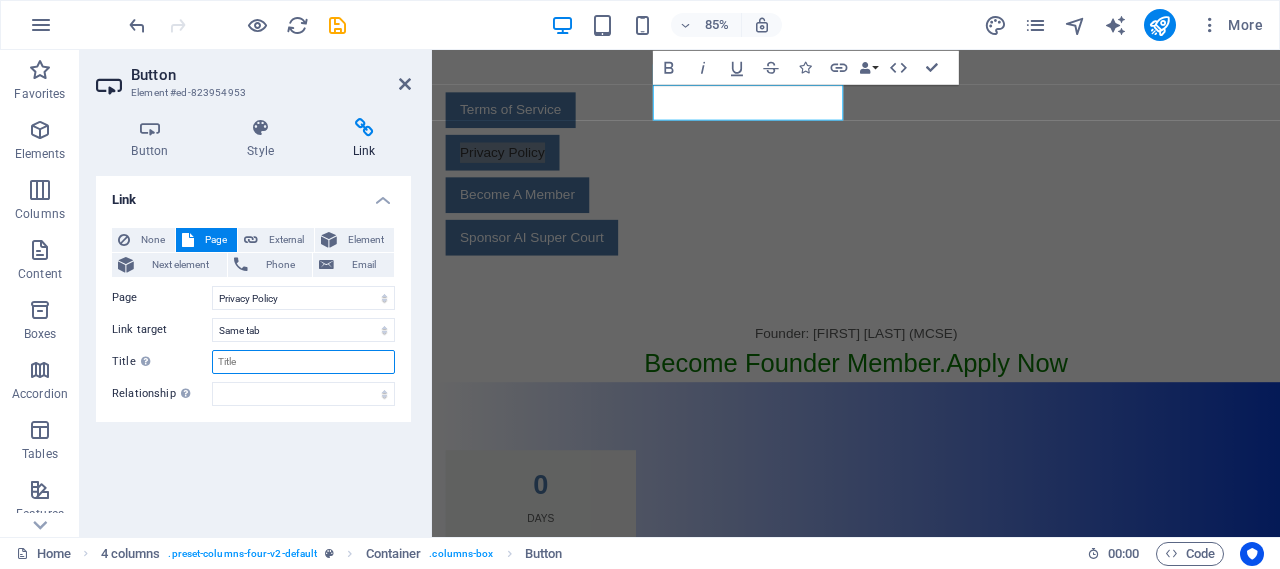 click on "Title Additional link description, should not be the same as the link text. The title is most often shown as a tooltip text when the mouse moves over the element. Leave empty if uncertain." at bounding box center (303, 362) 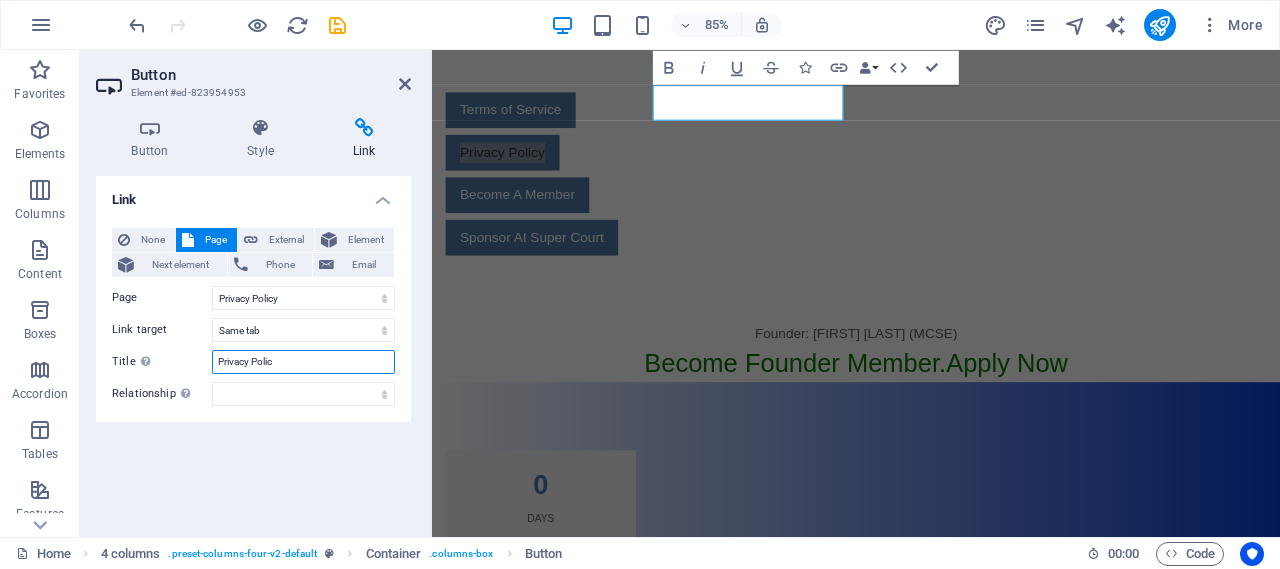 type on "Privacy Policy" 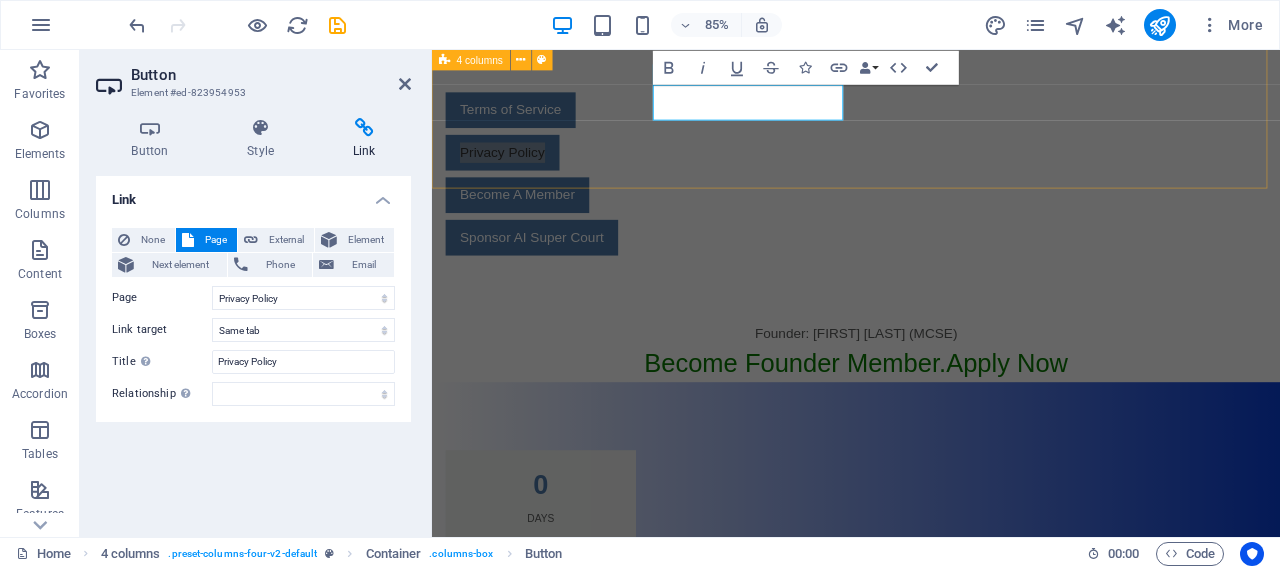 click on "Terms of Service" at bounding box center [560, 121] 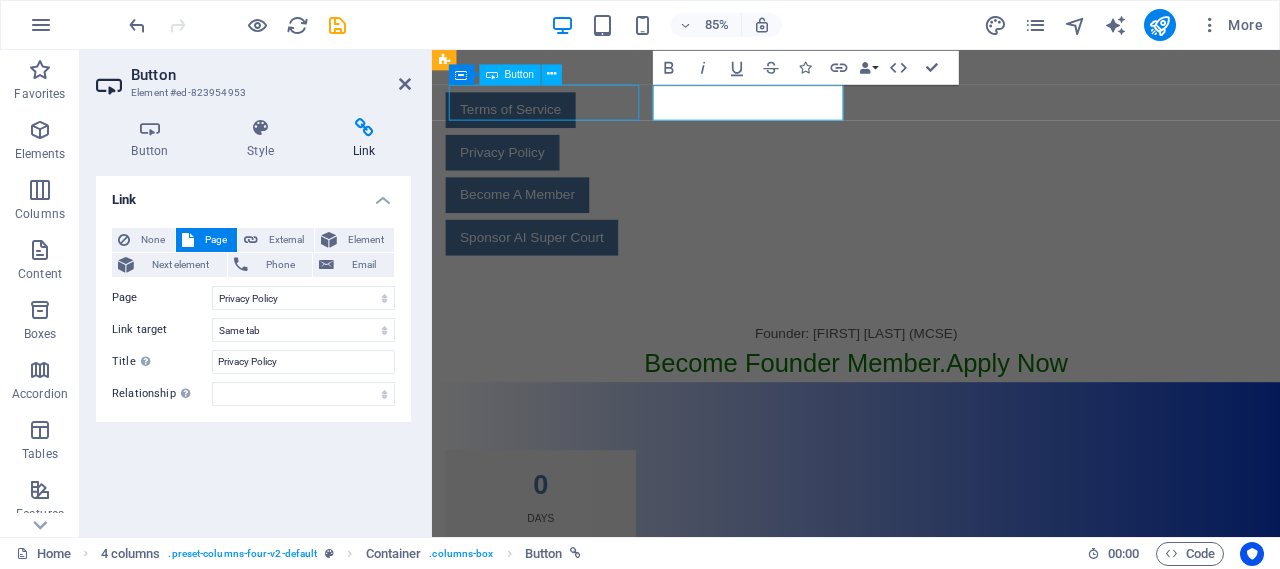 scroll, scrollTop: 764, scrollLeft: 0, axis: vertical 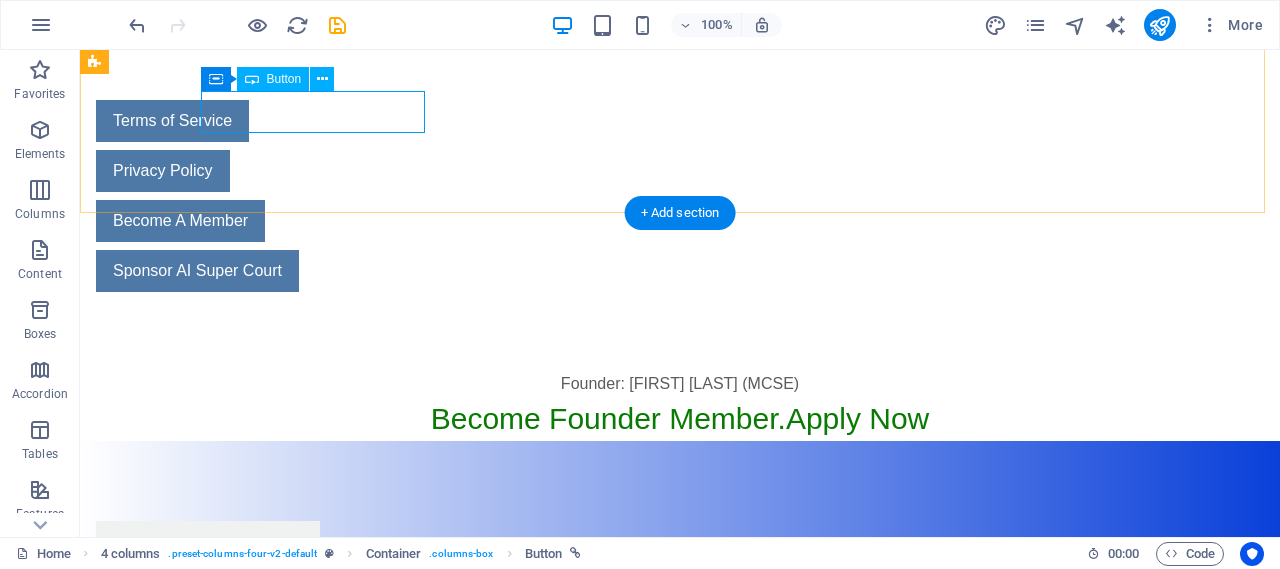 click on "Terms of Service" at bounding box center (208, 121) 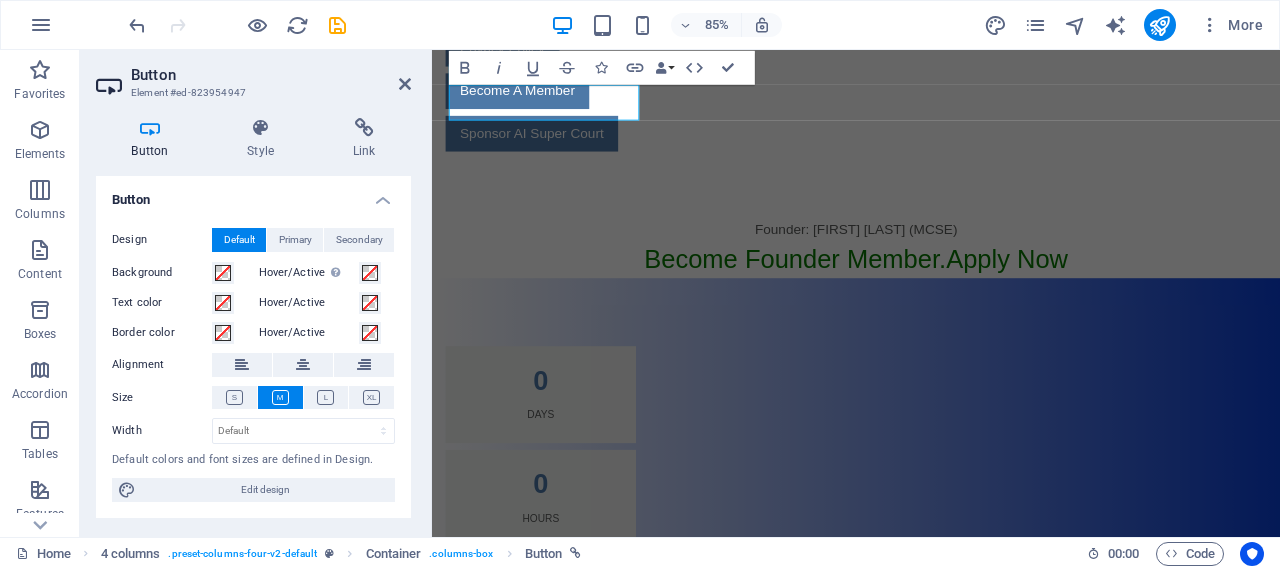 scroll, scrollTop: 641, scrollLeft: 0, axis: vertical 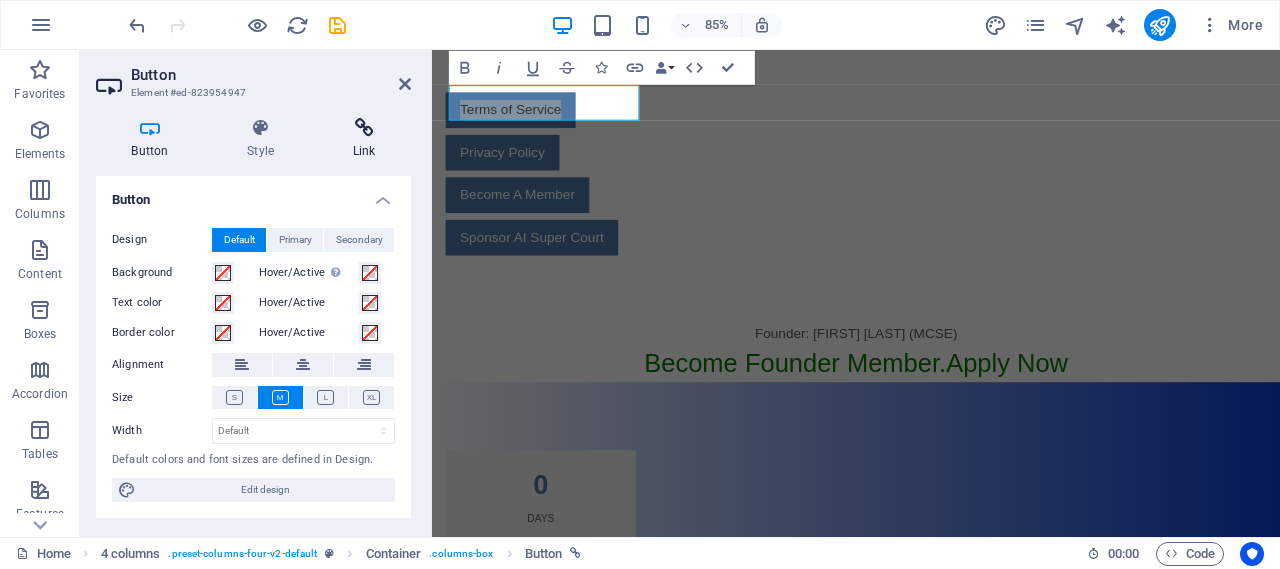 click at bounding box center [364, 128] 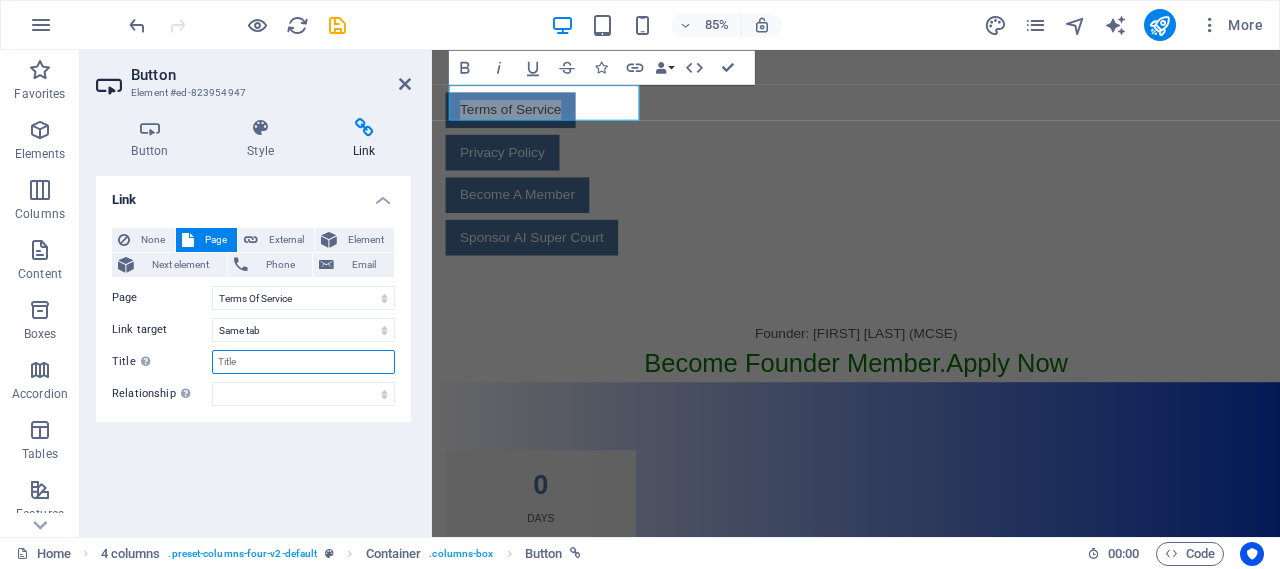 click on "Title Additional link description, should not be the same as the link text. The title is most often shown as a tooltip text when the mouse moves over the element. Leave empty if uncertain." at bounding box center (303, 362) 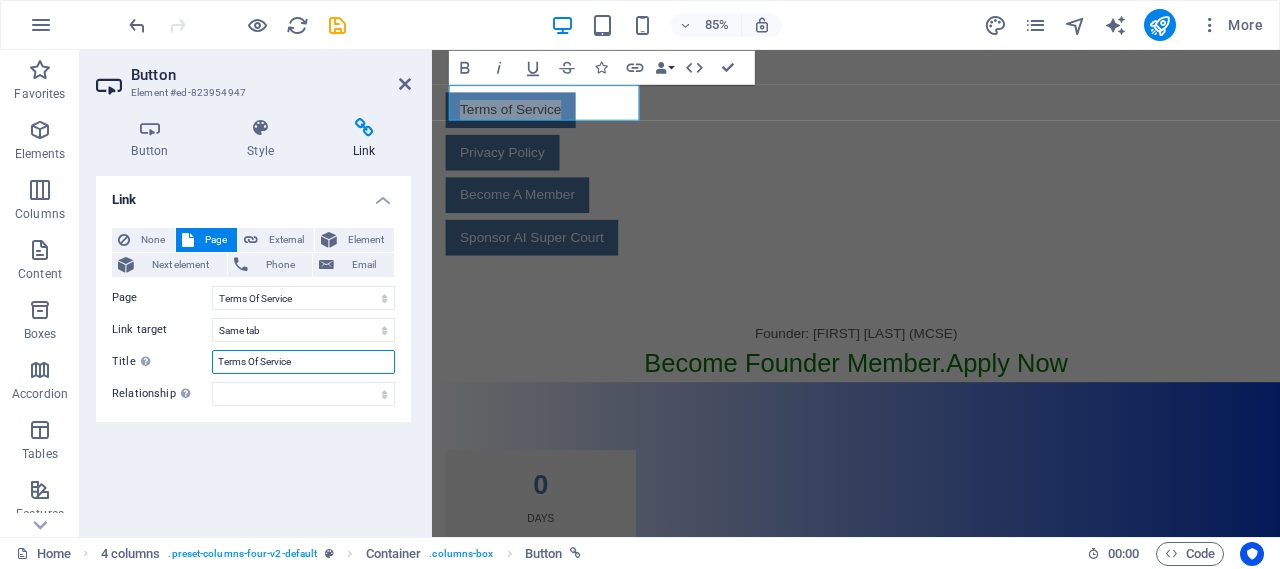 type on "Terms Of Service" 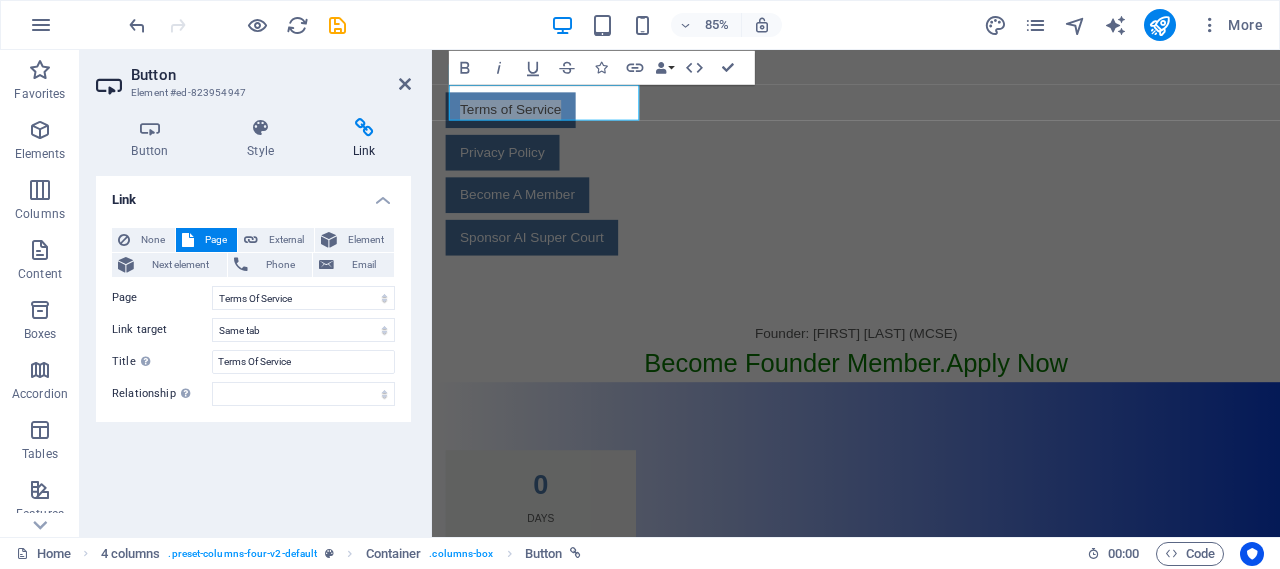 click on "Link None Page External Element Next element Phone Email Page Home Terms Of Service Privacy Policy Element
URL /15404884 Phone Email Link target New tab Same tab Overlay Title Additional link description, should not be the same as the link text. The title is most often shown as a tooltip text when the mouse moves over the element. Leave empty if uncertain. Terms Of Service Relationship Sets the  relationship of this link to the link target . For example, the value "nofollow" instructs search engines not to follow the link. Can be left empty. alternate author bookmark external help license next nofollow noreferrer noopener prev search tag" at bounding box center (253, 348) 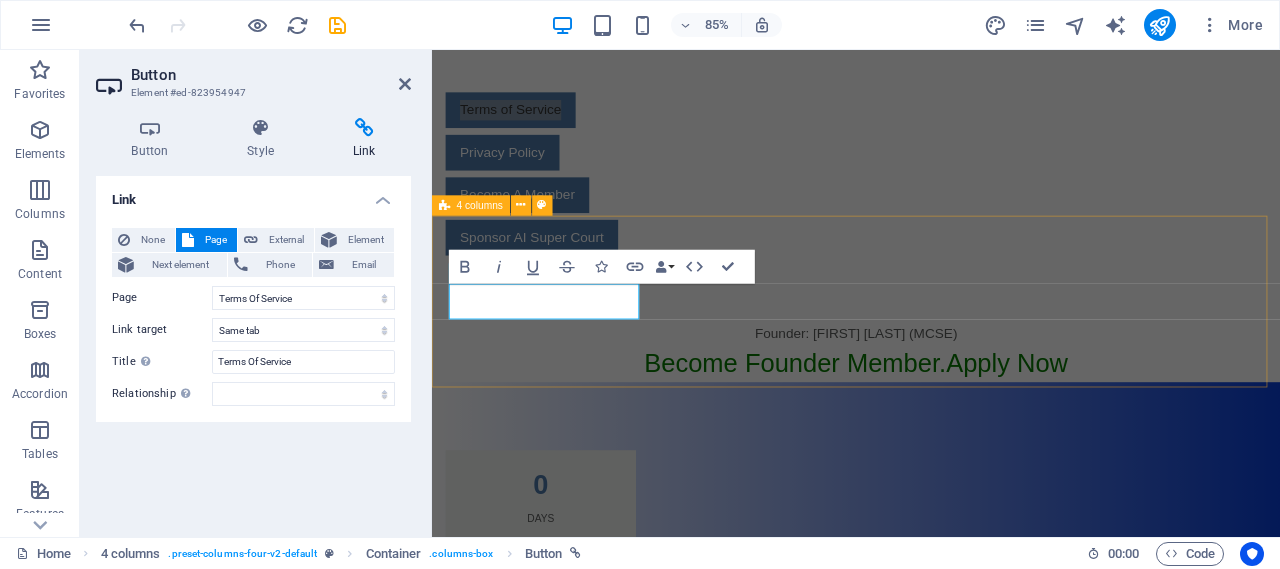 scroll, scrollTop: 407, scrollLeft: 0, axis: vertical 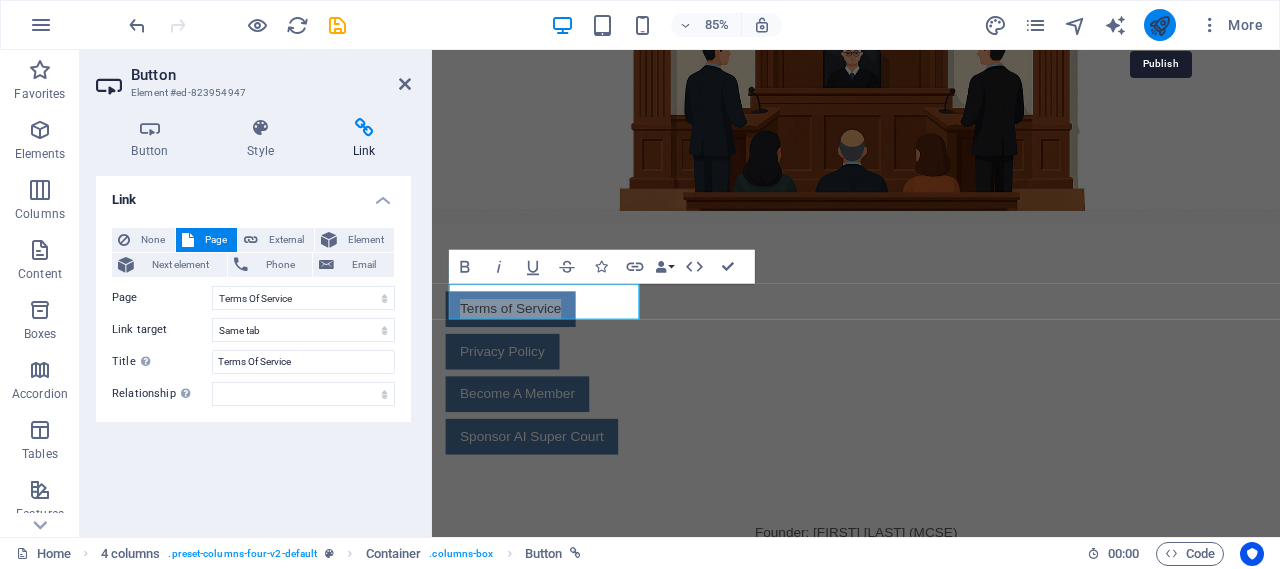 click at bounding box center (1159, 25) 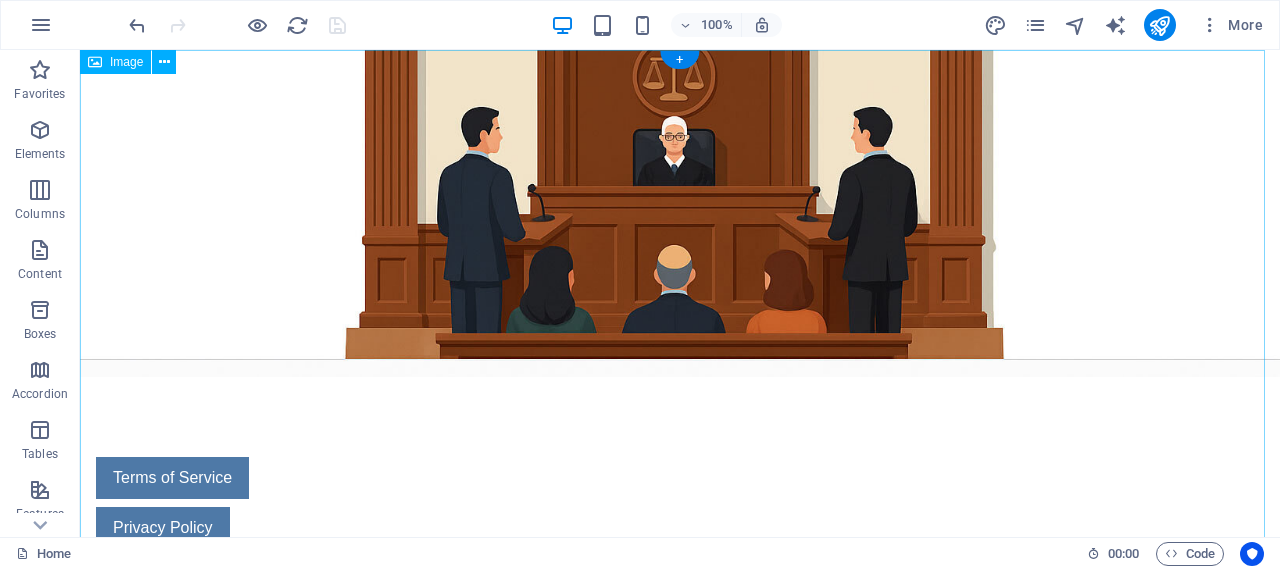 scroll, scrollTop: 0, scrollLeft: 0, axis: both 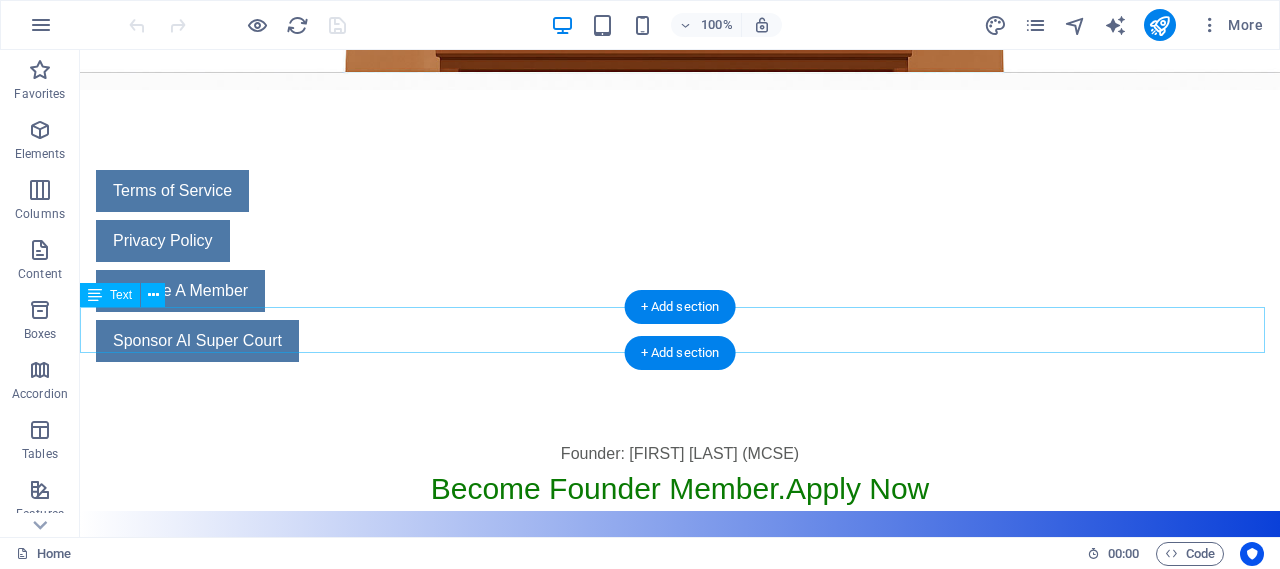 click on "Become Founder Member.  Apply Now" at bounding box center (680, 488) 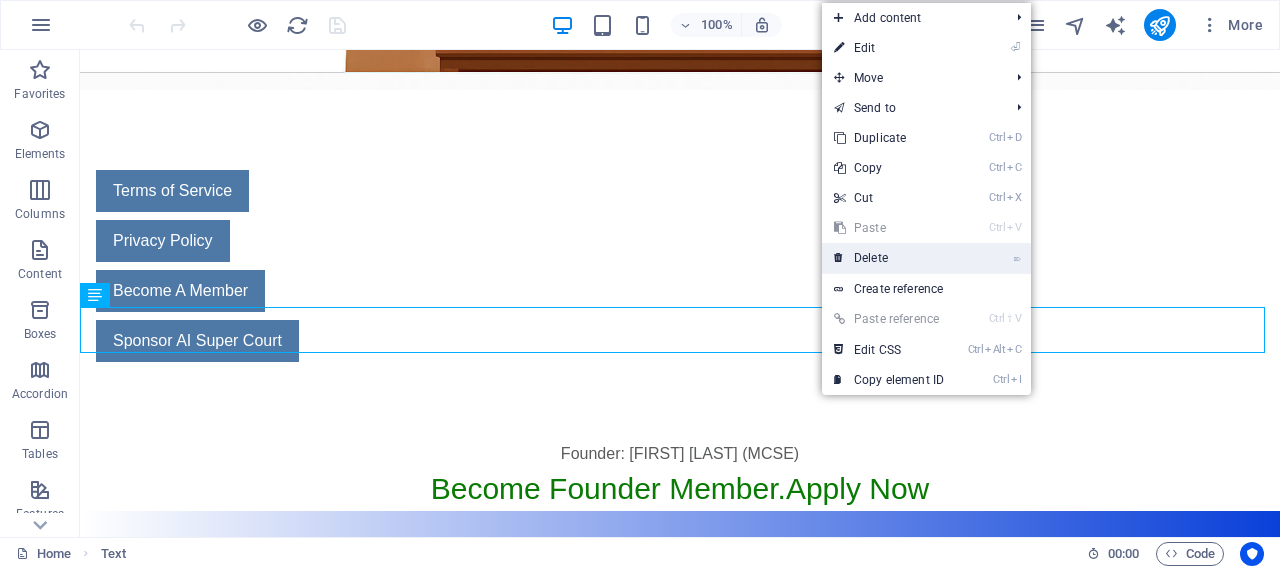 click on "⌦  Delete" at bounding box center [889, 258] 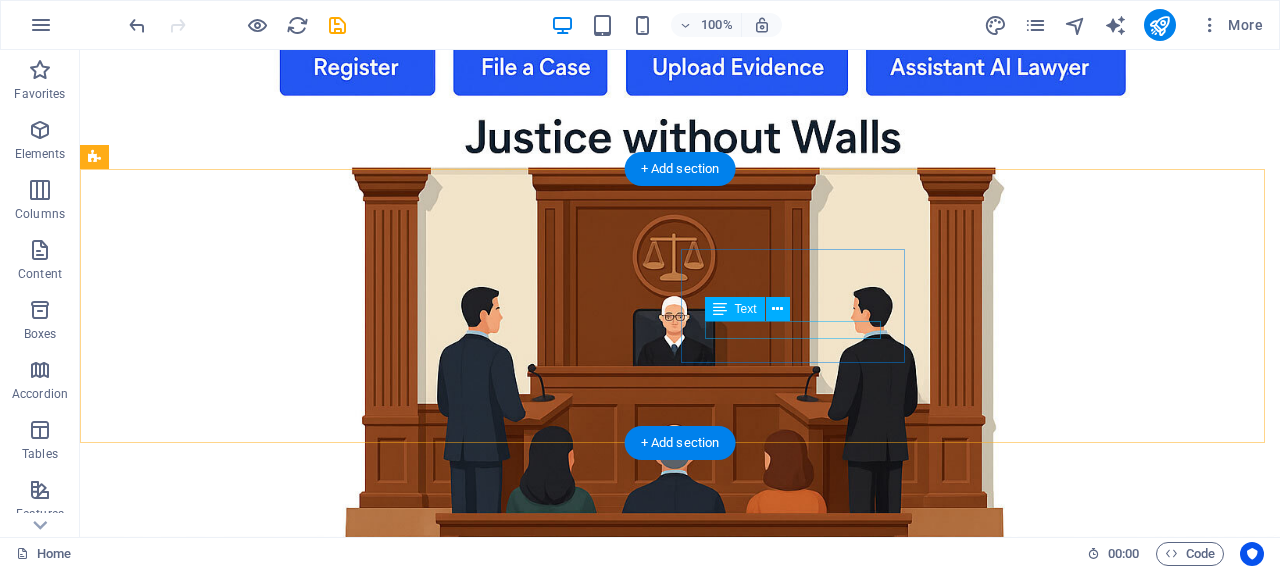 scroll, scrollTop: 832, scrollLeft: 0, axis: vertical 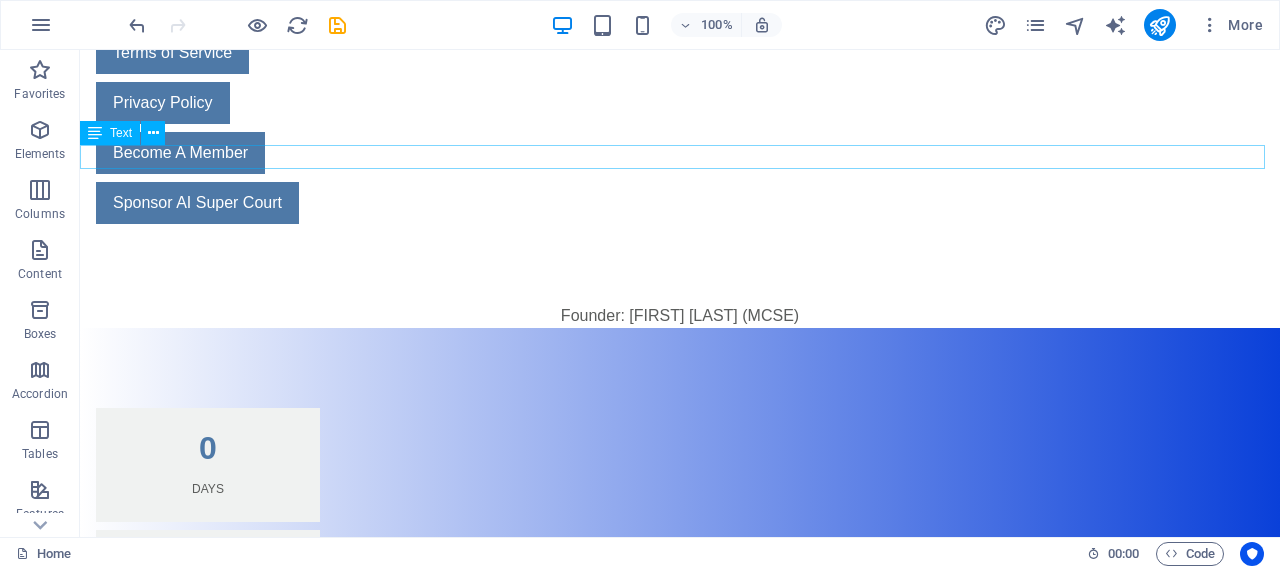 click on "​Founder: Amjad Iqbal Qamer (MCSE)" at bounding box center (680, 316) 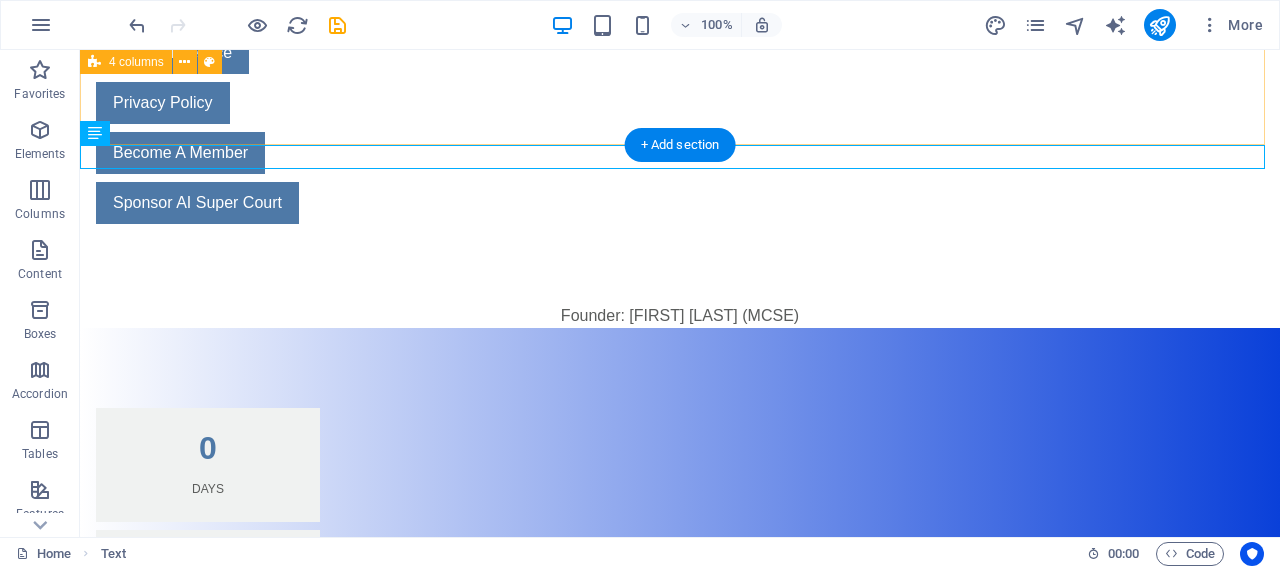 click on "Terms of Service Privacy Policy Become A Member Sponsor AI Super Court" at bounding box center [680, 128] 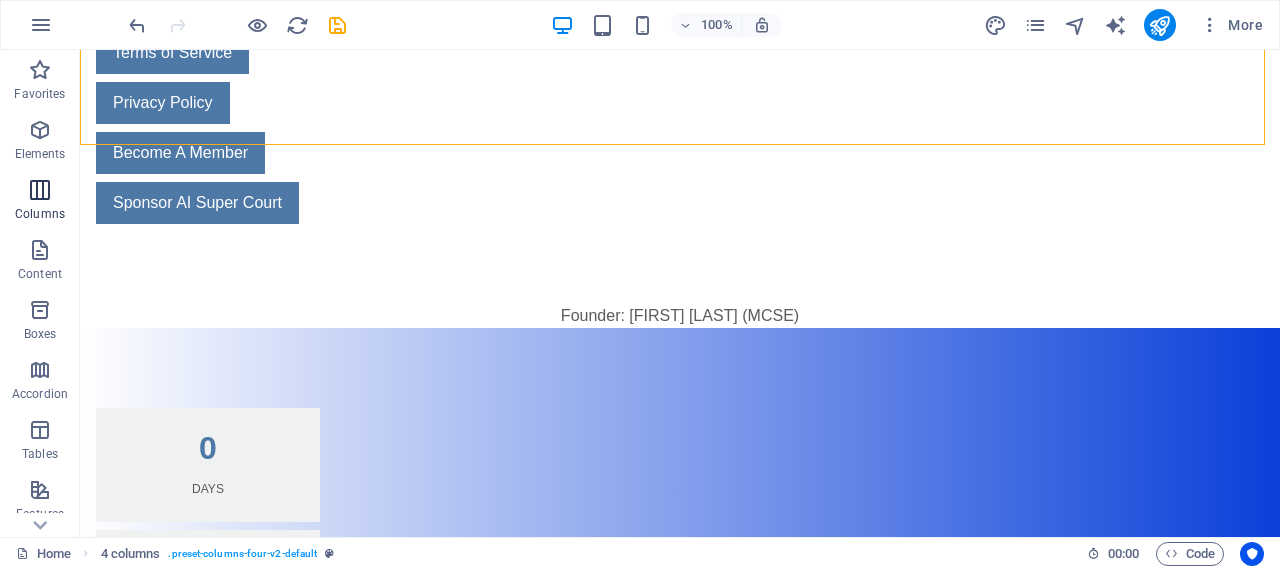 click at bounding box center (40, 190) 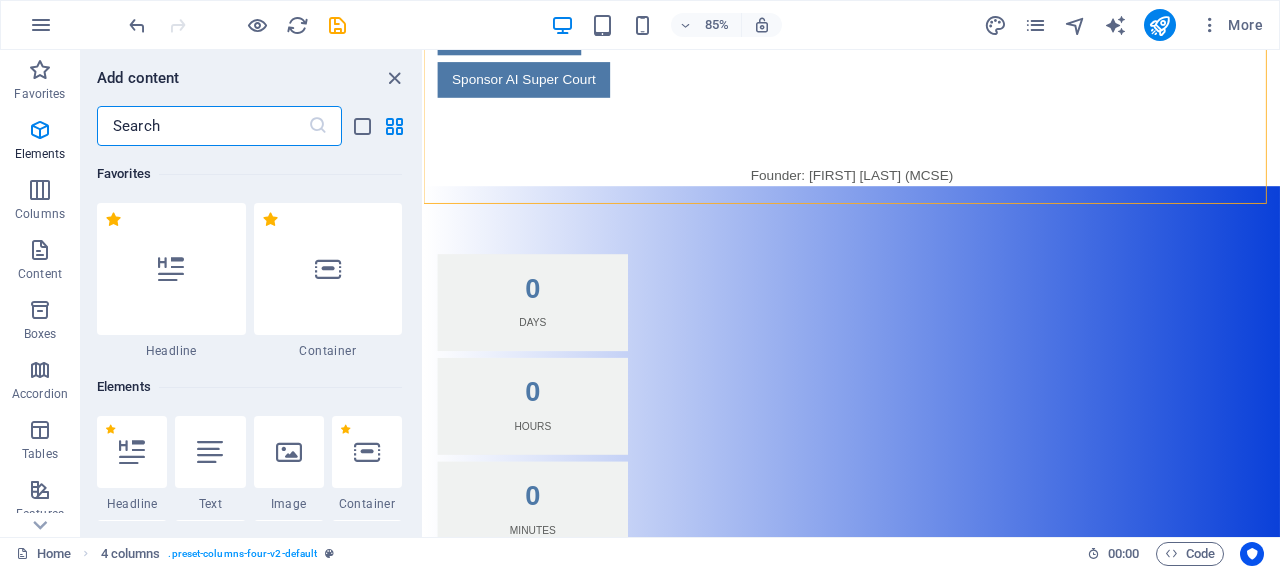 scroll, scrollTop: 628, scrollLeft: 0, axis: vertical 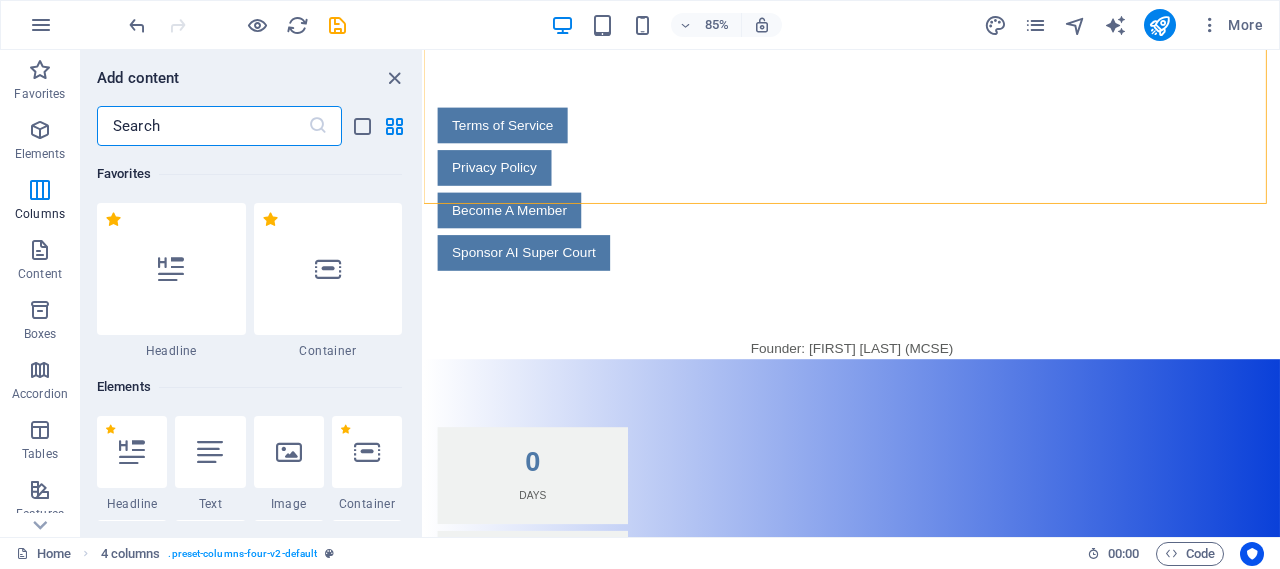click at bounding box center (328, 1259) 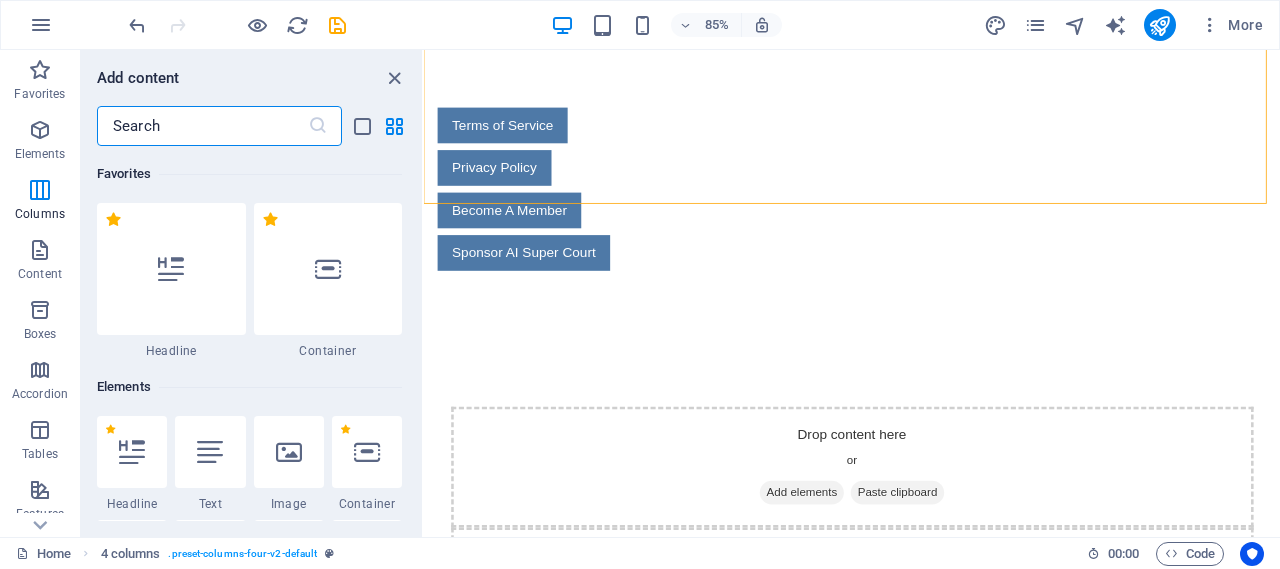 scroll, scrollTop: 0, scrollLeft: 0, axis: both 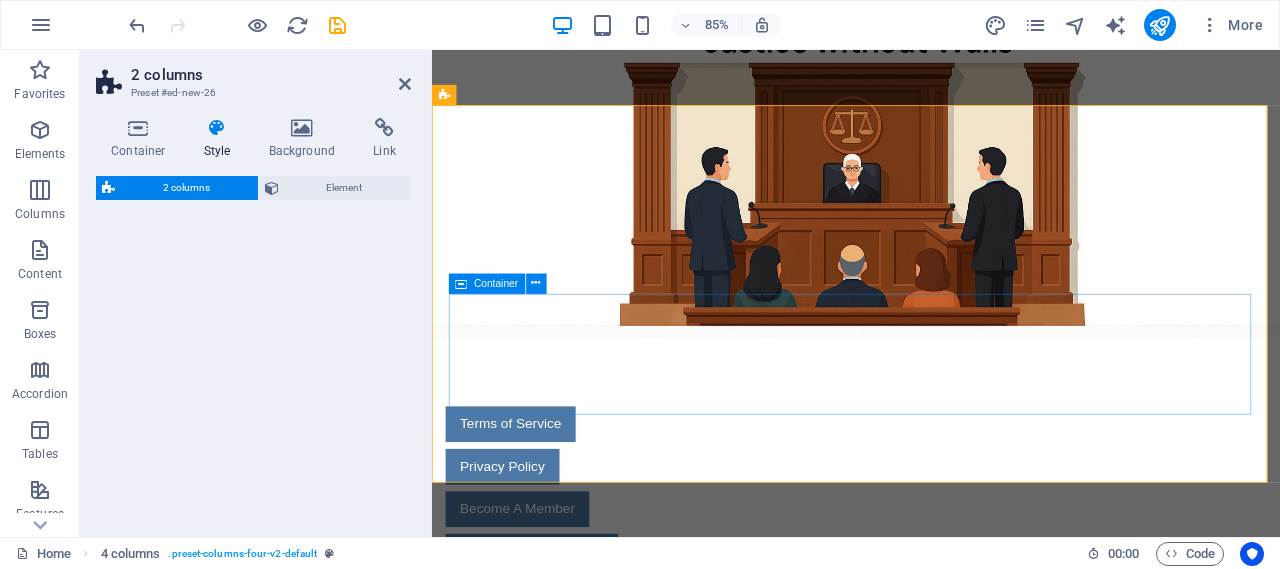 select on "rem" 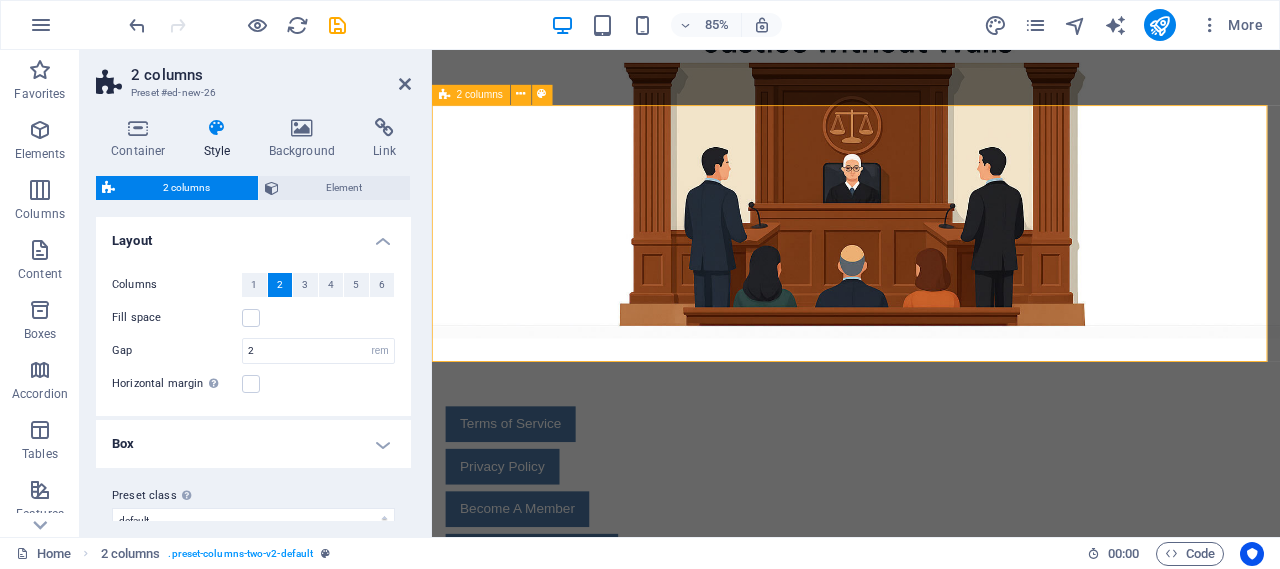 scroll, scrollTop: 739, scrollLeft: 0, axis: vertical 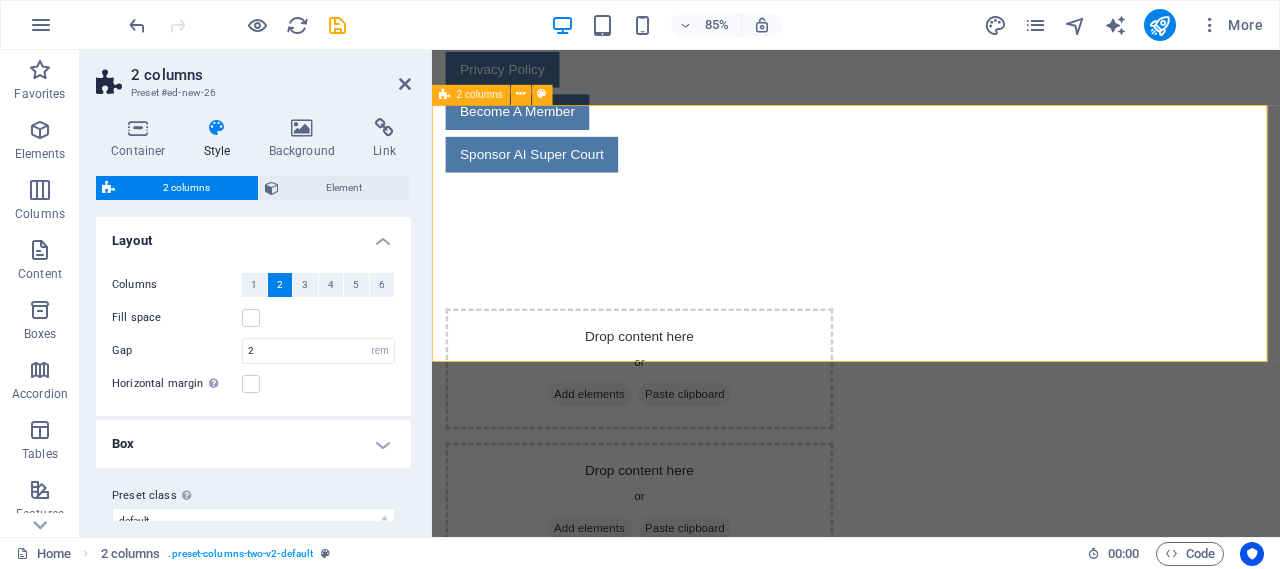 click on "Drop content here or  Add elements  Paste clipboard Drop content here or  Add elements  Paste clipboard" at bounding box center [931, 504] 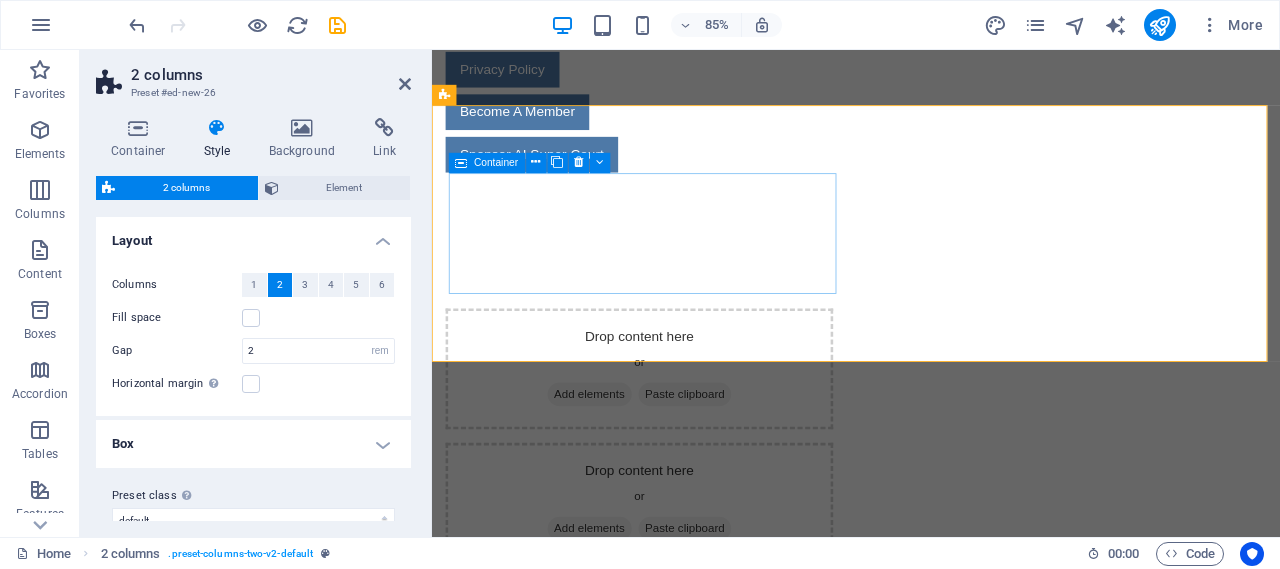 click on "Drop content here or  Add elements  Paste clipboard" at bounding box center (676, 425) 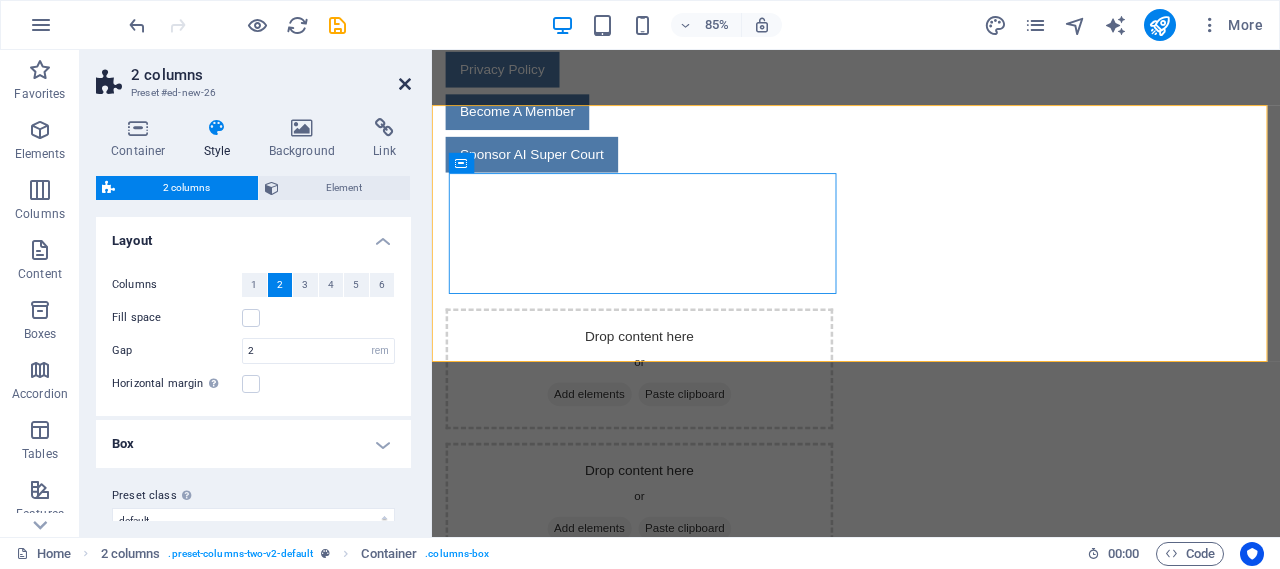 click at bounding box center [405, 84] 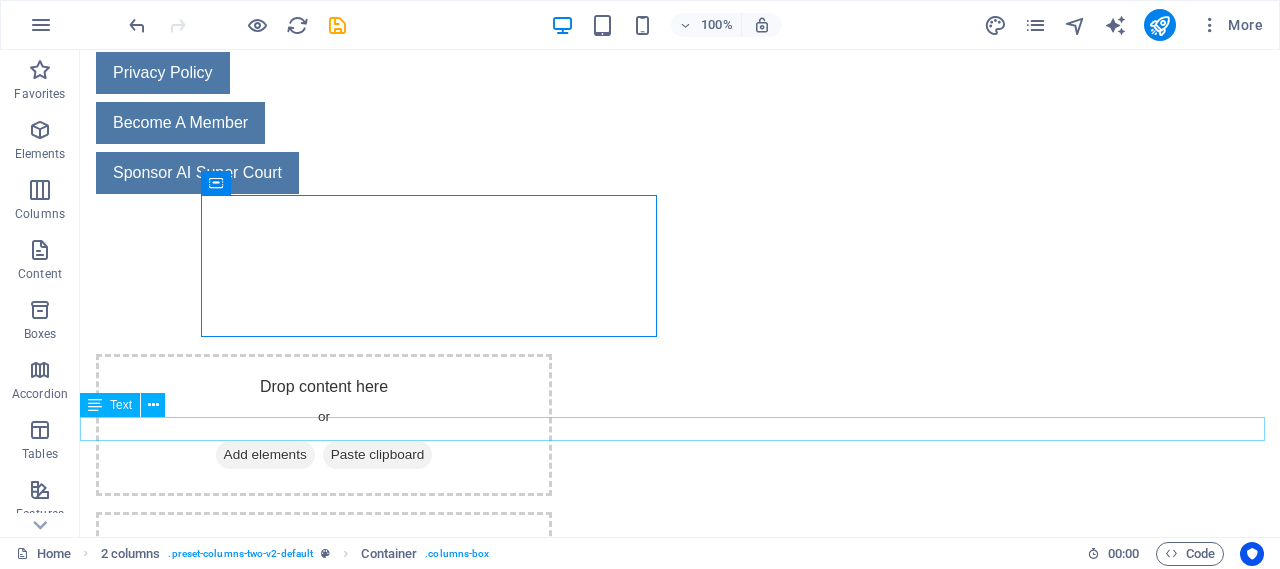 drag, startPoint x: 810, startPoint y: 425, endPoint x: 535, endPoint y: 428, distance: 275.01636 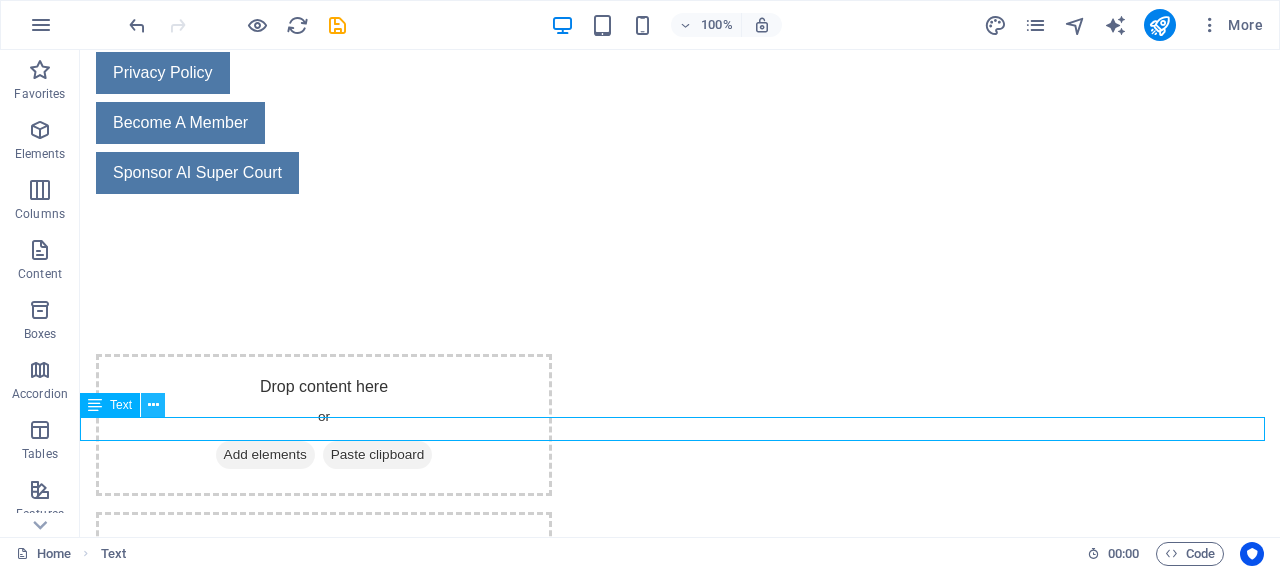 drag, startPoint x: 344, startPoint y: 426, endPoint x: 228, endPoint y: 455, distance: 119.57006 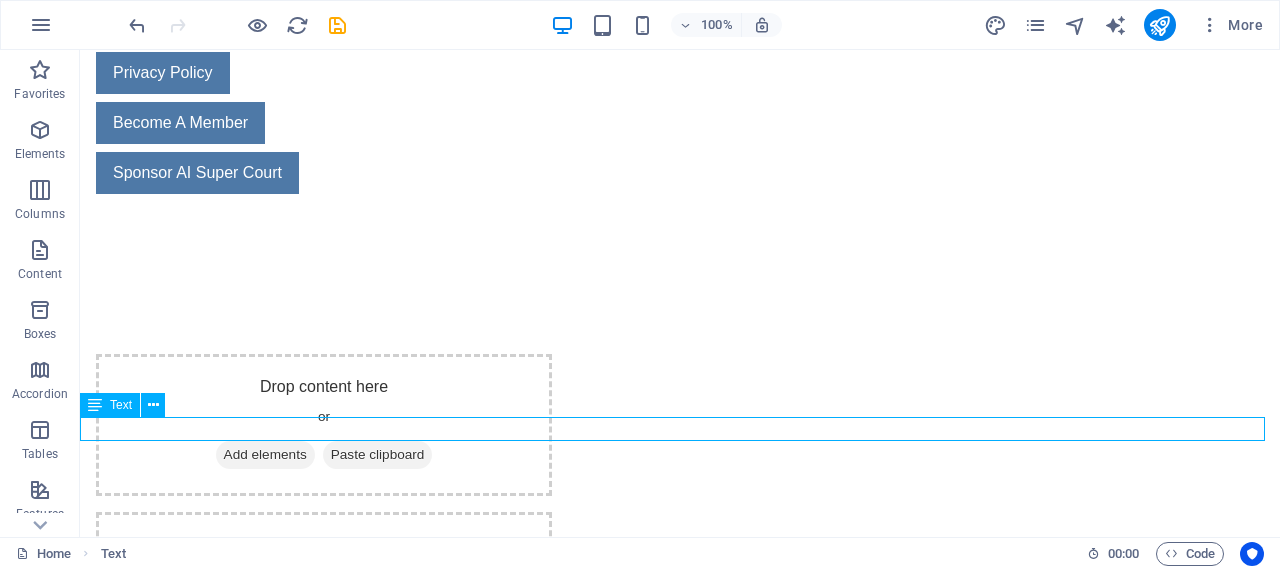 click on "​Founder: Amjad Iqbal Qamer (MCSE)" at bounding box center (680, 746) 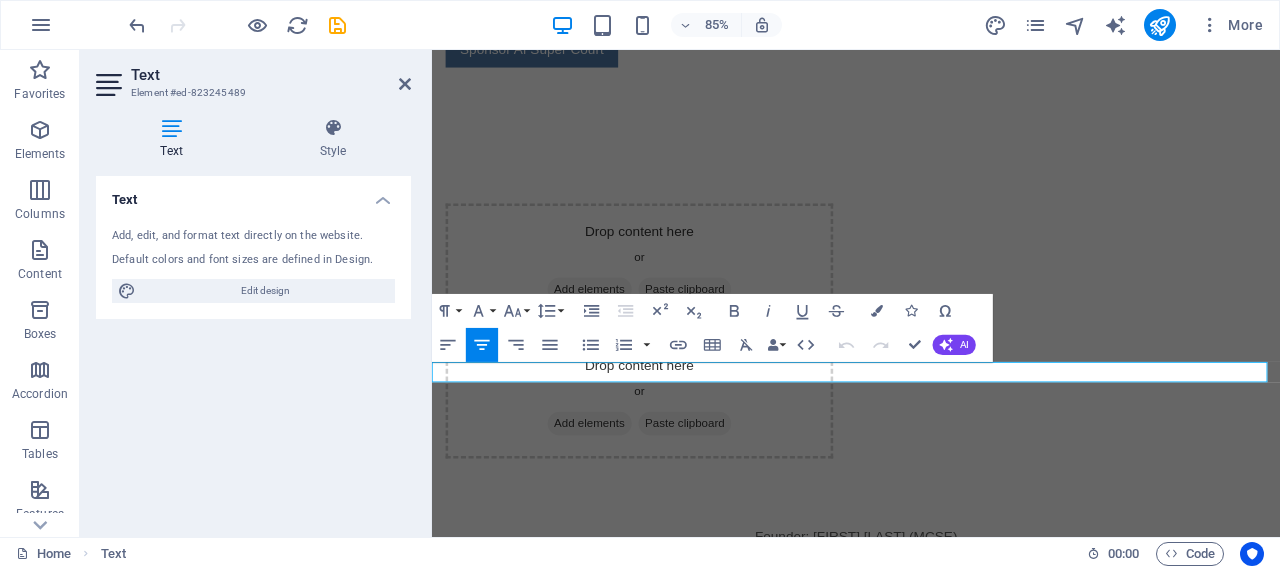 scroll, scrollTop: 739, scrollLeft: 0, axis: vertical 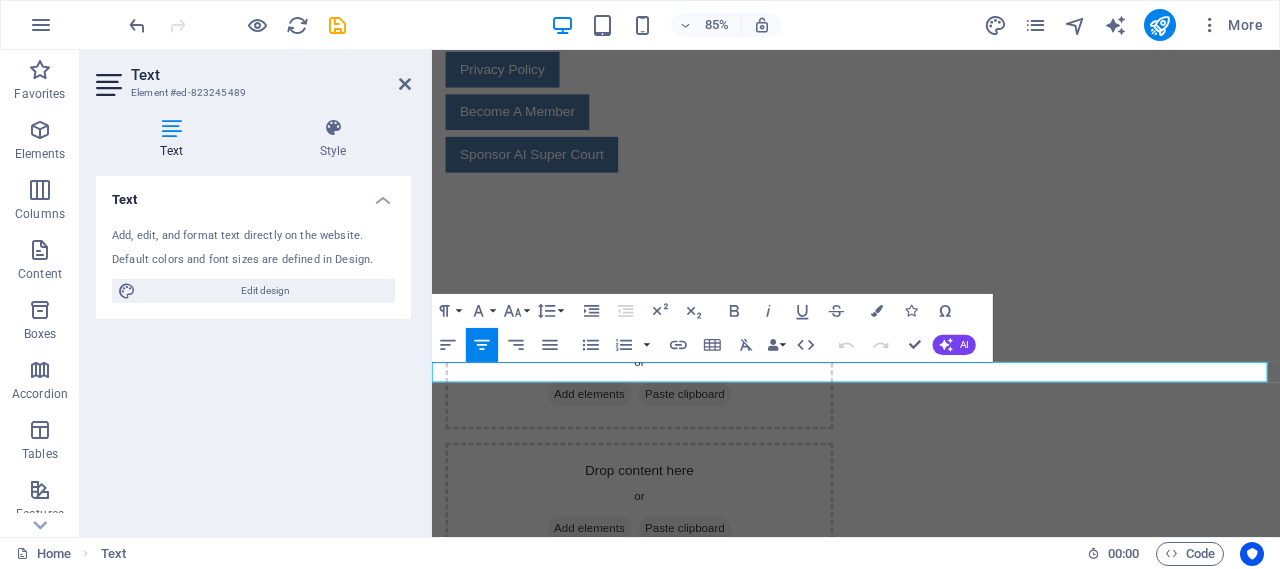drag, startPoint x: 743, startPoint y: 477, endPoint x: 730, endPoint y: 431, distance: 47.801674 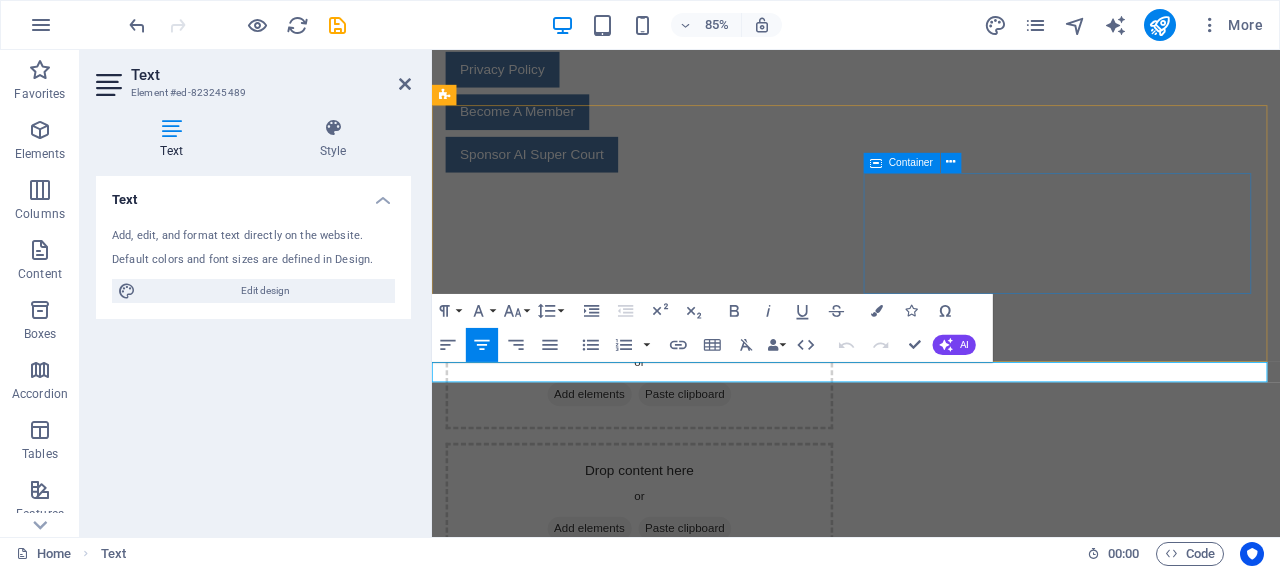 click on "Drop content here or  Add elements  Paste clipboard" at bounding box center (676, 583) 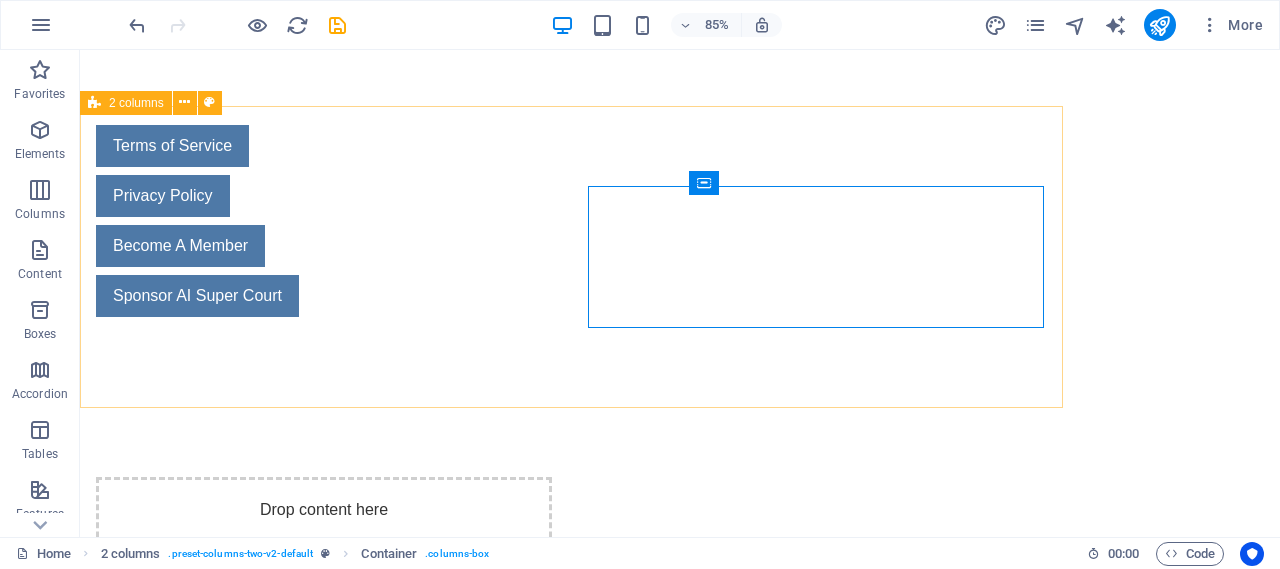 scroll, scrollTop: 862, scrollLeft: 0, axis: vertical 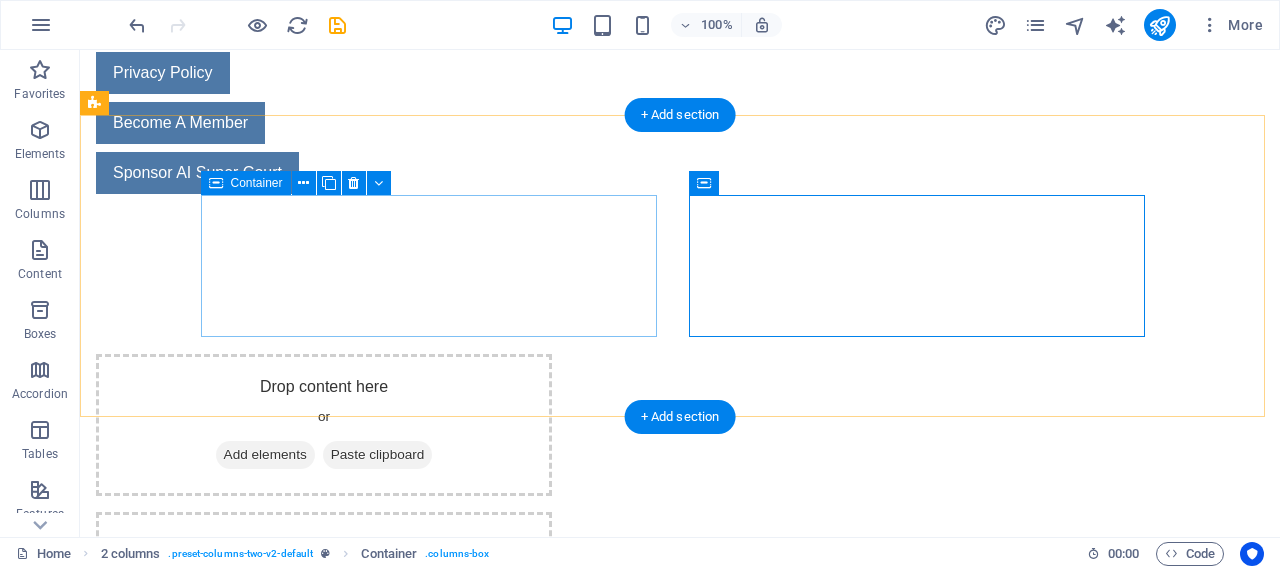 click on "Drop content here or  Add elements  Paste clipboard" at bounding box center [324, 425] 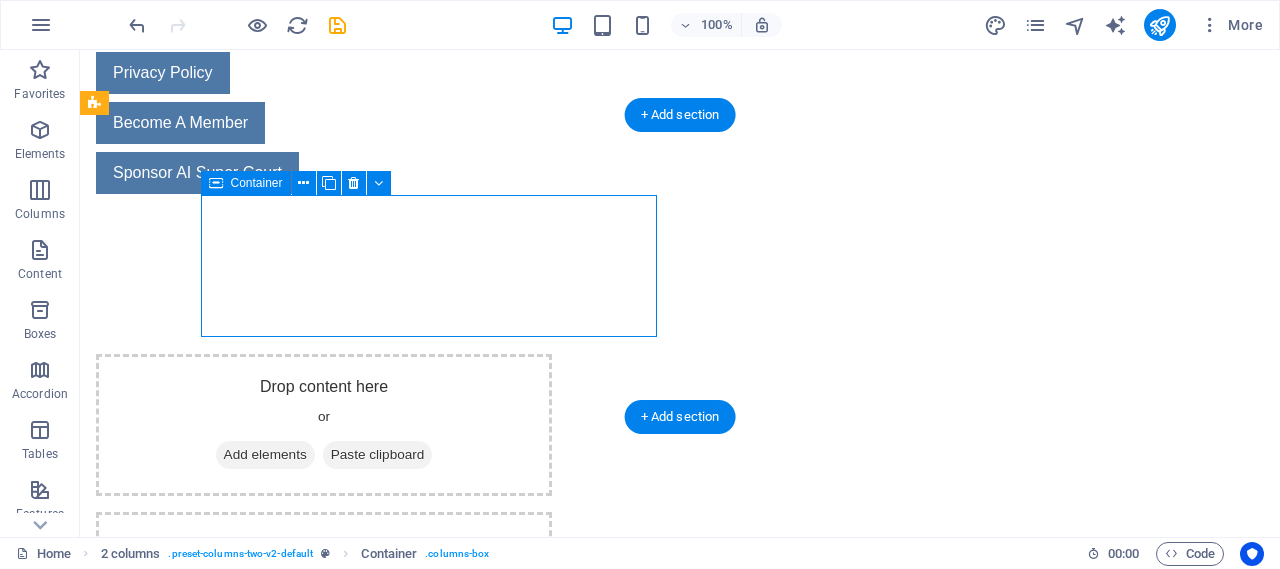click on "Drop content here or  Add elements  Paste clipboard" at bounding box center (324, 425) 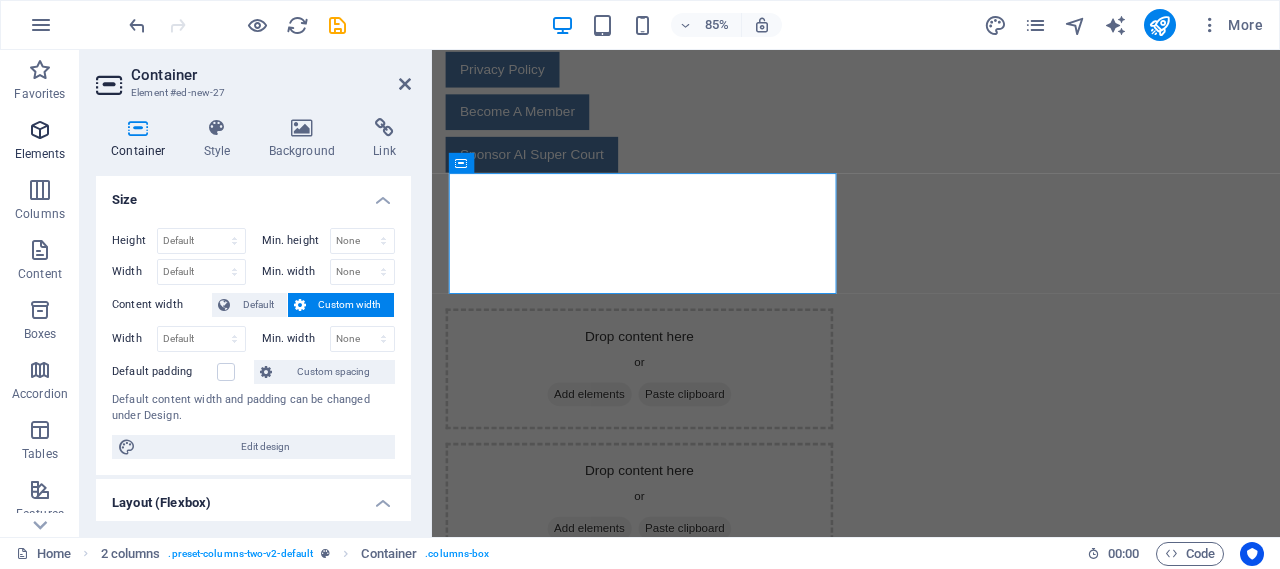 click at bounding box center (40, 130) 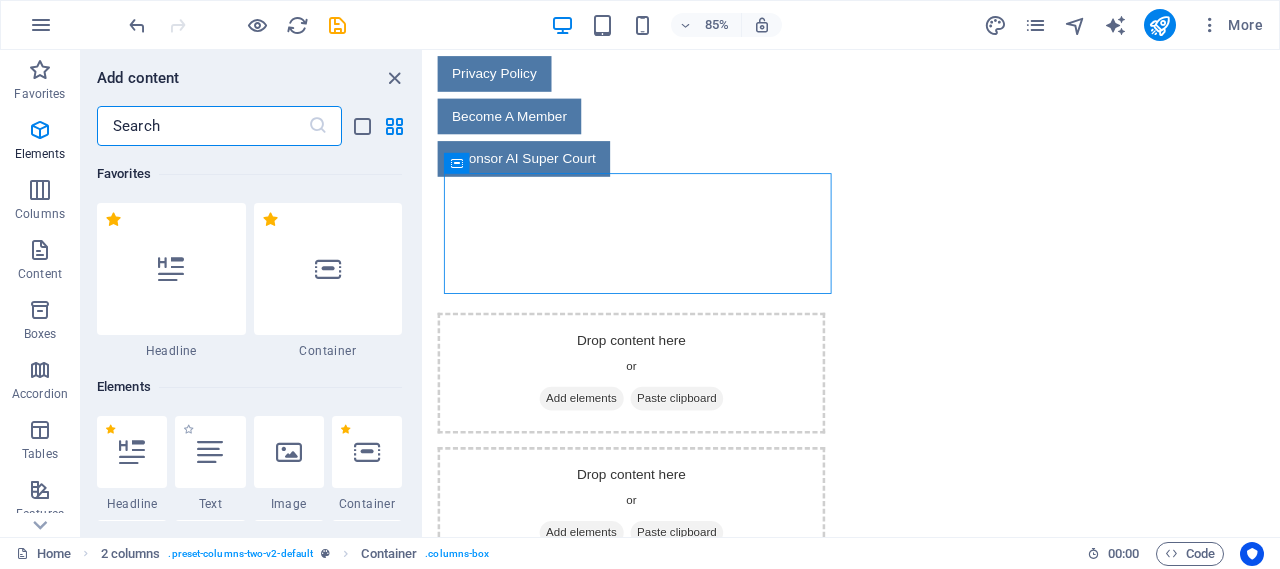 scroll, scrollTop: 744, scrollLeft: 0, axis: vertical 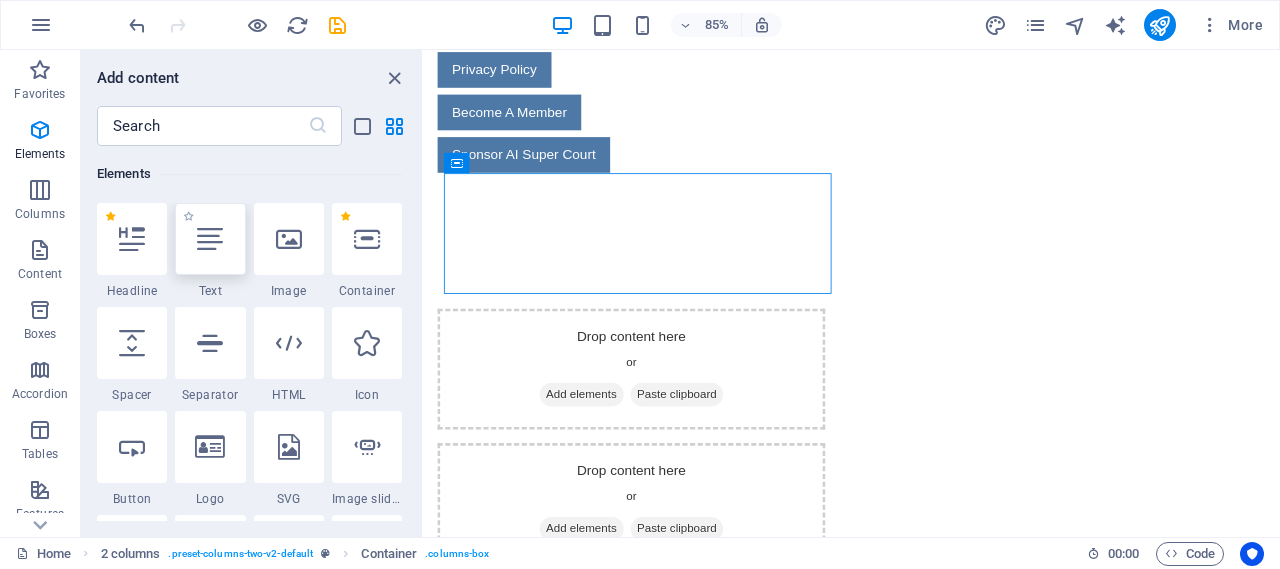 click at bounding box center (210, 239) 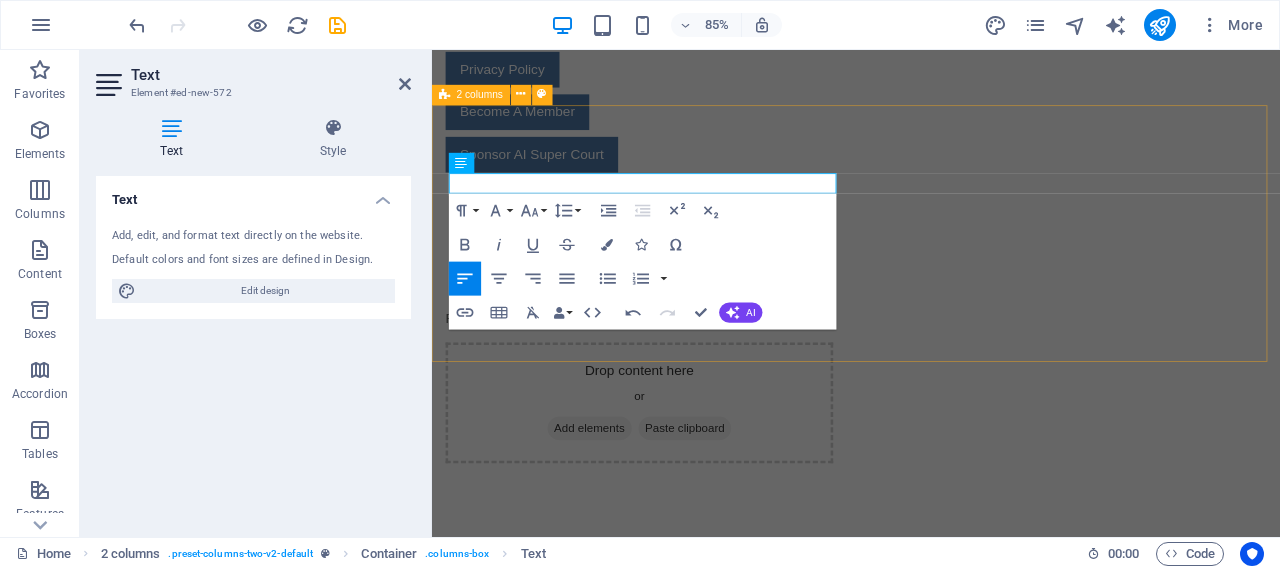 click on "Founder: Amjad Iqbal Qamer (MCSE) Drop content here or  Add elements  Paste clipboard" at bounding box center (931, 445) 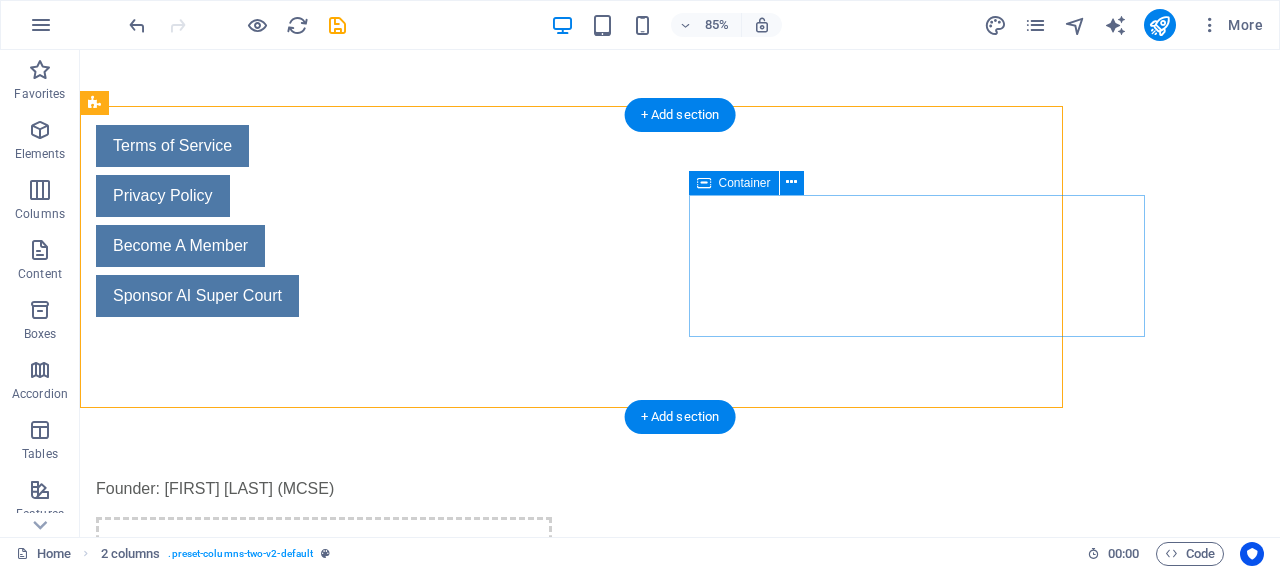 scroll, scrollTop: 862, scrollLeft: 0, axis: vertical 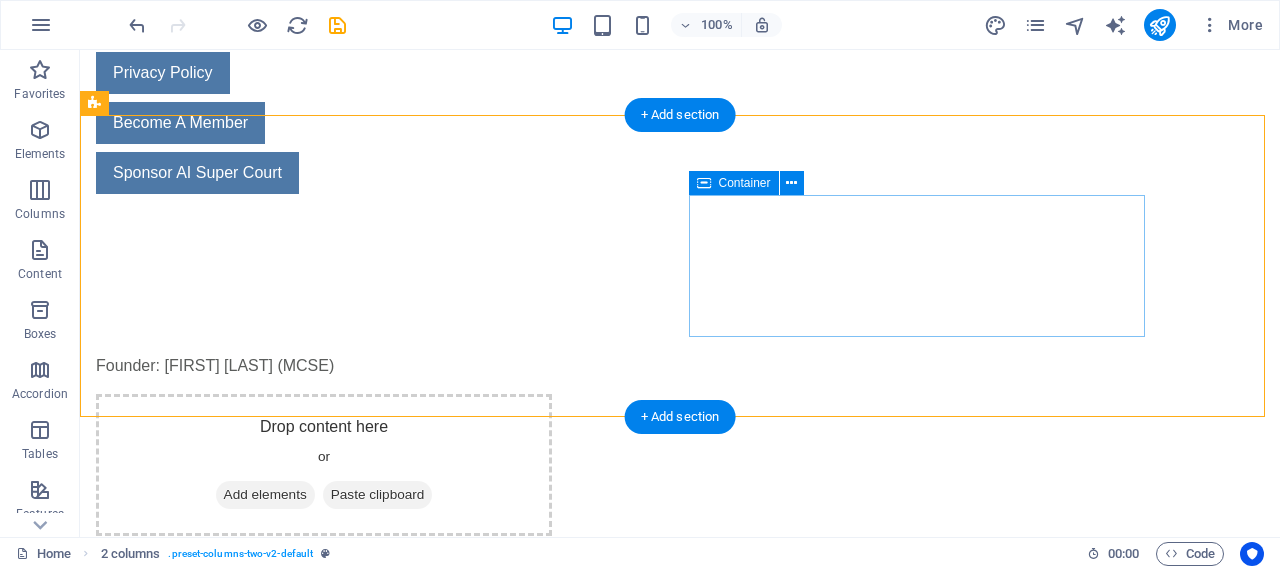 click on "Drop content here or  Add elements  Paste clipboard" at bounding box center [324, 465] 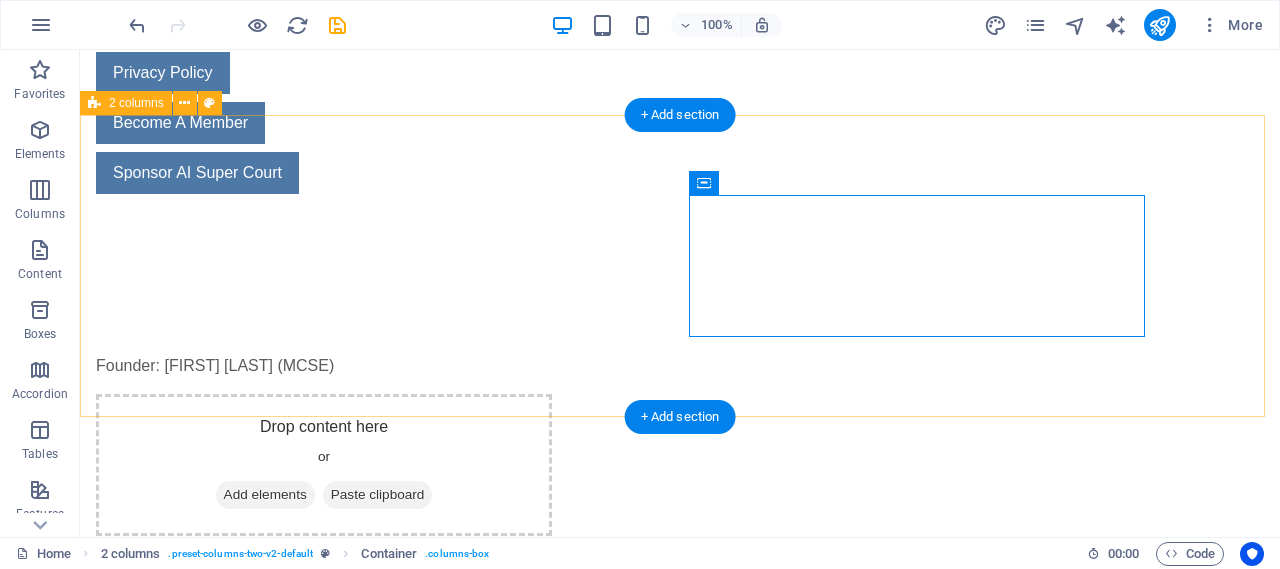 drag, startPoint x: 269, startPoint y: 396, endPoint x: 860, endPoint y: 290, distance: 600.43066 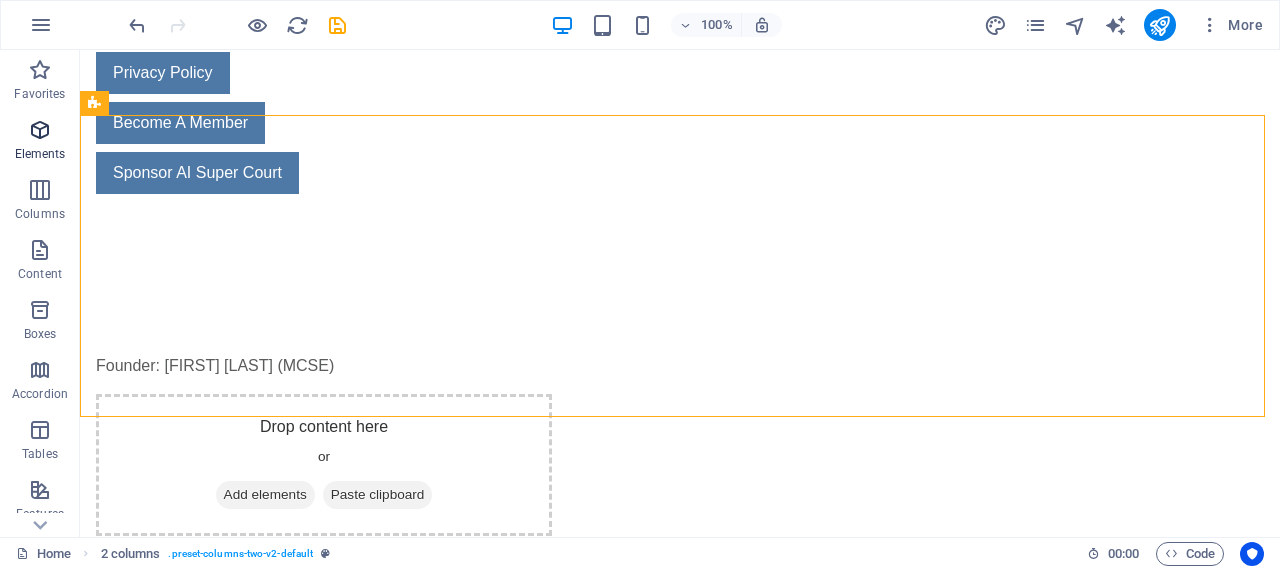 click at bounding box center [40, 130] 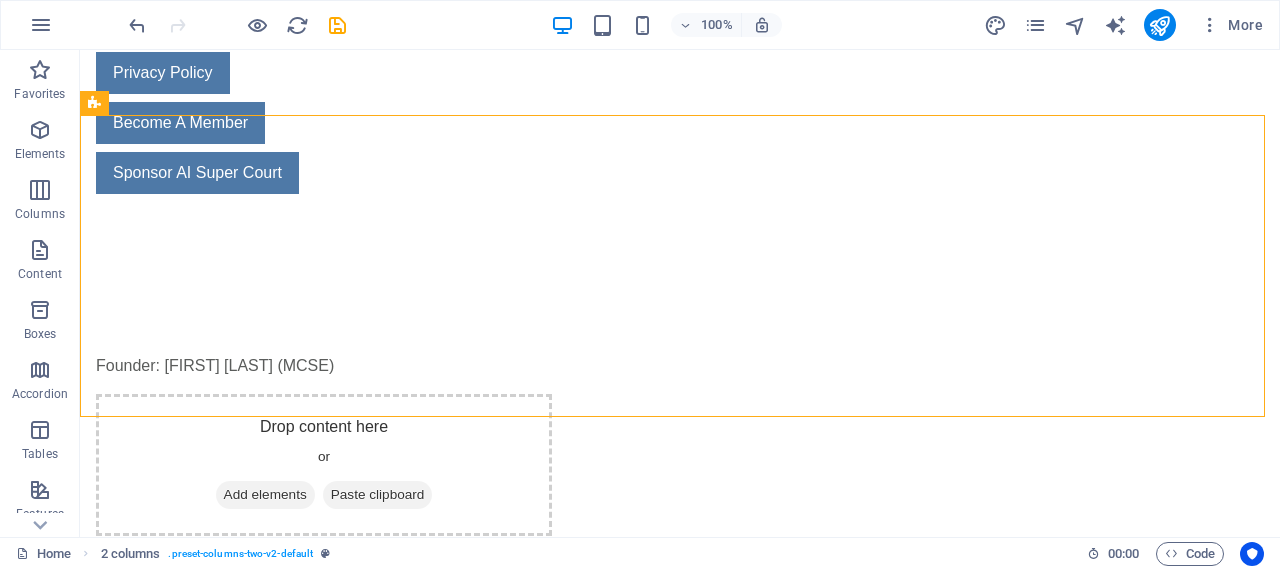 click on "Founder: [FULL_NAME] (MCSE)" at bounding box center (324, 366) 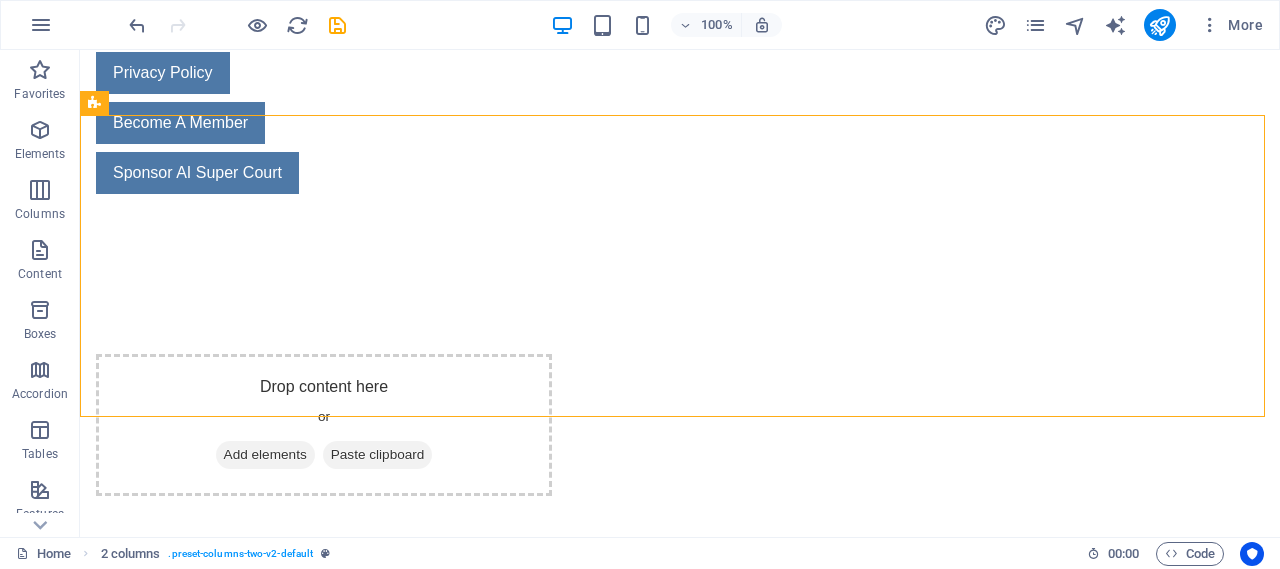 scroll, scrollTop: 739, scrollLeft: 0, axis: vertical 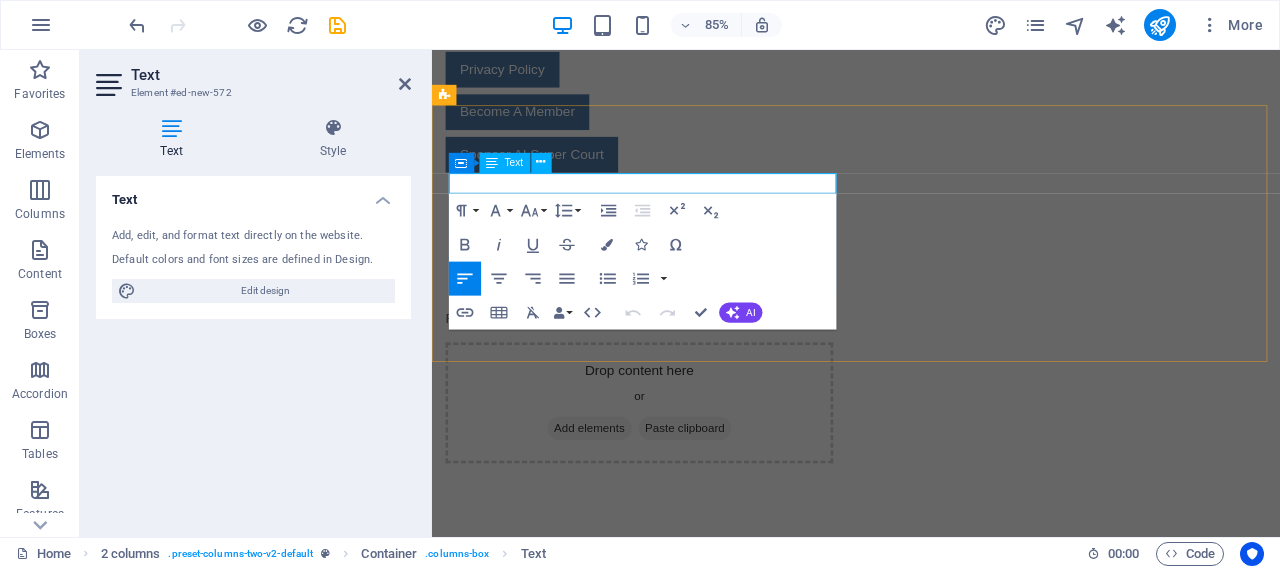 drag, startPoint x: 744, startPoint y: 205, endPoint x: 1130, endPoint y: 256, distance: 389.35458 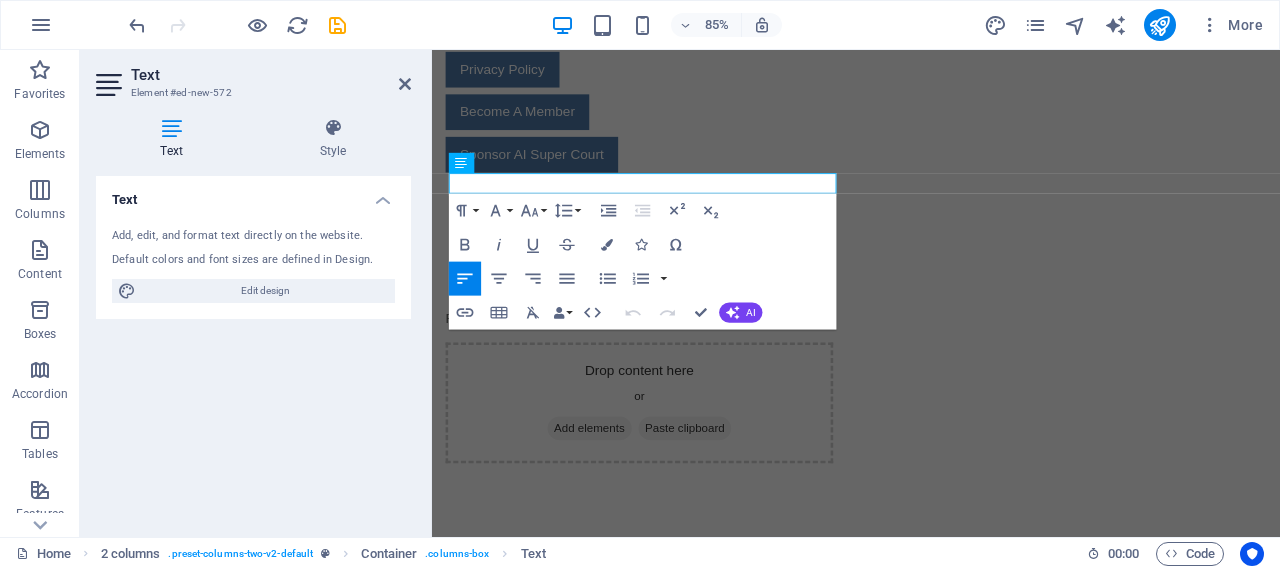 click 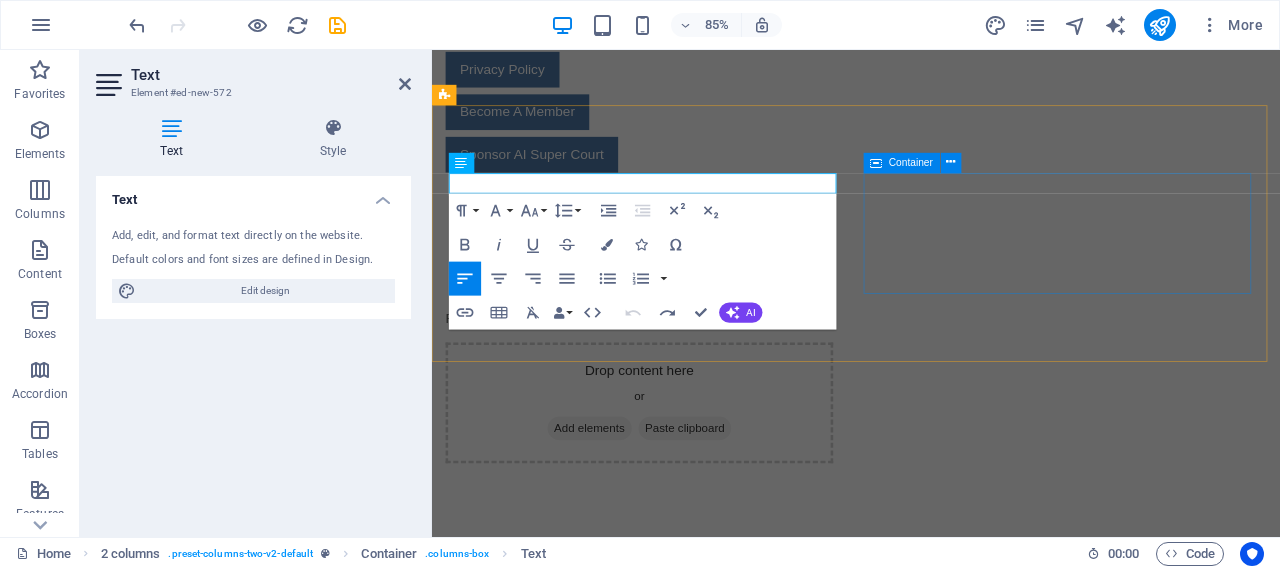click on "Drop content here or  Add elements  Paste clipboard" at bounding box center [676, 465] 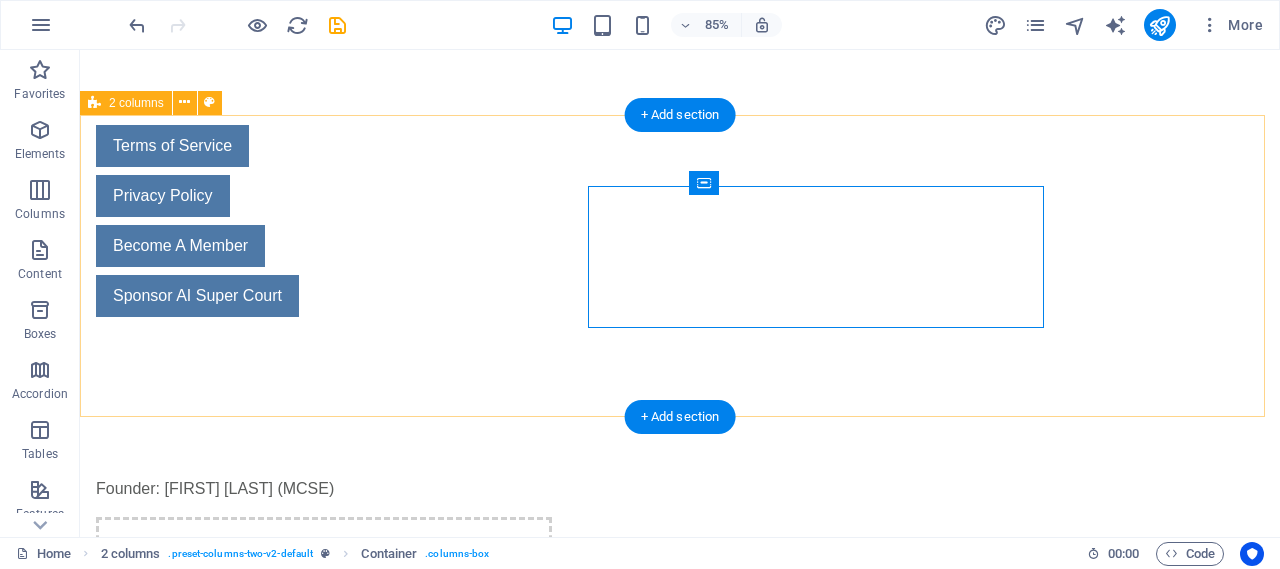 scroll, scrollTop: 862, scrollLeft: 0, axis: vertical 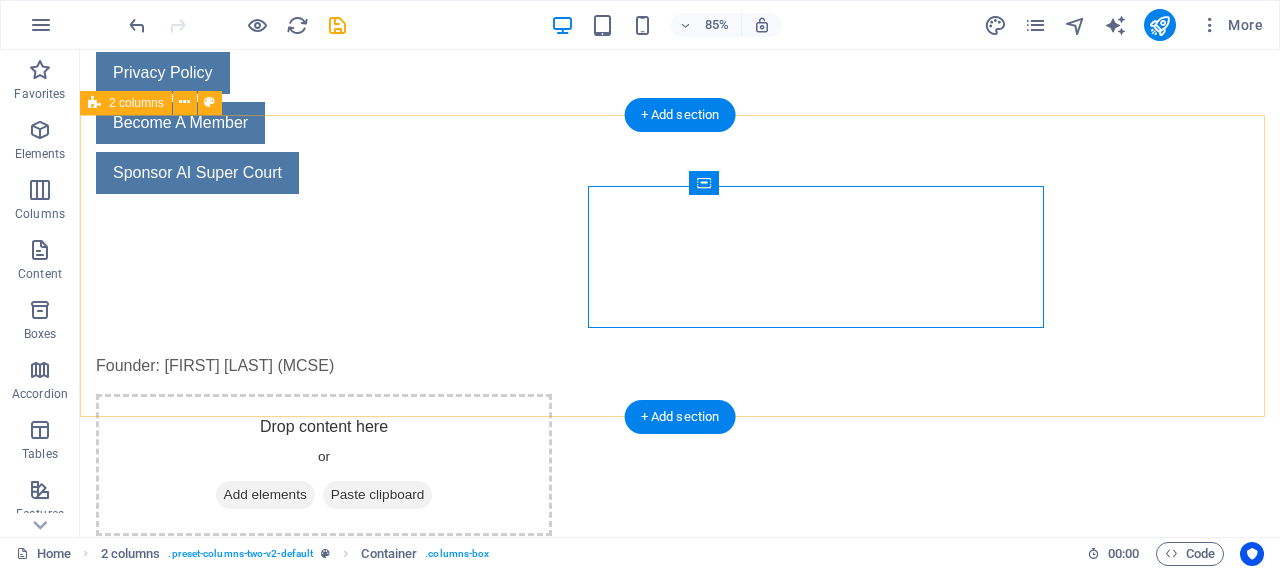 click on "Drop content here or  Add elements  Paste clipboard" at bounding box center [324, 465] 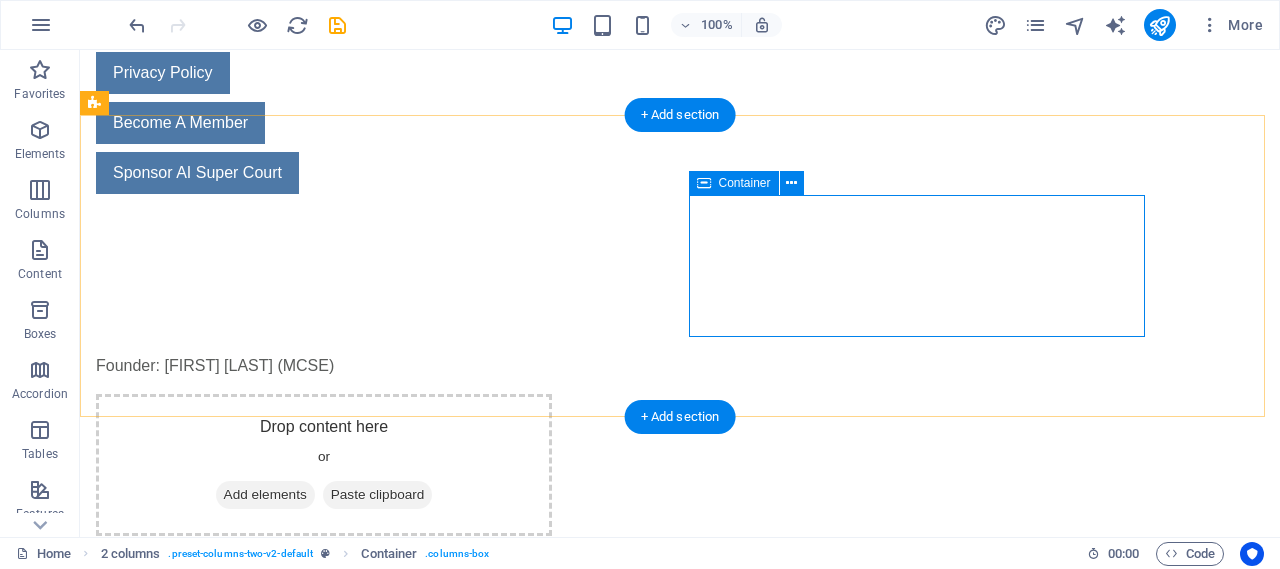 click on "Drop content here or  Add elements  Paste clipboard" at bounding box center (324, 465) 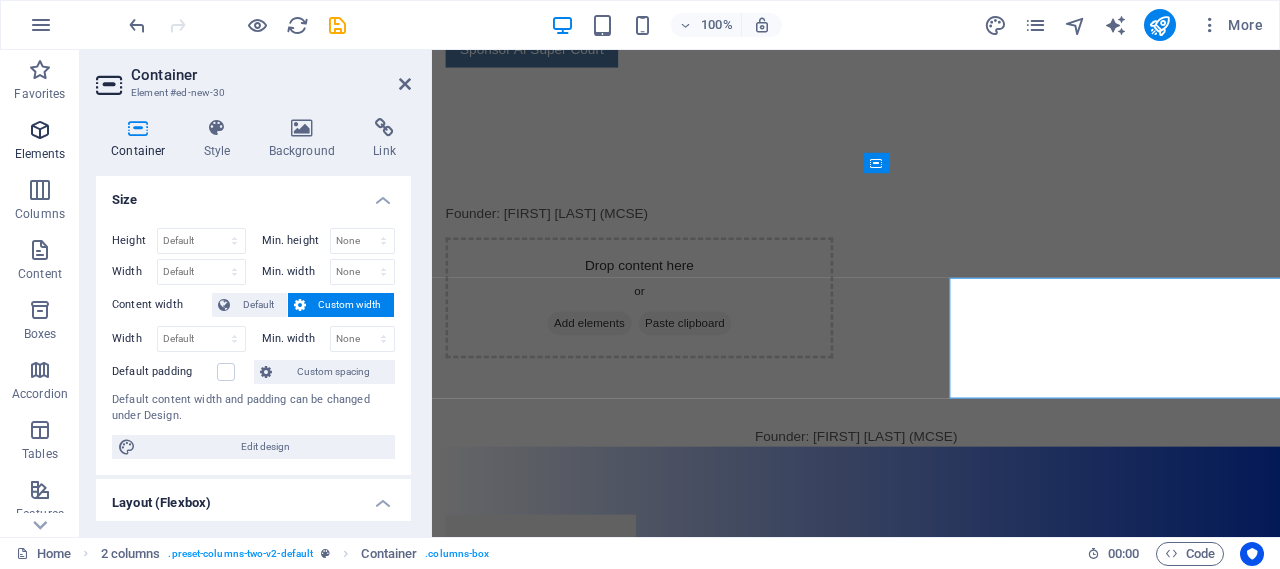 click at bounding box center (40, 130) 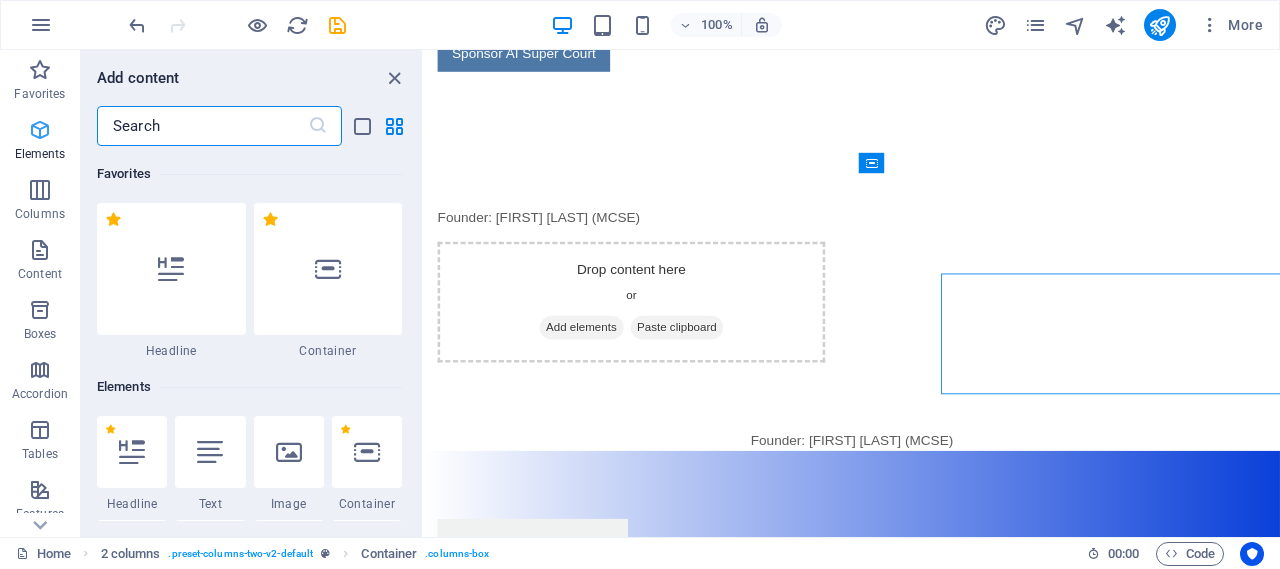 scroll, scrollTop: 744, scrollLeft: 0, axis: vertical 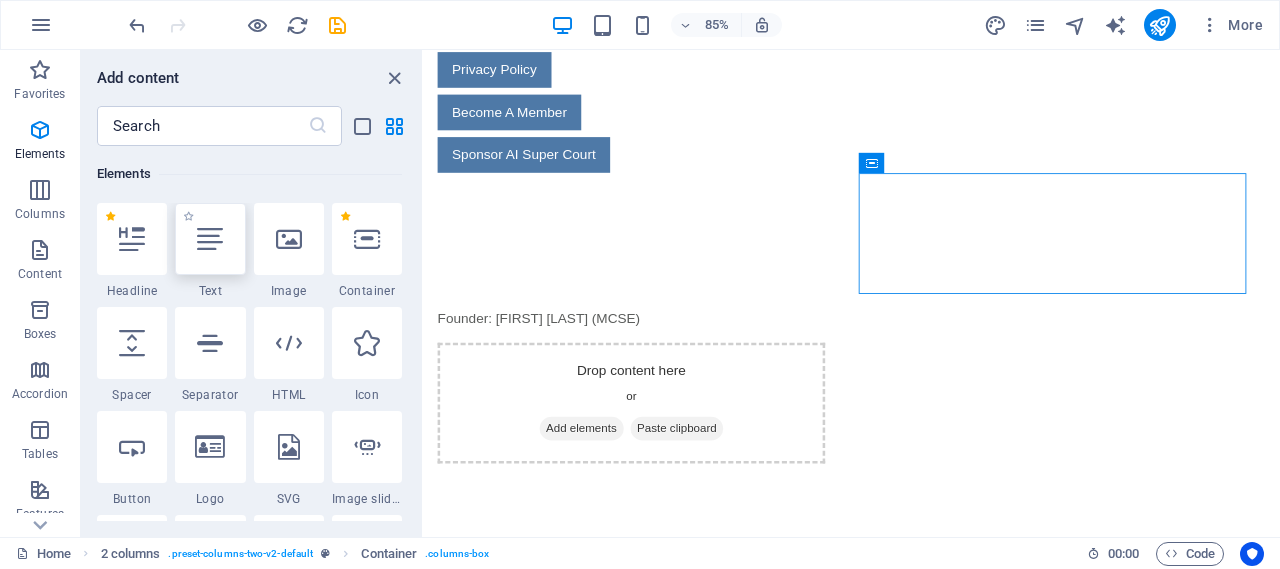 click at bounding box center (210, 239) 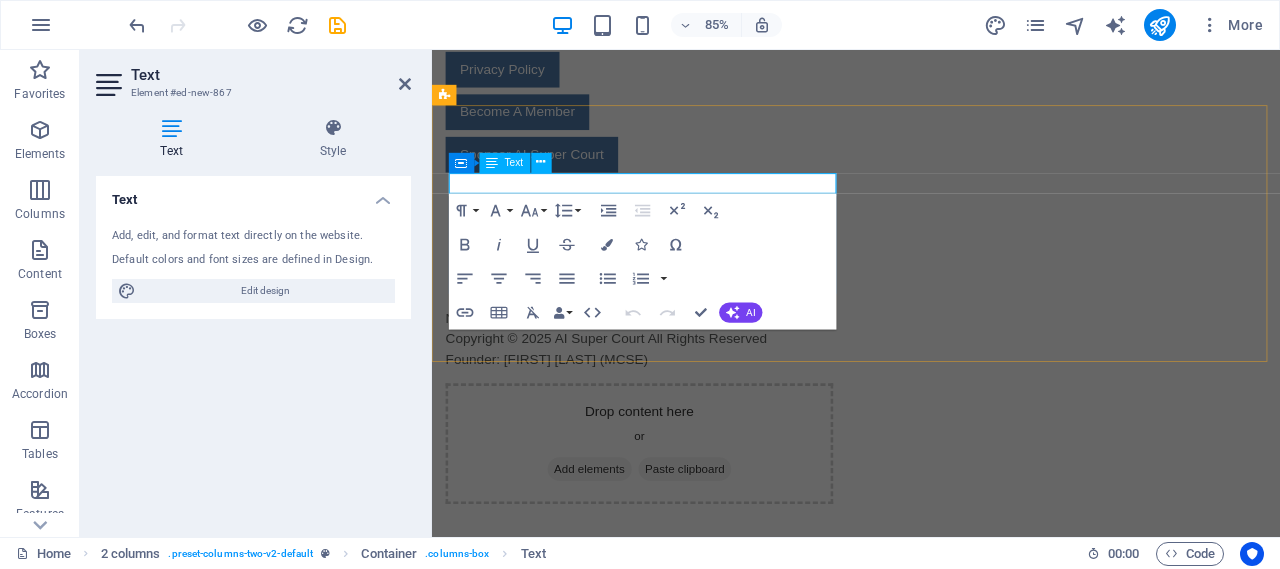 drag, startPoint x: 671, startPoint y: 207, endPoint x: 402, endPoint y: 206, distance: 269.00186 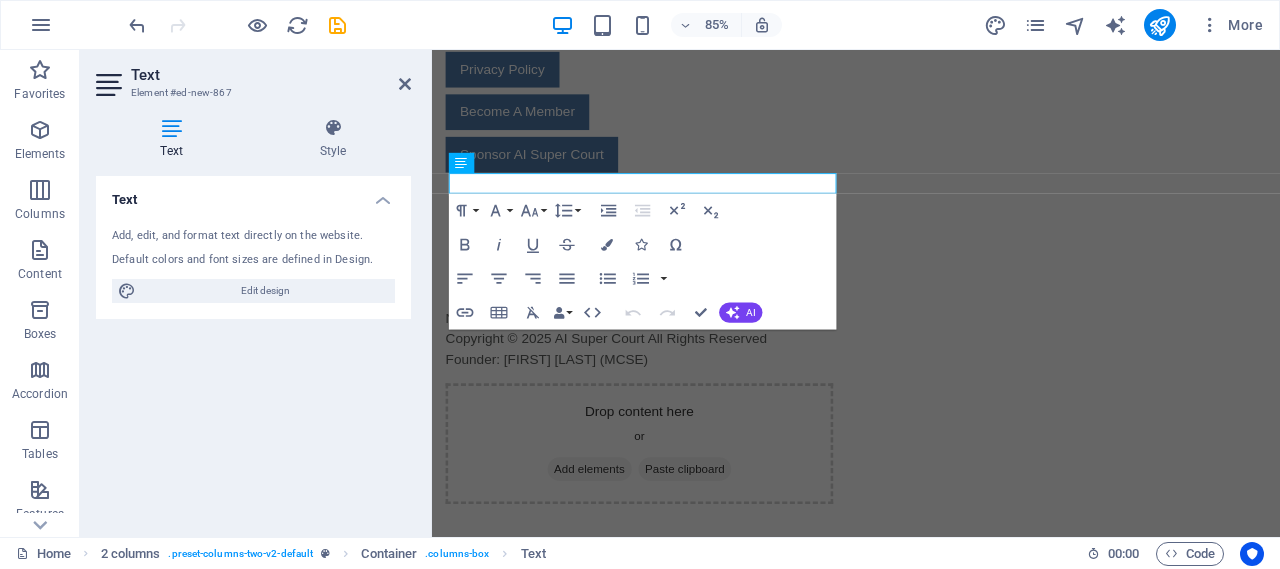 scroll, scrollTop: 388, scrollLeft: 7, axis: both 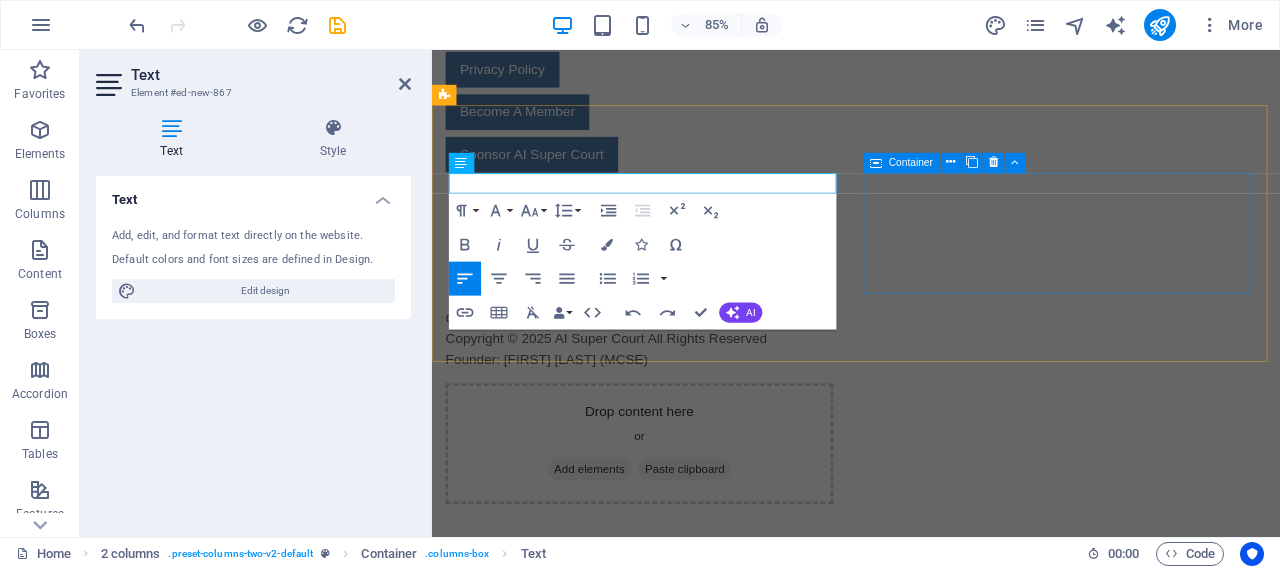 click on "Drop content here or  Add elements  Paste clipboard" at bounding box center [676, 513] 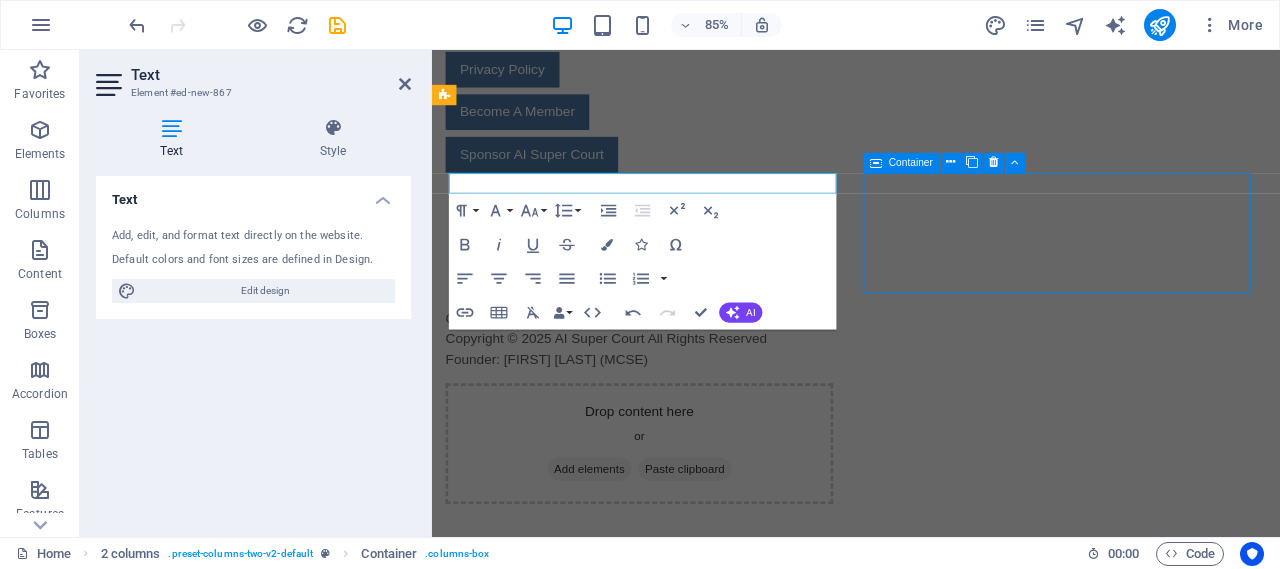 scroll, scrollTop: 862, scrollLeft: 0, axis: vertical 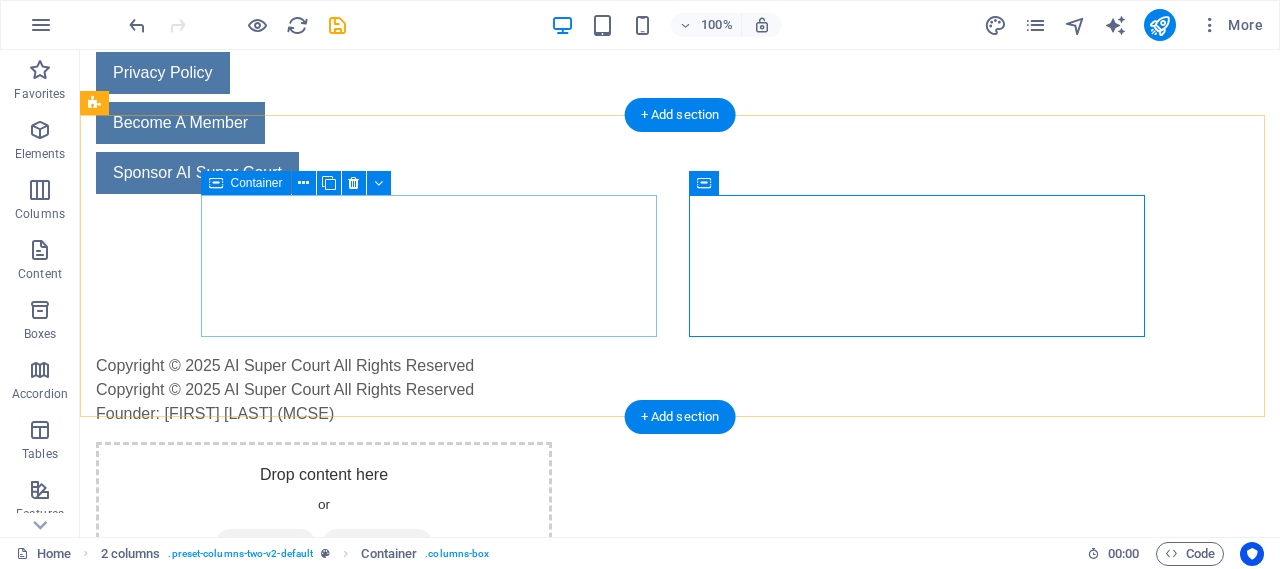 click on "Copyright © 2025 AI Super Court All Rights Reserved Copyright © 2025 AI Super Court All Rights Reserved Founder: Amjad Iqbal Qamer (MCSE)" at bounding box center (324, 390) 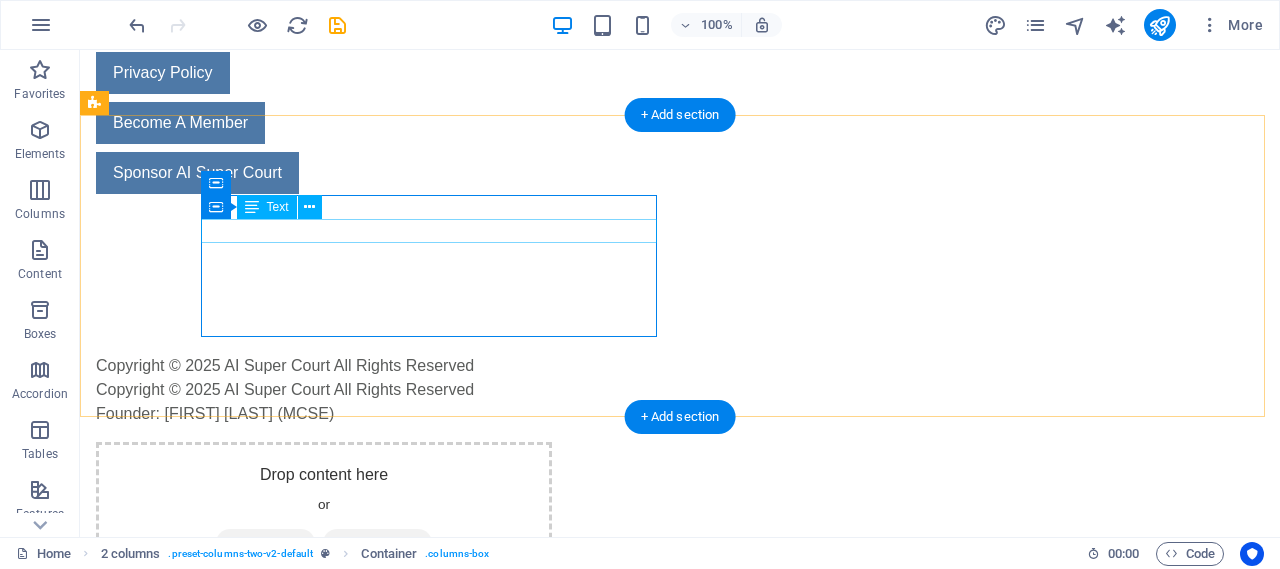 click on "Copyright © 2025 AI Super Court All Rights Reserved" at bounding box center (324, 390) 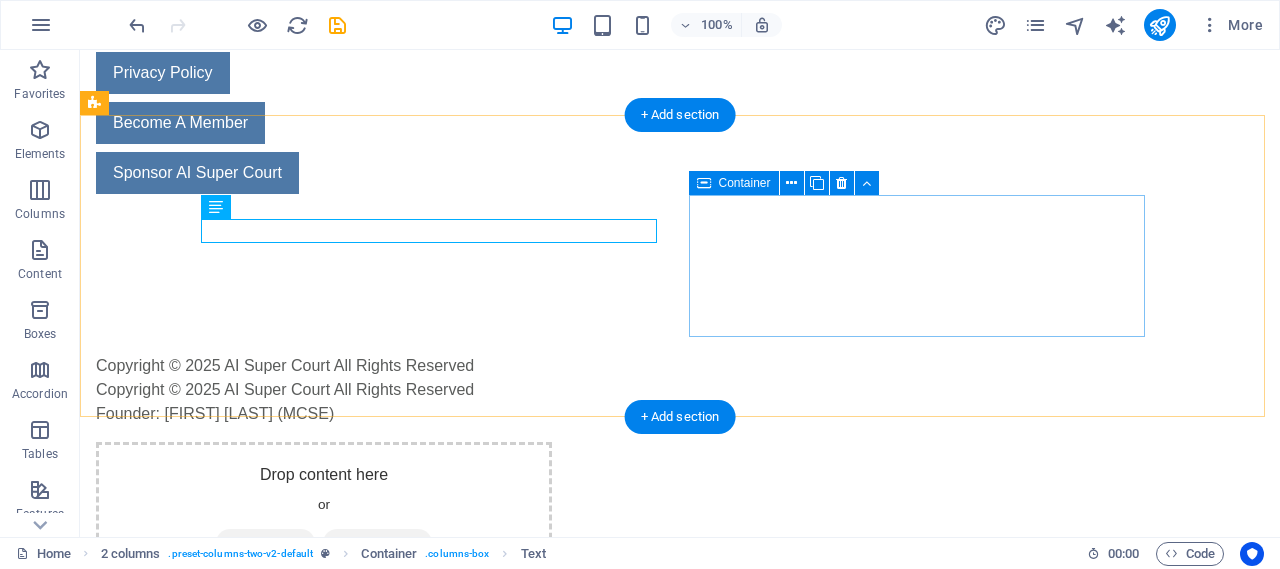 drag, startPoint x: 231, startPoint y: 221, endPoint x: 814, endPoint y: 230, distance: 583.06946 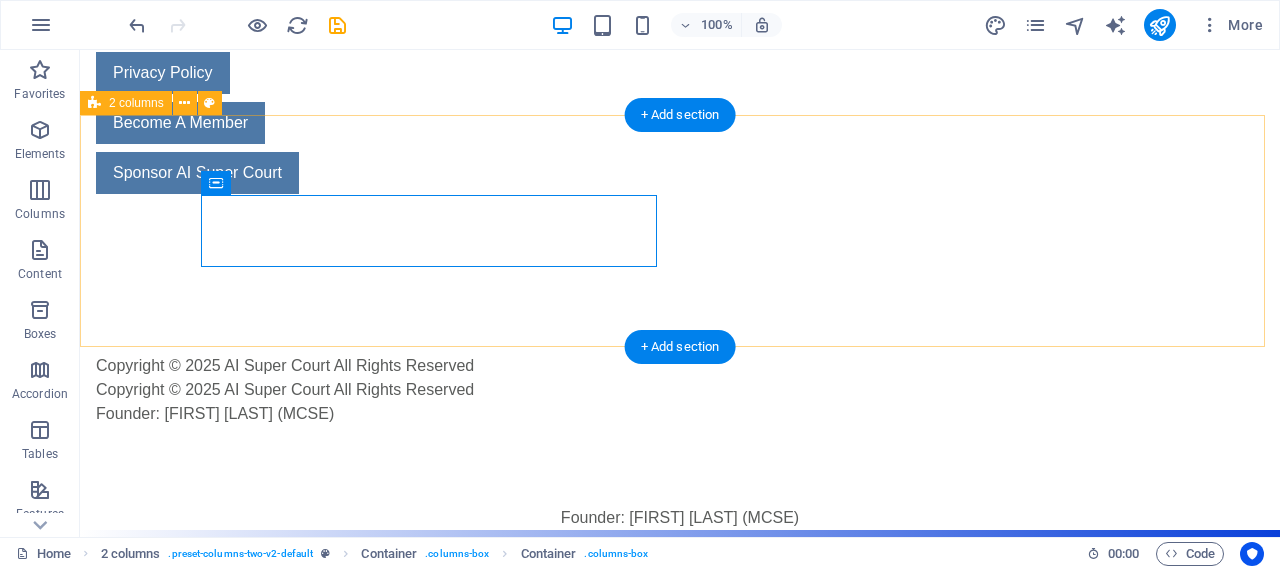 click on "Copyright © 2025 AI Super Court All Rights Reserved Copyright © 2025 AI Super Court All Rights Reserved Founder: Amjad Iqbal Qamer (MCSE)" at bounding box center [680, 390] 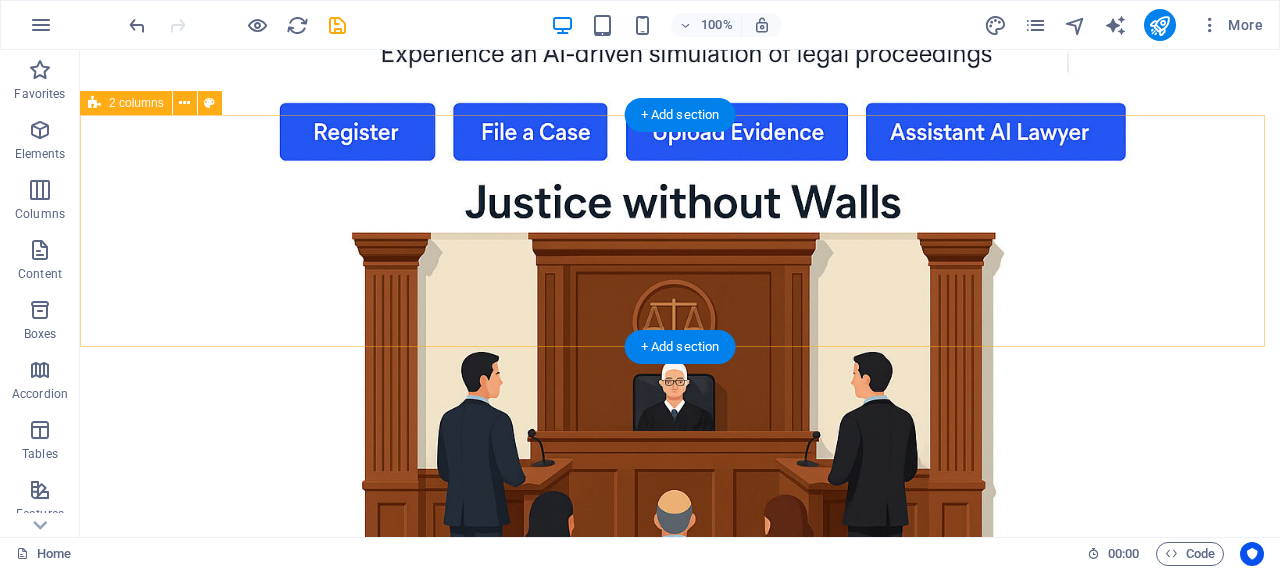 scroll, scrollTop: 862, scrollLeft: 0, axis: vertical 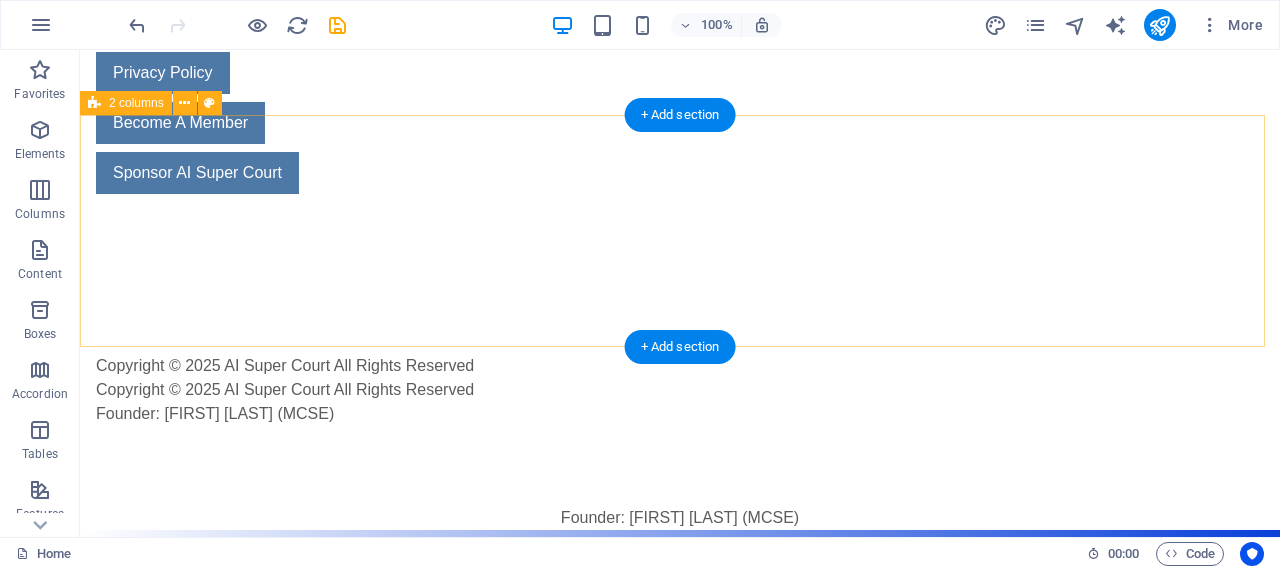 click on "Copyright © 2025 AI Super Court All Rights Reserved Copyright © 2025 AI Super Court All Rights Reserved Founder: Amjad Iqbal Qamer (MCSE)" at bounding box center (680, 390) 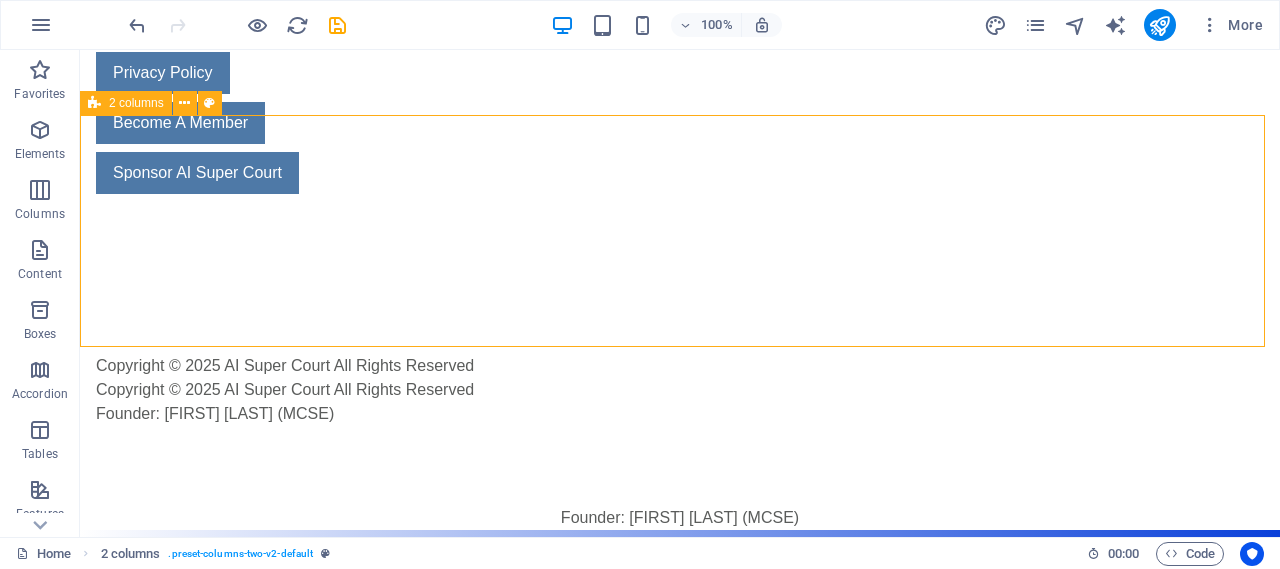 click on "2 columns" at bounding box center [136, 103] 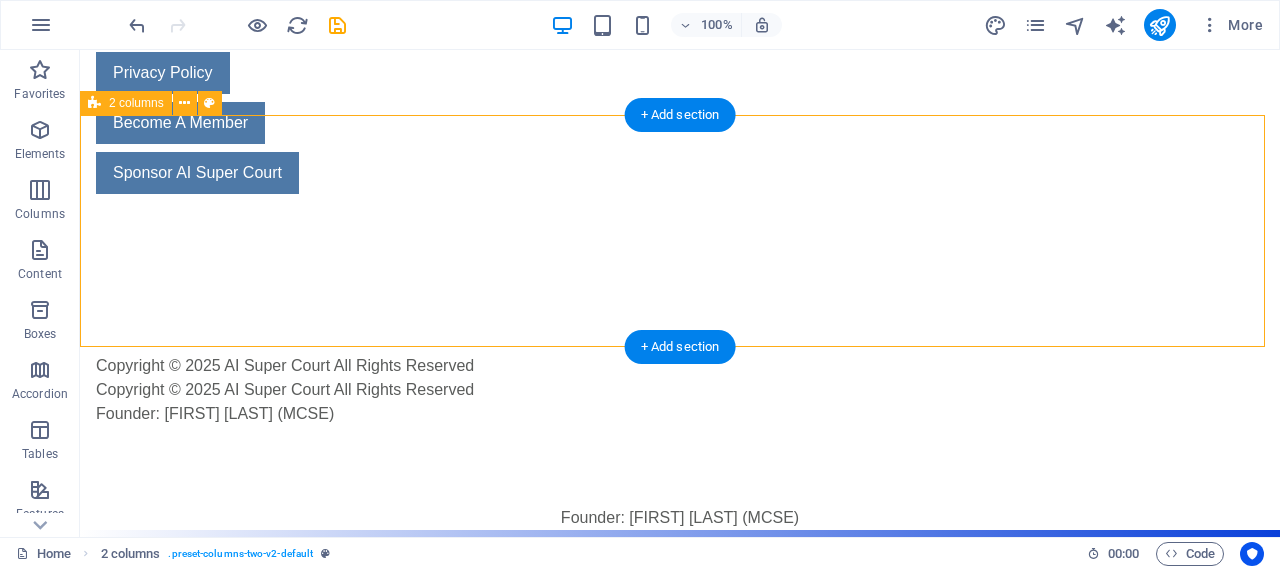 click on "Copyright © 2025 AI Super Court All Rights Reserved Copyright © 2025 AI Super Court All Rights Reserved Founder: Amjad Iqbal Qamer (MCSE)" at bounding box center [680, 390] 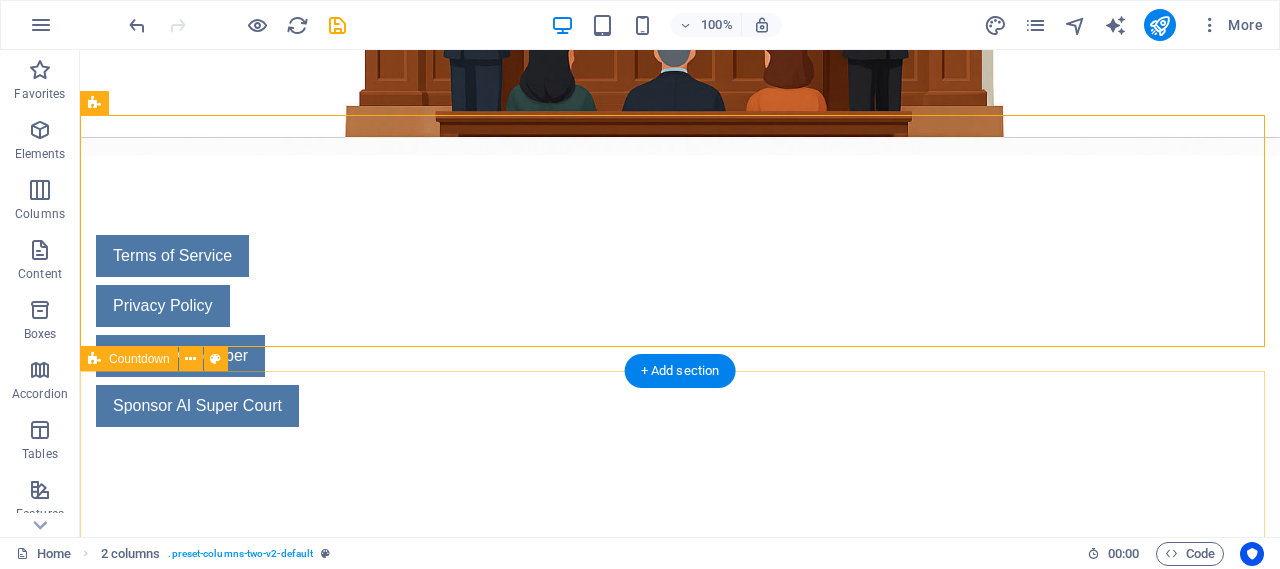 scroll, scrollTop: 862, scrollLeft: 0, axis: vertical 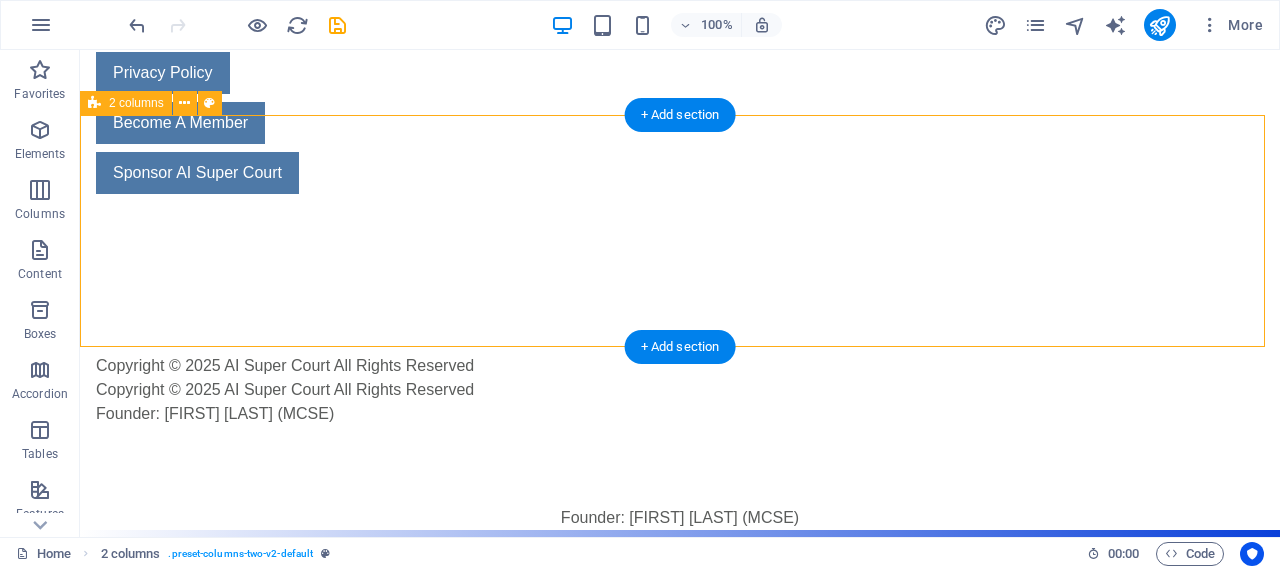 click on "Copyright © 2025 AI Super Court All Rights Reserved Copyright © 2025 AI Super Court All Rights Reserved Founder: Amjad Iqbal Qamer (MCSE)" at bounding box center (680, 390) 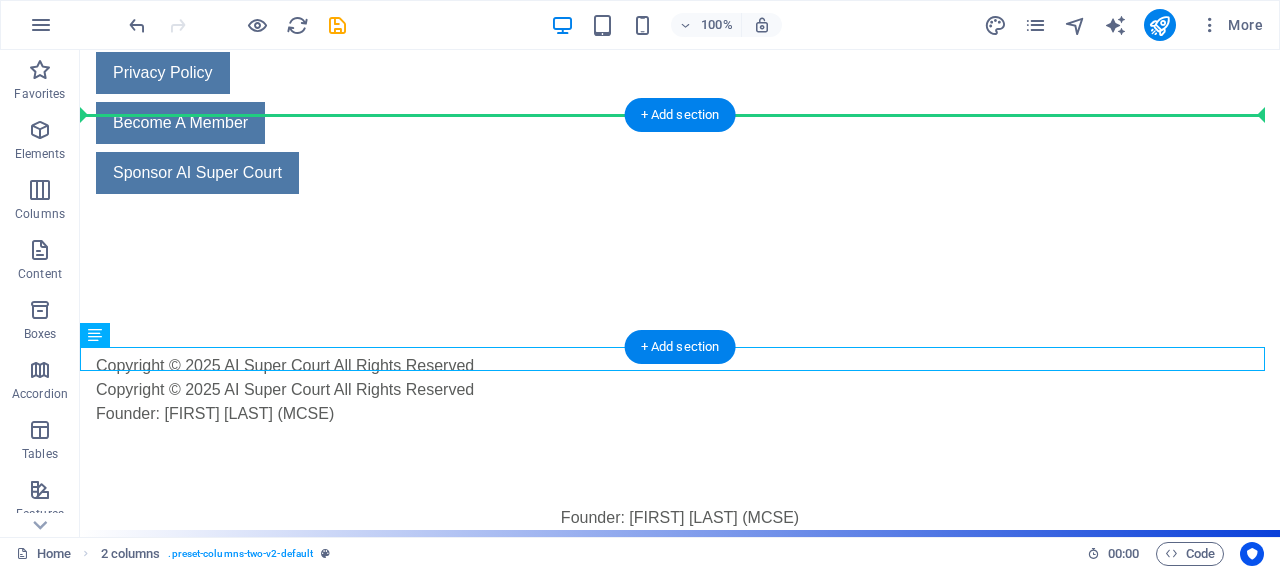 drag, startPoint x: 173, startPoint y: 385, endPoint x: 740, endPoint y: 210, distance: 593.39197 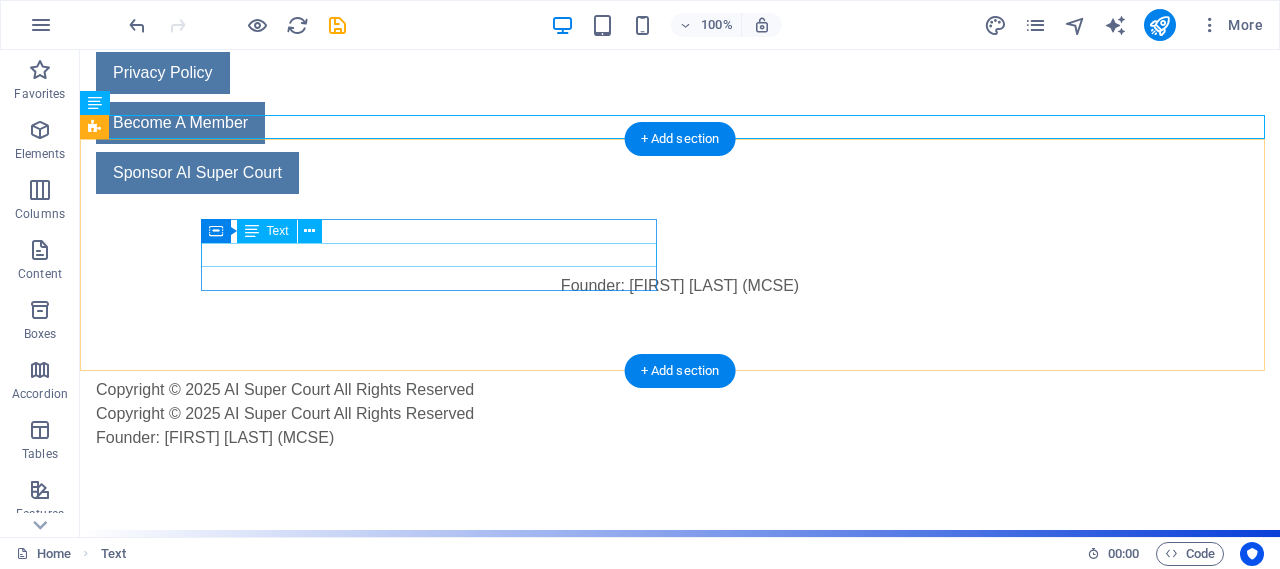 click on "Copyright © 2025 AI Super Court All Rights Reserved" at bounding box center [324, 414] 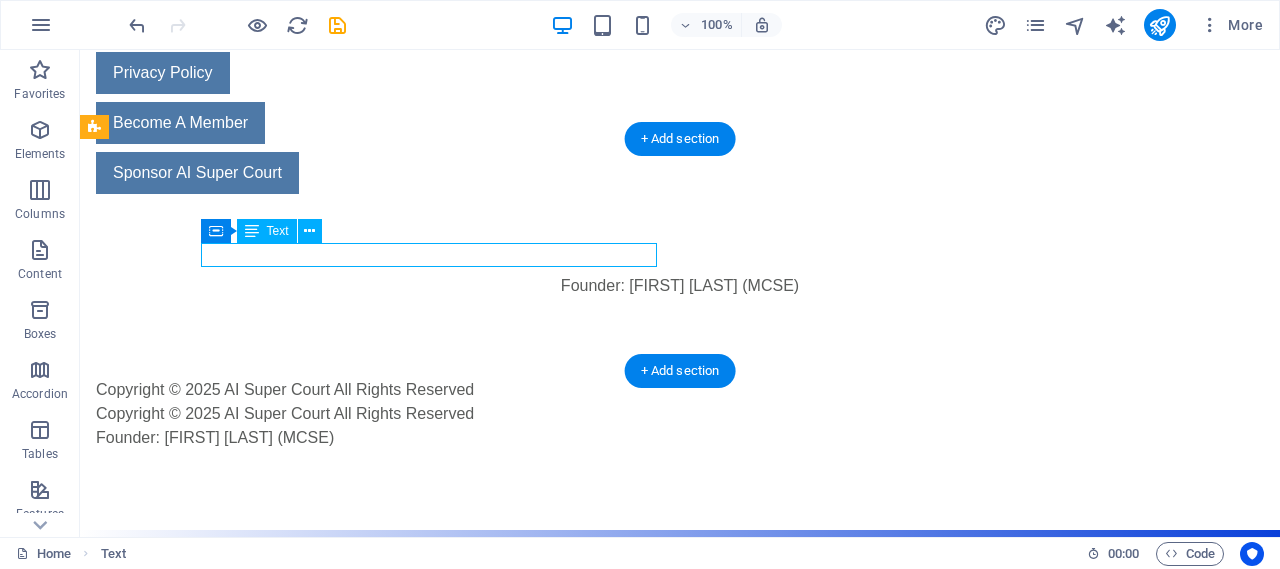 click on "Copyright © 2025 AI Super Court All Rights Reserved" at bounding box center (324, 414) 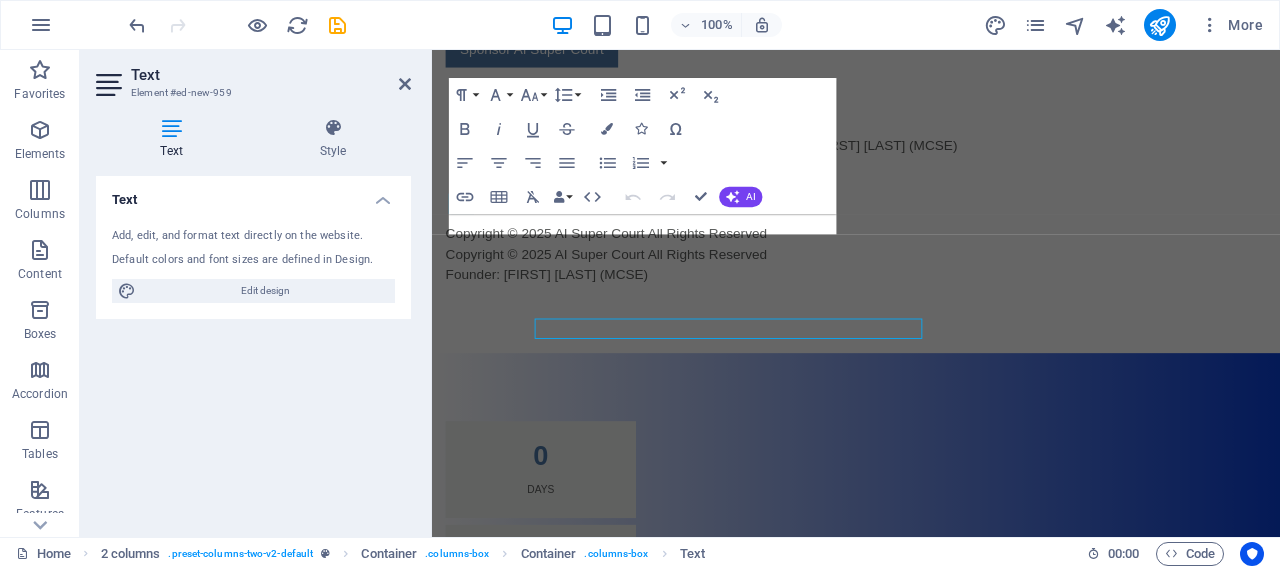 scroll, scrollTop: 739, scrollLeft: 0, axis: vertical 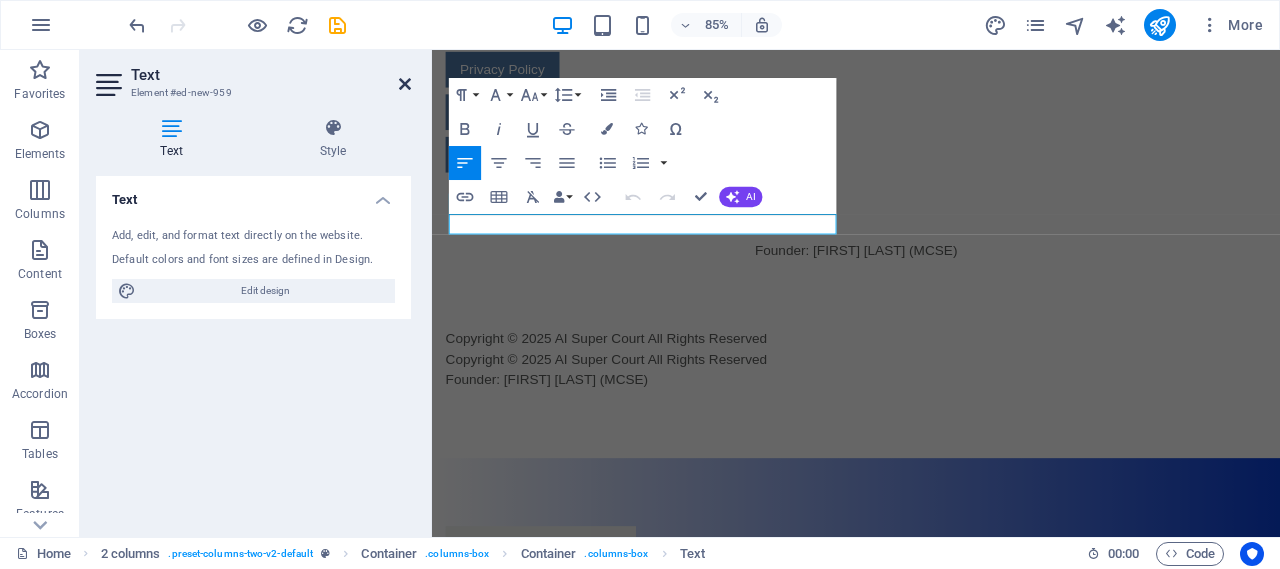 click at bounding box center [405, 84] 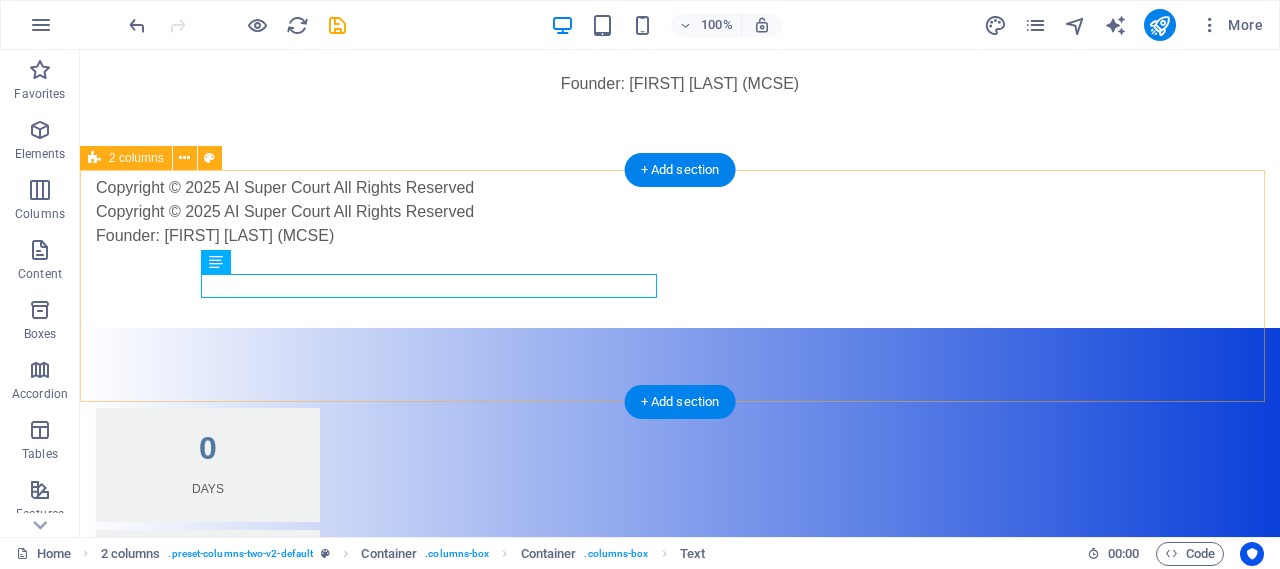 scroll, scrollTop: 831, scrollLeft: 0, axis: vertical 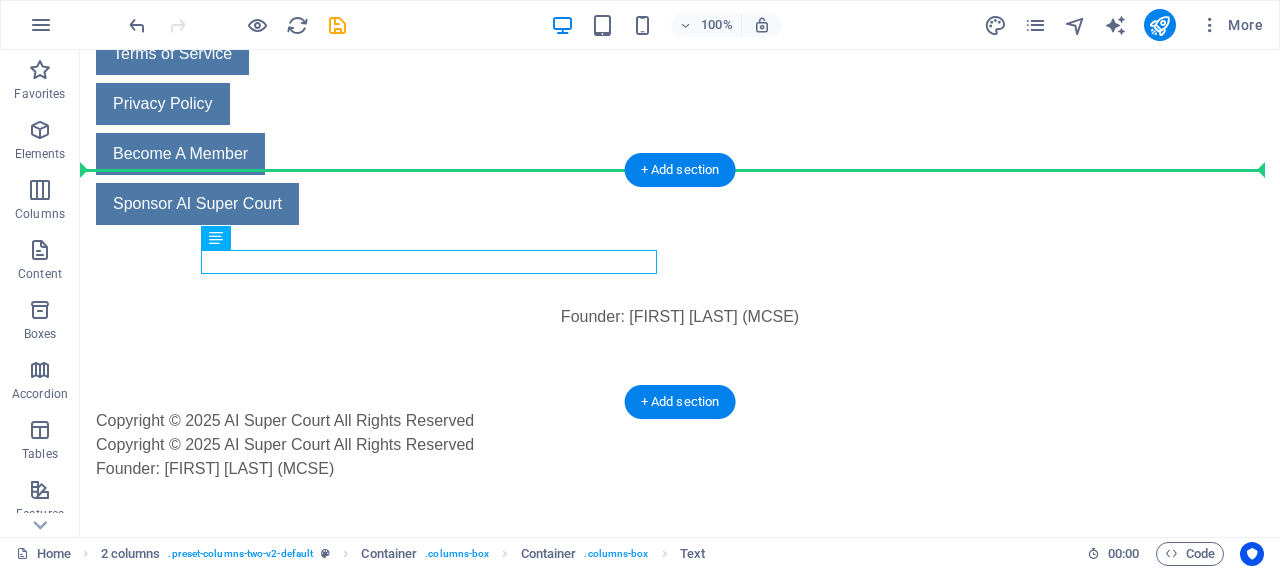 drag, startPoint x: 252, startPoint y: 257, endPoint x: 959, endPoint y: 273, distance: 707.181 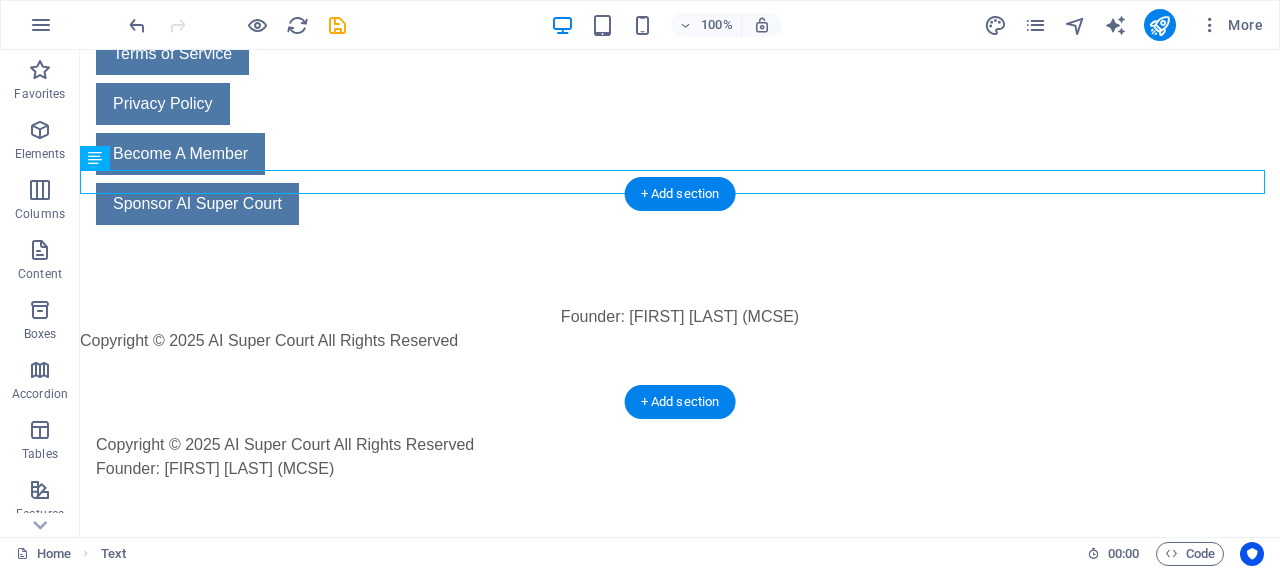 drag, startPoint x: 355, startPoint y: 229, endPoint x: 752, endPoint y: 234, distance: 397.0315 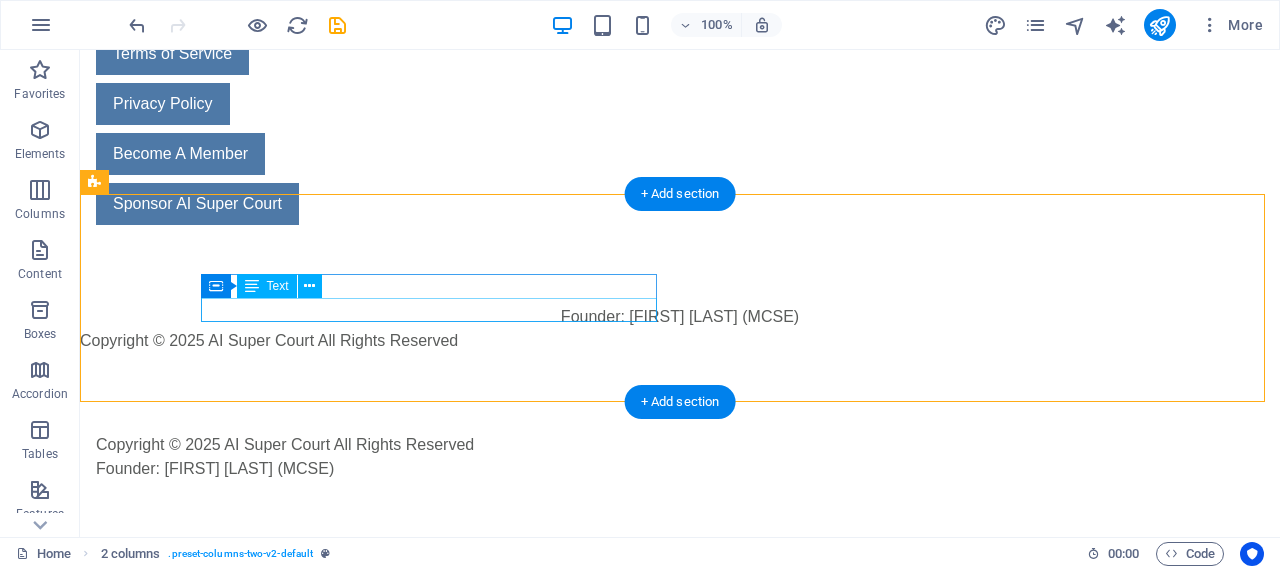 click on "Founder: [FIRST] [LAST] ([CERTIFICATION])" at bounding box center [324, 469] 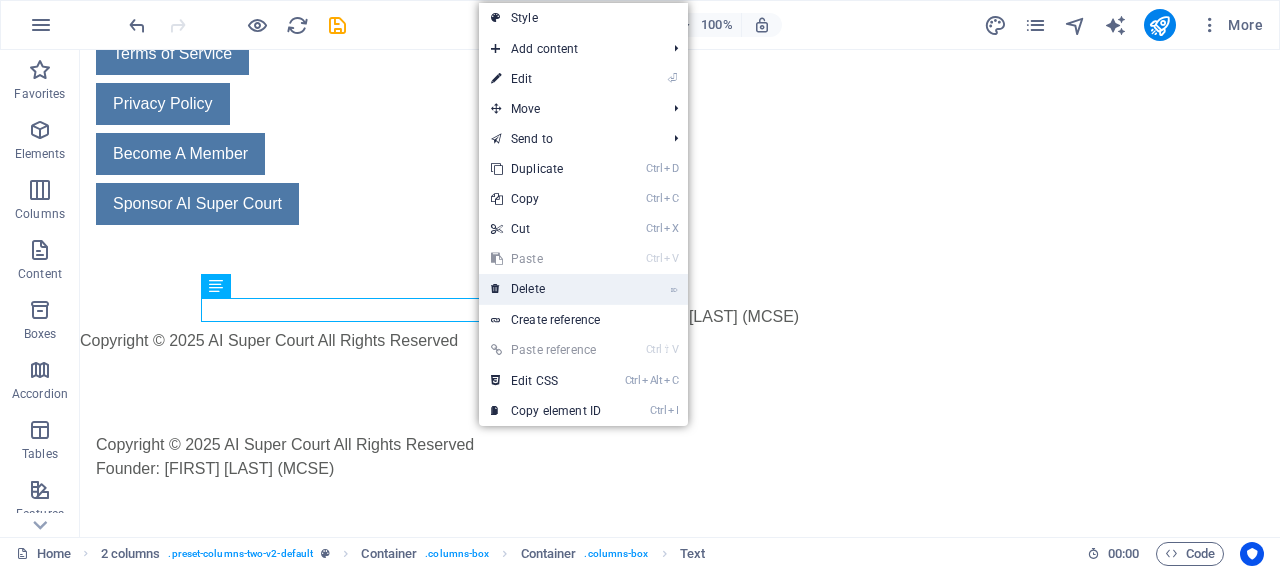 click on "⌦  Delete" at bounding box center [546, 289] 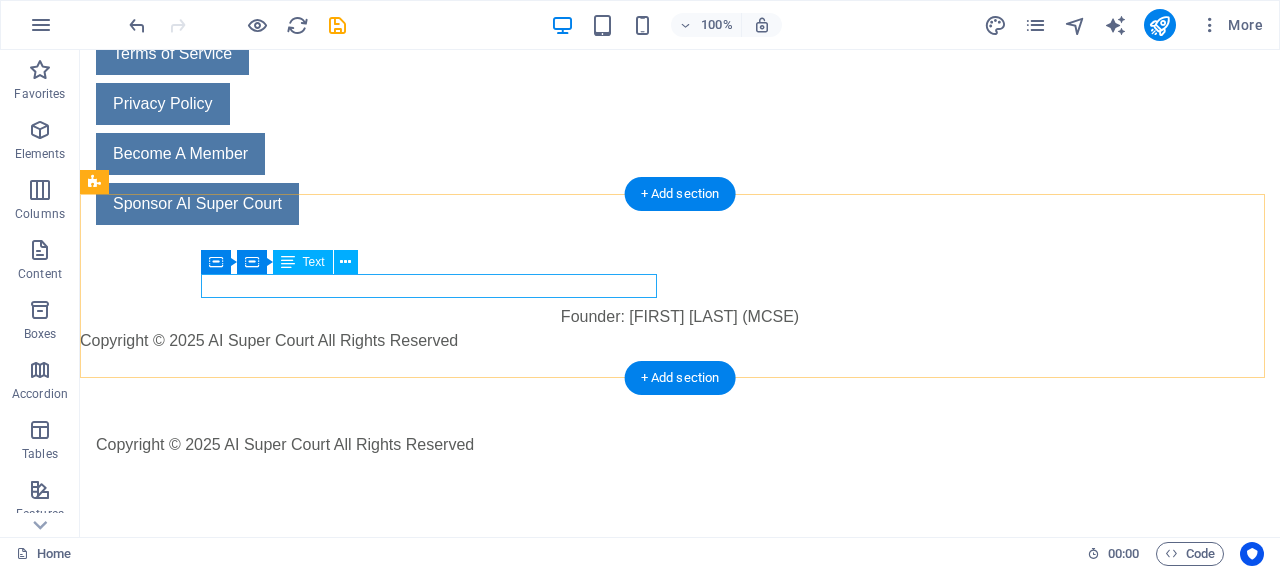 click on "Copyright © 2025 AI Super Court All Rights Reserved" at bounding box center [324, 445] 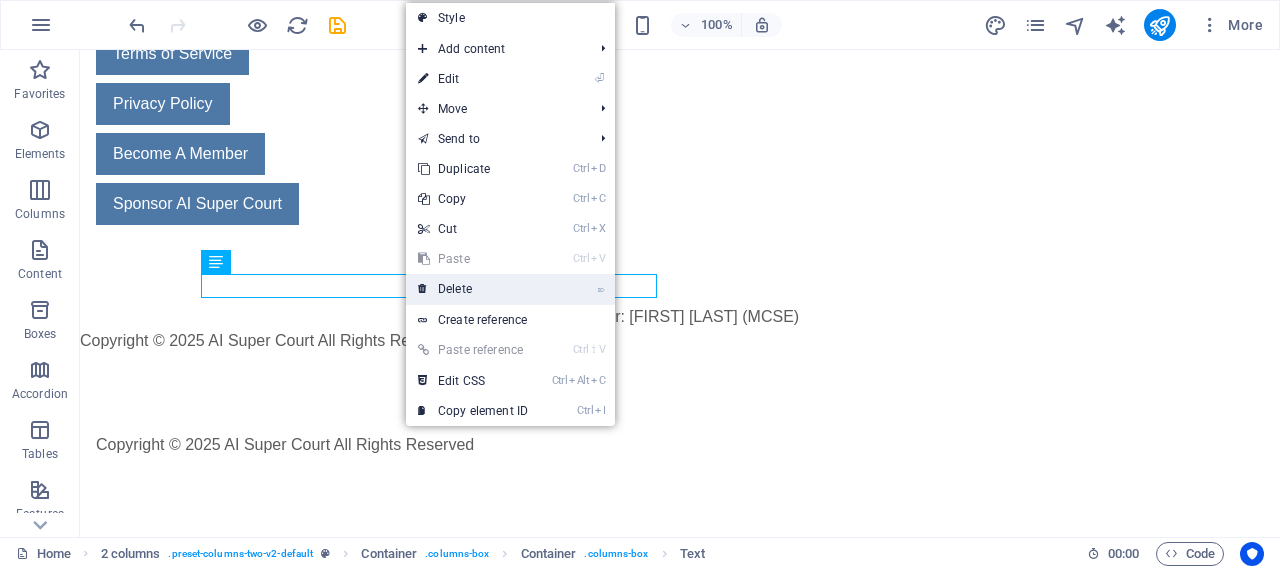 click on "⌦  Delete" at bounding box center [473, 289] 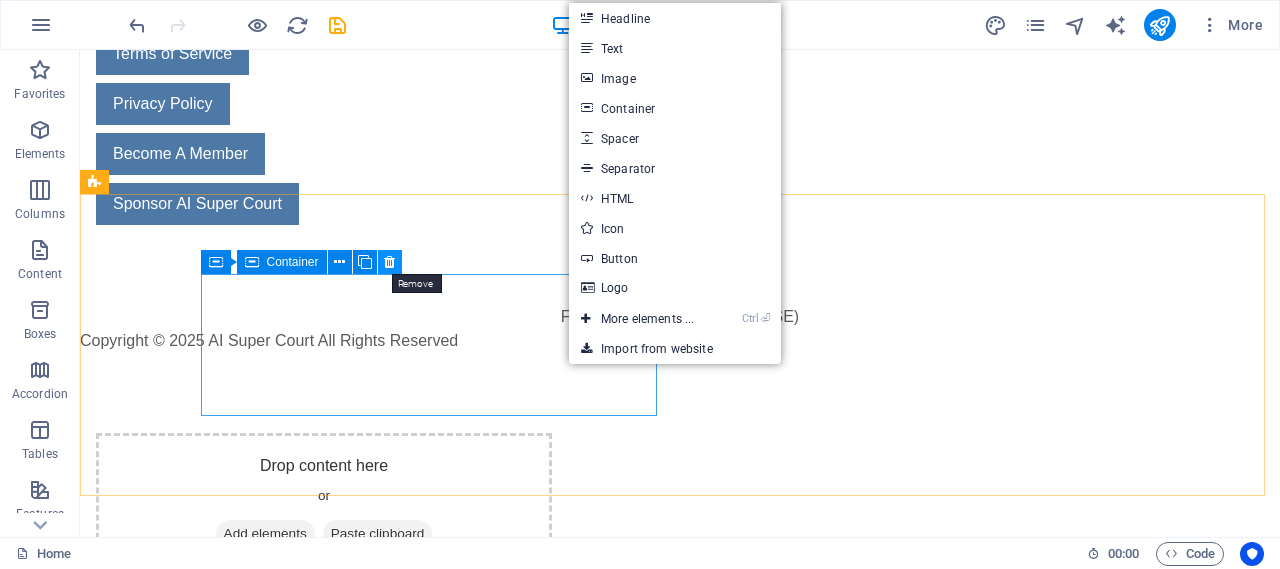 click at bounding box center (389, 262) 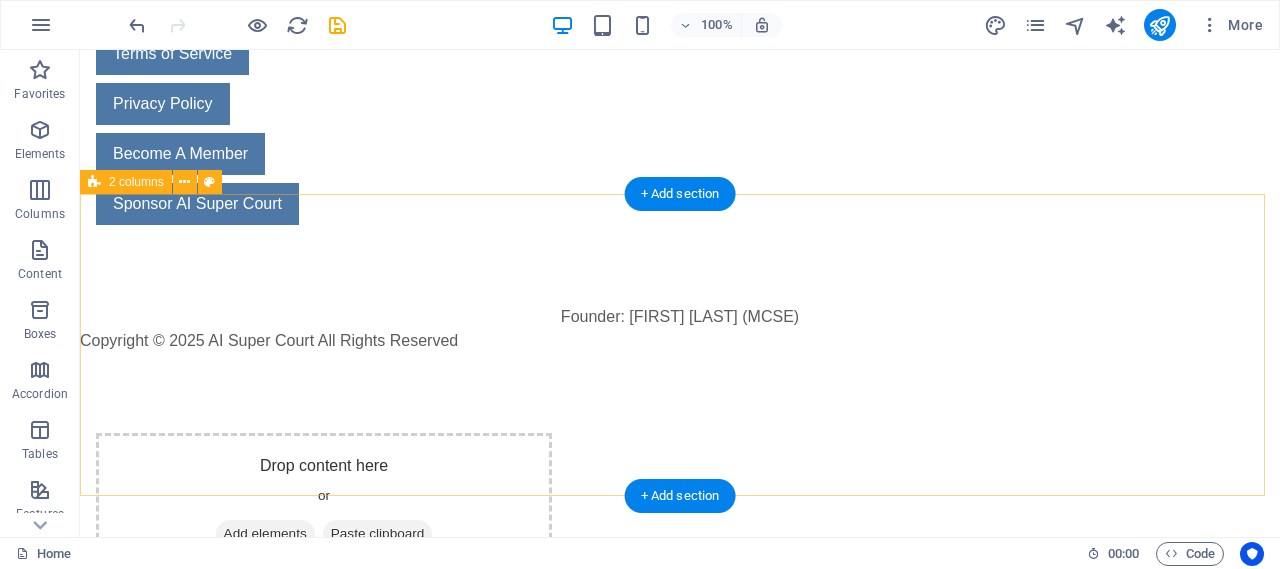 click on "Drop content here or  Add elements  Paste clipboard" at bounding box center [680, 504] 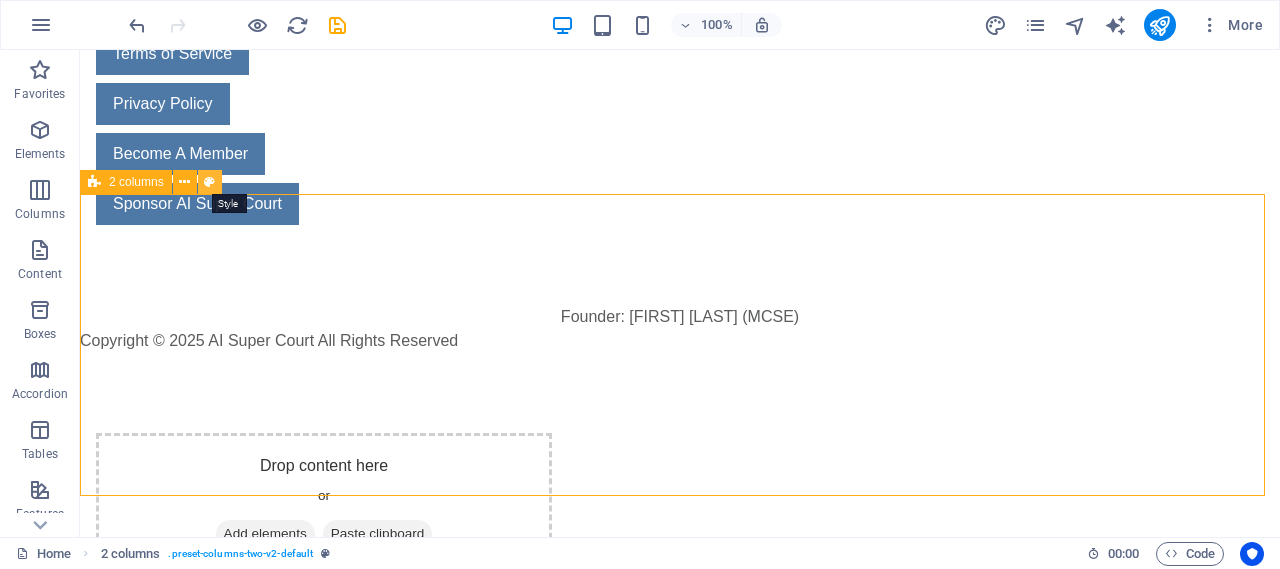 click at bounding box center [209, 182] 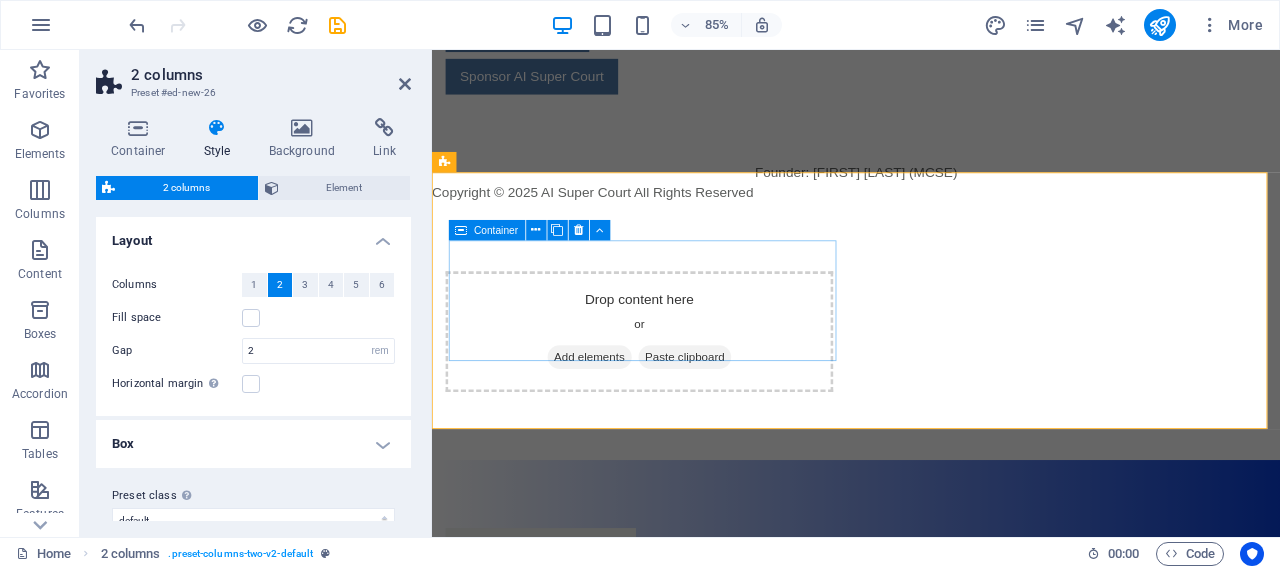 scroll, scrollTop: 708, scrollLeft: 0, axis: vertical 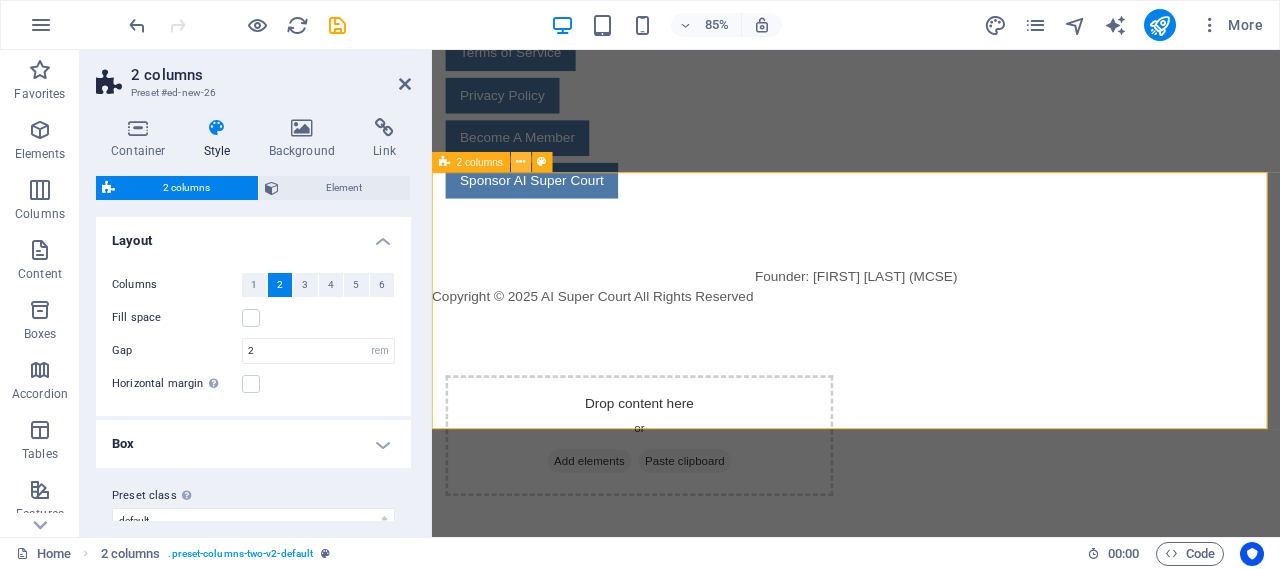 click at bounding box center (520, 162) 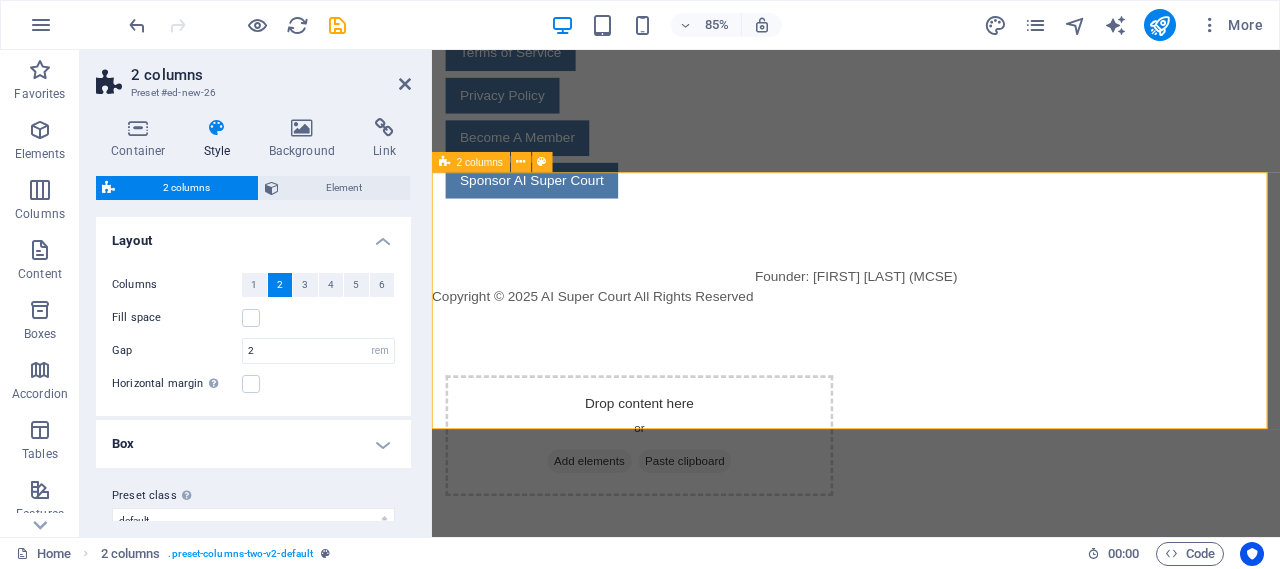 click on "Drop content here or  Add elements  Paste clipboard" at bounding box center (931, 504) 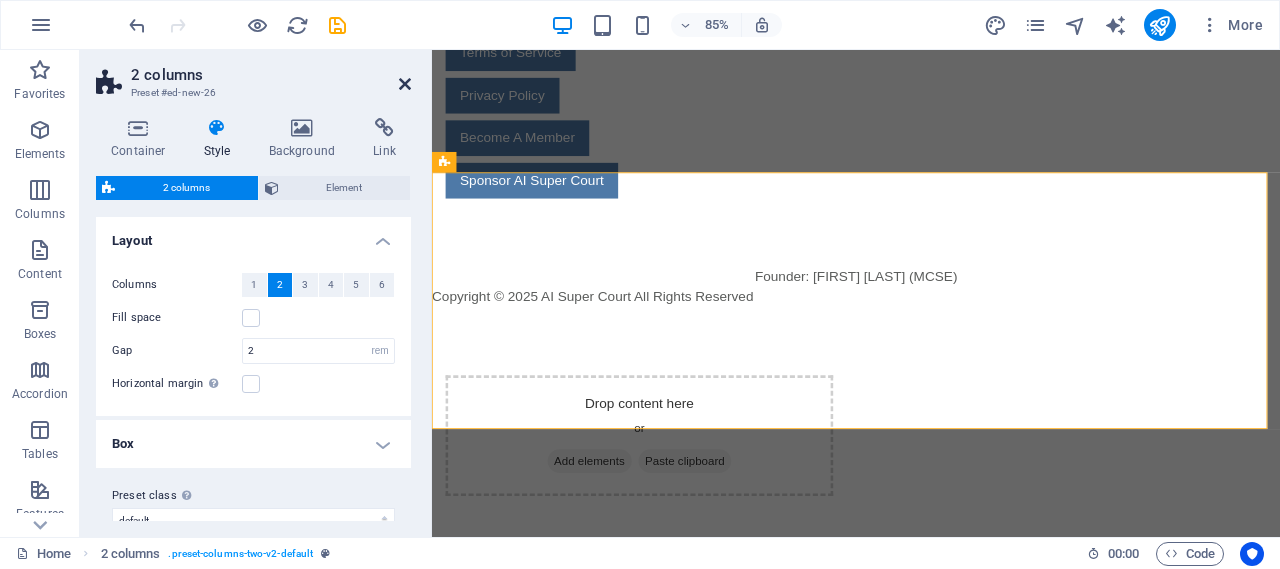 drag, startPoint x: 401, startPoint y: 87, endPoint x: 671, endPoint y: 269, distance: 325.61328 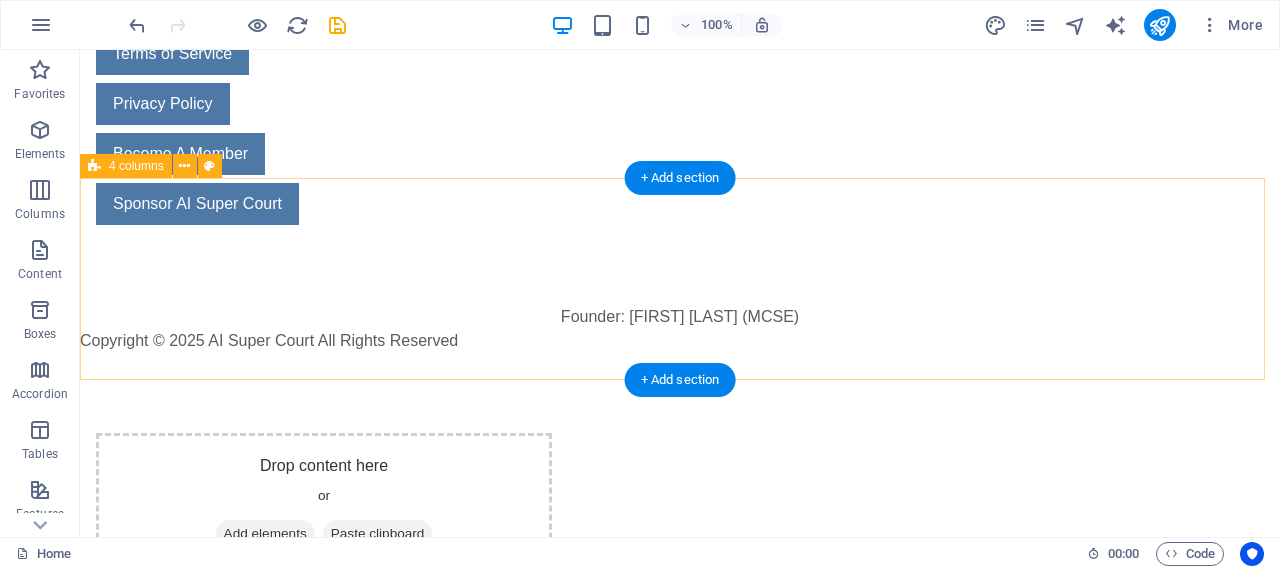 scroll, scrollTop: 597, scrollLeft: 0, axis: vertical 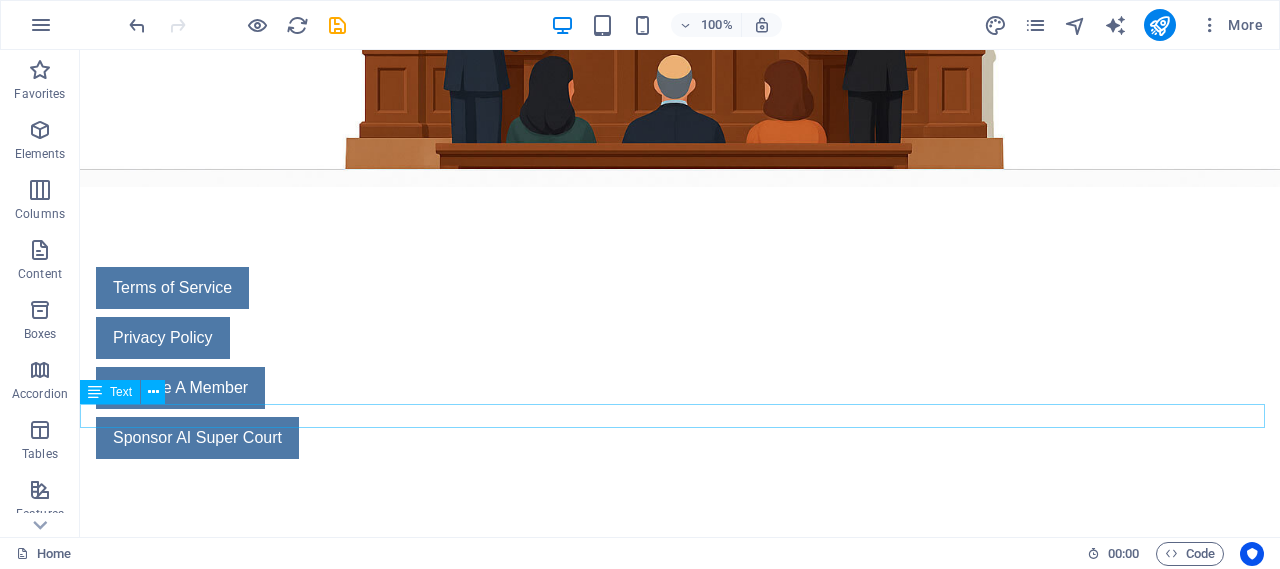 click on "Copyright © 2025 AI Super Court All Rights Reserved" at bounding box center (680, 575) 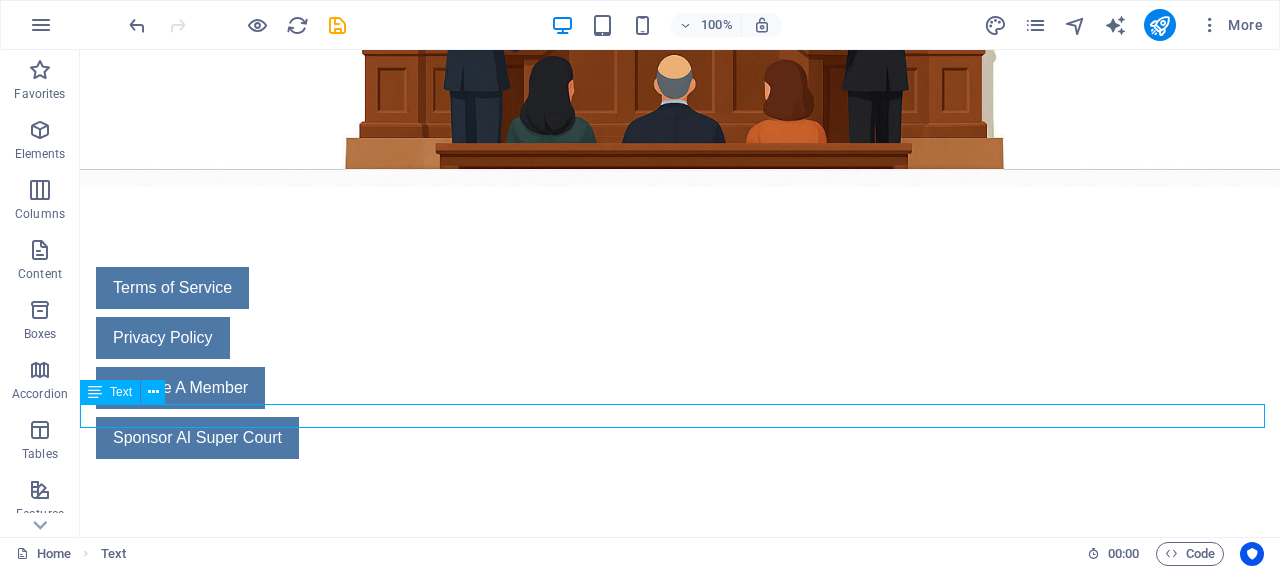 click on "Copyright © 2025 AI Super Court All Rights Reserved" at bounding box center (680, 575) 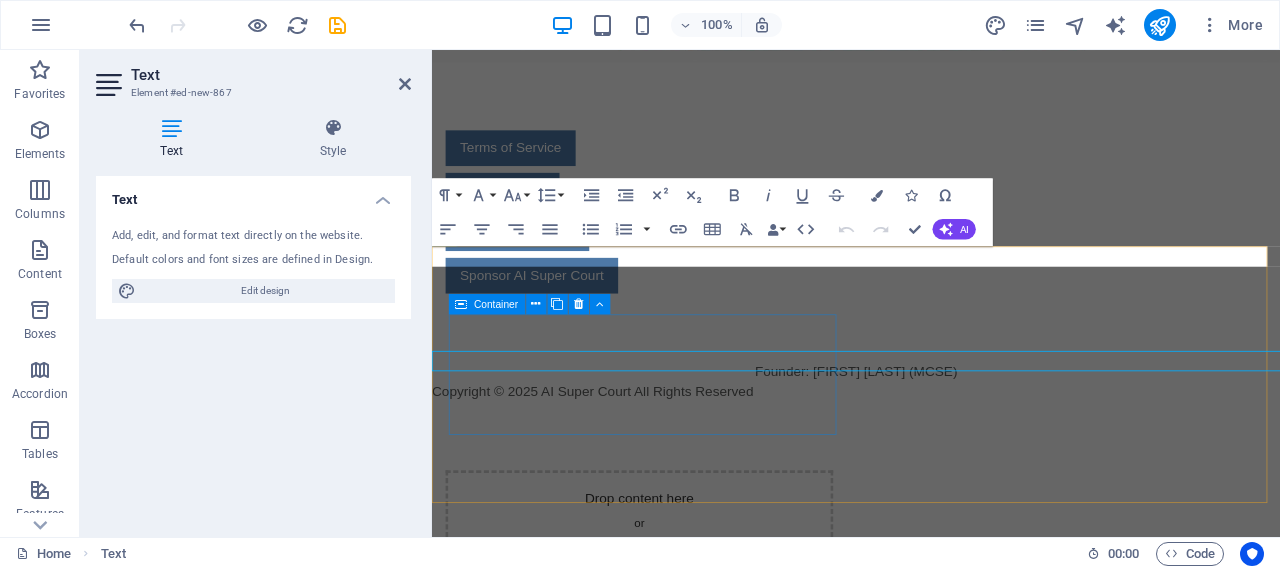 click on "Copyright © 2025 AI Super Court All Rights Reserved" at bounding box center [931, 452] 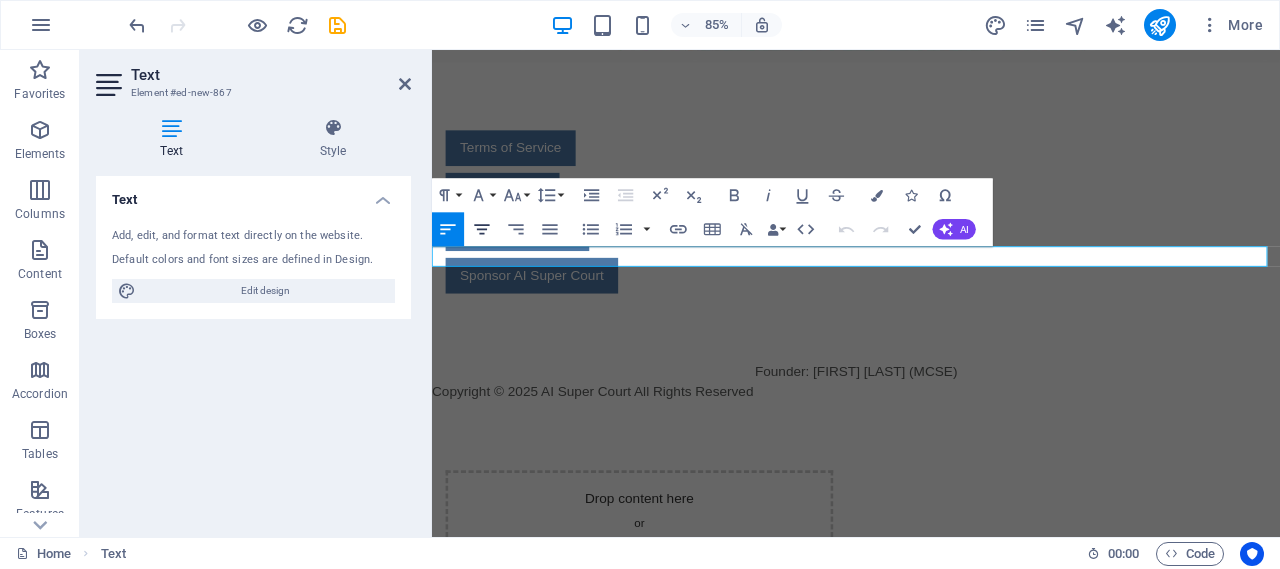 drag, startPoint x: 485, startPoint y: 227, endPoint x: 203, endPoint y: 247, distance: 282.70834 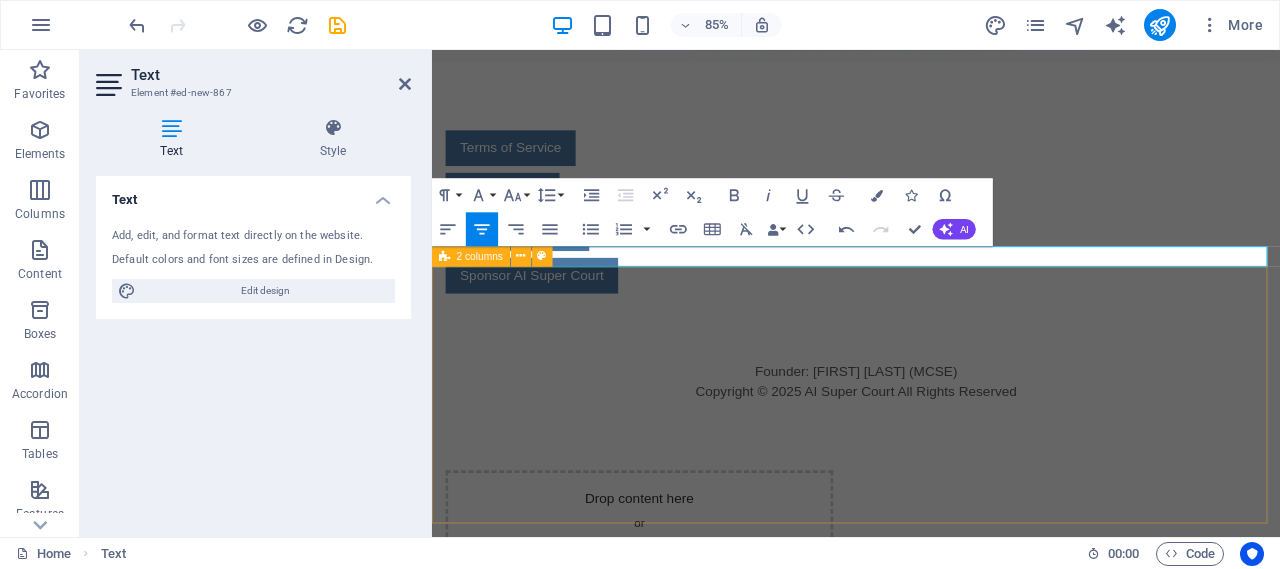 click on "Drop content here or  Add elements  Paste clipboard" at bounding box center (931, 615) 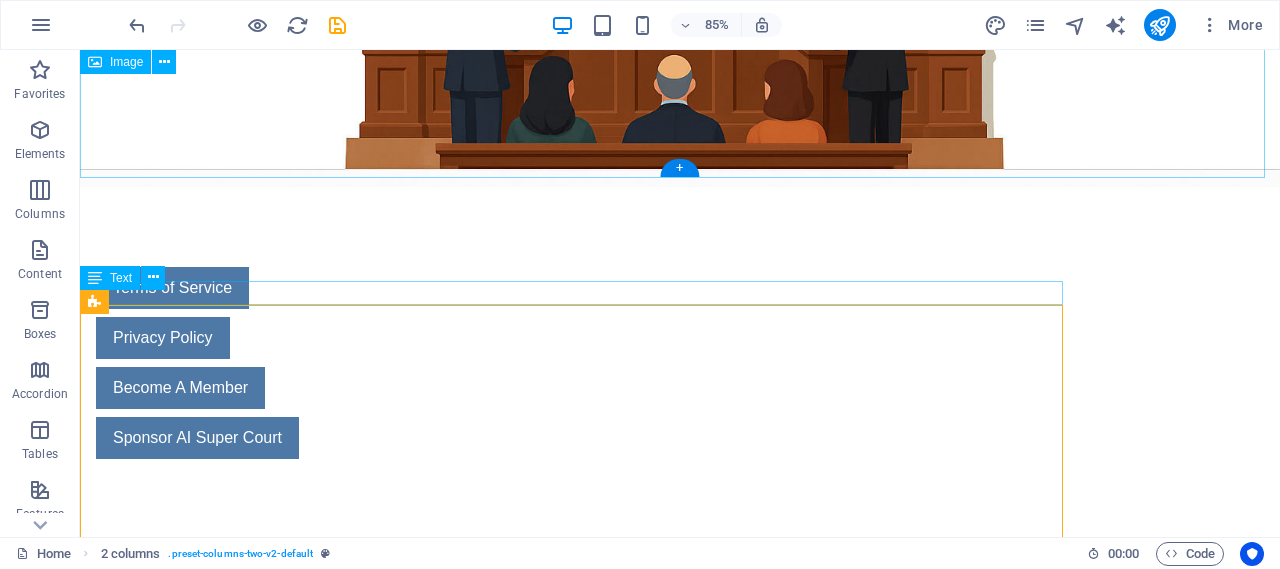 click at bounding box center [680, -180] 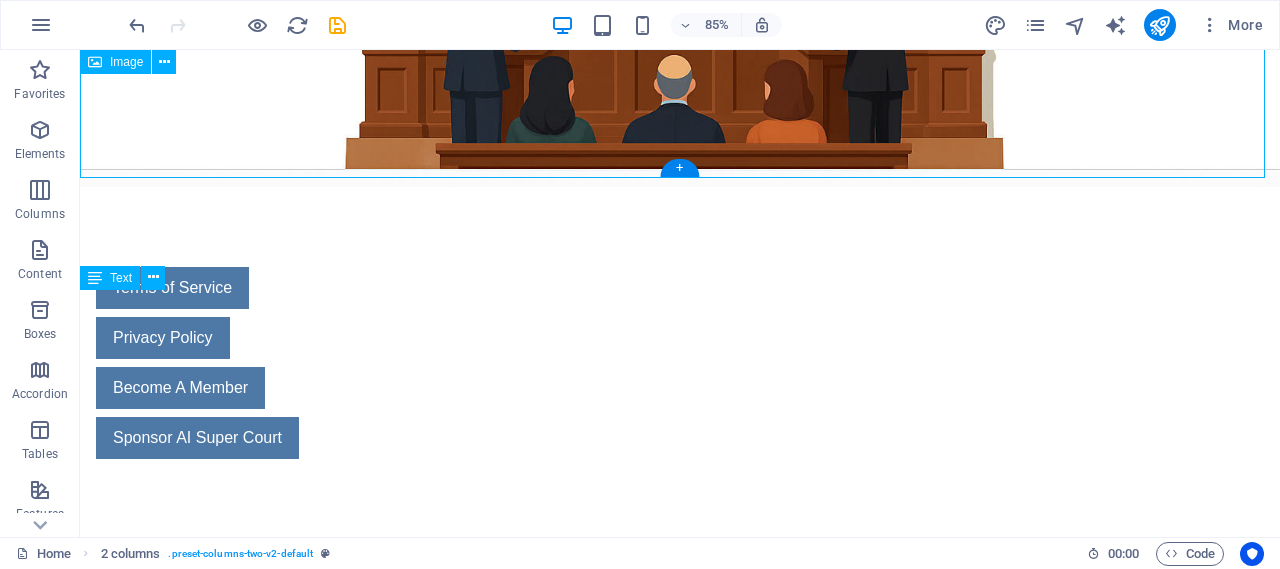 click on "Copyright © 2025 AI Super Court All Rights Reserved" at bounding box center [680, 575] 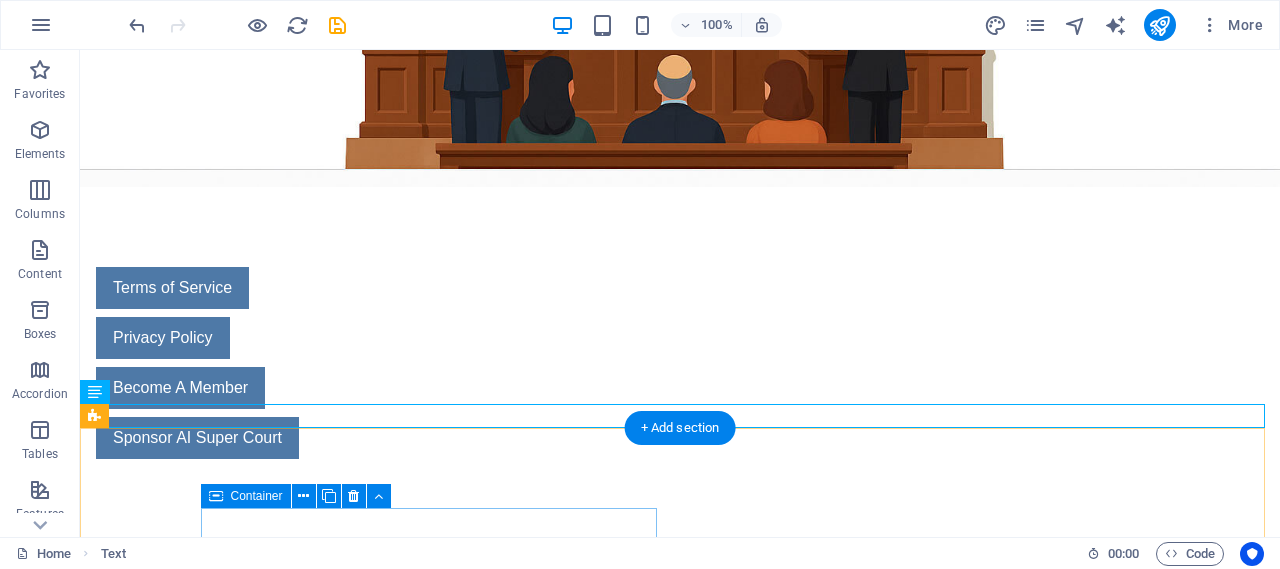 click on "Drop content here or  Add elements  Paste clipboard" at bounding box center [324, 738] 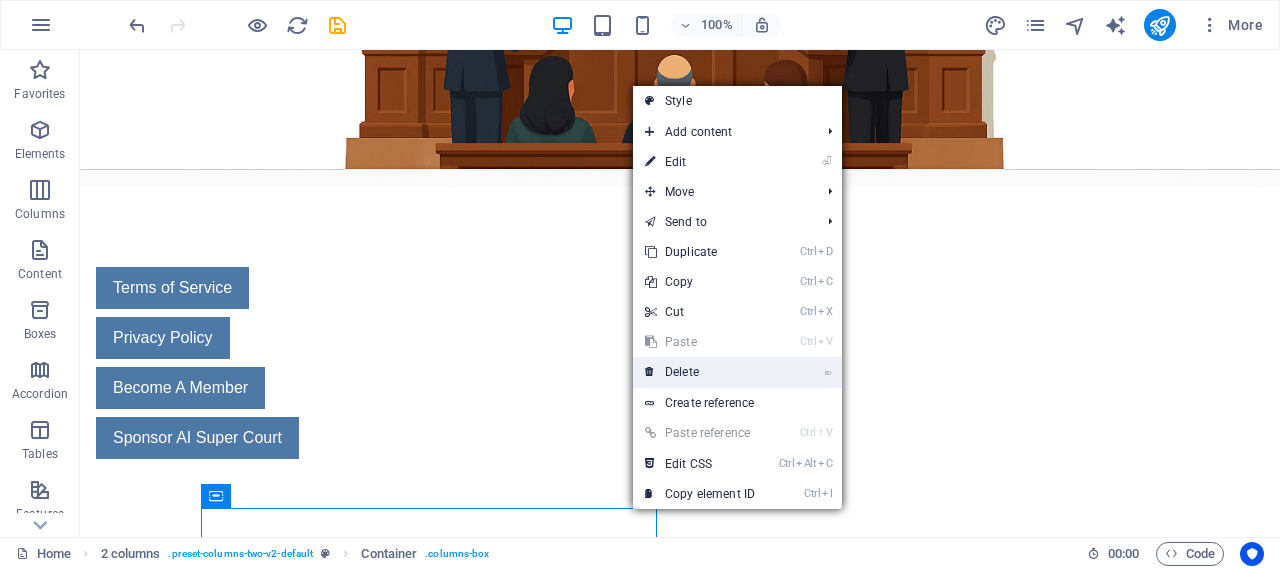 click on "⌦  Delete" at bounding box center [700, 372] 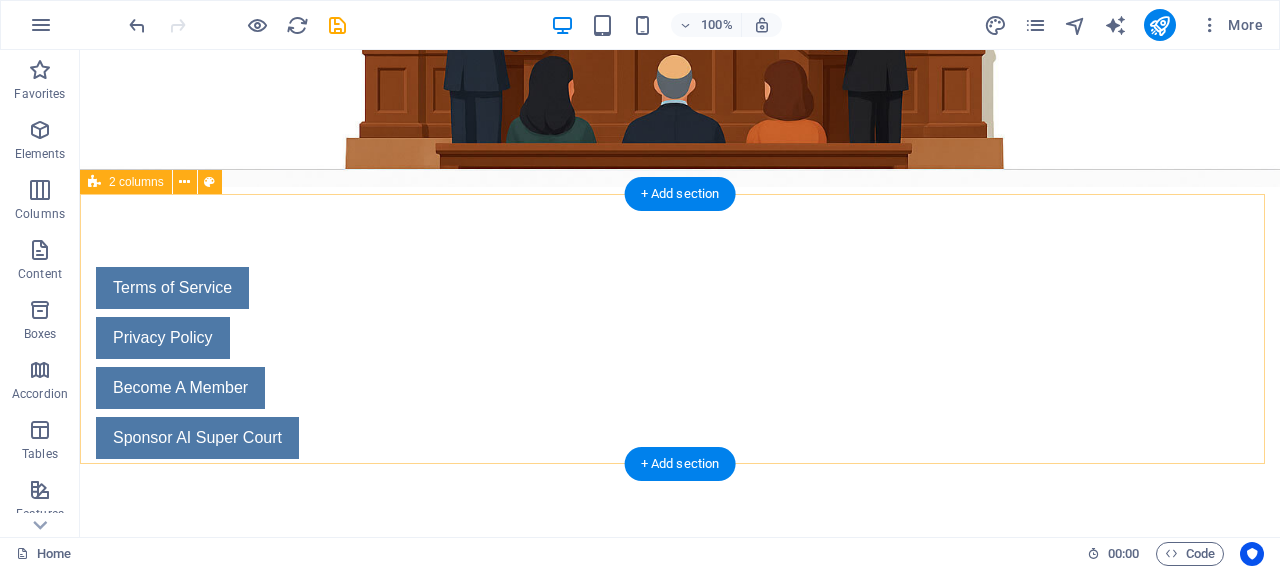 scroll, scrollTop: 831, scrollLeft: 0, axis: vertical 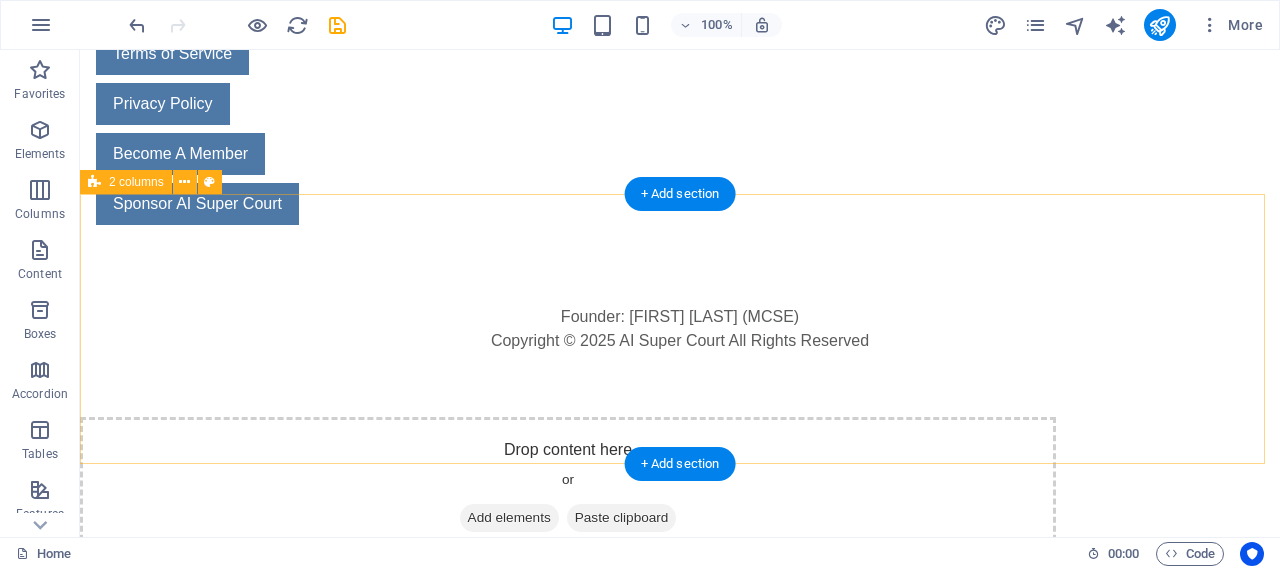 click on "Drop content here or  Add elements  Paste clipboard" at bounding box center [568, 488] 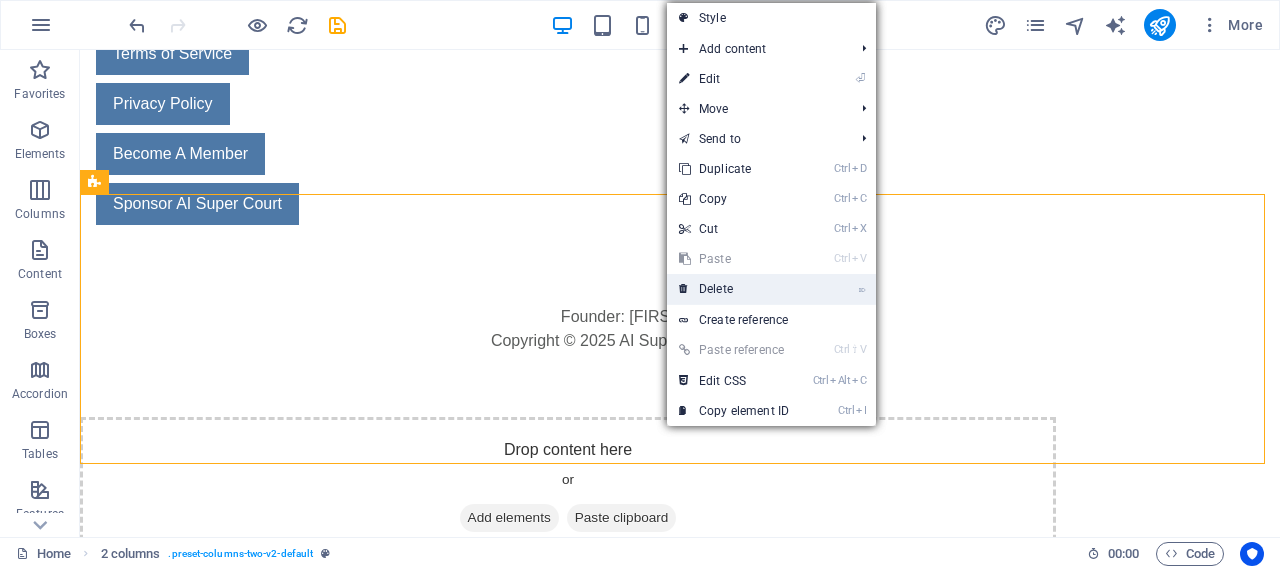 click on "⌦  Delete" at bounding box center (734, 289) 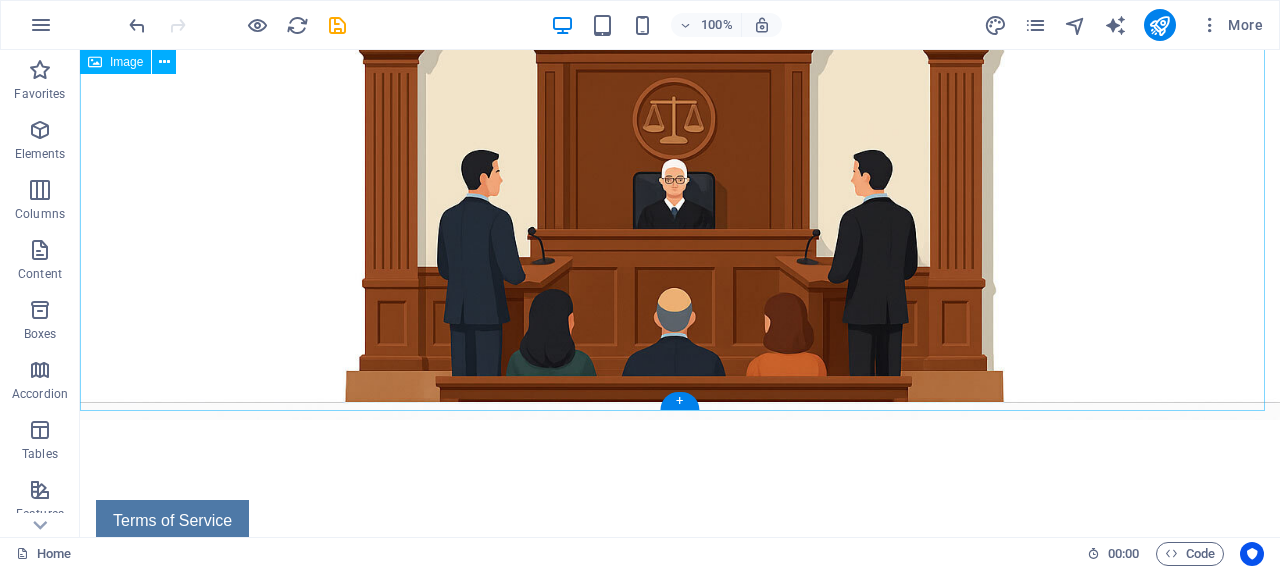 scroll, scrollTop: 0, scrollLeft: 0, axis: both 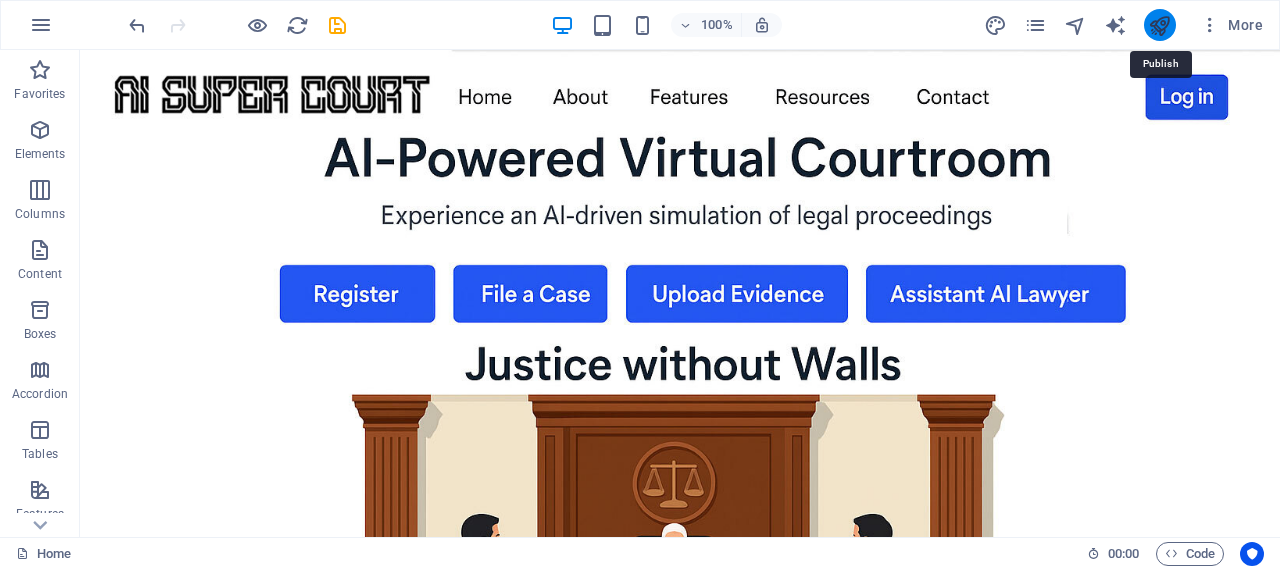 drag, startPoint x: 1158, startPoint y: 31, endPoint x: 108, endPoint y: 257, distance: 1074.0465 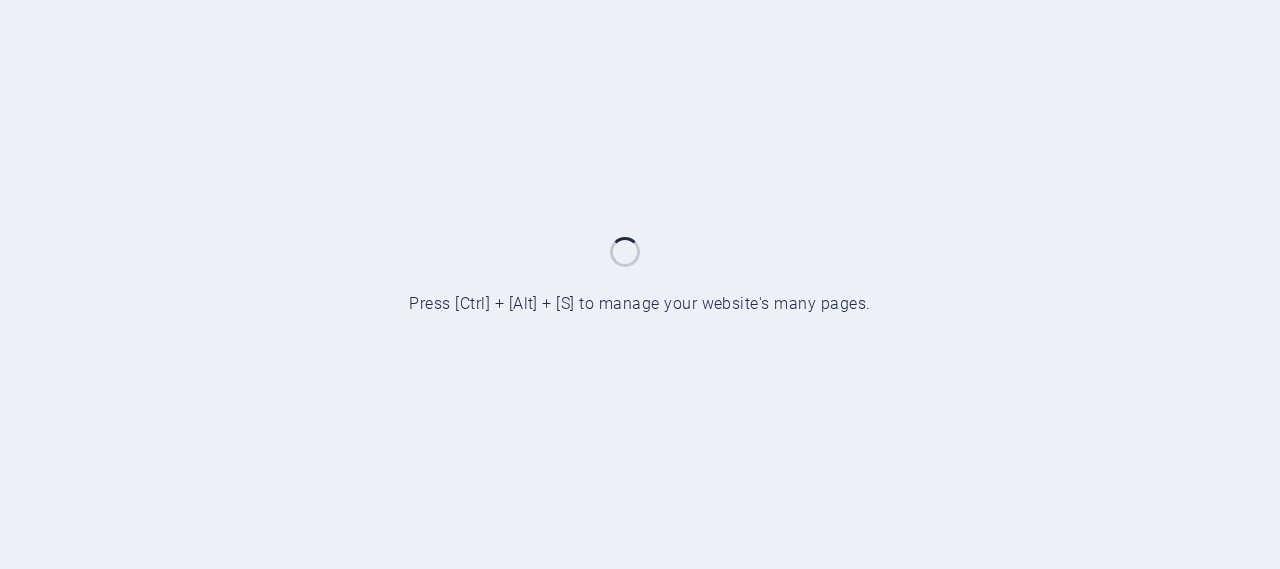 scroll, scrollTop: 0, scrollLeft: 0, axis: both 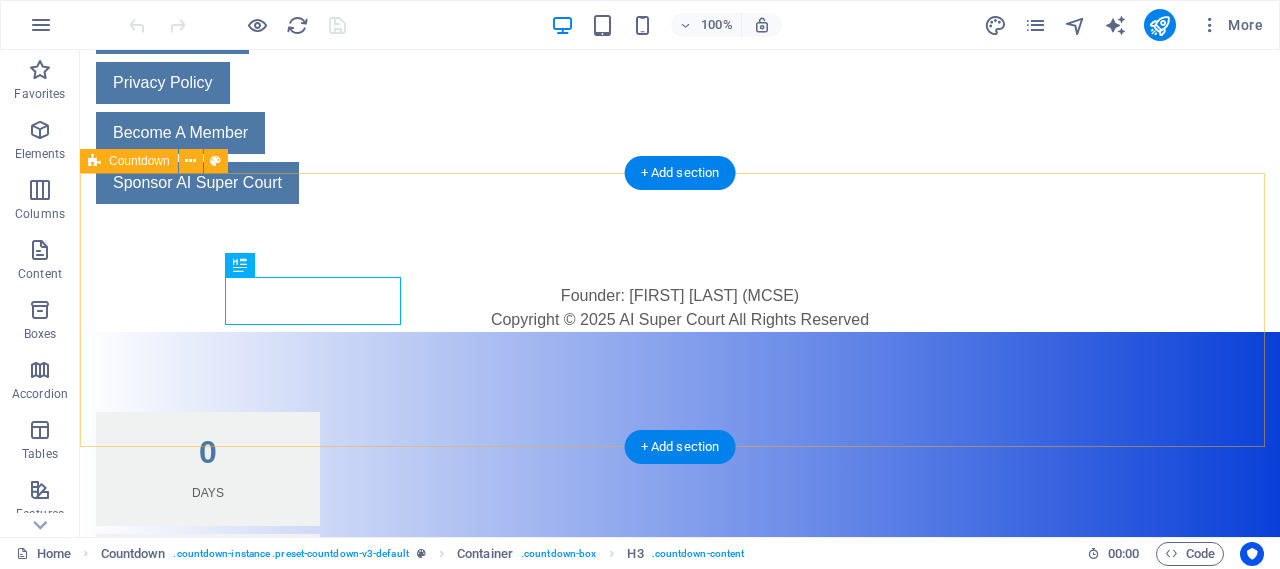 click on "0 Days 0 Hours 0 Minutes 0 Seconds" at bounding box center (680, 652) 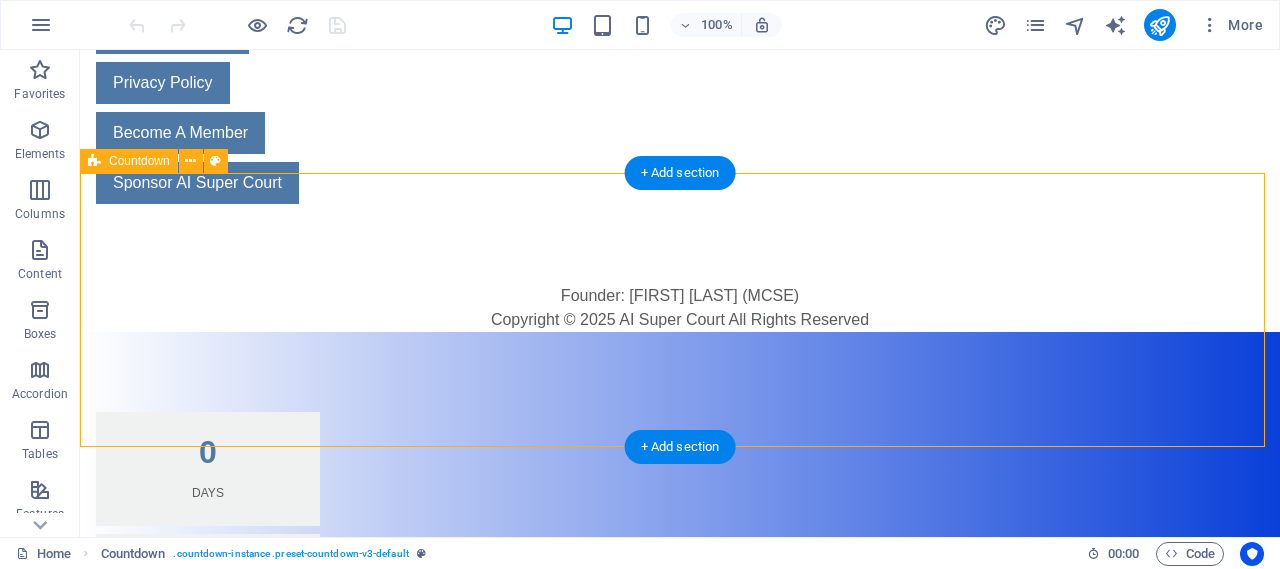 click on "0 Days 0 Hours 0 Minutes 0 Seconds" at bounding box center (680, 652) 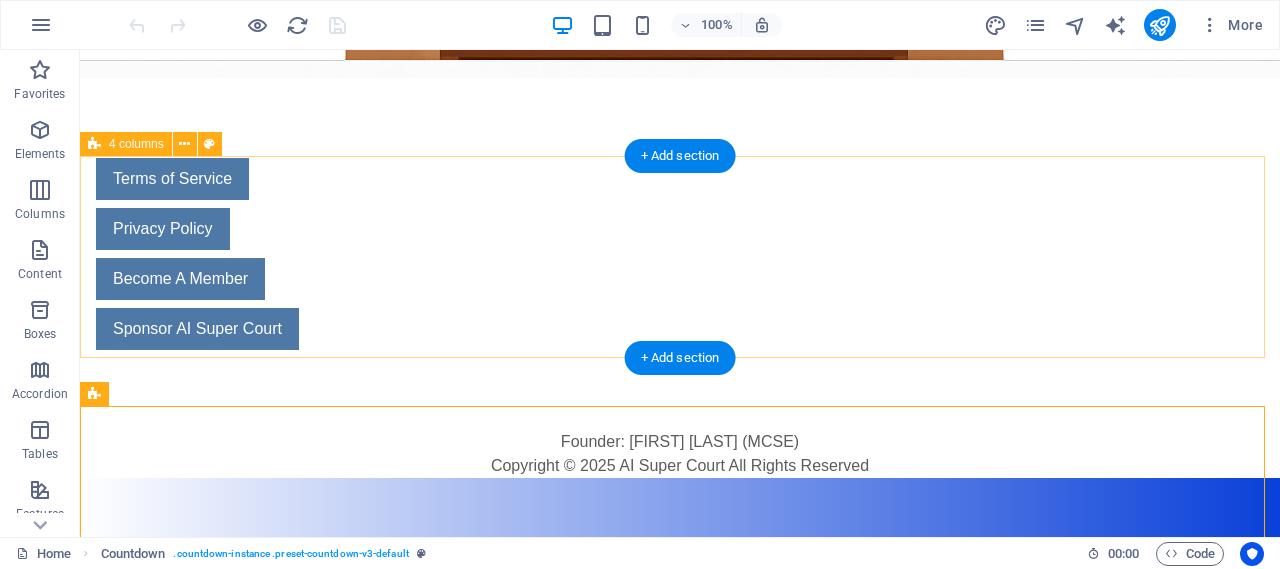 scroll, scrollTop: 619, scrollLeft: 0, axis: vertical 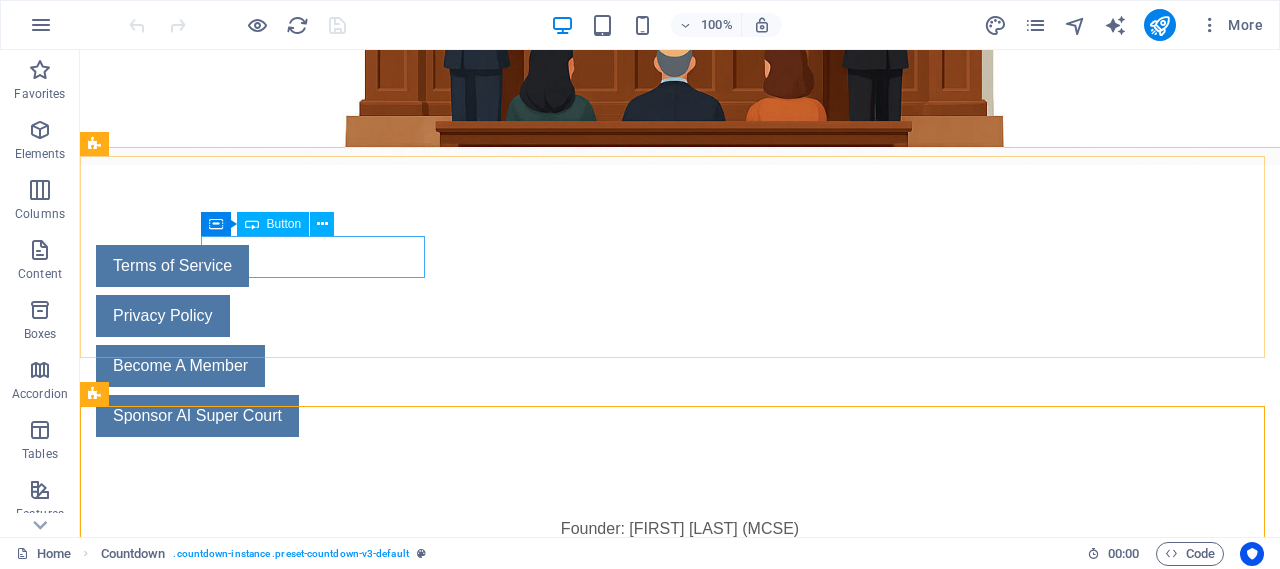 click on "Button" at bounding box center (273, 224) 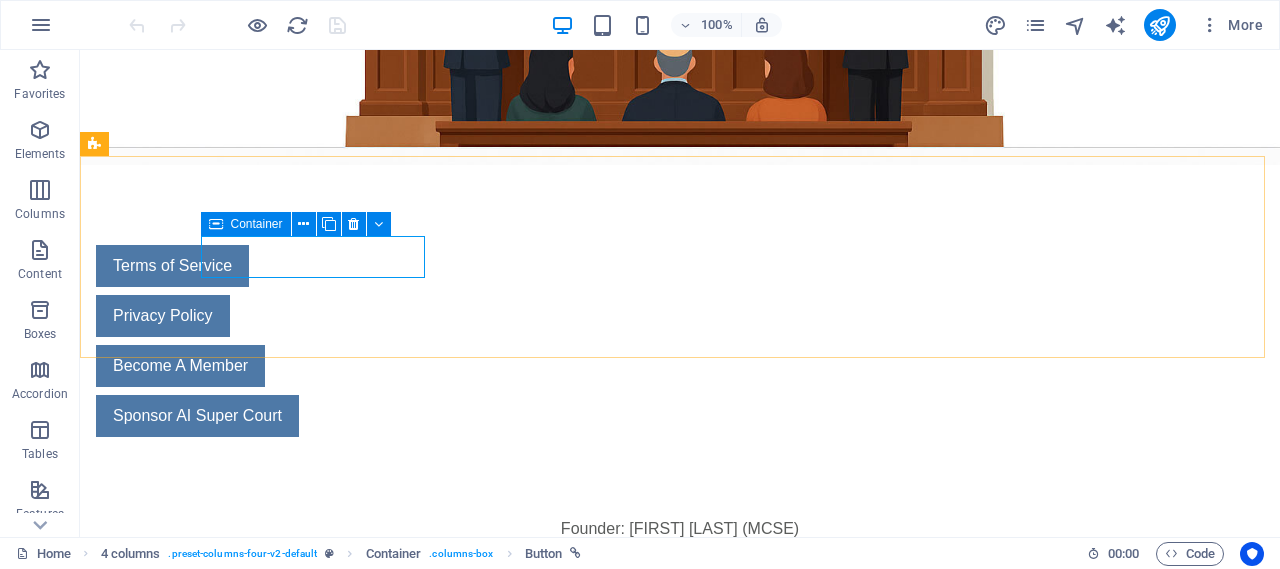 click at bounding box center [216, 224] 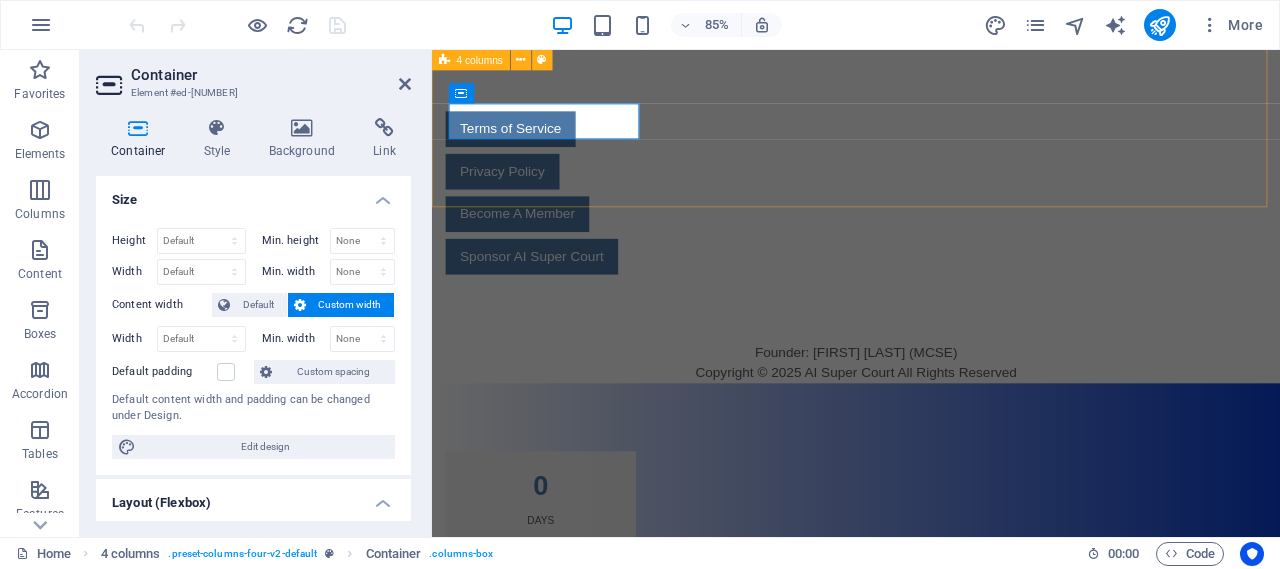 click on "Terms of Service Privacy Policy Become A Member Sponsor AI Super Court" at bounding box center [931, 218] 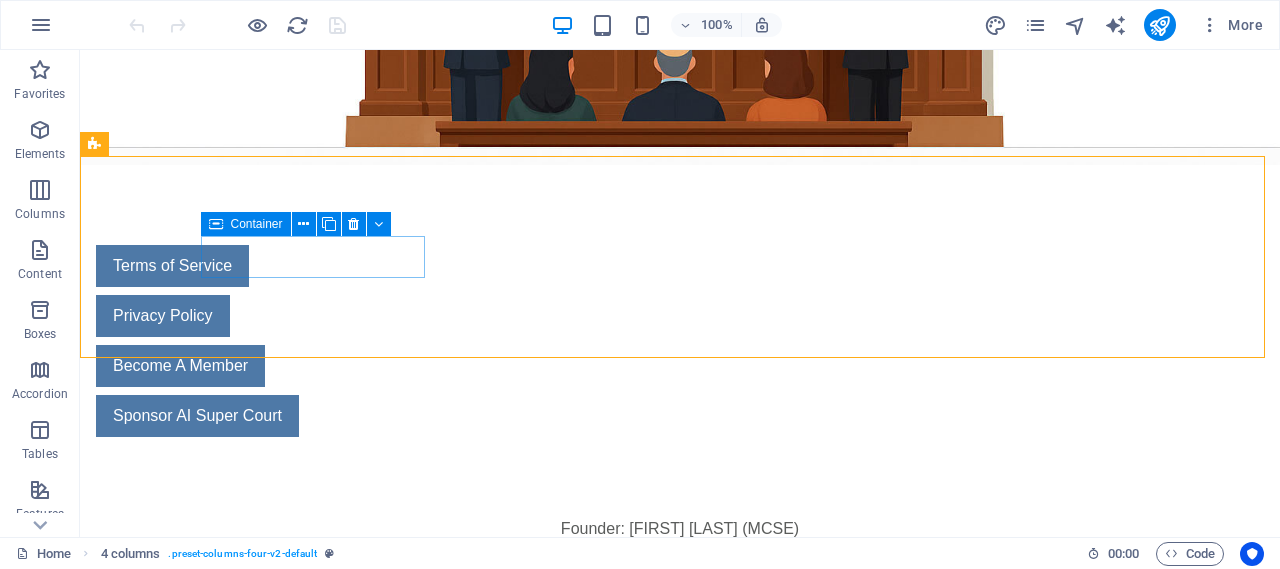click at bounding box center (216, 224) 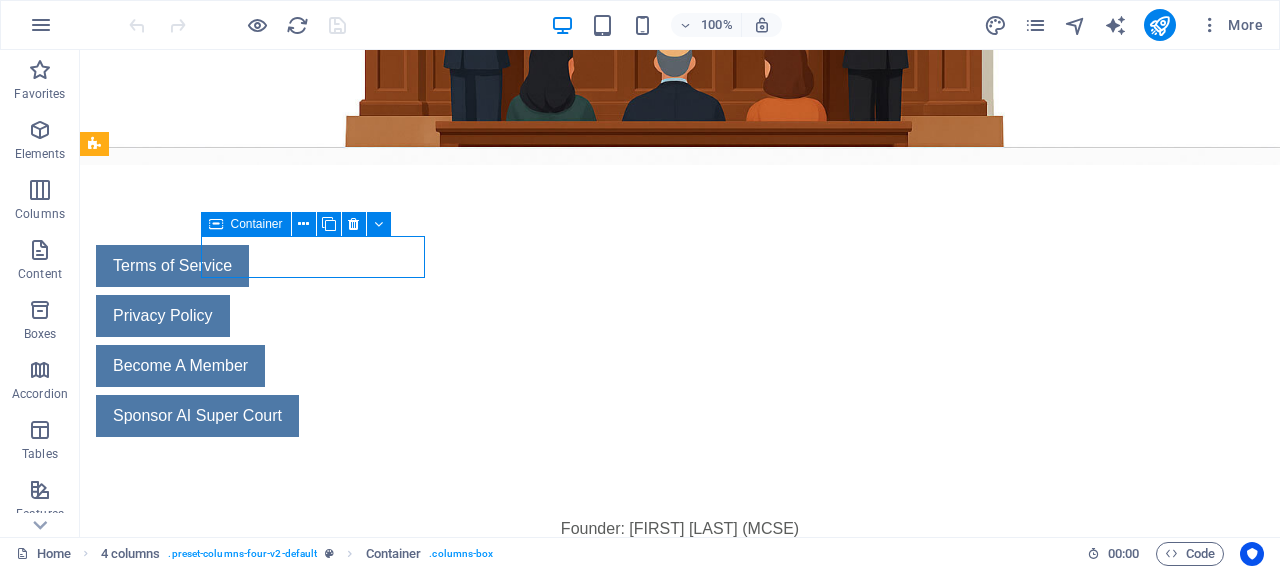 click at bounding box center (216, 224) 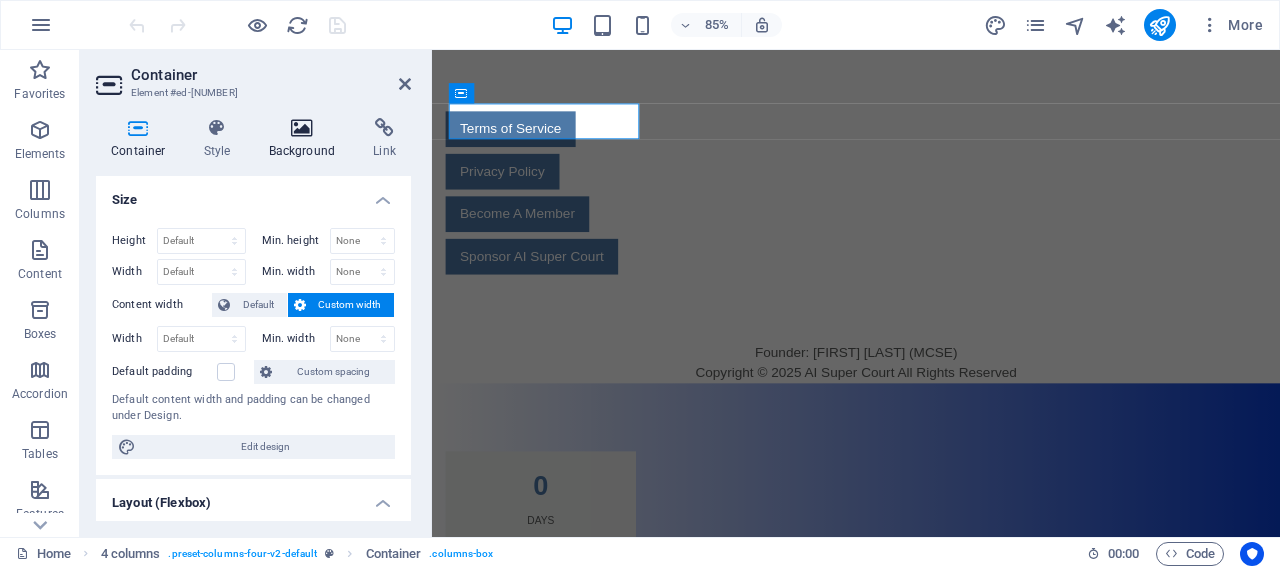 click at bounding box center (302, 128) 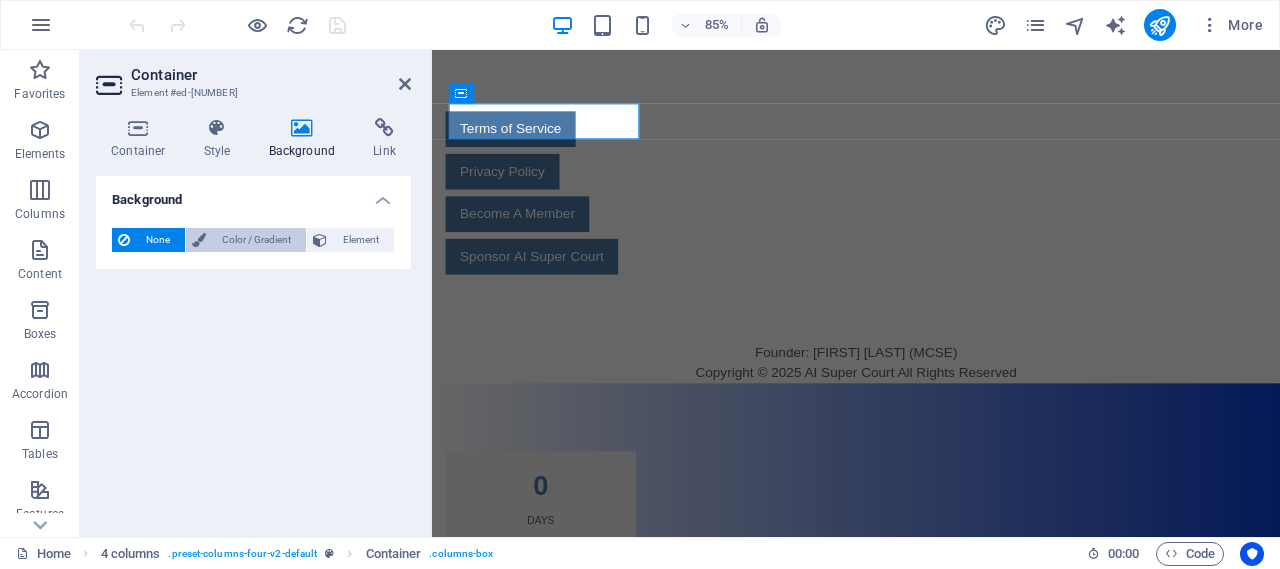 click on "Color / Gradient" at bounding box center (256, 240) 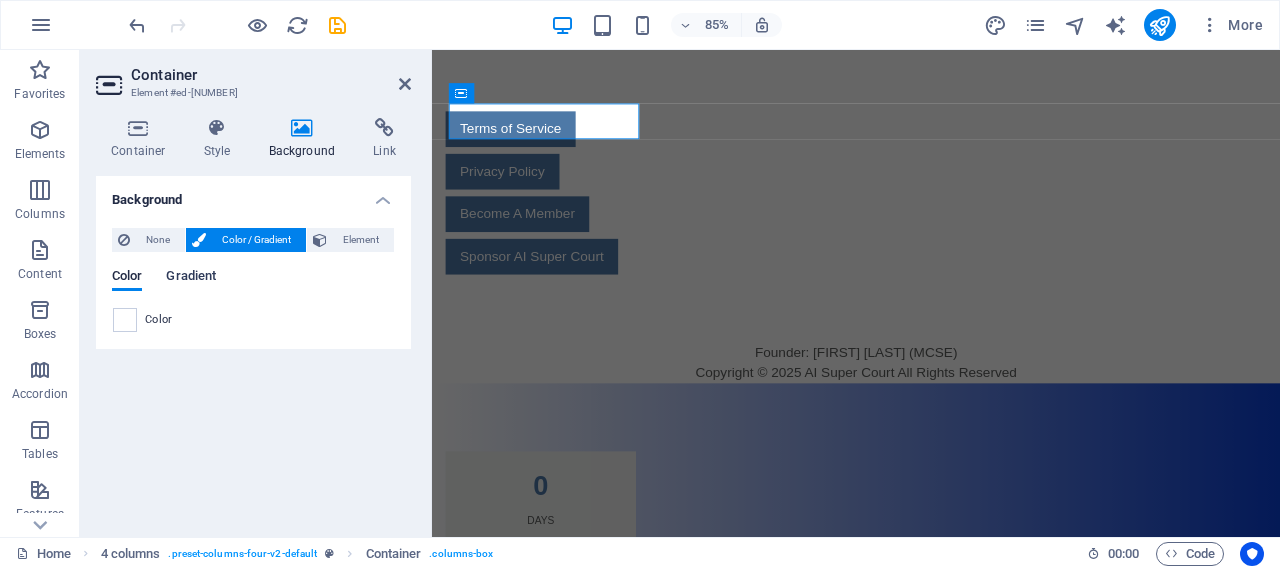 click on "Gradient" at bounding box center (191, 278) 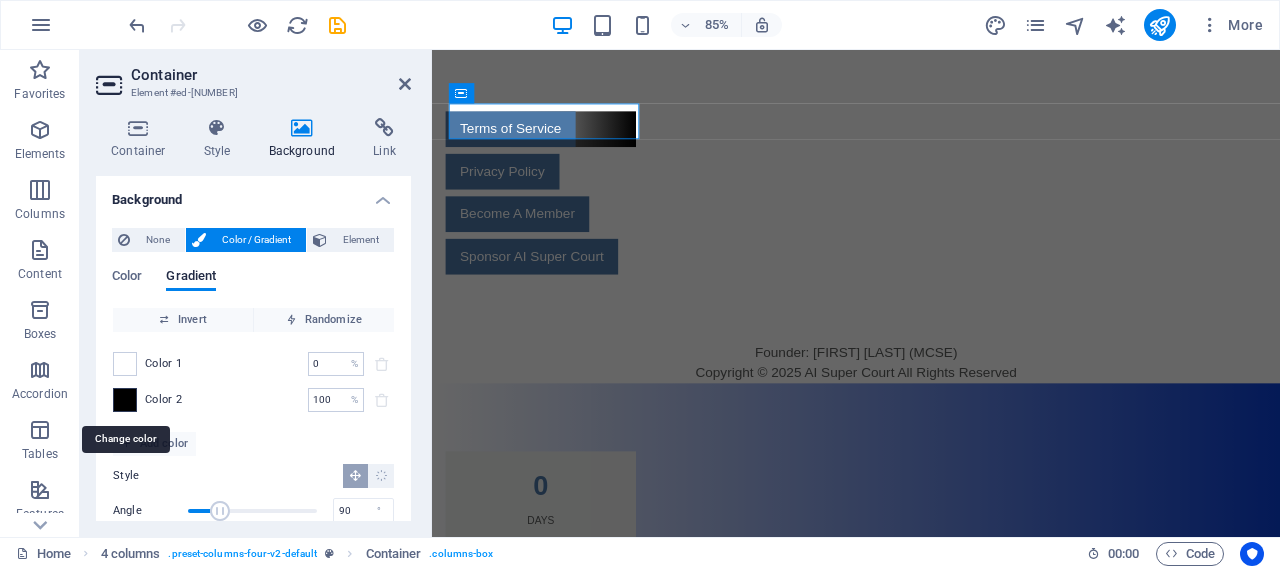 click at bounding box center [125, 400] 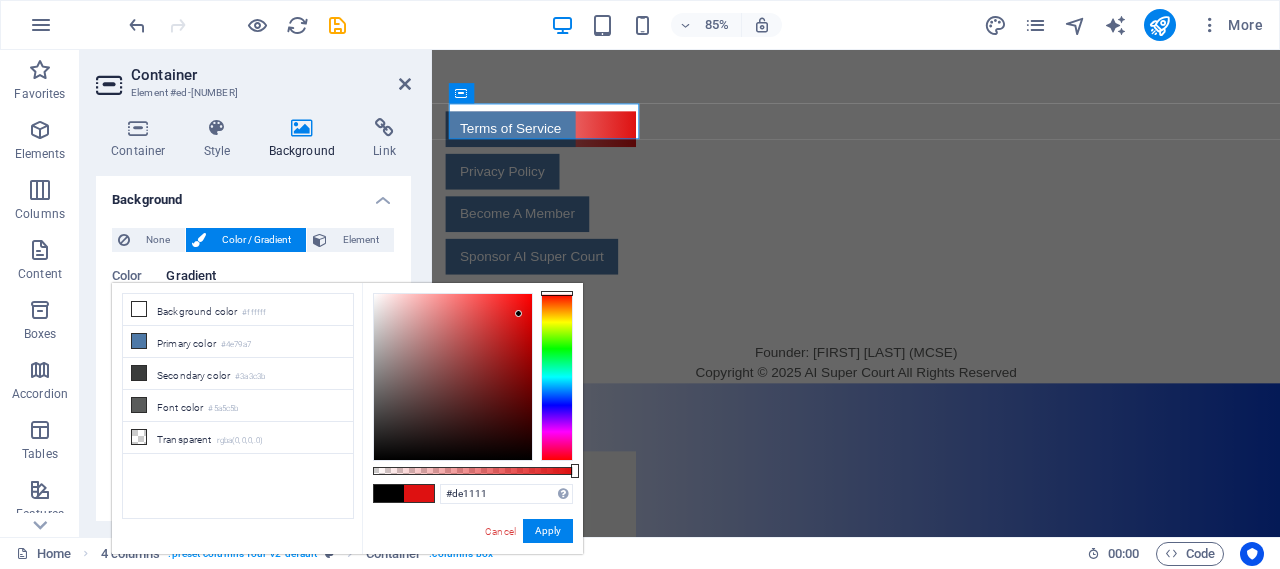click at bounding box center (453, 377) 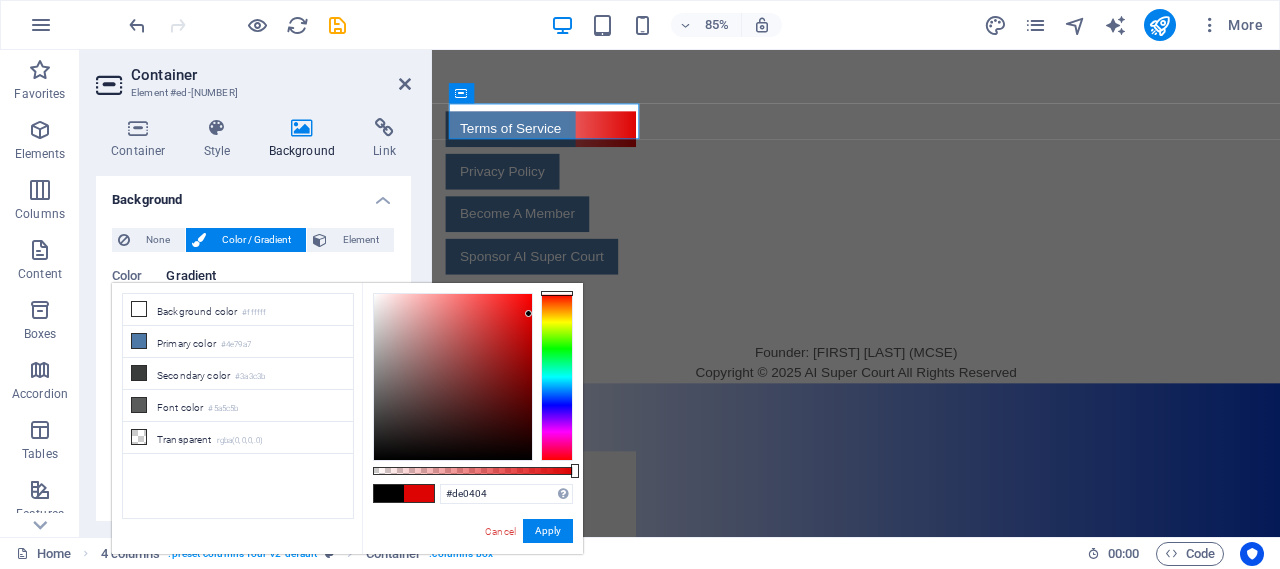 type on "#de0303" 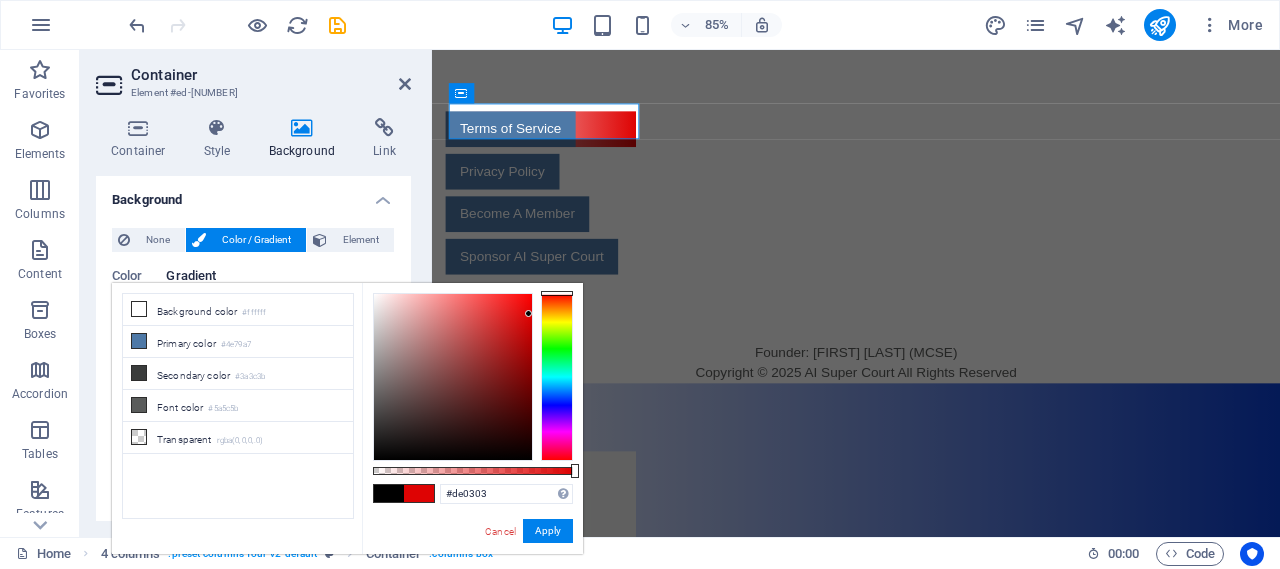 click at bounding box center (528, 313) 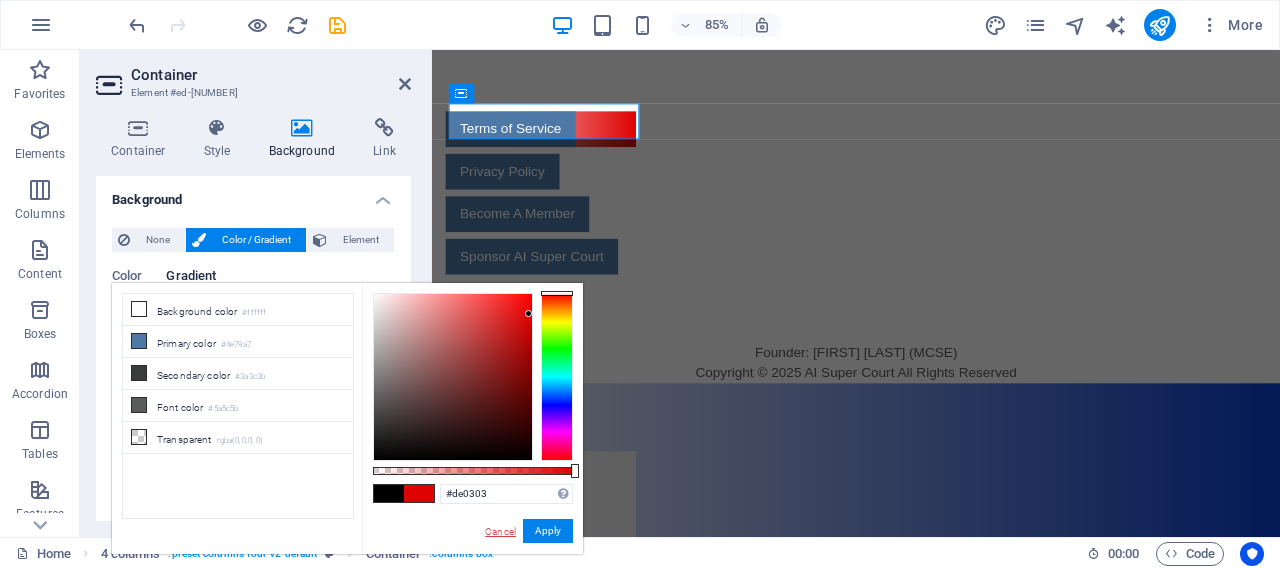 click on "Cancel" at bounding box center [500, 531] 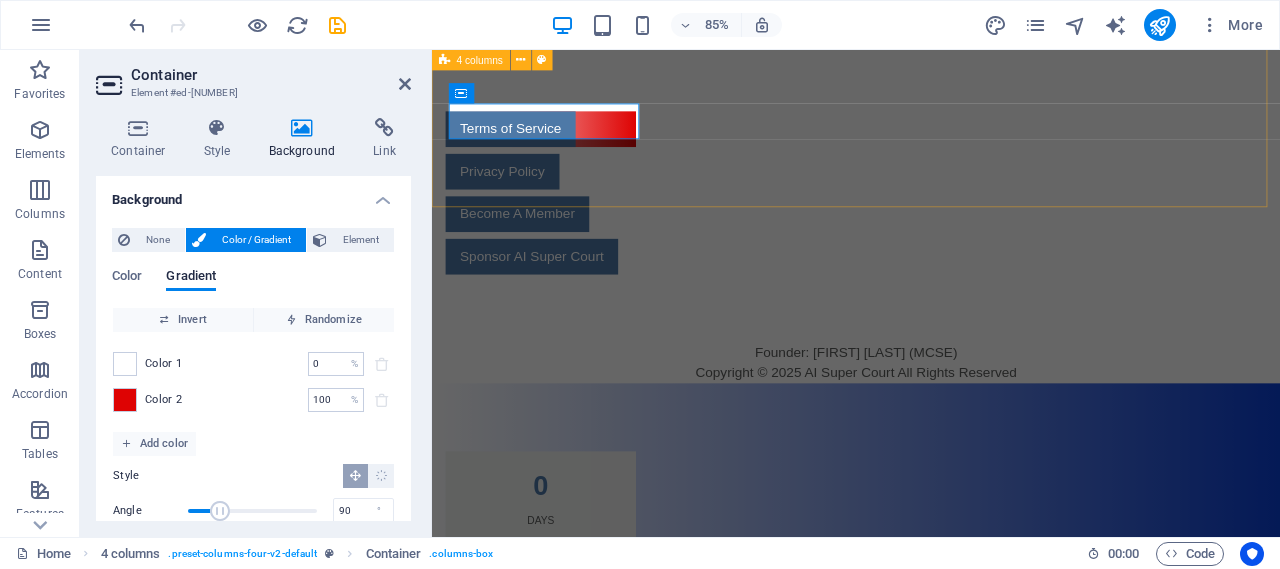 click on "Terms of Service Privacy Policy Become A Member Sponsor AI Super Court" at bounding box center [931, 218] 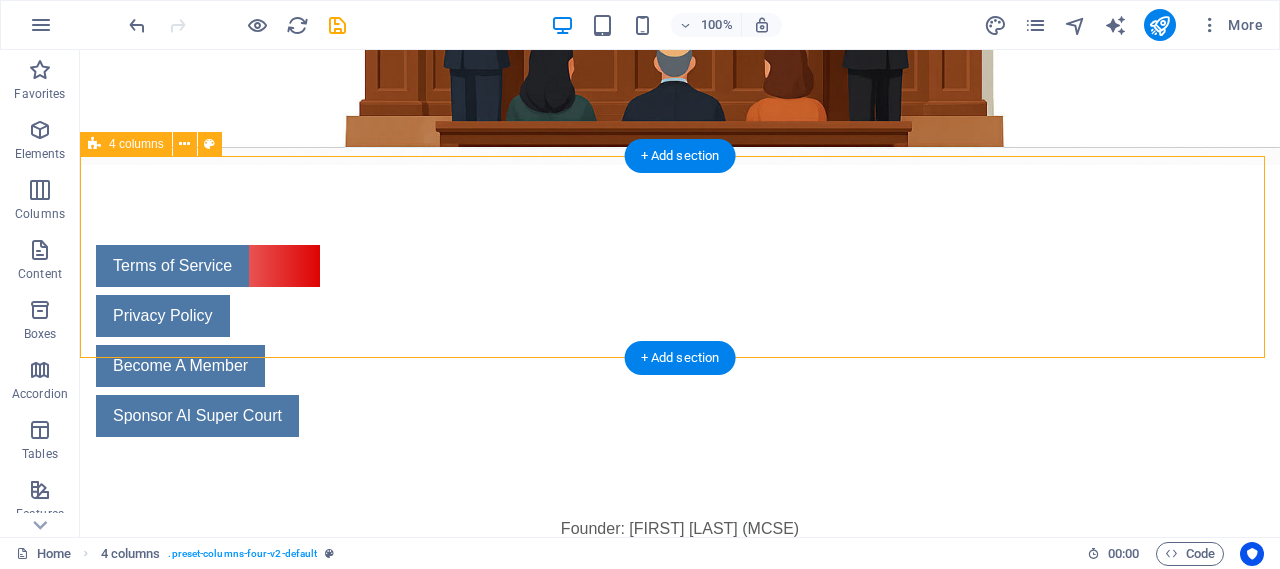 click on "Terms of Service Privacy Policy Become A Member Sponsor AI Super Court" at bounding box center (680, 341) 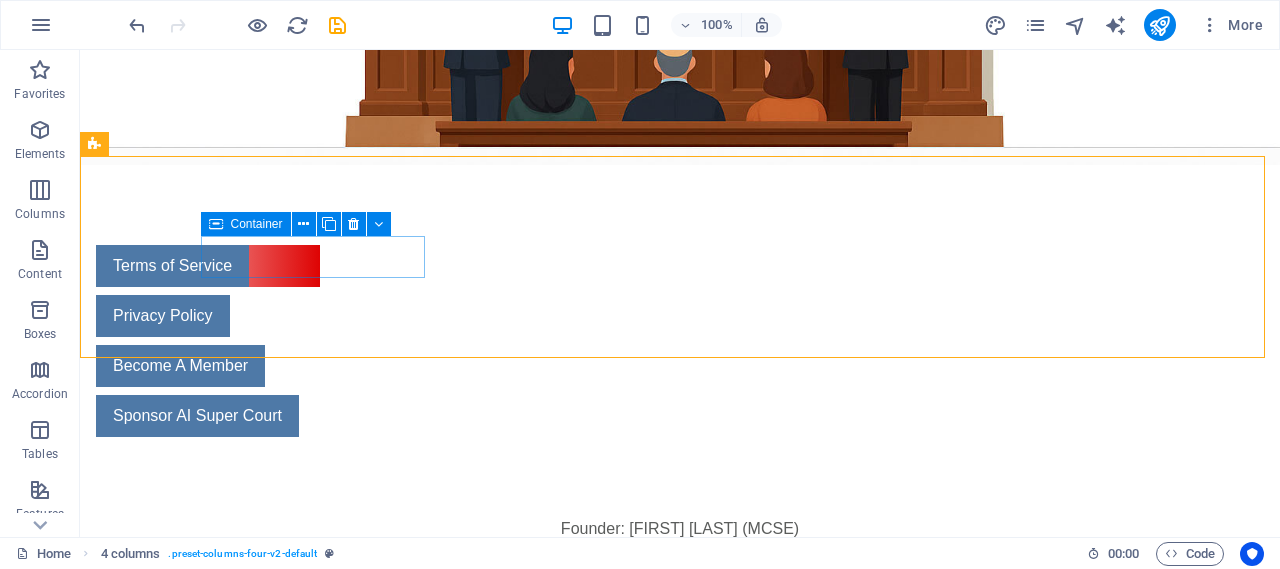 click at bounding box center [216, 224] 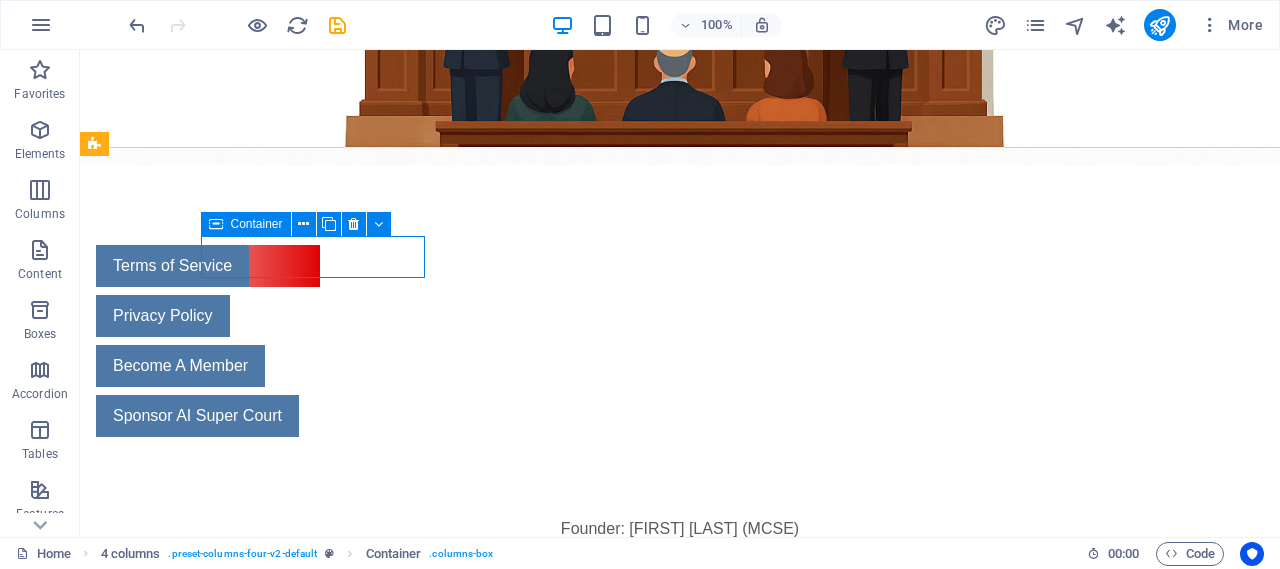 click at bounding box center (216, 224) 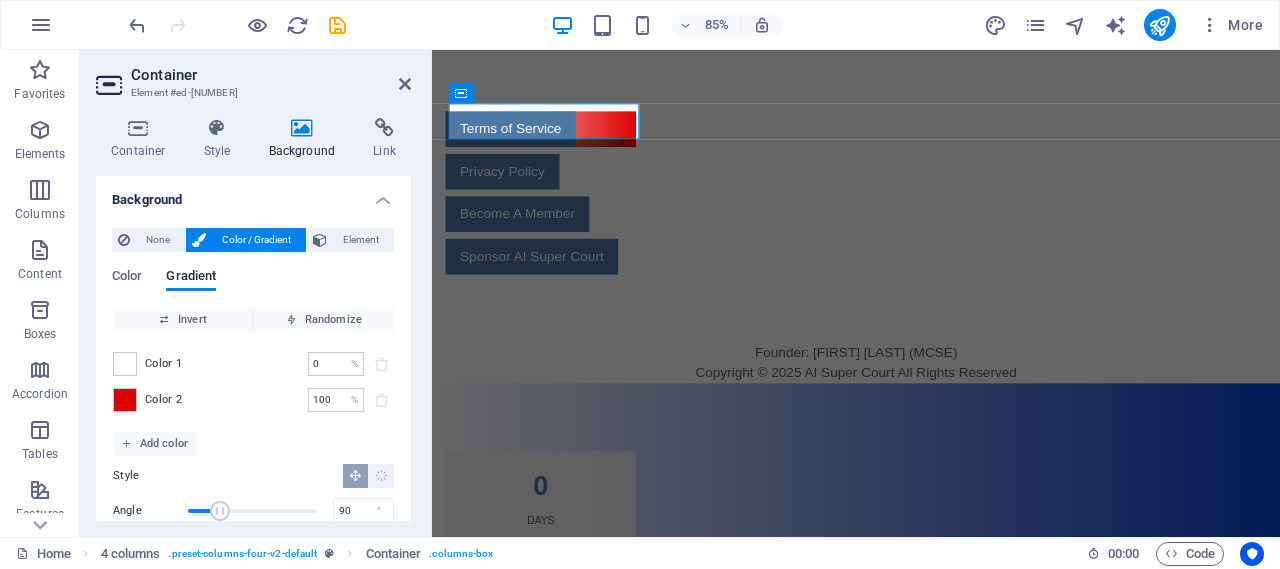click on "Color / Gradient" at bounding box center [256, 240] 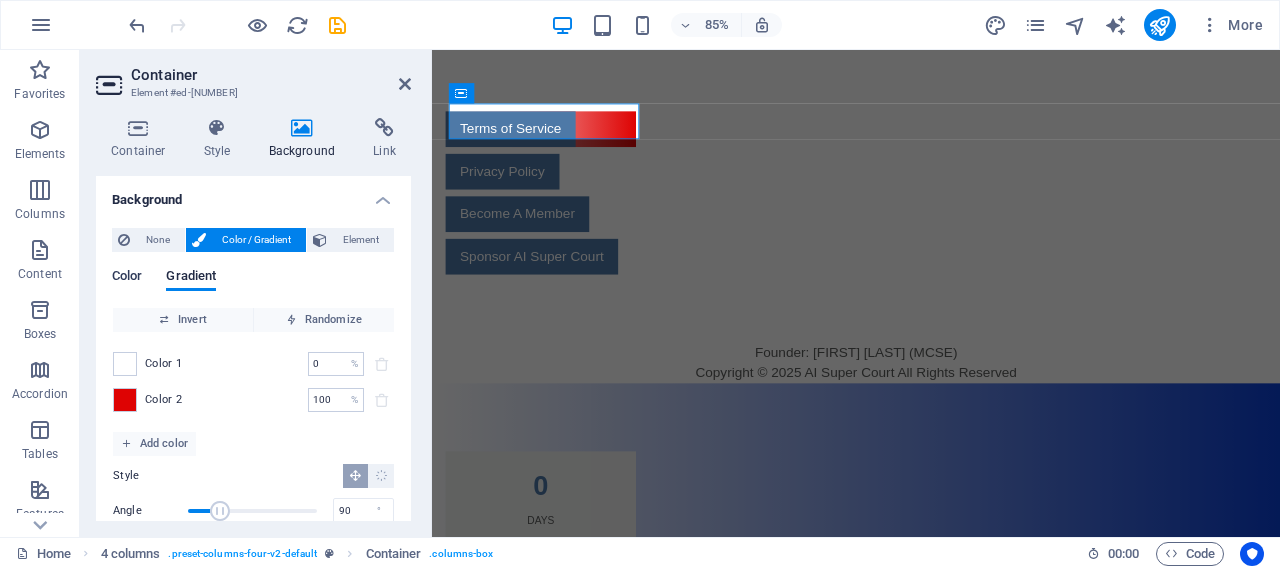 click on "Color" at bounding box center [127, 278] 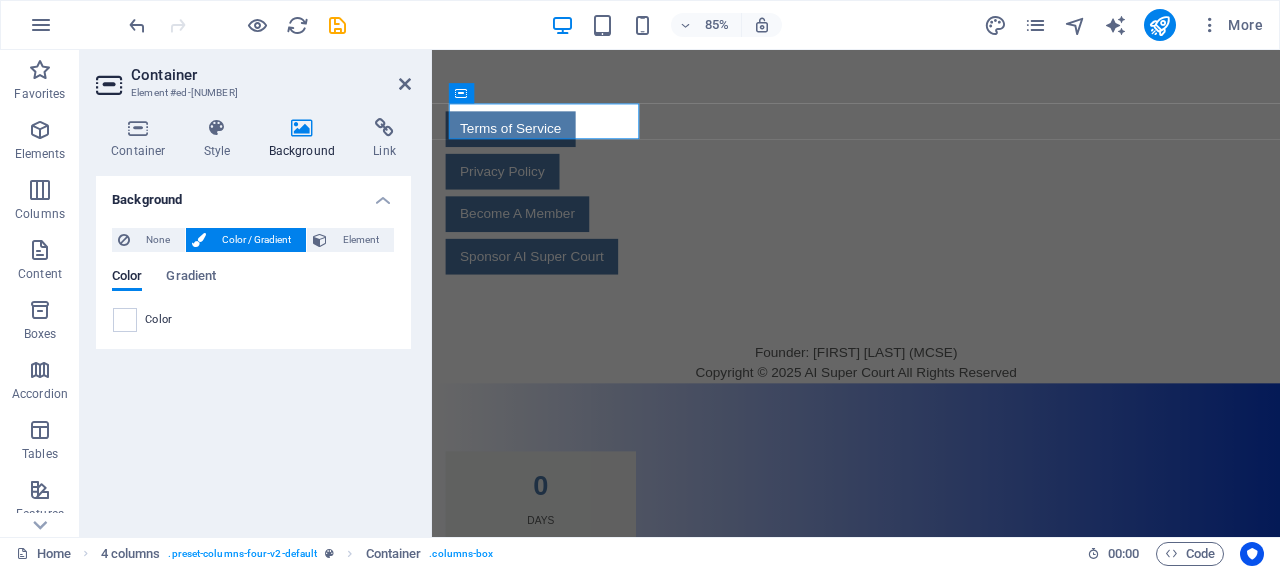 click on "Color Gradient" at bounding box center [253, 288] 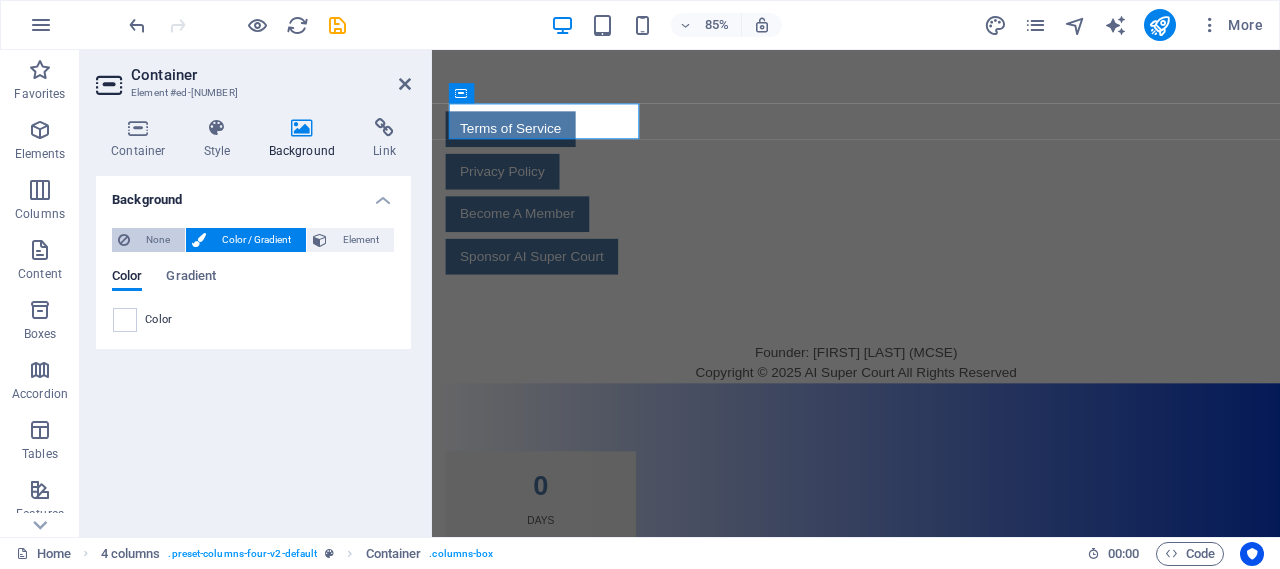 click on "None" at bounding box center [157, 240] 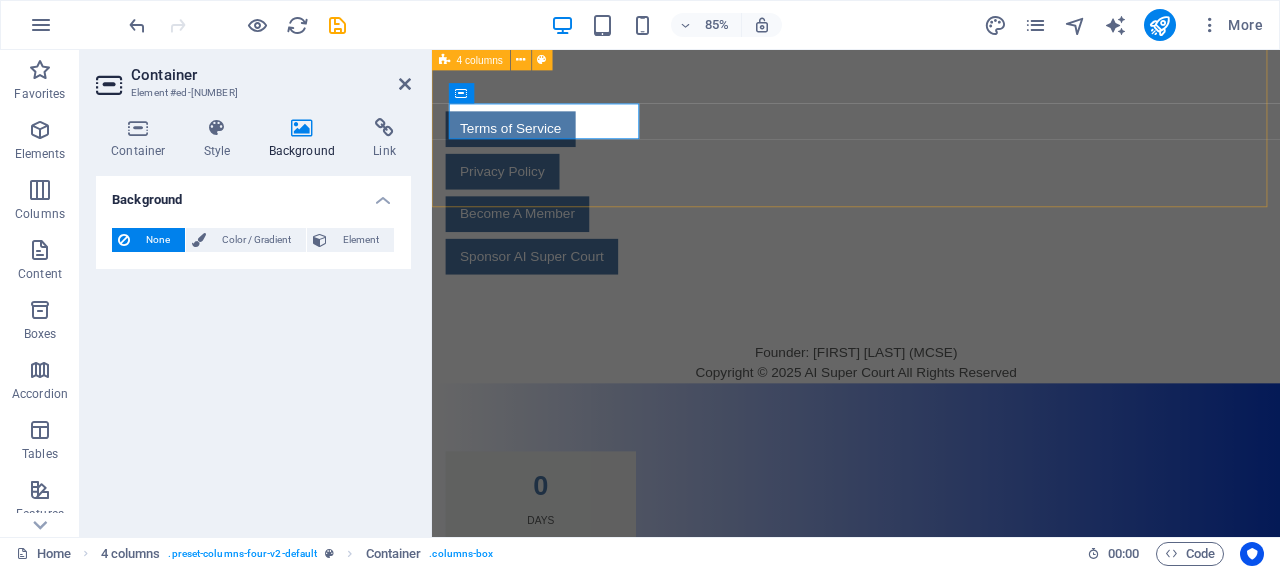 click on "Terms of Service Privacy Policy Become A Member Sponsor AI Super Court" at bounding box center [931, 218] 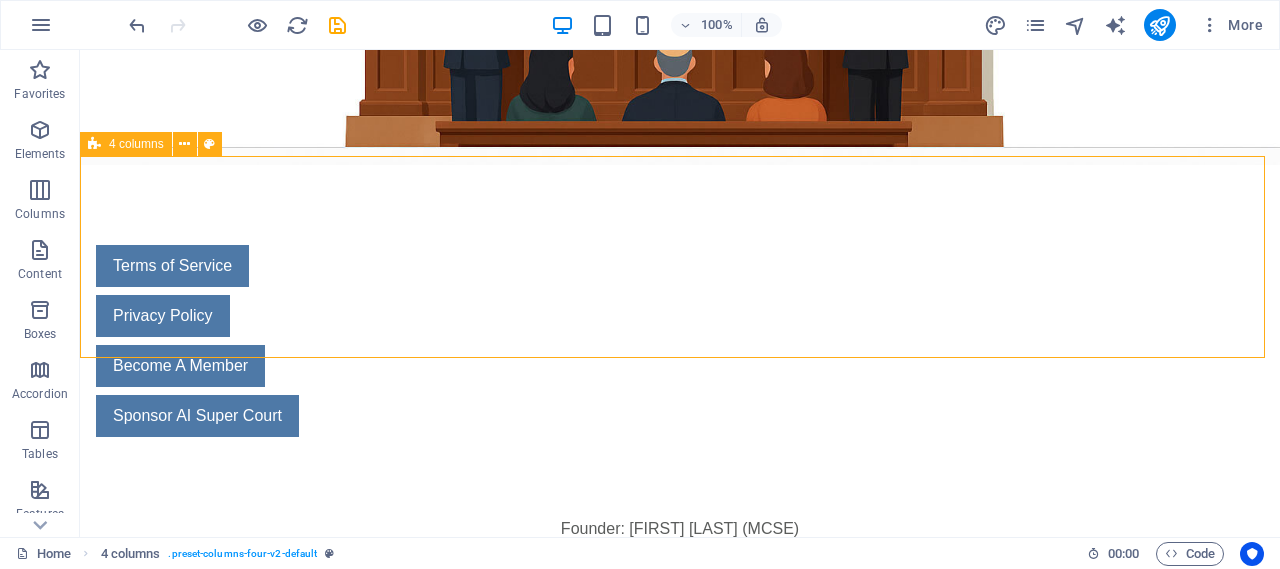 click on "4 columns" at bounding box center (126, 144) 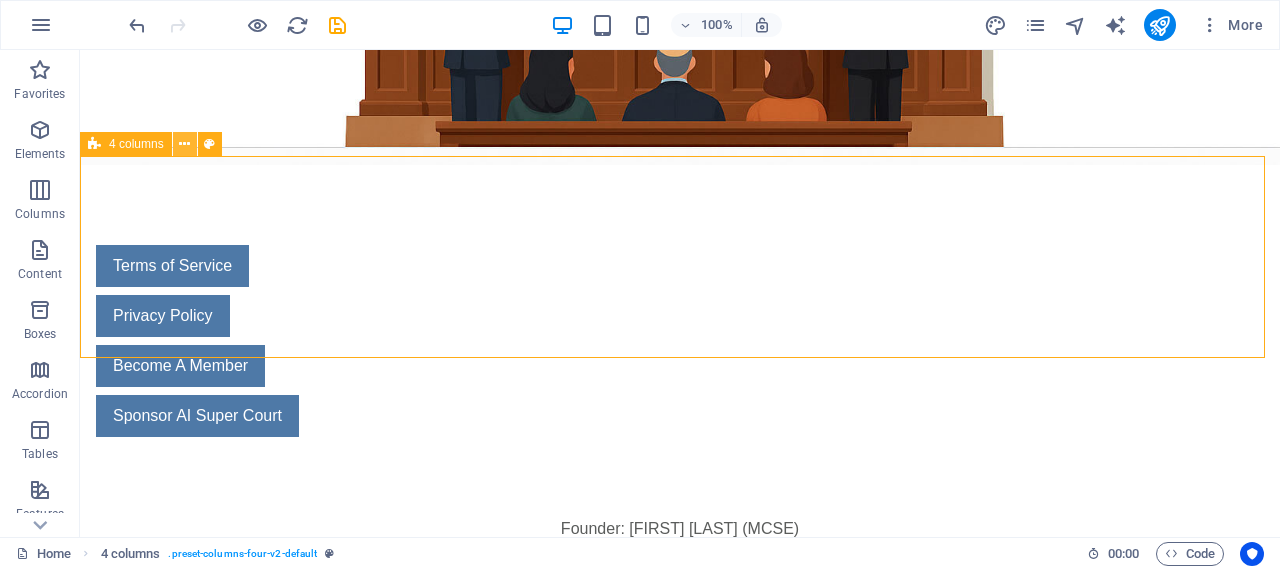 click at bounding box center (184, 144) 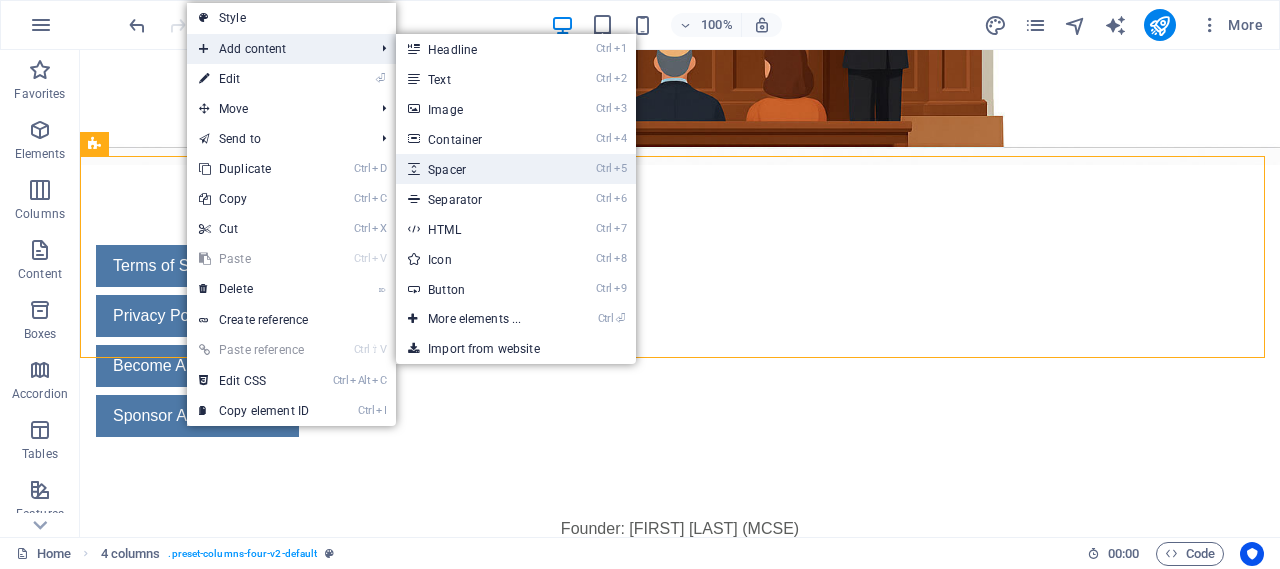 click on "Ctrl 5  Spacer" at bounding box center (478, 169) 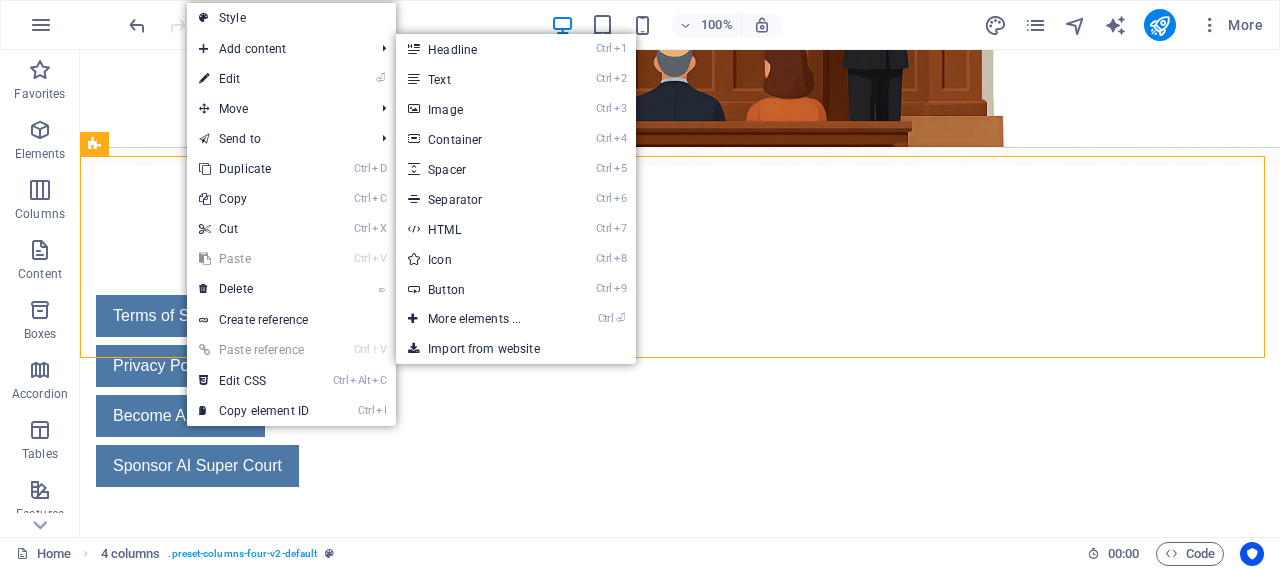 select on "px" 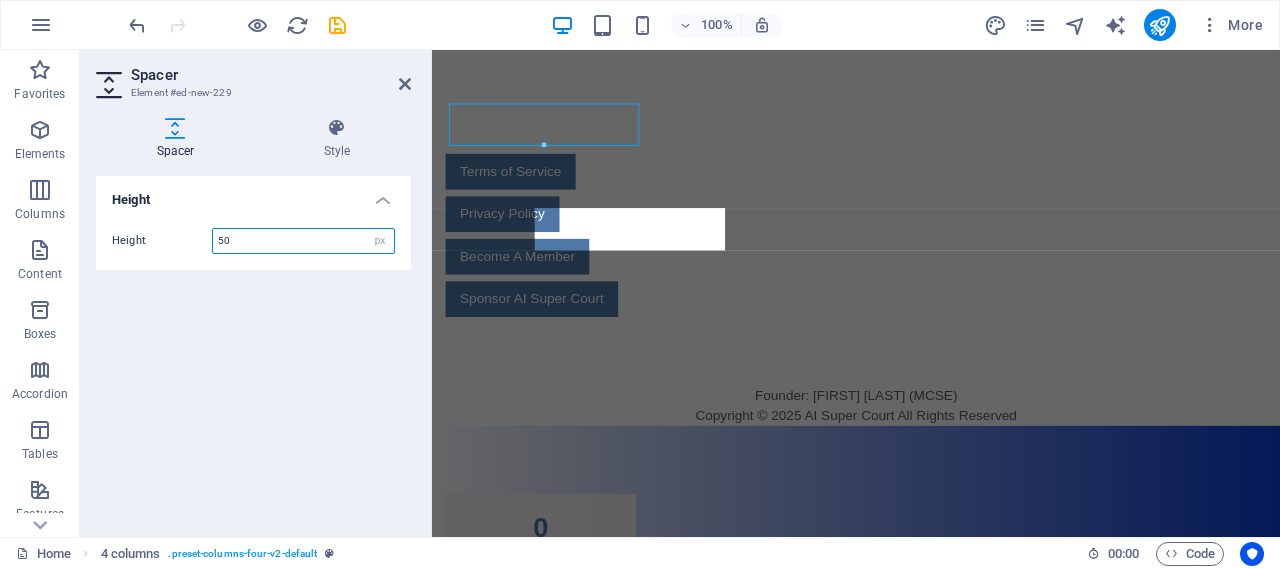 click on "50" at bounding box center (303, 241) 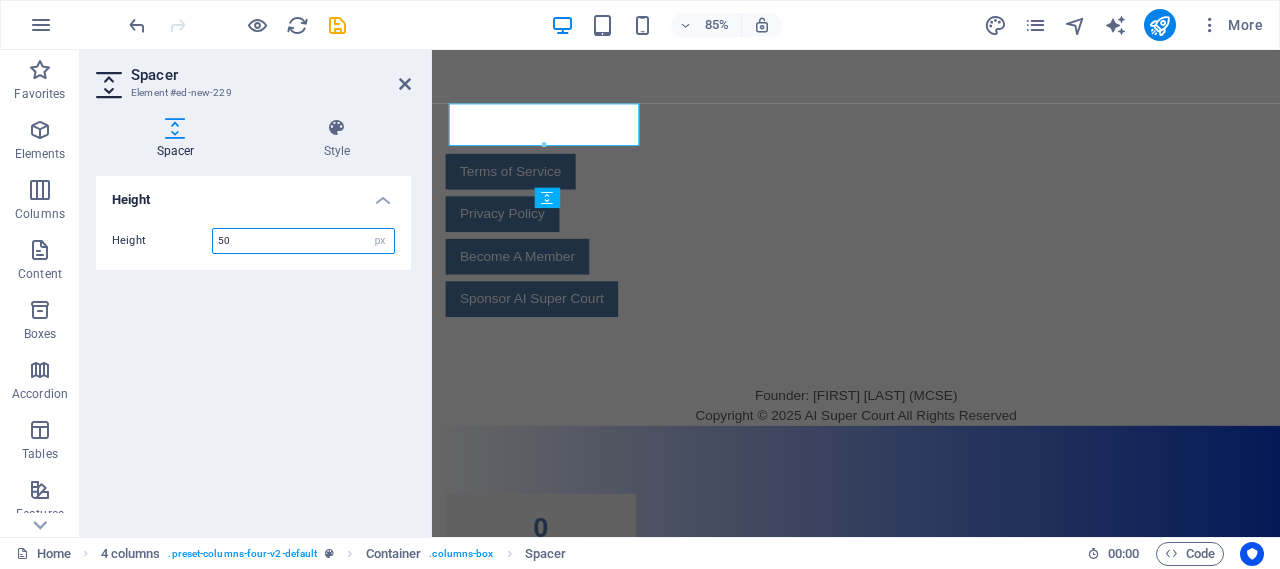click on "50" at bounding box center [303, 241] 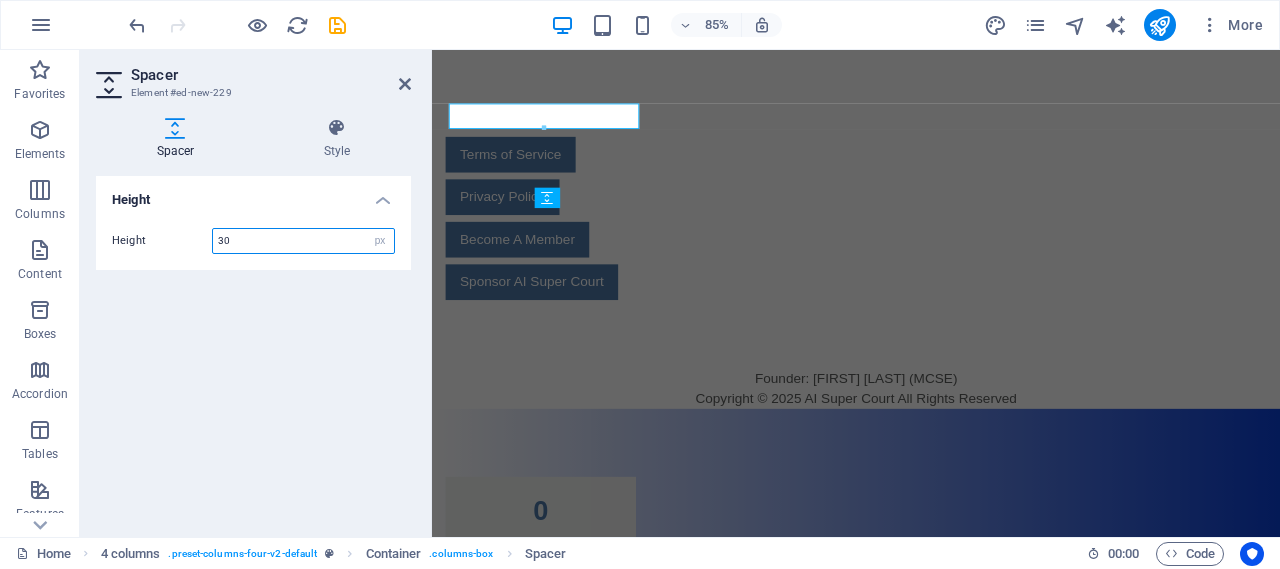 drag, startPoint x: 223, startPoint y: 240, endPoint x: 209, endPoint y: 239, distance: 14.035668 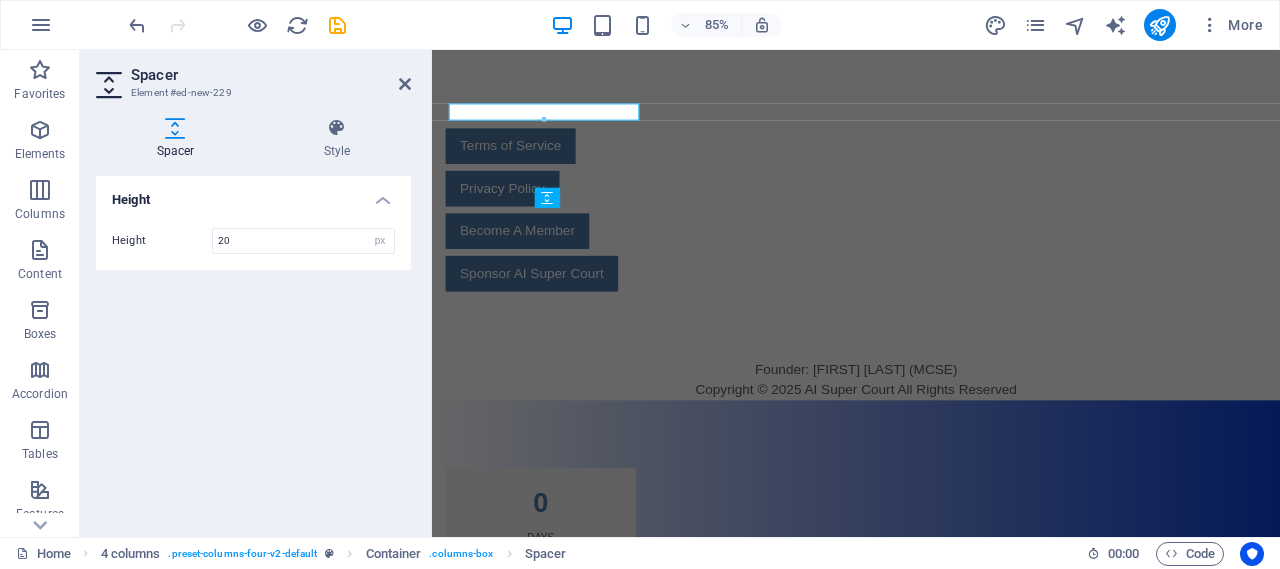 click on "Height 20 px rem vh vw" at bounding box center (253, 241) 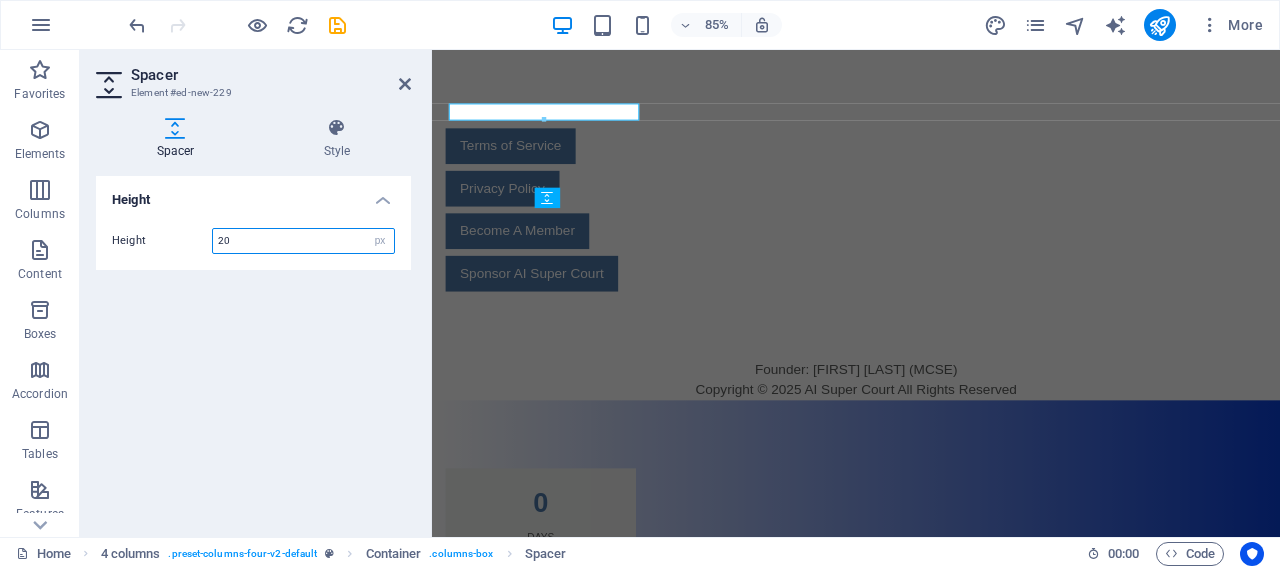 drag, startPoint x: 225, startPoint y: 241, endPoint x: 214, endPoint y: 241, distance: 11 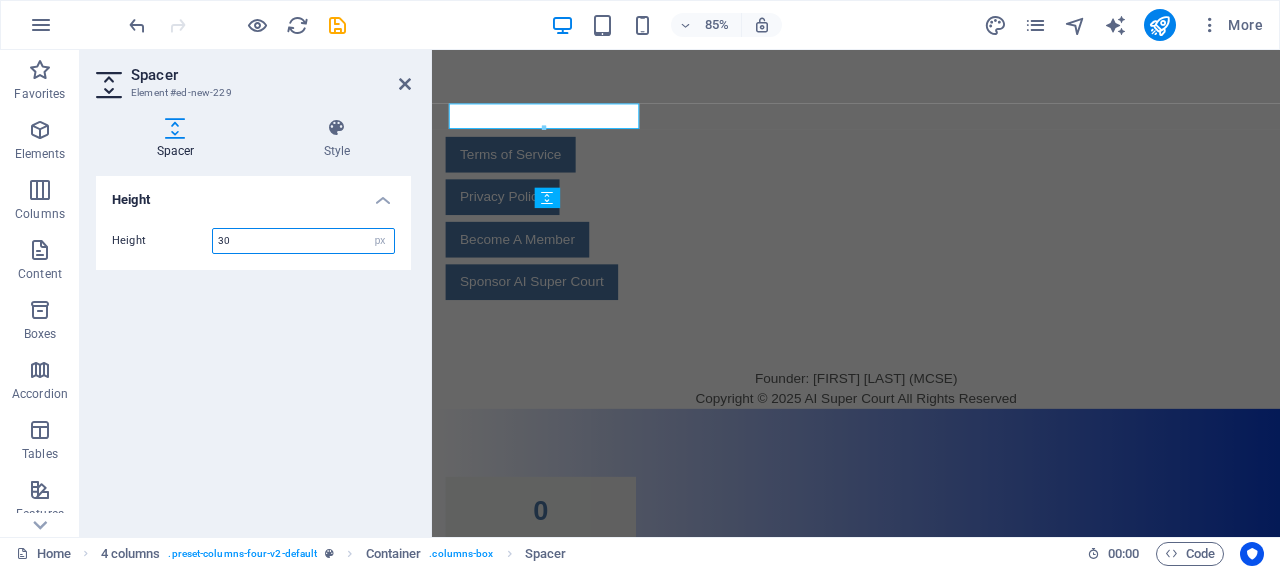 type on "30" 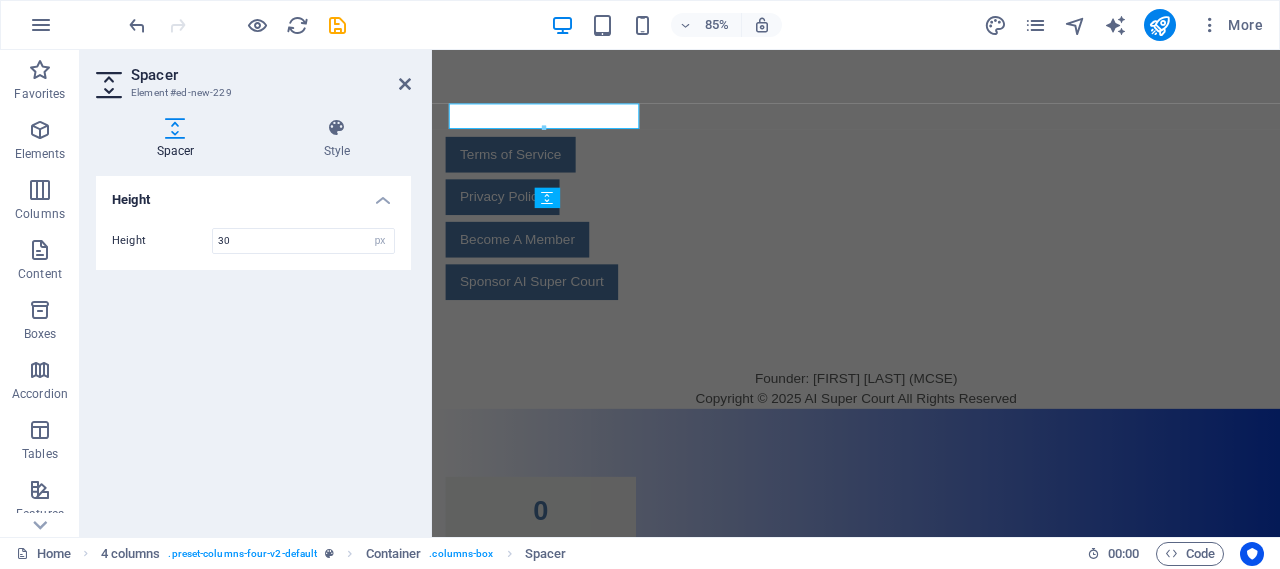 click on "Height 30 px rem vh vw" at bounding box center [253, 241] 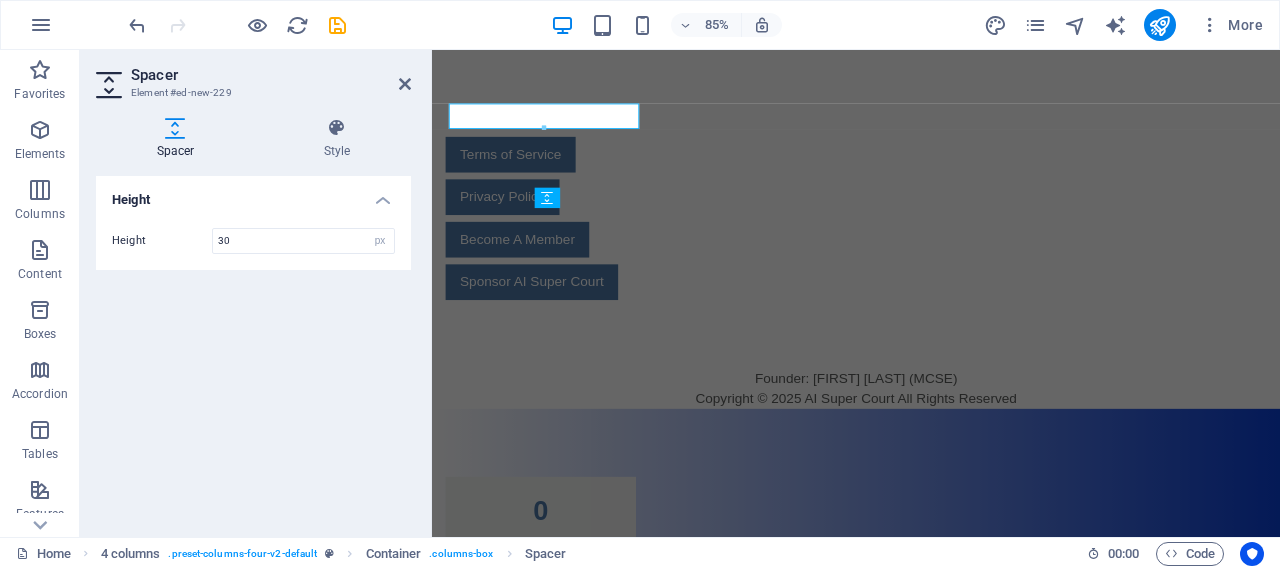 click at bounding box center [175, 128] 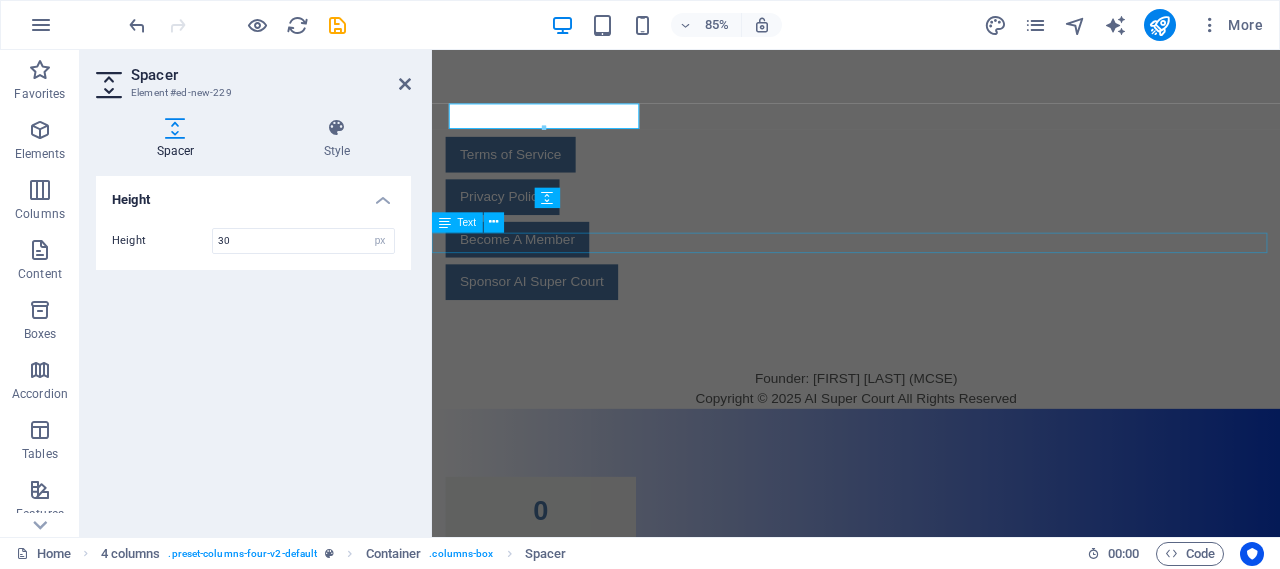 click on "Text" at bounding box center (473, 222) 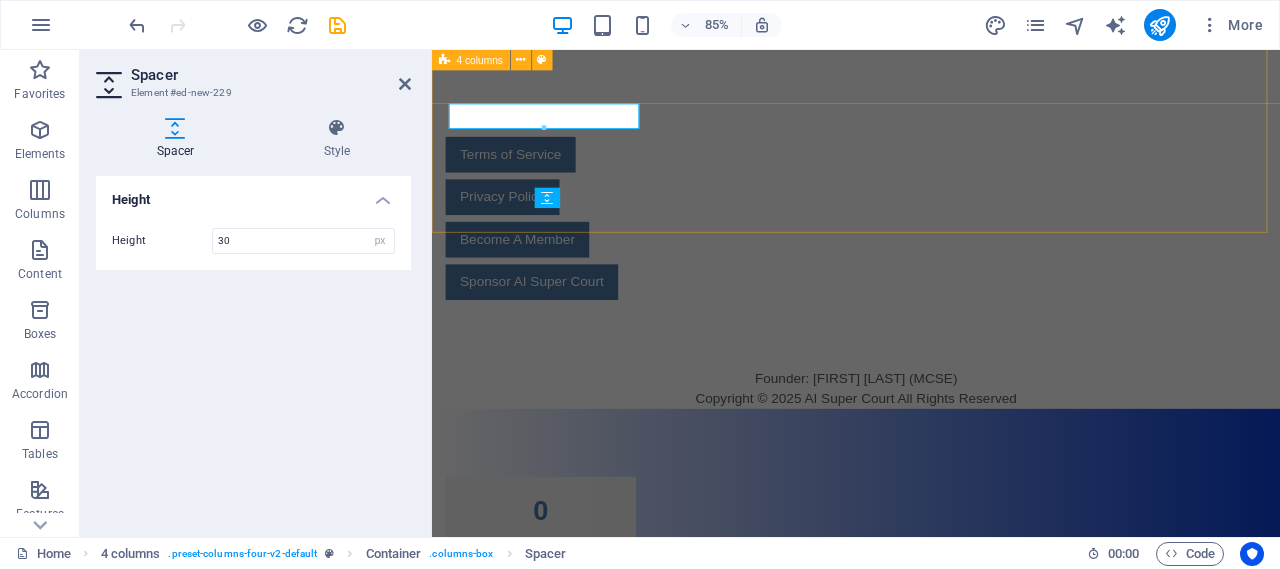 click on "Terms of Service Privacy Policy Become A Member Sponsor AI Super Court" at bounding box center [931, 233] 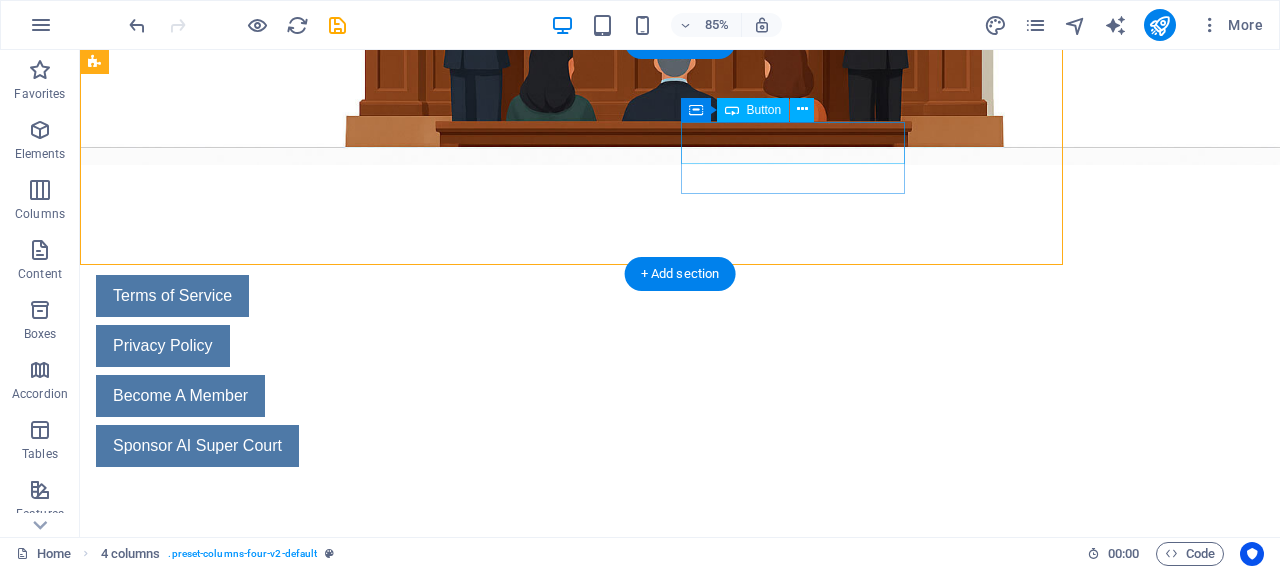 click at bounding box center [680, -202] 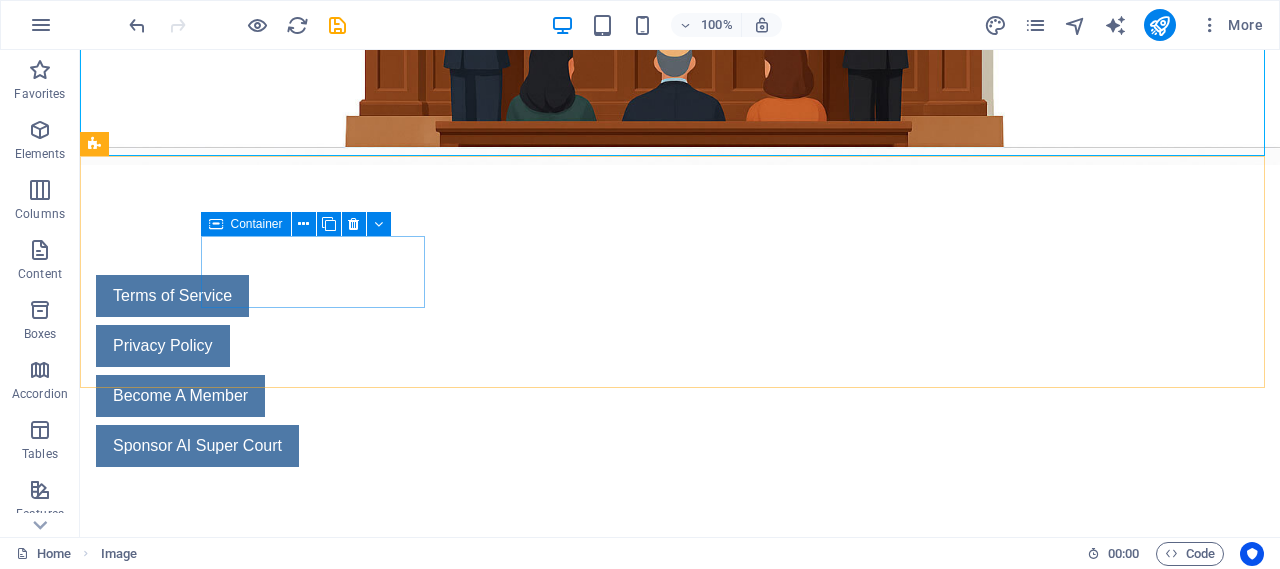 click at bounding box center [216, 224] 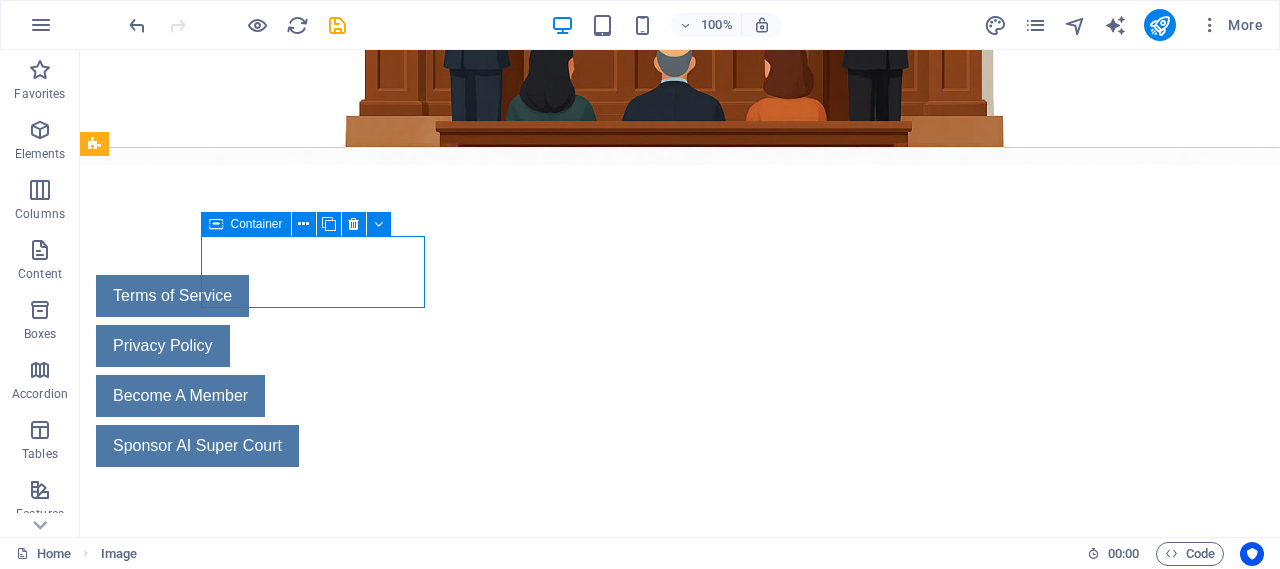 click at bounding box center (216, 224) 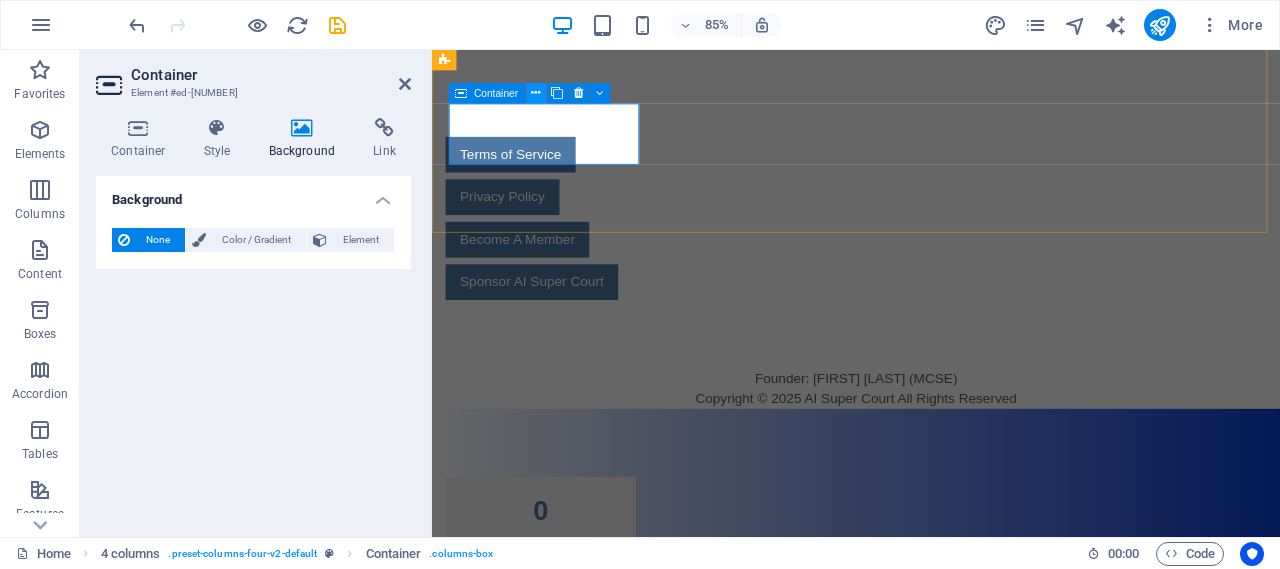 click at bounding box center [535, 93] 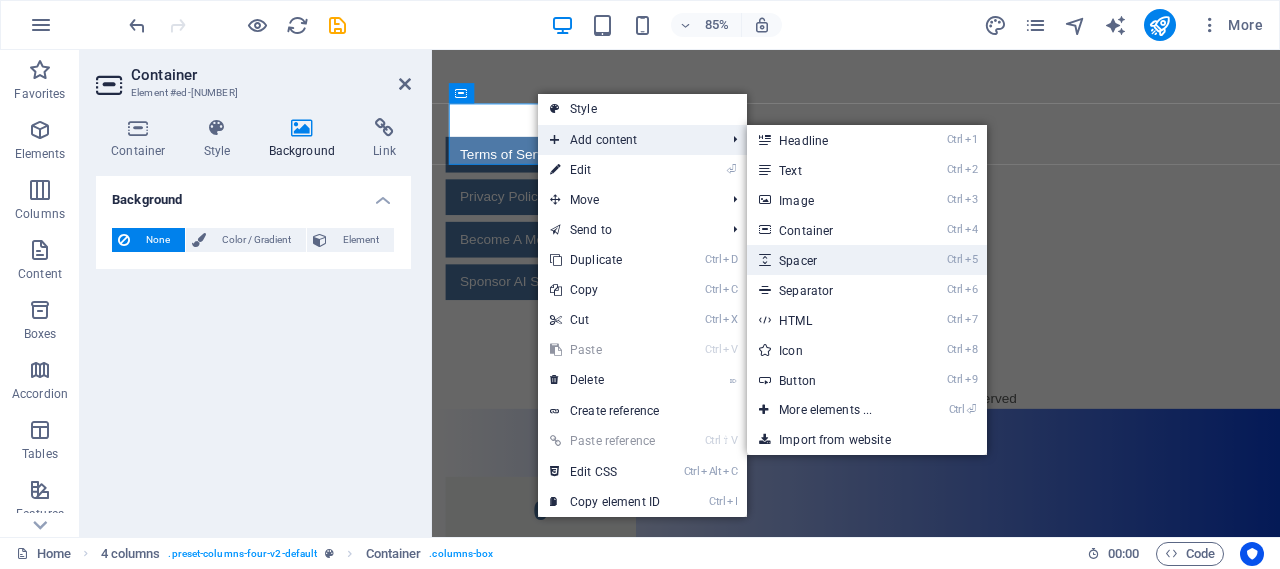 drag, startPoint x: 815, startPoint y: 259, endPoint x: 408, endPoint y: 242, distance: 407.3549 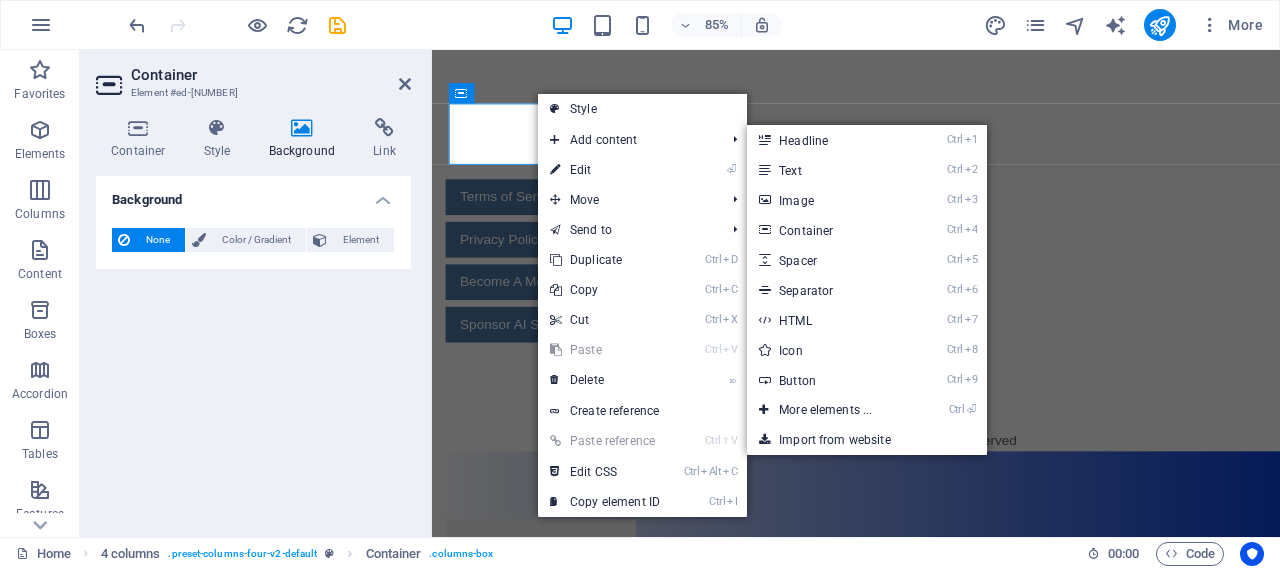 select on "px" 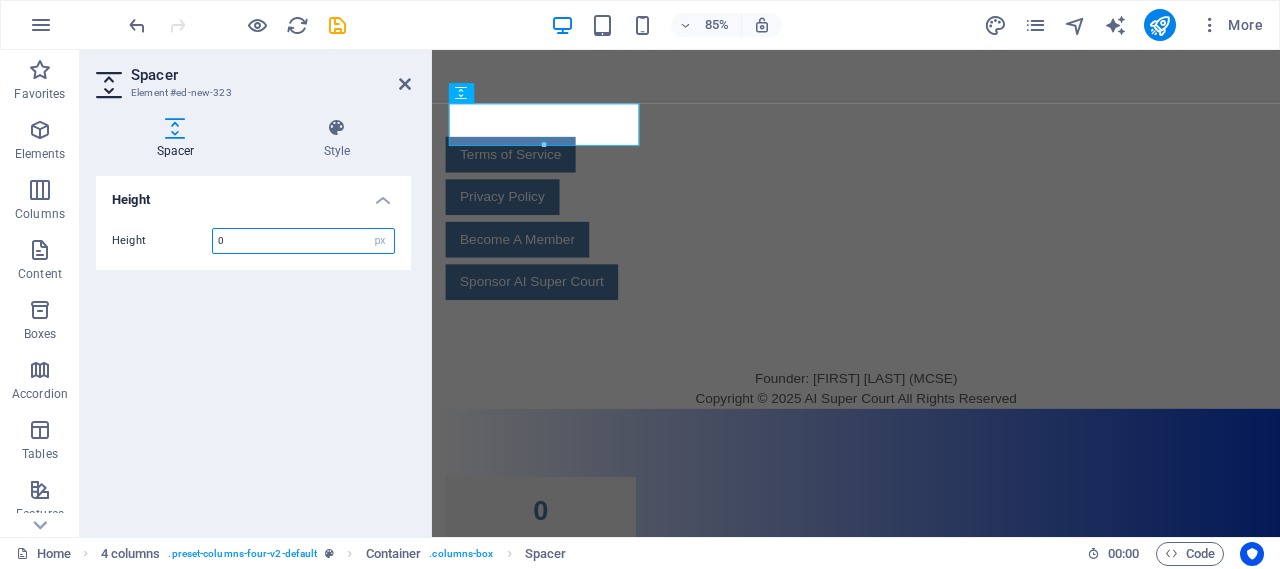 type on "0" 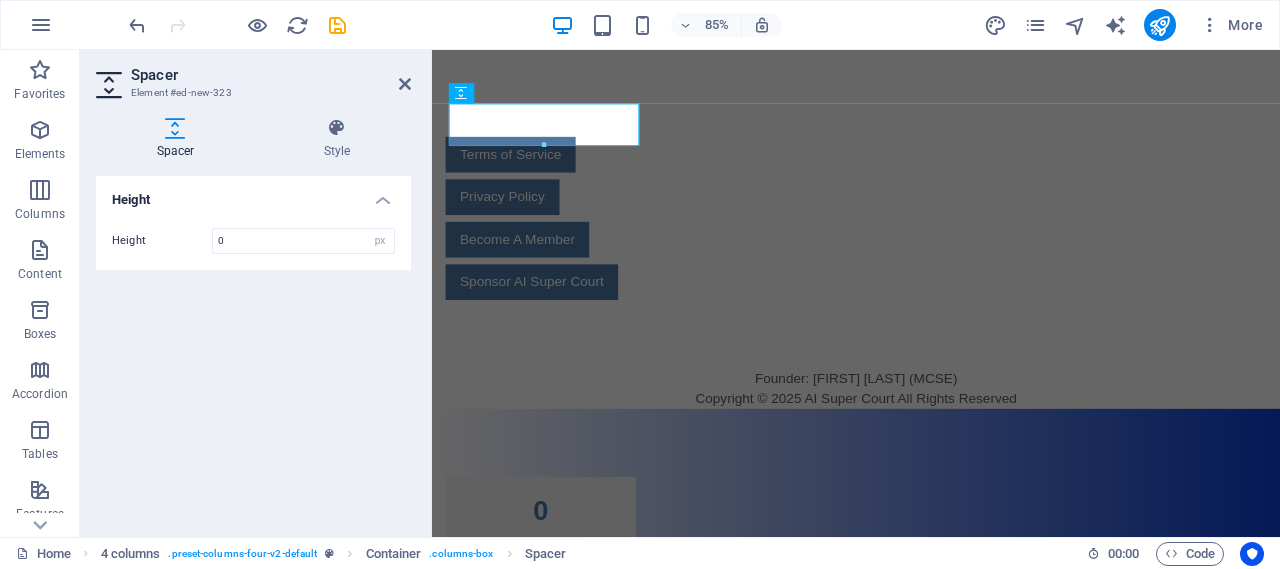 click on "Height 0 px rem vh vw" at bounding box center (253, 241) 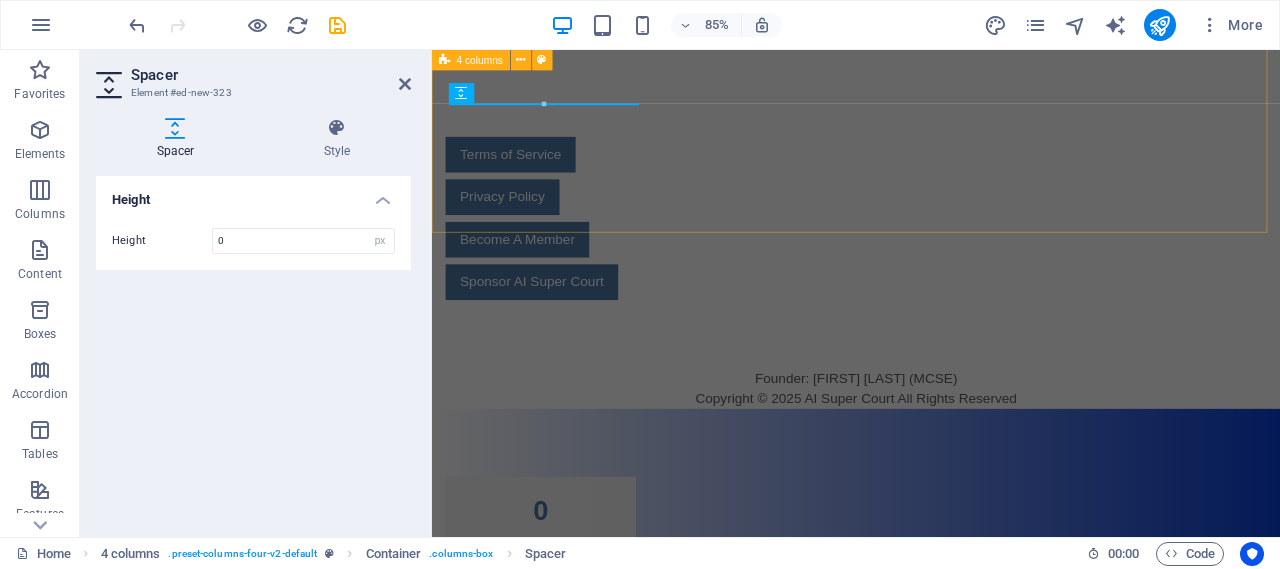 click on "Terms of Service Privacy Policy Become A Member Sponsor AI Super Court" at bounding box center [931, 233] 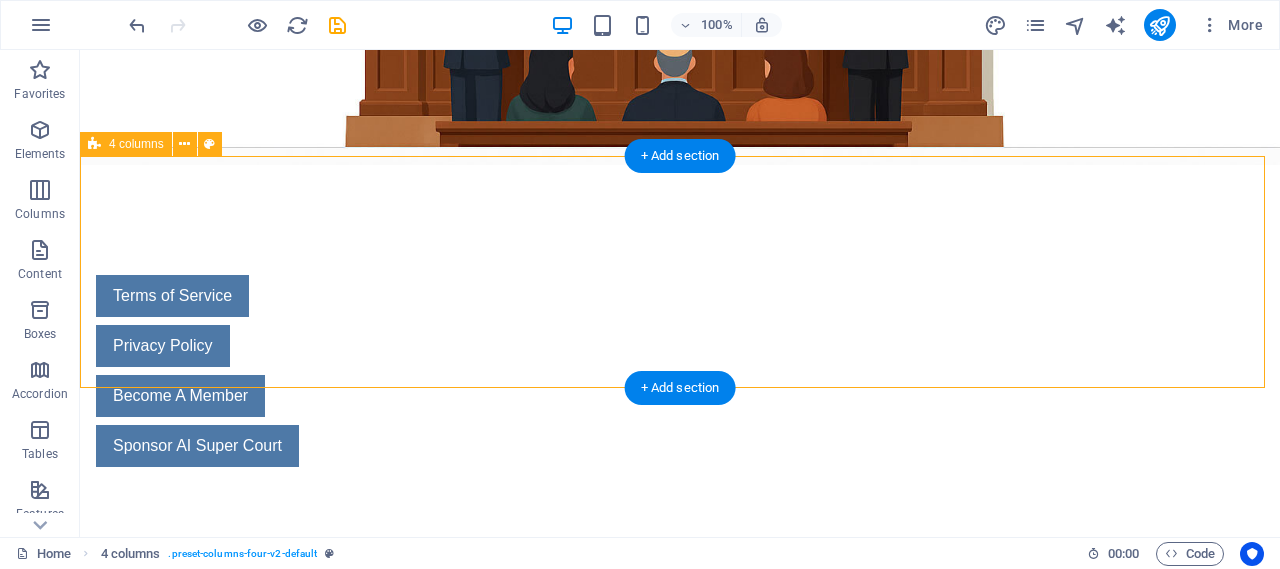 click on "Terms of Service Privacy Policy Become A Member Sponsor AI Super Court" at bounding box center (680, 356) 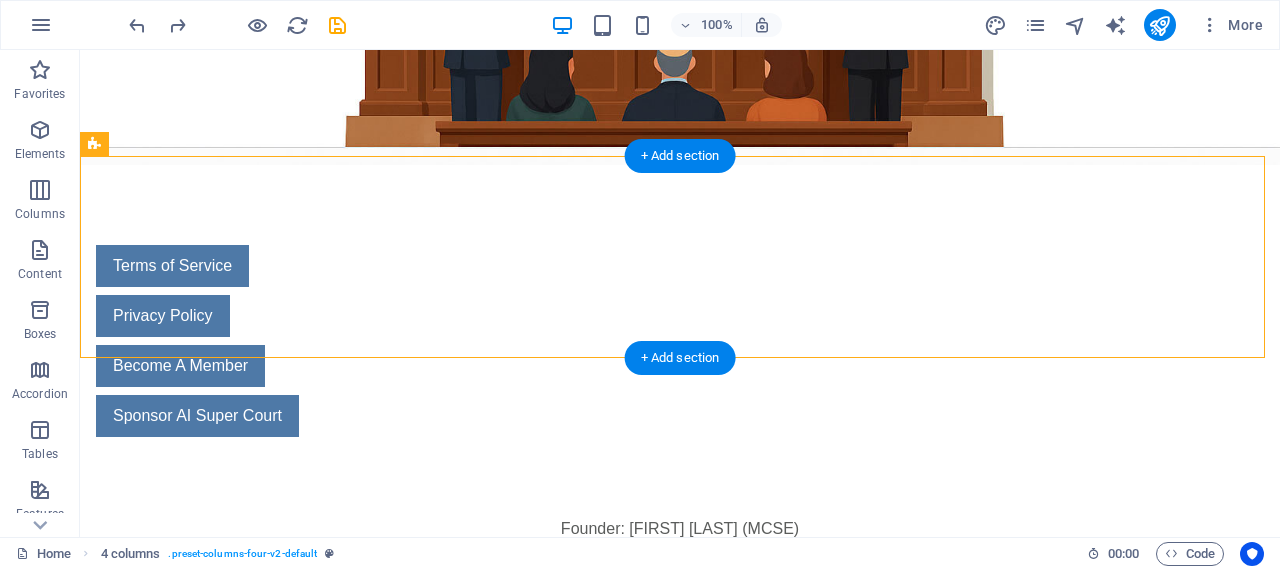 click on "Terms of Service Privacy Policy Become A Member Sponsor AI Super Court" at bounding box center (680, 341) 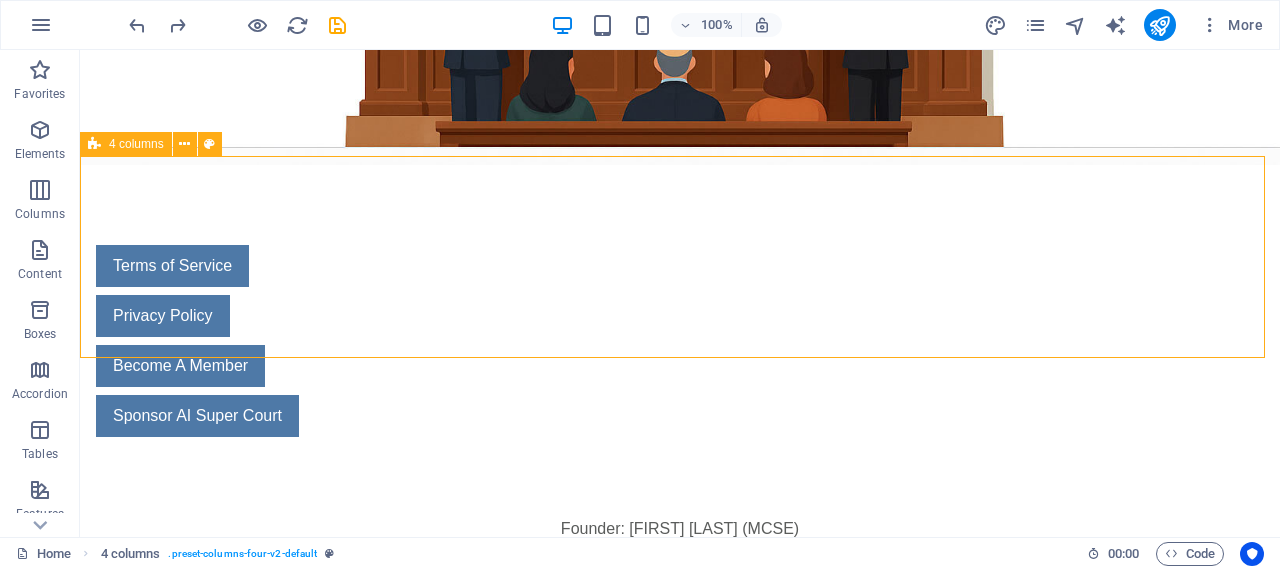 click at bounding box center [94, 144] 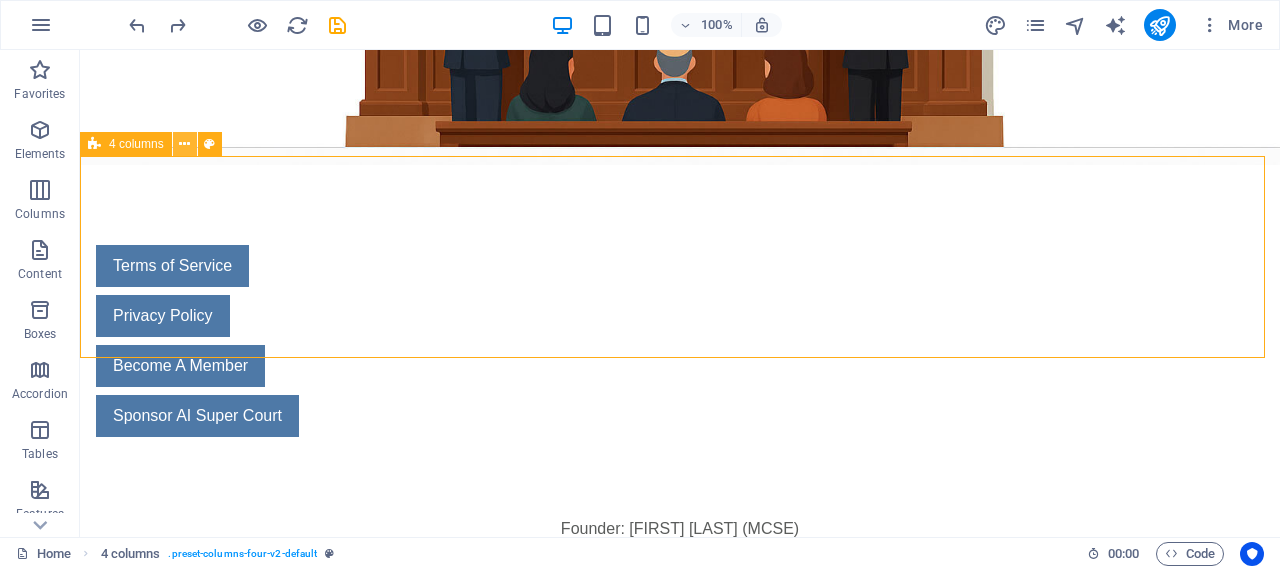 click at bounding box center [184, 144] 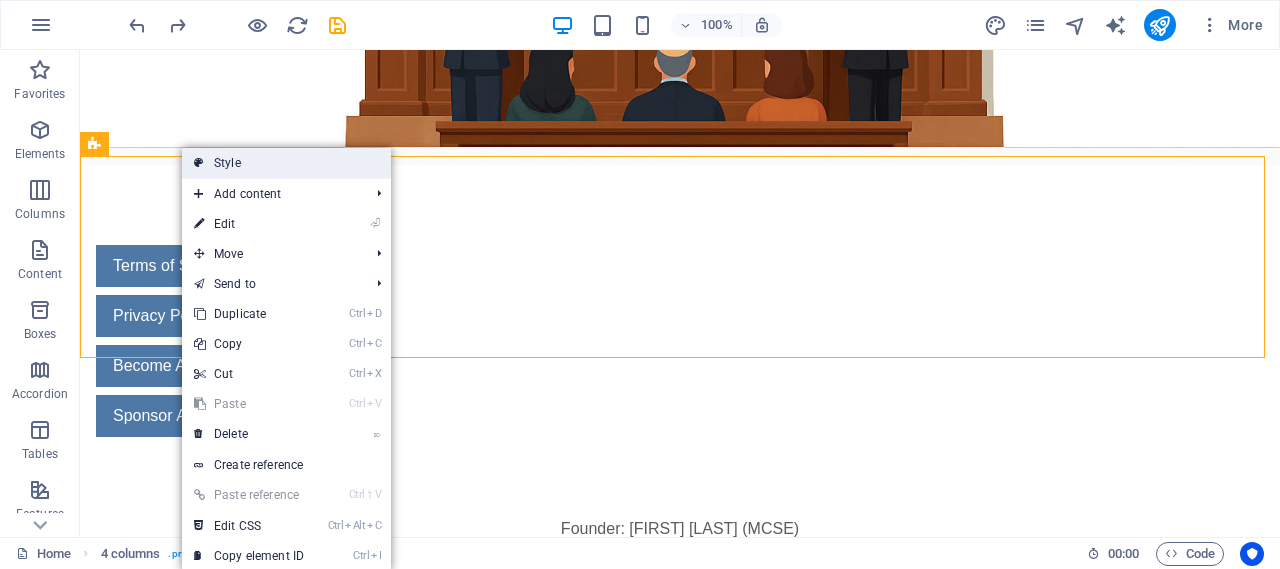 click on "Style" at bounding box center [286, 163] 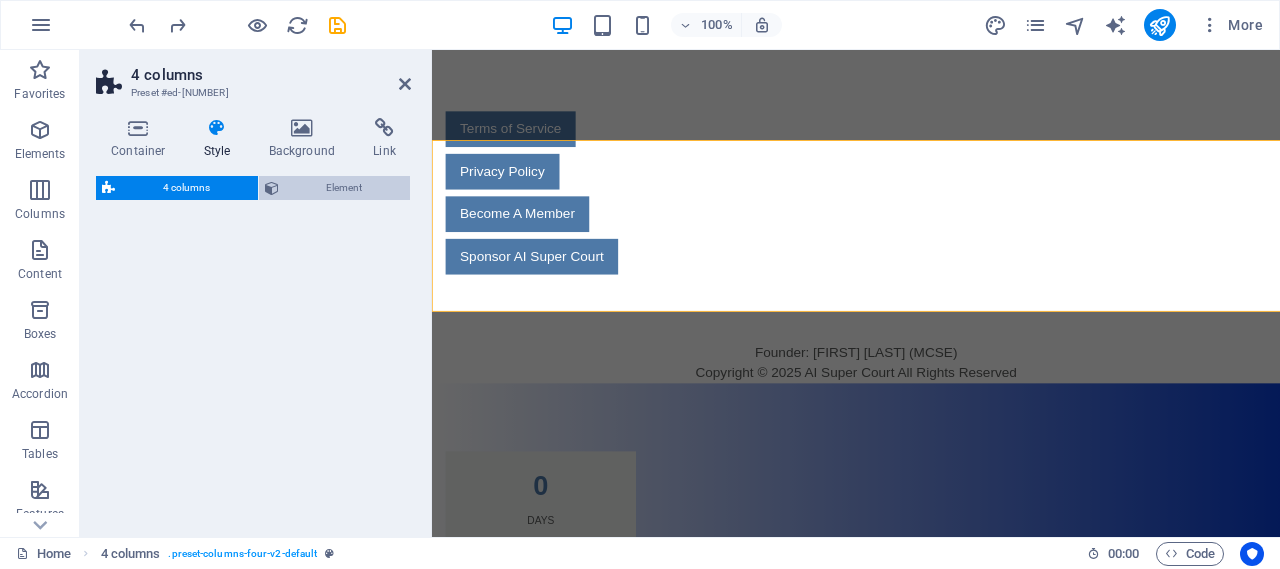 select on "rem" 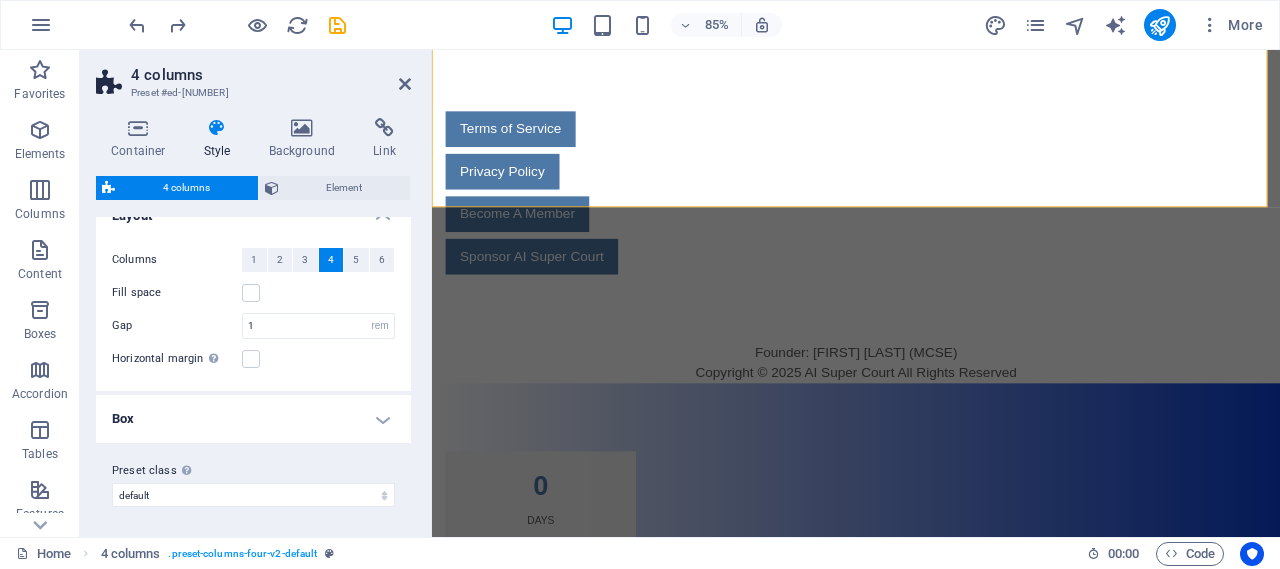 scroll, scrollTop: 27, scrollLeft: 0, axis: vertical 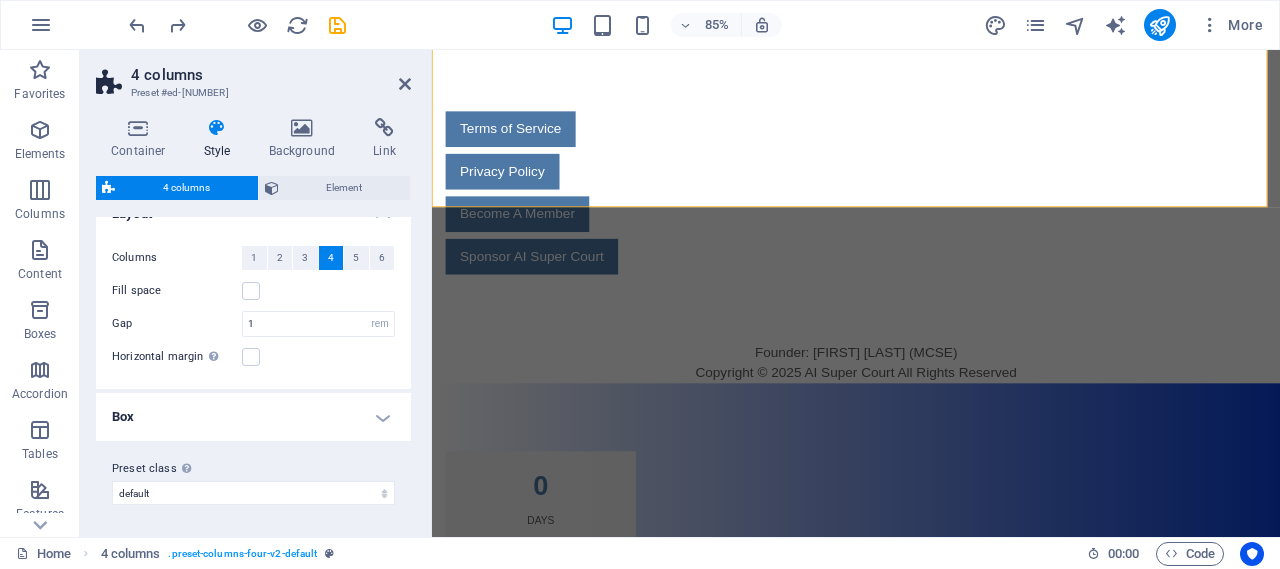 click on "Box" at bounding box center [253, 417] 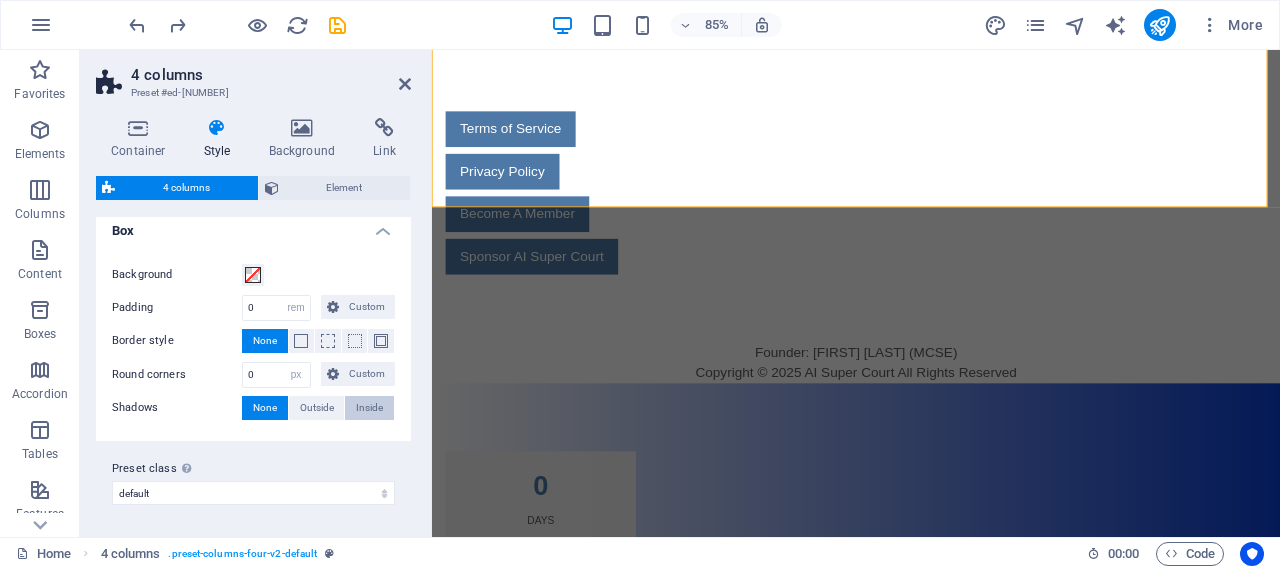 scroll, scrollTop: 0, scrollLeft: 0, axis: both 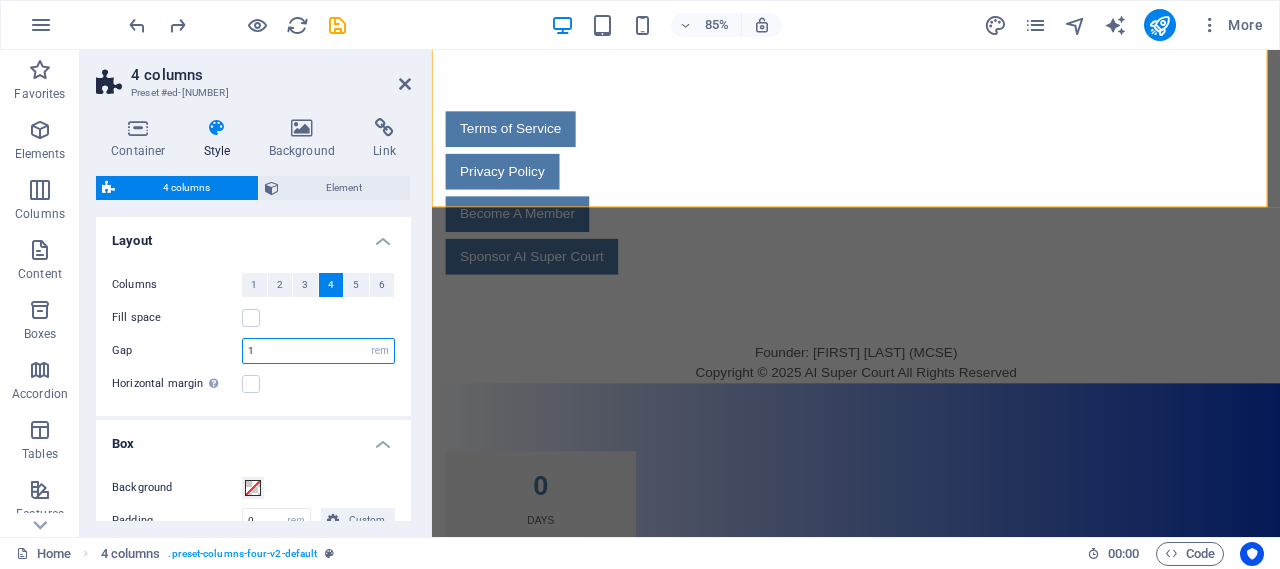 click on "1" at bounding box center (318, 351) 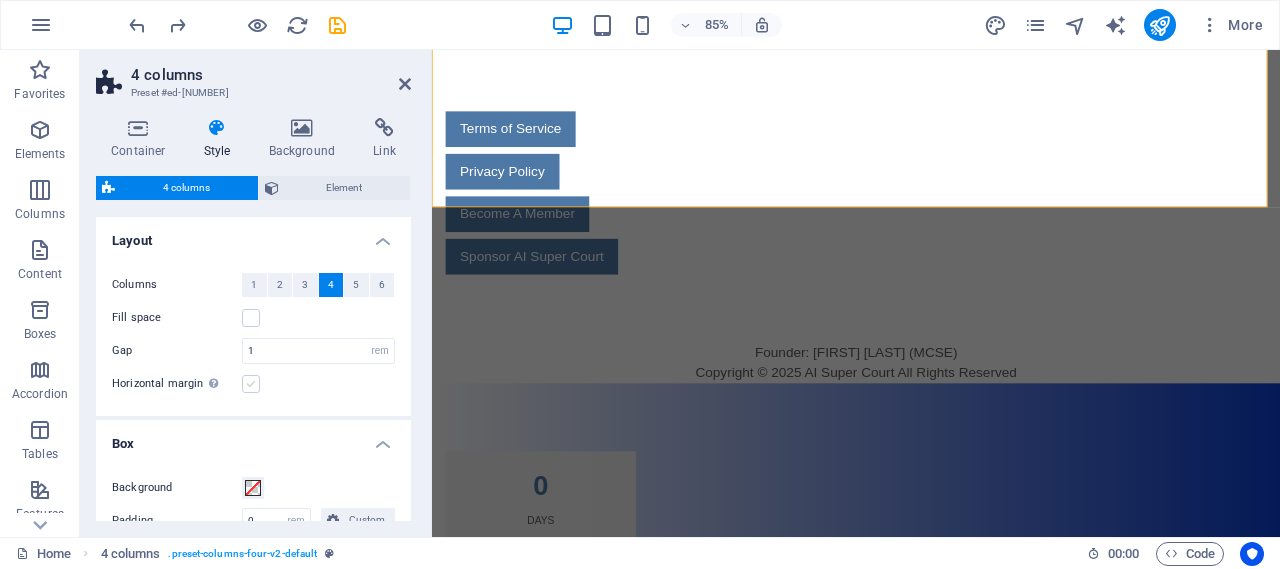 click at bounding box center [251, 384] 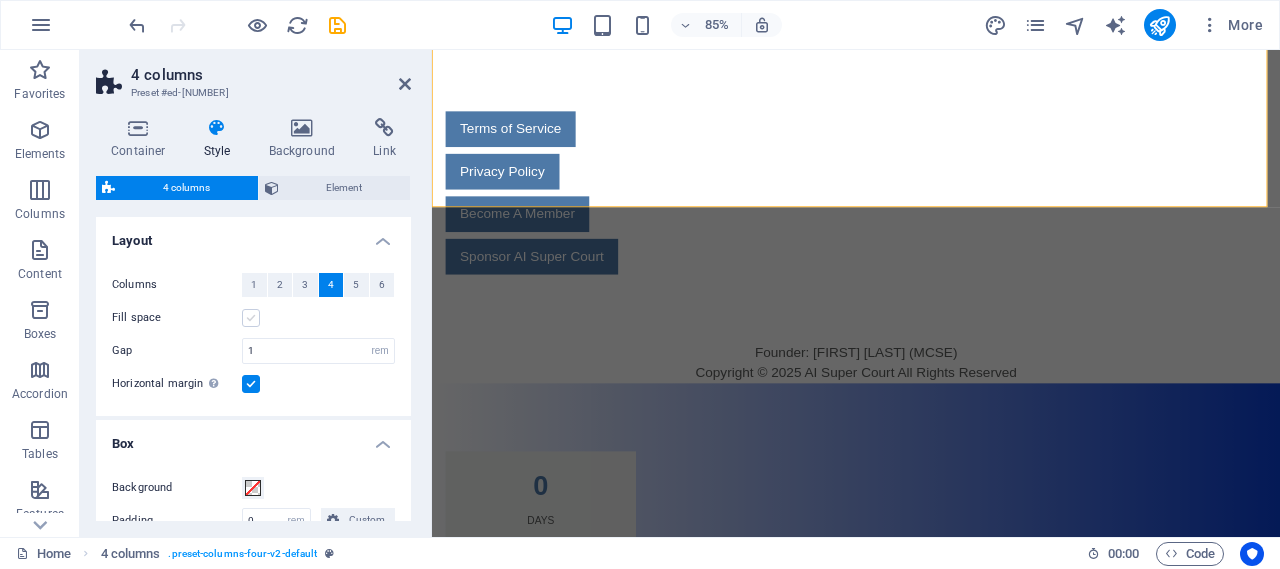 click at bounding box center [251, 318] 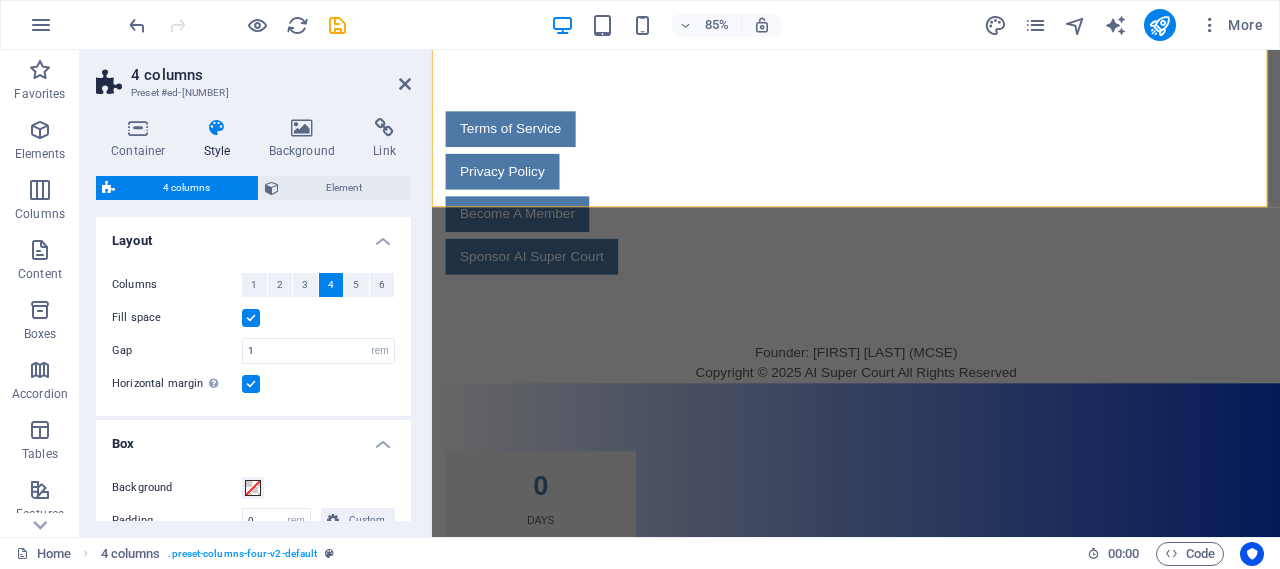 click at bounding box center [251, 318] 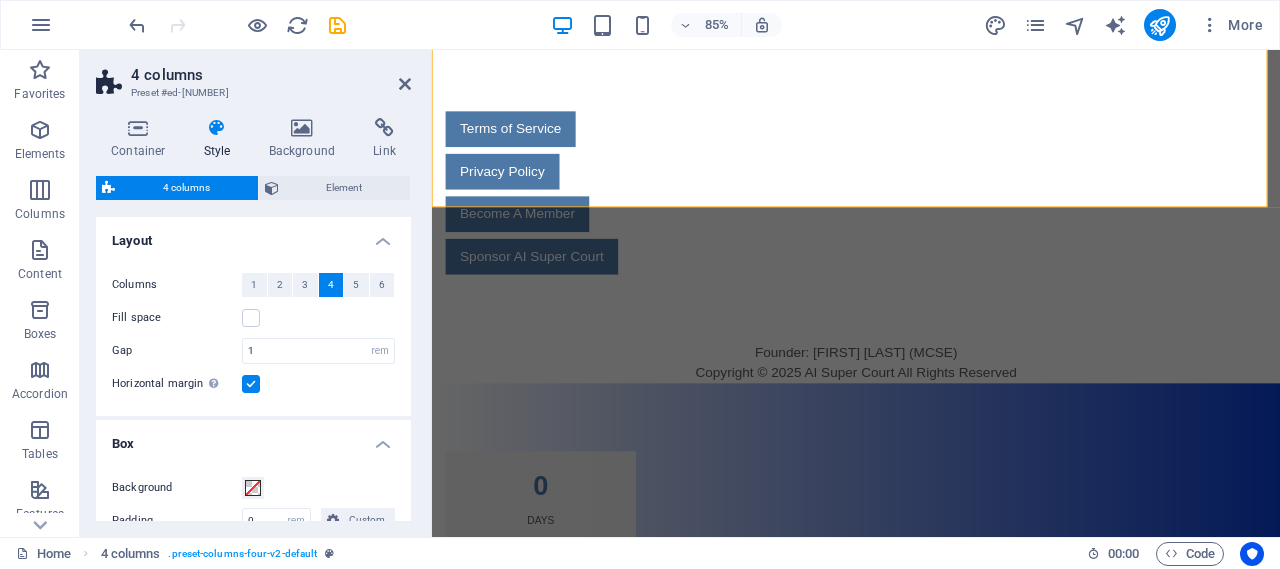 click on "Layout" at bounding box center [253, 235] 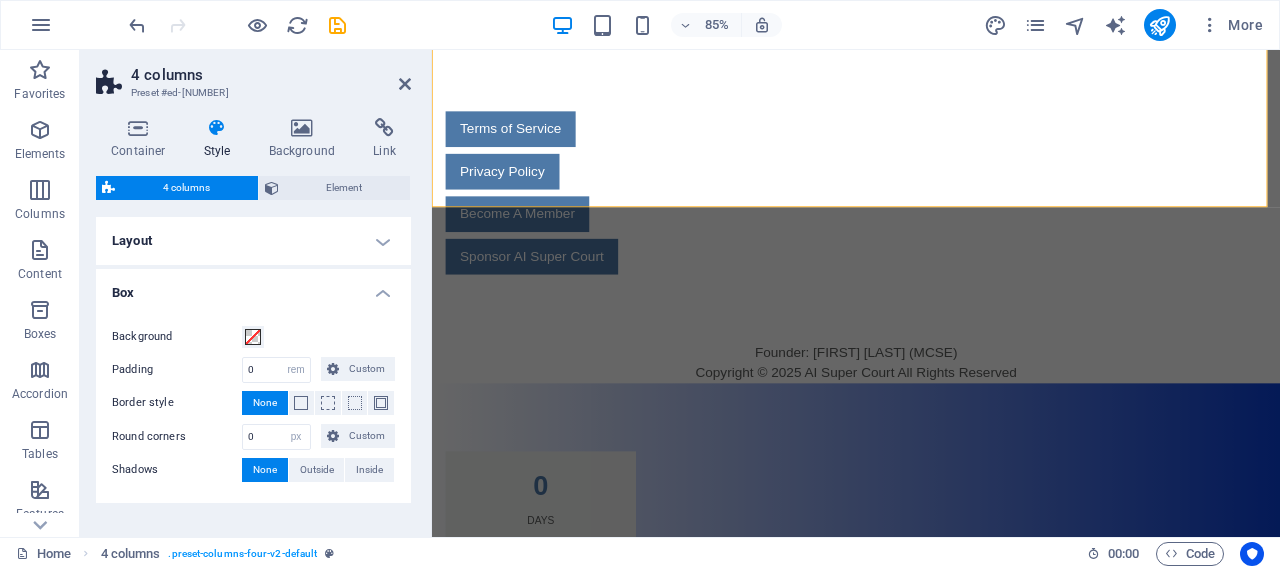 click on "Layout" at bounding box center (253, 241) 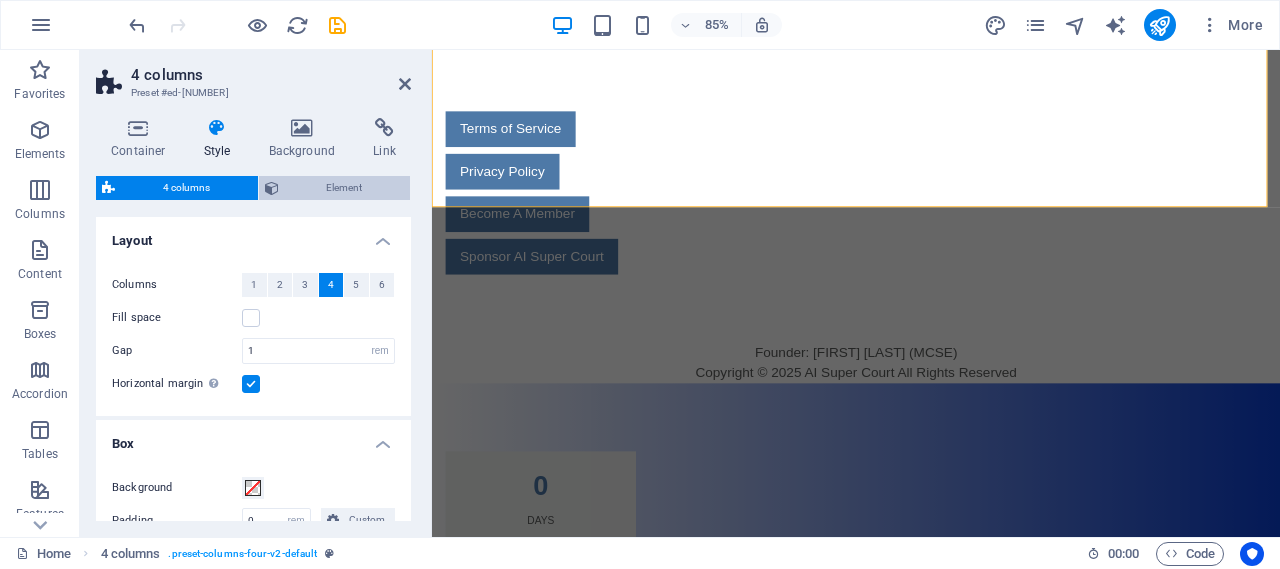 click at bounding box center (272, 188) 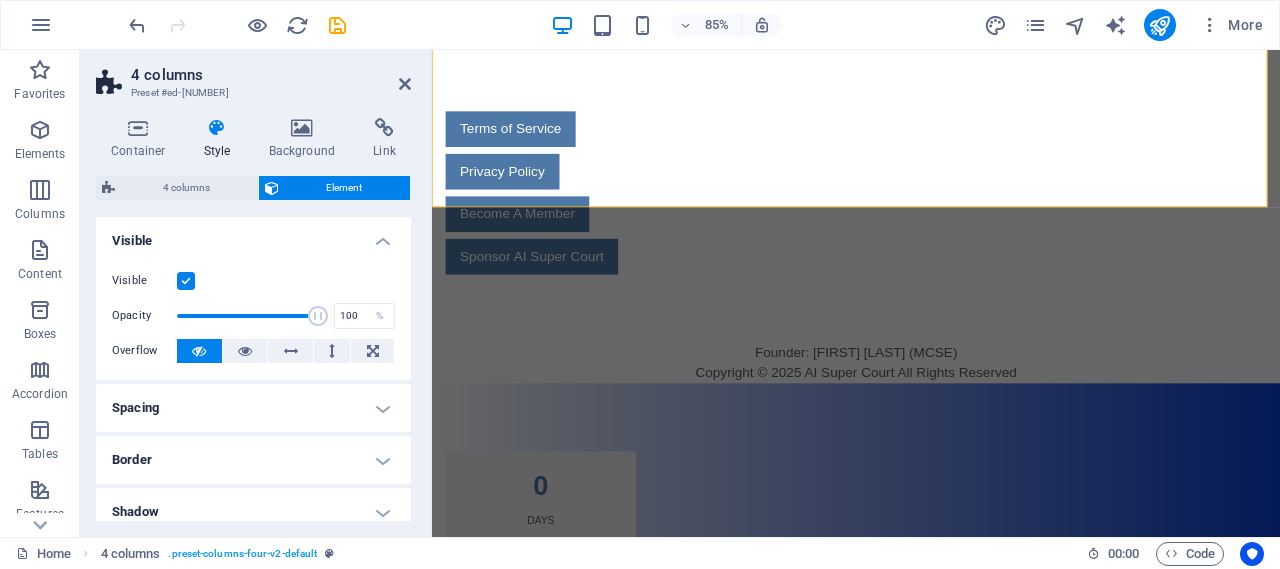 click on "Spacing" at bounding box center [253, 408] 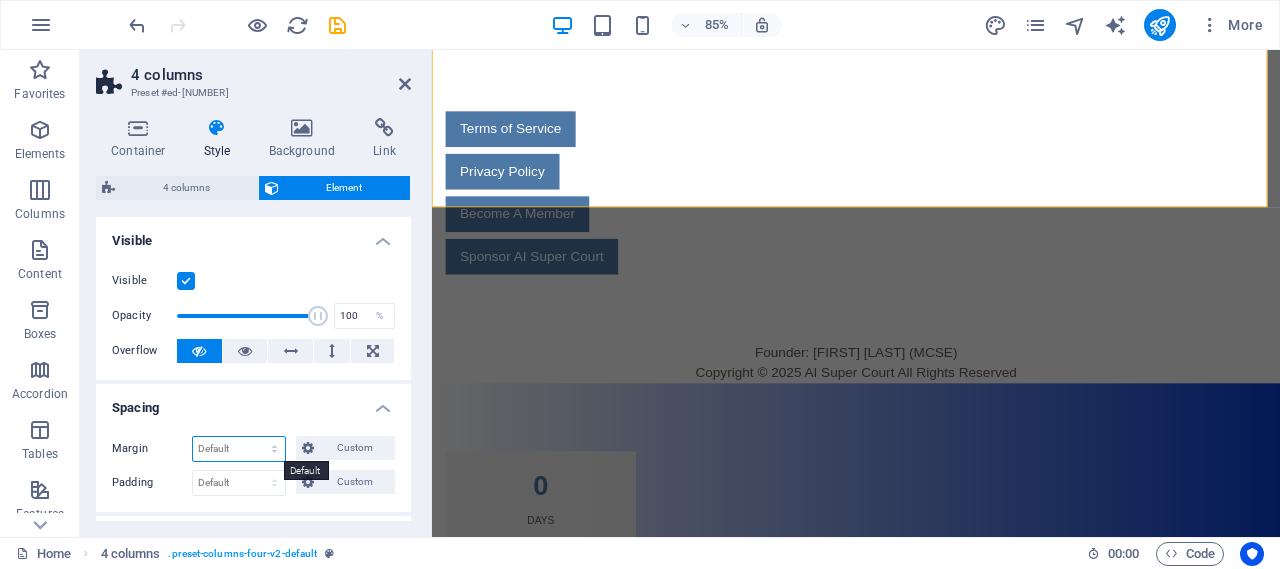 click on "Default auto px % rem vw vh Custom" at bounding box center [239, 449] 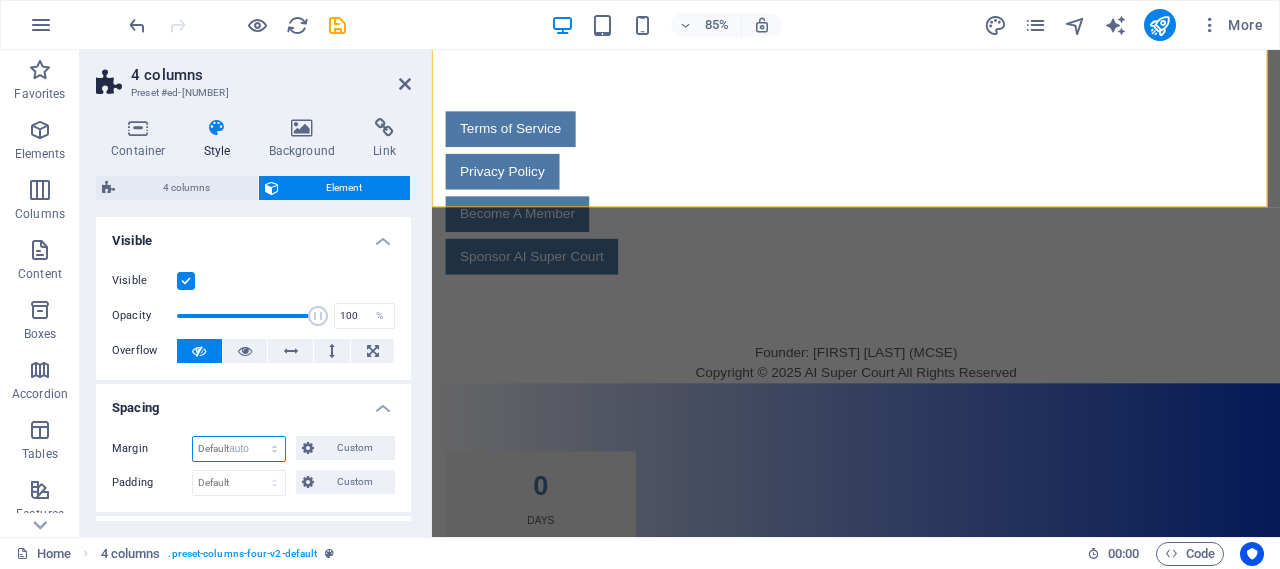 click on "Default auto px % rem vw vh Custom" at bounding box center (239, 449) 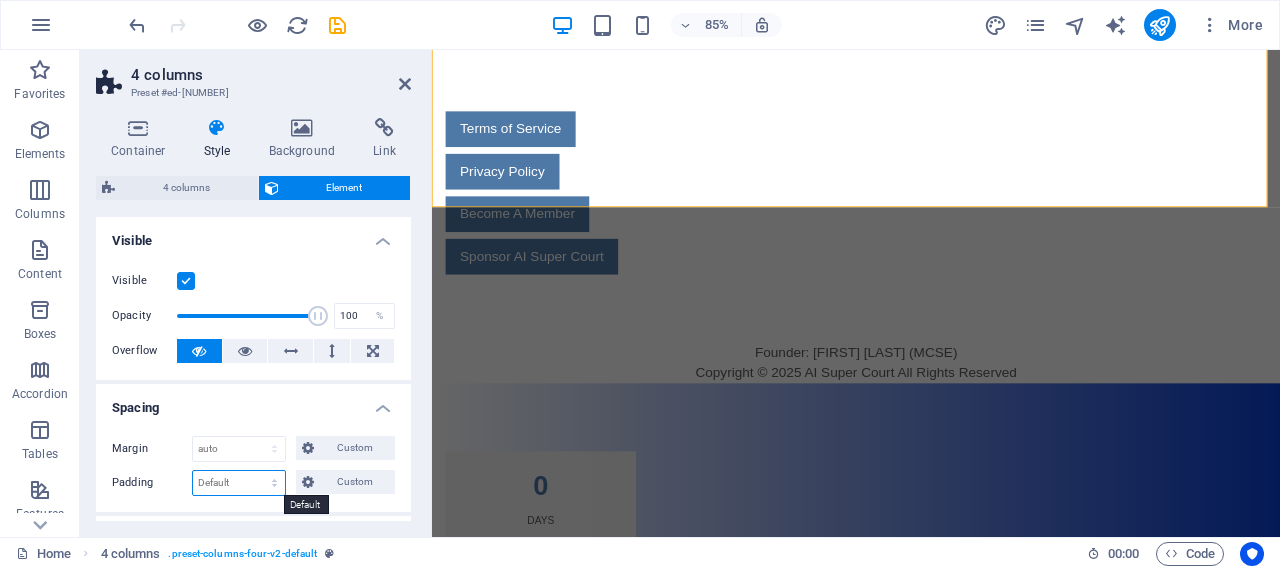 click on "Default px rem % vh vw Custom" at bounding box center [239, 483] 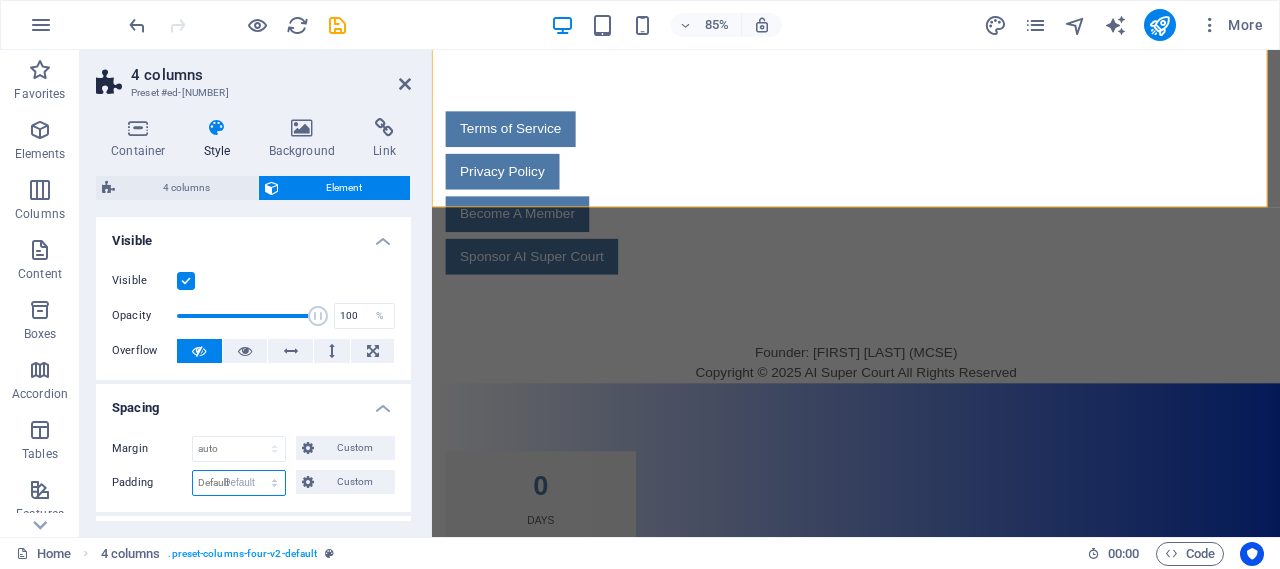 click on "Default px rem % vh vw Custom" at bounding box center [239, 483] 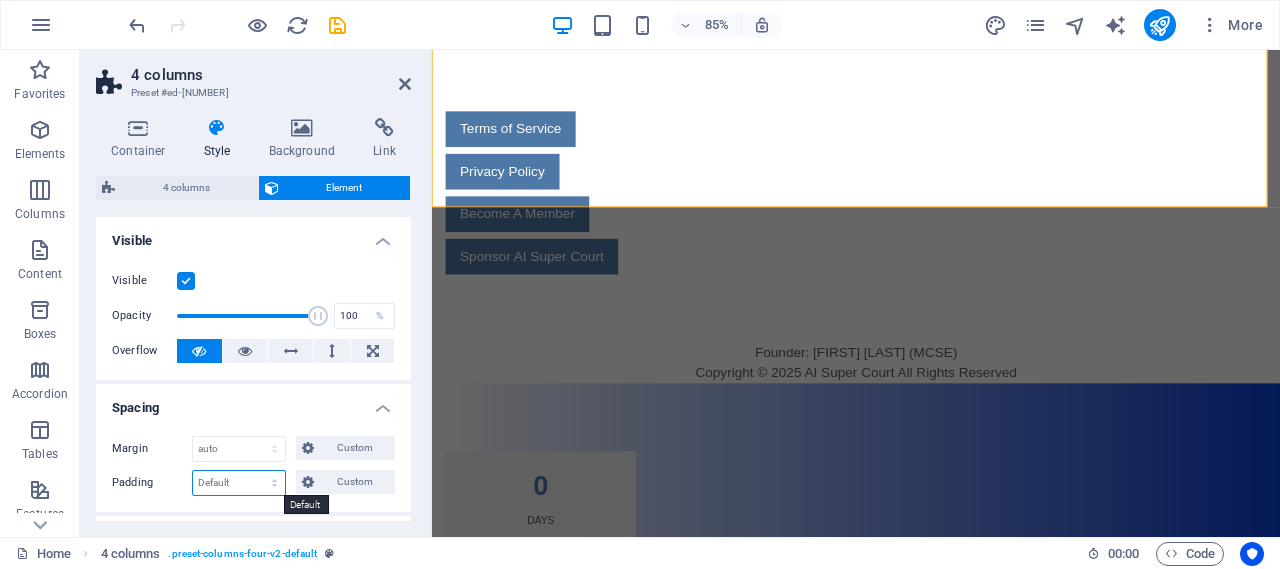 click on "Default px rem % vh vw Custom" at bounding box center [239, 483] 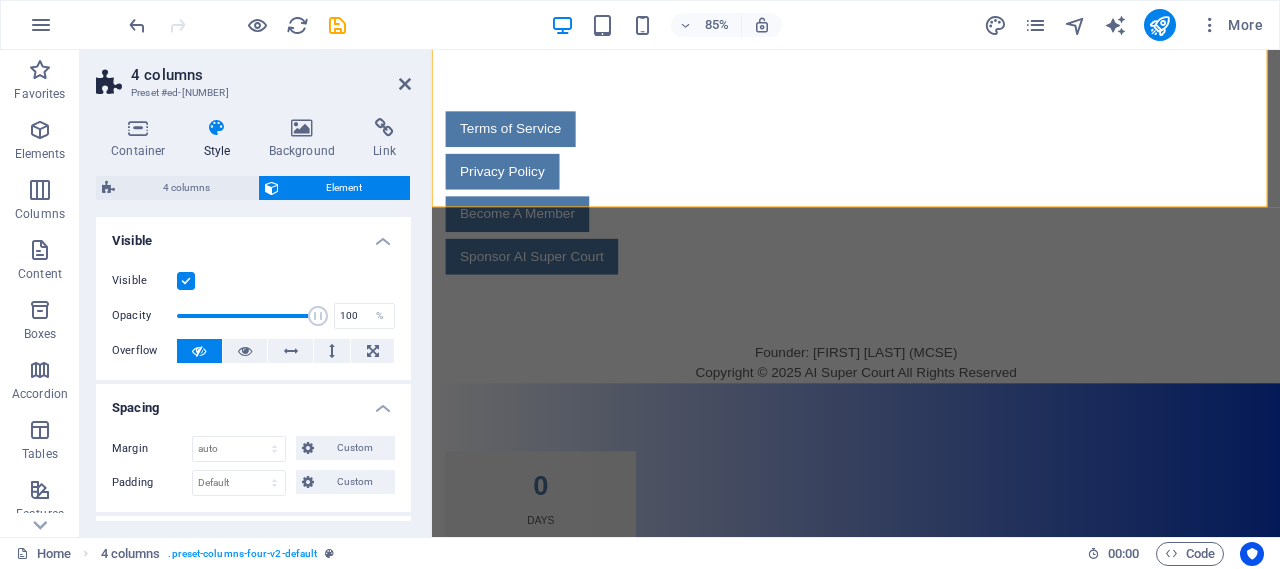 click on "Margin Default auto px % rem vw vh Custom Custom auto px % rem vw vh auto px % rem vw vh auto px % rem vw vh auto px % rem vw vh Padding Default px rem % vh vw Custom Custom px rem % vh vw px rem % vh vw px rem % vh vw px rem % vh vw" at bounding box center [253, 466] 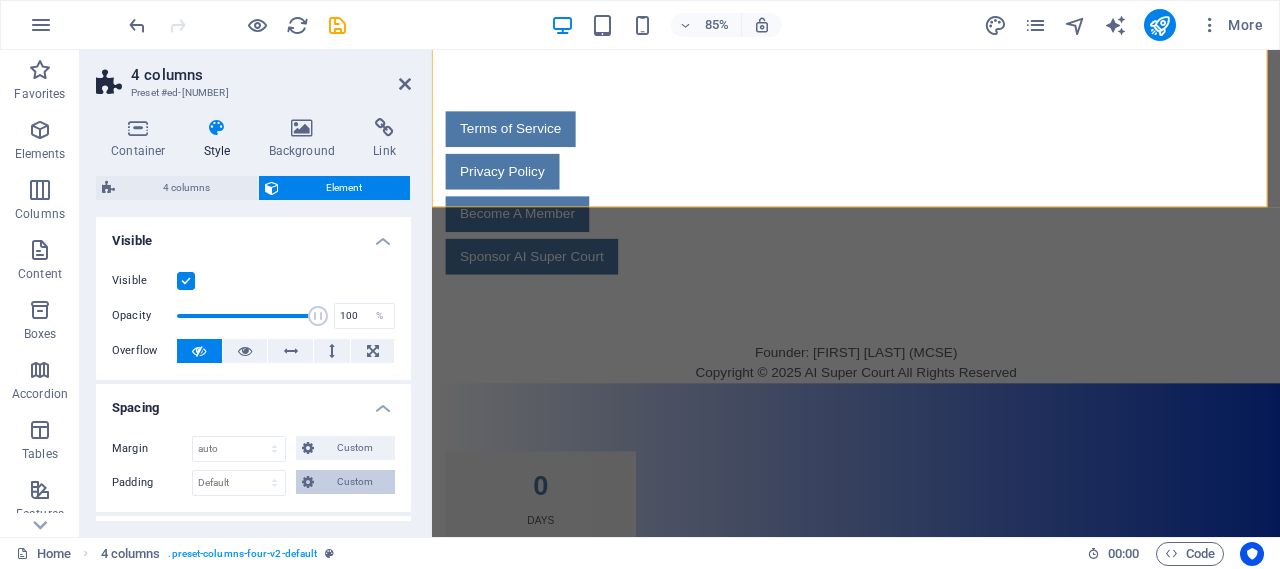 click on "Custom" at bounding box center [354, 482] 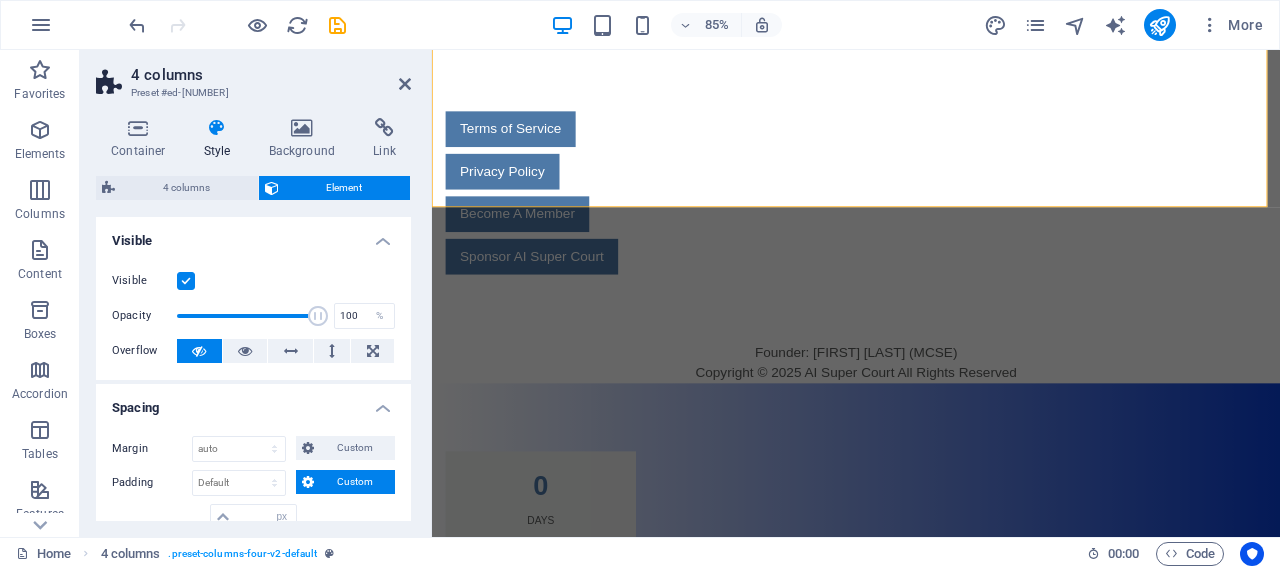 scroll, scrollTop: 233, scrollLeft: 0, axis: vertical 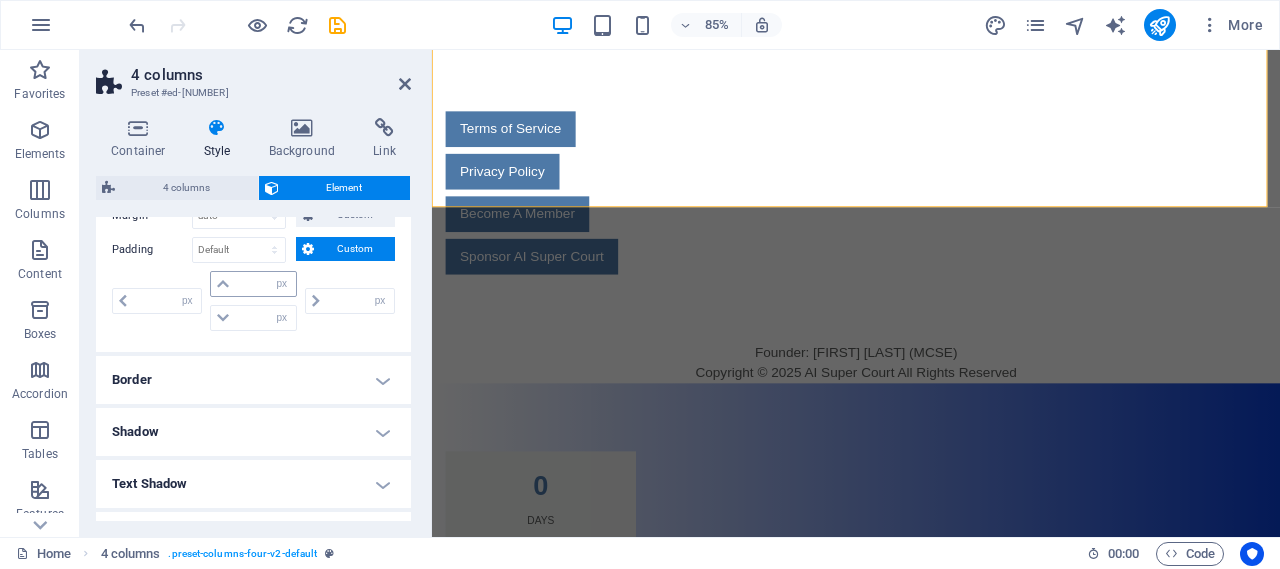click at bounding box center (223, 284) 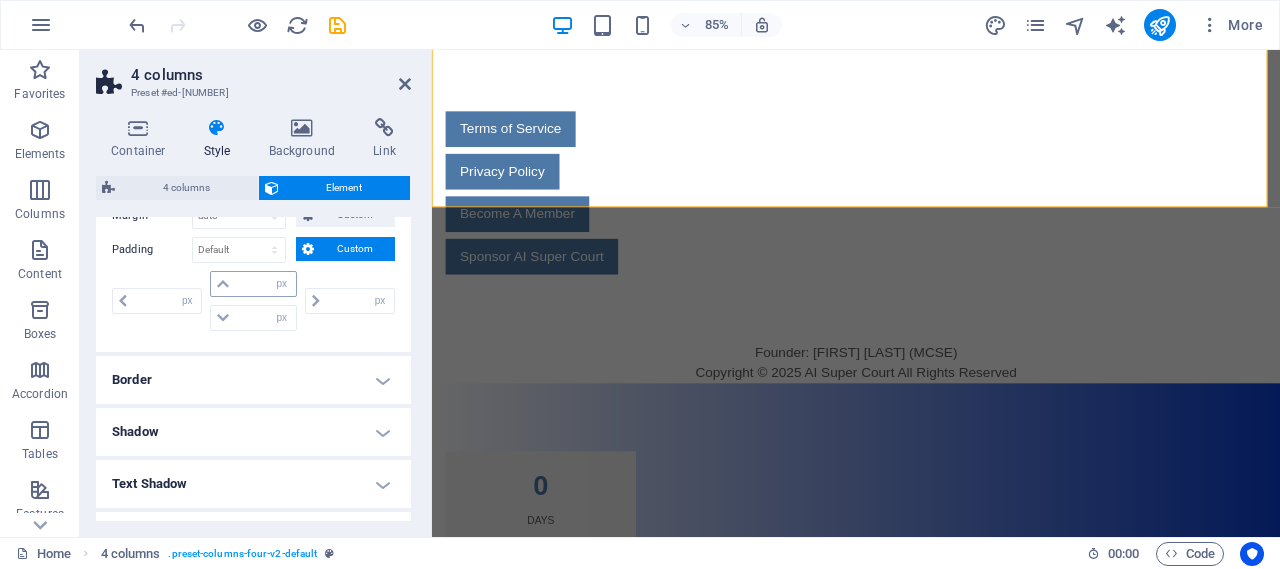 click at bounding box center (223, 284) 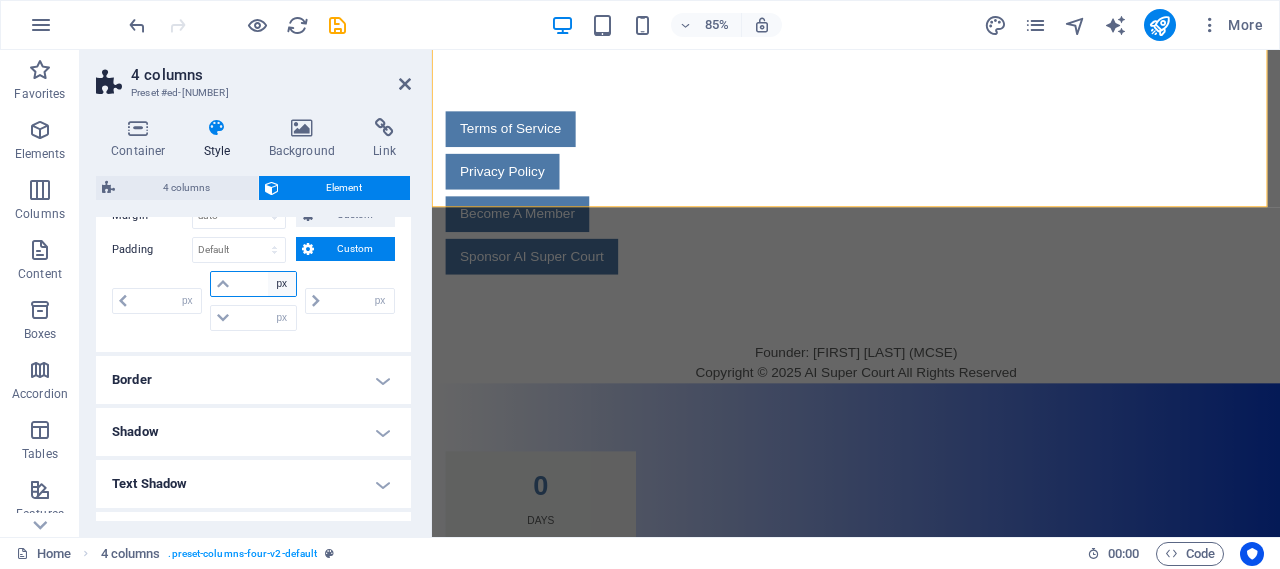 click on "px rem % vh vw" at bounding box center [282, 284] 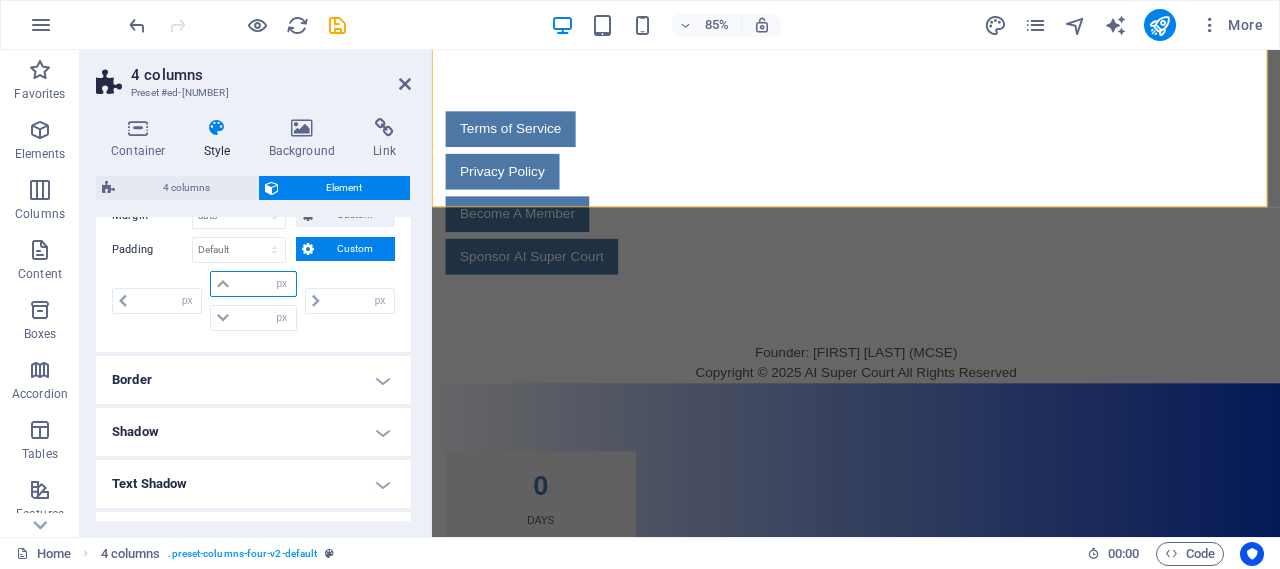 click at bounding box center [265, 284] 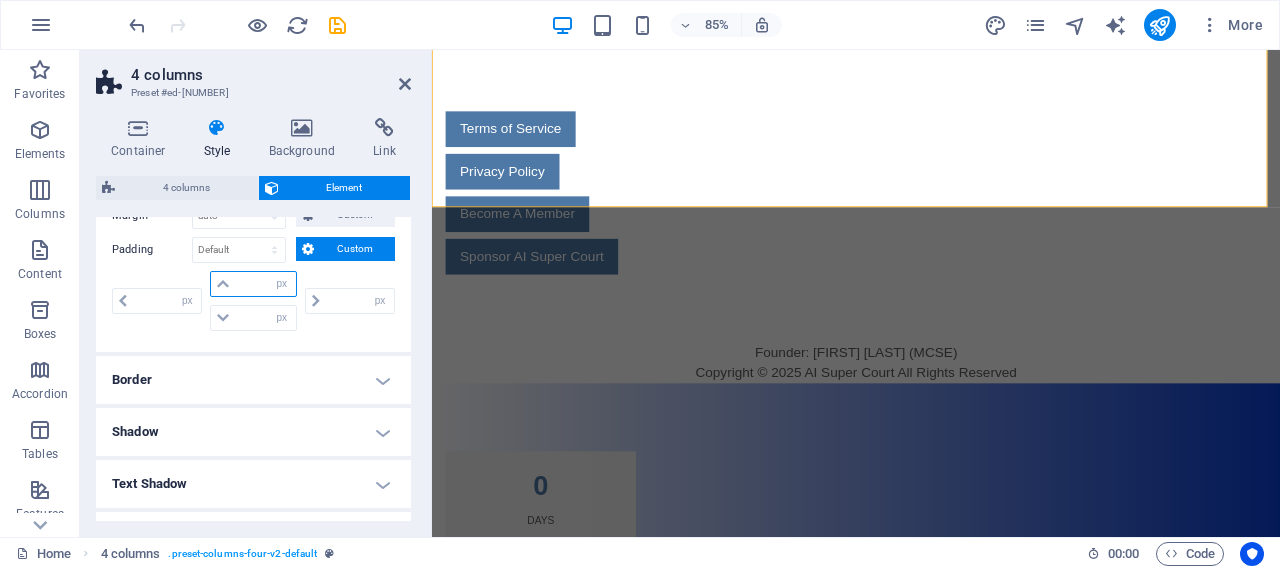 click at bounding box center (265, 284) 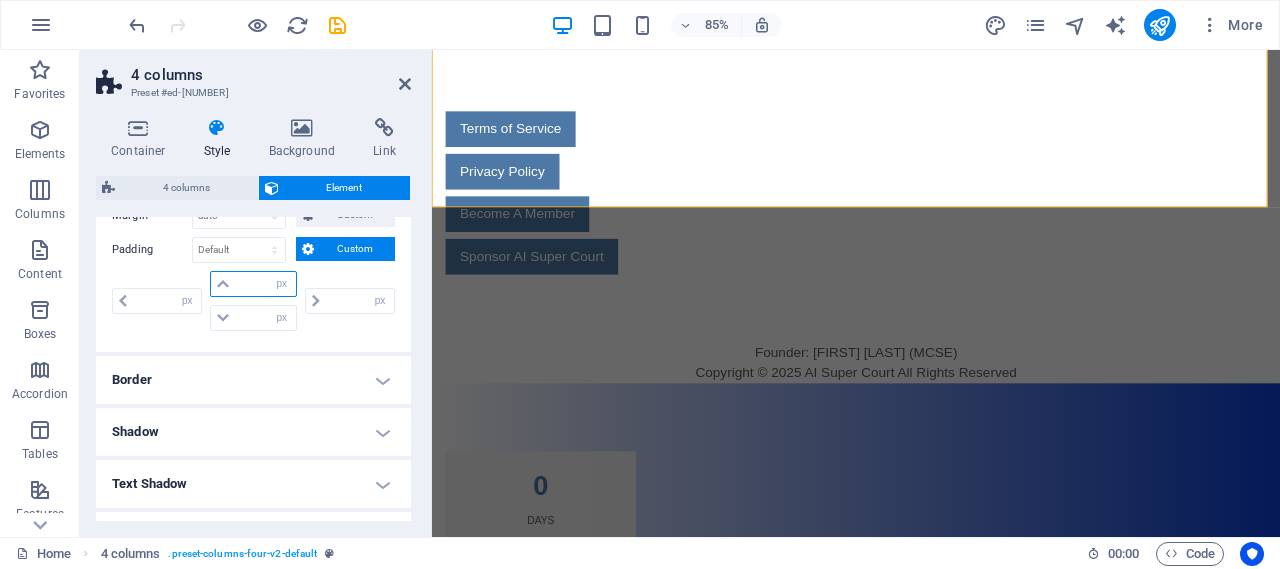 type on "1" 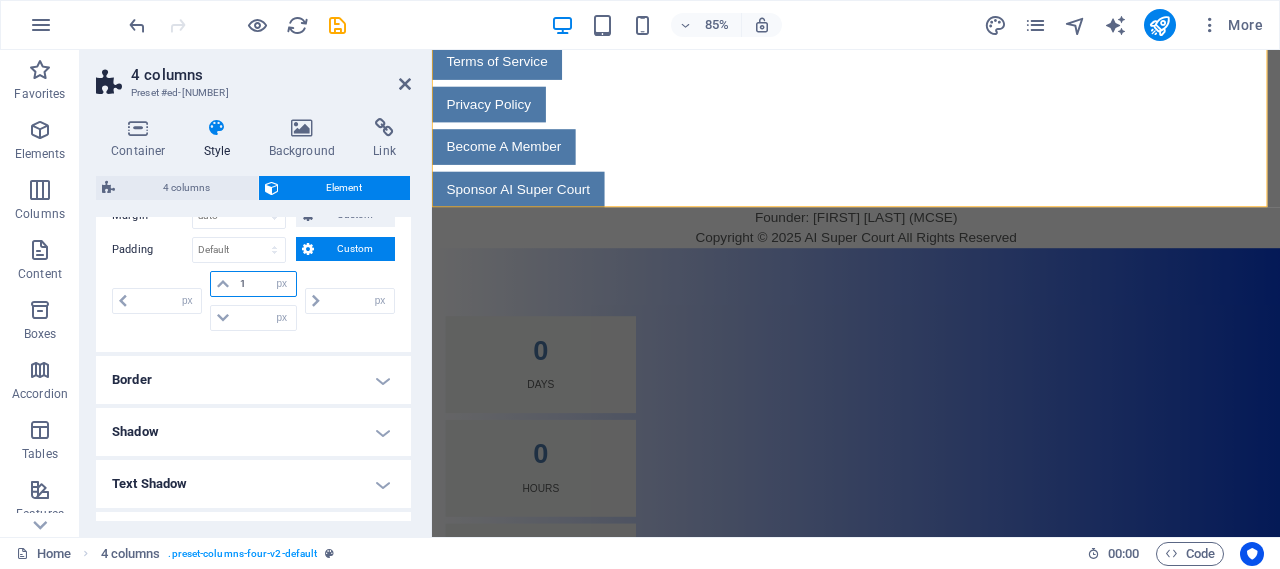 type on "0" 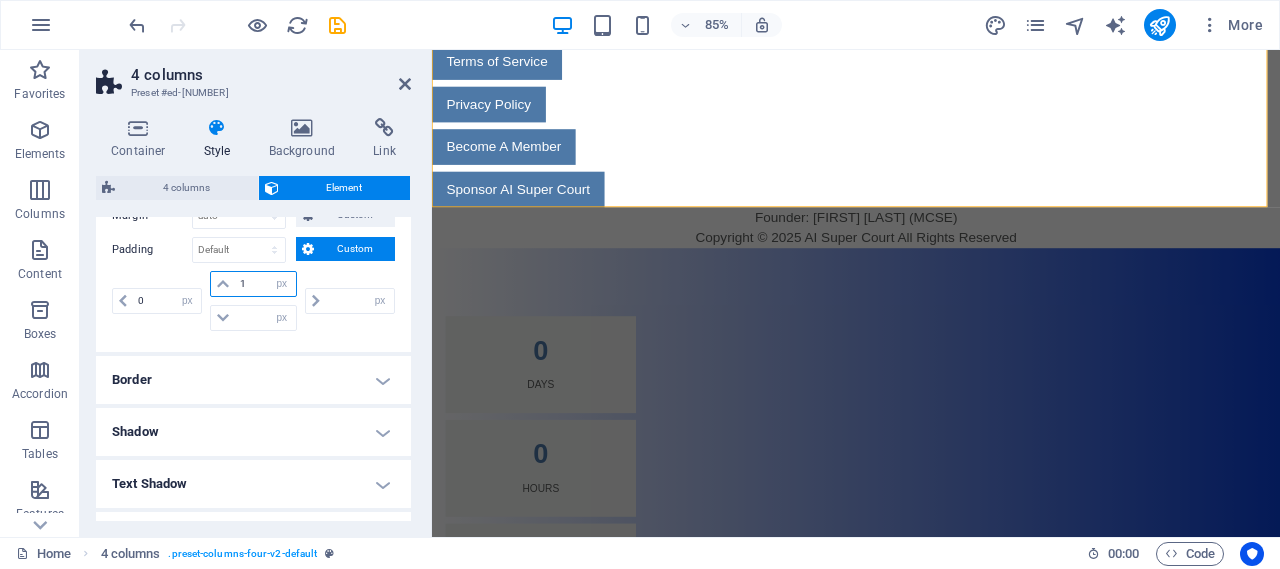 type on "10" 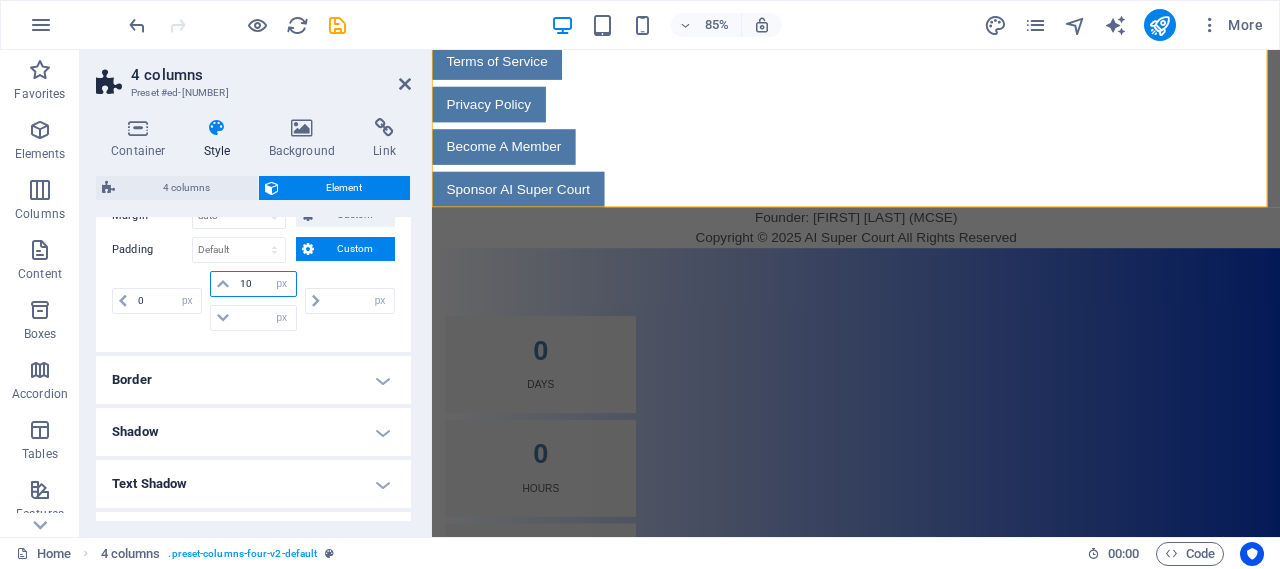 type on "0" 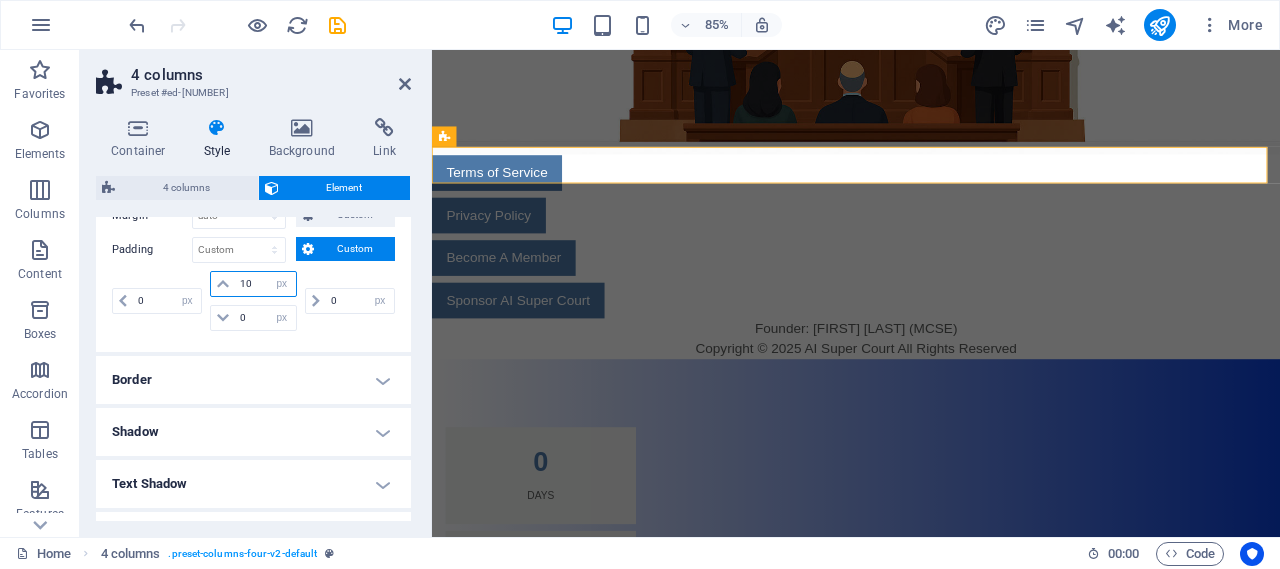 scroll, scrollTop: 497, scrollLeft: 0, axis: vertical 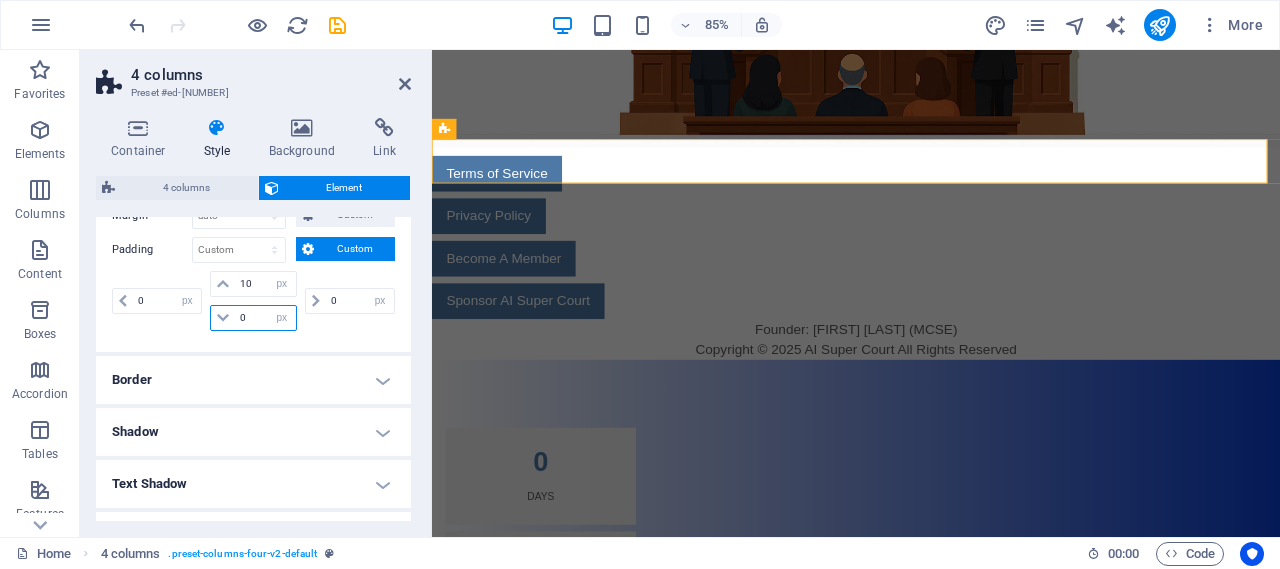 click on "0" at bounding box center [265, 318] 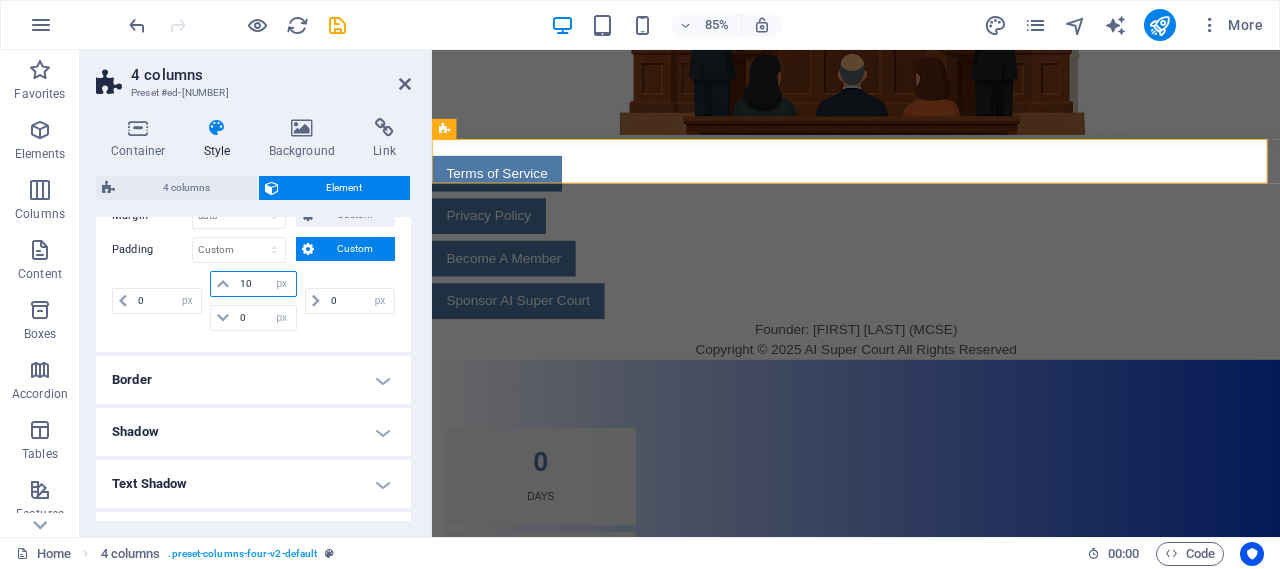 click on "10" at bounding box center [265, 284] 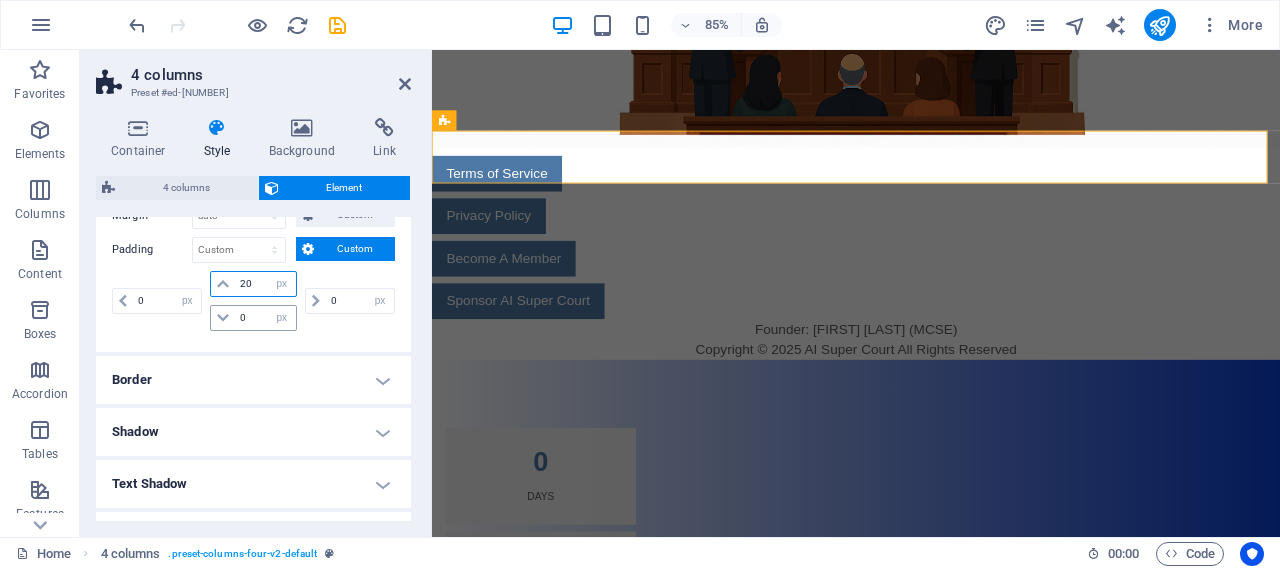 scroll, scrollTop: 507, scrollLeft: 0, axis: vertical 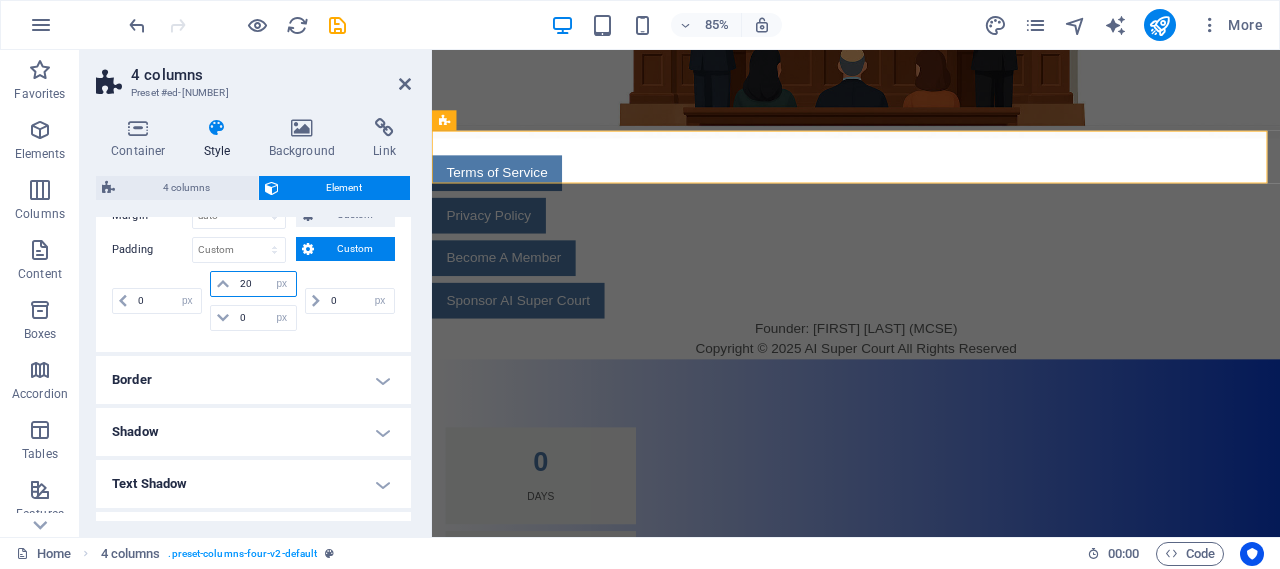 type on "20" 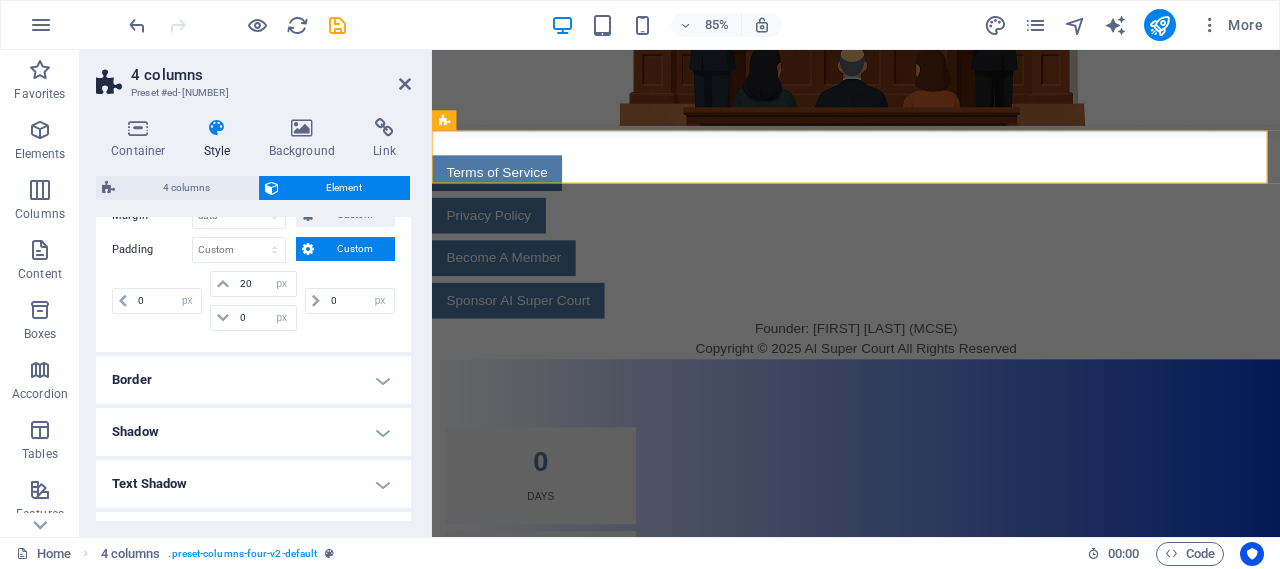 click on "Margin Default auto px % rem vw vh Custom Custom auto px % rem vw vh auto px % rem vw vh auto px % rem vw vh auto px % rem vw vh Padding Default px rem % vh vw Custom Custom 0 px rem % vh vw 20 px rem % vh vw 0 px rem % vh vw 0 px rem % vh vw" at bounding box center [253, 269] 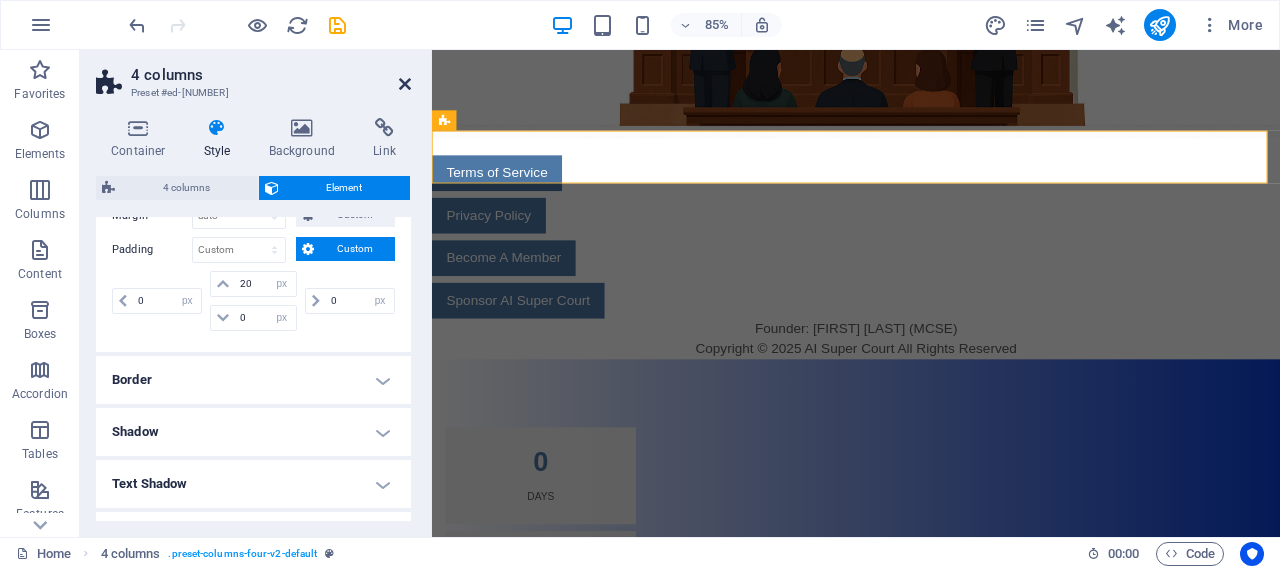 click at bounding box center [405, 84] 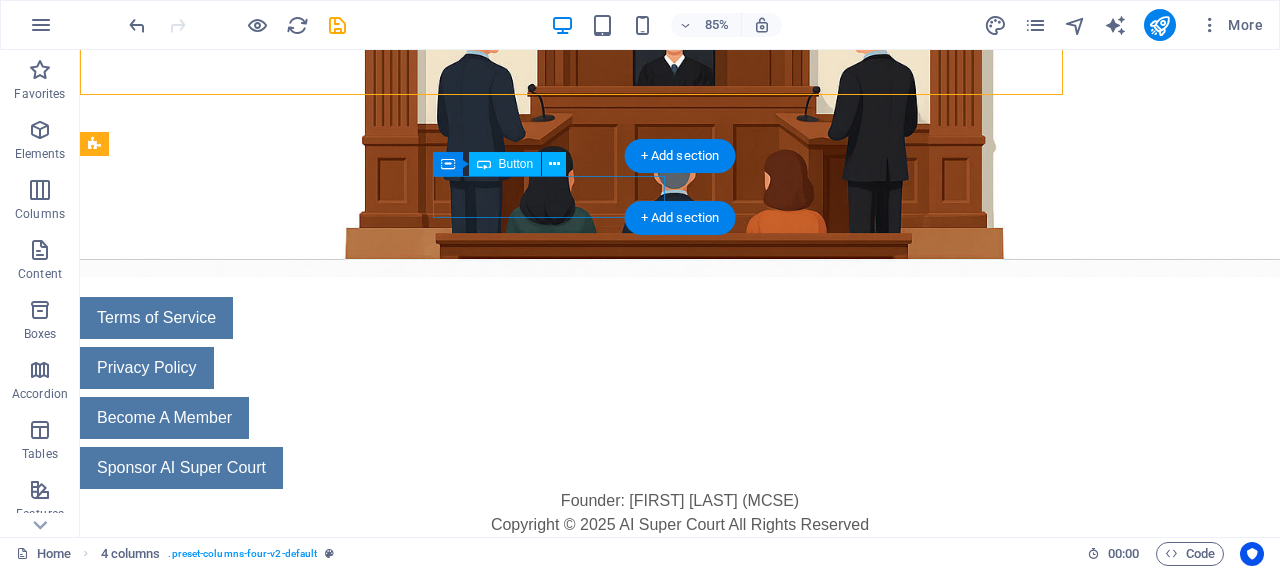 scroll, scrollTop: 619, scrollLeft: 0, axis: vertical 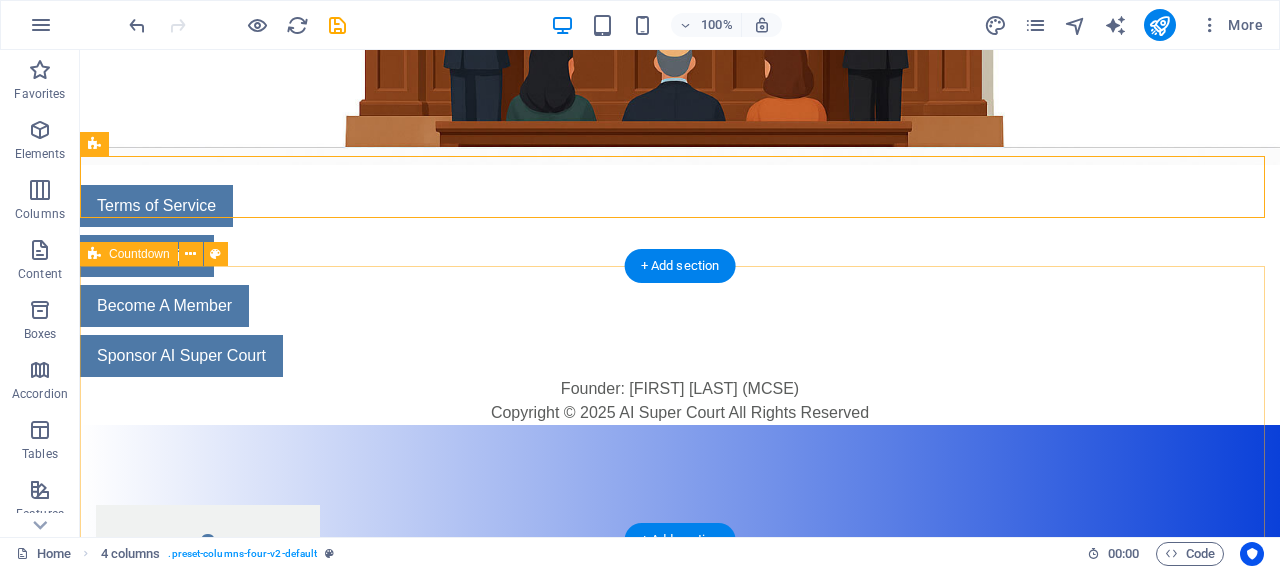 click on "0 Days 0 Hours 0 Minutes 0 Seconds" at bounding box center (680, 745) 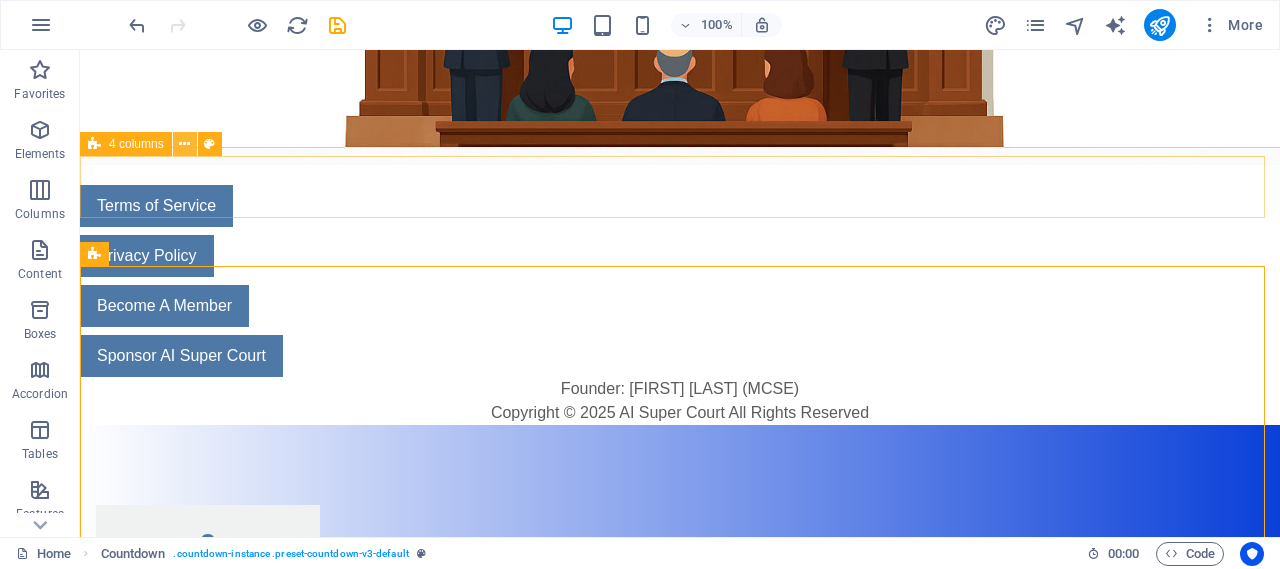 click at bounding box center (184, 144) 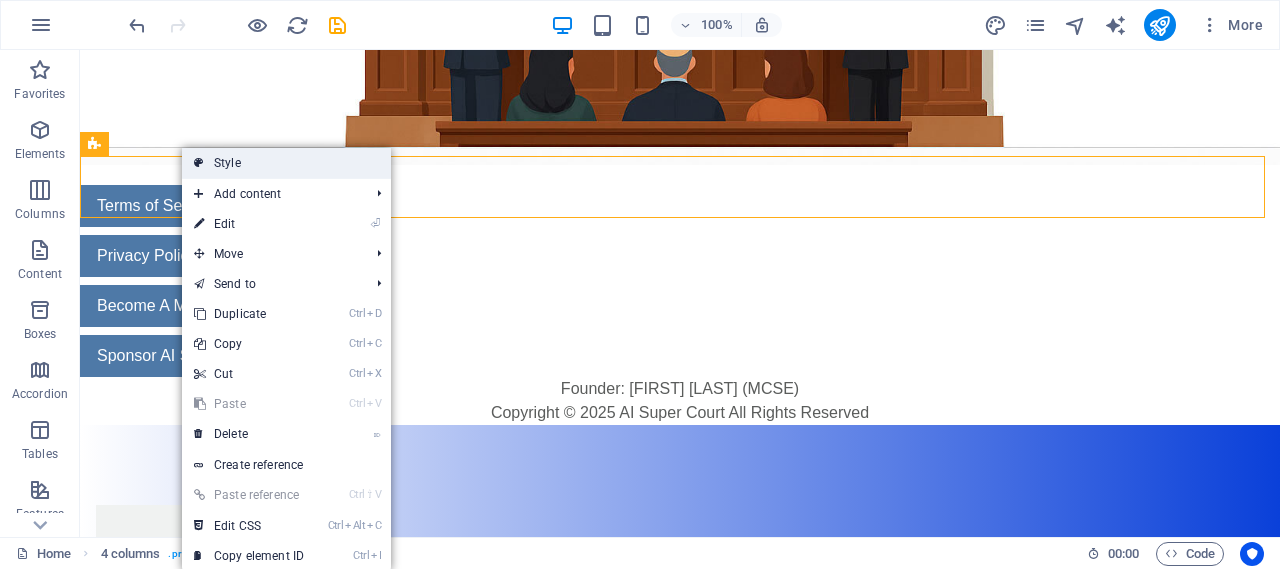 click on "Style" at bounding box center (286, 163) 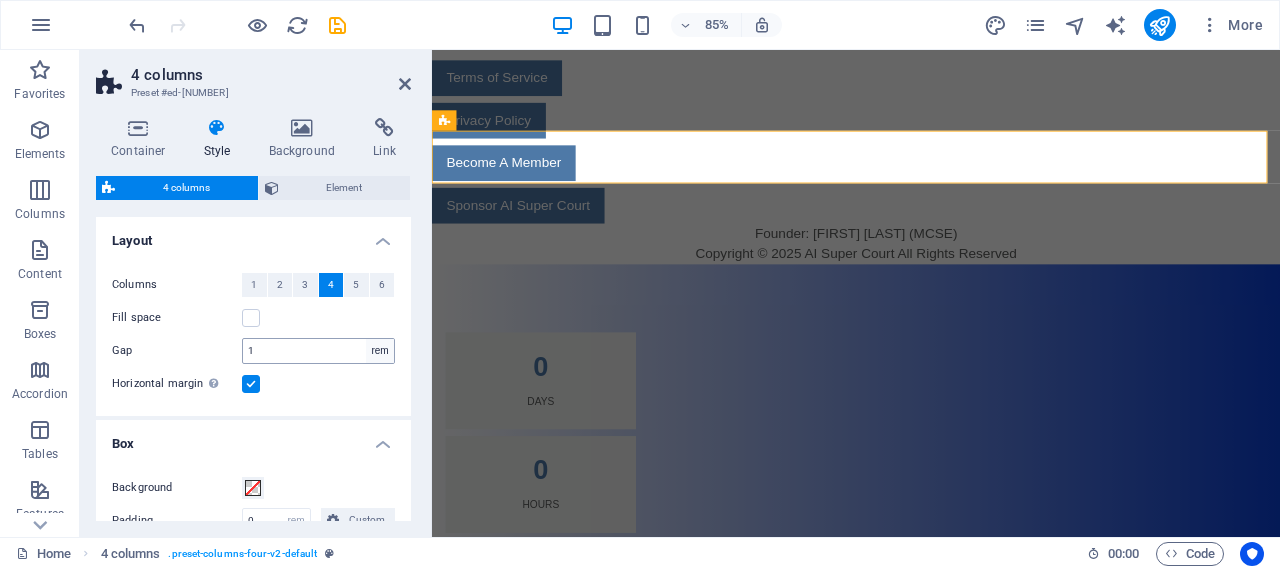 scroll, scrollTop: 507, scrollLeft: 0, axis: vertical 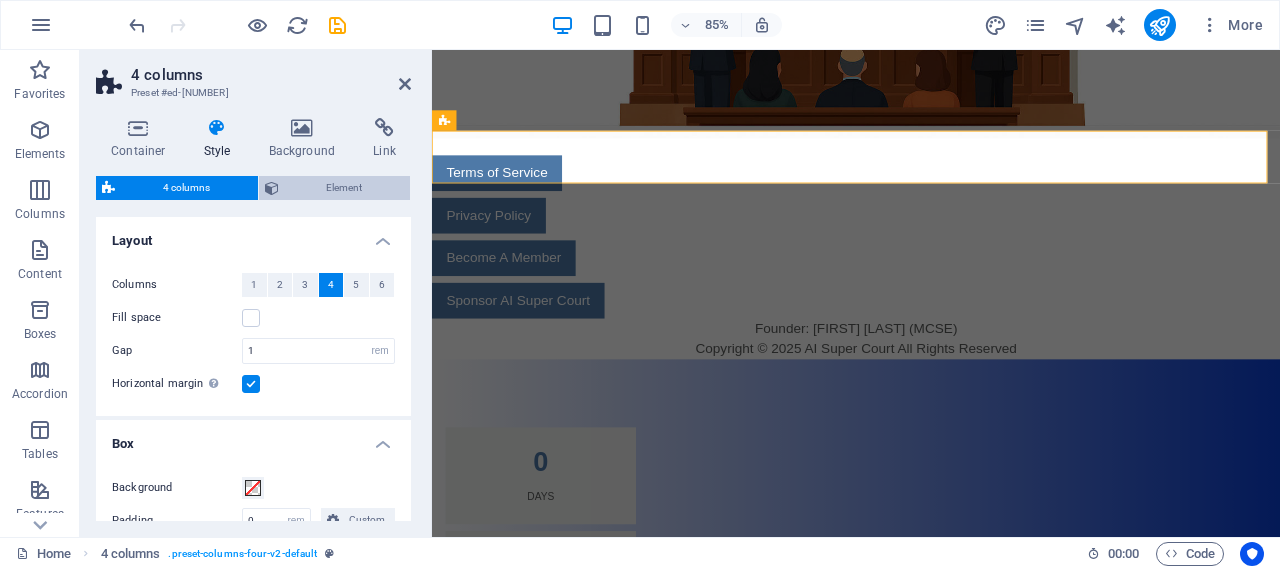 click on "Element" at bounding box center (345, 188) 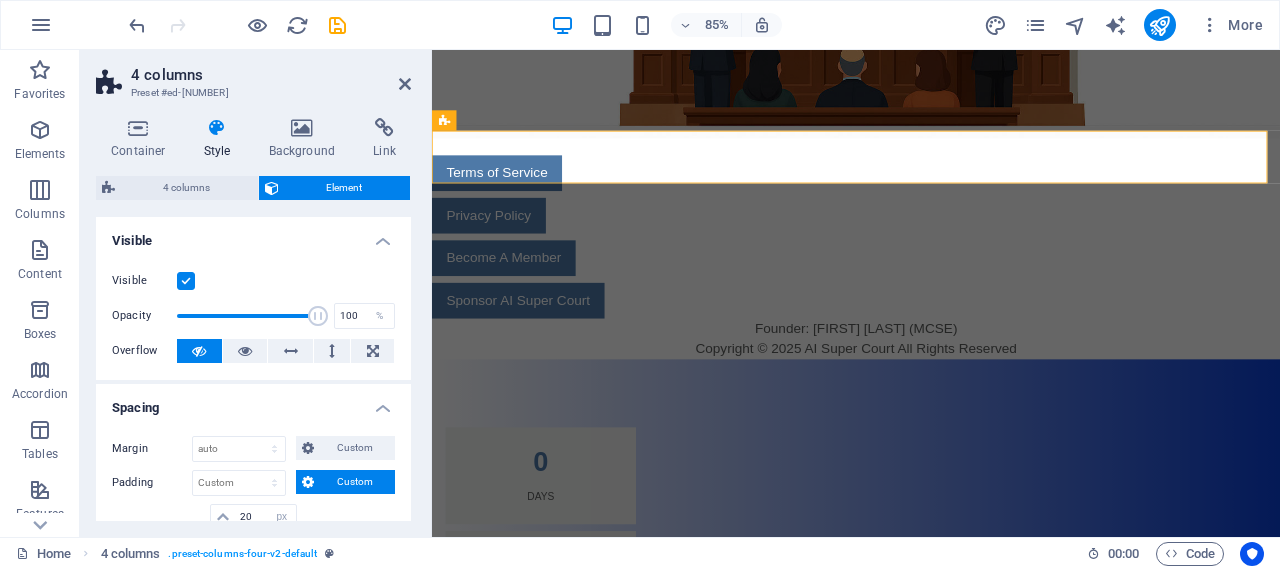 scroll, scrollTop: 233, scrollLeft: 0, axis: vertical 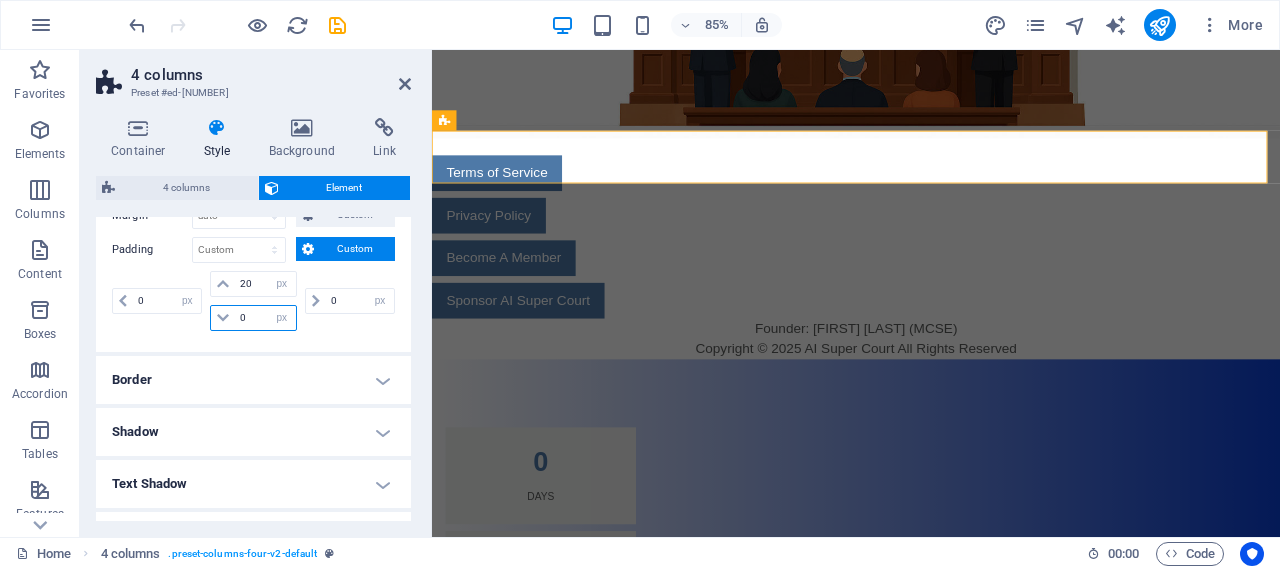 click on "0" at bounding box center [265, 318] 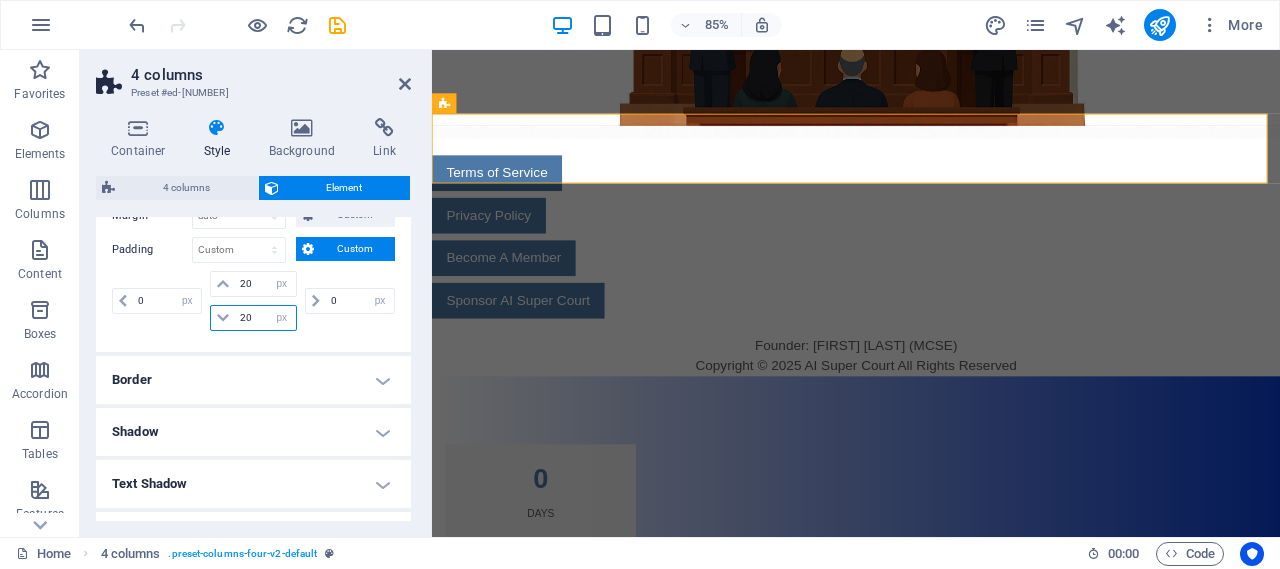 scroll, scrollTop: 527, scrollLeft: 0, axis: vertical 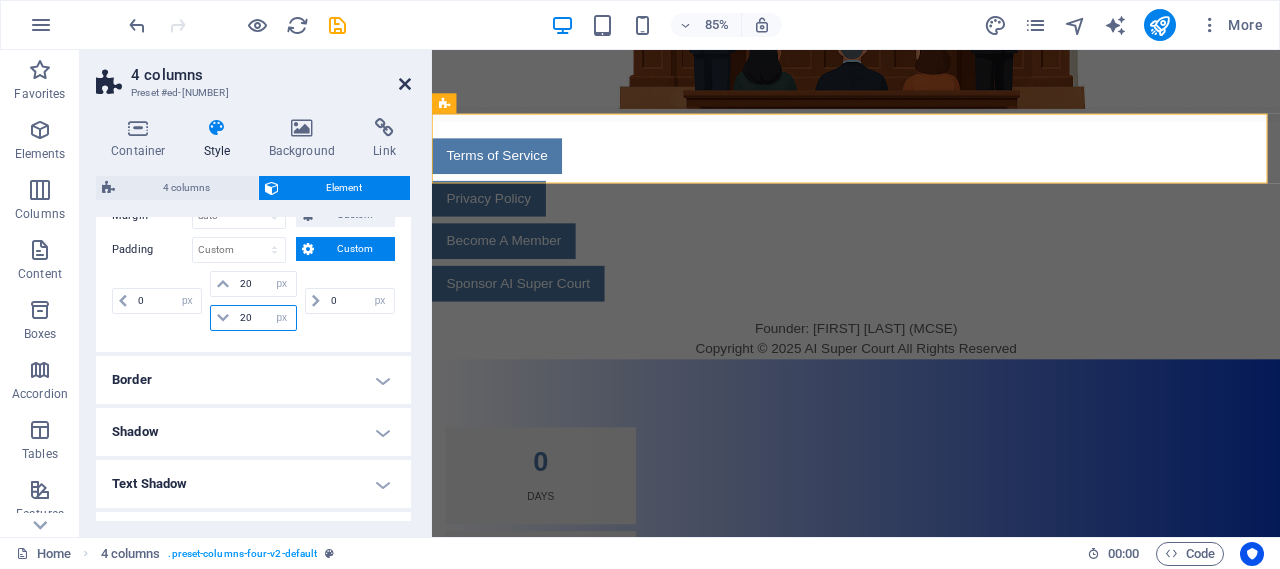 type on "20" 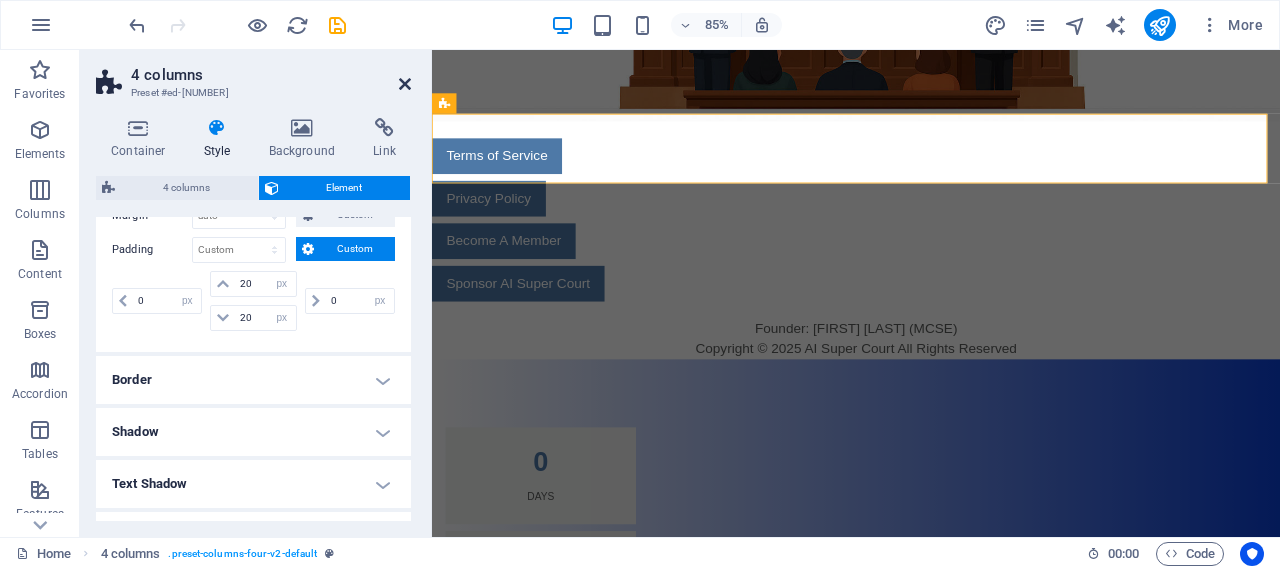 click at bounding box center [405, 84] 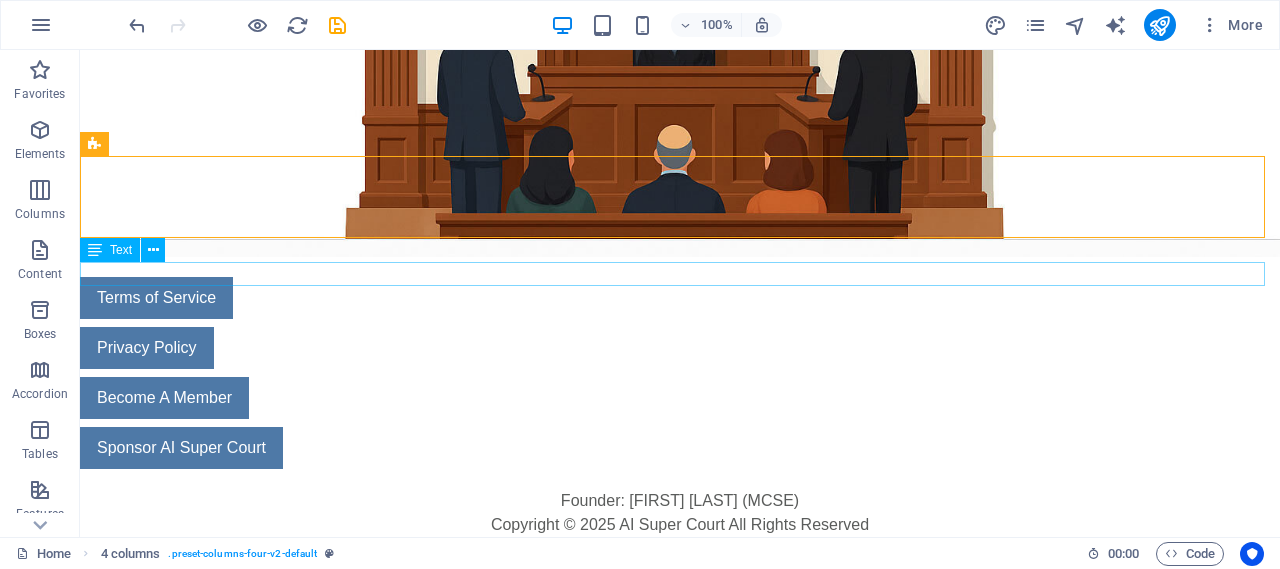 scroll, scrollTop: 619, scrollLeft: 0, axis: vertical 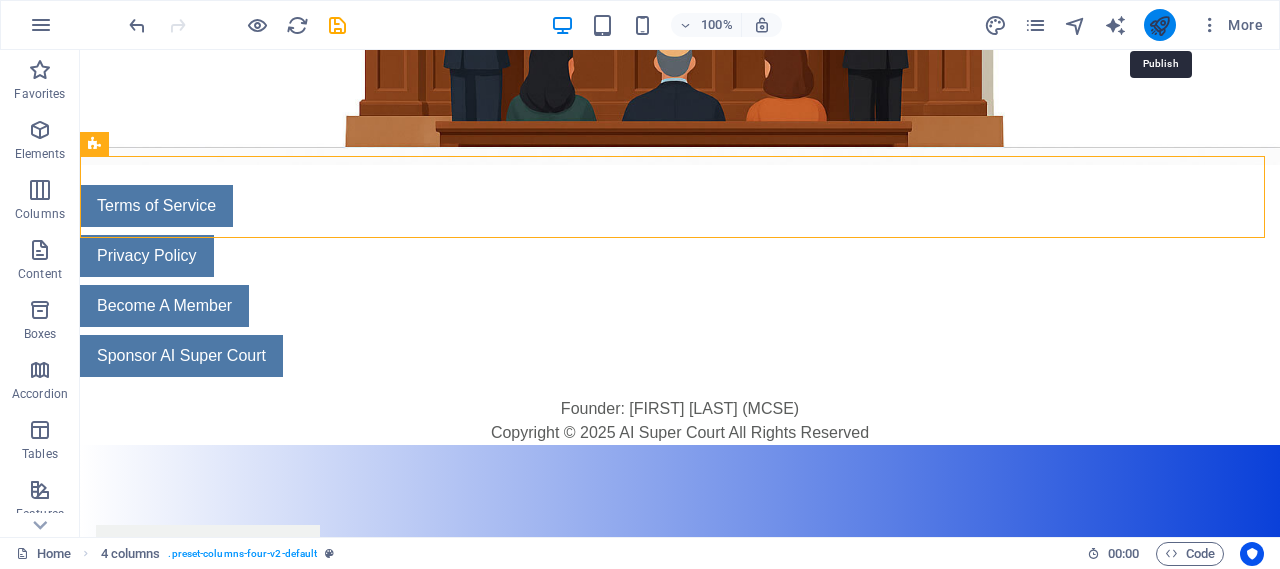 drag, startPoint x: 1162, startPoint y: 26, endPoint x: 1067, endPoint y: 203, distance: 200.88306 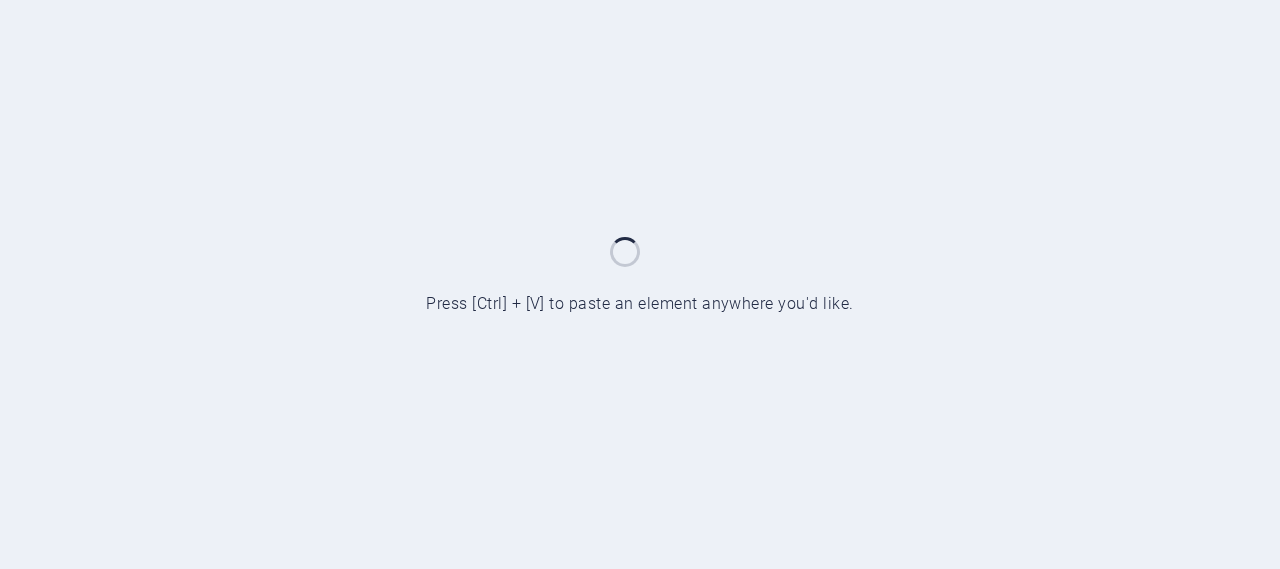 scroll, scrollTop: 0, scrollLeft: 0, axis: both 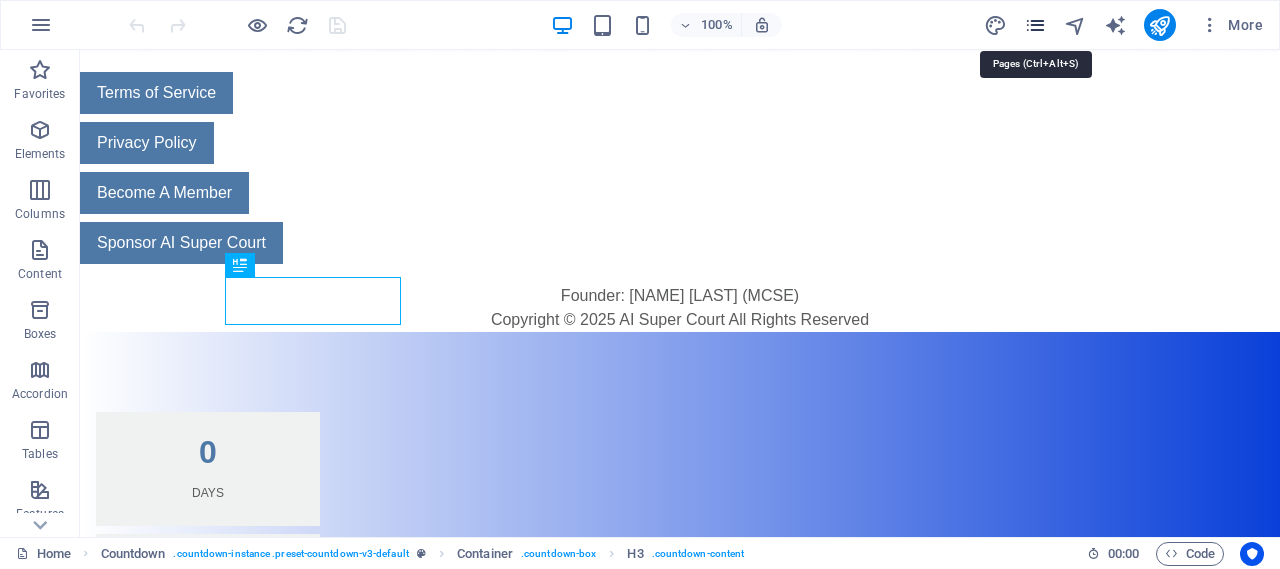 click at bounding box center (1035, 25) 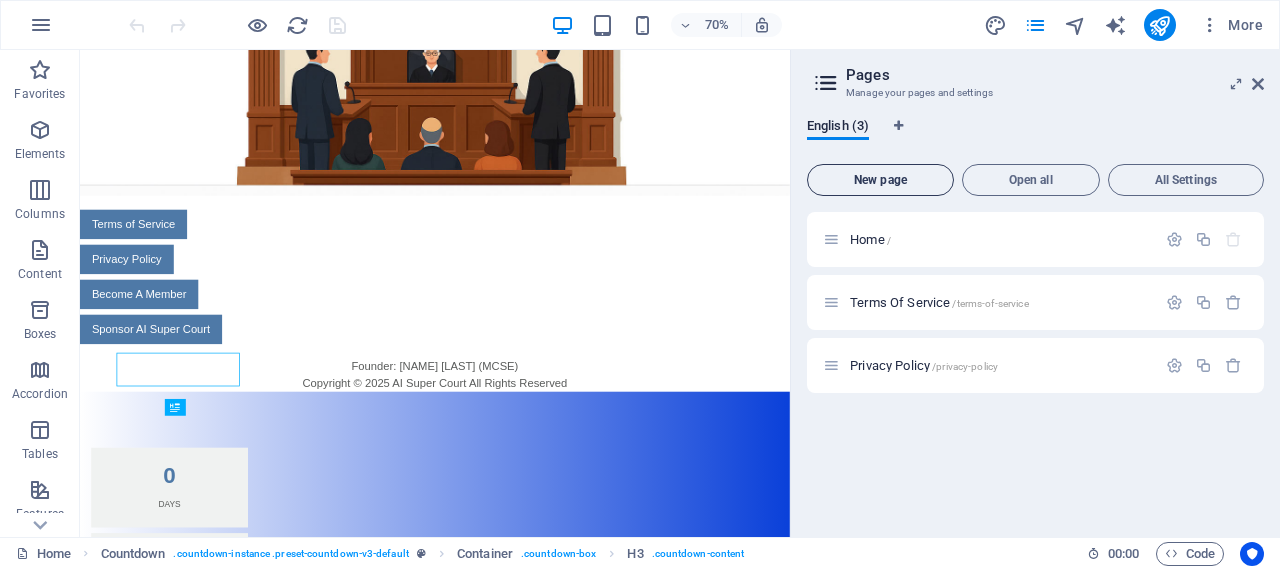 click on "New page" at bounding box center (880, 180) 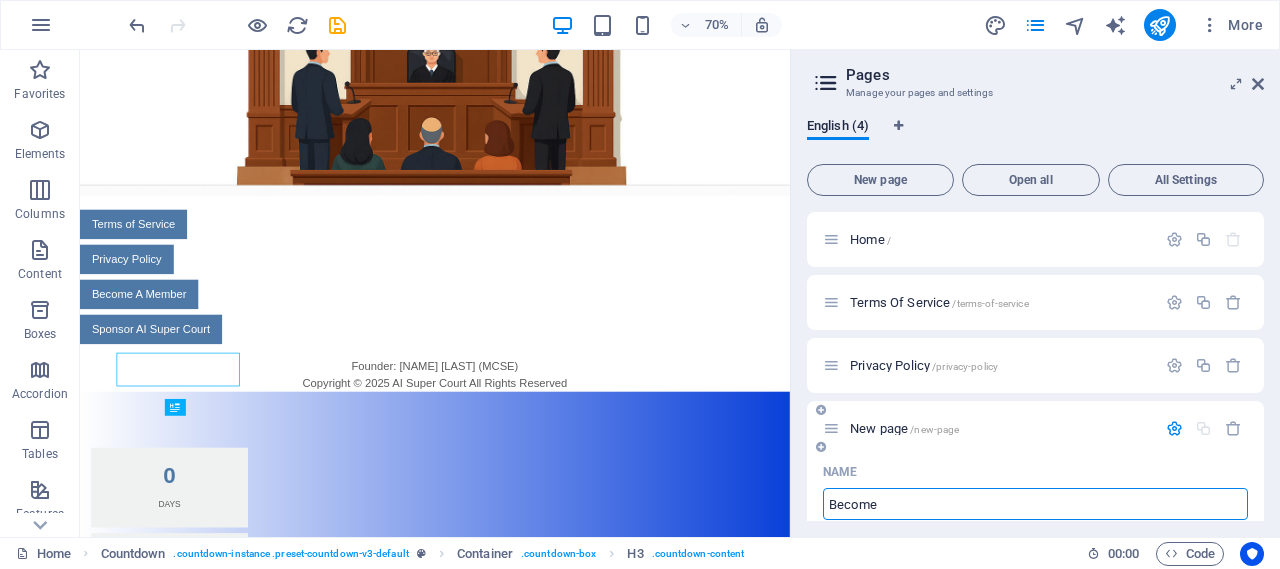 type on "Become A" 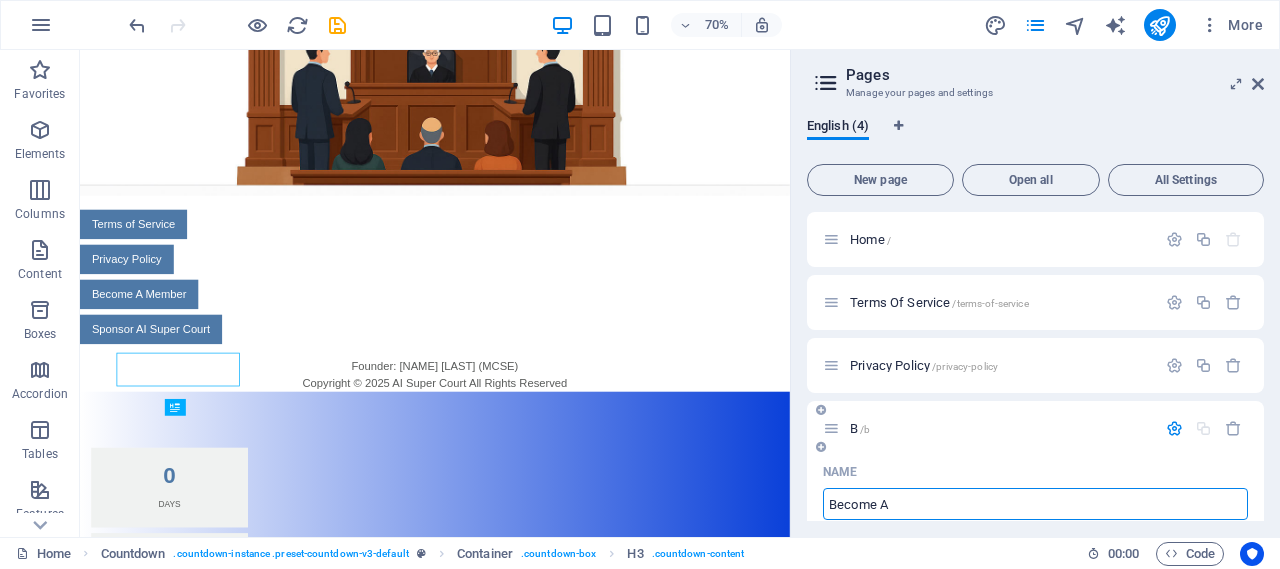 type on "/b" 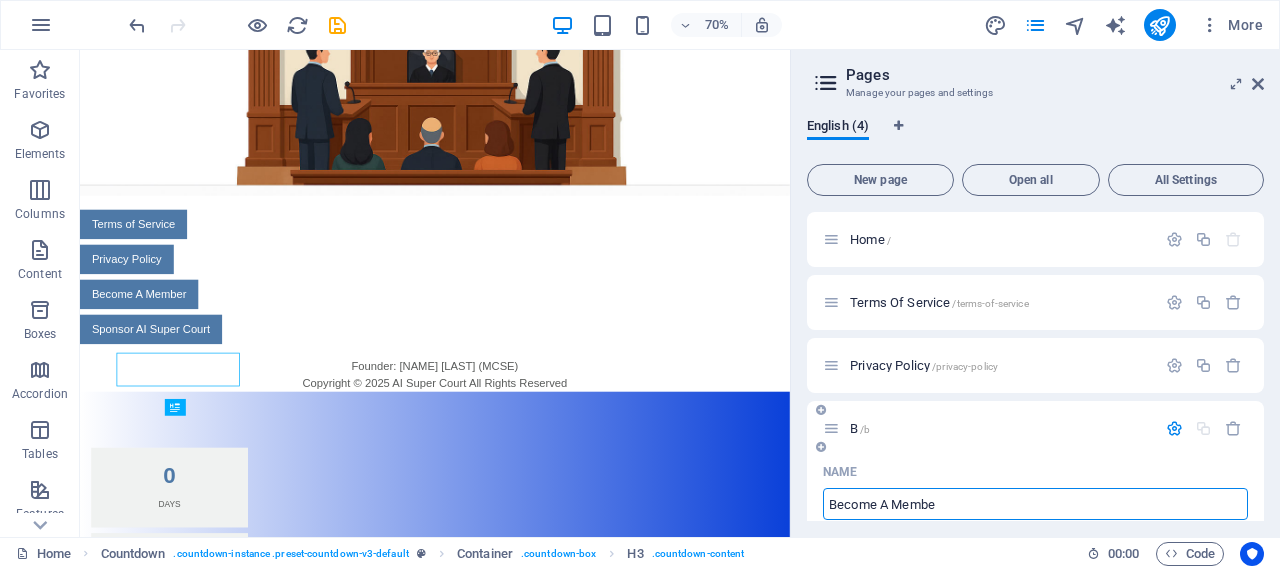 type on "Become A Member" 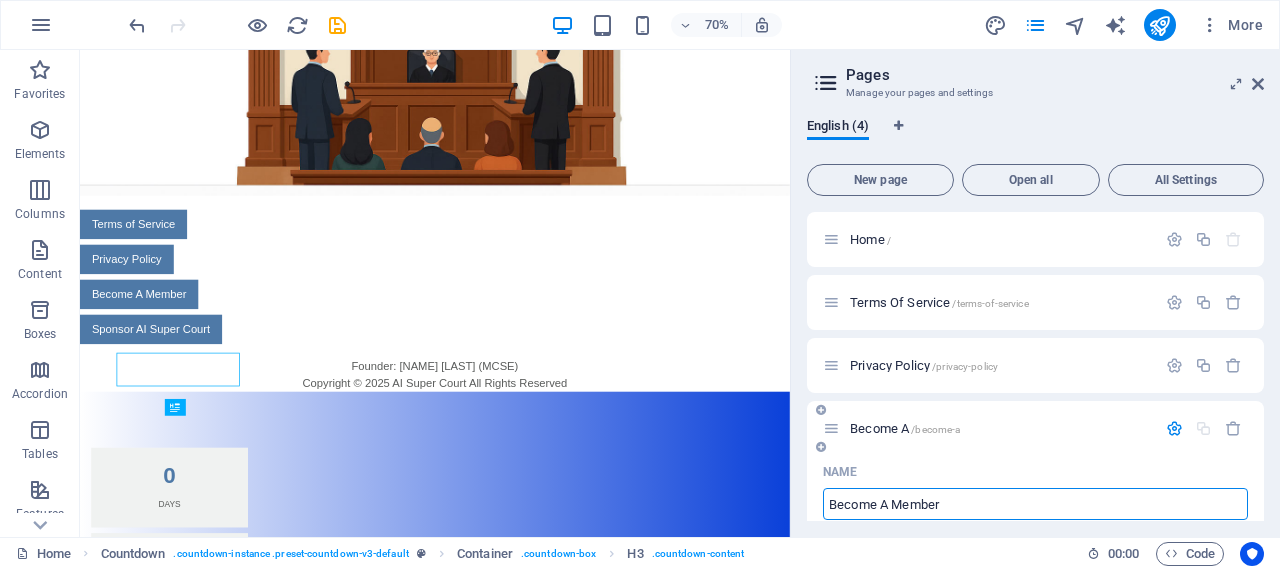 type on "/become-a" 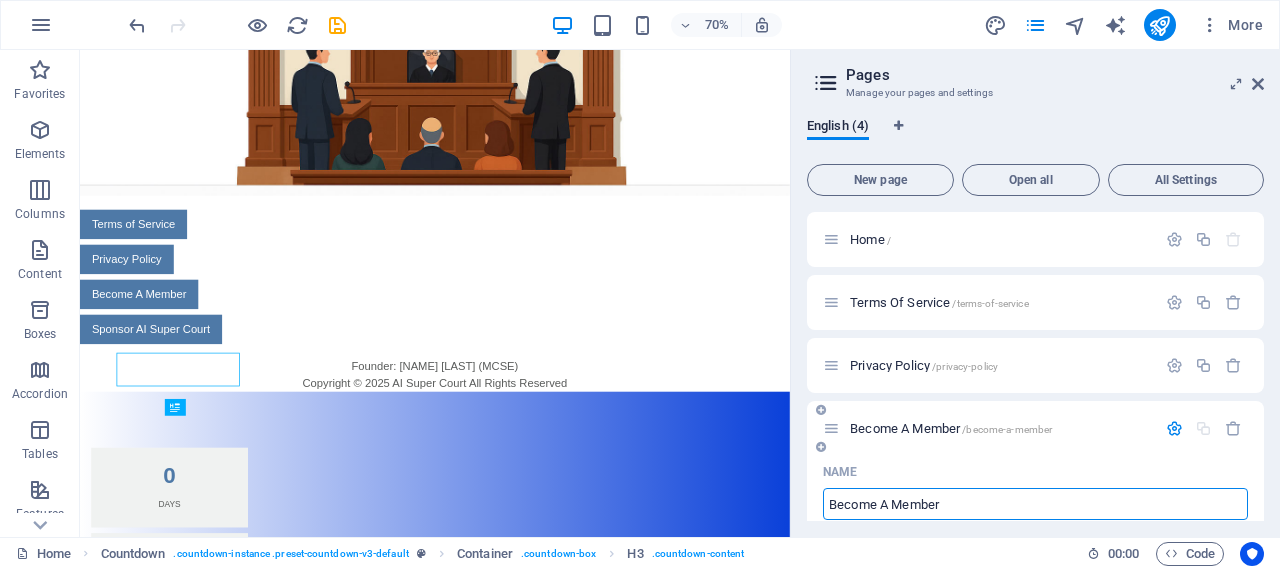 type on "Become A Member" 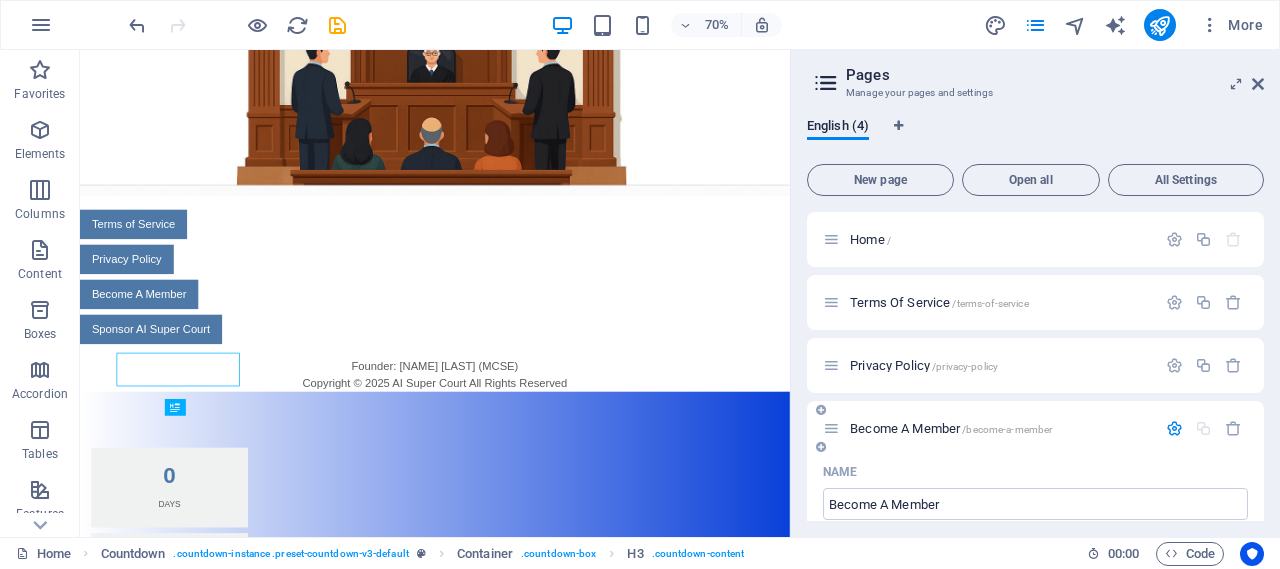 click on "Become A Member /become-a-member" at bounding box center [1035, 428] 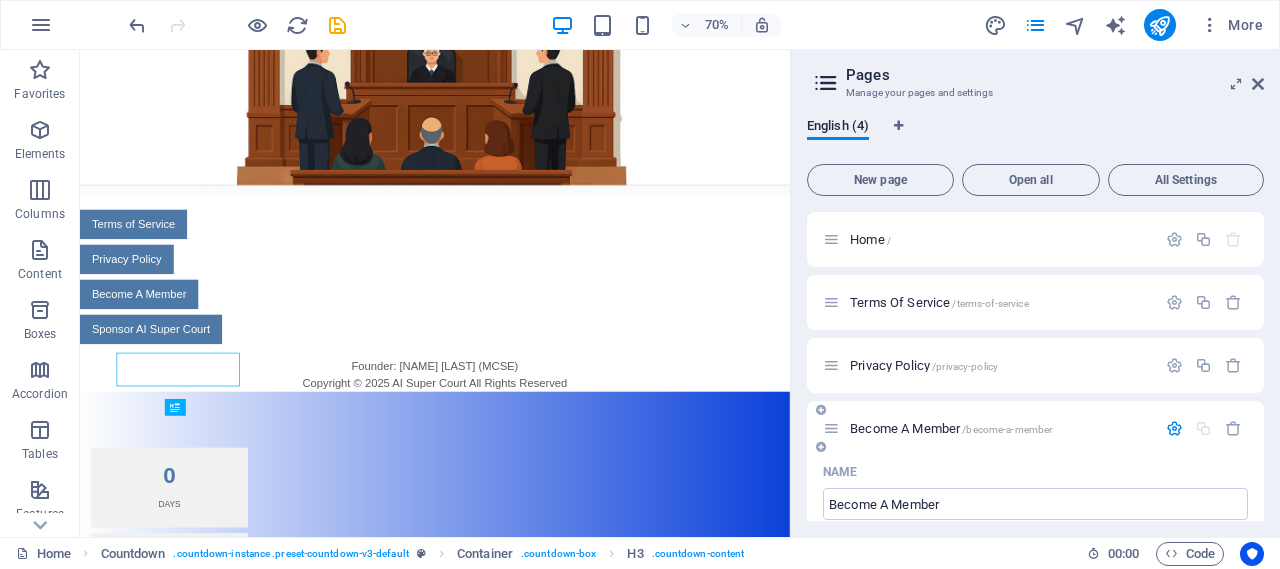 click on "Become A Member /become-a-member" at bounding box center [1035, 428] 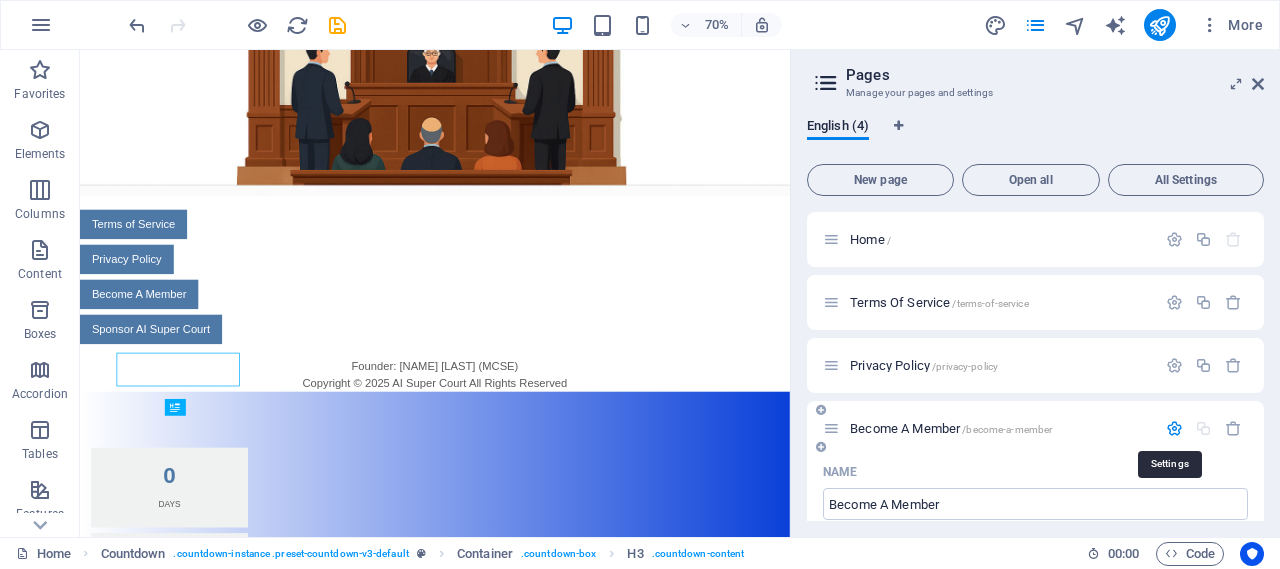 click at bounding box center (1174, 428) 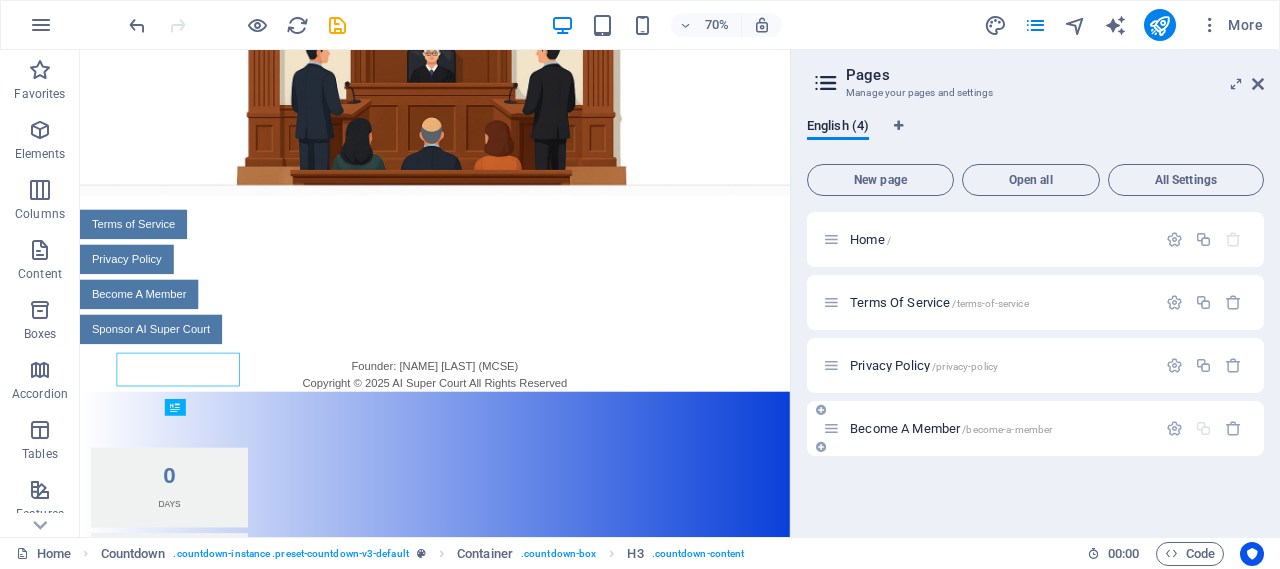 click on "Become A Member /become-a-member" at bounding box center (989, 428) 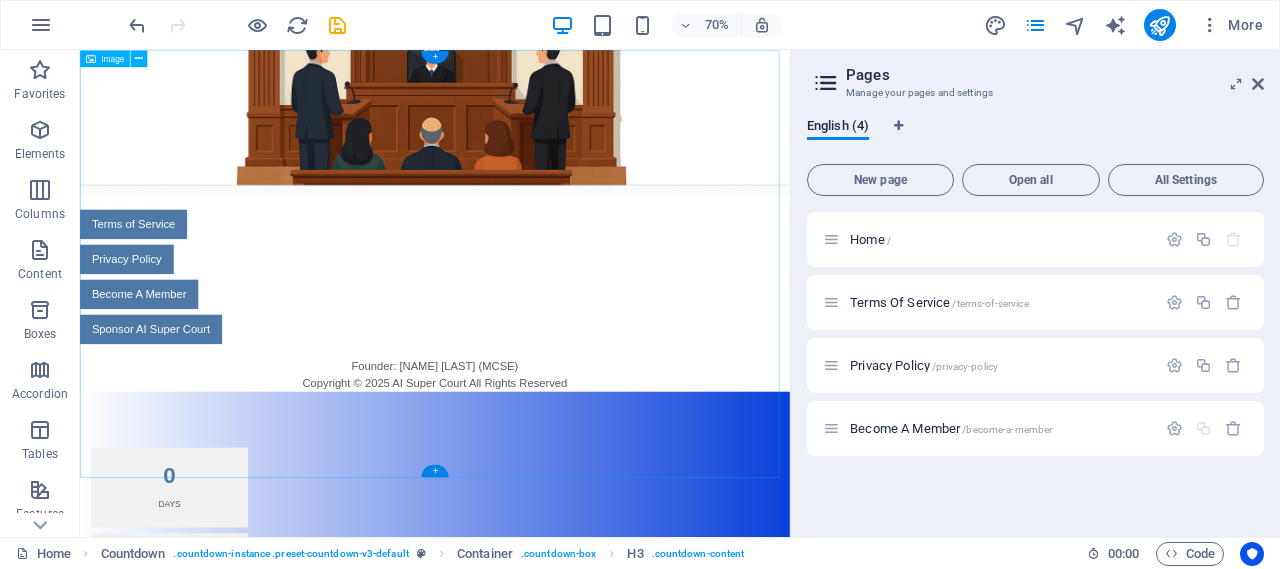 scroll, scrollTop: 0, scrollLeft: 0, axis: both 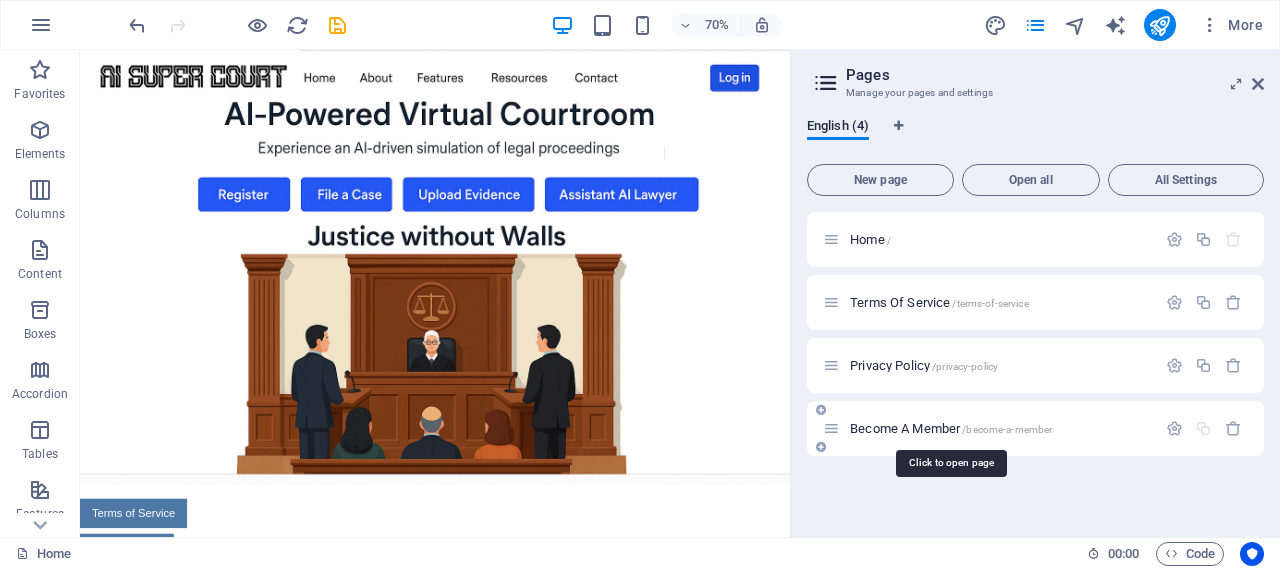 click on "Become A Member /become-a-member" at bounding box center [951, 428] 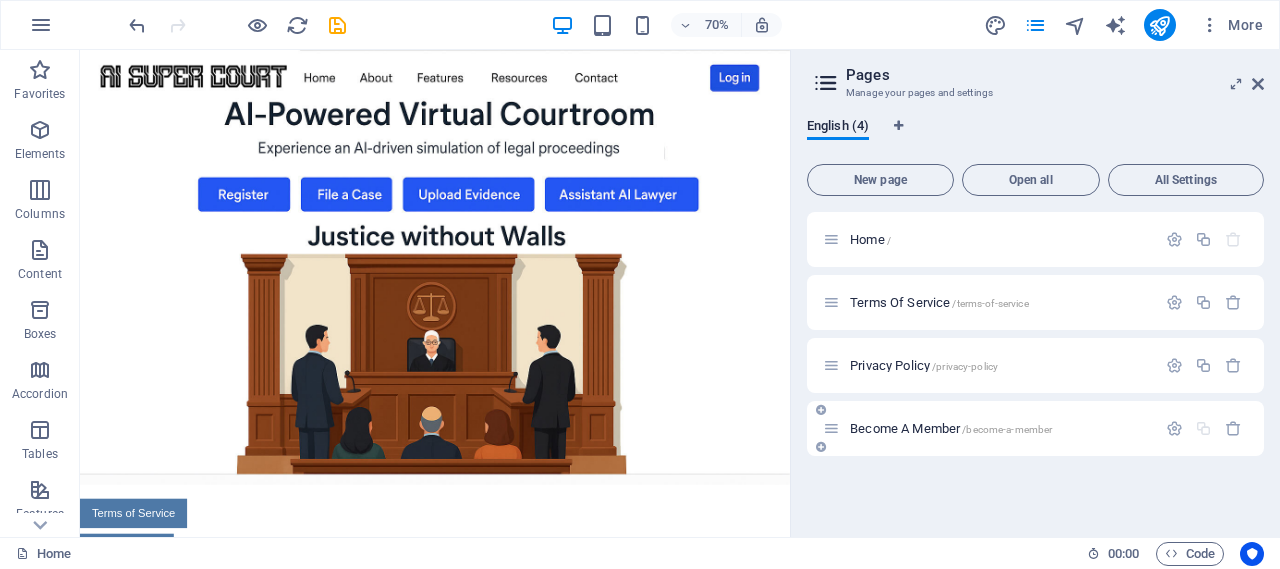 click on "Become A Member /become-a-member" at bounding box center (1035, 428) 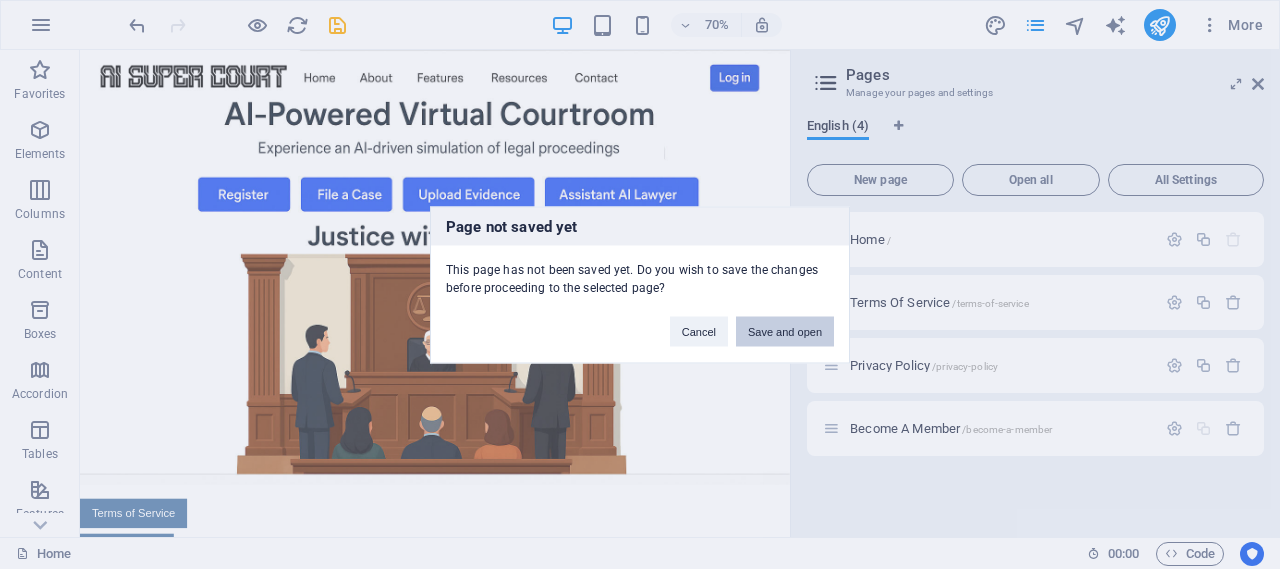 click on "Save and open" at bounding box center (785, 331) 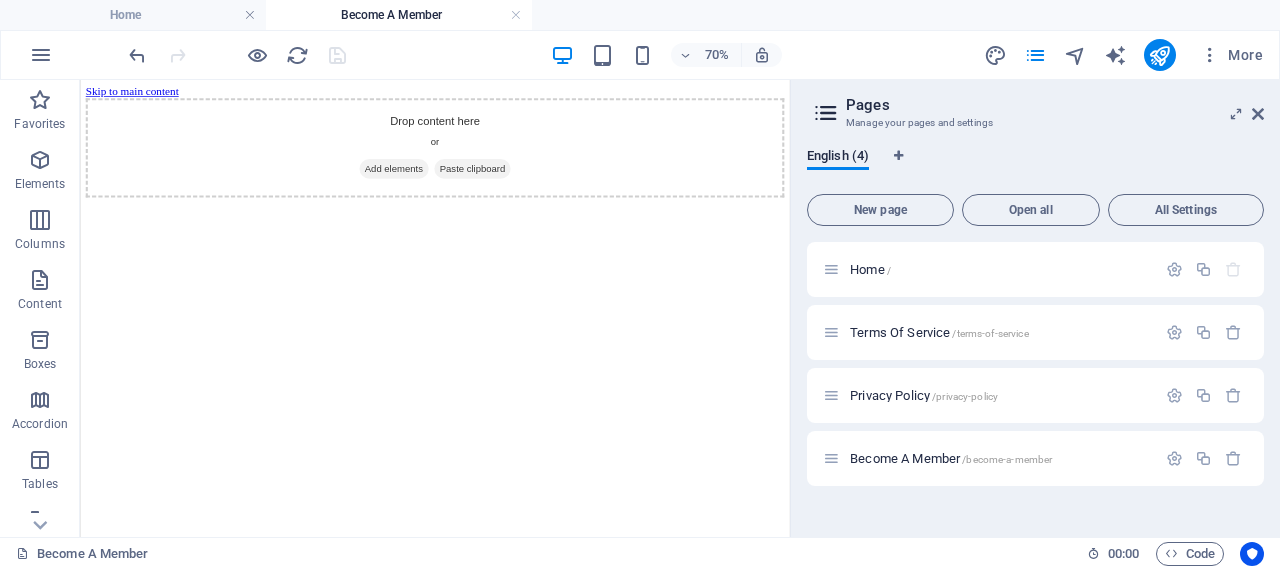 scroll, scrollTop: 0, scrollLeft: 0, axis: both 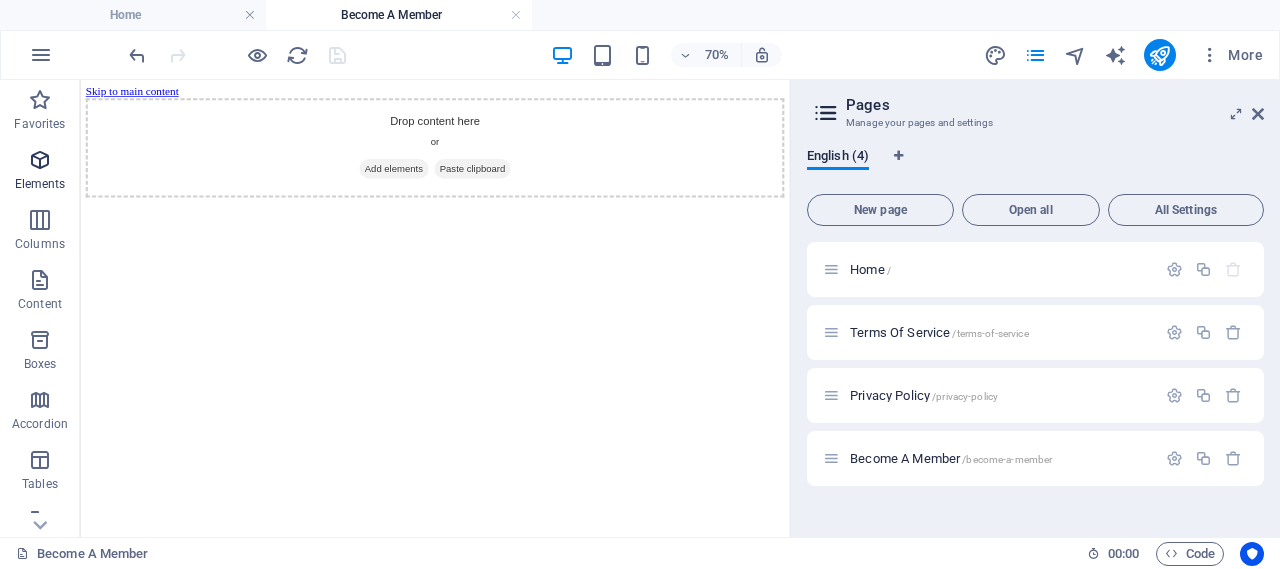 click at bounding box center (40, 160) 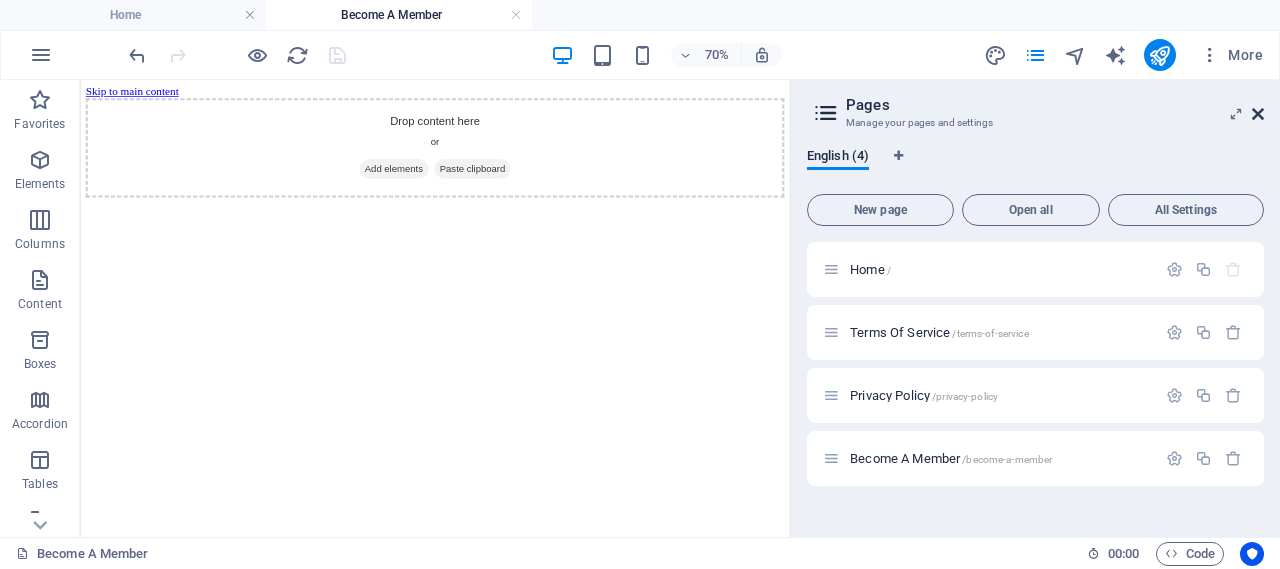 click at bounding box center [1258, 114] 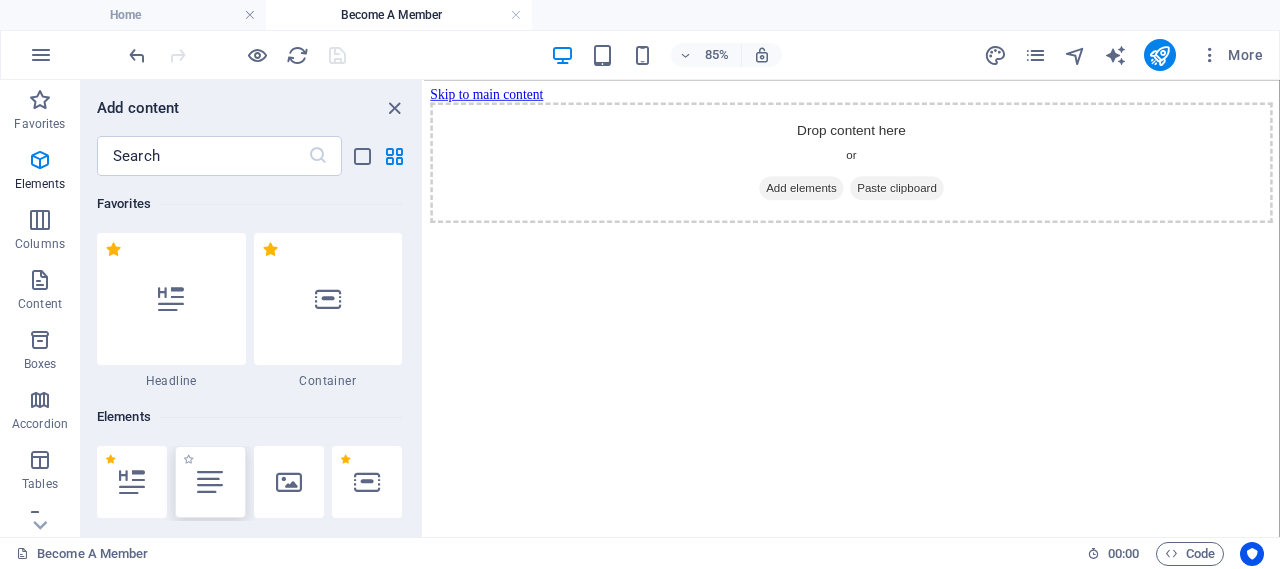 click at bounding box center (210, 482) 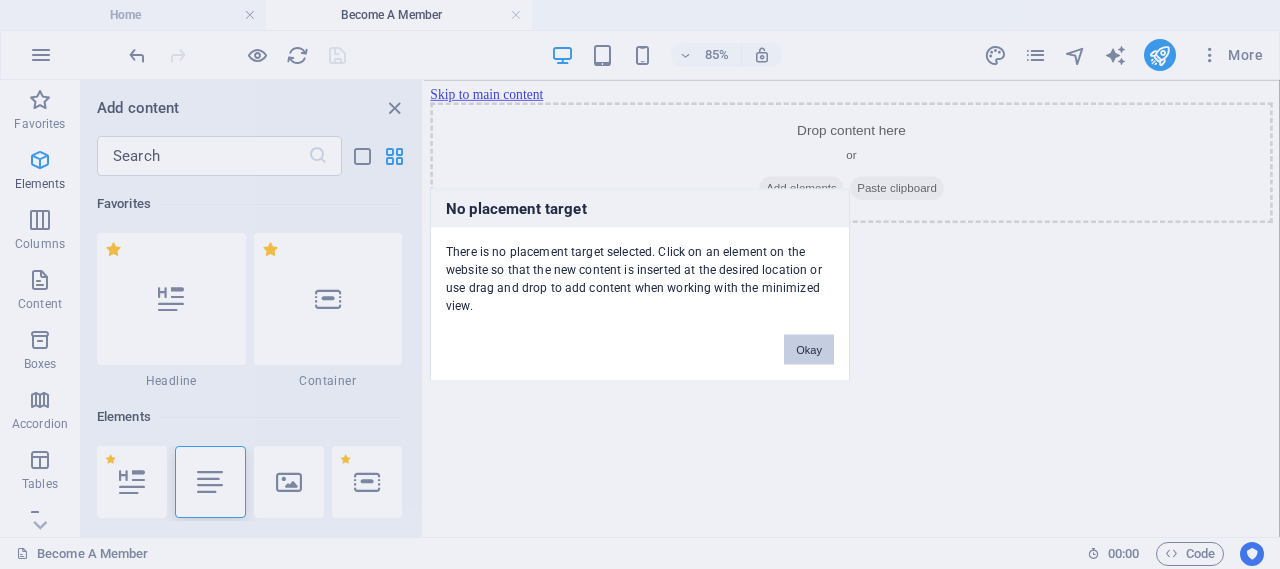 scroll, scrollTop: 213, scrollLeft: 0, axis: vertical 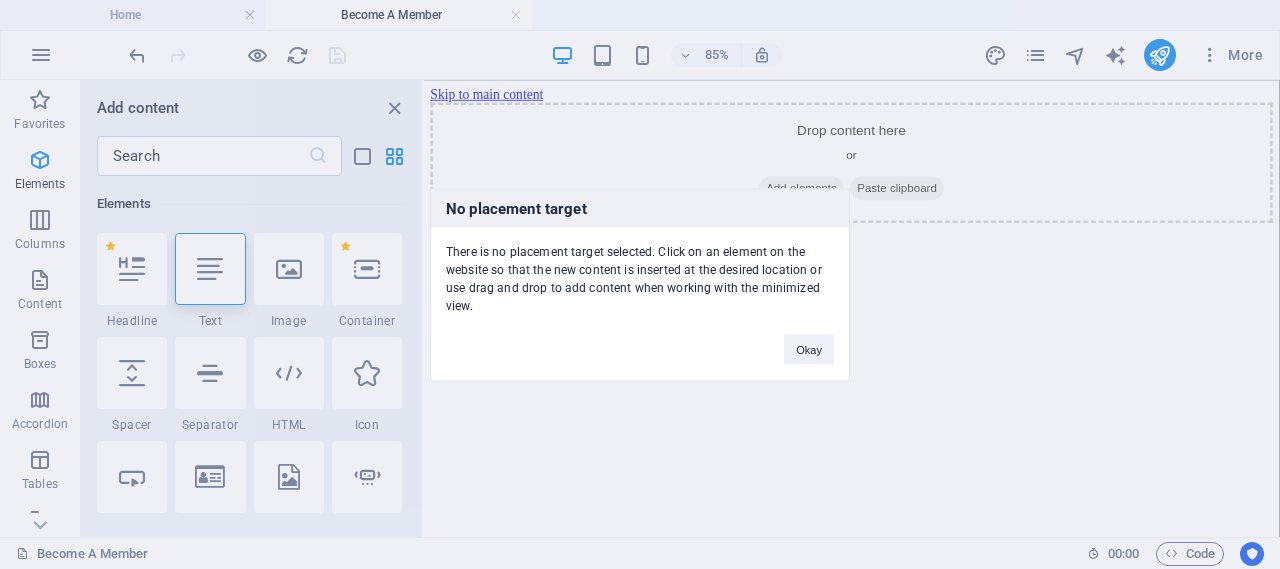 drag, startPoint x: 211, startPoint y: 267, endPoint x: 388, endPoint y: 201, distance: 188.90474 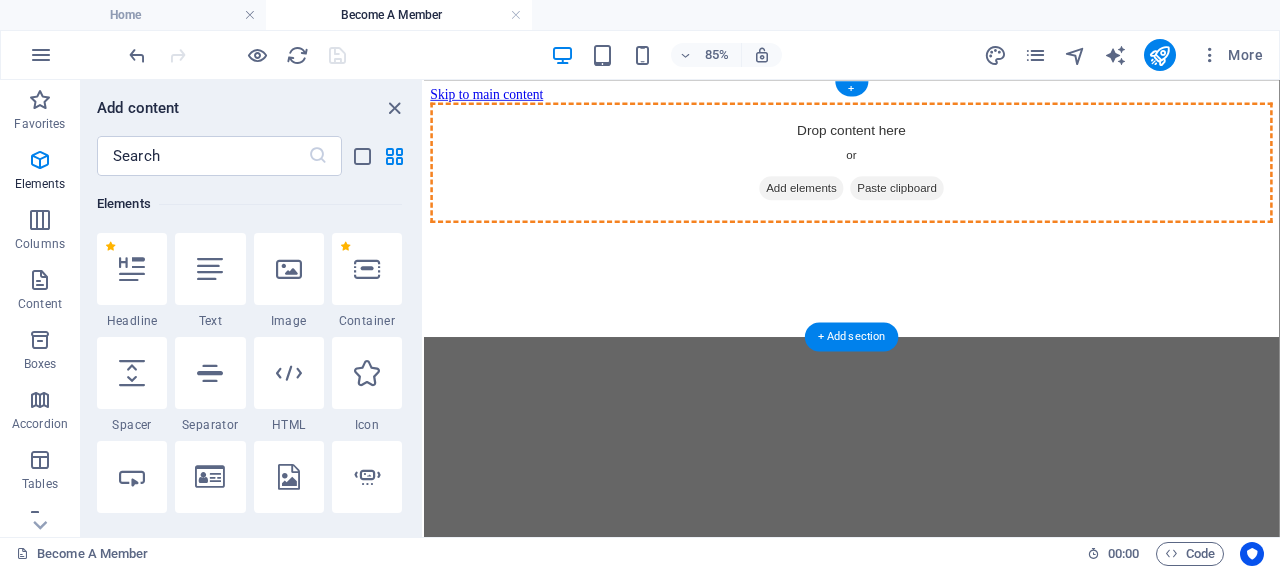 click on "Drop content here or  Add elements  Paste clipboard" at bounding box center (927, 177) 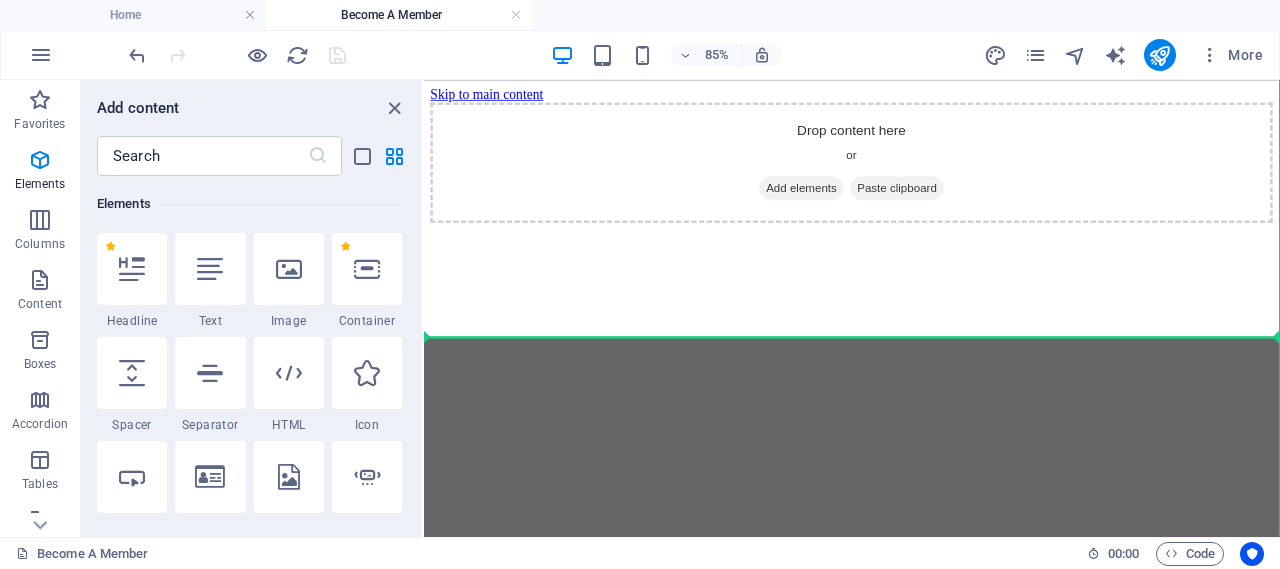 click on "Skip to main content
Drop content here or  Add elements  Paste clipboard" at bounding box center [927, 168] 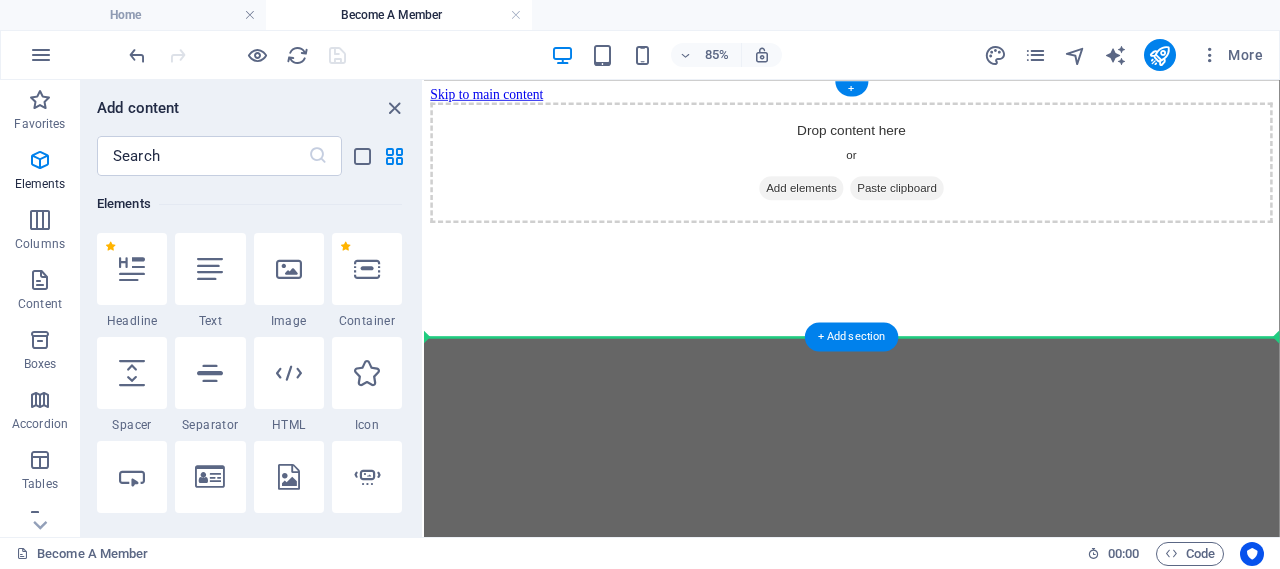 click on "Drop content here or  Add elements  Paste clipboard" at bounding box center [927, 177] 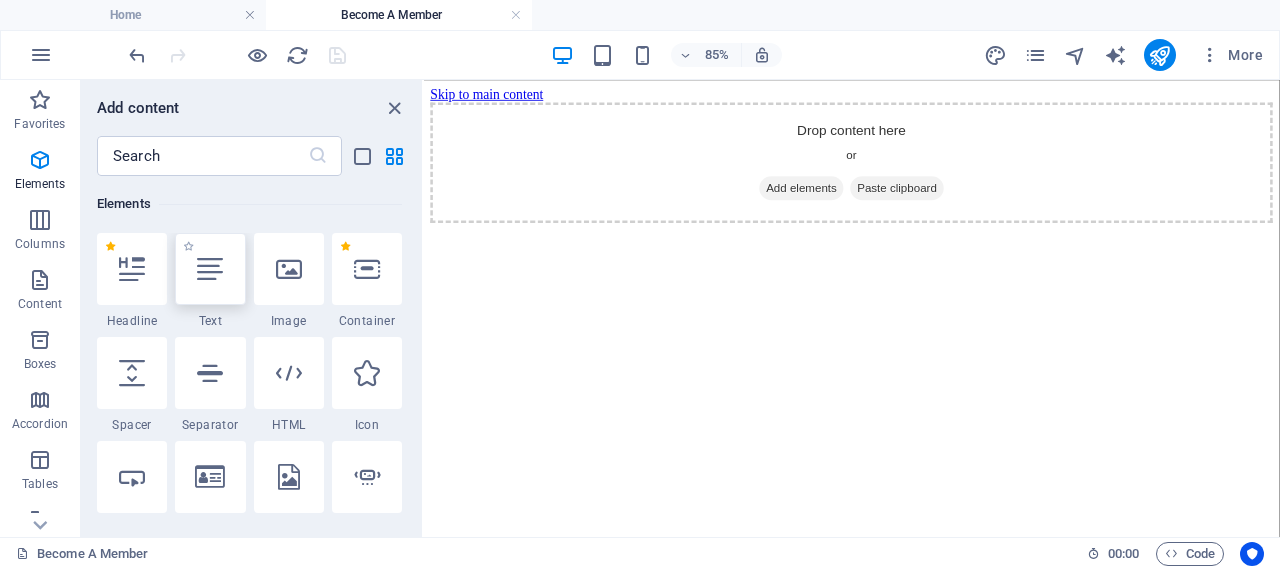 click at bounding box center [210, 269] 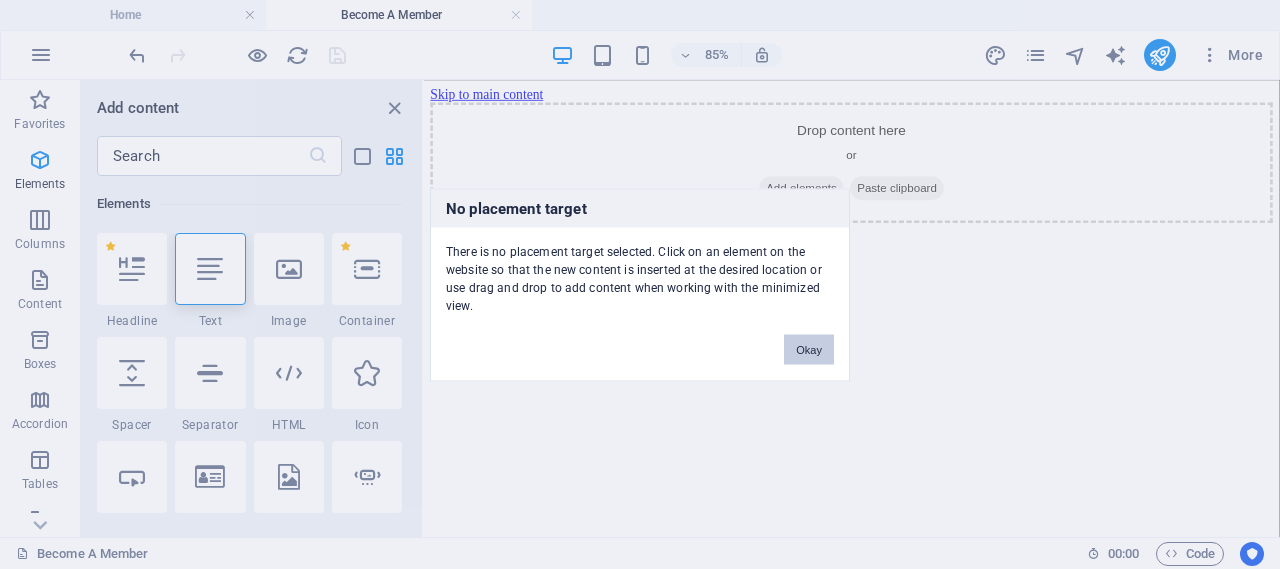 click on "Okay" at bounding box center (809, 349) 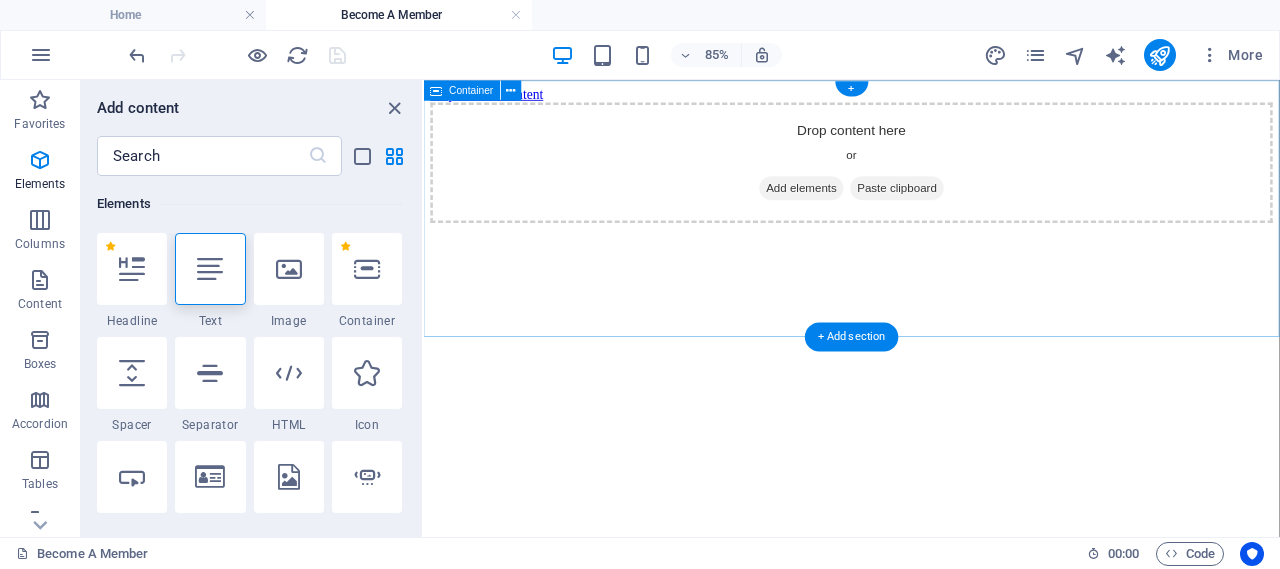 click on "Drop content here or  Add elements  Paste clipboard" at bounding box center (927, 177) 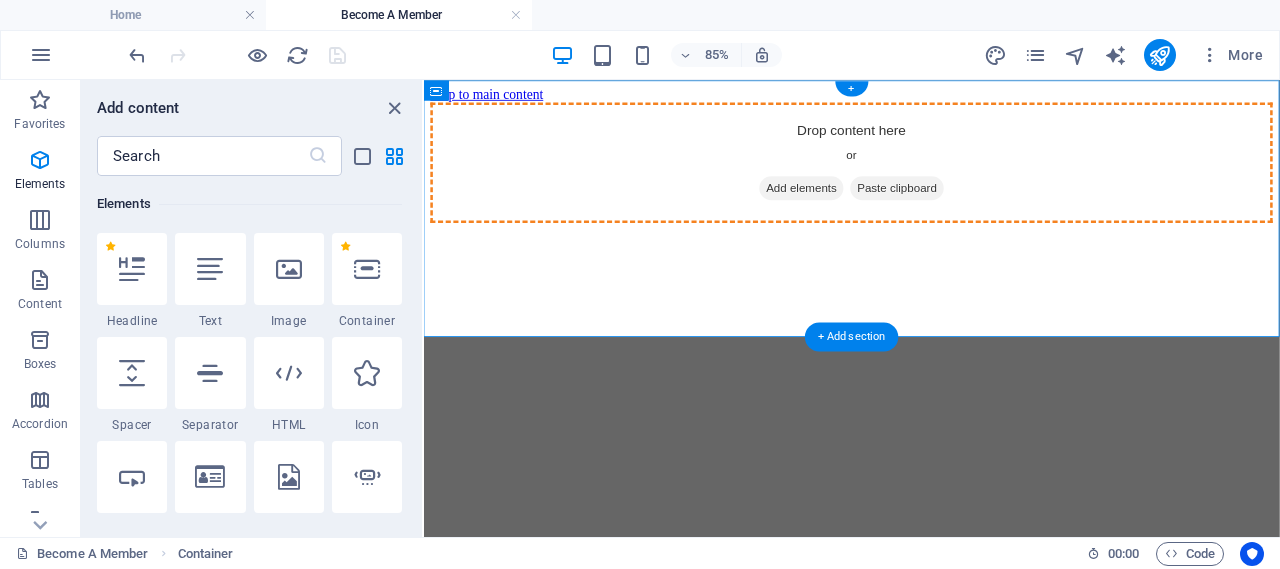 click on "Drop content here or  Add elements  Paste clipboard" at bounding box center (927, 177) 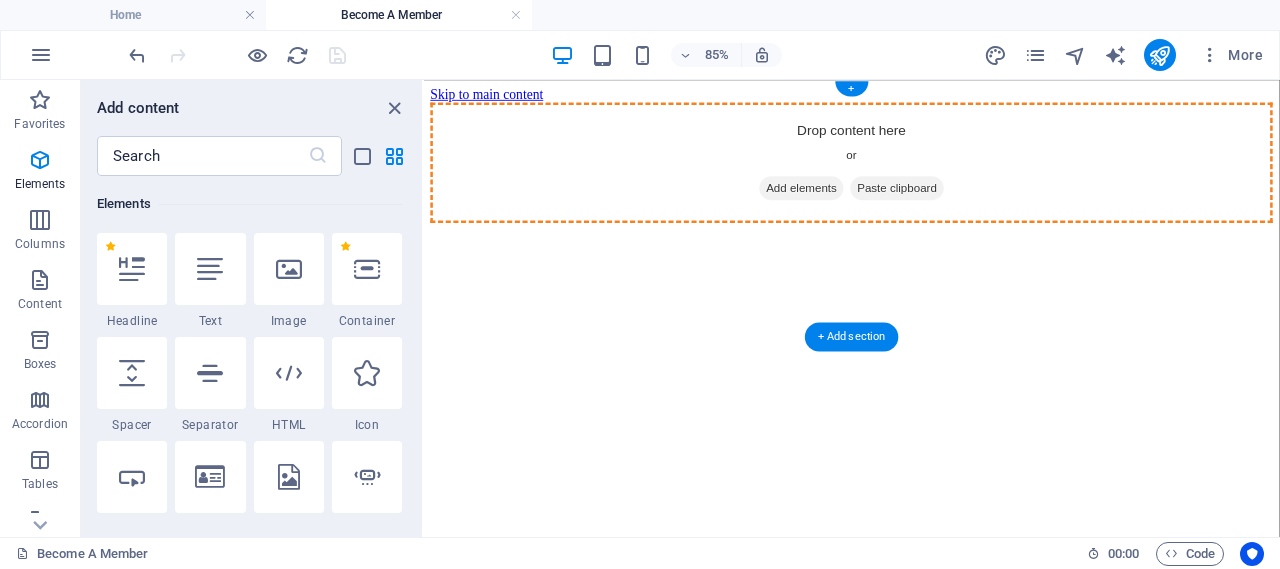 click on "Drop content here or  Add elements  Paste clipboard" at bounding box center [927, 177] 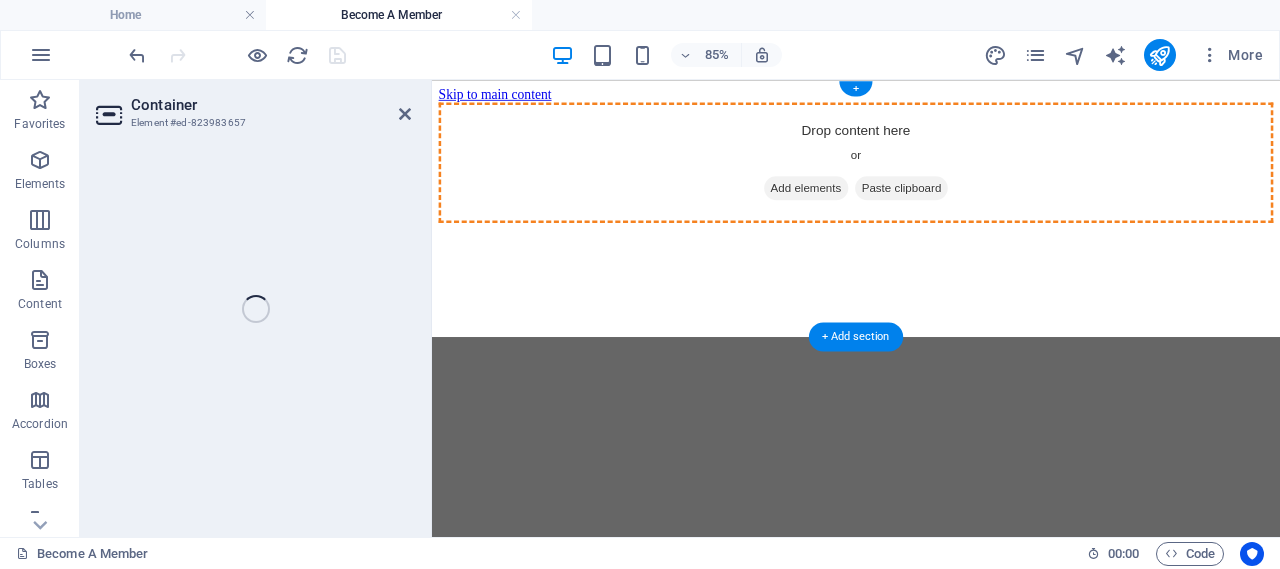 click on "Add elements" at bounding box center [872, 207] 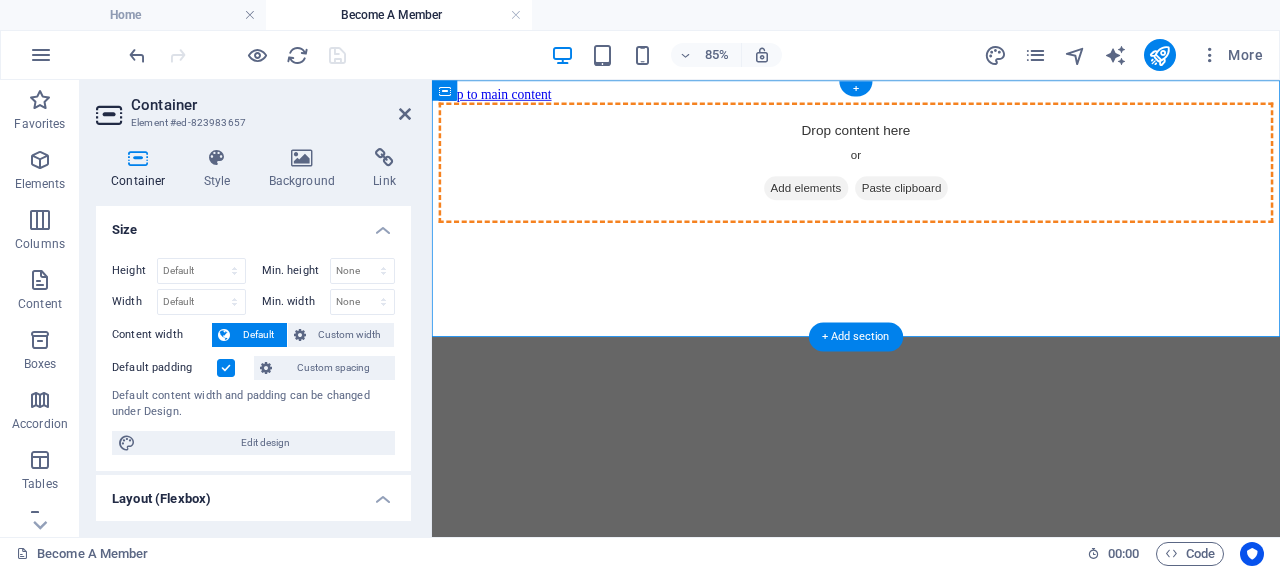 click on "Add elements" at bounding box center [872, 207] 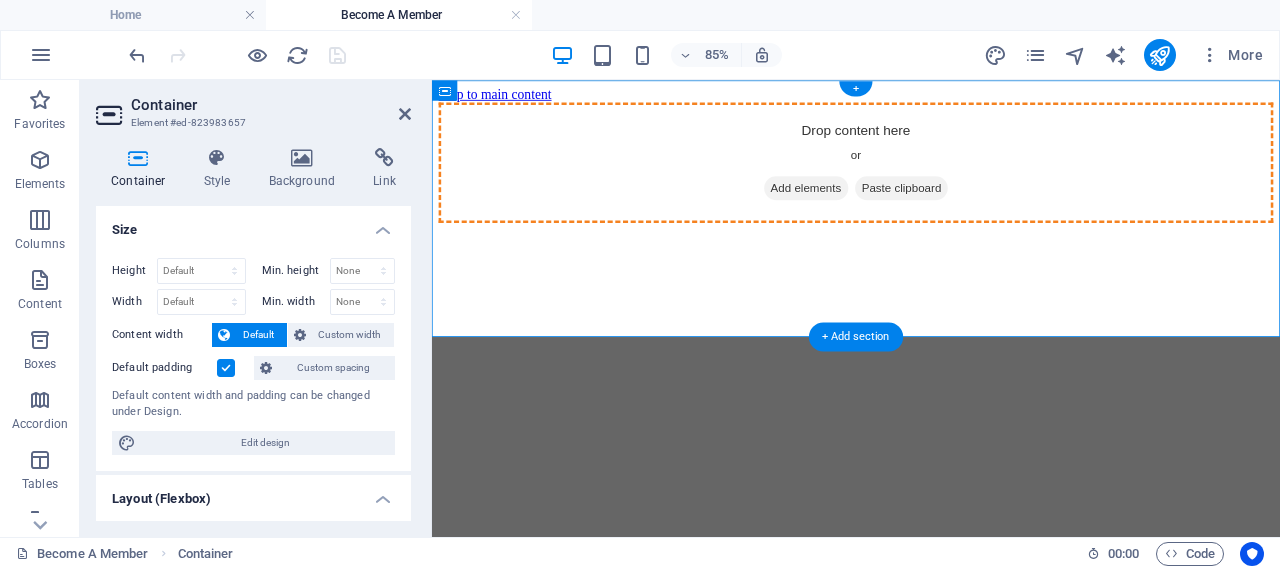click on "Add elements" at bounding box center [872, 207] 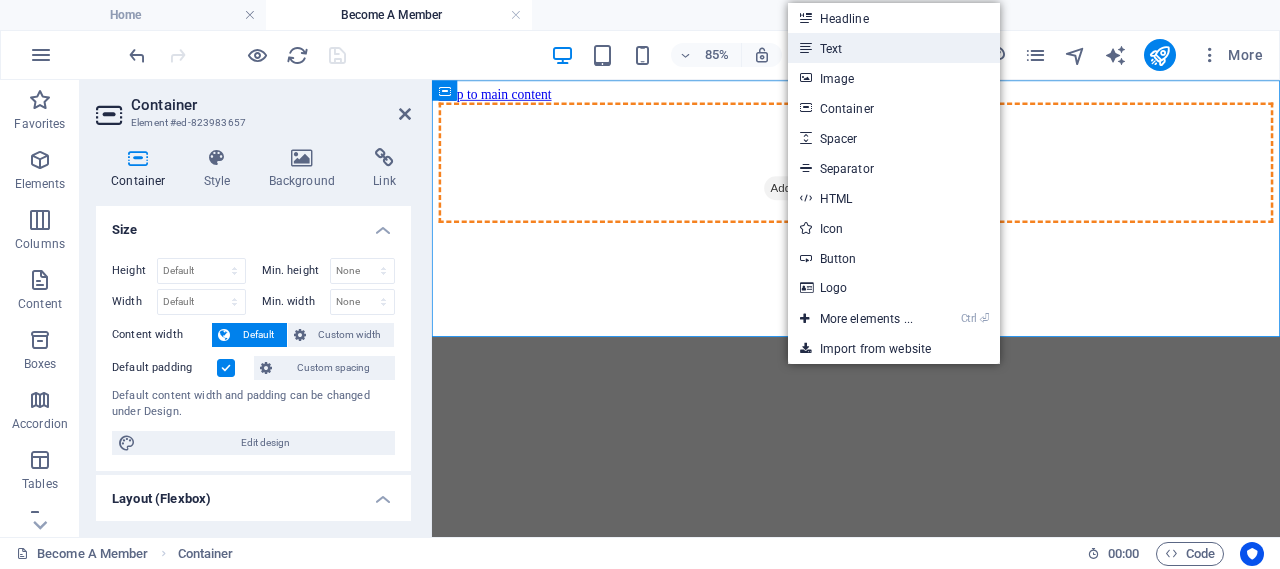 click on "Text" at bounding box center [894, 48] 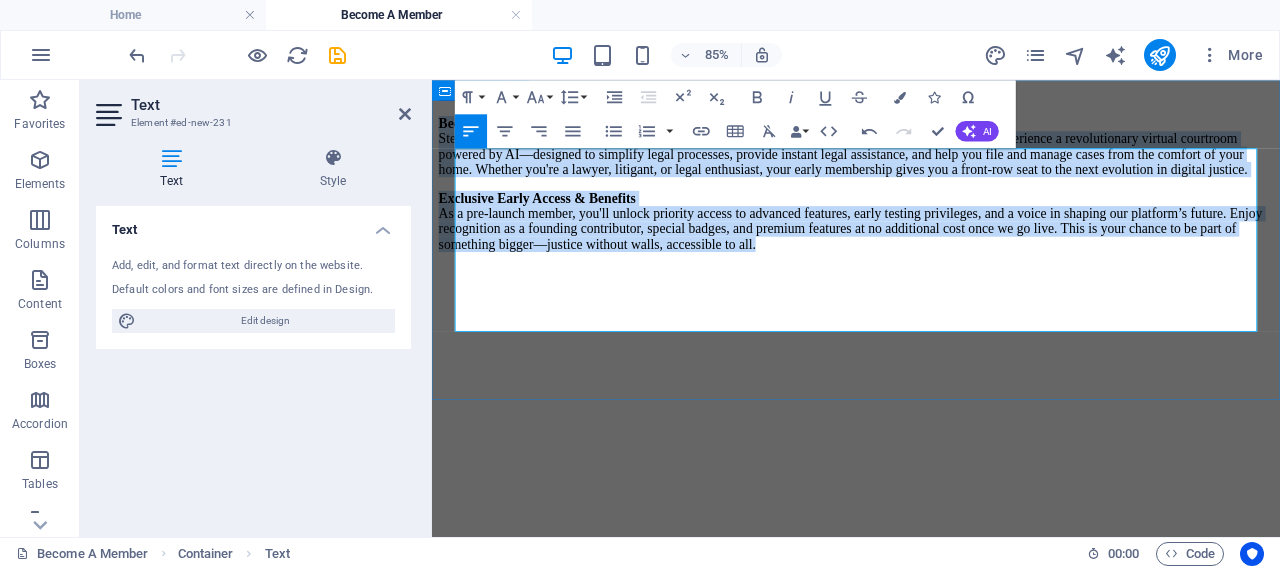 drag, startPoint x: 1146, startPoint y: 367, endPoint x: 450, endPoint y: 169, distance: 723.6159 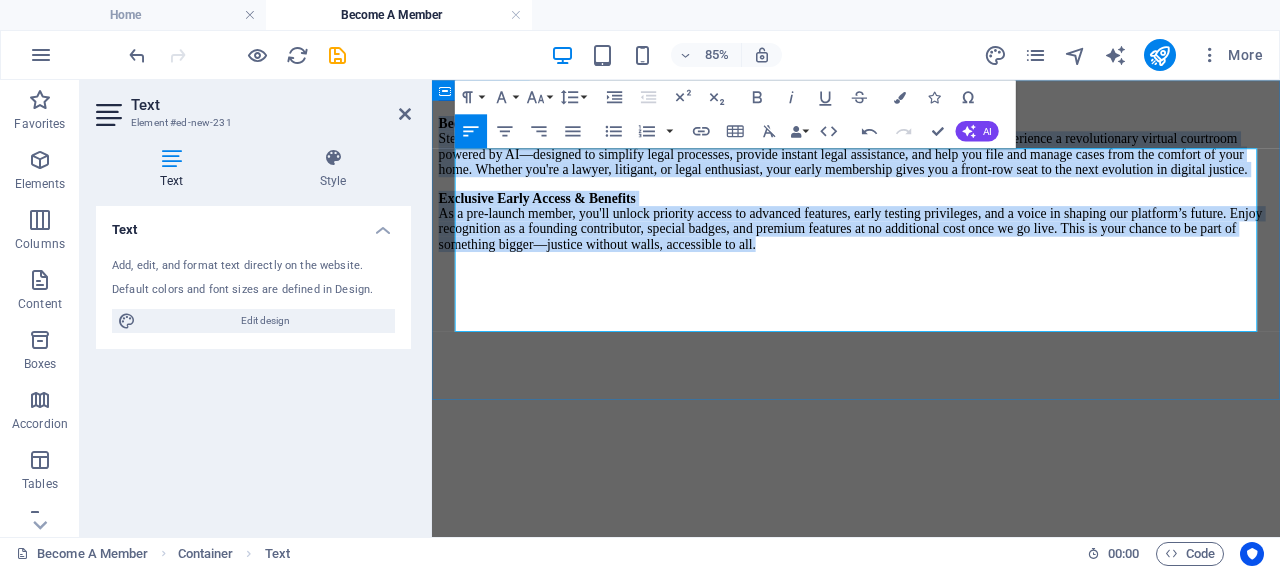 click on "Become a Founding Member of AISuperCourt! Step into the future of justice by joining AISuperCourt as a pre-launch member. Be among the first to experience a revolutionary virtual courtroom powered by AI—designed to simplify legal processes, provide instant legal assistance, and help you file and manage cases from the comfort of your home. Whether you're a lawyer, litigant, or legal enthusiast, your early membership gives you a front-row seat to the next evolution in digital justice. Exclusive Early Access & Benefits As a pre-launch member, you'll unlock priority access to advanced features, early testing privileges, and a voice in shaping our platform’s future. Enjoy recognition as a founding contributor, special badges, and premium features at no additional cost once we go live. This is your chance to be part of something bigger—justice without walls, accessible to all." at bounding box center [931, 202] 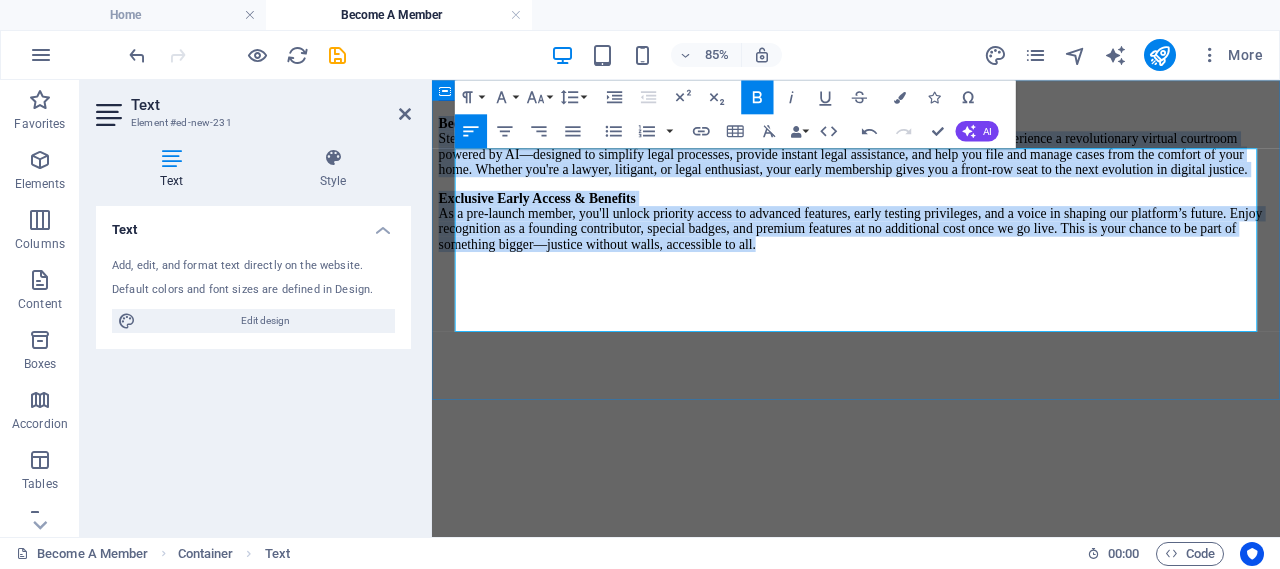 click on "Become a Founding Member of AISuperCourt! Step into the future of justice by joining AISuperCourt as a pre-launch member. Be among the first to experience a revolutionary virtual courtroom powered by AI—designed to simplify legal processes, provide instant legal assistance, and help you file and manage cases from the comfort of your home. Whether you're a lawyer, litigant, or legal enthusiast, your early membership gives you a front-row seat to the next evolution in digital justice." at bounding box center [931, 158] 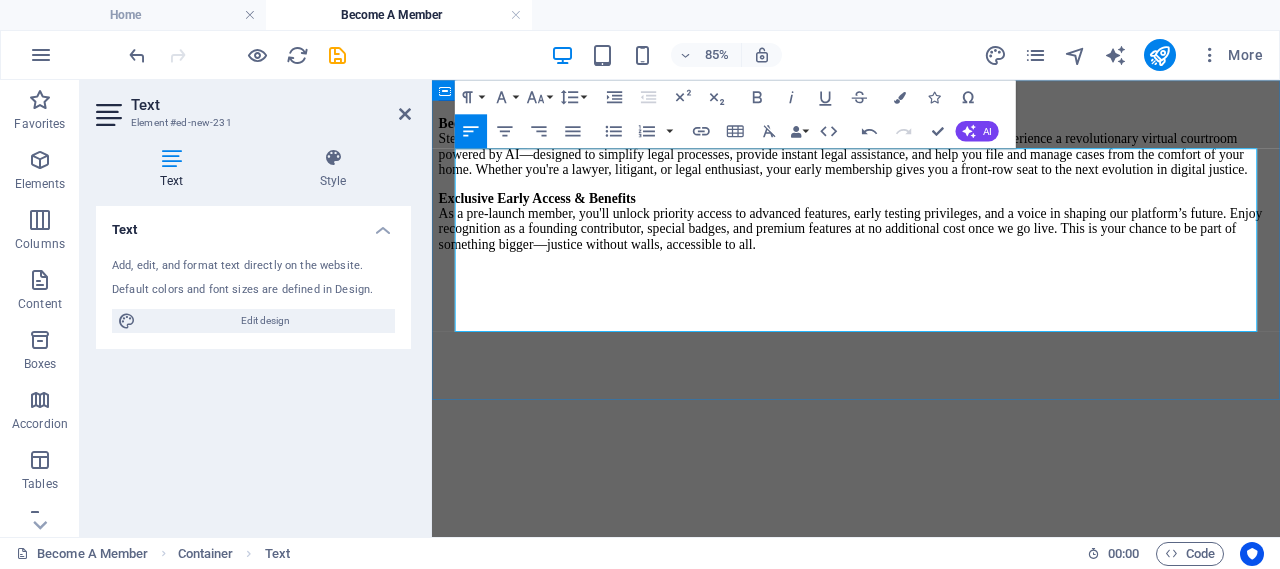 click on "Become a Founding Member of AISuperCourt! Step into the future of justice by joining AISuperCourt as a pre-launch member. Be among the first to experience a revolutionary virtual courtroom powered by AI—designed to simplify legal processes, provide instant legal assistance, and help you file and manage cases from the comfort of your home. Whether you're a lawyer, litigant, or legal enthusiast, your early membership gives you a front-row seat to the next evolution in digital justice." at bounding box center [931, 158] 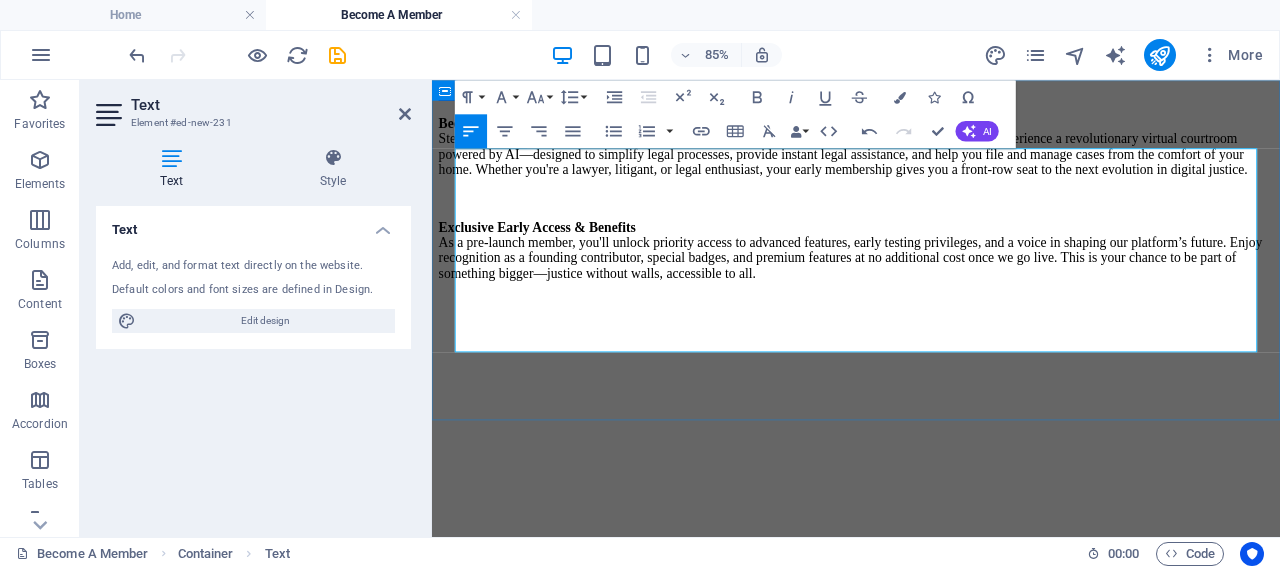 click on "Become a Founding Member of AISuperCourt!" at bounding box center (601, 130) 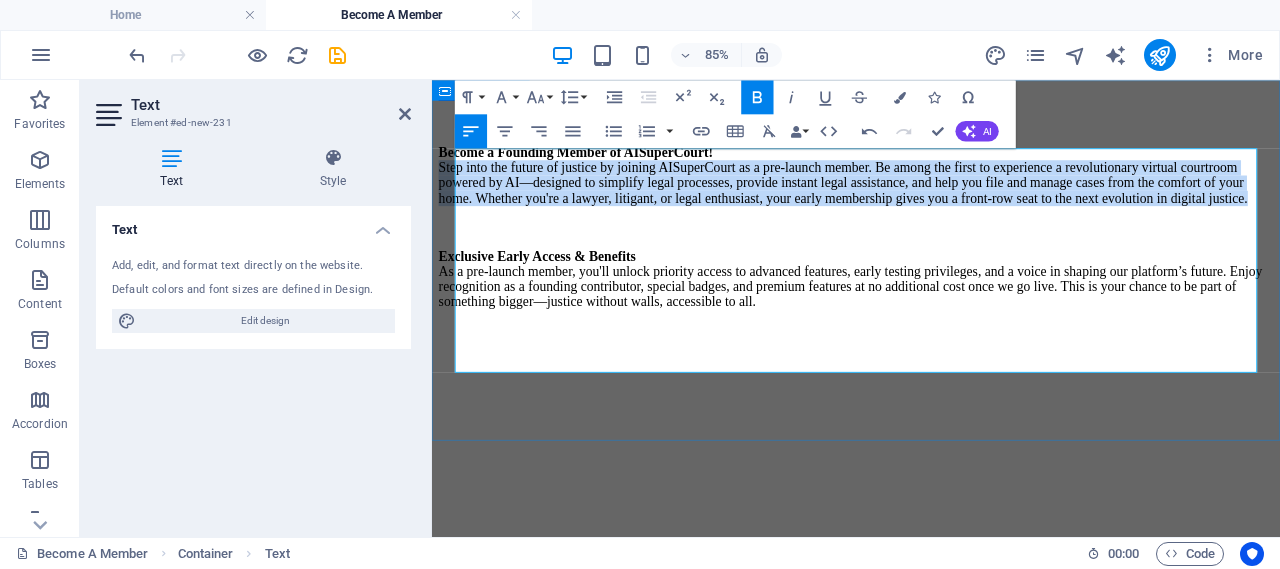 drag, startPoint x: 889, startPoint y: 288, endPoint x: 453, endPoint y: 221, distance: 441.1179 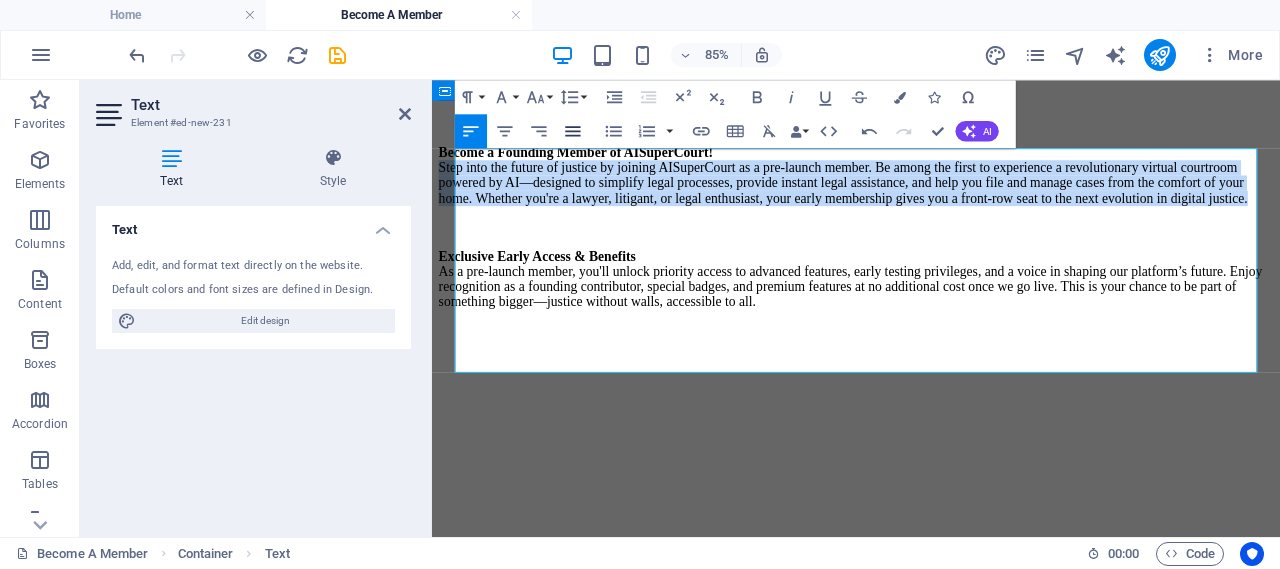drag, startPoint x: 569, startPoint y: 130, endPoint x: 203, endPoint y: 109, distance: 366.60196 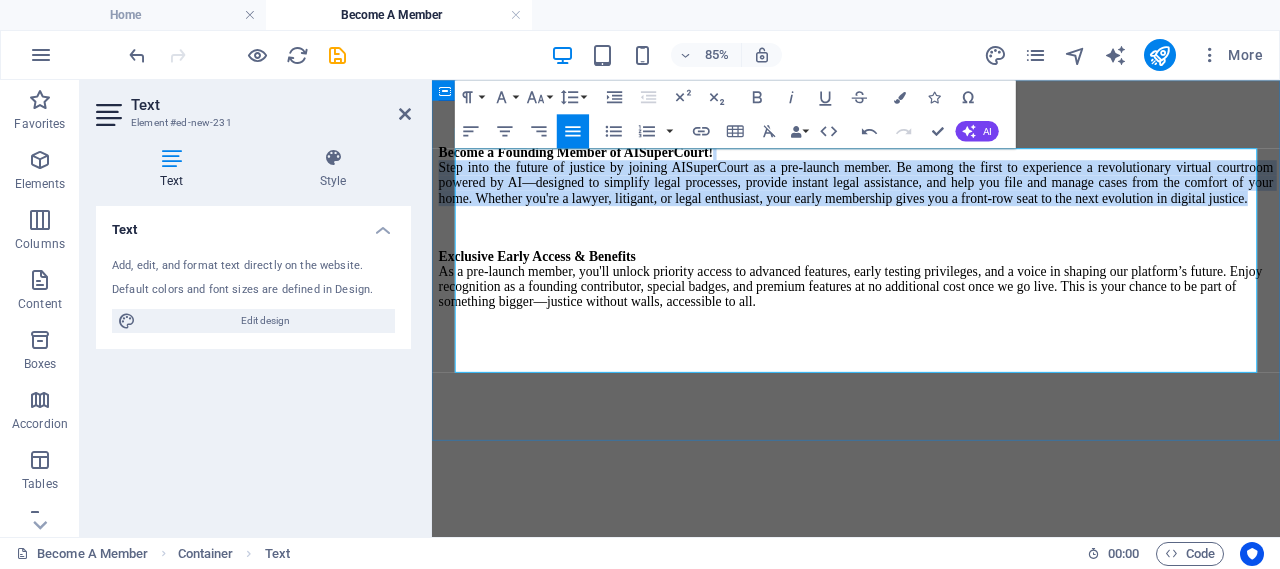 click on "Exclusive Early Access & Benefits As a pre-launch member, you'll unlock priority access to advanced features, early testing privileges, and a voice in shaping our platform’s future. Enjoy recognition as a founding contributor, special badges, and premium features at no additional cost once we go live. This is your chance to be part of something bigger—justice without walls, accessible to all." at bounding box center [931, 314] 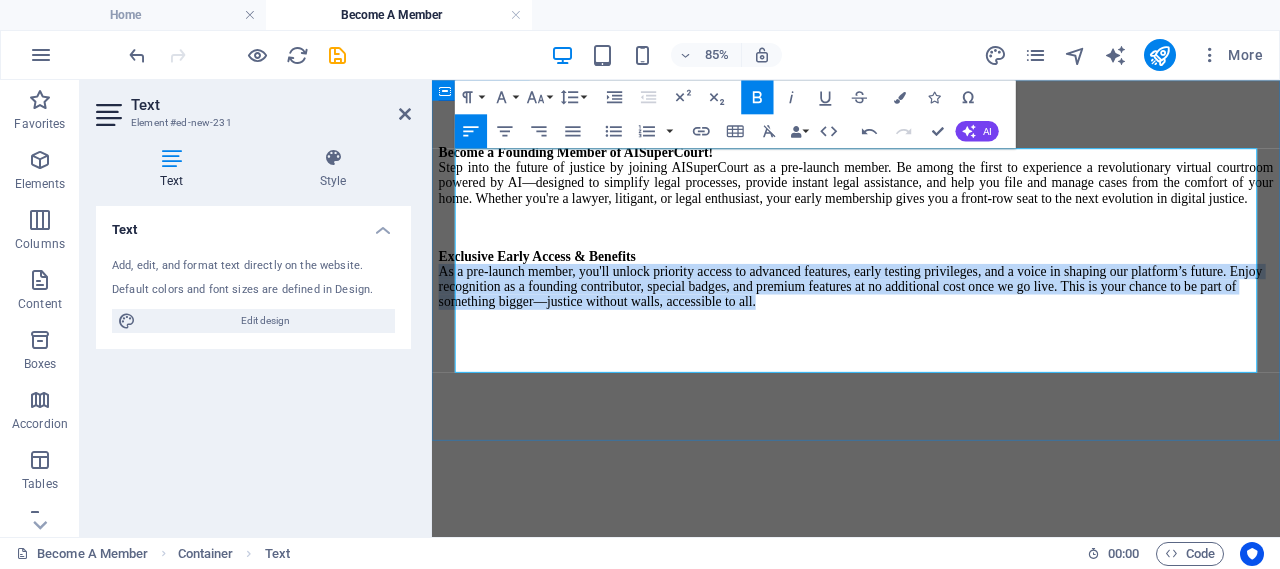 drag, startPoint x: 1142, startPoint y: 409, endPoint x: 444, endPoint y: 363, distance: 699.5141 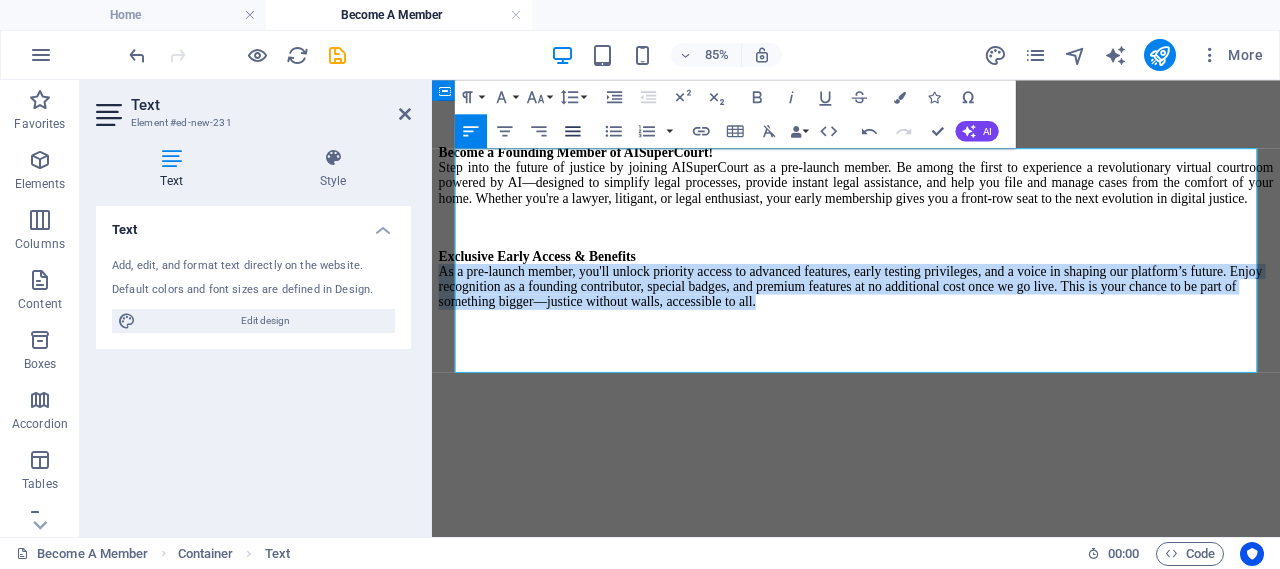 click 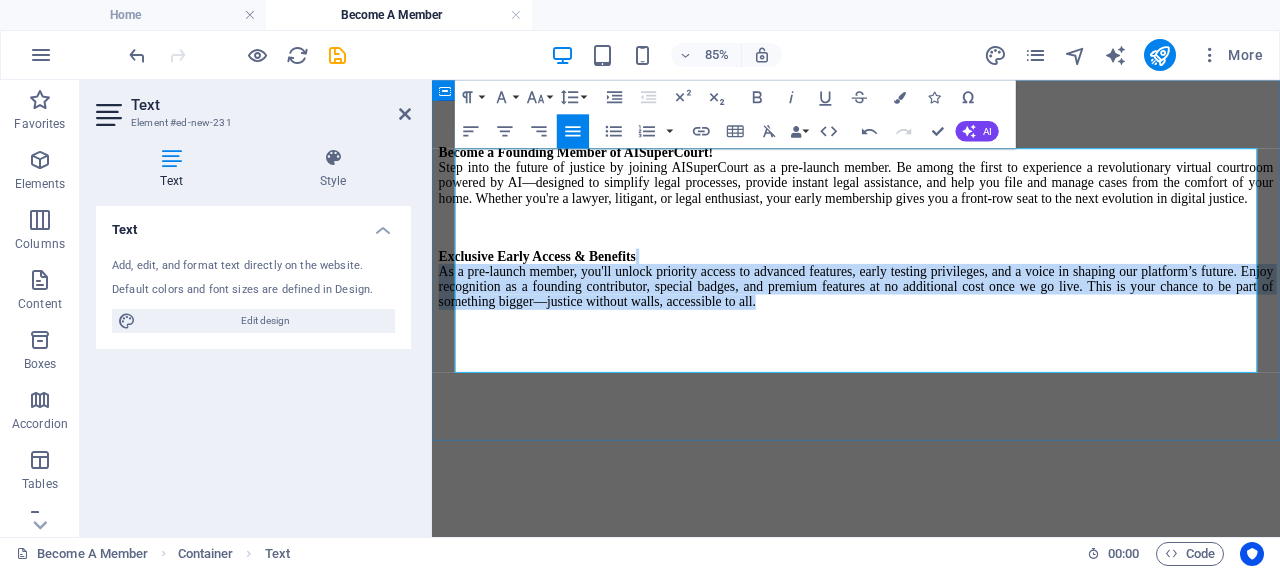 click on "Exclusive Early Access & Benefits As a pre-launch member, you'll unlock priority access to advanced features, early testing privileges, and a voice in shaping our platform’s future. Enjoy recognition as a founding contributor, special badges, and premium features at no additional cost once we go live. This is your chance to be part of something bigger—justice without walls, accessible to all." at bounding box center [931, 314] 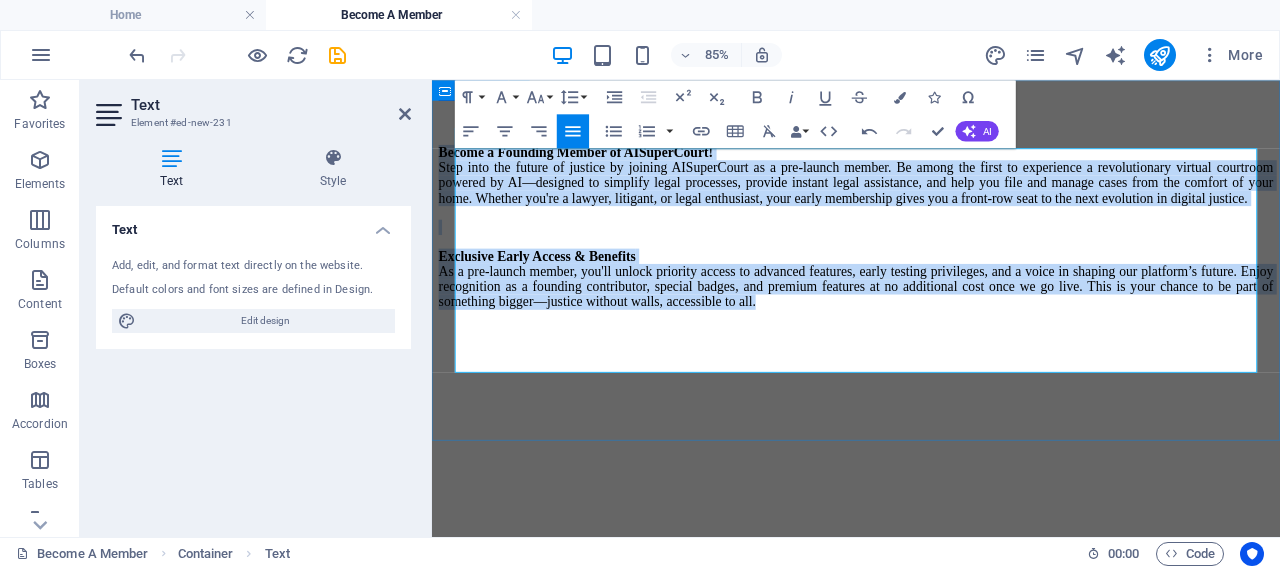 drag, startPoint x: 1149, startPoint y: 412, endPoint x: 437, endPoint y: 183, distance: 747.9205 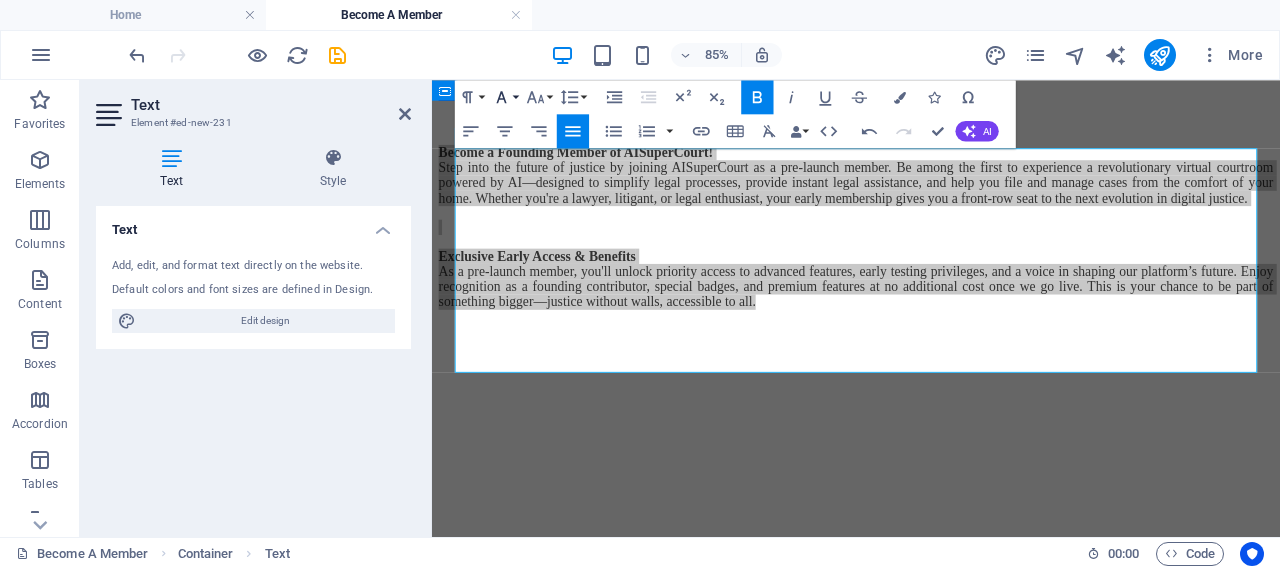 click 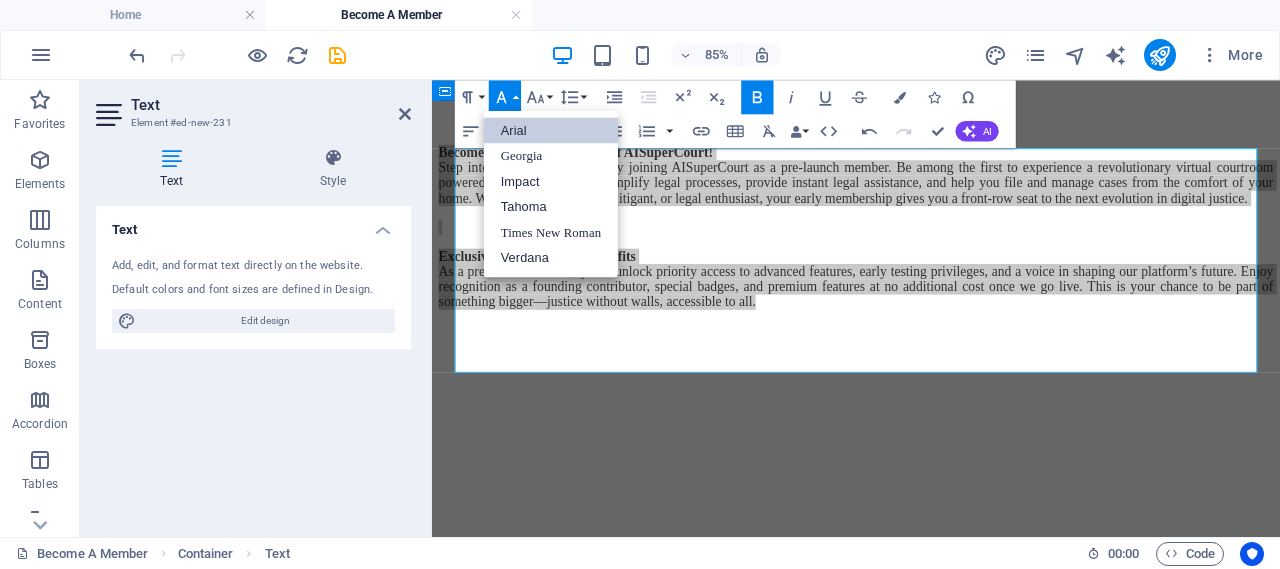 scroll, scrollTop: 0, scrollLeft: 0, axis: both 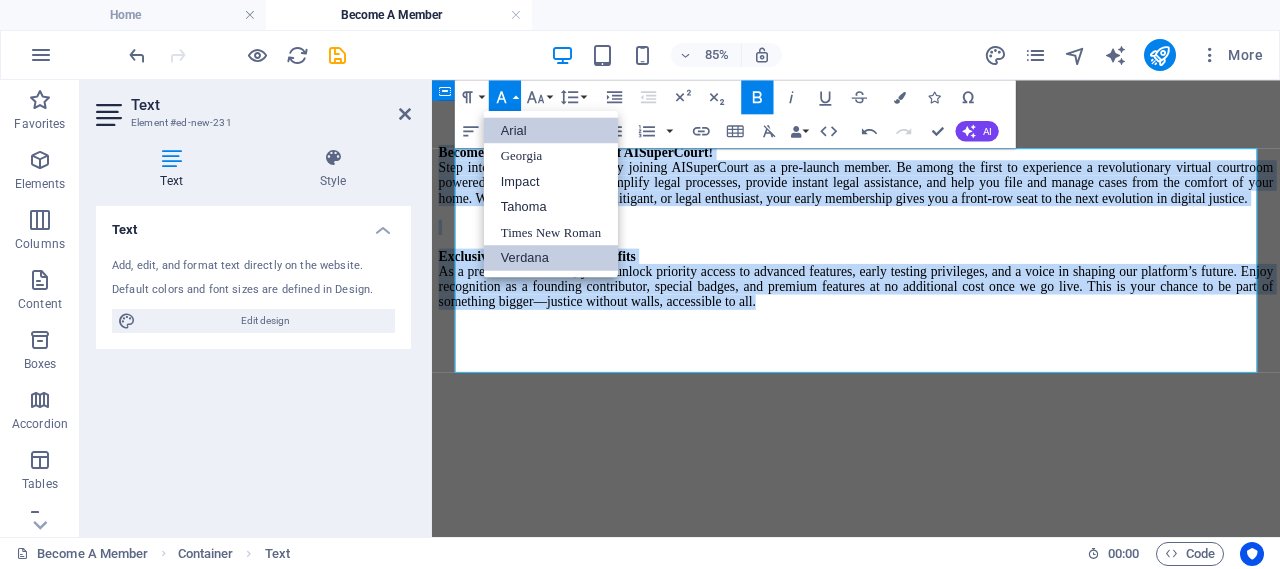 click on "Verdana" at bounding box center [551, 258] 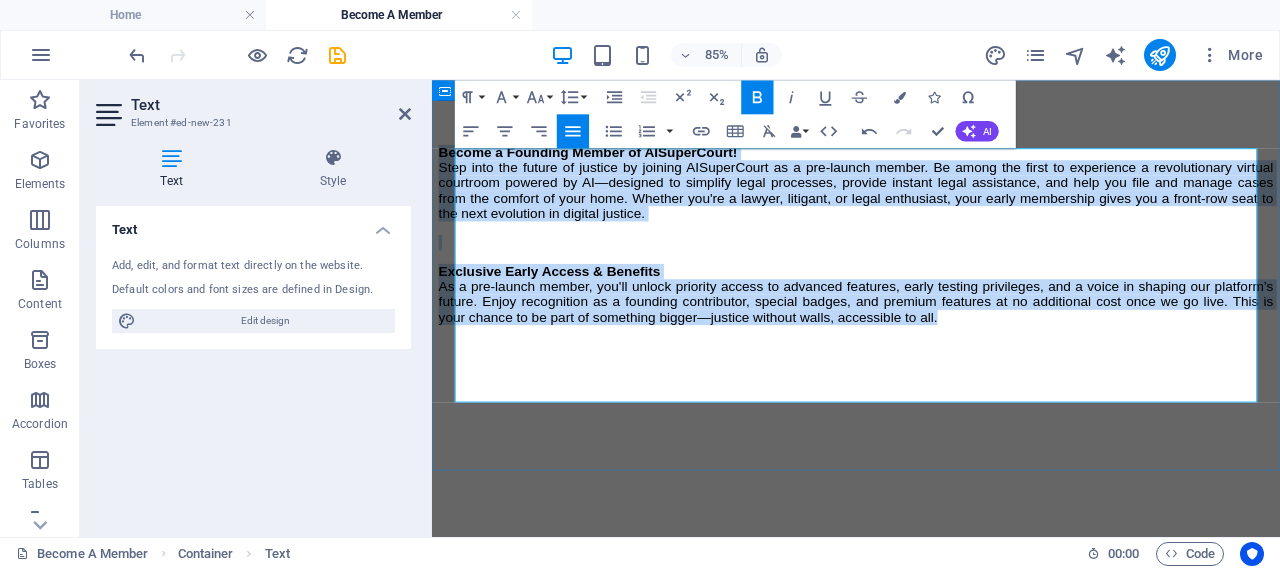 click on "Step into the future of justice by joining AISuperCourt as a pre-launch member. Be among the first to experience a revolutionary virtual courtroom powered by AI—designed to simplify legal processes, provide instant legal assistance, and help you file and manage cases from the comfort of your home. Whether you're a lawyer, litigant, or legal enthusiast, your early membership gives you a front-row seat to the next evolution in digital justice." at bounding box center [931, 209] 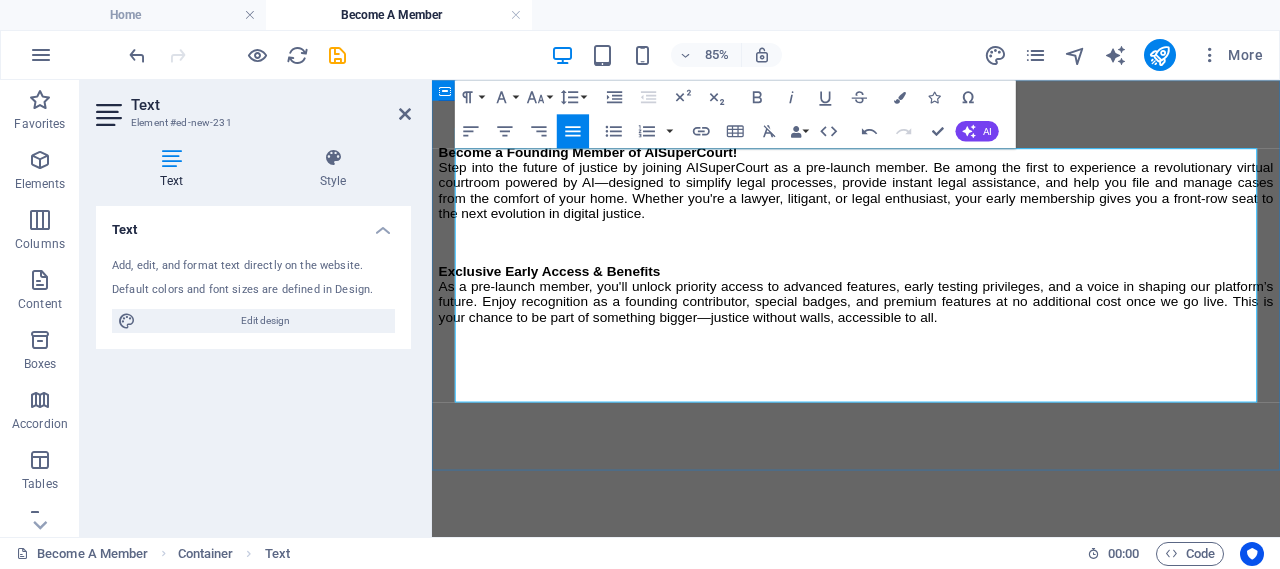 click on "Exclusive Early Access & Benefits As a pre-launch member, you'll unlock priority access to advanced features, early testing privileges, and a voice in shaping our platform’s future. Enjoy recognition as a founding contributor, special badges, and premium features at no additional cost once we go live. This is your chance to be part of something bigger—justice without walls, accessible to all." at bounding box center (931, 332) 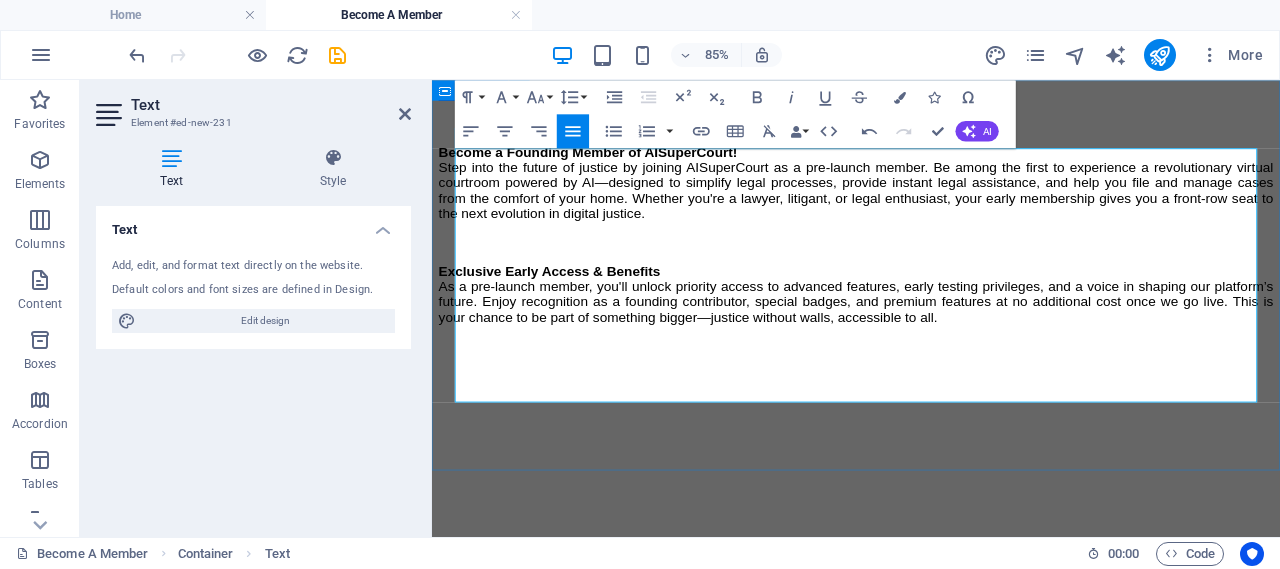 click on "Become a Founding Member of AISuperCourt! Step into the future of justice by joining AISuperCourt as a pre-launch member. Be among the first to experience a revolutionary virtual courtroom powered by AI—designed to simplify legal processes, provide instant legal assistance, and help you file and manage cases from the comfort of your home. Whether you're a lawyer, litigant, or legal enthusiast, your early membership gives you a front-row seat to the next evolution in digital justice. Exclusive Early Access & Benefits As a pre-launch member, you'll unlock priority access to advanced features, early testing privileges, and a voice in shaping our platform’s future. Enjoy recognition as a founding contributor, special badges, and premium features at no additional cost once we go live. This is your chance to be part of something bigger—justice without walls, accessible to all." at bounding box center [931, 245] 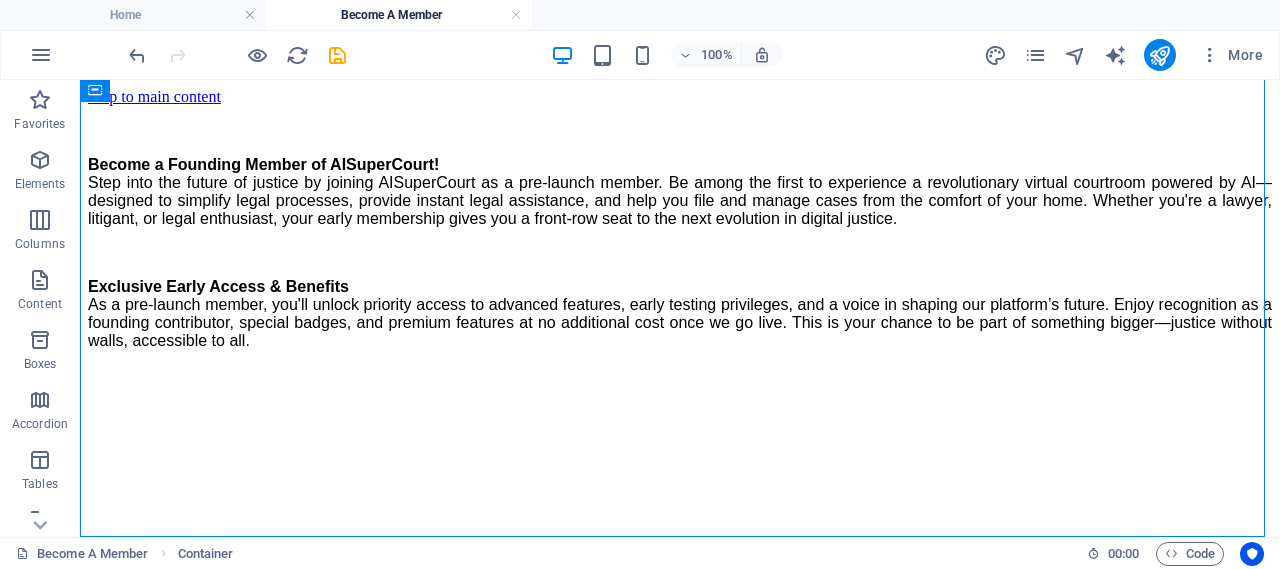 scroll, scrollTop: 2, scrollLeft: 0, axis: vertical 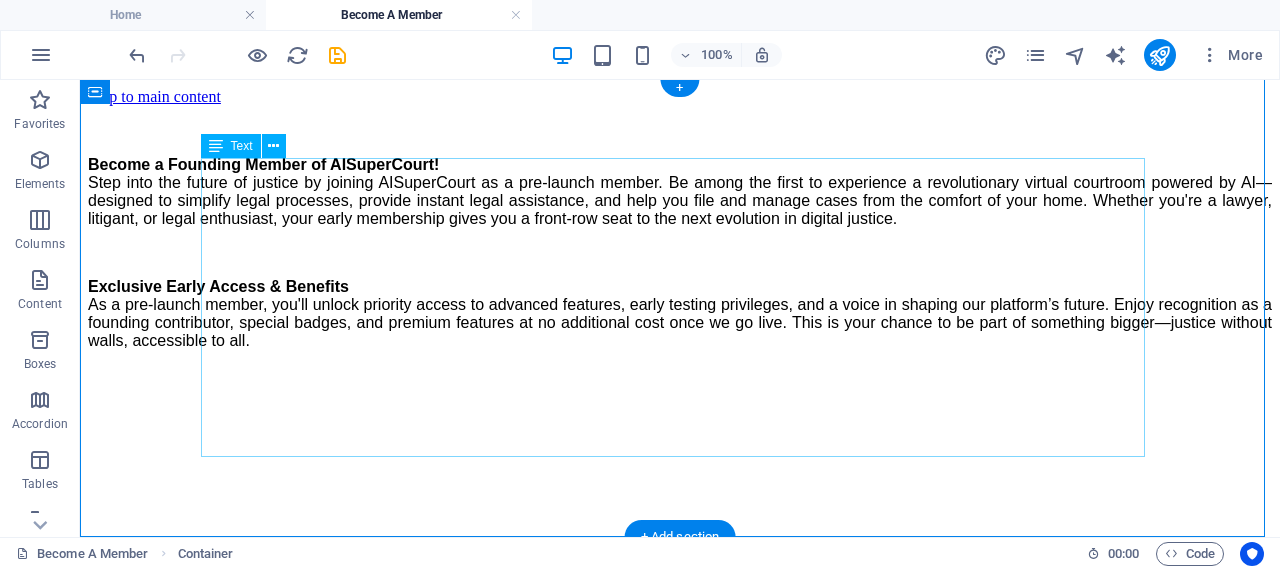 click on "Become a Founding Member of AISuperCourt! Step into the future of justice by joining AISuperCourt as a pre-launch member. Be among the first to experience a revolutionary virtual courtroom powered by AI—designed to simplify legal processes, provide instant legal assistance, and help you file and manage cases from the comfort of your home. Whether you're a lawyer, litigant, or legal enthusiast, your early membership gives you a front-row seat to the next evolution in digital justice. Exclusive Early Access & Benefits As a pre-launch member, you'll unlock priority access to advanced features, early testing privileges, and a voice in shaping our platform’s future. Enjoy recognition as a founding contributor, special badges, and premium features at no additional cost once we go live. This is your chance to be part of something bigger—justice without walls, accessible to all." at bounding box center (680, 236) 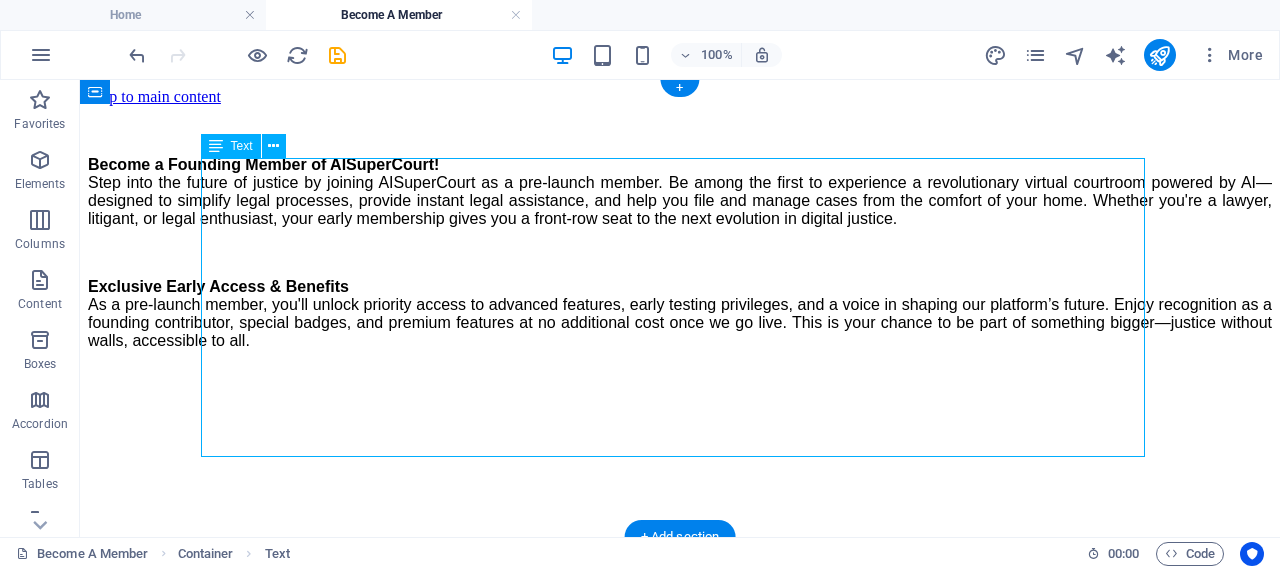 click on "Become a Founding Member of AISuperCourt! Step into the future of justice by joining AISuperCourt as a pre-launch member. Be among the first to experience a revolutionary virtual courtroom powered by AI—designed to simplify legal processes, provide instant legal assistance, and help you file and manage cases from the comfort of your home. Whether you're a lawyer, litigant, or legal enthusiast, your early membership gives you a front-row seat to the next evolution in digital justice. Exclusive Early Access & Benefits As a pre-launch member, you'll unlock priority access to advanced features, early testing privileges, and a voice in shaping our platform’s future. Enjoy recognition as a founding contributor, special badges, and premium features at no additional cost once we go live. This is your chance to be part of something bigger—justice without walls, accessible to all." at bounding box center [680, 236] 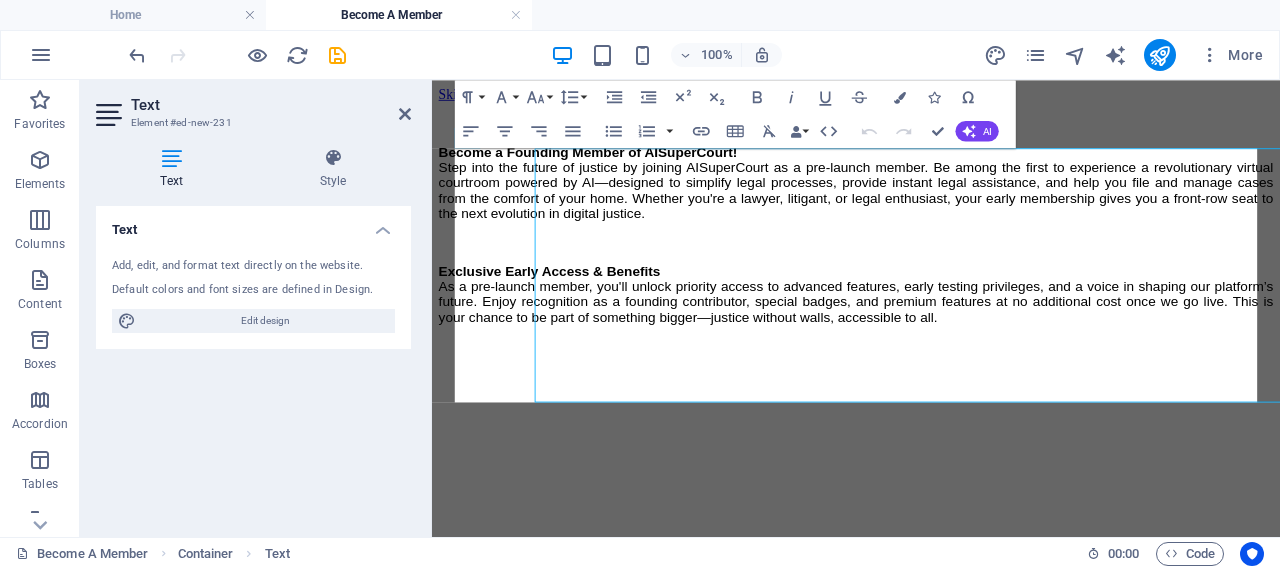 scroll, scrollTop: 0, scrollLeft: 0, axis: both 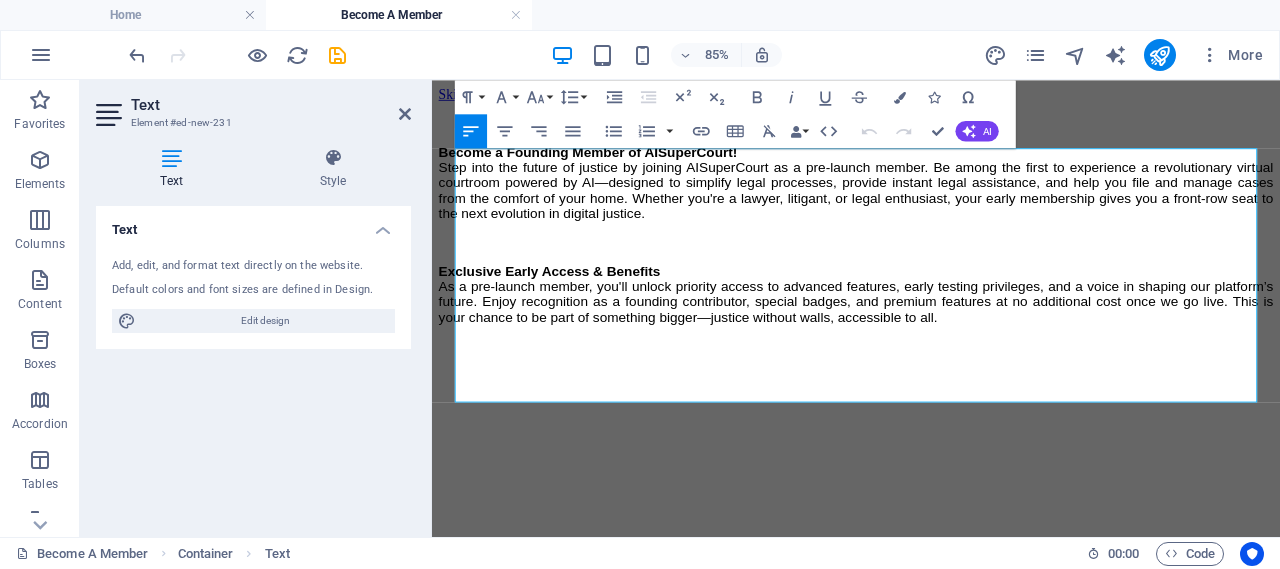 click on "Exclusive Early Access & Benefits As a pre-launch member, you'll unlock priority access to advanced features, early testing privileges, and a voice in shaping our platform’s future. Enjoy recognition as a founding contributor, special badges, and premium features at no additional cost once we go live. This is your chance to be part of something bigger—justice without walls, accessible to all." at bounding box center [931, 332] 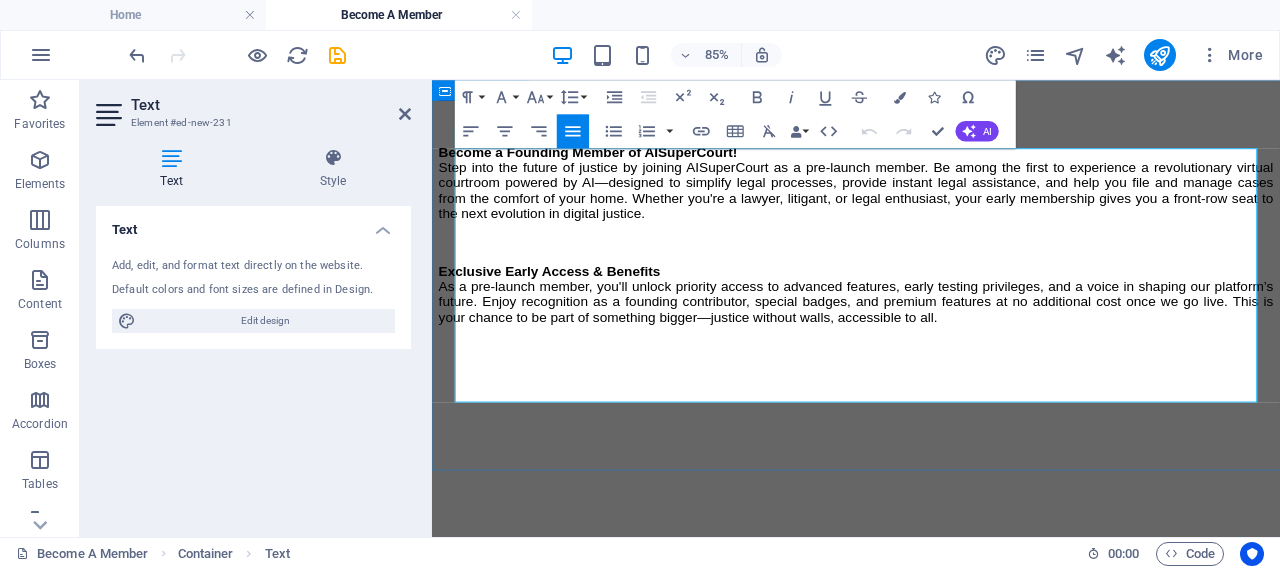 click on "Become a Founding Member of AISuperCourt! Step into the future of justice by joining AISuperCourt as a pre-launch member. Be among the first to experience a revolutionary virtual courtroom powered by AI—designed to simplify legal processes, provide instant legal assistance, and help you file and manage cases from the comfort of your home. Whether you're a lawyer, litigant, or legal enthusiast, your early membership gives you a front-row seat to the next evolution in digital justice. Exclusive Early Access & Benefits As a pre-launch member, you'll unlock priority access to advanced features, early testing privileges, and a voice in shaping our platform’s future. Enjoy recognition as a founding contributor, special badges, and premium features at no additional cost once we go live. This is your chance to be part of something bigger—justice without walls, accessible to all." at bounding box center [931, 245] 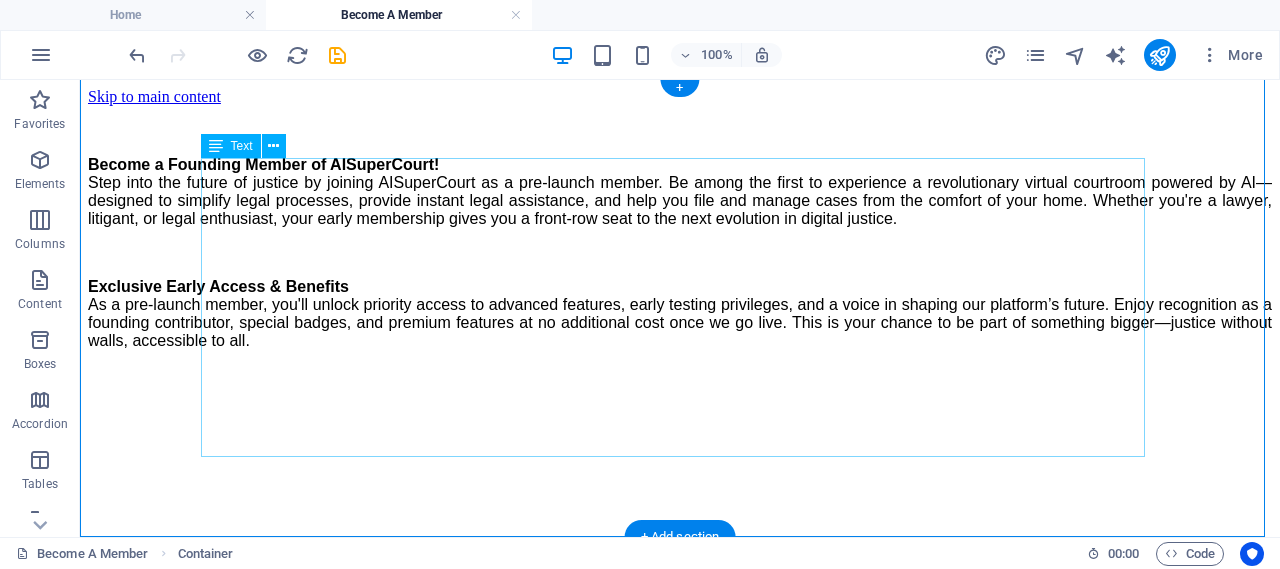 scroll, scrollTop: 2, scrollLeft: 0, axis: vertical 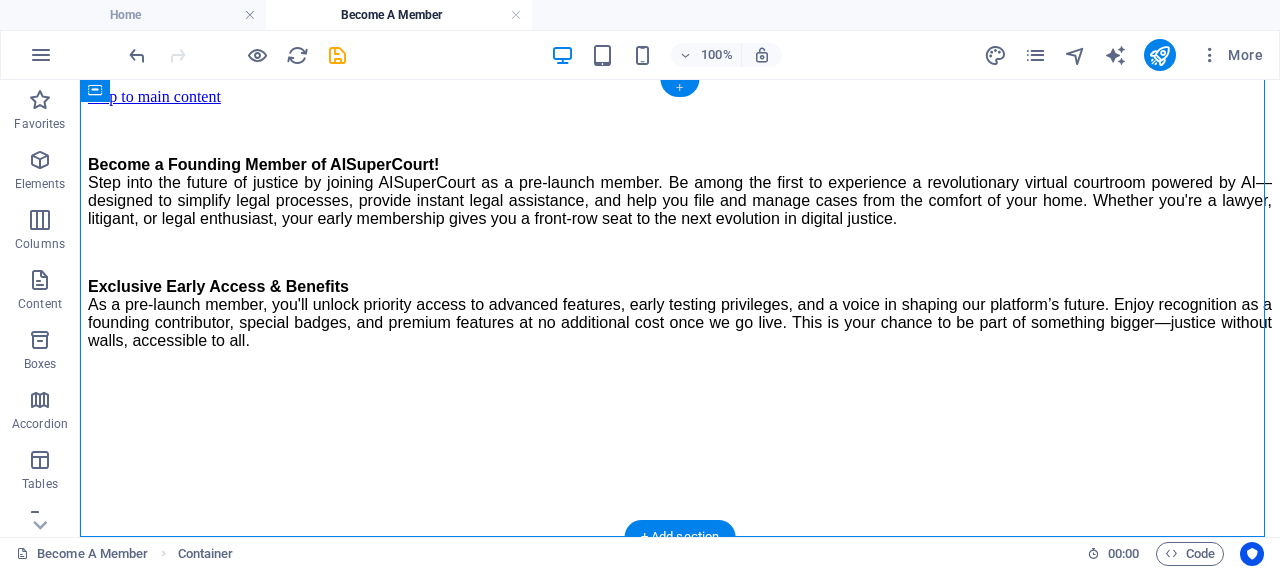 click on "+" at bounding box center [679, 88] 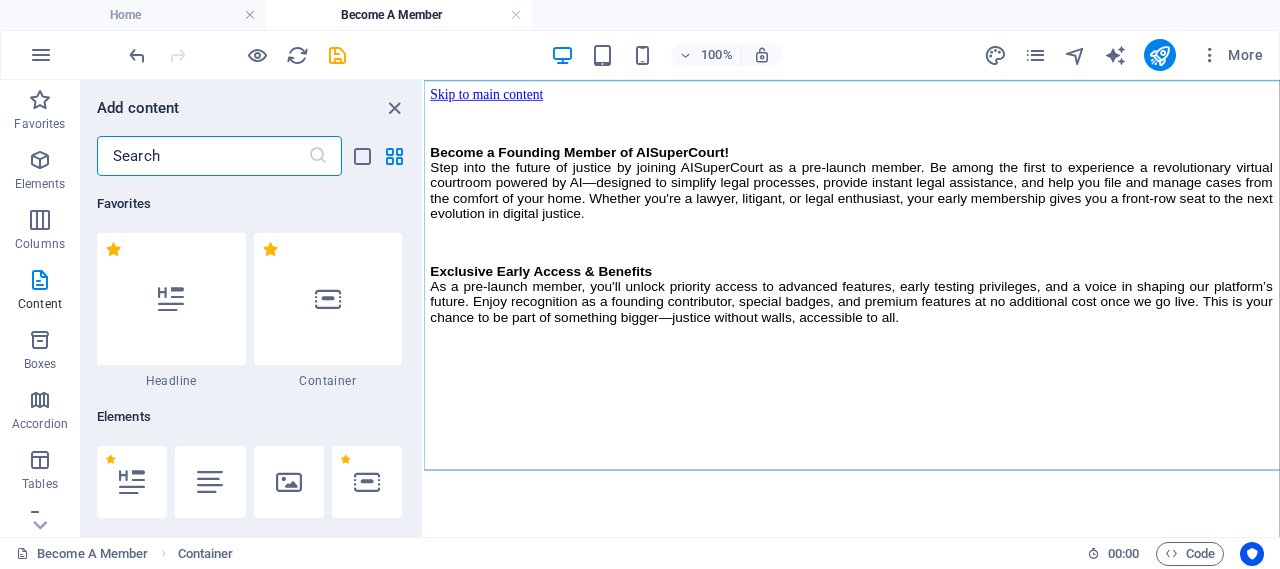 scroll, scrollTop: 0, scrollLeft: 0, axis: both 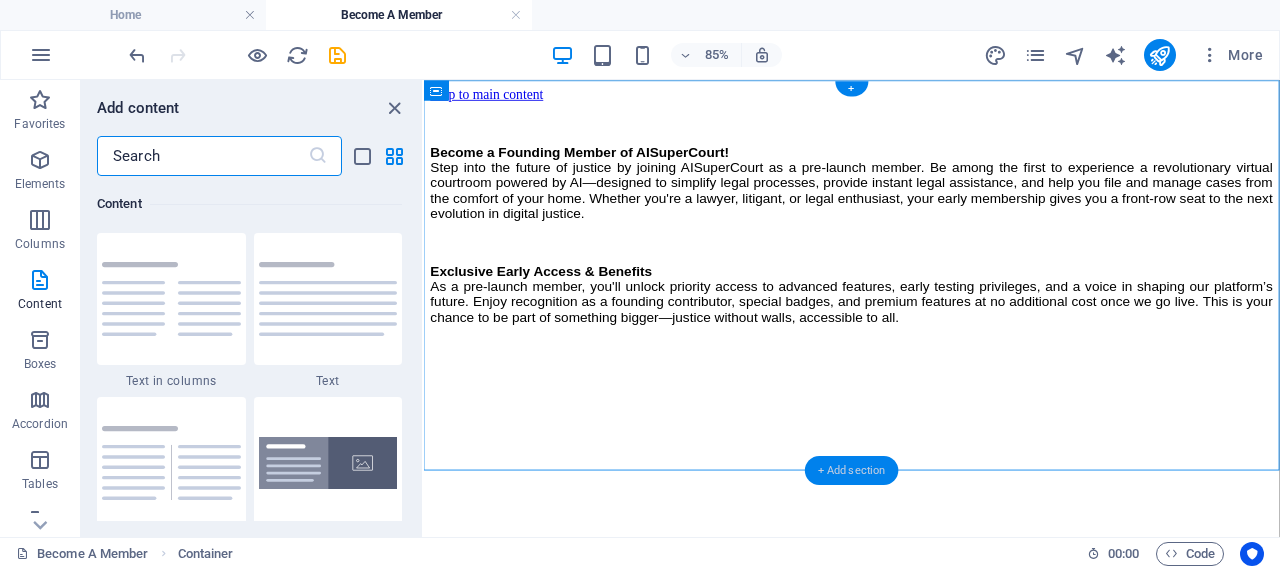 click on "+ Add section" at bounding box center [852, 470] 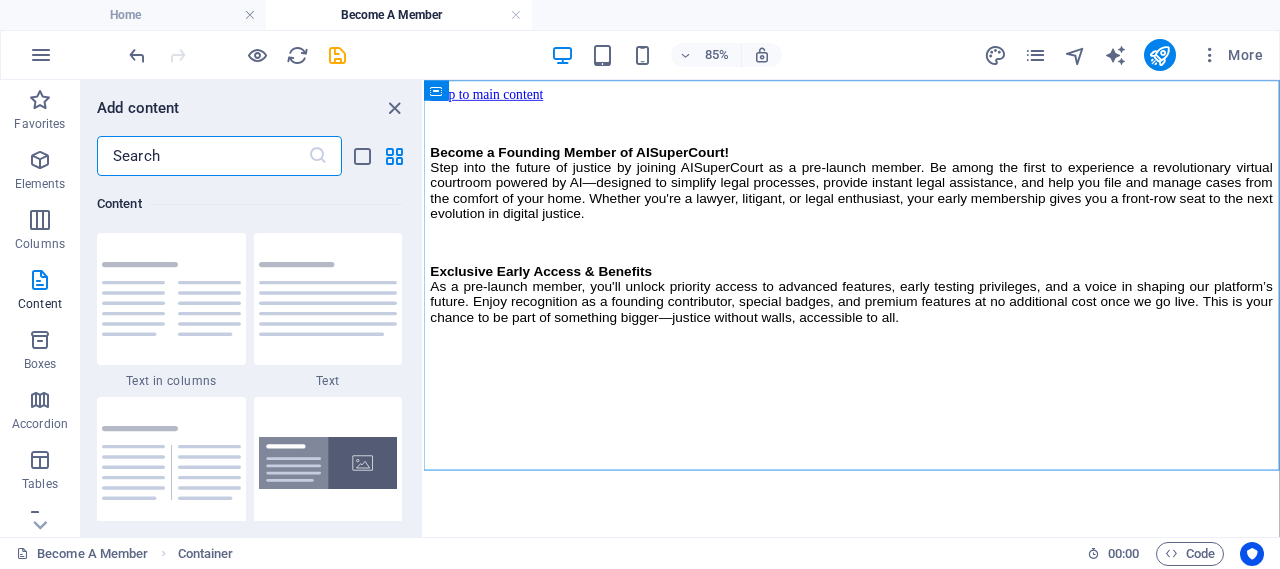 drag, startPoint x: 210, startPoint y: 161, endPoint x: 96, endPoint y: 167, distance: 114.15778 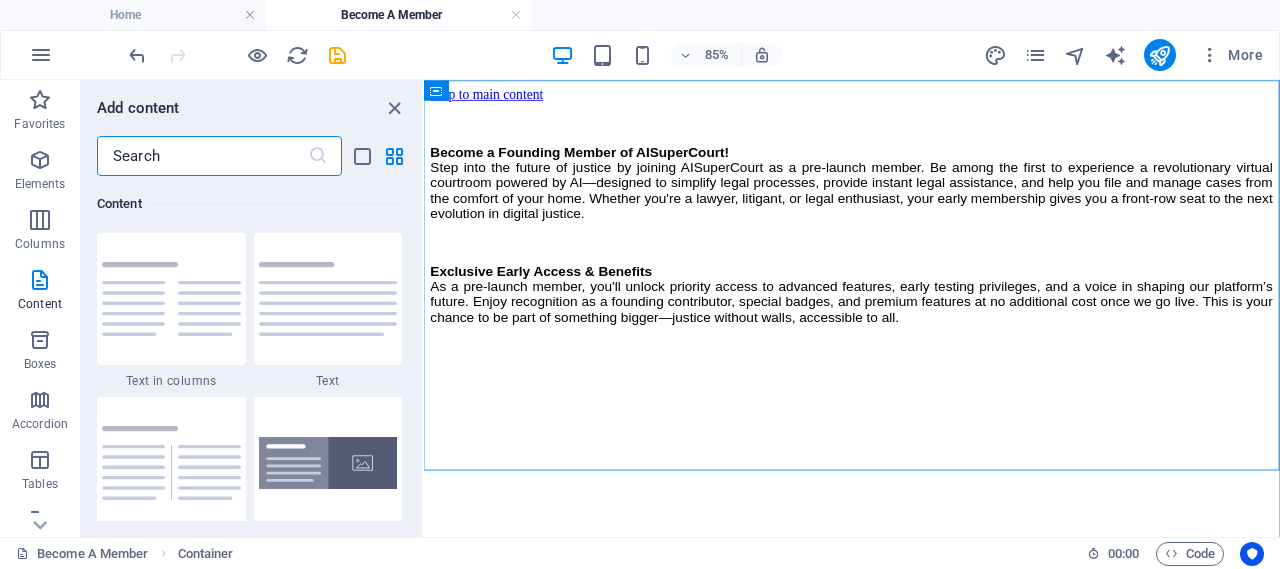 click on "​" at bounding box center (251, 156) 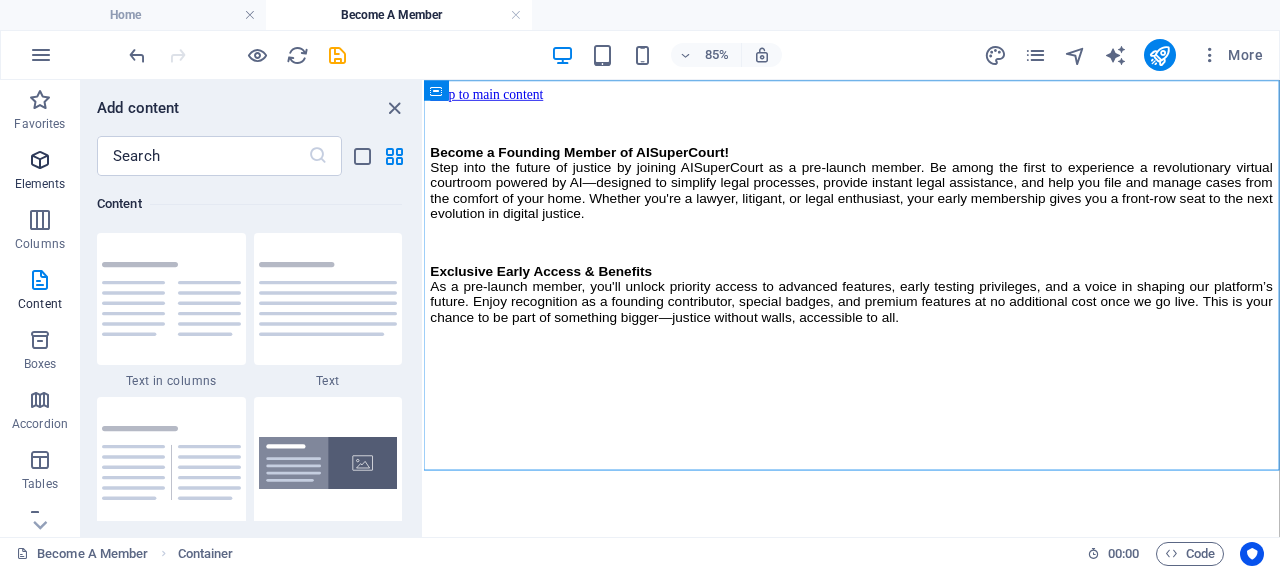 click at bounding box center [40, 160] 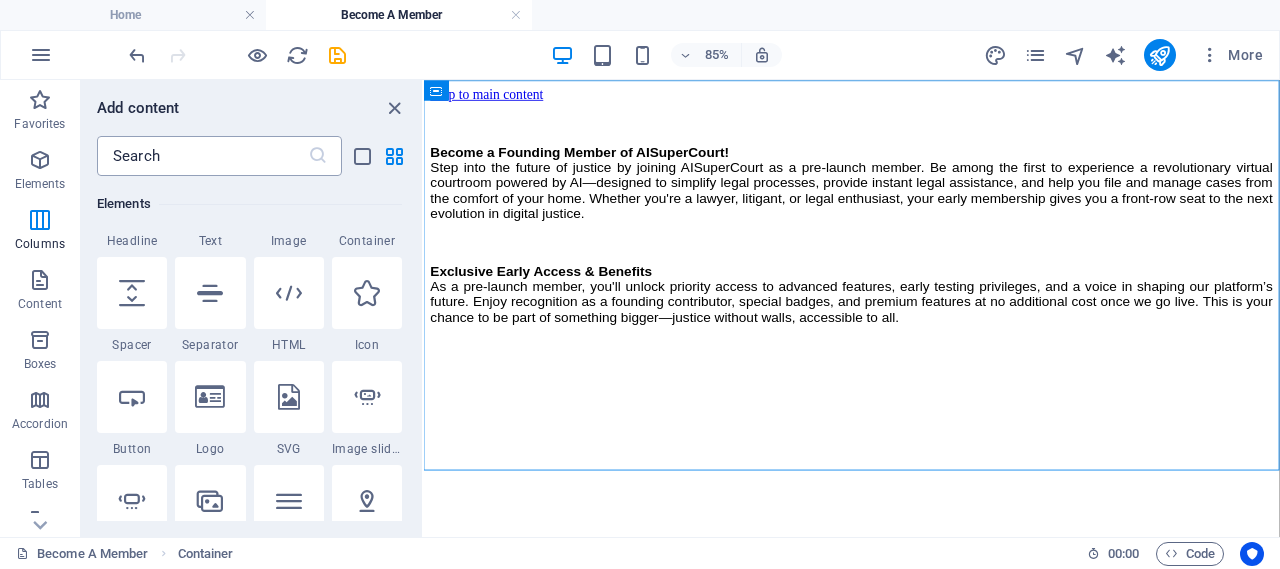 scroll, scrollTop: 213, scrollLeft: 0, axis: vertical 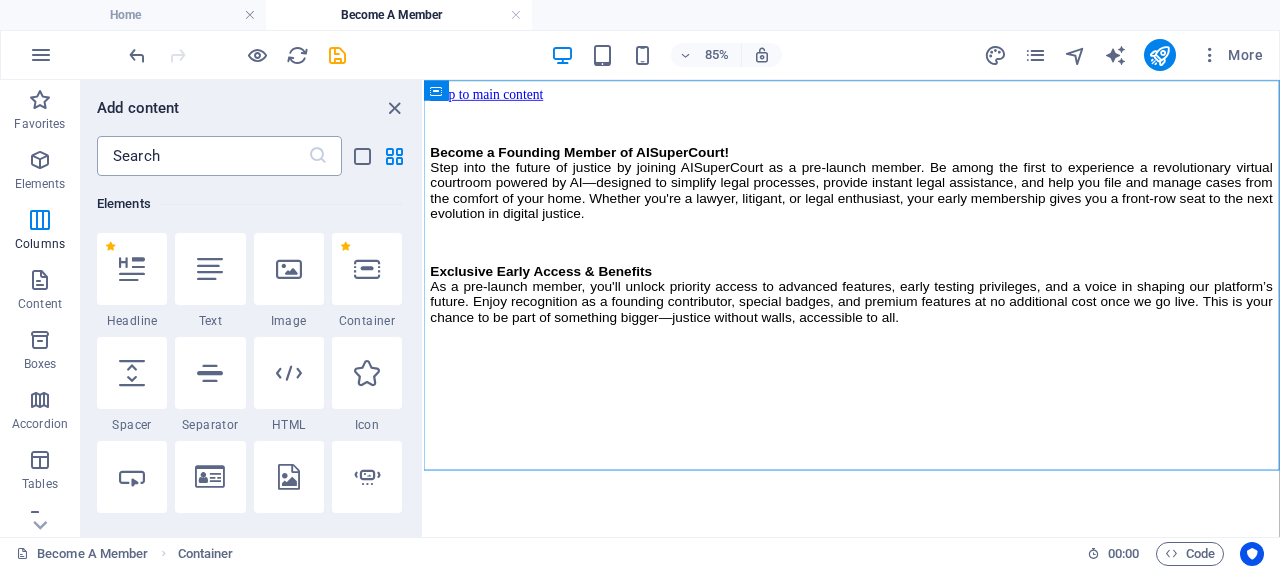 click at bounding box center (202, 156) 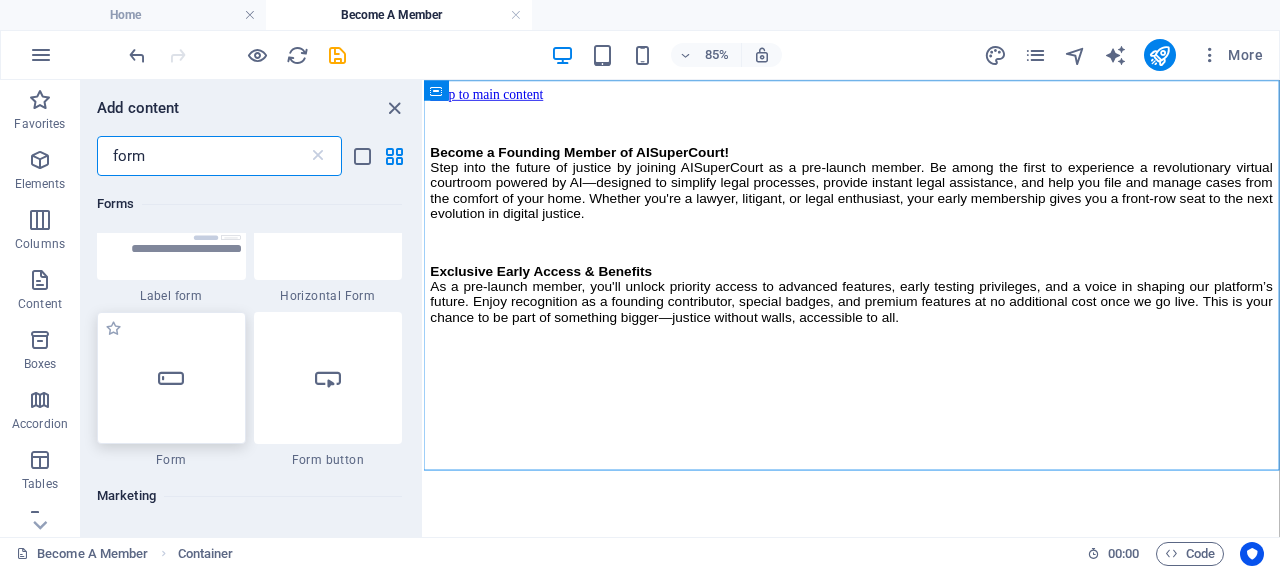 scroll, scrollTop: 933, scrollLeft: 0, axis: vertical 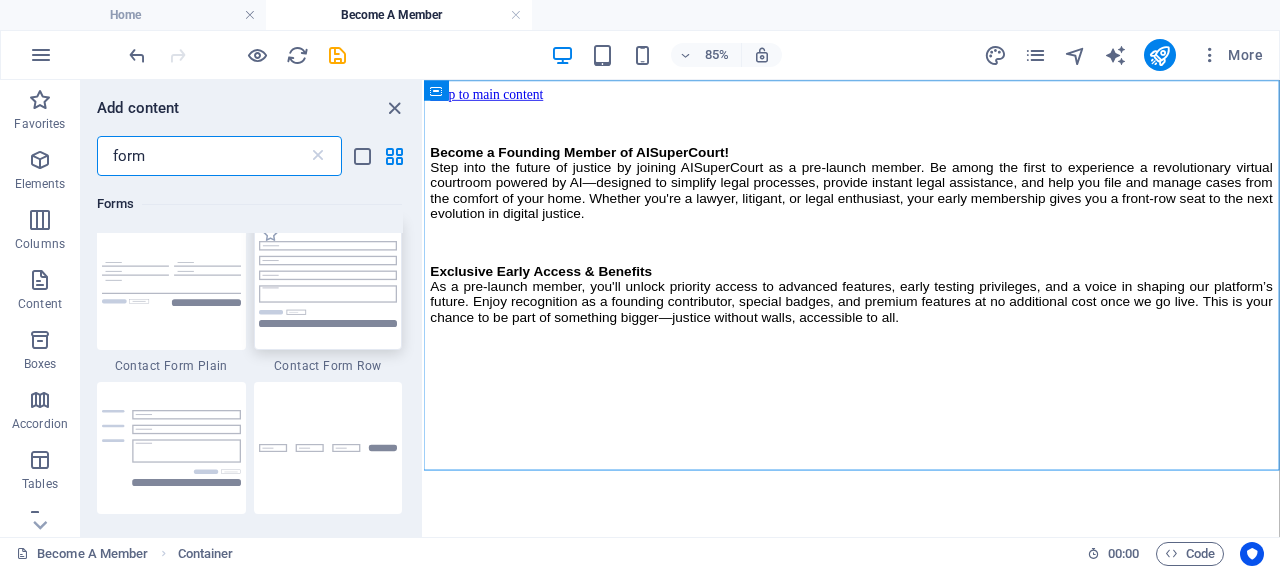 type on "form" 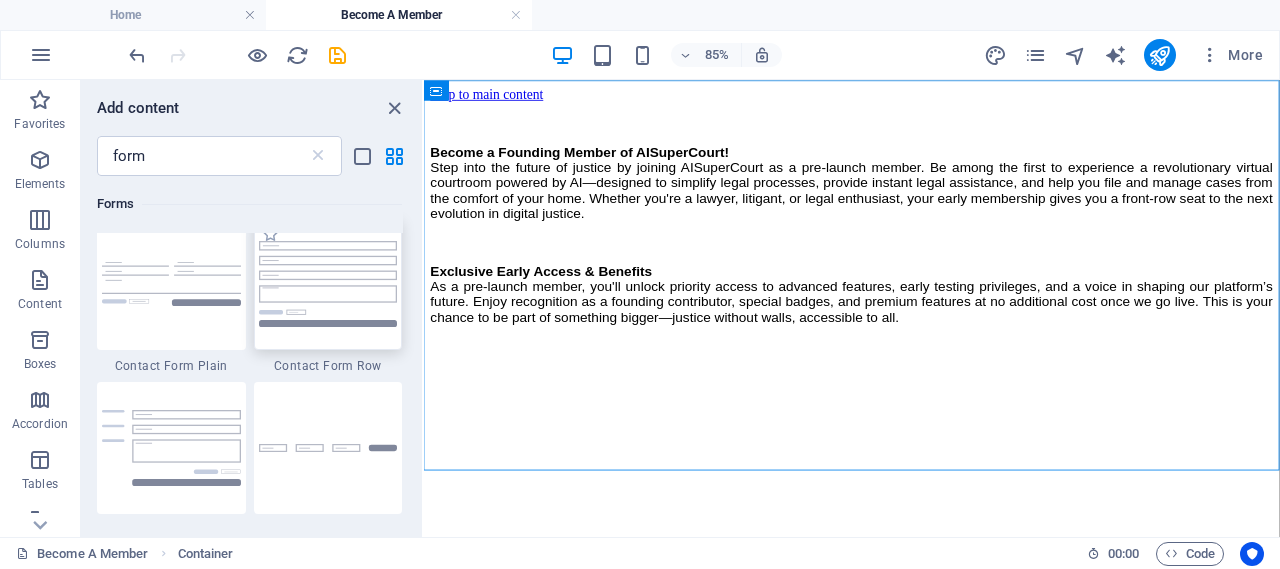 click at bounding box center (328, 283) 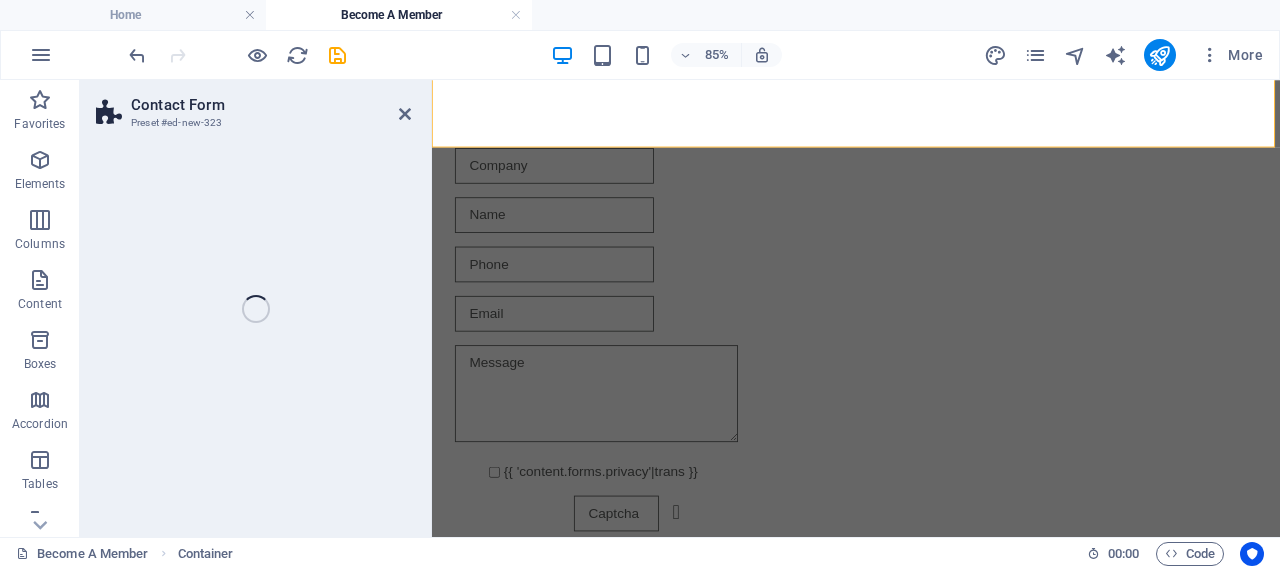 select on "rem" 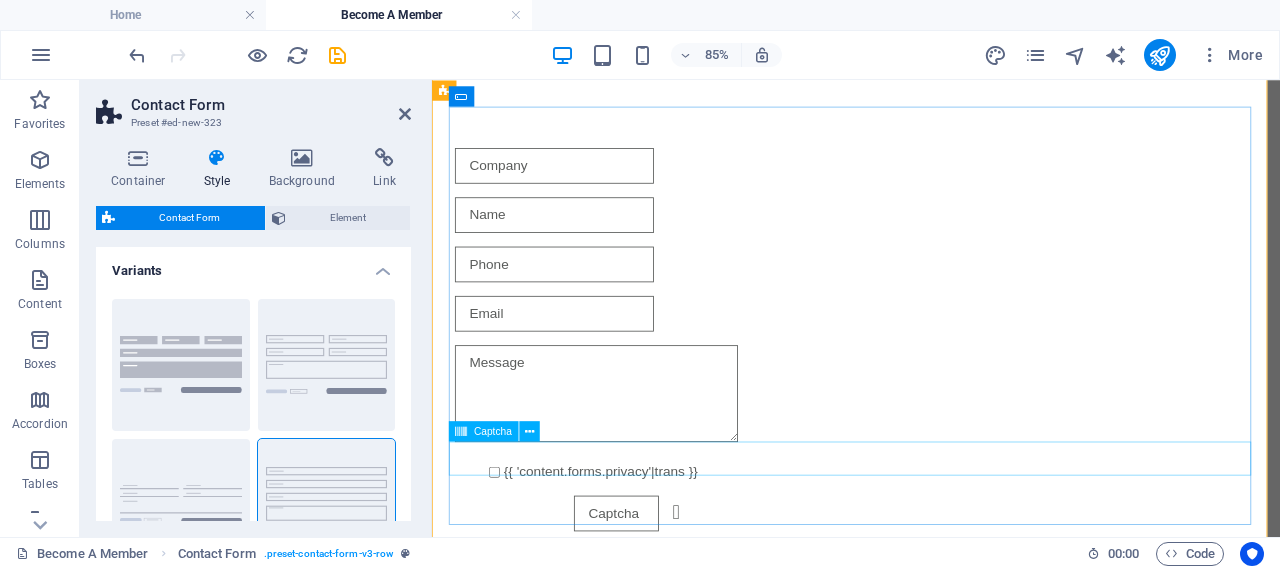 scroll, scrollTop: 49, scrollLeft: 0, axis: vertical 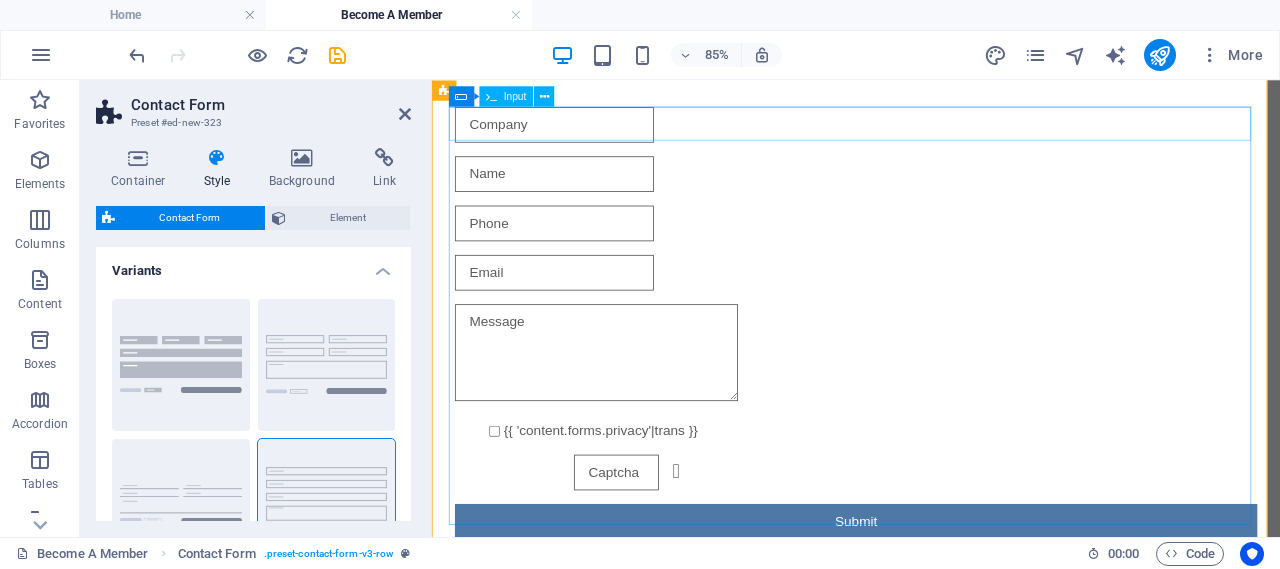 click at bounding box center (576, 132) 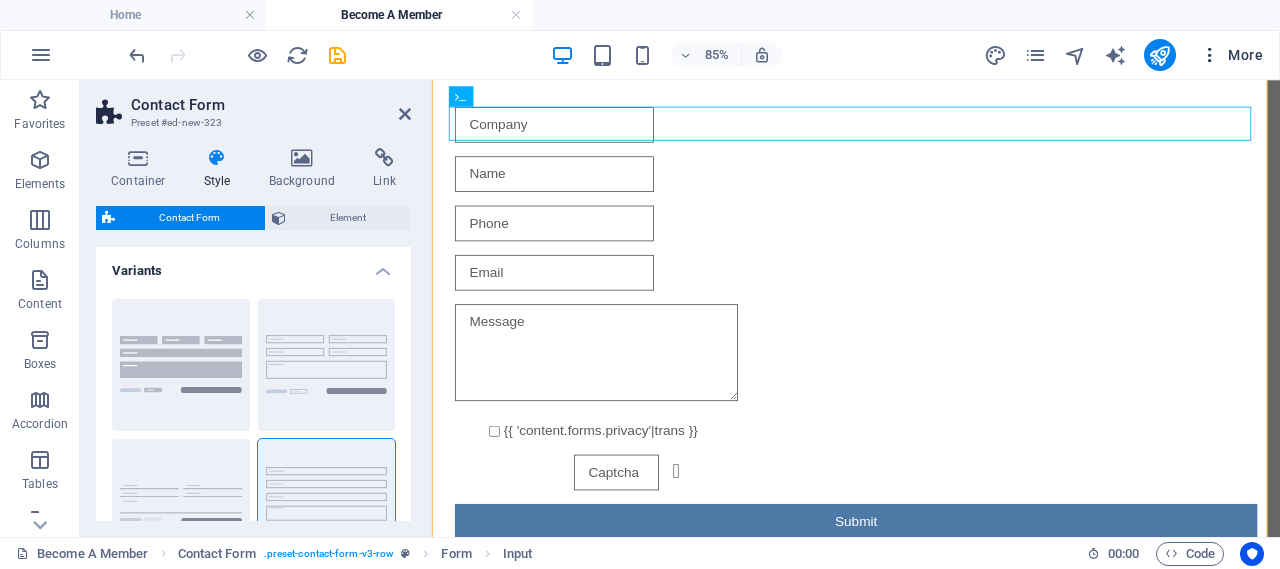 click at bounding box center [1210, 55] 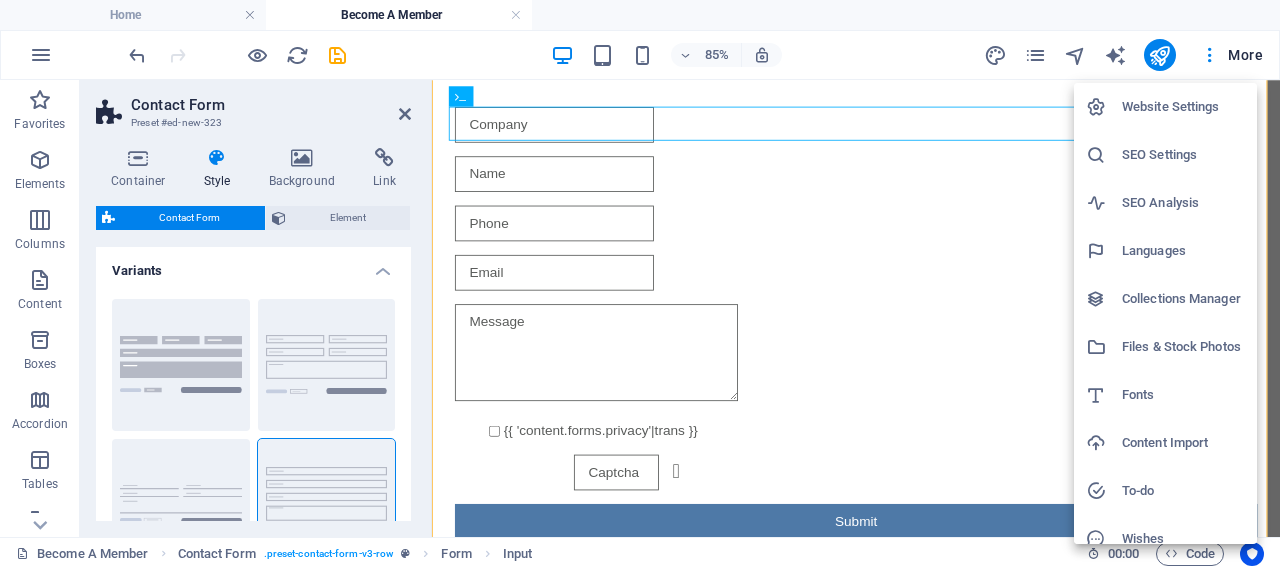 click at bounding box center [640, 284] 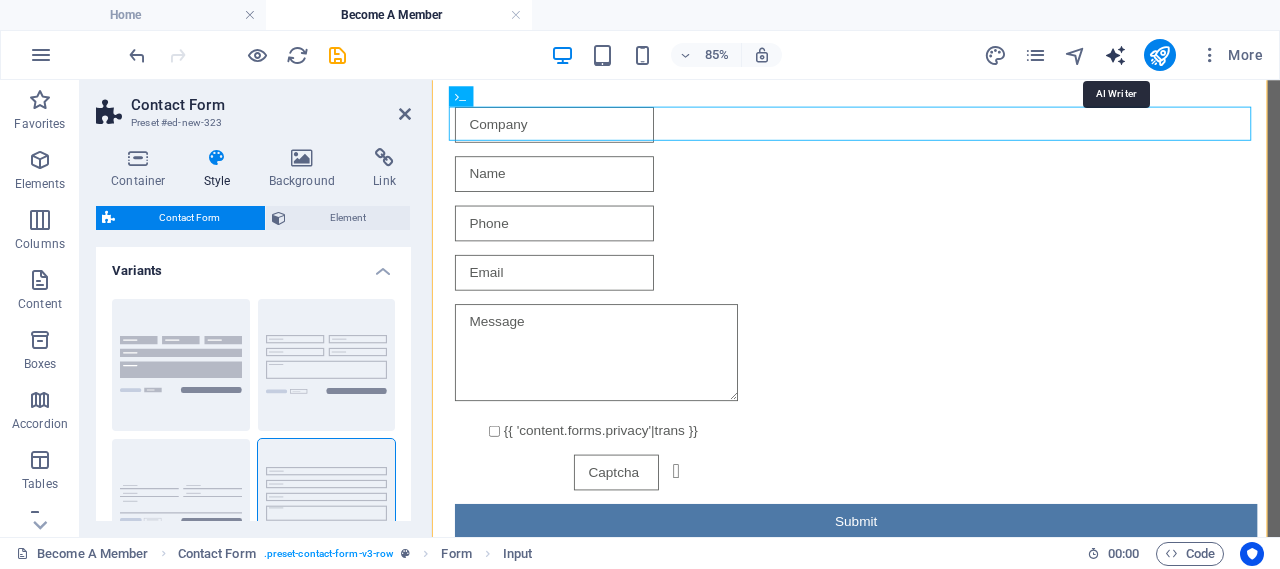 click at bounding box center [1115, 55] 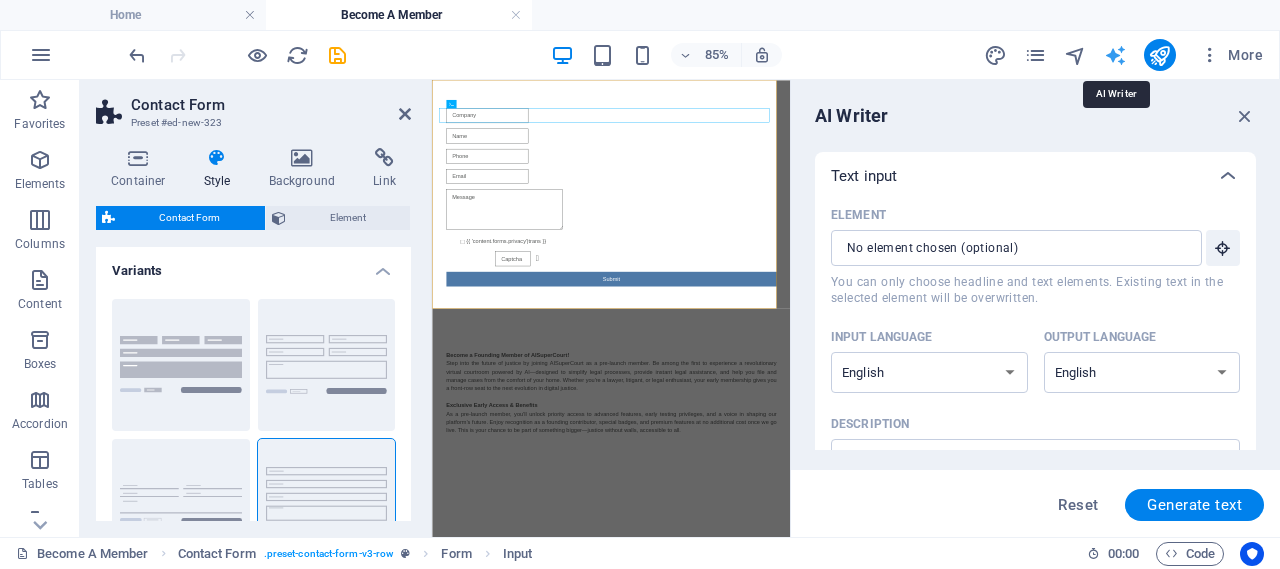 scroll, scrollTop: 0, scrollLeft: 0, axis: both 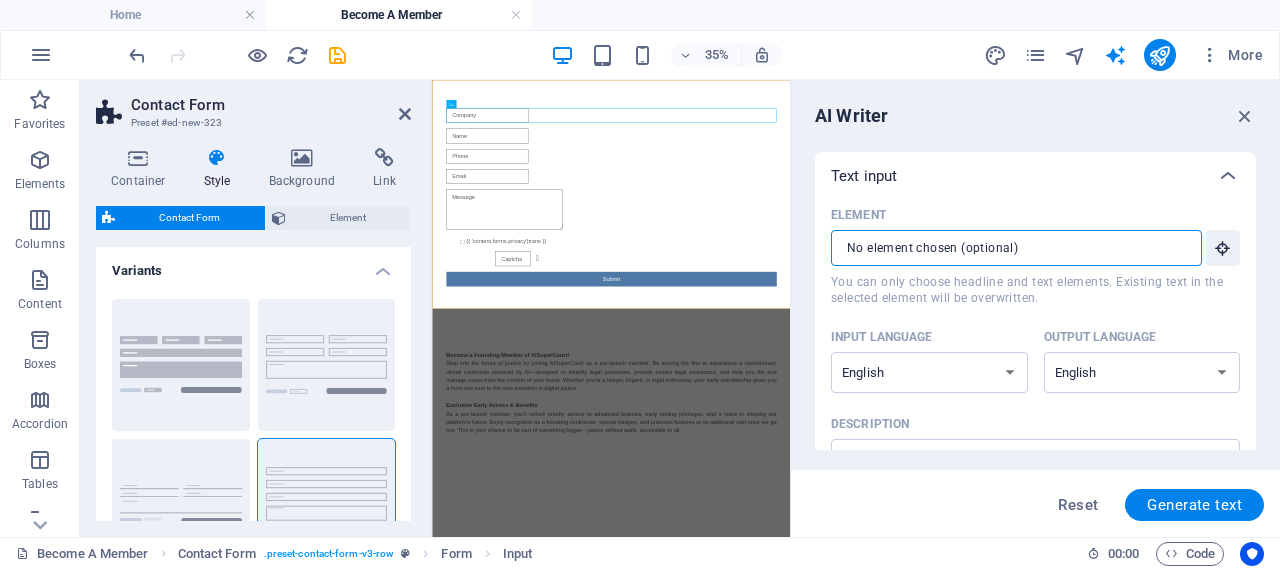 click on "Element ​ You can only choose headline and text elements. Existing text in the selected element will be overwritten." at bounding box center [1009, 248] 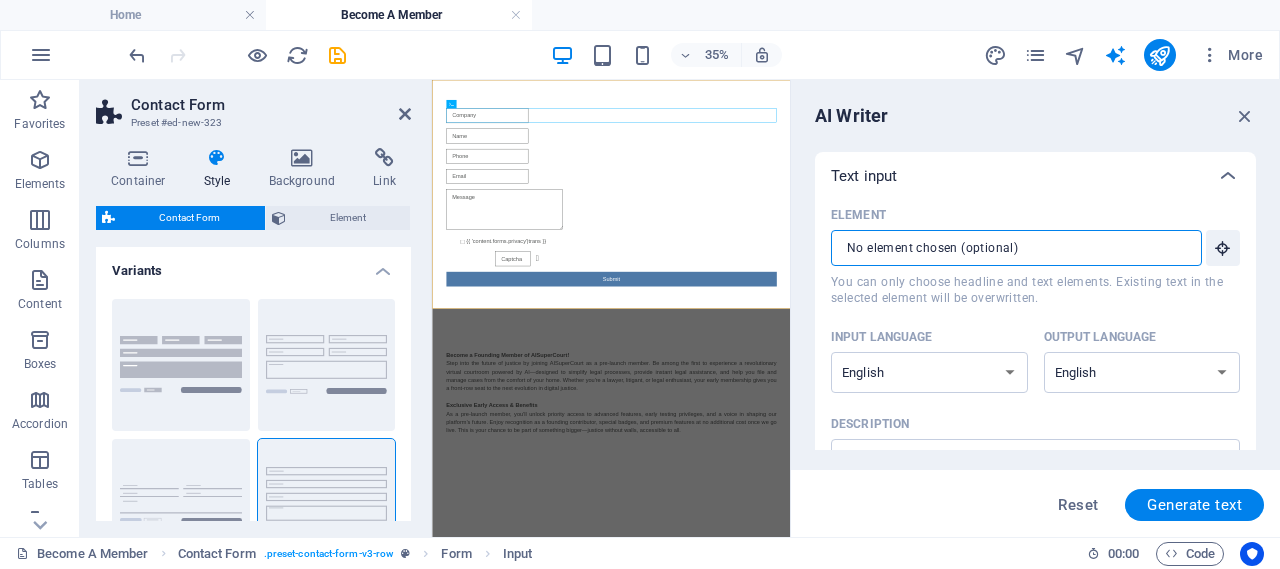 type 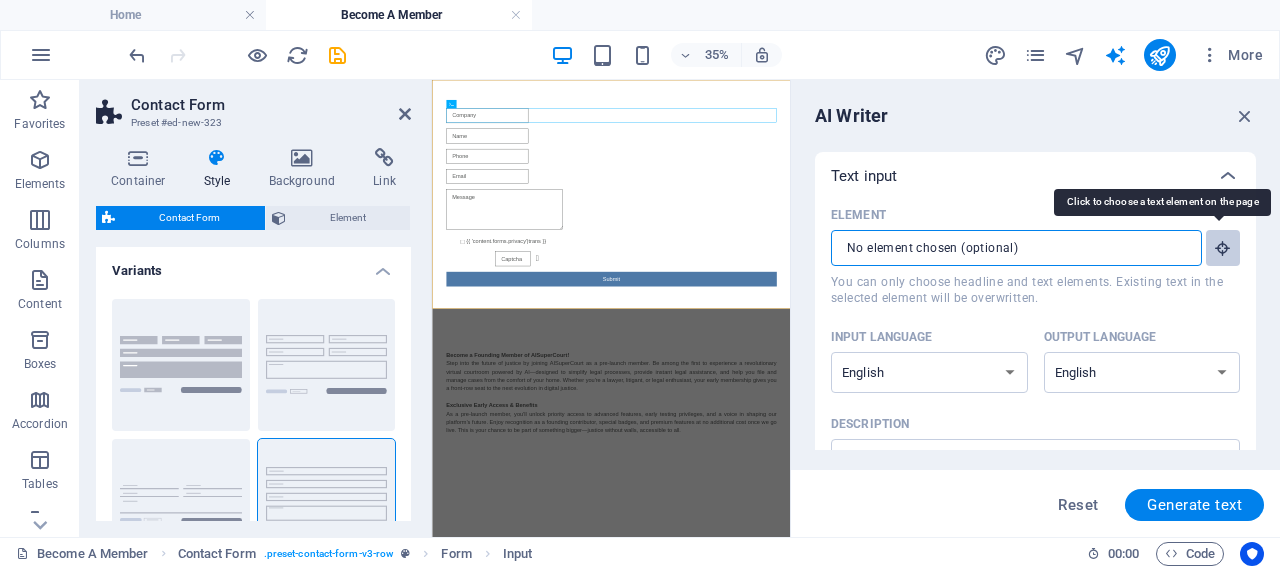 click at bounding box center [1223, 248] 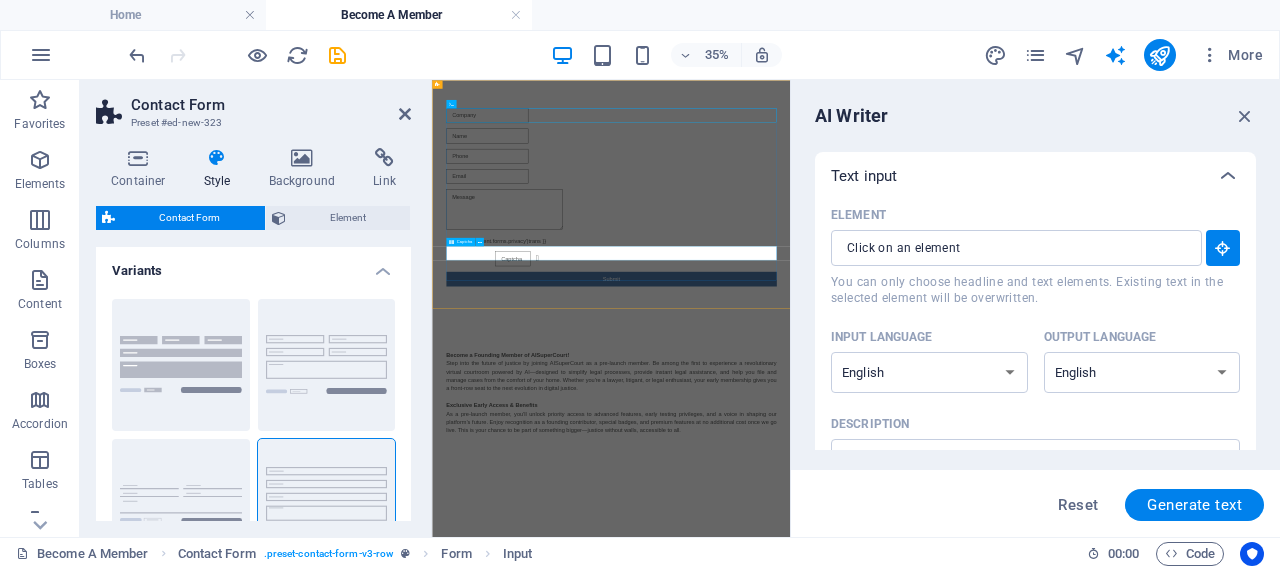 click at bounding box center [638, 449] 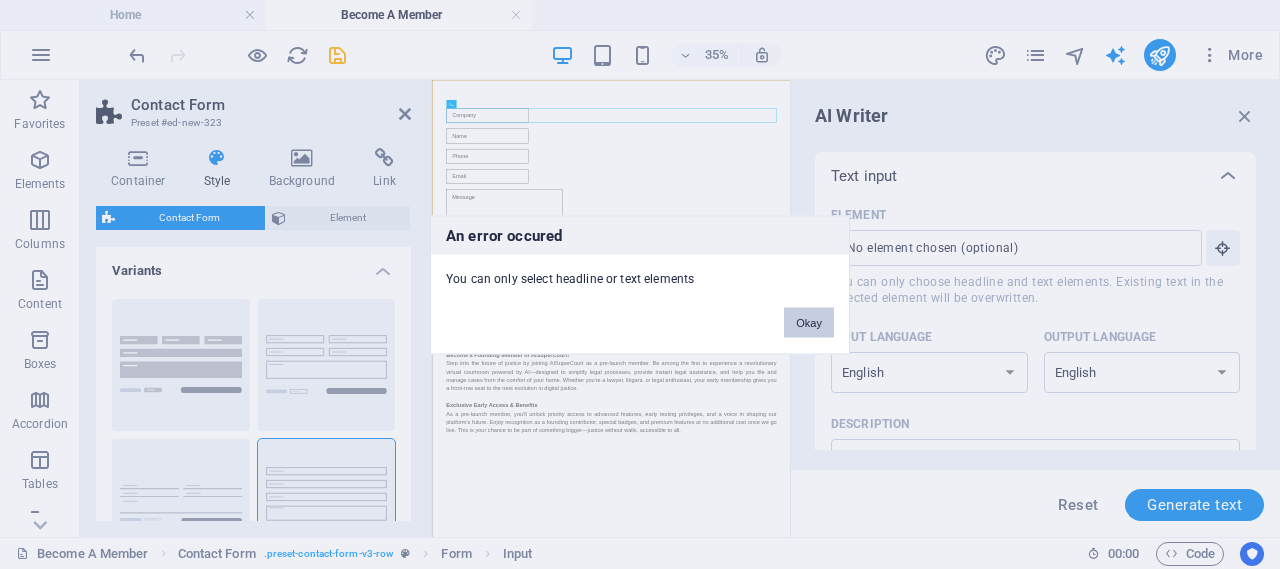 drag, startPoint x: 803, startPoint y: 322, endPoint x: 194, endPoint y: 565, distance: 655.6905 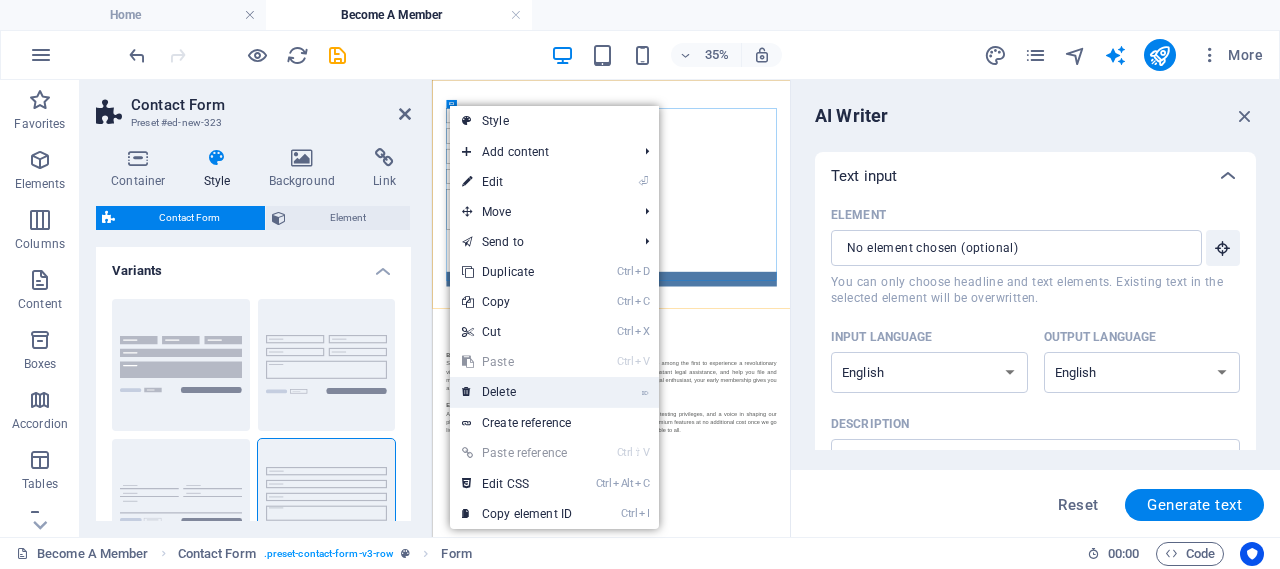 click on "⌦  Delete" at bounding box center (517, 392) 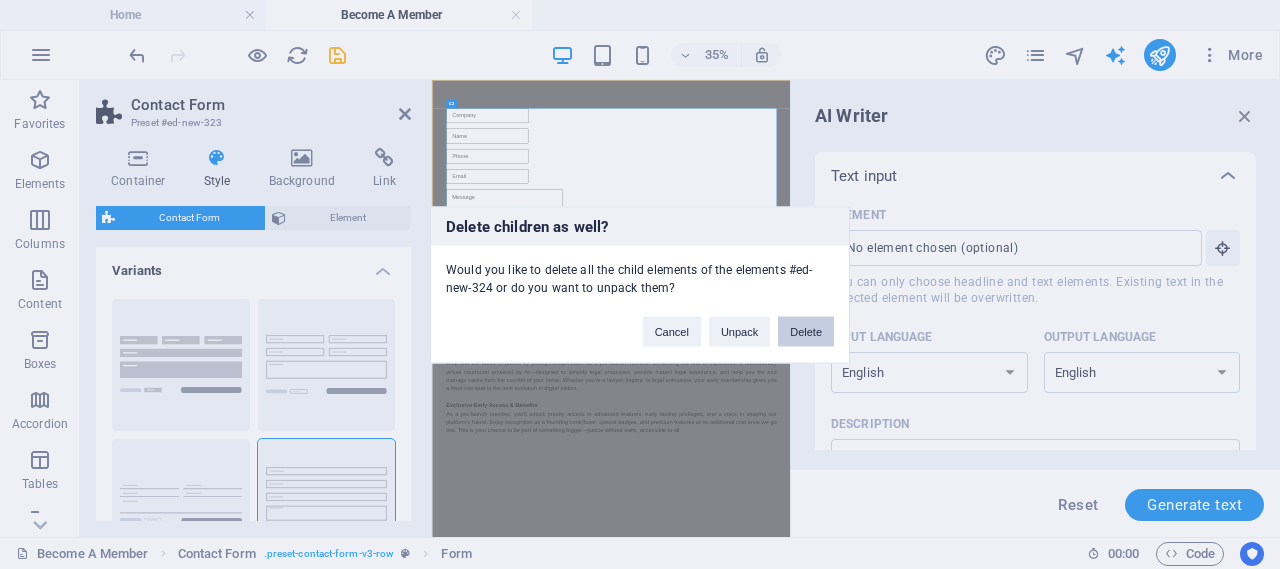 drag, startPoint x: 804, startPoint y: 337, endPoint x: 782, endPoint y: 637, distance: 300.80557 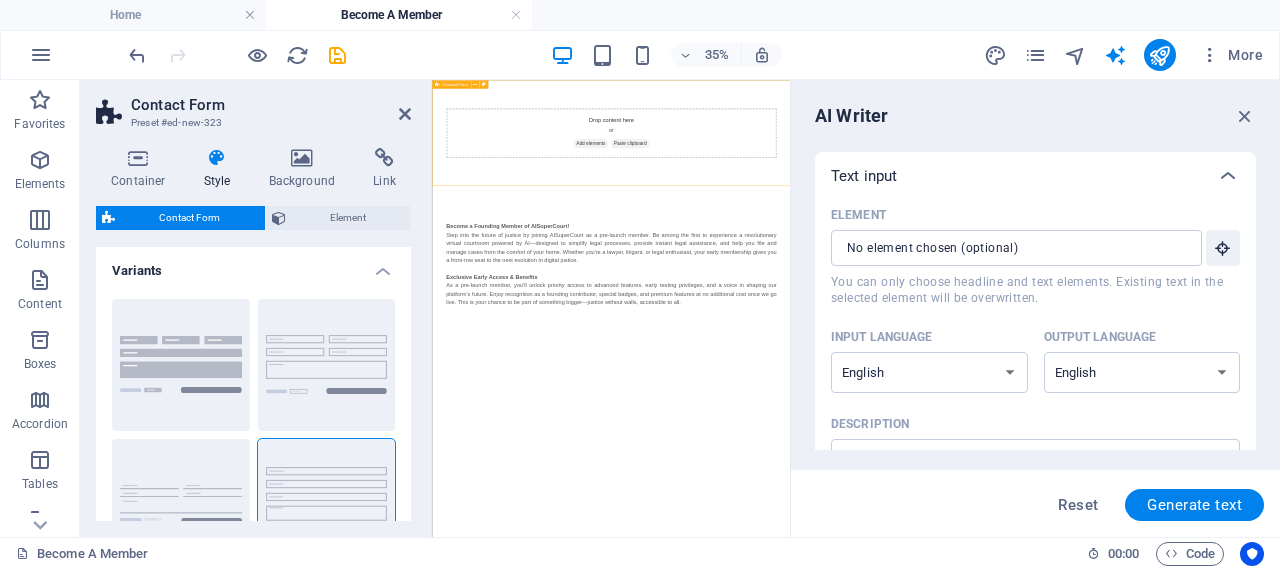 drag, startPoint x: 888, startPoint y: 289, endPoint x: 517, endPoint y: 211, distance: 379.1108 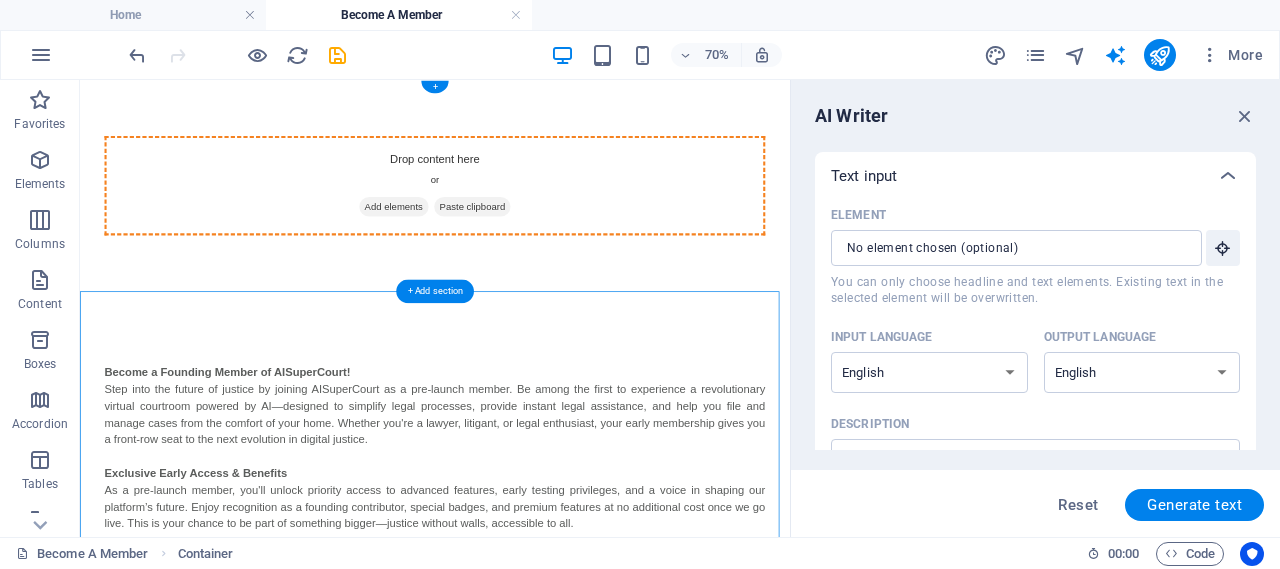 drag, startPoint x: 534, startPoint y: 291, endPoint x: 749, endPoint y: 245, distance: 219.86588 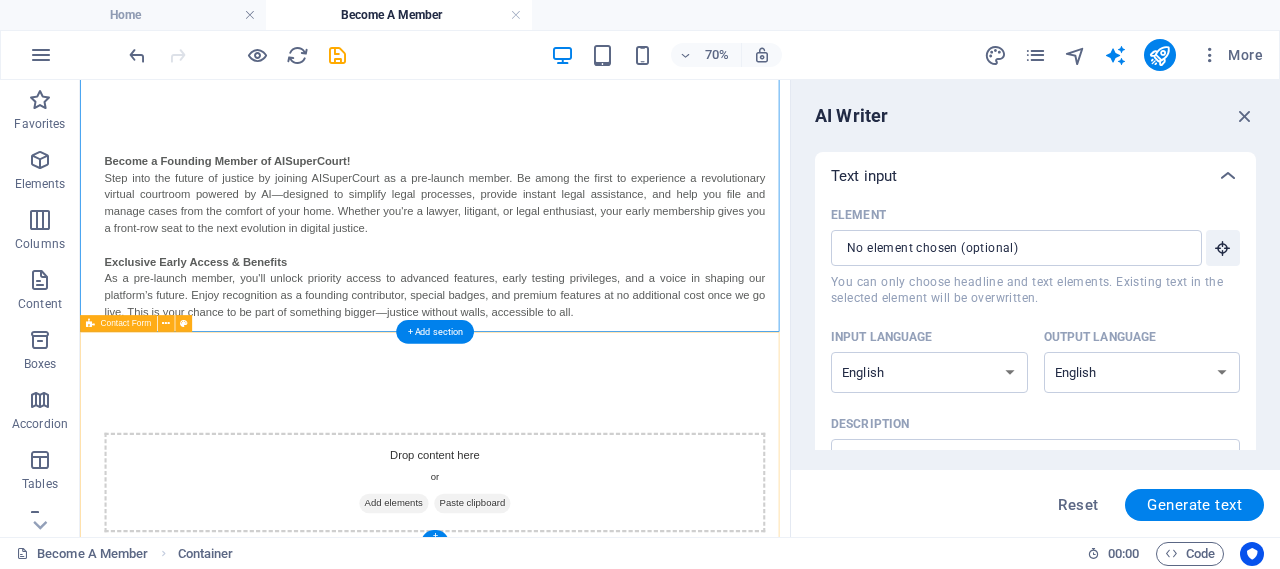 scroll, scrollTop: 108, scrollLeft: 0, axis: vertical 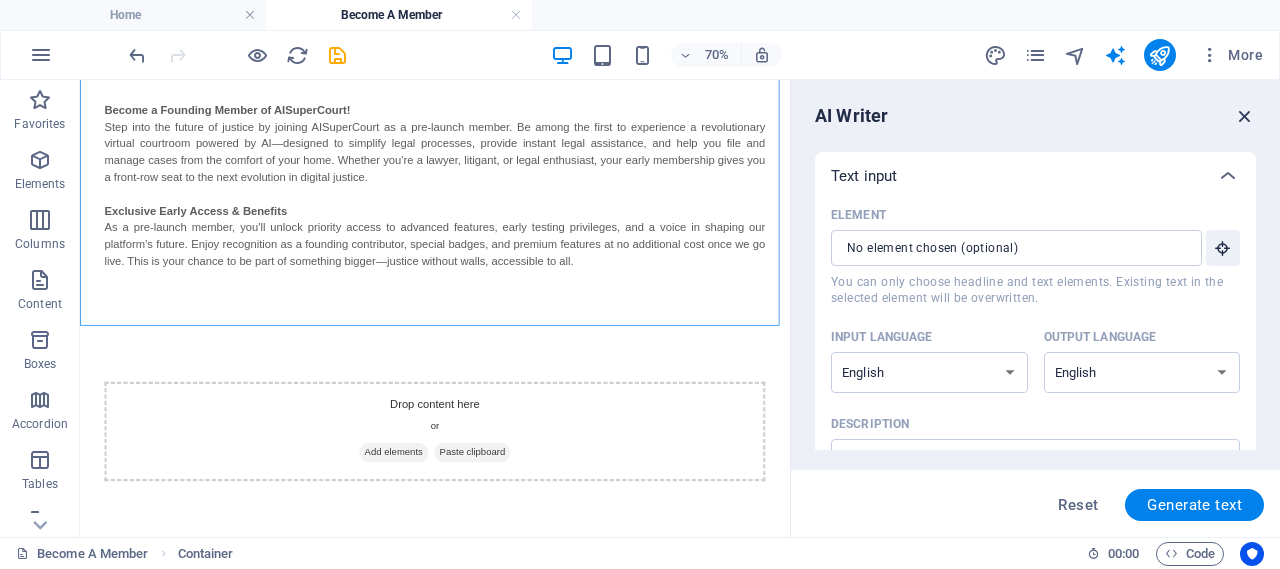 drag, startPoint x: 1245, startPoint y: 116, endPoint x: 228, endPoint y: 288, distance: 1031.4421 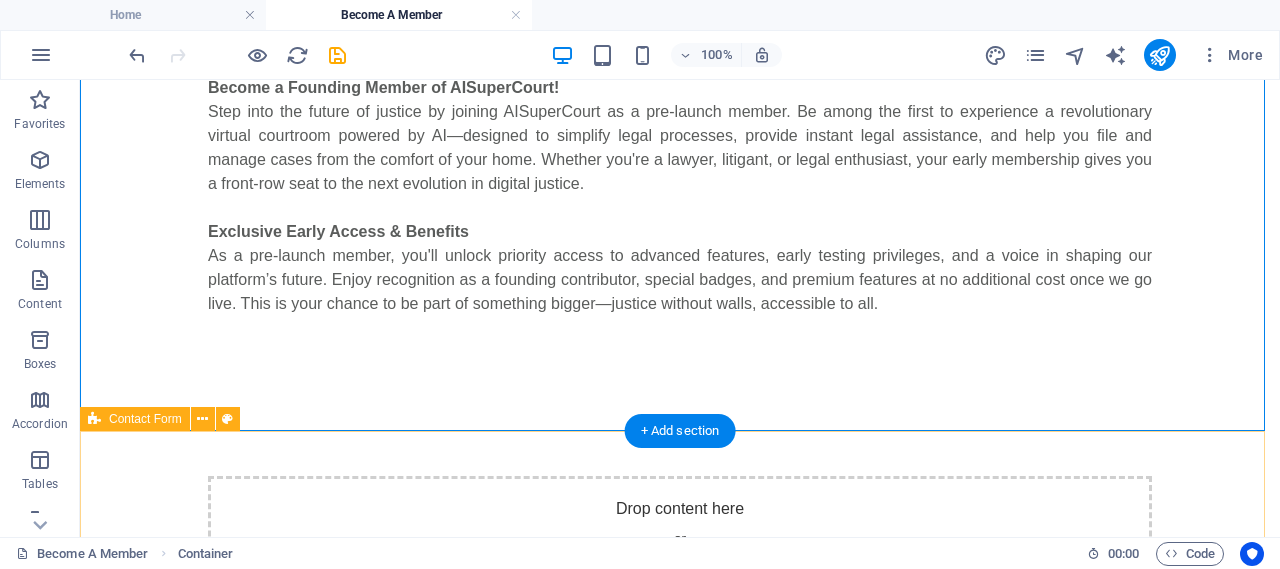 click on "Drop content here or  Add elements  Paste clipboard" at bounding box center (680, 547) 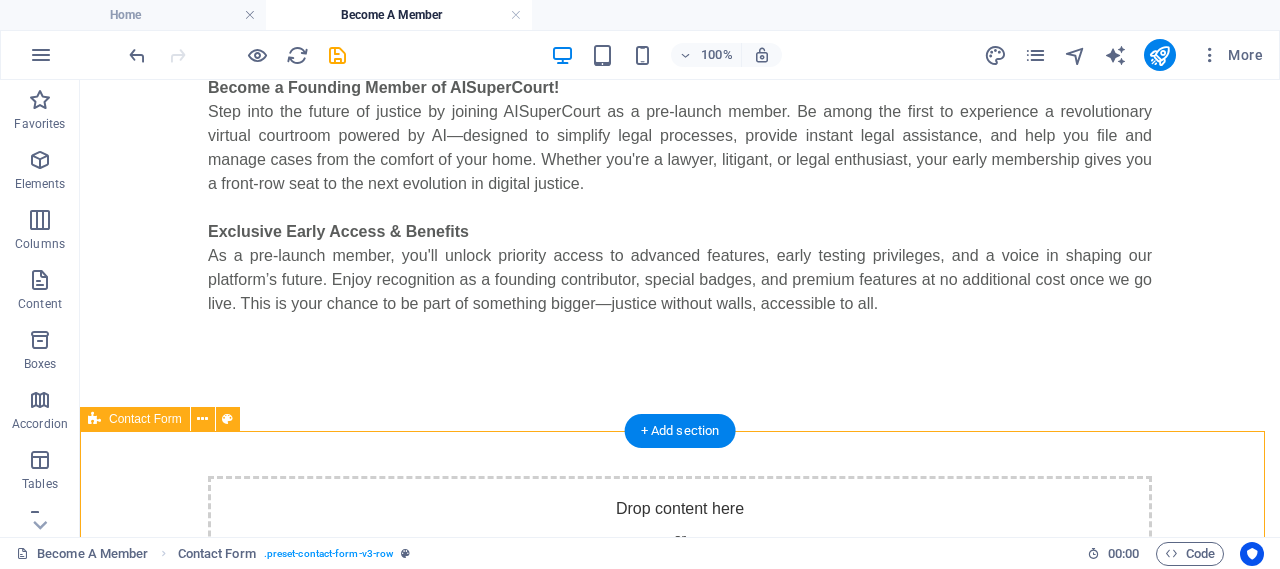 click on "Drop content here or  Add elements  Paste clipboard" at bounding box center (680, 547) 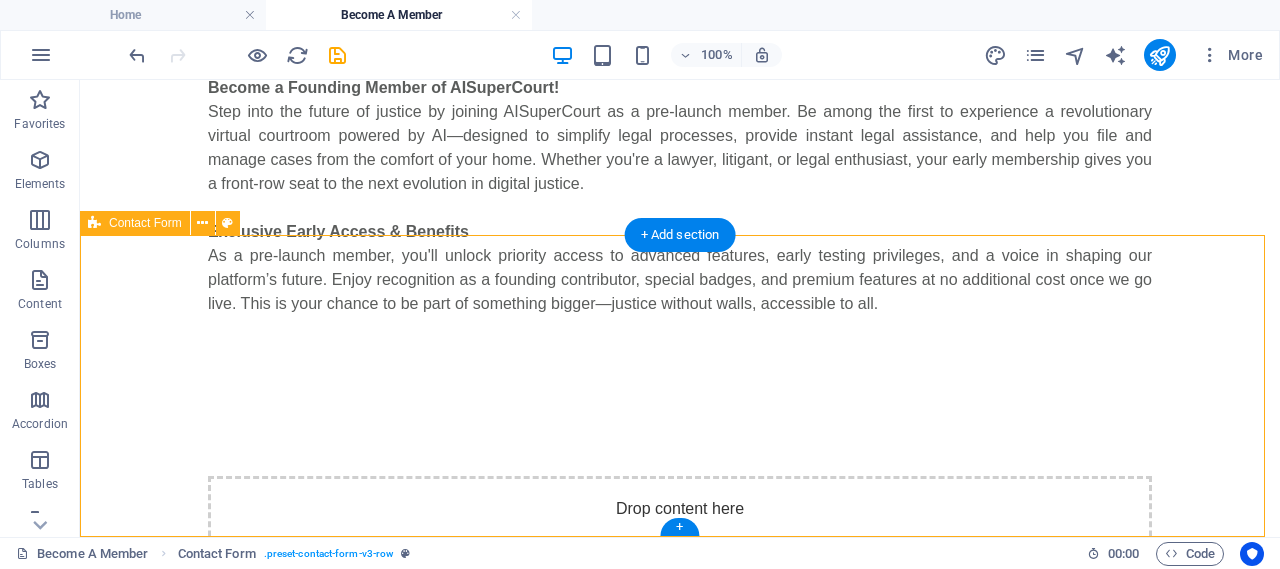 scroll, scrollTop: 304, scrollLeft: 0, axis: vertical 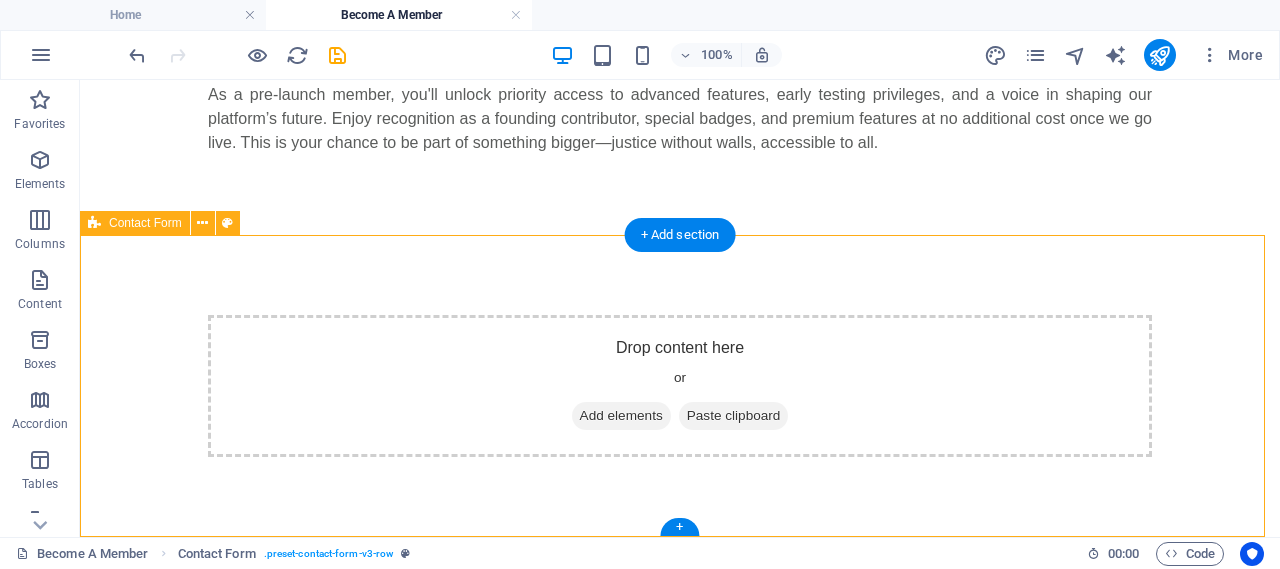 click on "Drop content here or  Add elements  Paste clipboard" at bounding box center [680, 386] 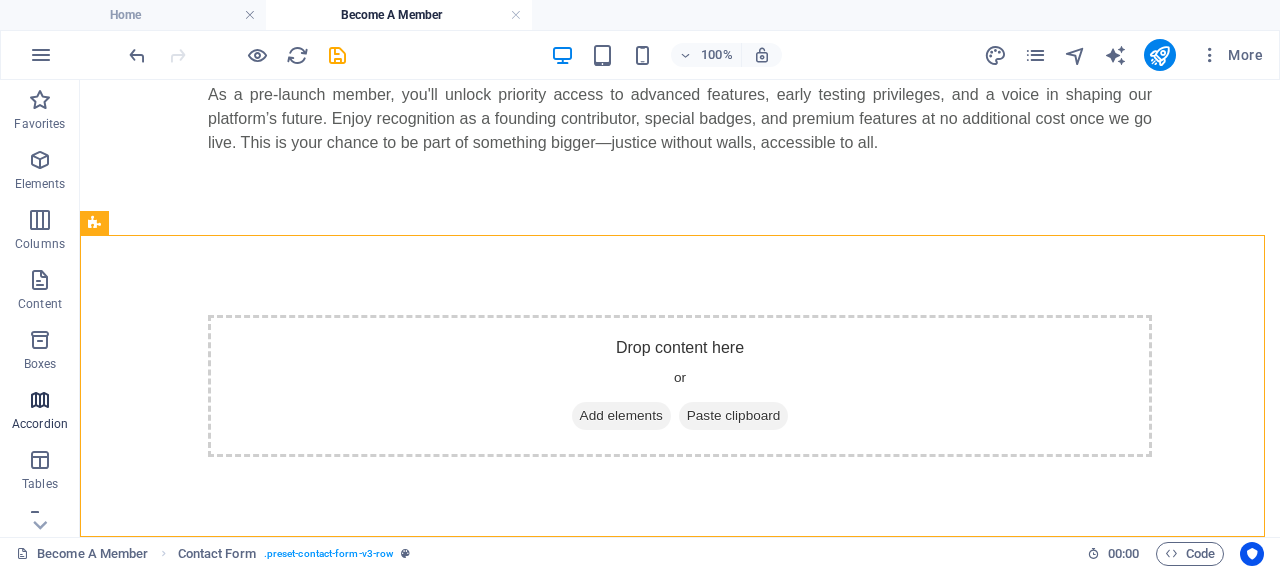 scroll, scrollTop: 443, scrollLeft: 0, axis: vertical 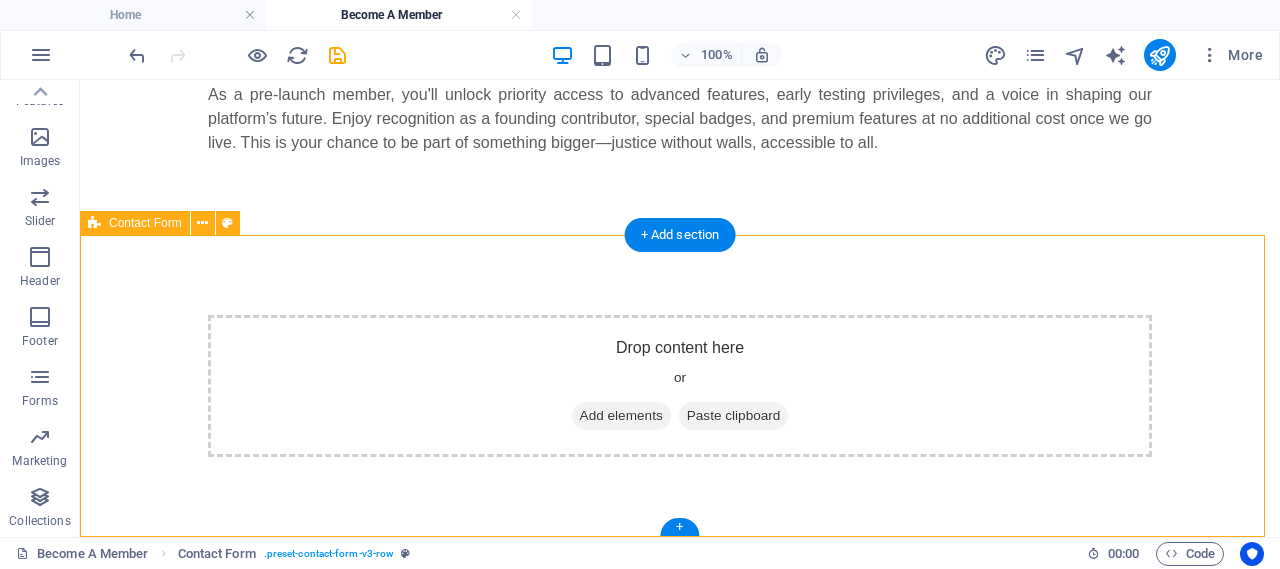 click on "Drop content here or  Add elements  Paste clipboard" at bounding box center [680, 386] 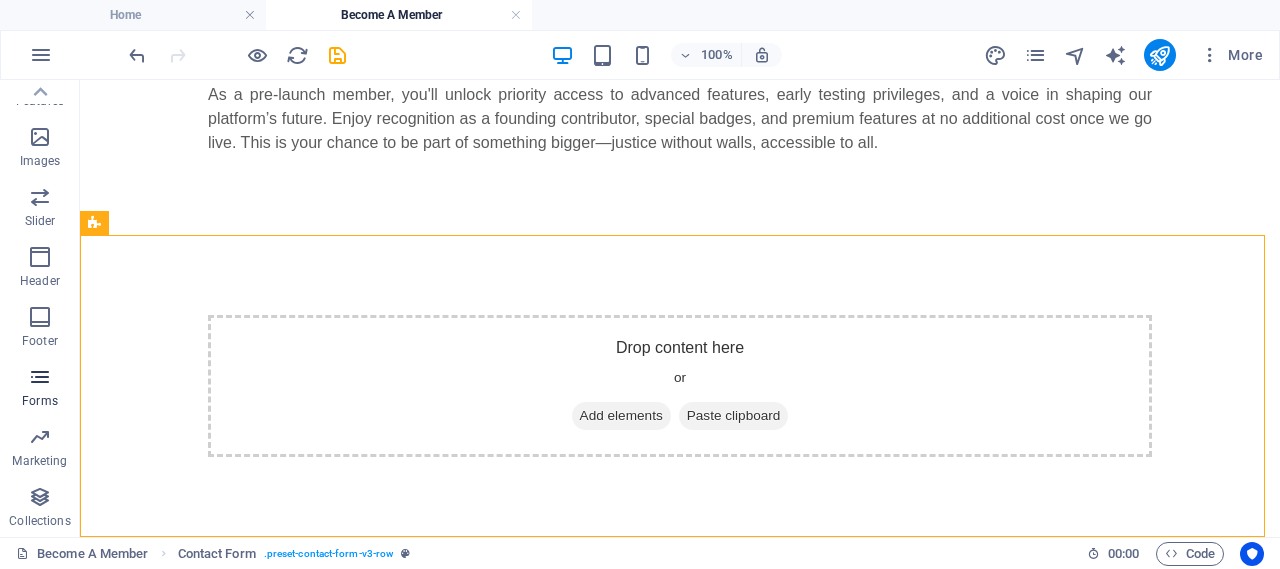 click at bounding box center (40, 377) 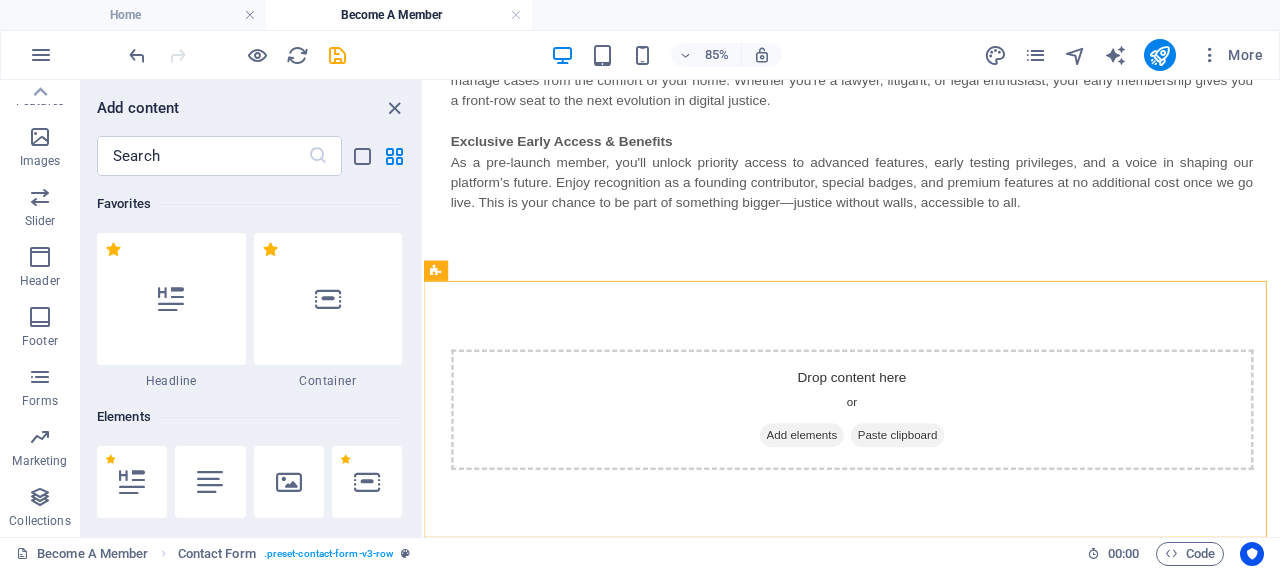 scroll, scrollTop: 223, scrollLeft: 0, axis: vertical 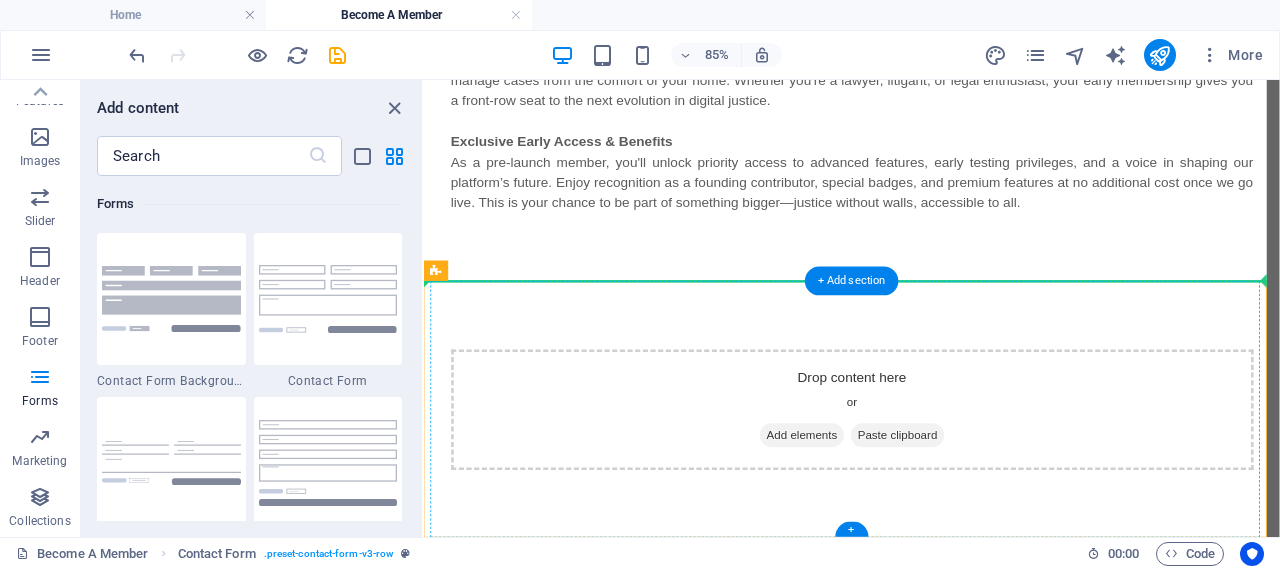 click on "Drop content here or  Add elements  Paste clipboard" at bounding box center (928, 467) 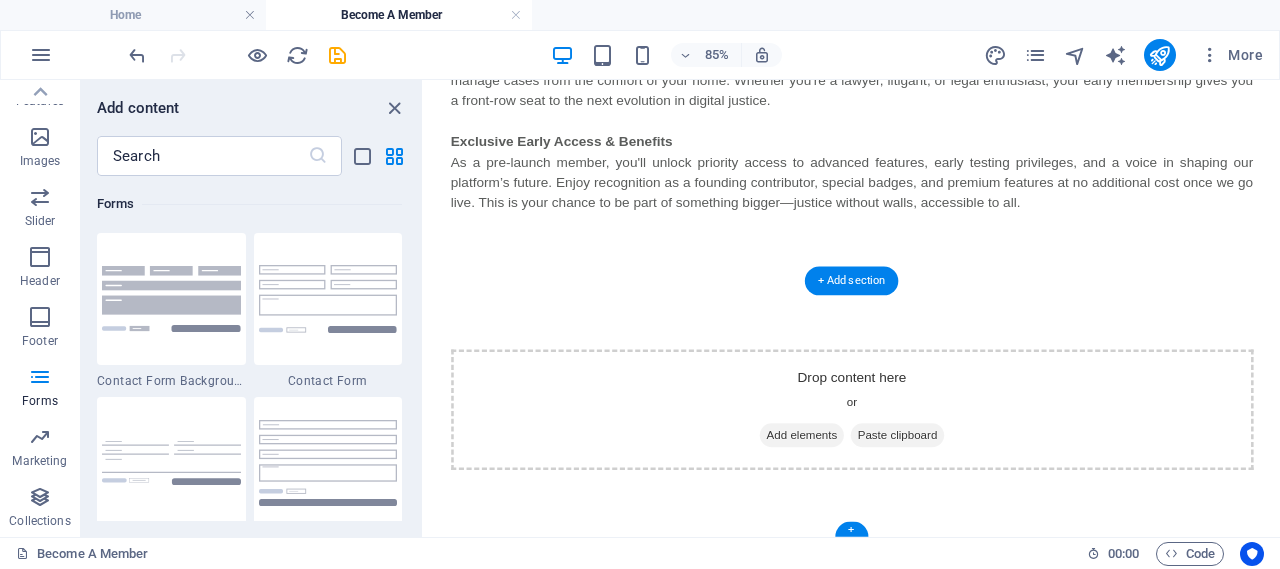 click on "Drop content here or  Add elements  Paste clipboard" at bounding box center [928, 467] 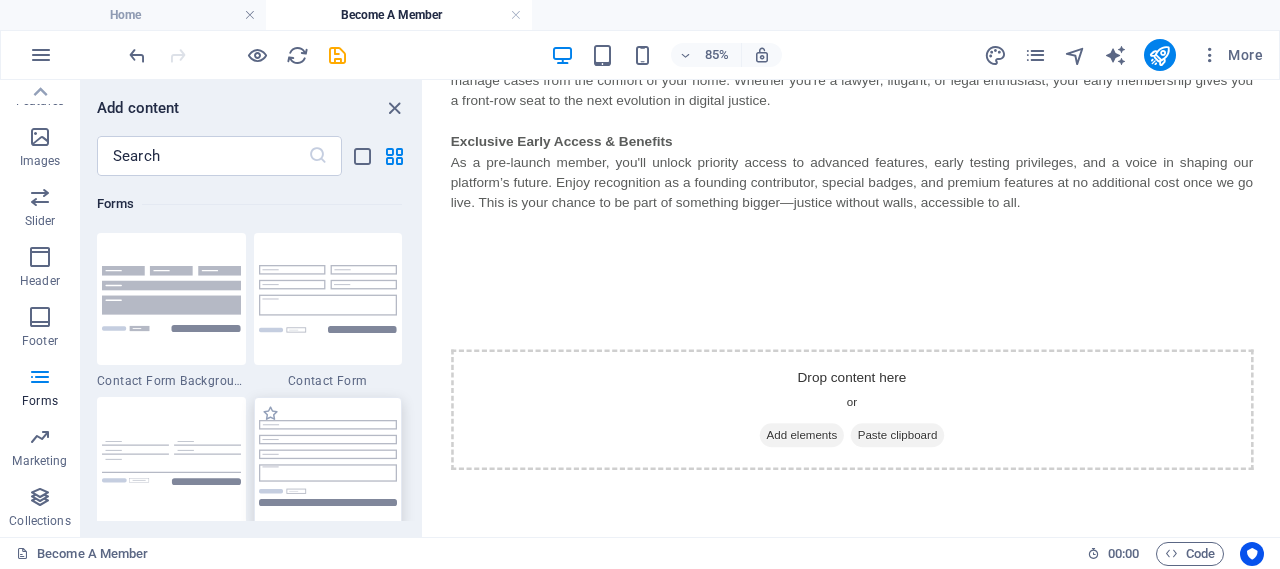 click at bounding box center (328, 462) 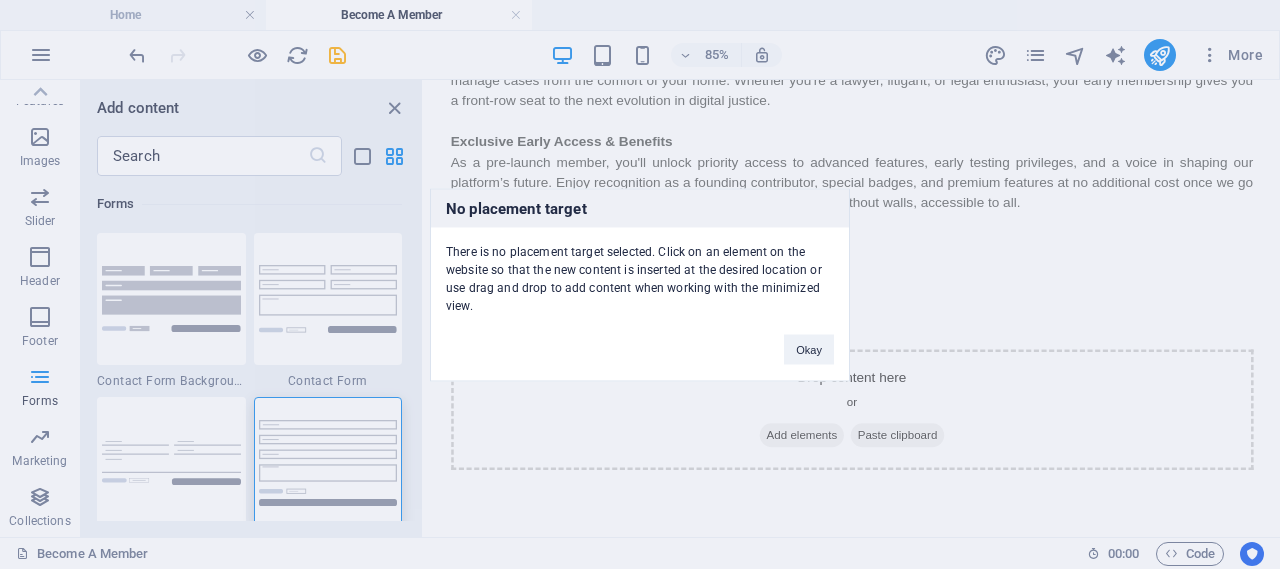 click on "No placement target There is no placement target selected. Click on an element on the website so that the new content is inserted at the desired location or use drag and drop to add content when working with the minimized view. Okay" at bounding box center [640, 284] 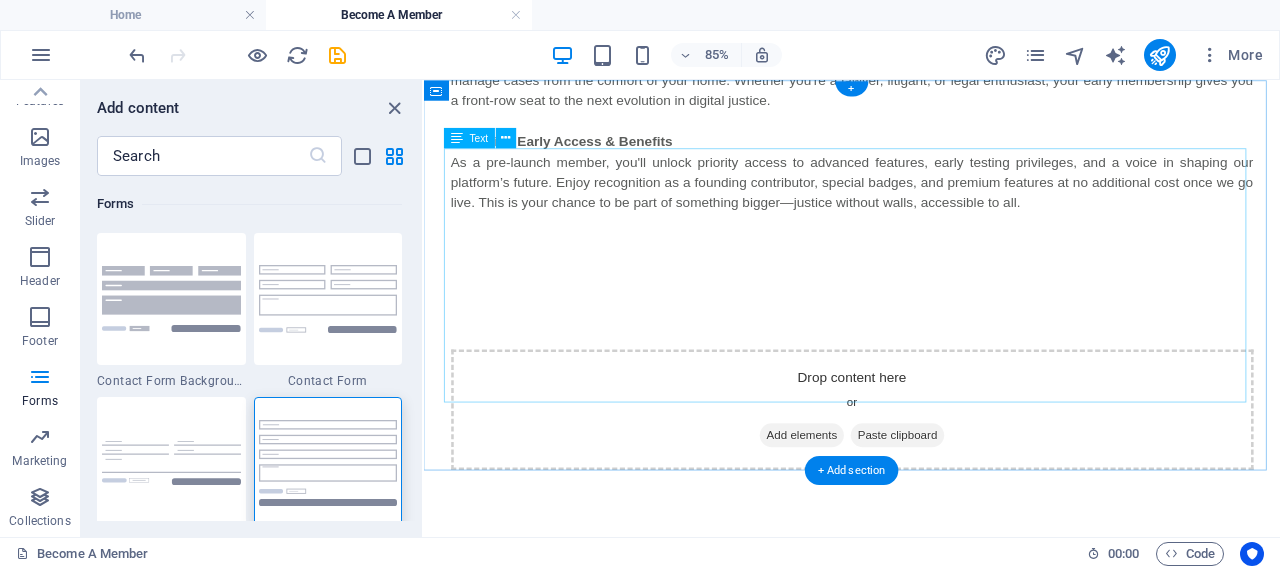 scroll, scrollTop: 0, scrollLeft: 0, axis: both 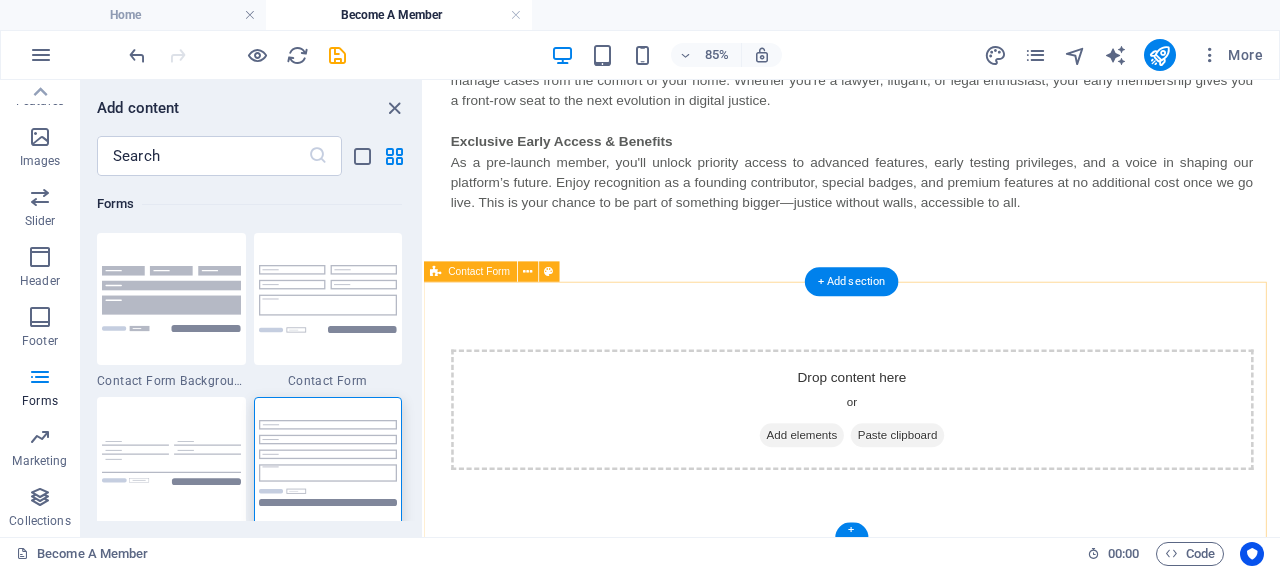 click on "Drop content here or  Add elements  Paste clipboard" at bounding box center [928, 467] 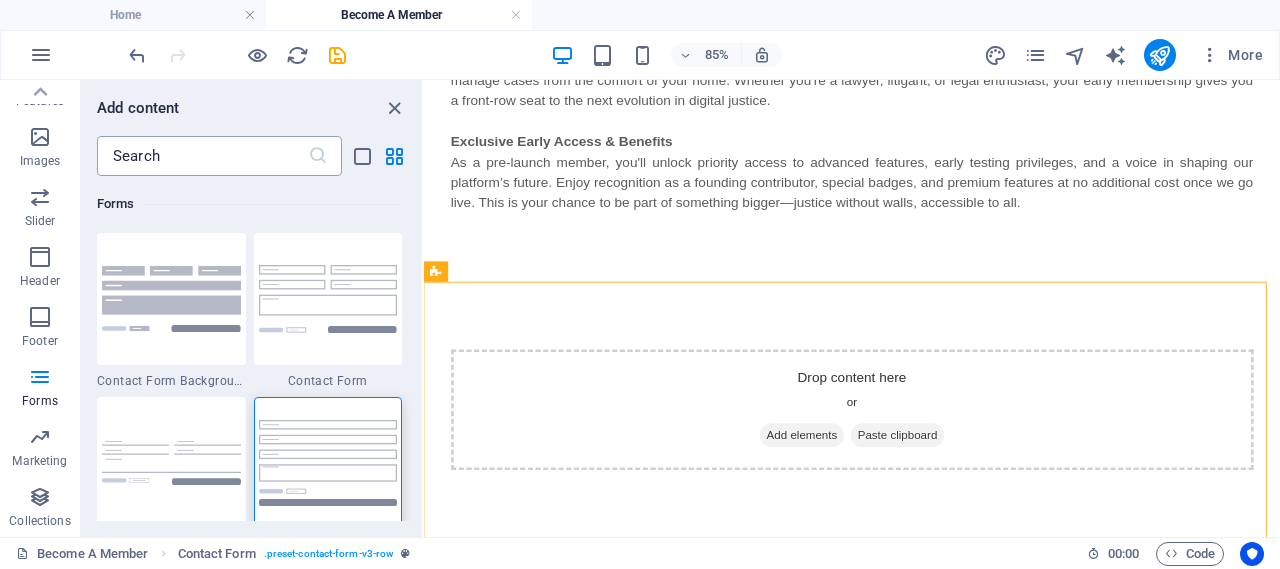 click at bounding box center [202, 156] 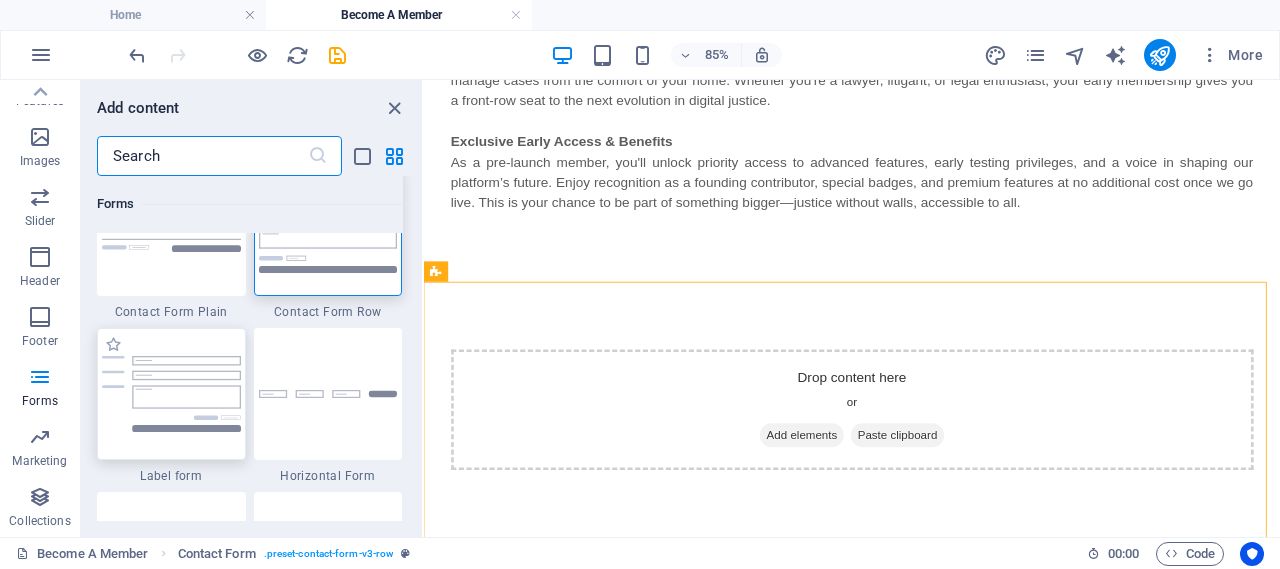 scroll, scrollTop: 15067, scrollLeft: 0, axis: vertical 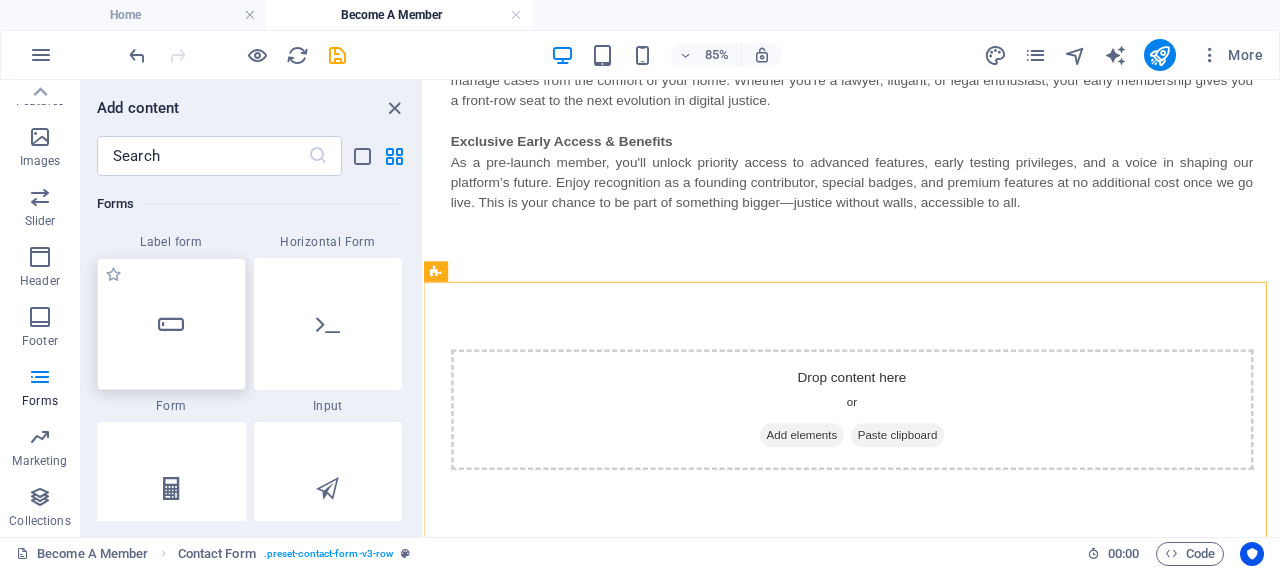 click on "Drop content here or  Add elements  Paste clipboard" at bounding box center [928, 467] 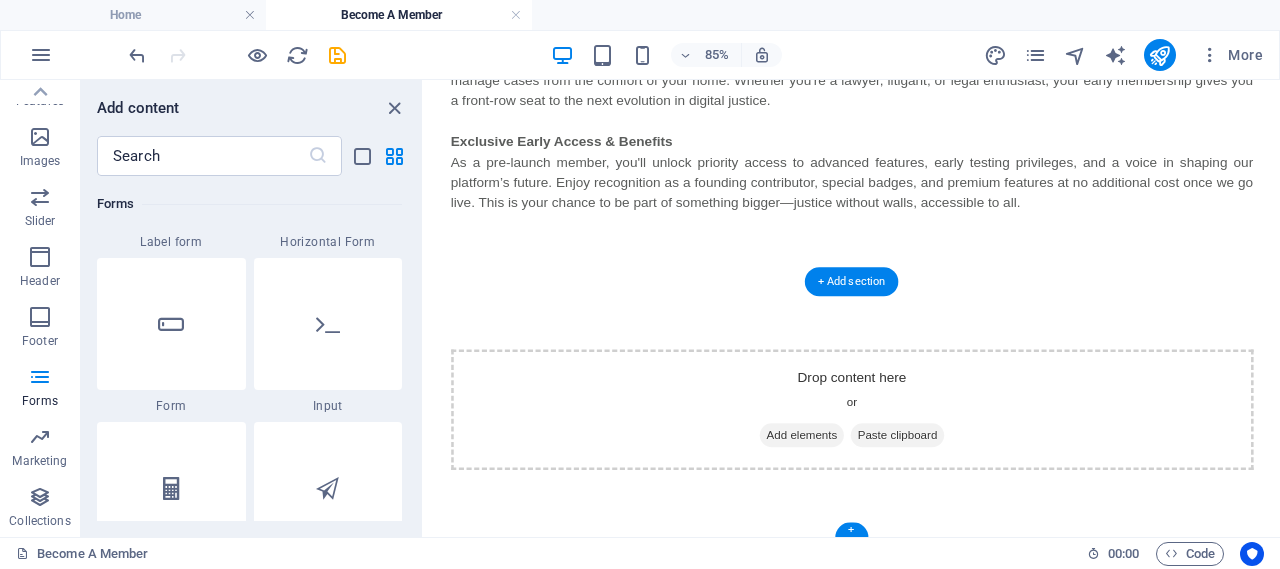 click on "Drop content here or  Add elements  Paste clipboard" at bounding box center [928, 467] 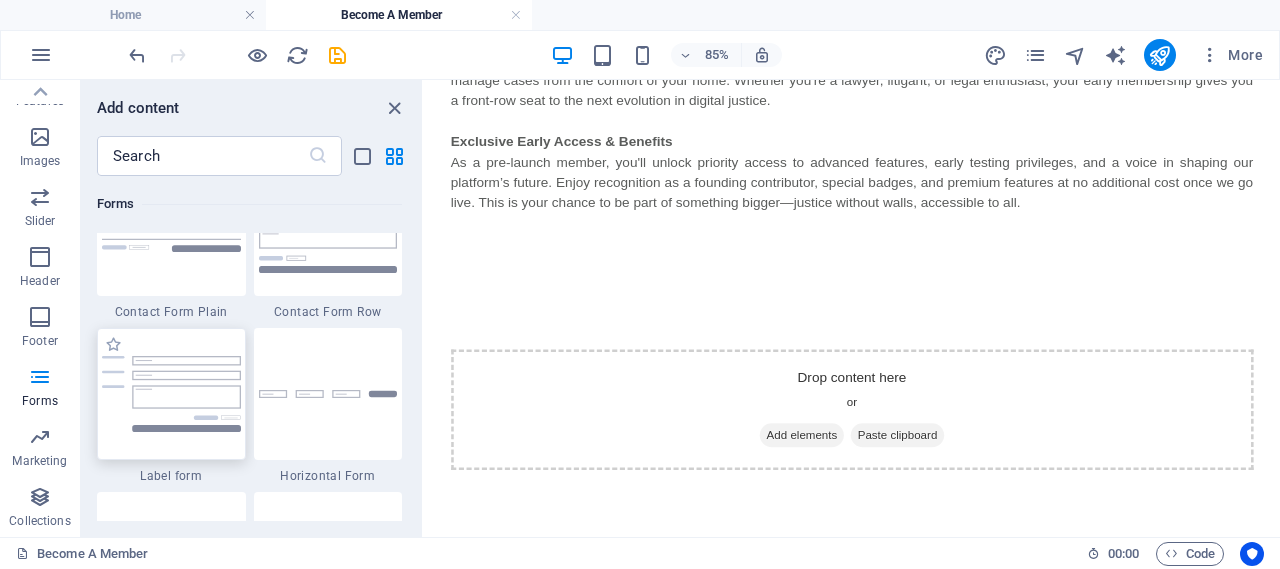 scroll, scrollTop: 15067, scrollLeft: 0, axis: vertical 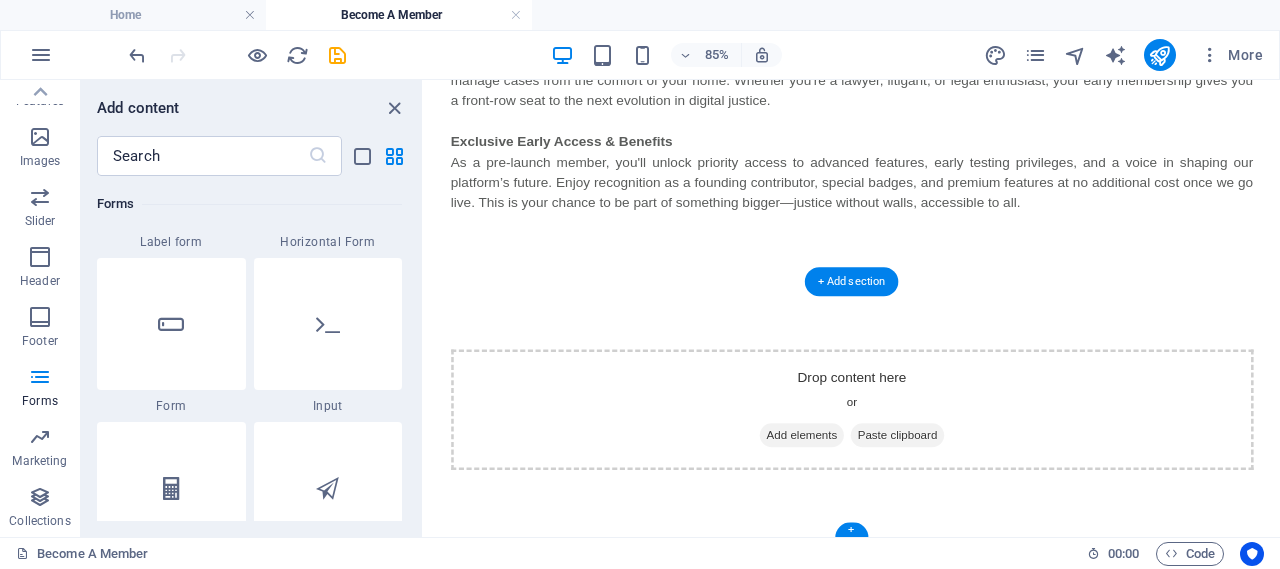 click on "Drop content here or  Add elements  Paste clipboard" at bounding box center [928, 467] 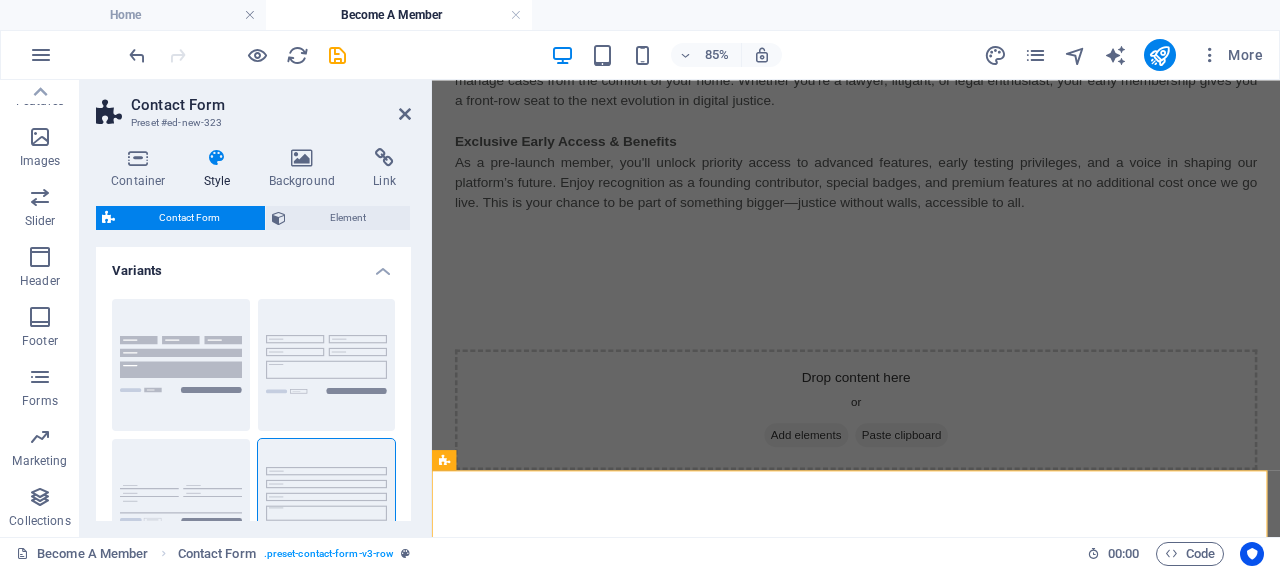 scroll, scrollTop: 0, scrollLeft: 0, axis: both 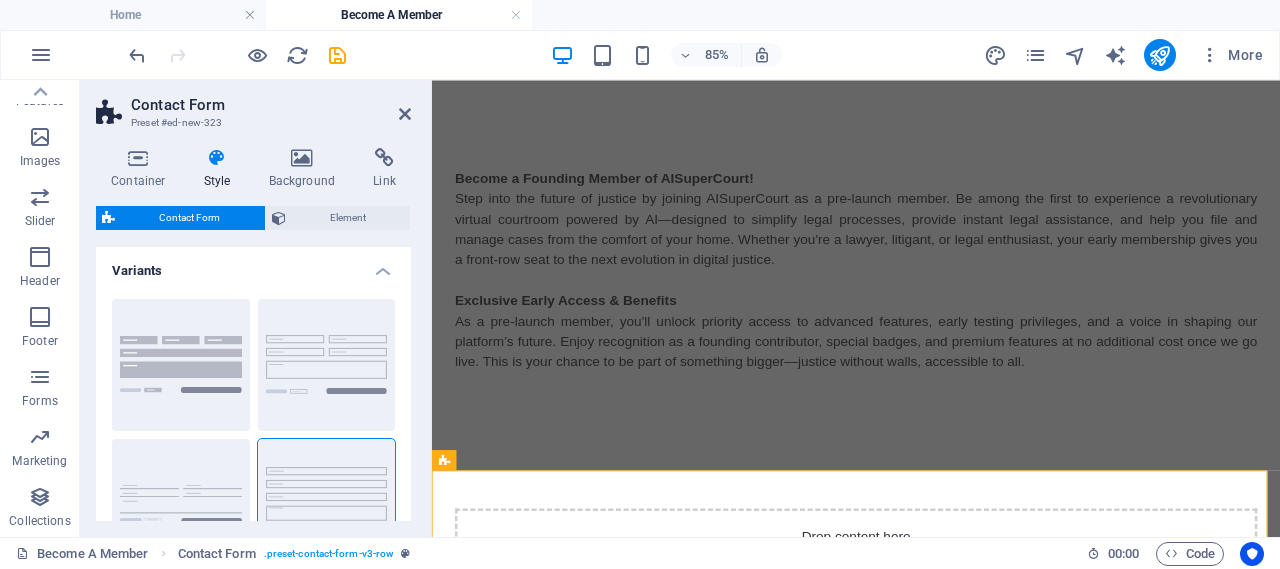 click on "Become a Founding Member of AISuperCourt! Step into the future of justice by joining AISuperCourt as a pre-launch member. Be among the first to experience a revolutionary virtual courtroom powered by AI—designed to simplify legal processes, provide instant legal assistance, and help you file and manage cases from the comfort of your home. Whether you're a lawyer, litigant, or legal enthusiast, your early membership gives you a front-row seat to the next evolution in digital justice. Exclusive Early Access & Benefits As a pre-launch member, you'll unlock priority access to advanced features, early testing privileges, and a voice in shaping our platform’s future. Enjoy recognition as a founding contributor, special badges, and premium features at no additional cost once we go live. This is your chance to be part of something bigger—justice without walls, accessible to all." at bounding box center [931, 292] 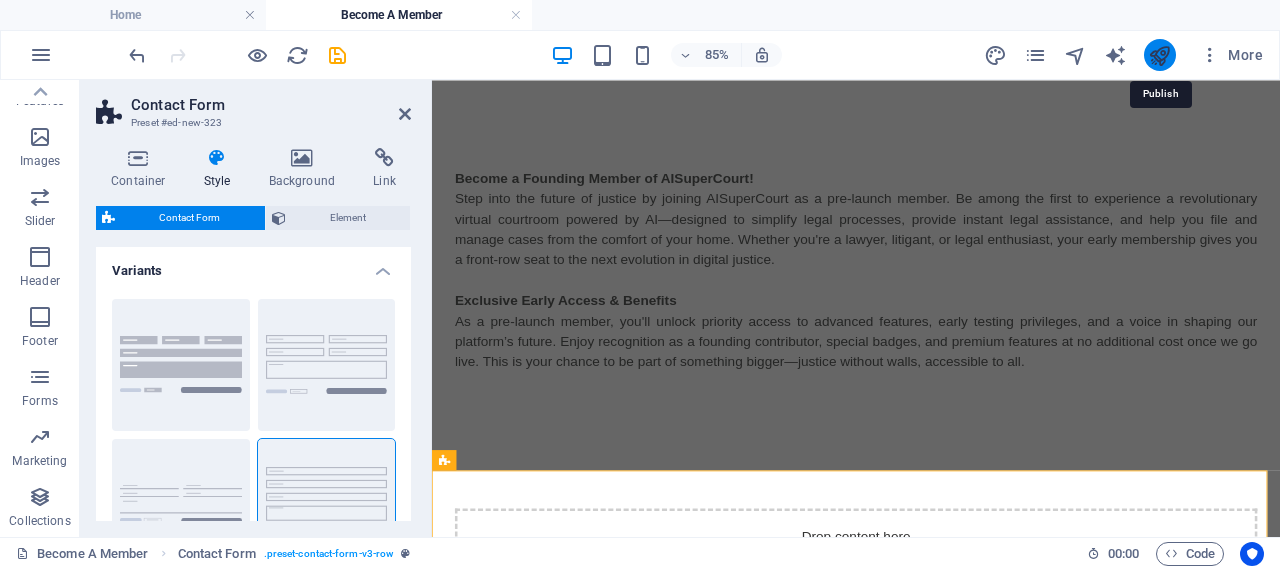 drag, startPoint x: 1157, startPoint y: 61, endPoint x: 862, endPoint y: 183, distance: 319.2319 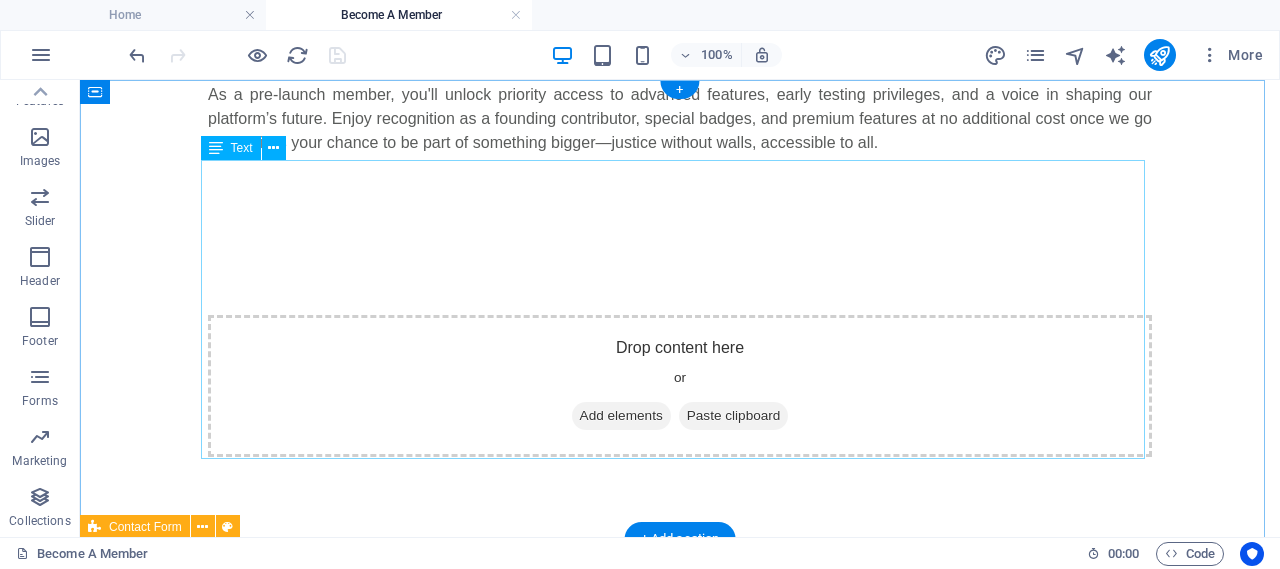 scroll, scrollTop: 0, scrollLeft: 0, axis: both 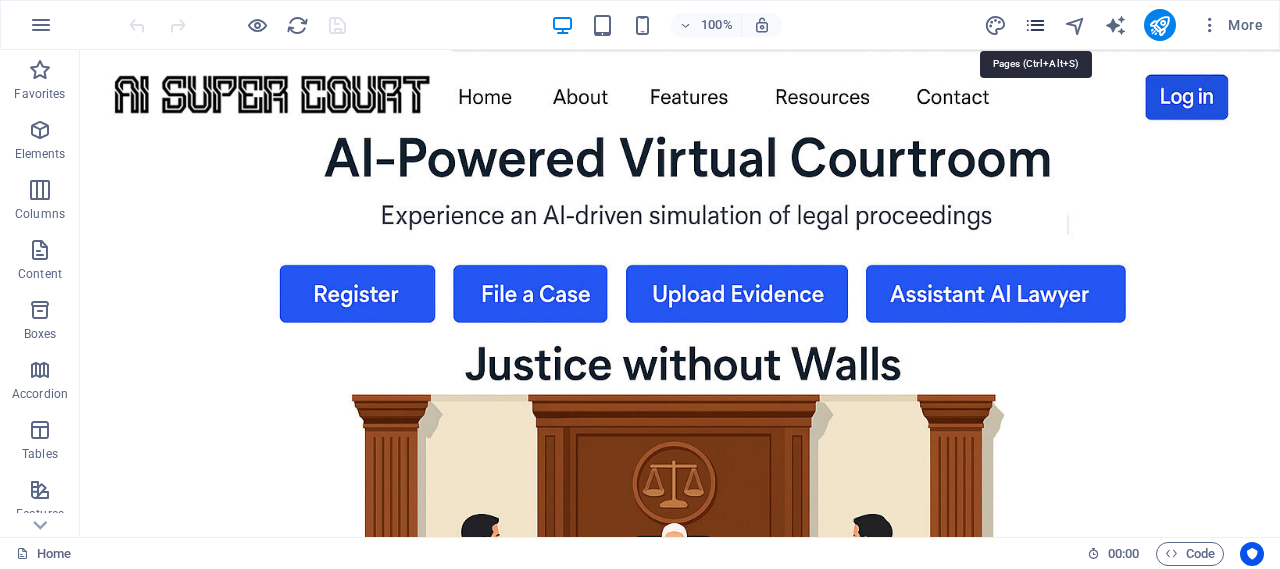 click at bounding box center [1035, 25] 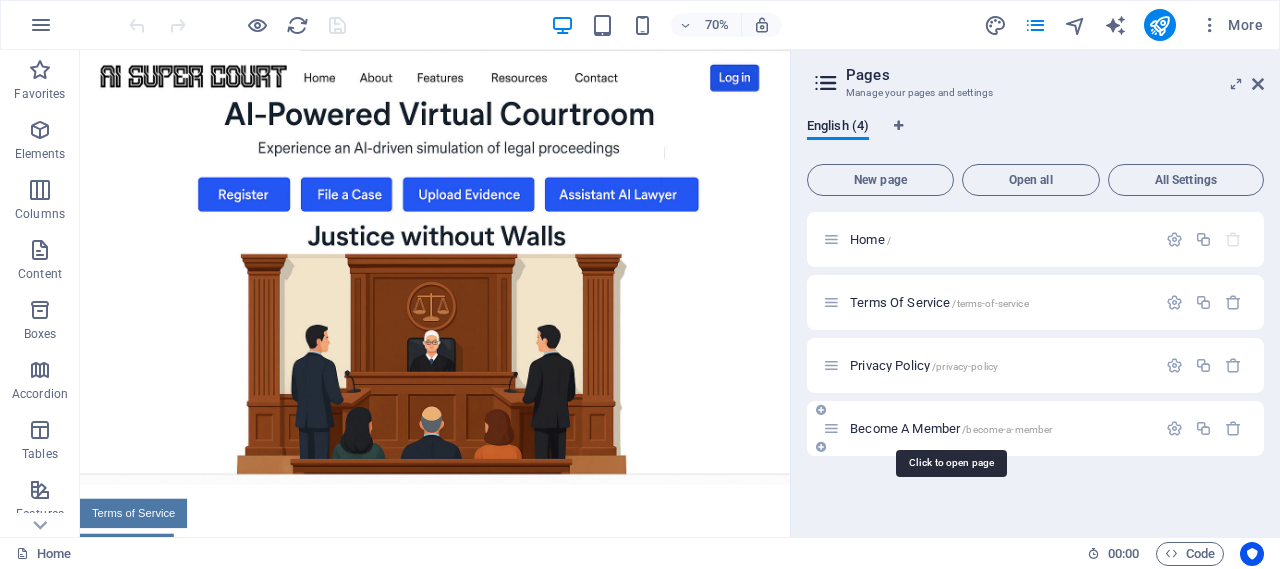 click on "Become A Member /become-a-member" at bounding box center [951, 428] 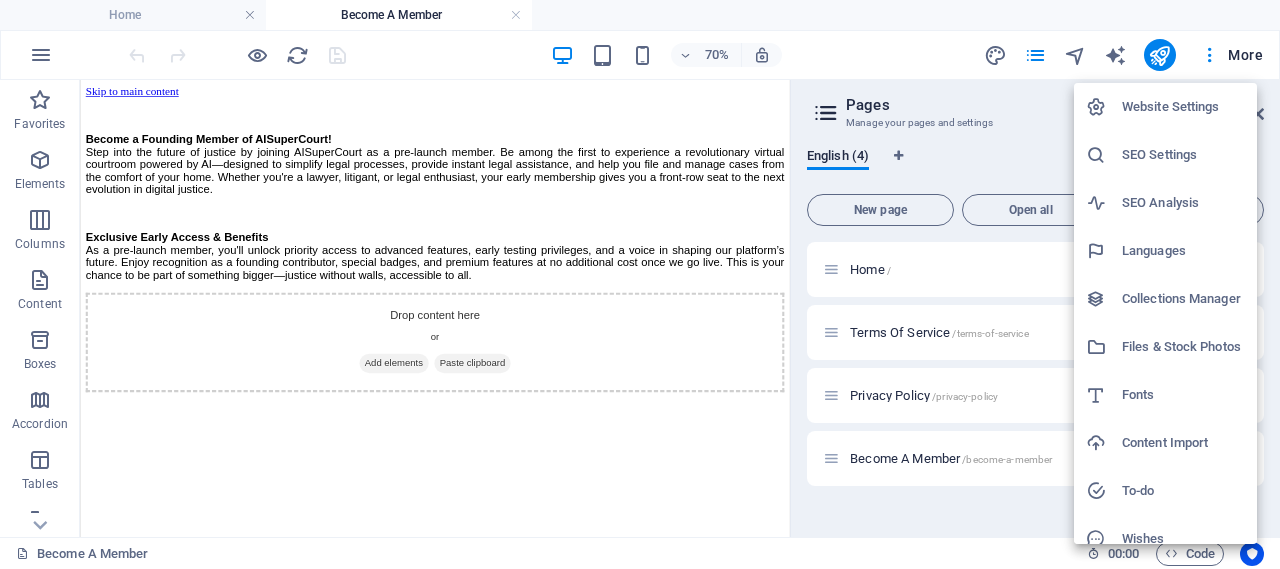 scroll, scrollTop: 0, scrollLeft: 0, axis: both 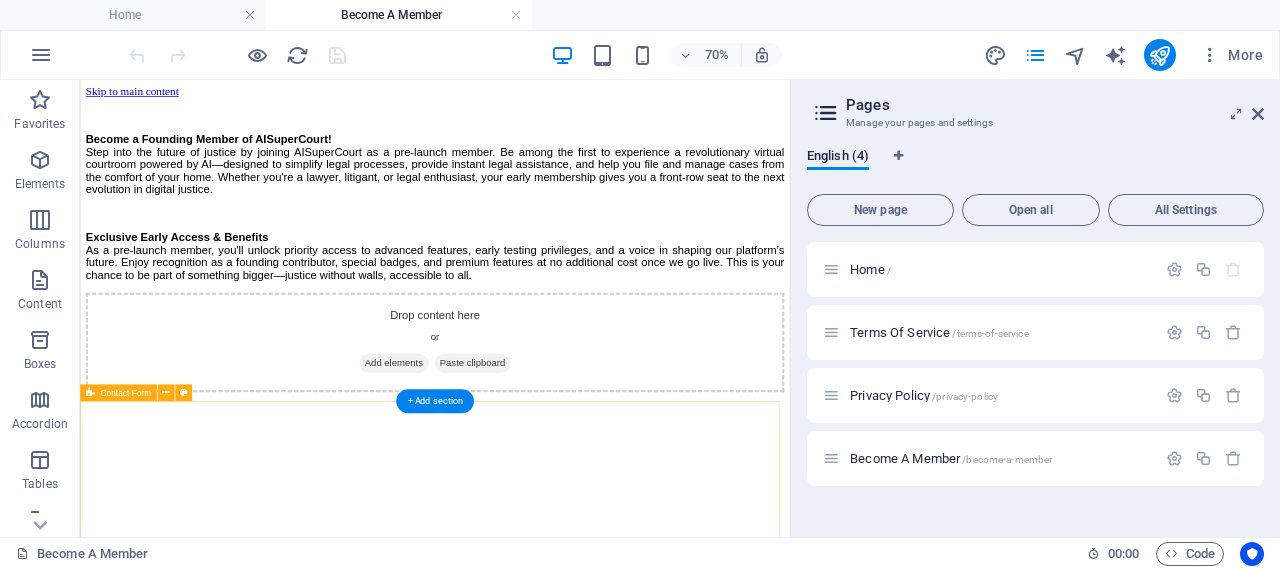 click on "Drop content here or  Add elements  Paste clipboard" at bounding box center (587, 455) 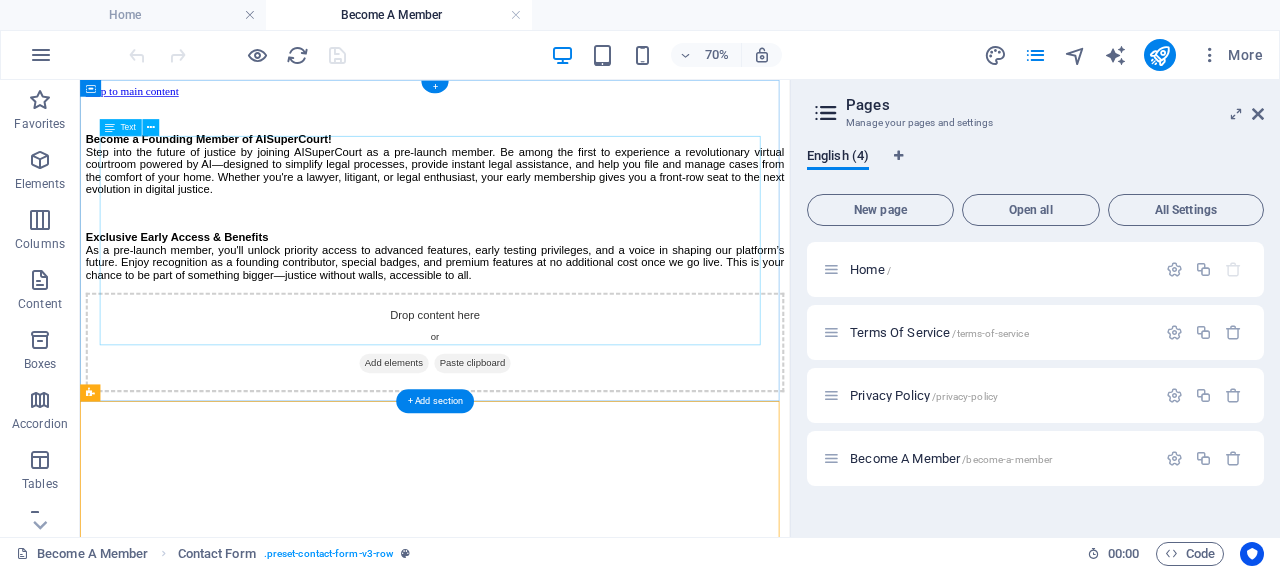 click on "Become a Founding Member of AISuperCourt! Step into the future of justice by joining AISuperCourt as a pre-launch member. Be among the first to experience a revolutionary virtual courtroom powered by AI—designed to simplify legal processes, provide instant legal assistance, and help you file and manage cases from the comfort of your home. Whether you're a lawyer, litigant, or legal enthusiast, your early membership gives you a front-row seat to the next evolution in digital justice. Exclusive Early Access & Benefits As a pre-launch member, you'll unlock priority access to advanced features, early testing privileges, and a voice in shaping our platform’s future. Enjoy recognition as a founding contributor, special badges, and premium features at no additional cost once we go live. This is your chance to be part of something bigger—justice without walls, accessible to all." at bounding box center [587, 245] 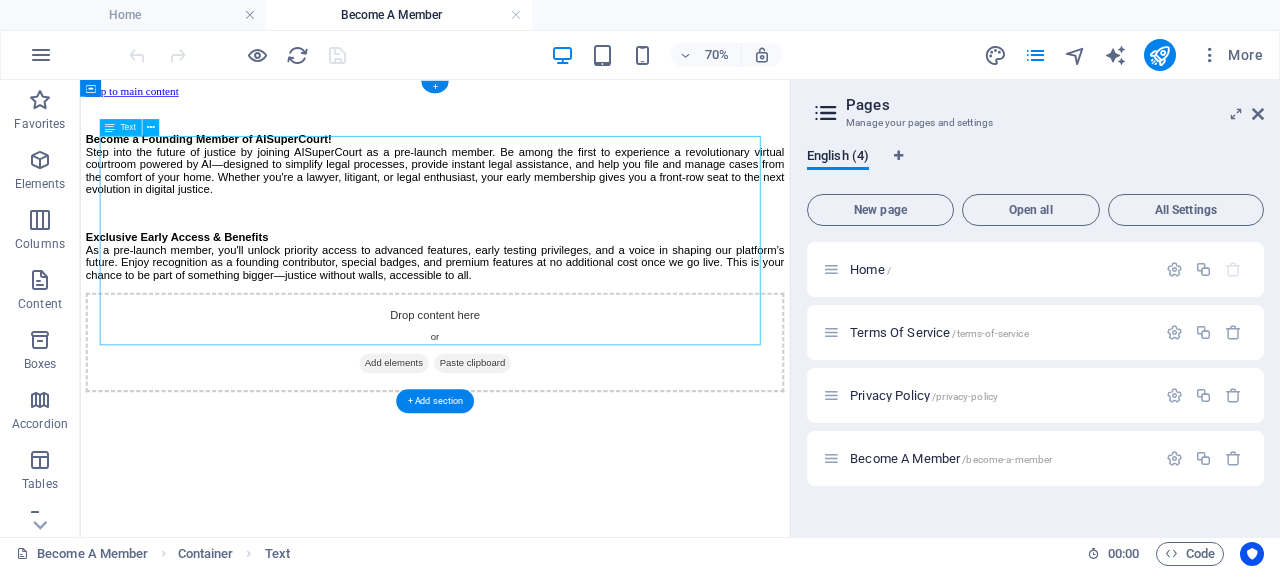 click on "Become a Founding Member of AISuperCourt! Step into the future of justice by joining AISuperCourt as a pre-launch member. Be among the first to experience a revolutionary virtual courtroom powered by AI—designed to simplify legal processes, provide instant legal assistance, and help you file and manage cases from the comfort of your home. Whether you're a lawyer, litigant, or legal enthusiast, your early membership gives you a front-row seat to the next evolution in digital justice. Exclusive Early Access & Benefits As a pre-launch member, you'll unlock priority access to advanced features, early testing privileges, and a voice in shaping our platform’s future. Enjoy recognition as a founding contributor, special badges, and premium features at no additional cost once we go live. This is your chance to be part of something bigger—justice without walls, accessible to all." at bounding box center (587, 245) 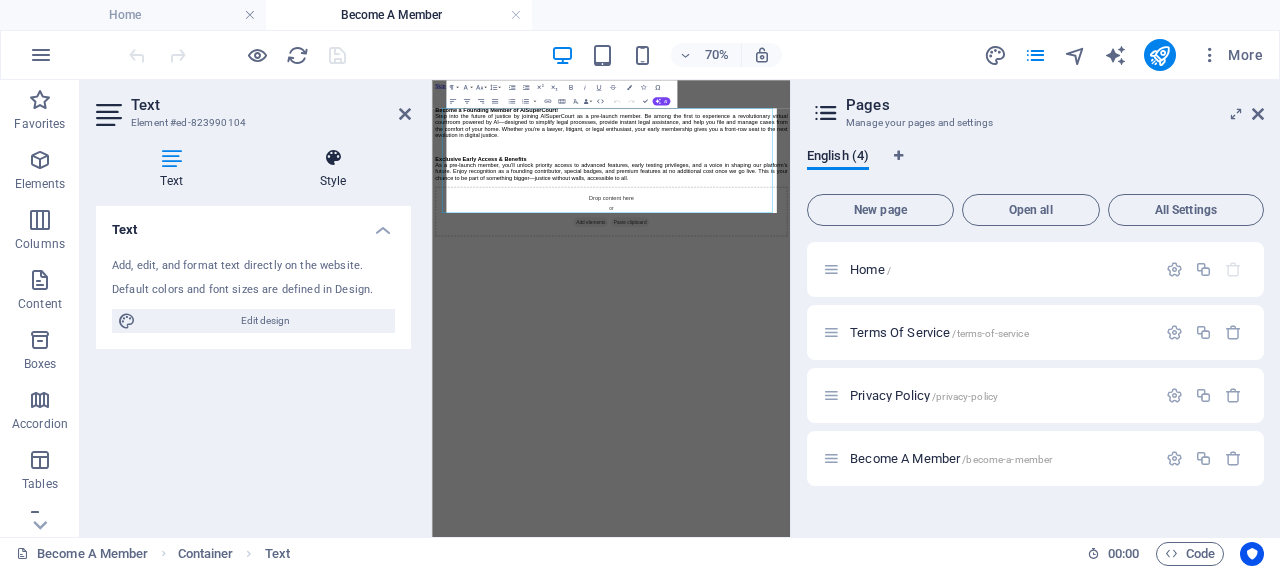 click at bounding box center [333, 158] 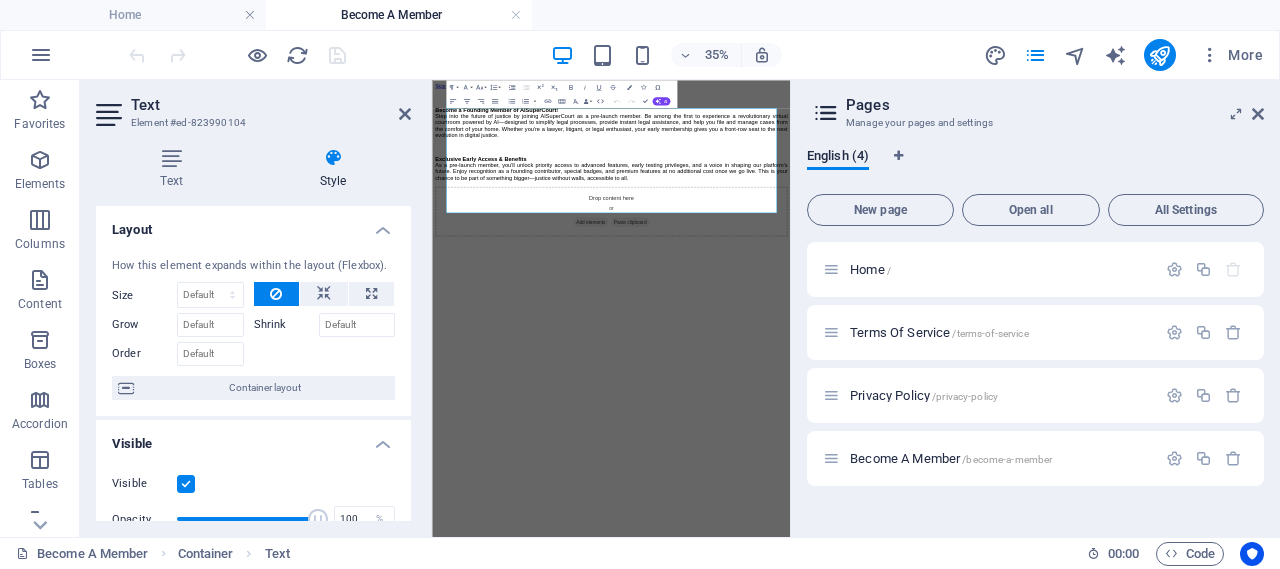 scroll, scrollTop: 233, scrollLeft: 0, axis: vertical 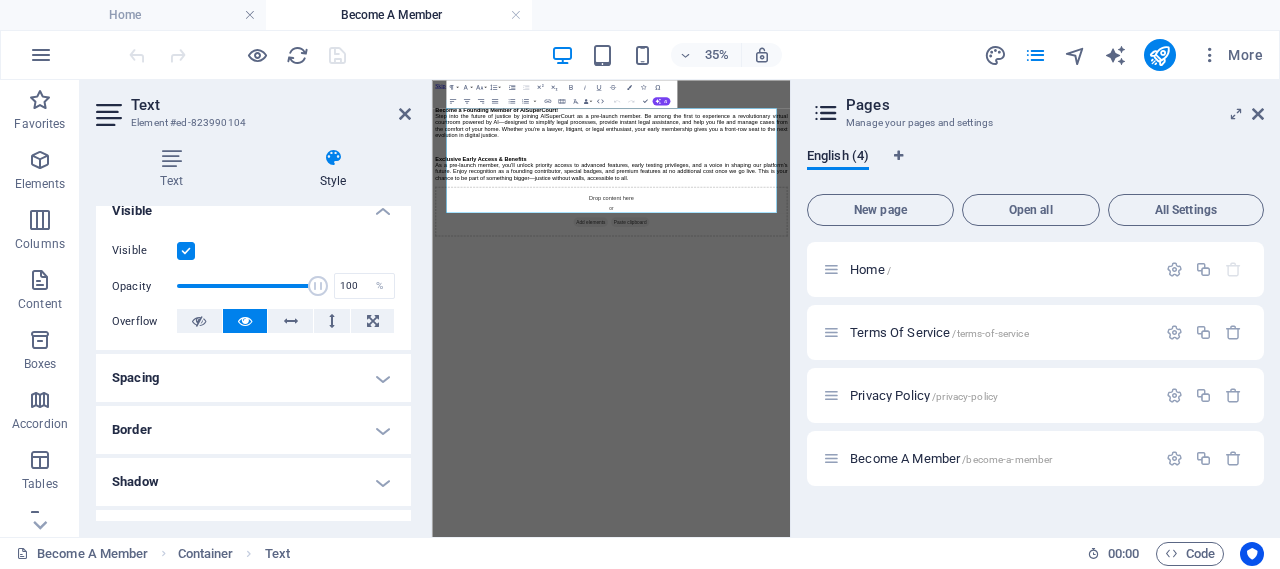click on "Spacing" at bounding box center (253, 378) 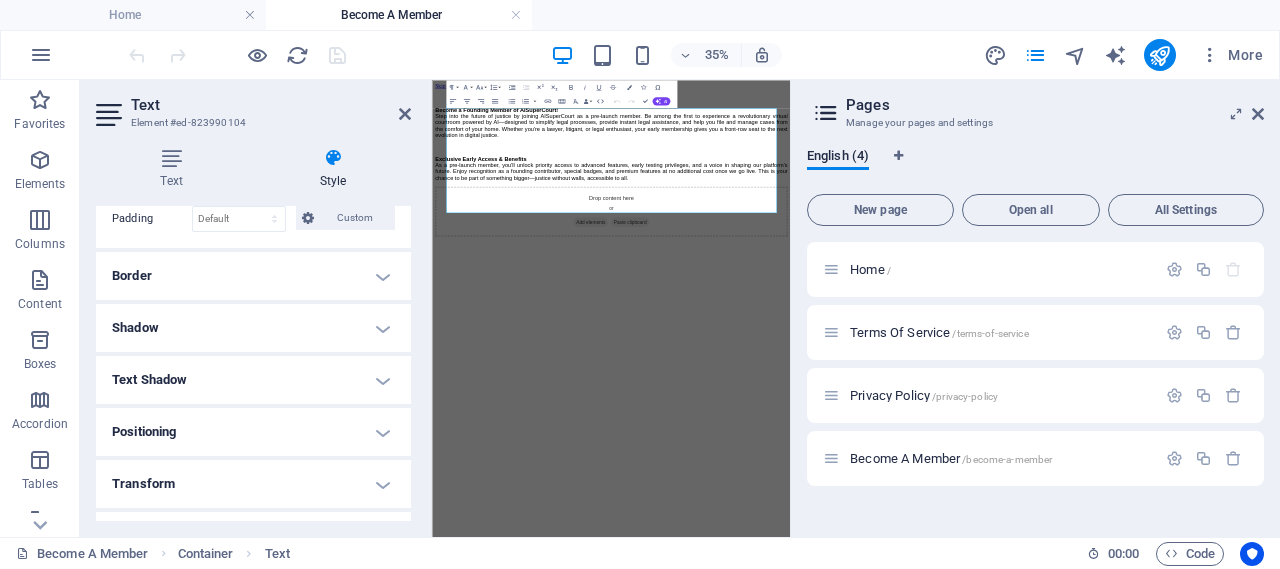 scroll, scrollTop: 233, scrollLeft: 0, axis: vertical 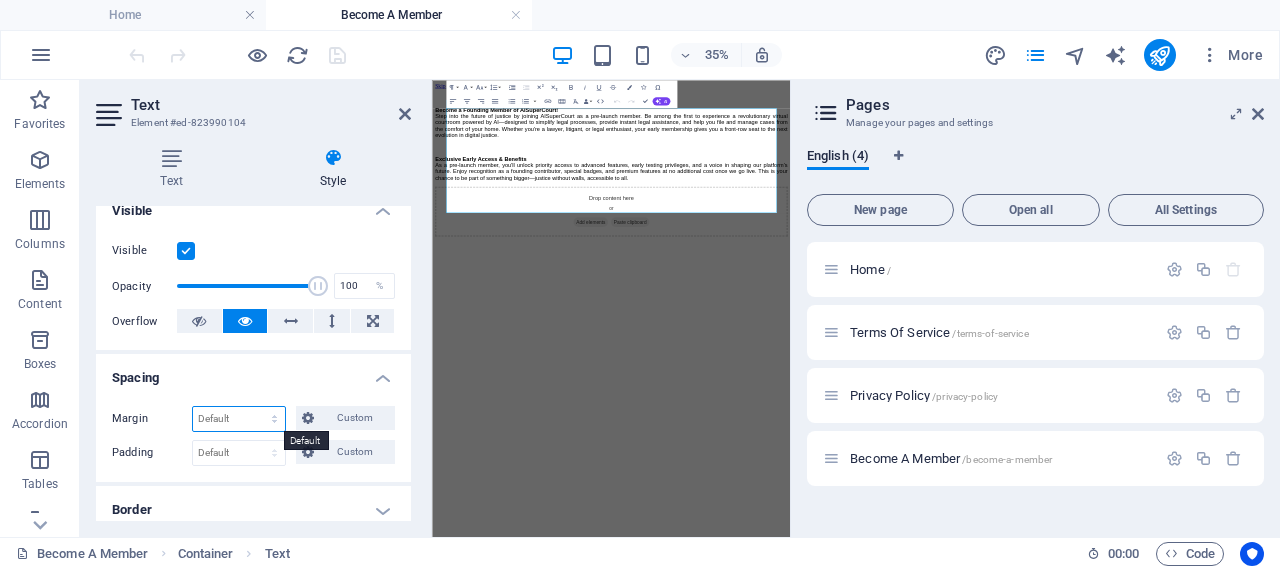 click on "Default auto px % rem vw vh Custom" at bounding box center [239, 419] 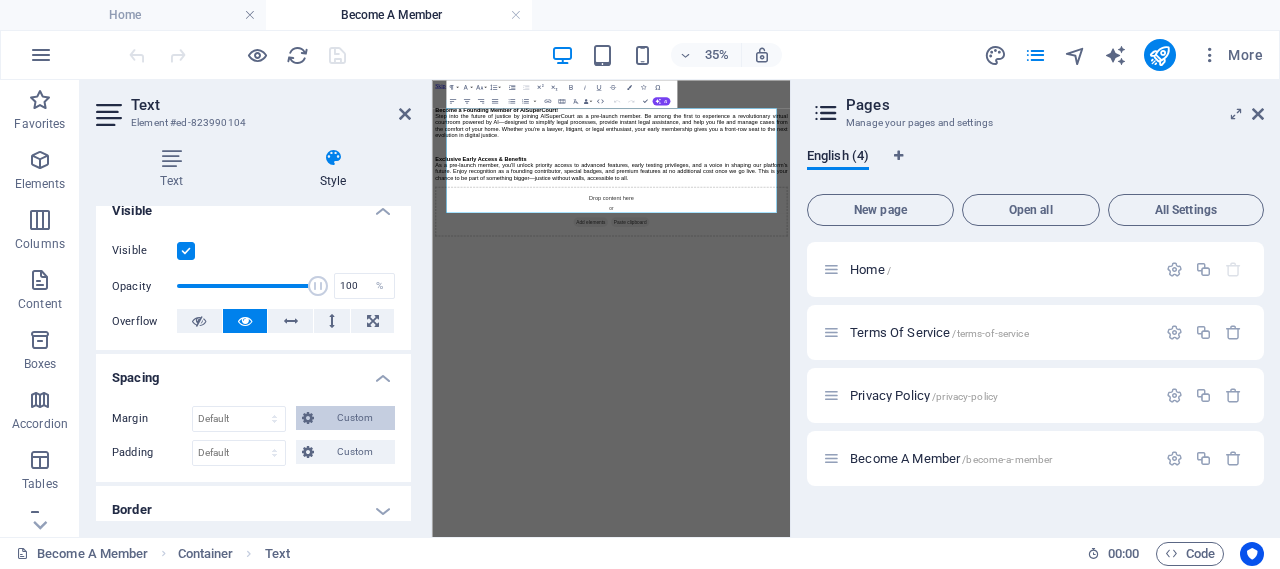 click on "Custom" at bounding box center [354, 418] 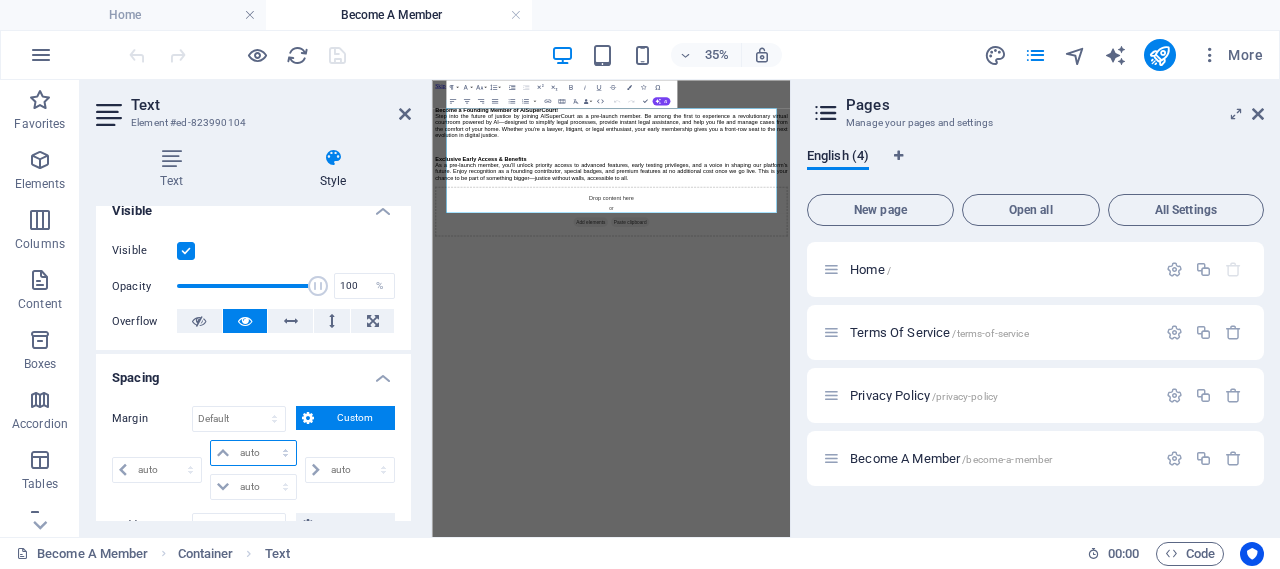 click on "auto px % rem vw vh" at bounding box center (253, 453) 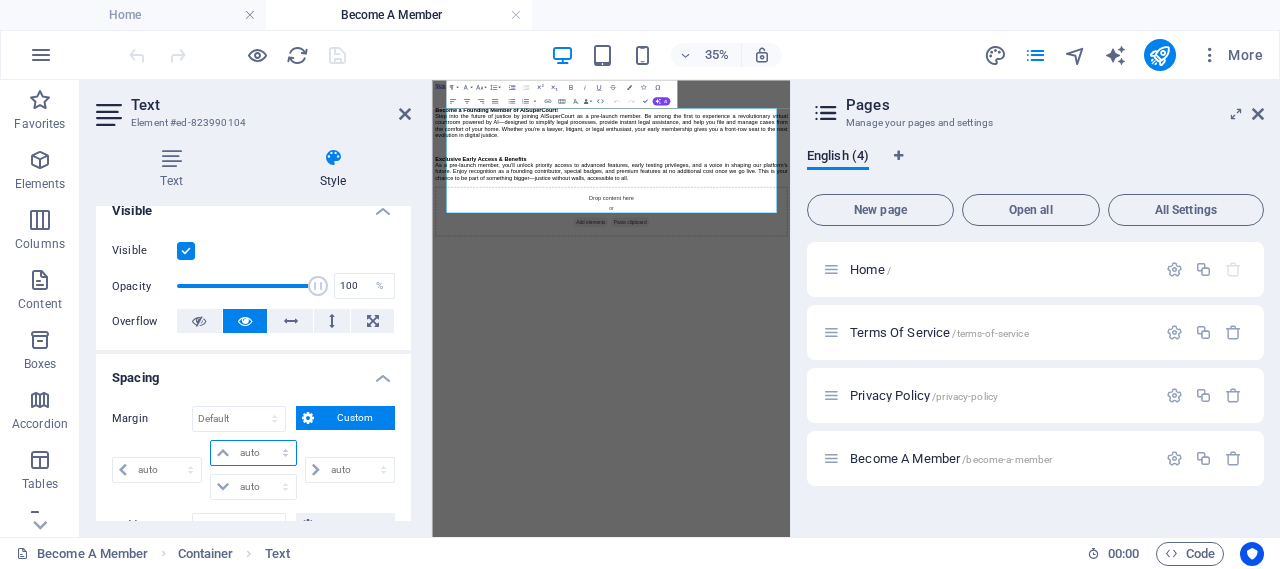 select on "px" 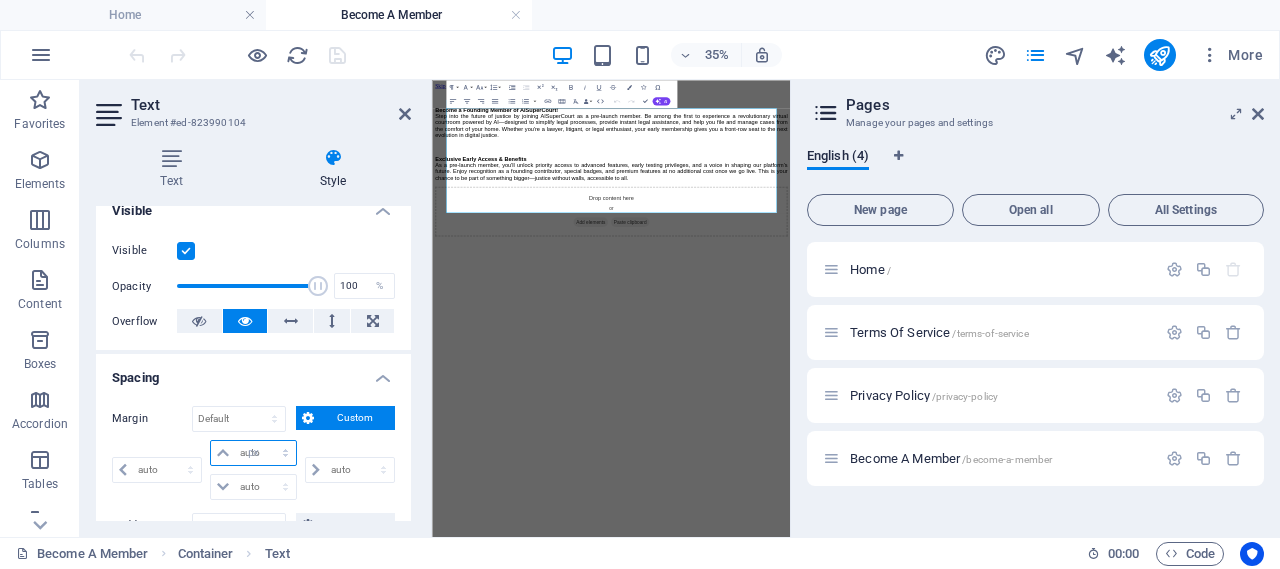 click on "auto px % rem vw vh" at bounding box center (253, 453) 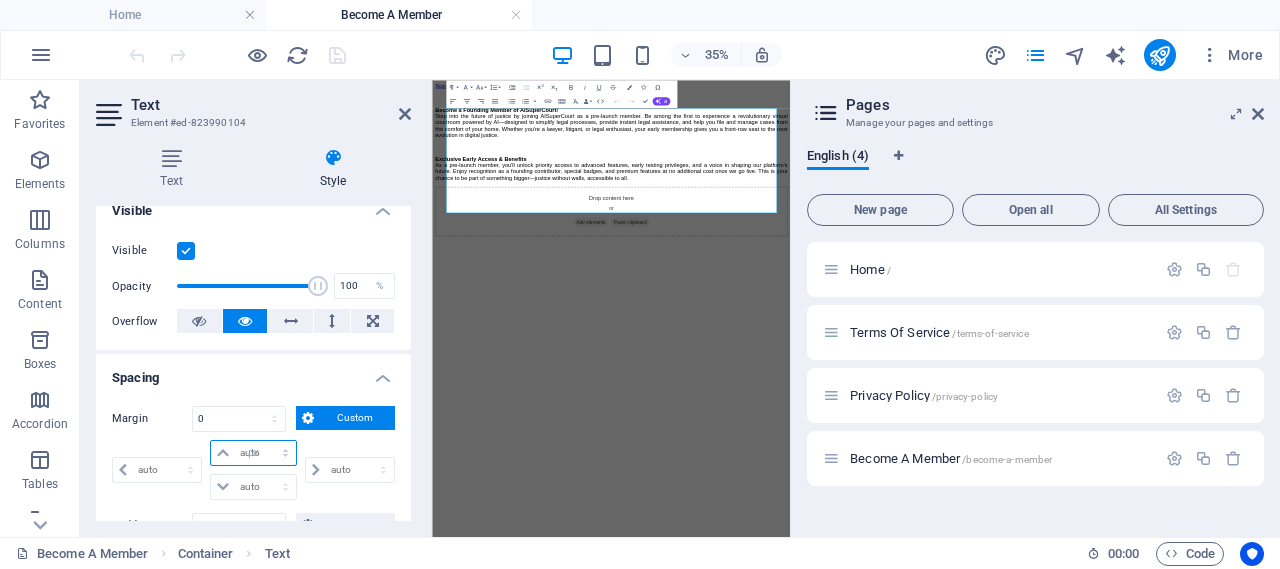 select on "px" 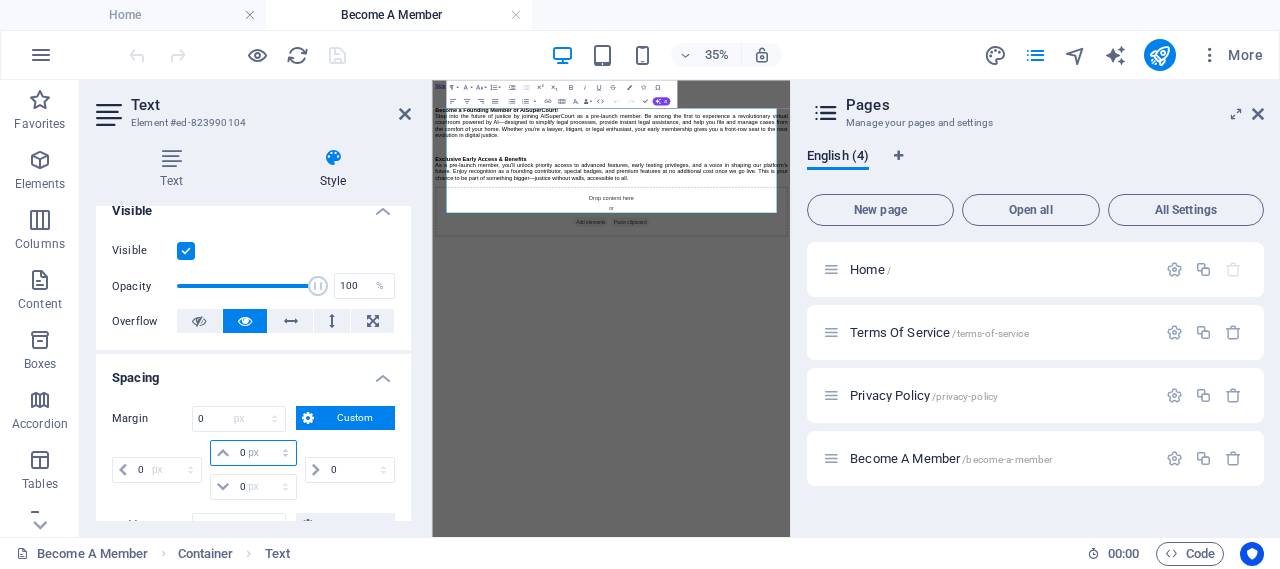 select on "px" 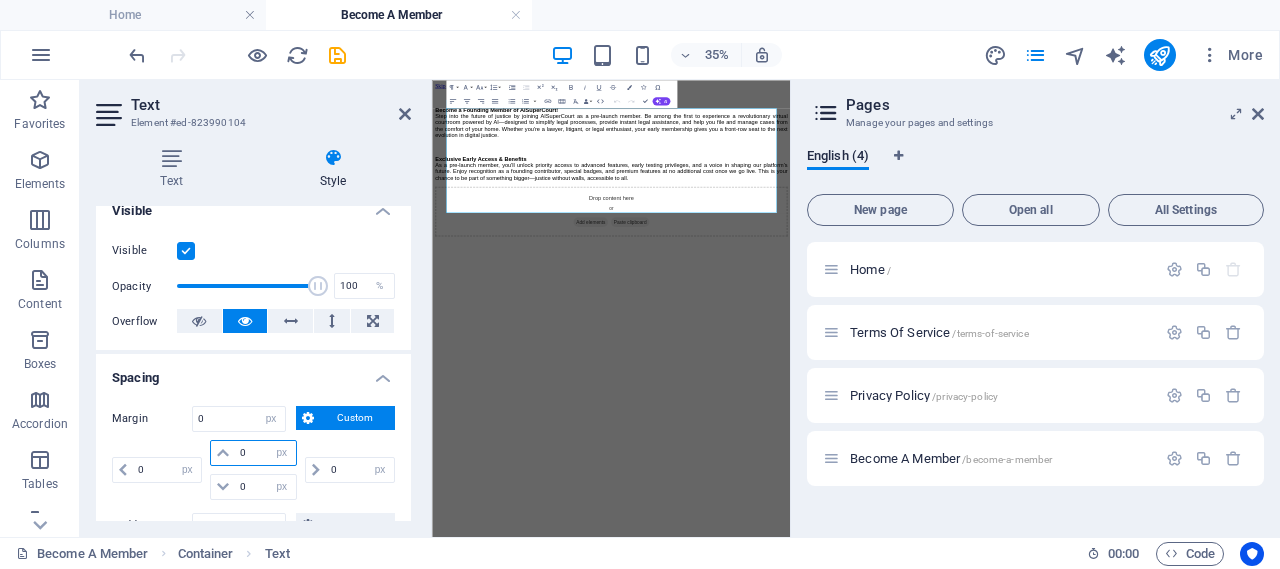 click on "0" at bounding box center [265, 453] 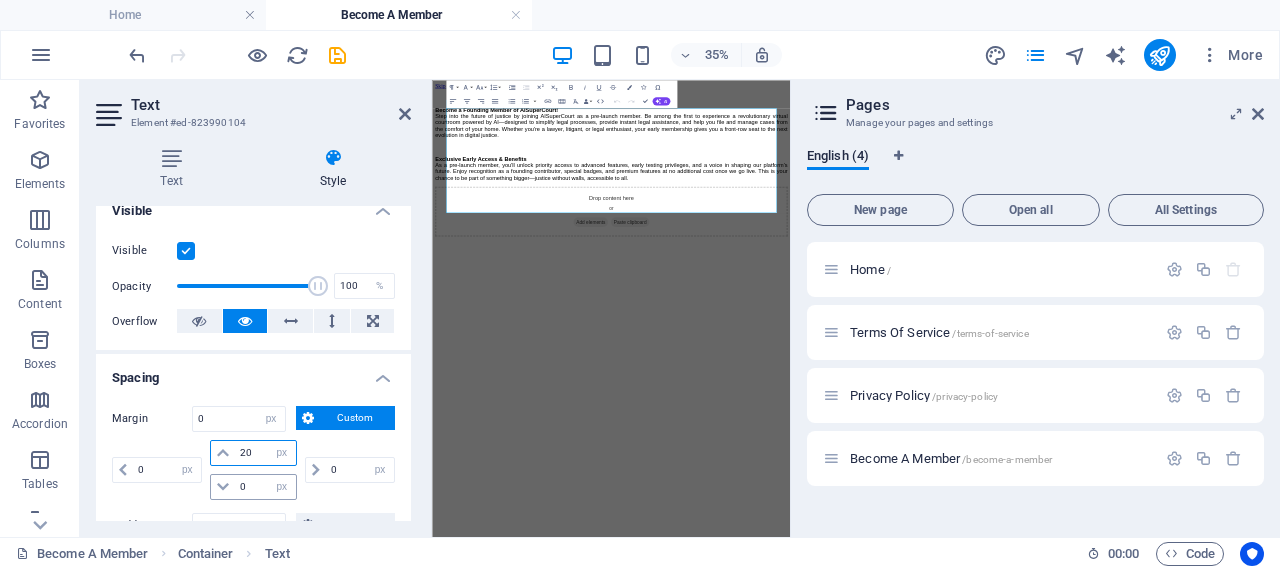 type on "20" 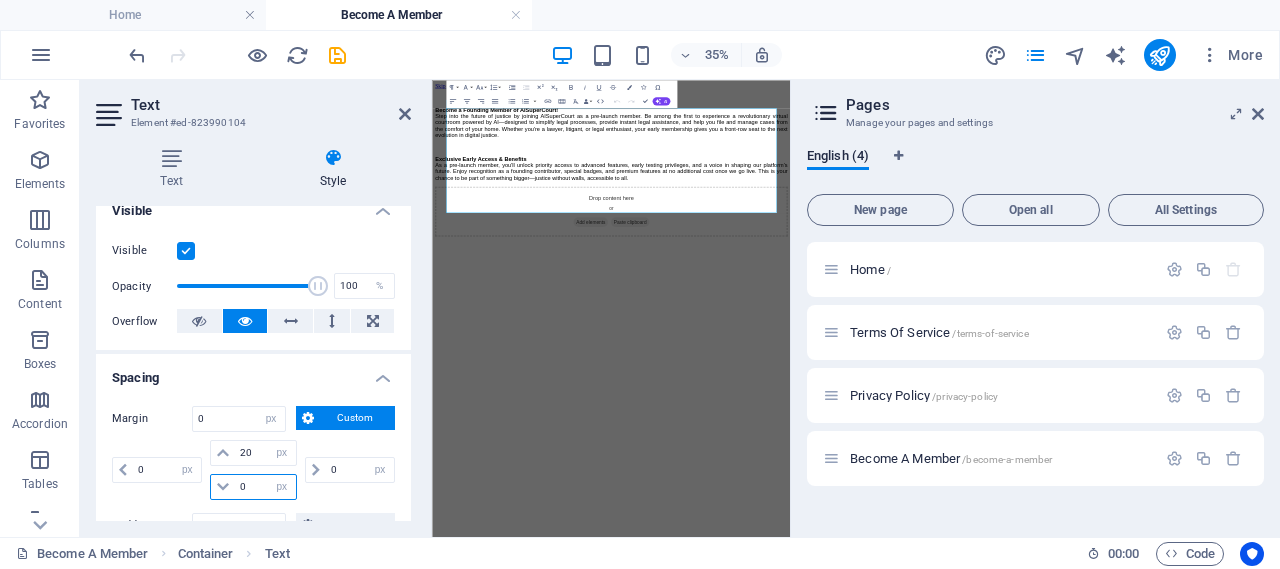 click on "0" at bounding box center [265, 487] 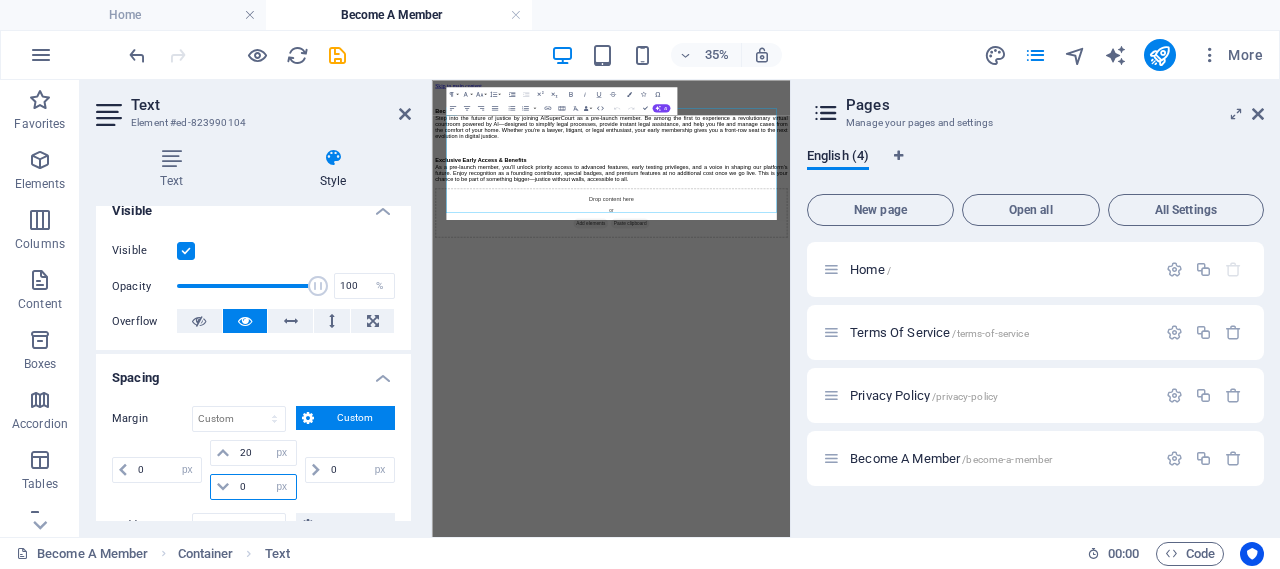 click on "0" at bounding box center (265, 487) 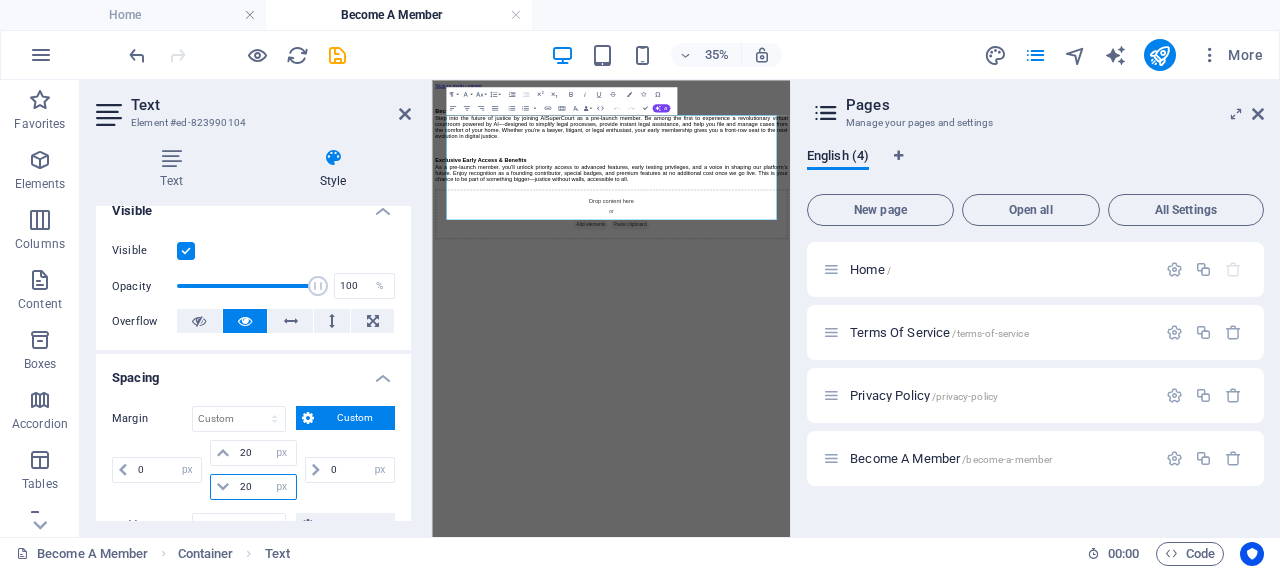 type on "20" 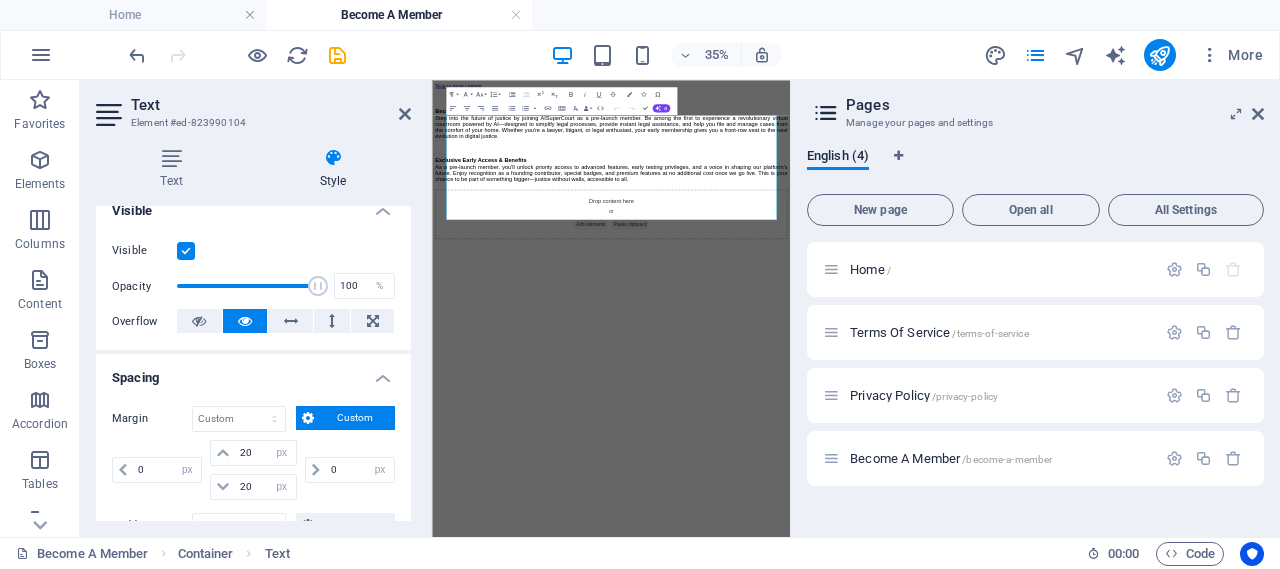 click on "Visible Opacity 100 % Overflow" at bounding box center (253, 286) 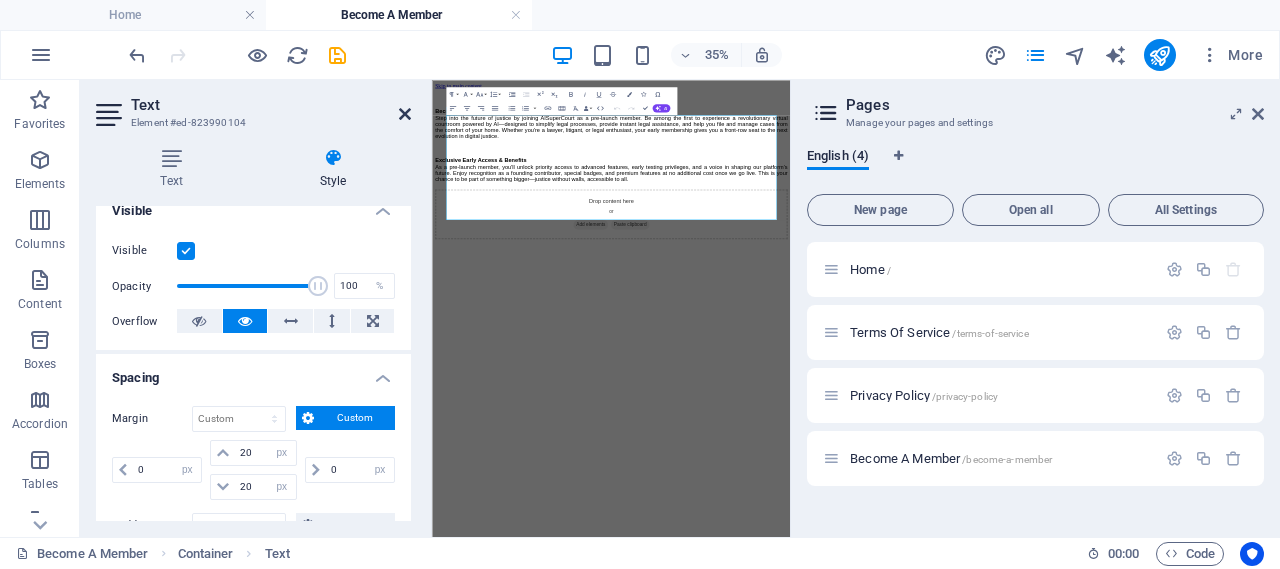 click at bounding box center (405, 114) 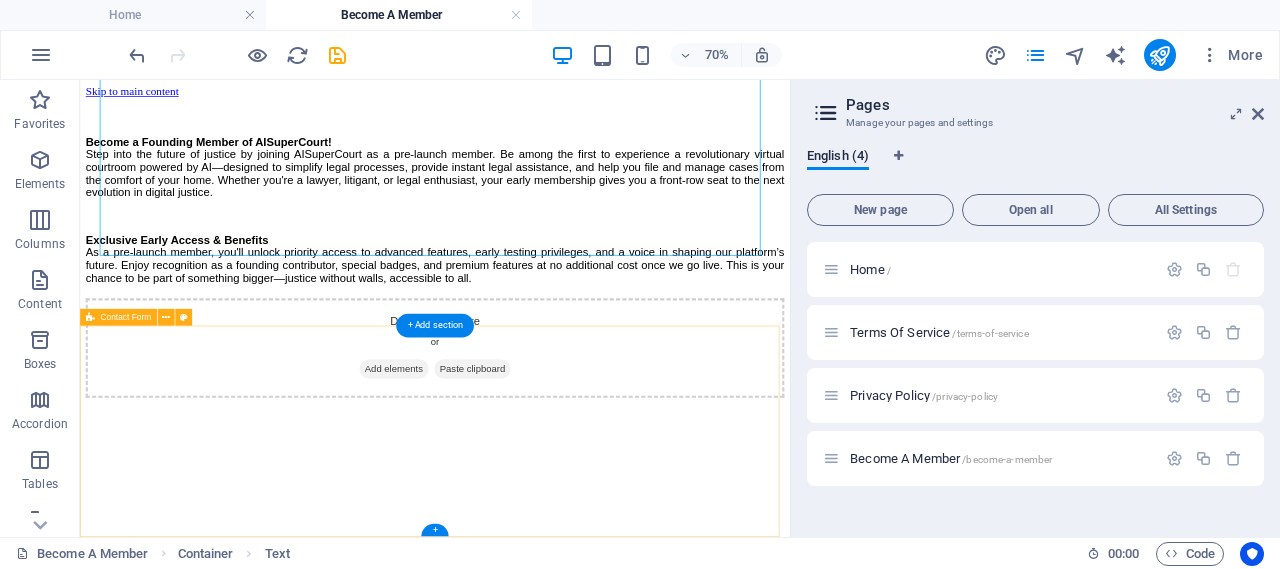 scroll, scrollTop: 148, scrollLeft: 0, axis: vertical 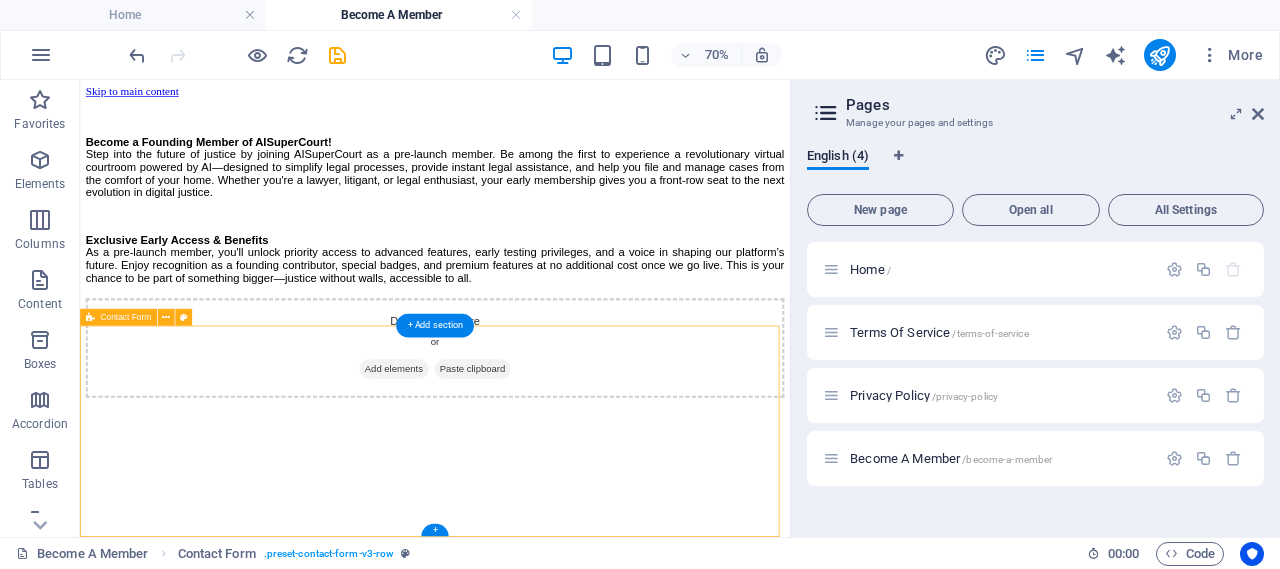 click on "Drop content here or  Add elements  Paste clipboard" at bounding box center (587, 463) 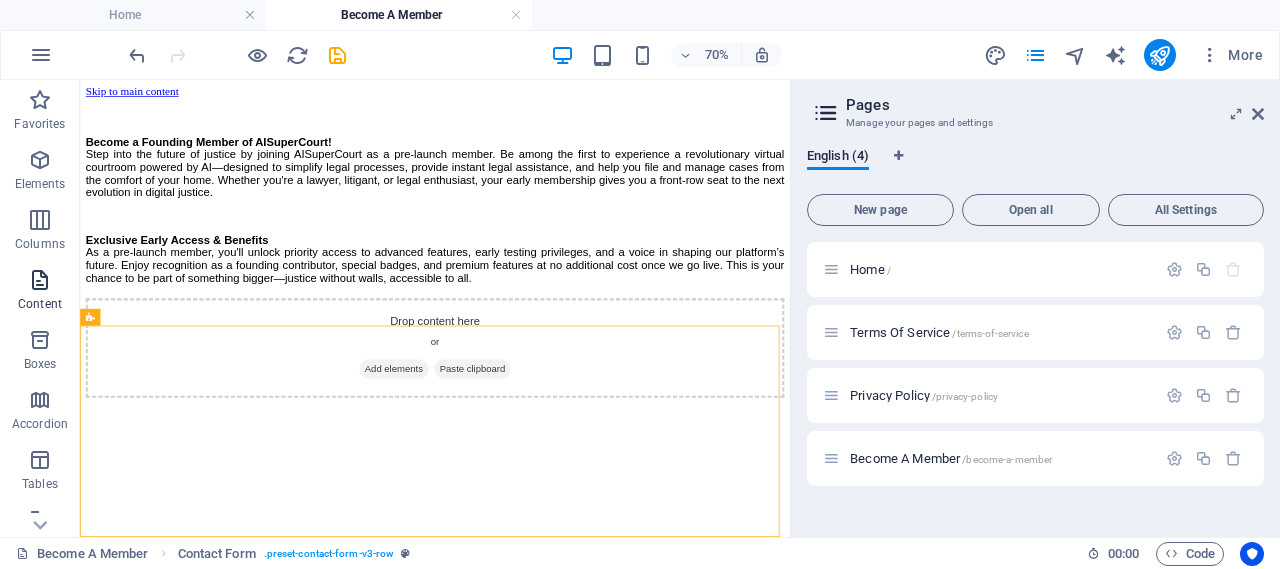 scroll, scrollTop: 443, scrollLeft: 0, axis: vertical 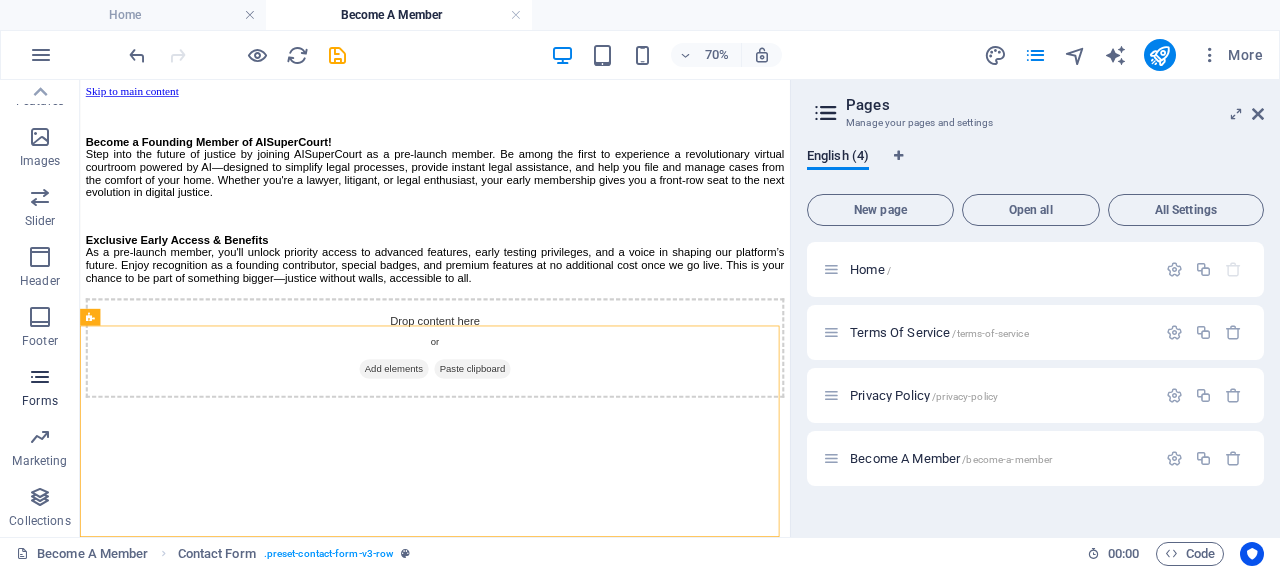 click at bounding box center (40, 377) 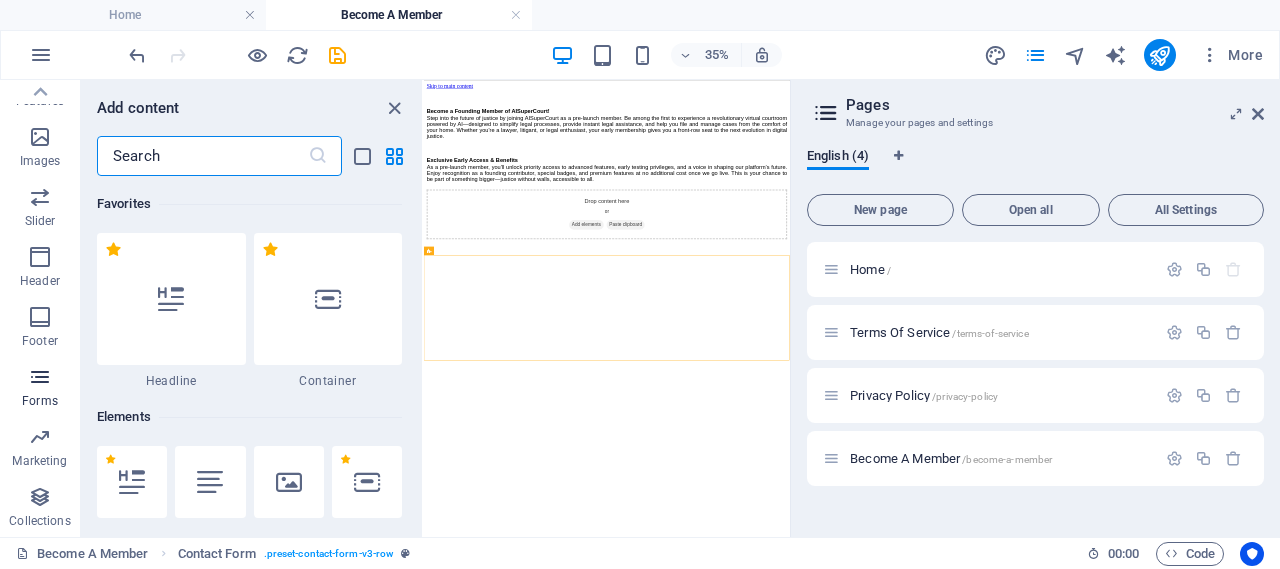scroll, scrollTop: 0, scrollLeft: 0, axis: both 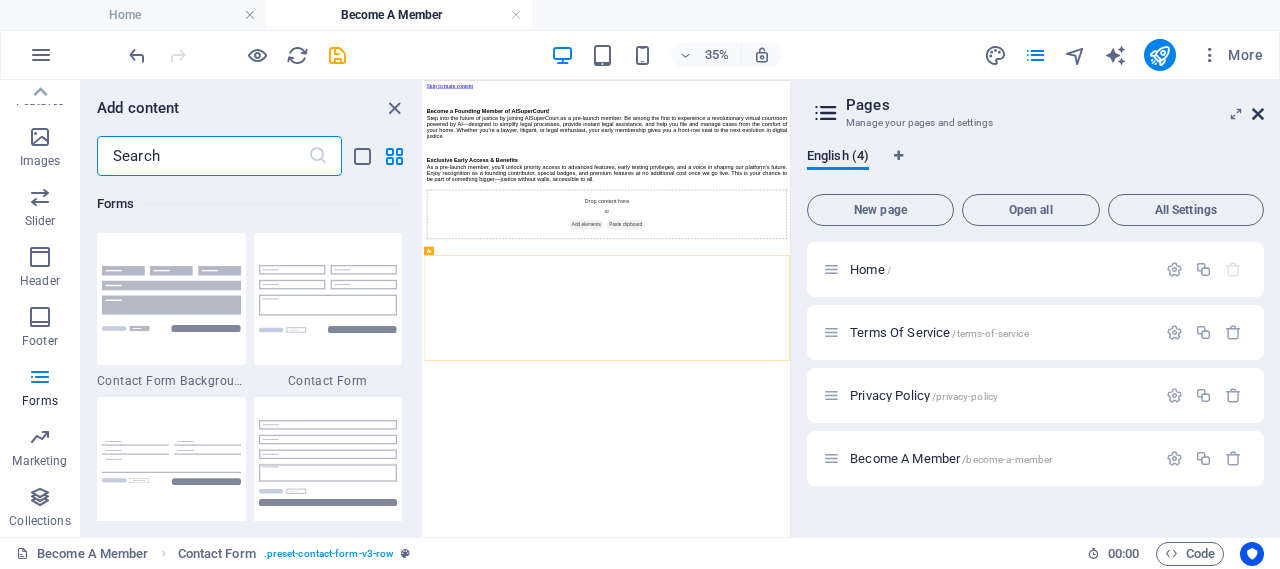 click at bounding box center [1258, 114] 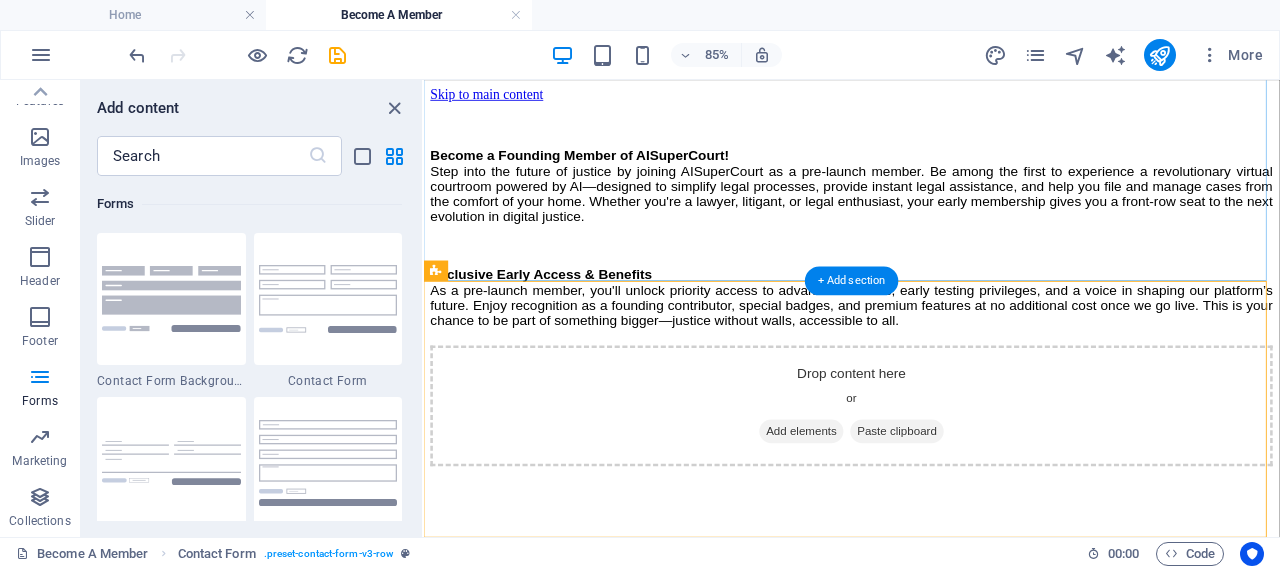 scroll, scrollTop: 263, scrollLeft: 0, axis: vertical 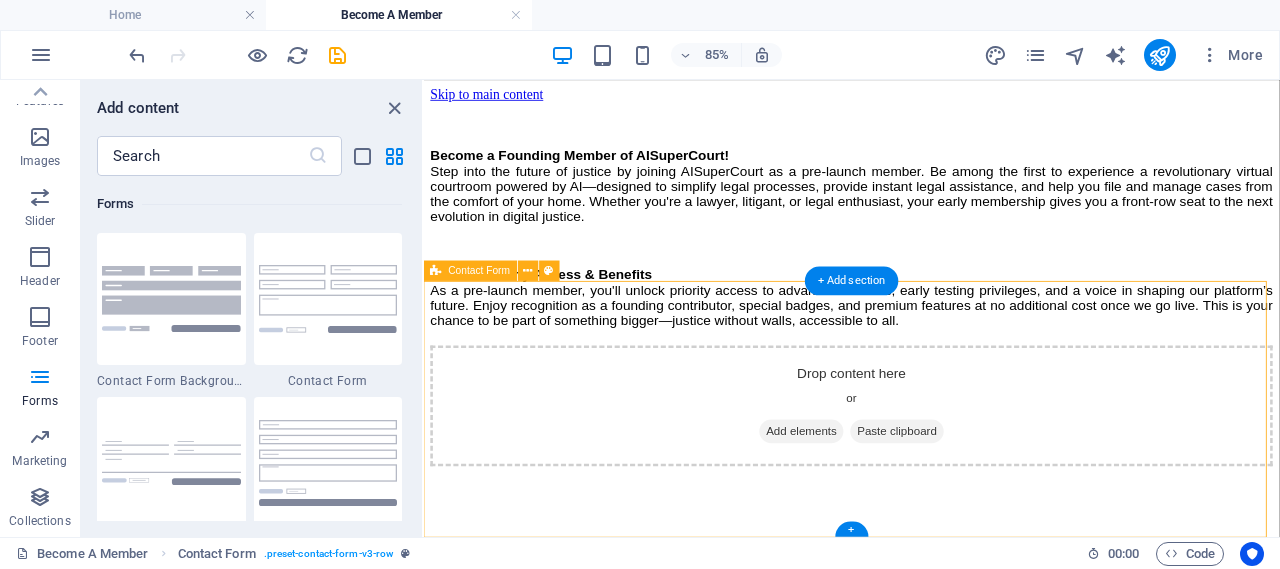 click on "Drop content here or  Add elements  Paste clipboard" at bounding box center (927, 463) 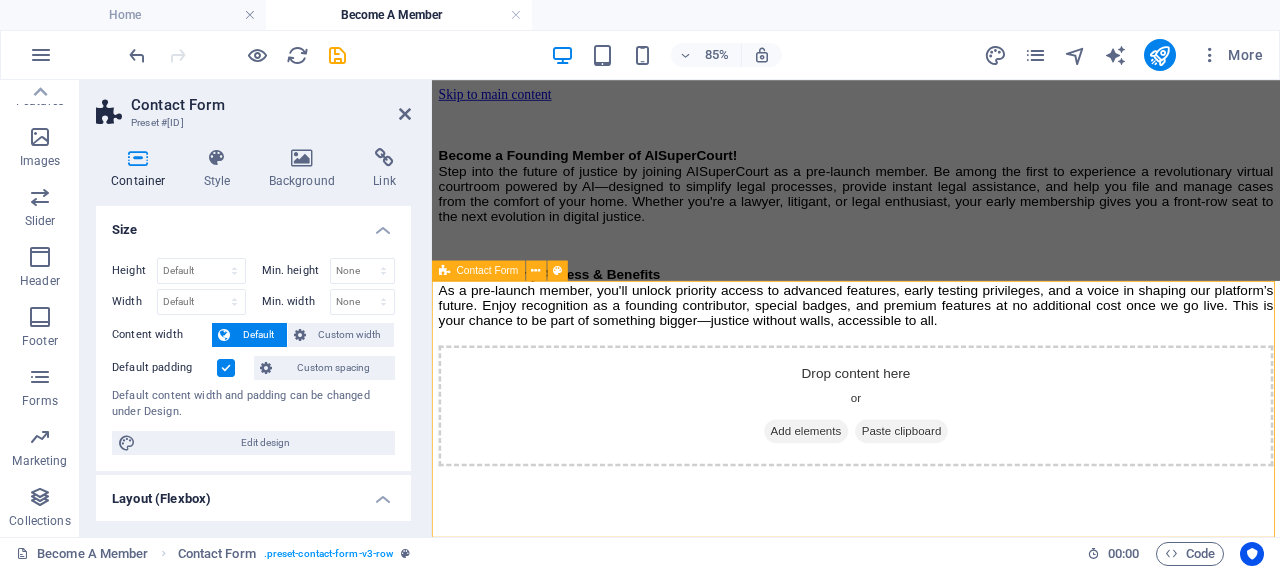 click on "Contact Form" at bounding box center [488, 270] 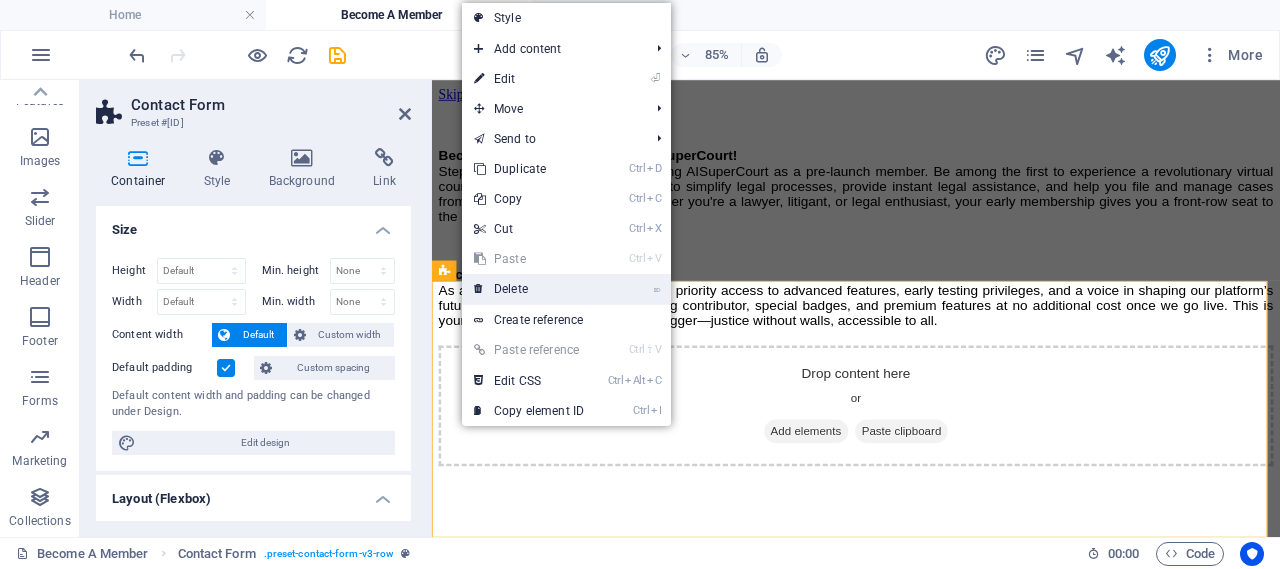 click on "⌦  Delete" at bounding box center (529, 289) 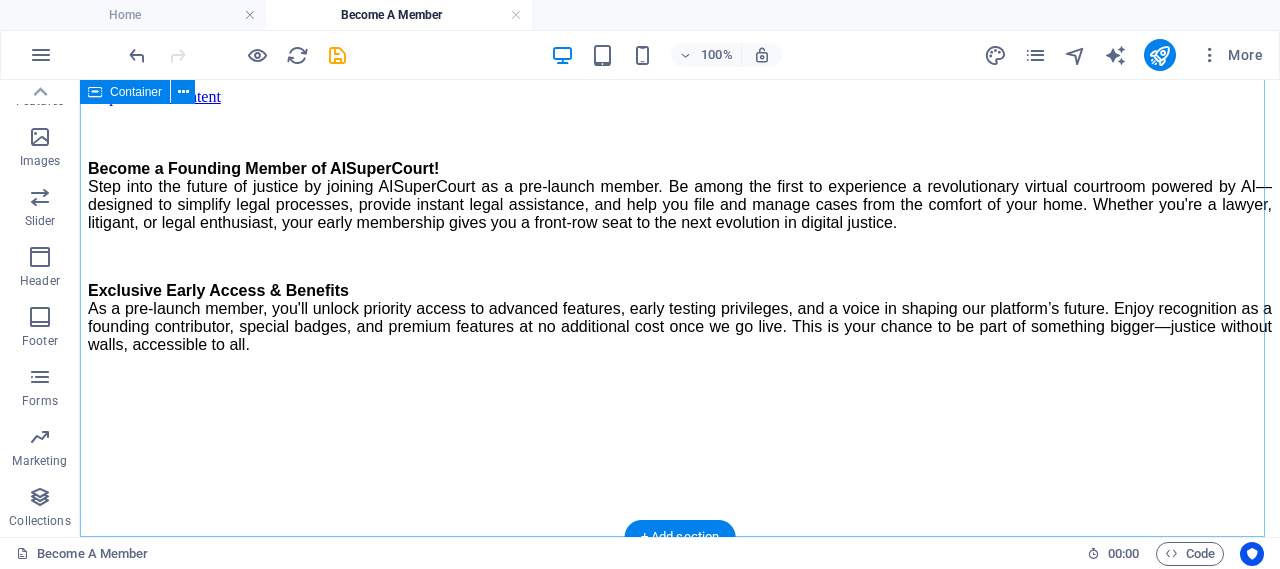 scroll, scrollTop: 42, scrollLeft: 0, axis: vertical 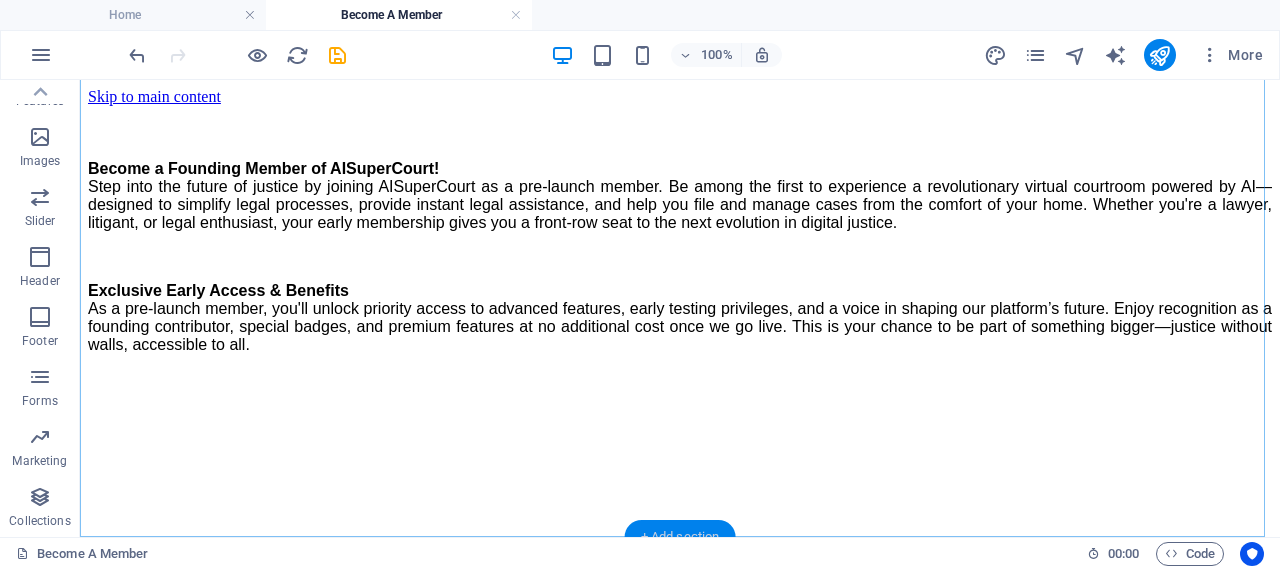 click on "+ Add section" at bounding box center (680, 537) 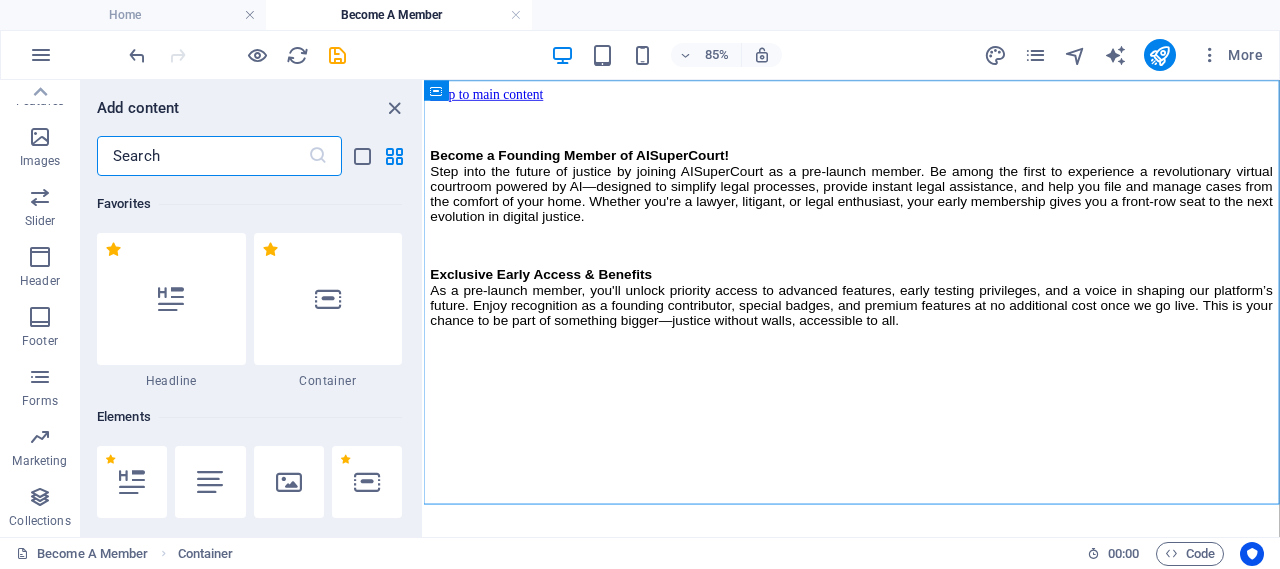 scroll, scrollTop: 0, scrollLeft: 0, axis: both 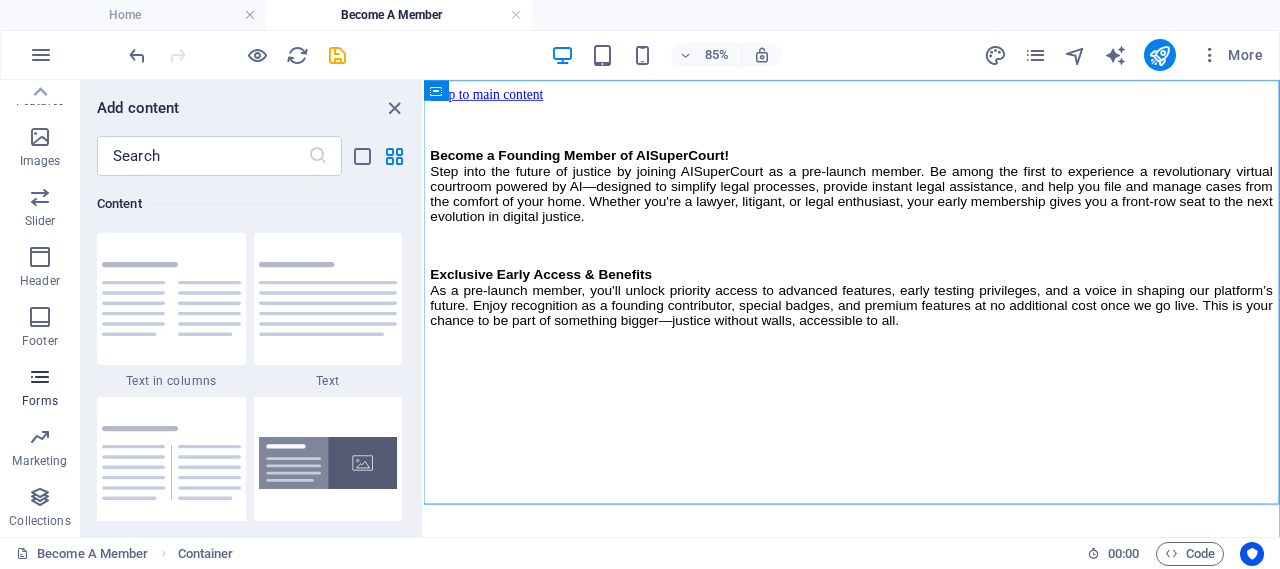 click at bounding box center (40, 377) 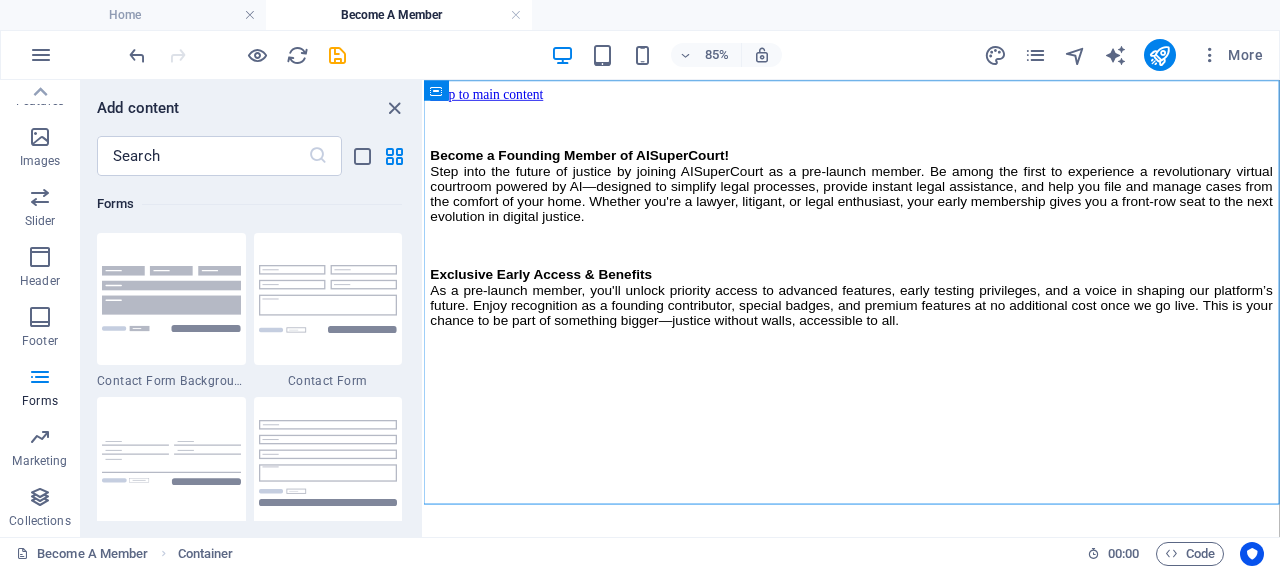 scroll, scrollTop: 15067, scrollLeft: 0, axis: vertical 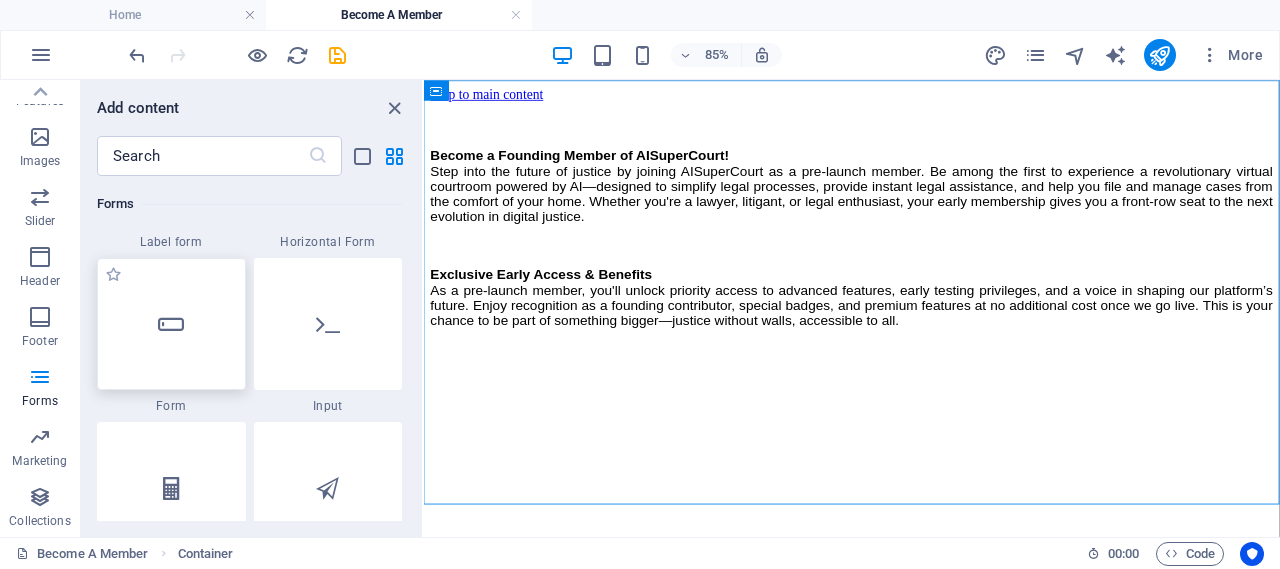 click at bounding box center (171, 324) 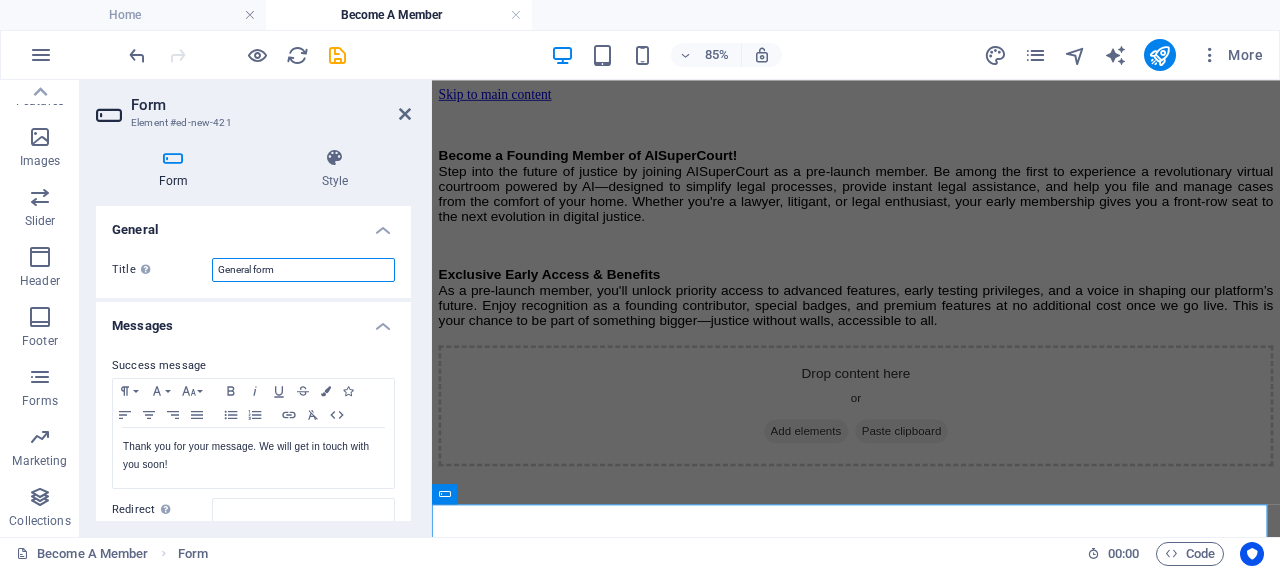 drag, startPoint x: 292, startPoint y: 269, endPoint x: 201, endPoint y: 270, distance: 91.00549 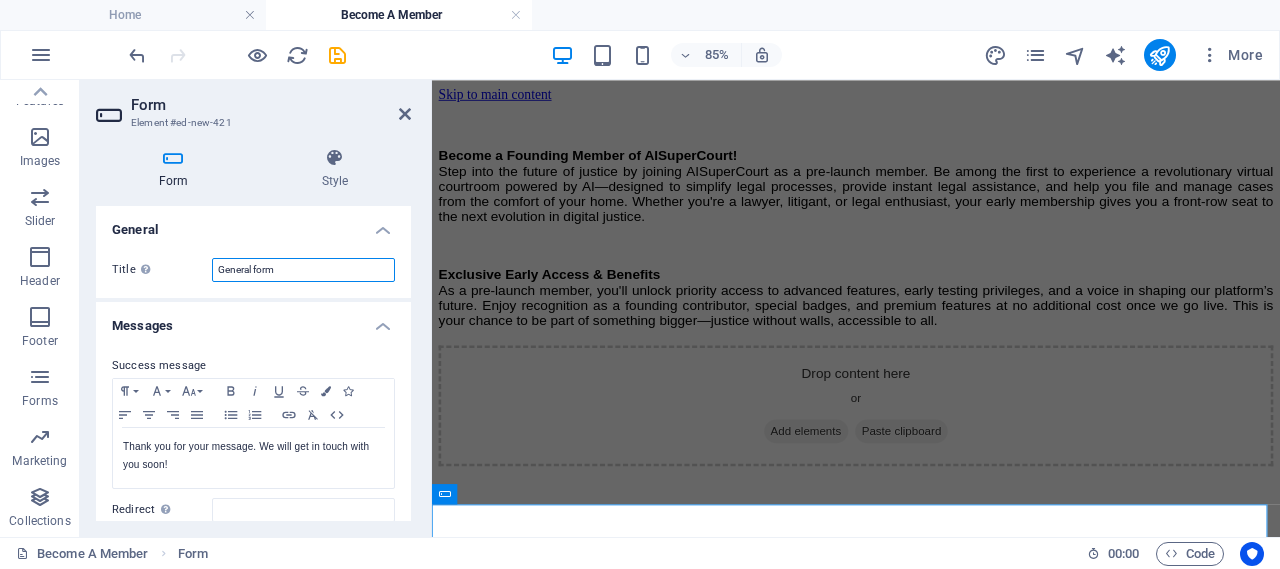 click on "Title Define a name for the form. General form" at bounding box center [253, 270] 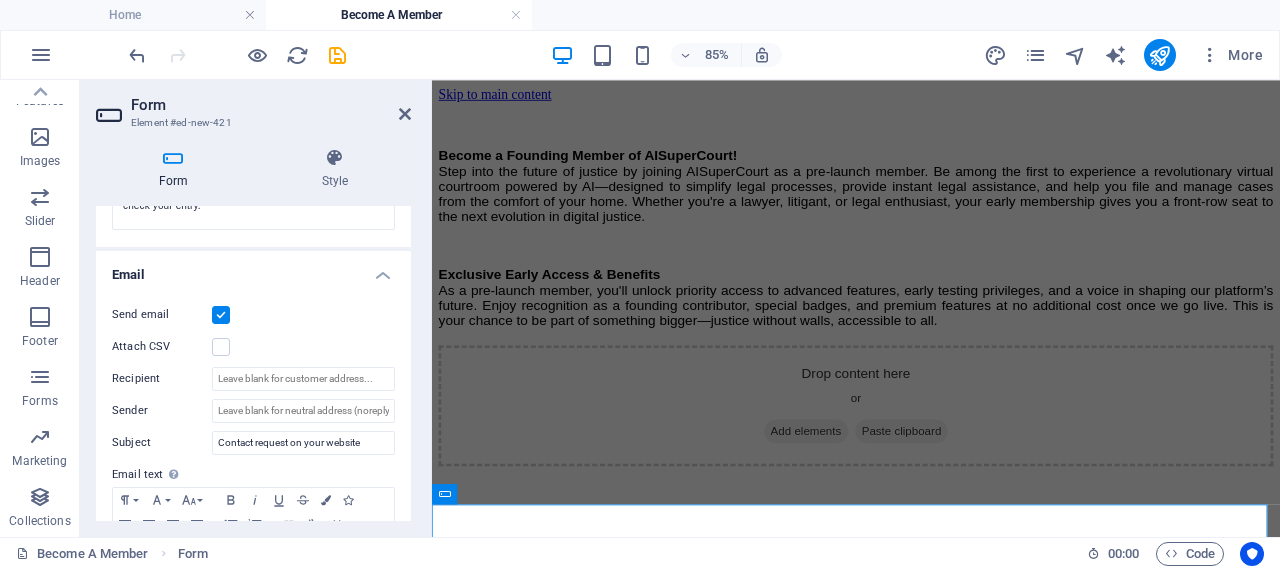 scroll, scrollTop: 233, scrollLeft: 0, axis: vertical 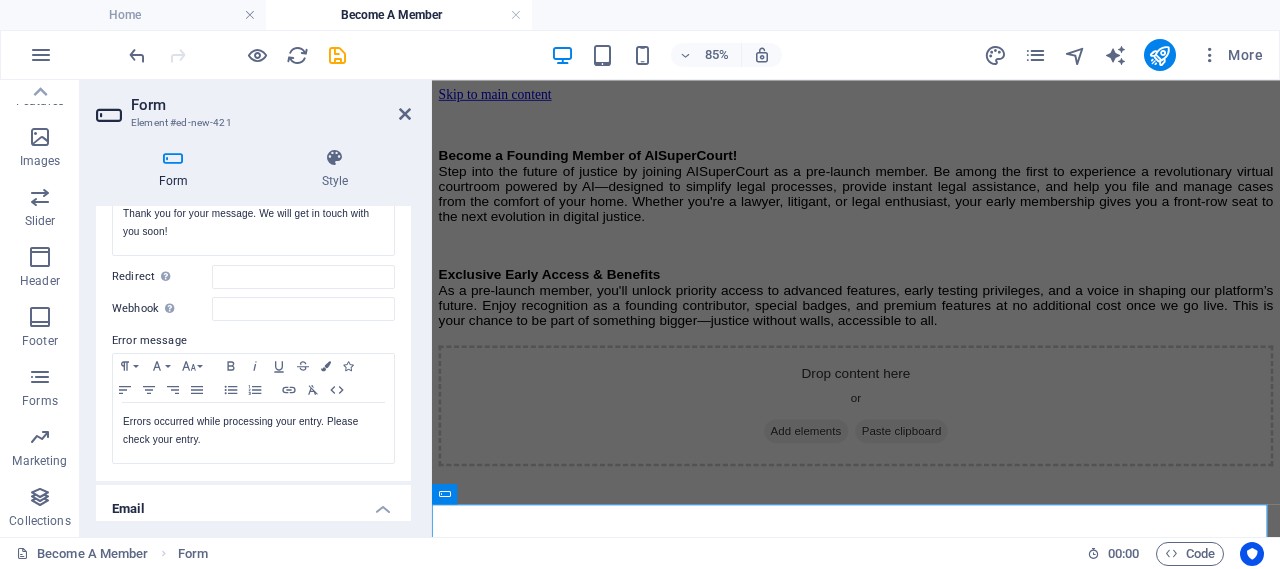 type on "Becom A Member" 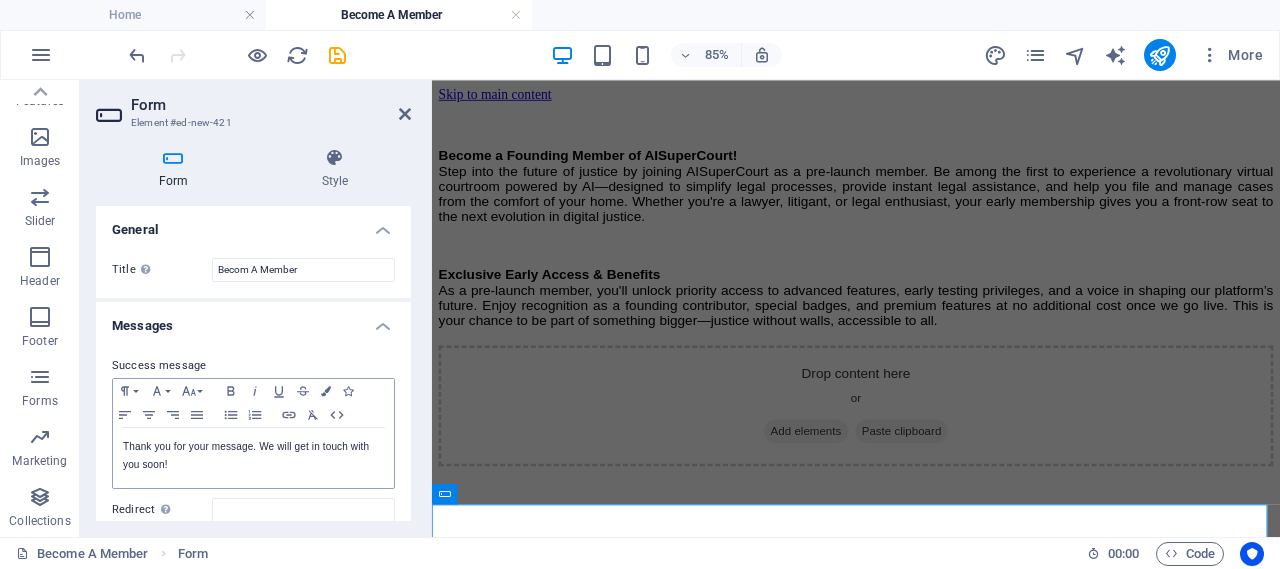 scroll, scrollTop: 467, scrollLeft: 0, axis: vertical 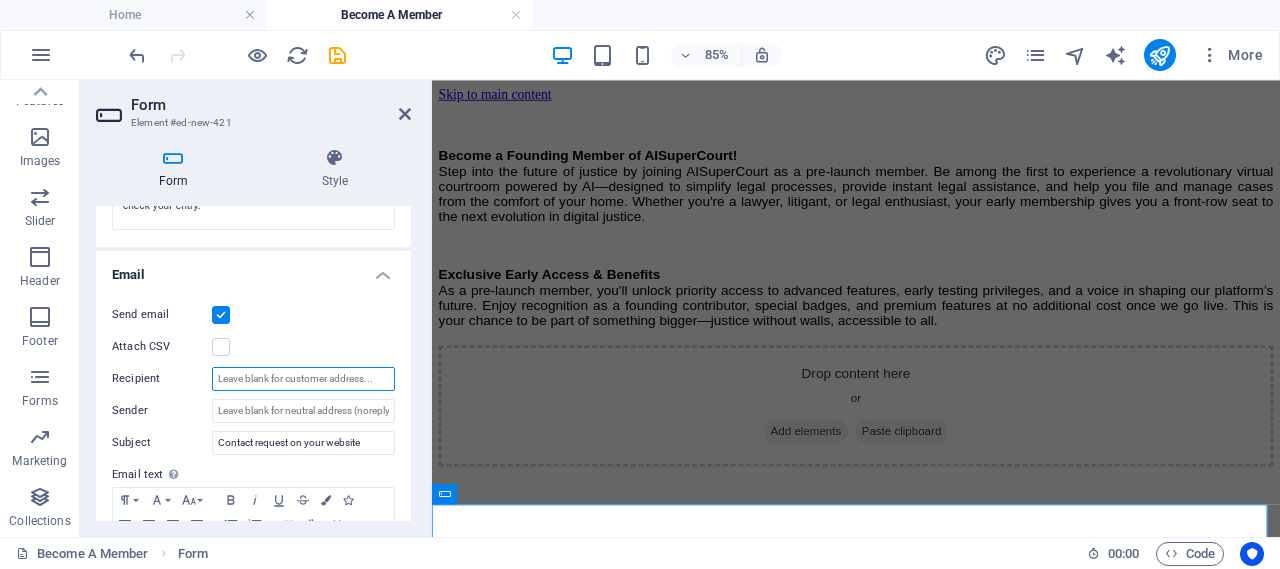 click on "Recipient" at bounding box center (303, 379) 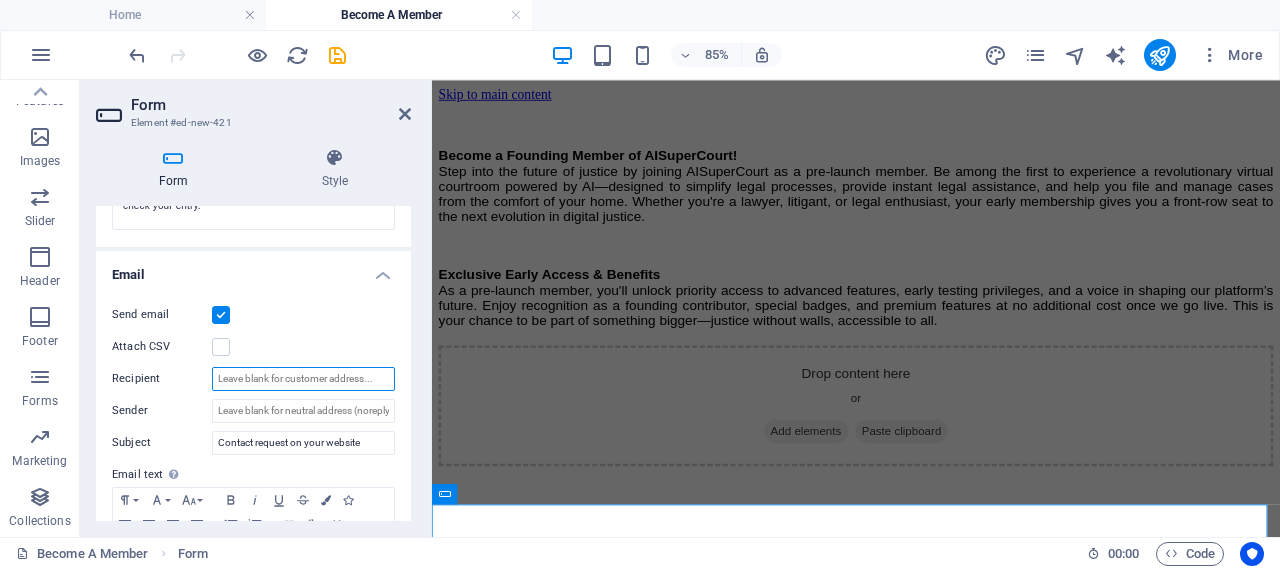 click on "Recipient" at bounding box center (303, 379) 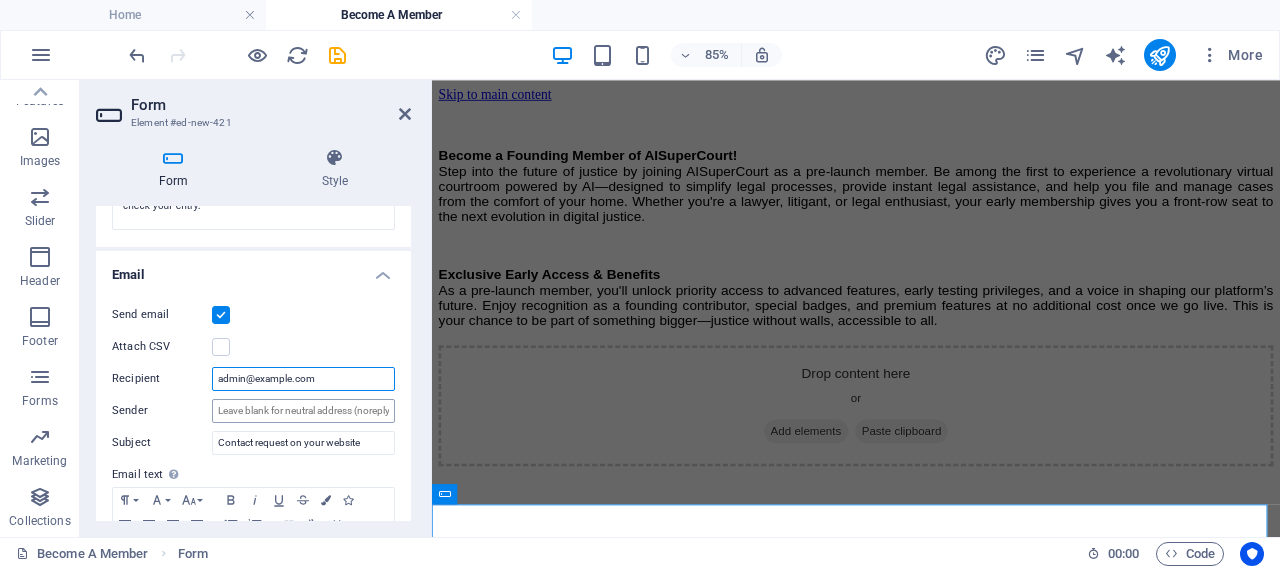 type on "admin@example.com" 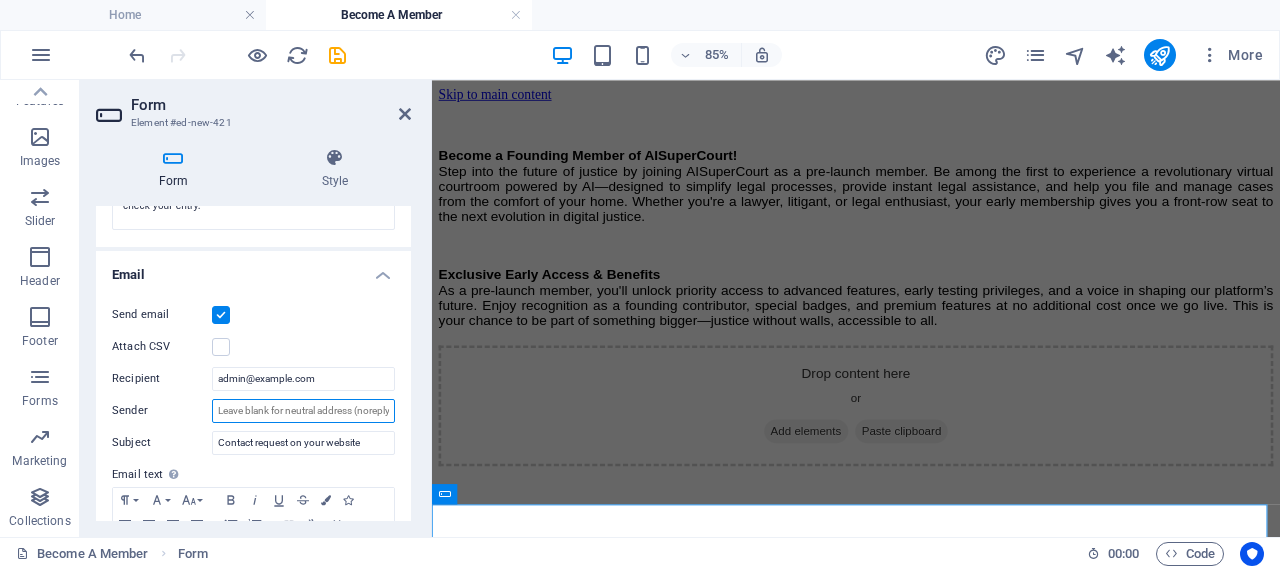 click on "Sender" at bounding box center [303, 411] 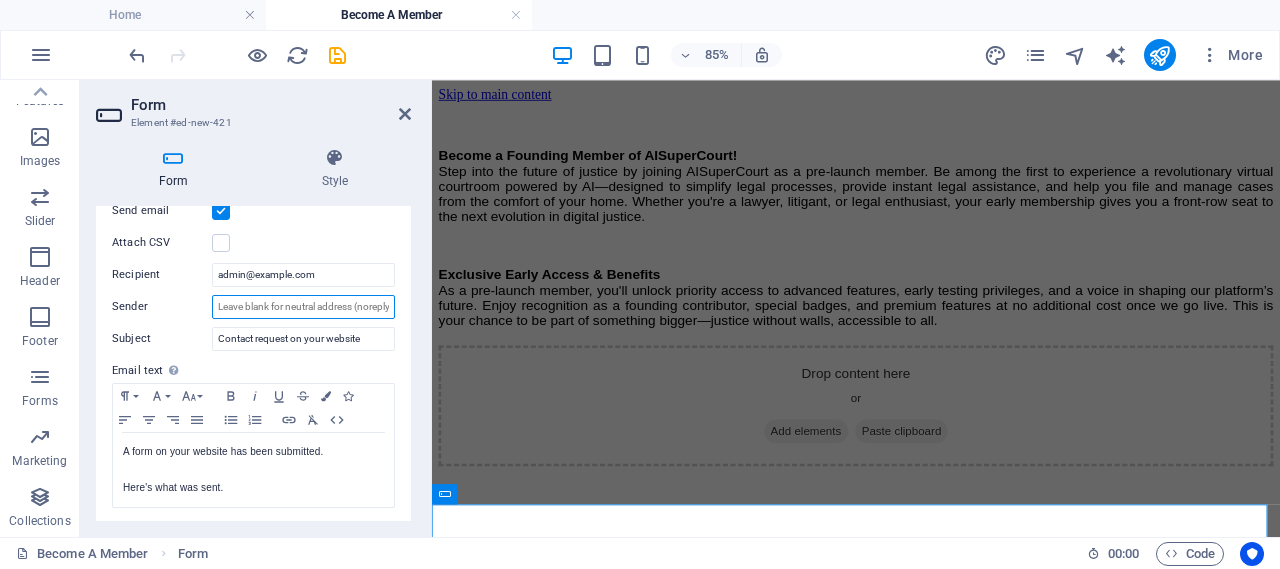 scroll, scrollTop: 804, scrollLeft: 0, axis: vertical 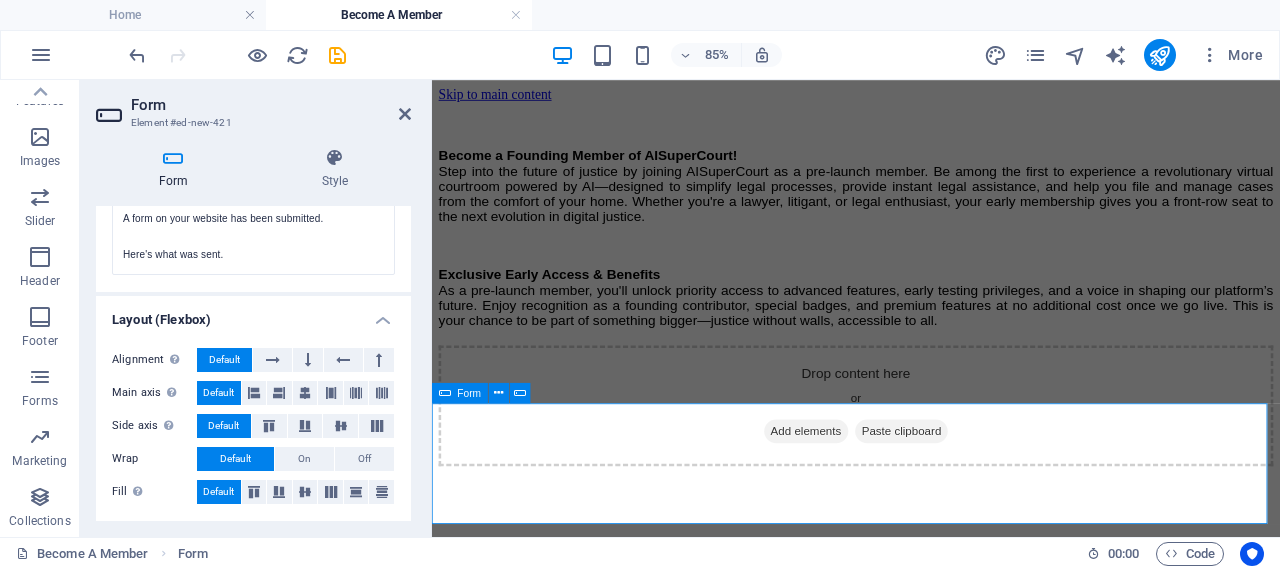drag, startPoint x: 541, startPoint y: 233, endPoint x: 555, endPoint y: 510, distance: 277.35358 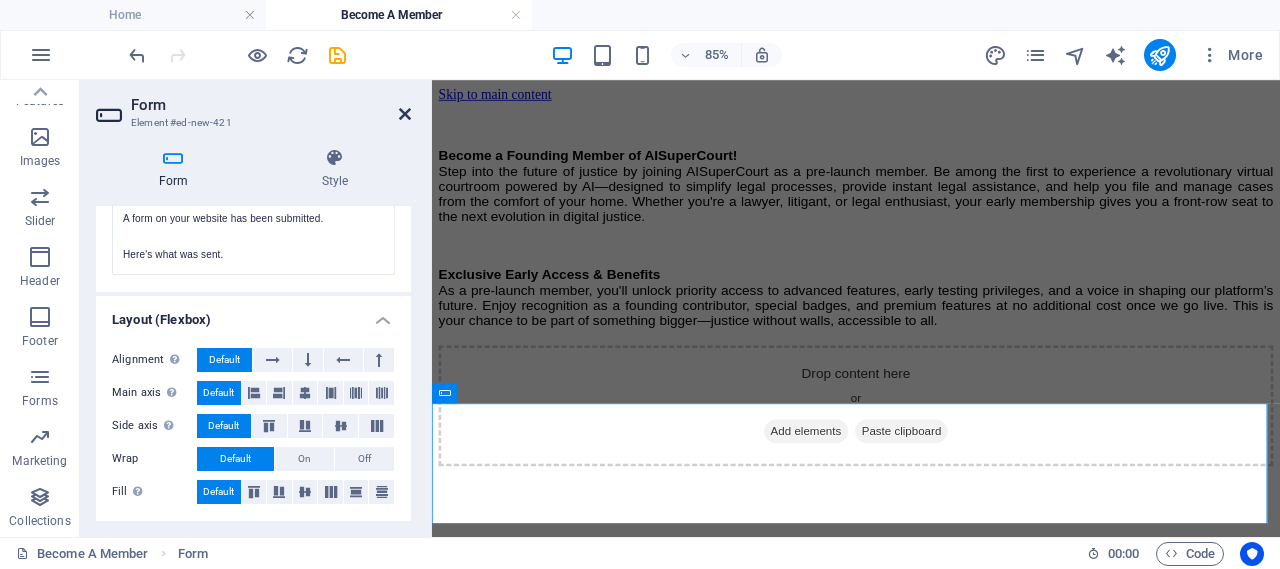 drag, startPoint x: 401, startPoint y: 112, endPoint x: 311, endPoint y: 315, distance: 222.0563 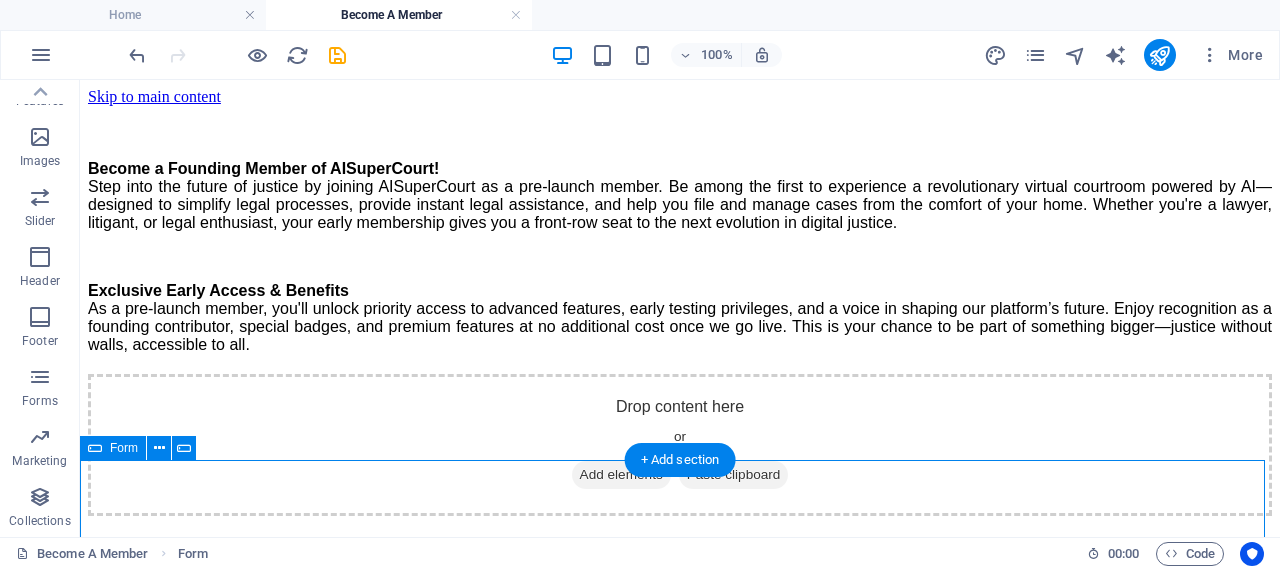 click on "Drop content here or  Add elements  Paste clipboard" at bounding box center [680, 445] 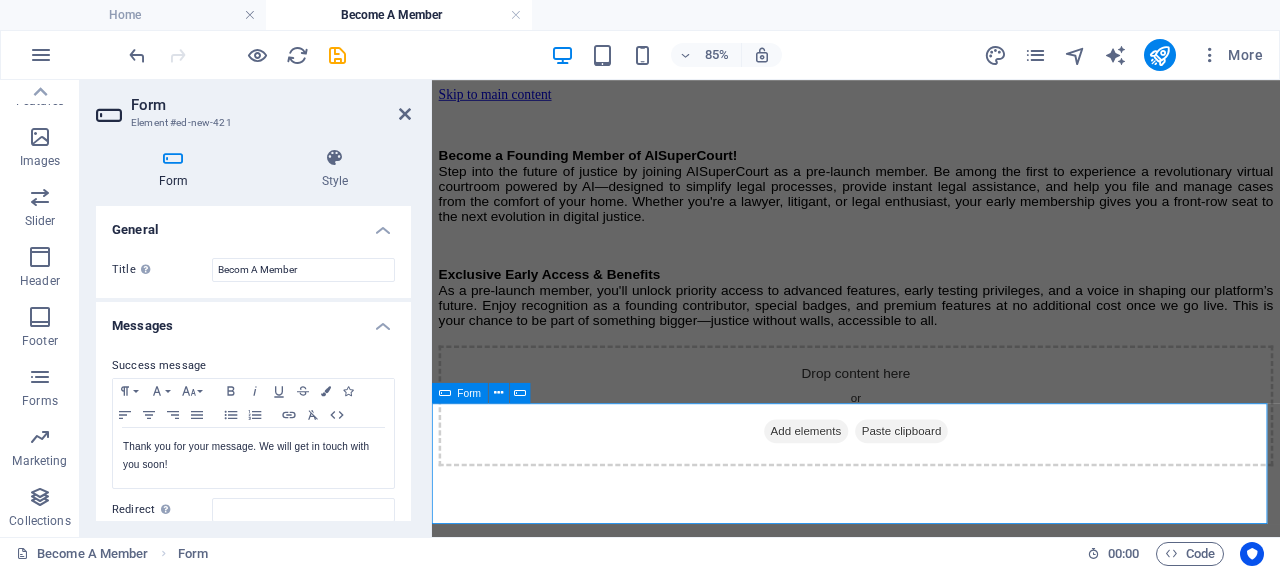 click on "Drop content here or  Add elements  Paste clipboard" at bounding box center [931, 463] 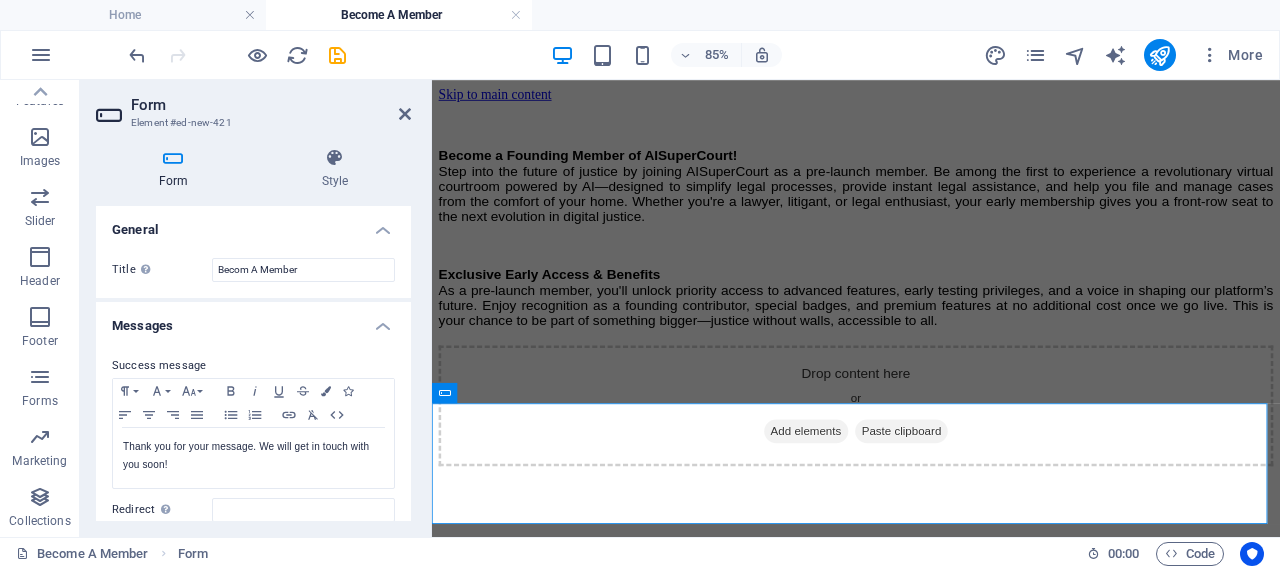 scroll, scrollTop: 804, scrollLeft: 0, axis: vertical 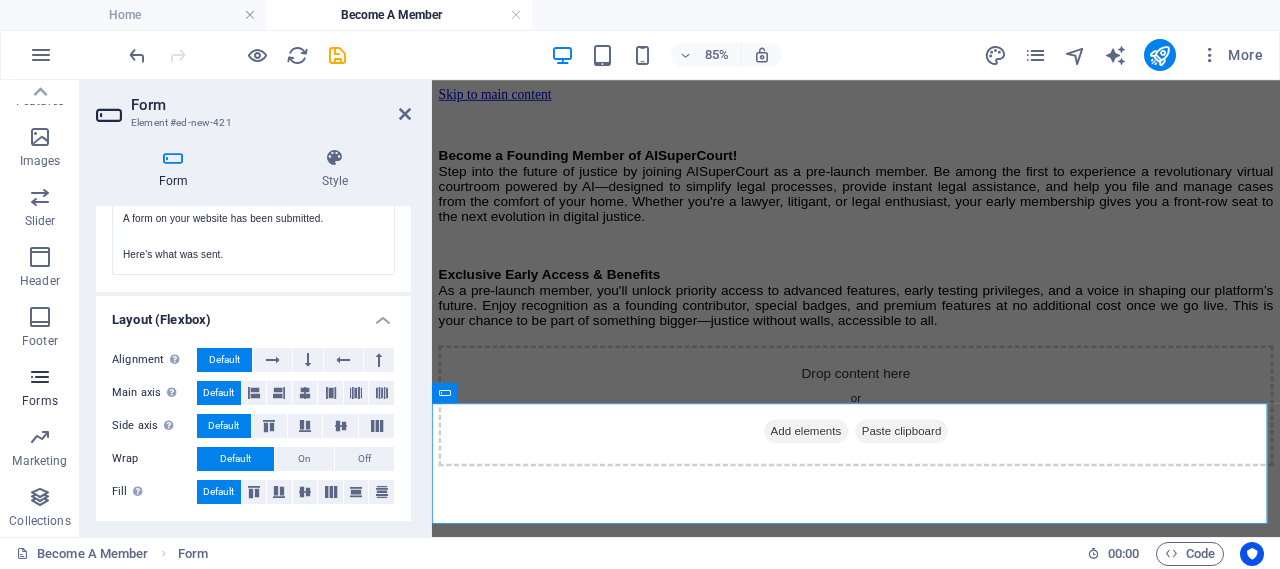drag, startPoint x: 42, startPoint y: 381, endPoint x: 220, endPoint y: 358, distance: 179.4798 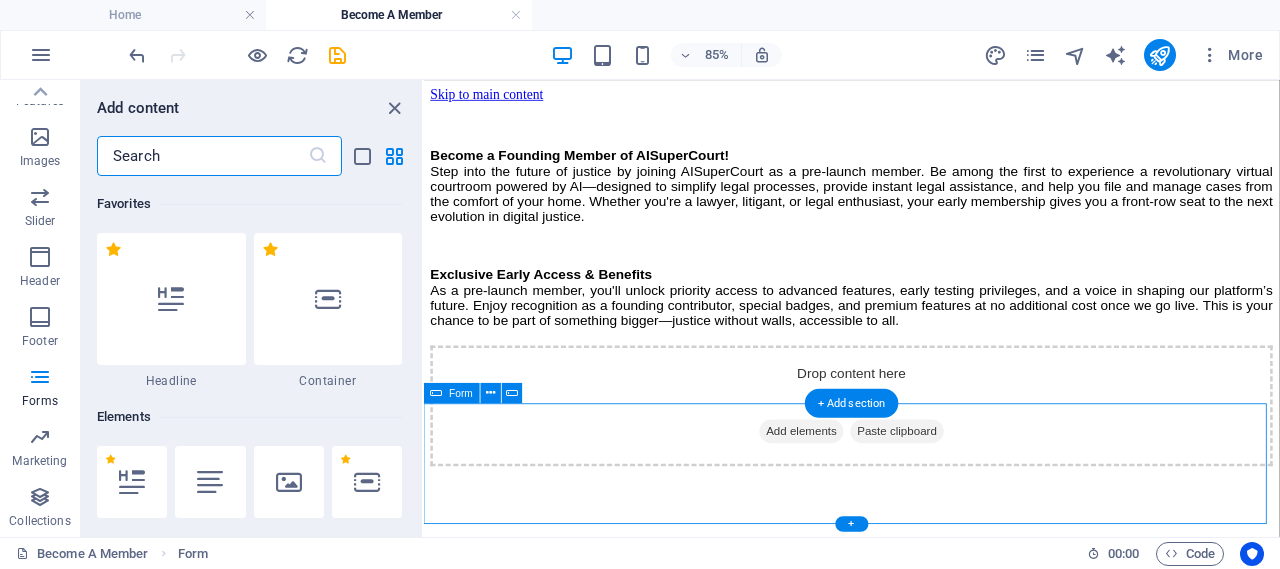 scroll, scrollTop: 14600, scrollLeft: 0, axis: vertical 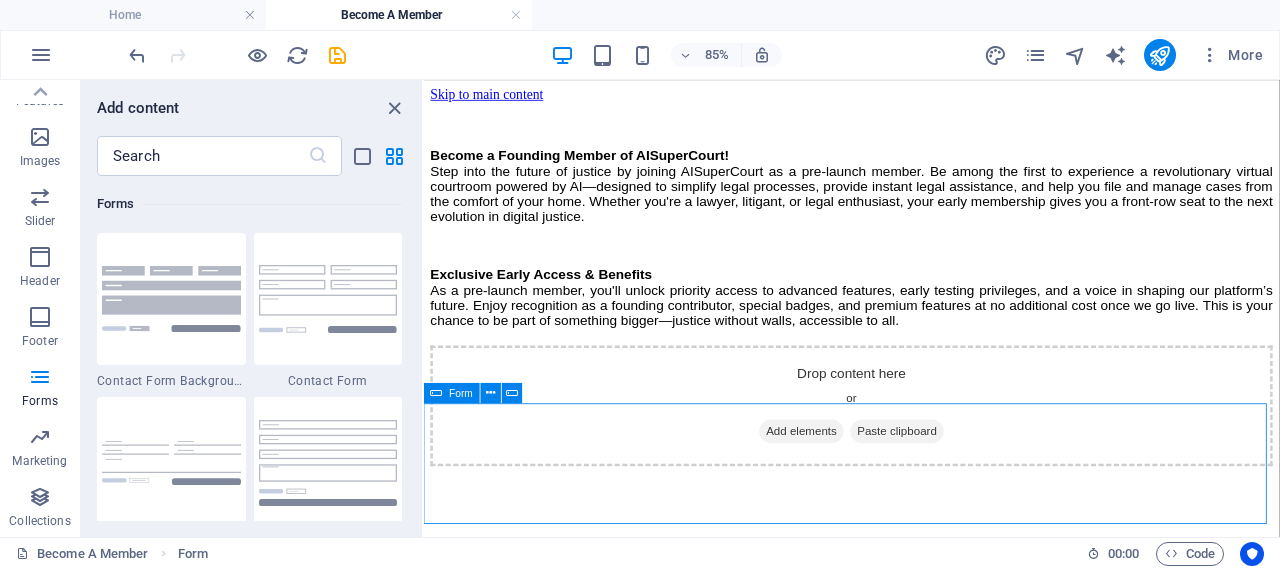 drag, startPoint x: 1283, startPoint y: 489, endPoint x: 827, endPoint y: 527, distance: 457.5806 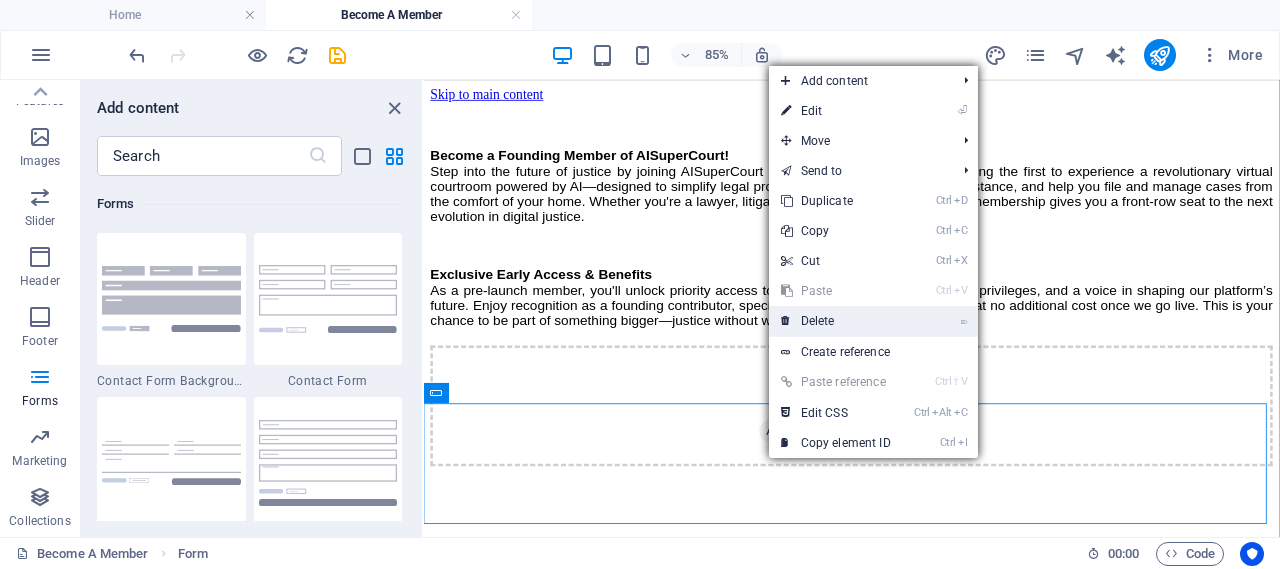 drag, startPoint x: 859, startPoint y: 314, endPoint x: 367, endPoint y: 451, distance: 510.7181 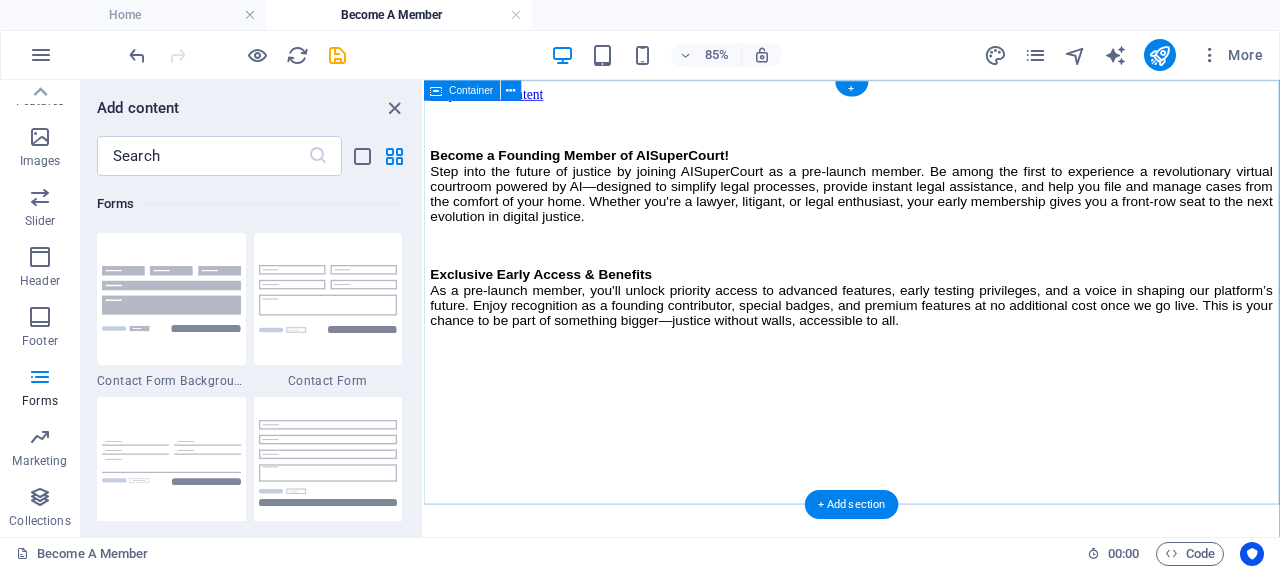 scroll, scrollTop: 0, scrollLeft: 0, axis: both 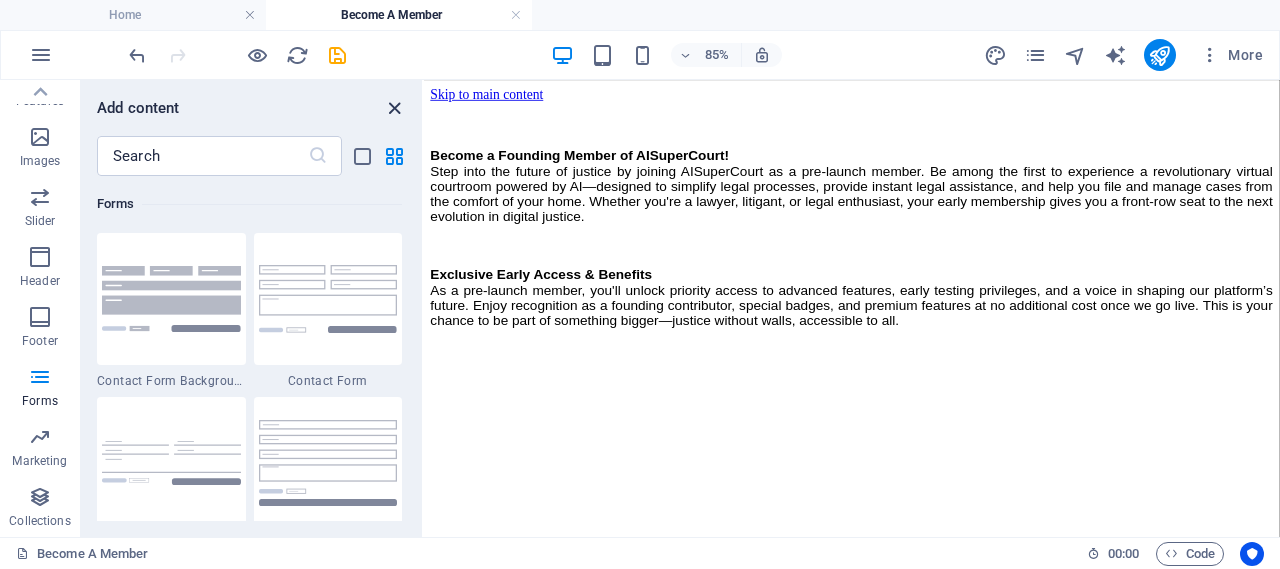 click at bounding box center (394, 108) 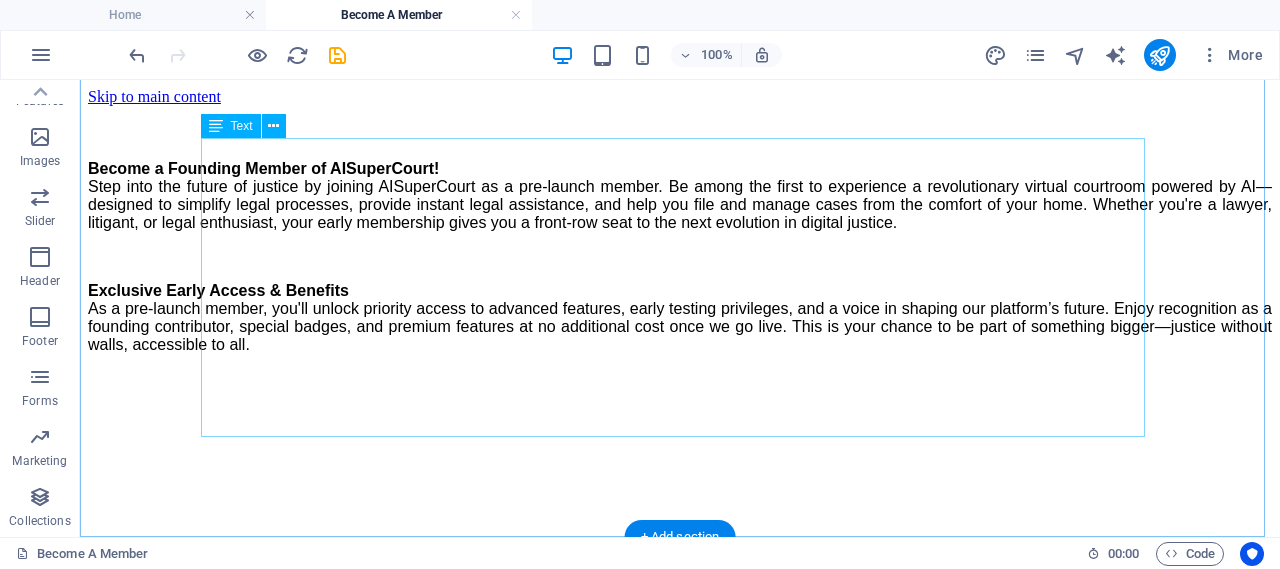 scroll, scrollTop: 42, scrollLeft: 0, axis: vertical 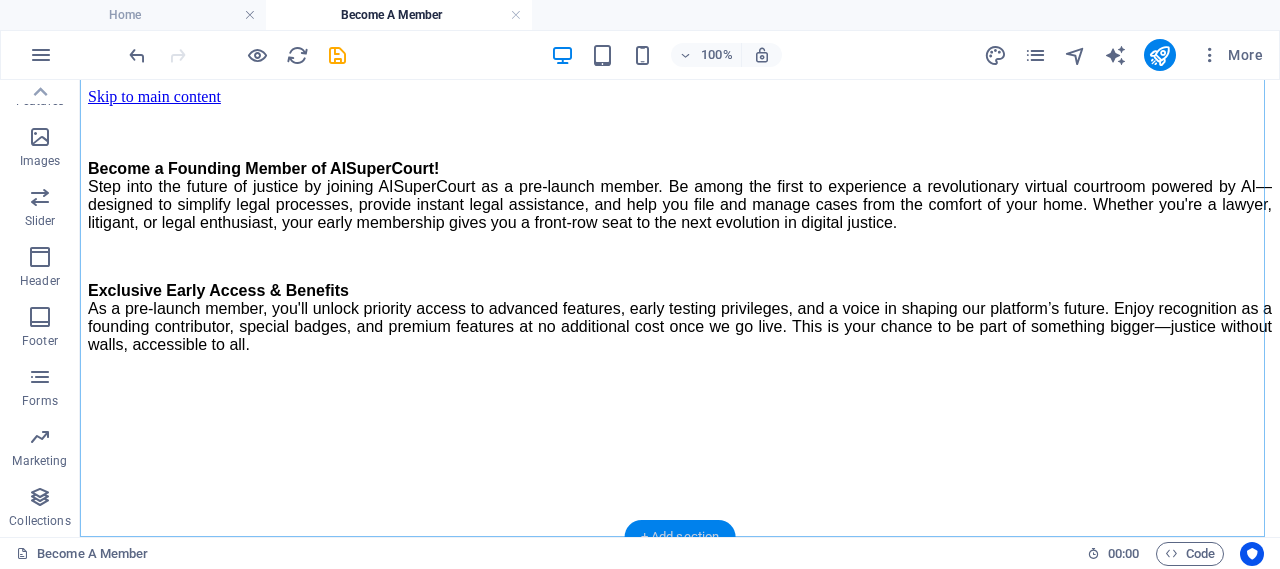 drag, startPoint x: 675, startPoint y: 527, endPoint x: 140, endPoint y: 407, distance: 548.2928 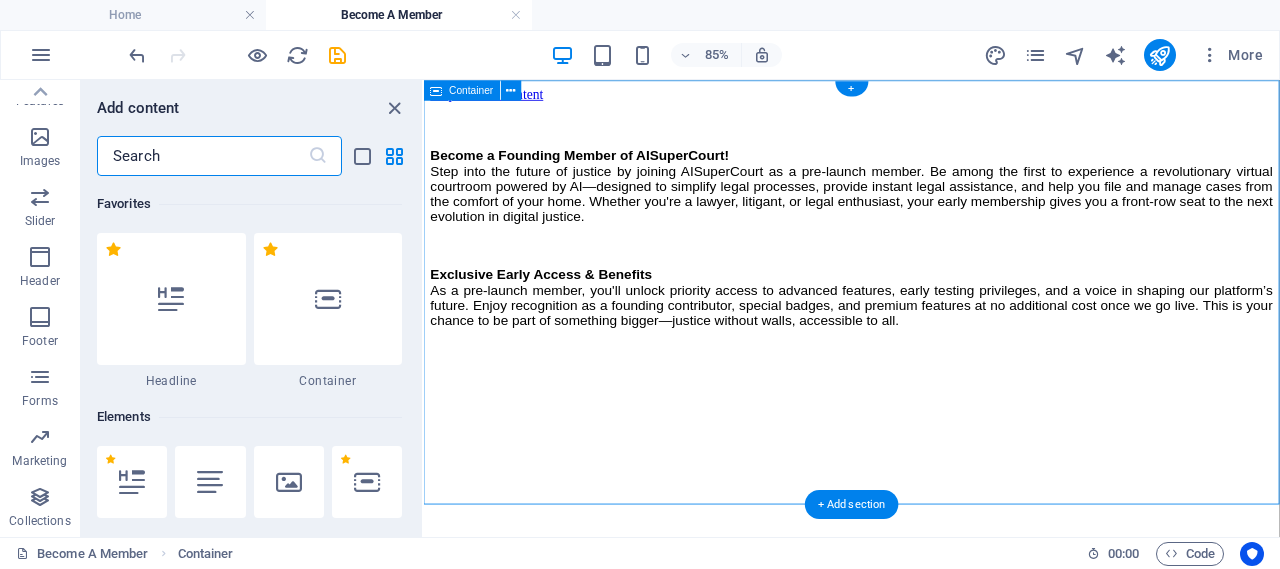scroll, scrollTop: 0, scrollLeft: 0, axis: both 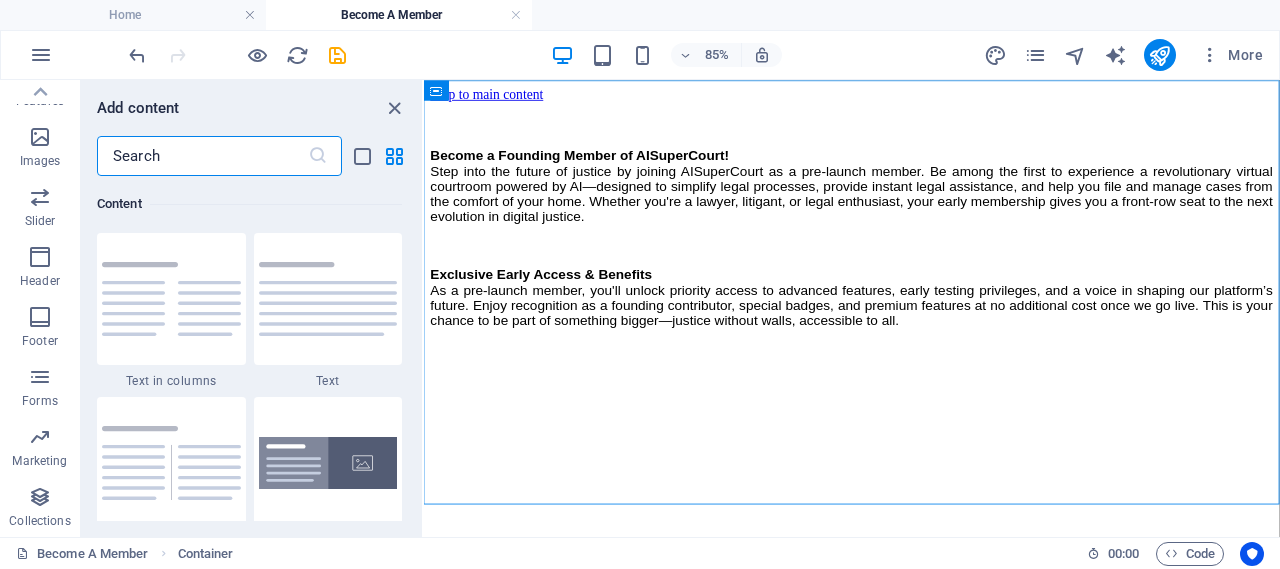 click at bounding box center [202, 156] 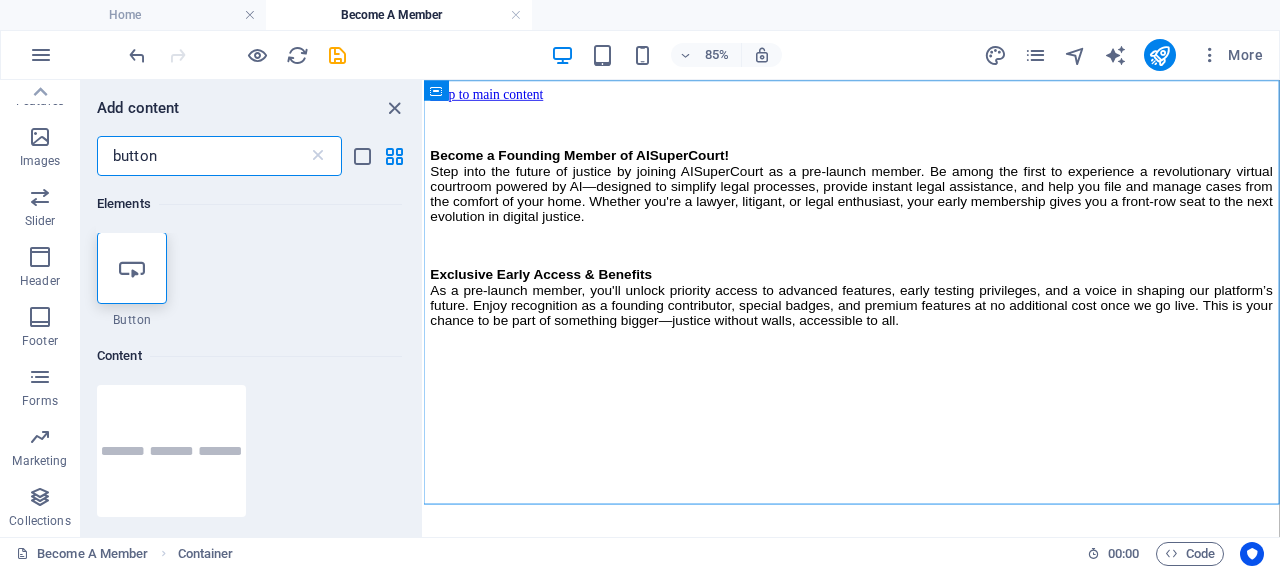 scroll, scrollTop: 0, scrollLeft: 0, axis: both 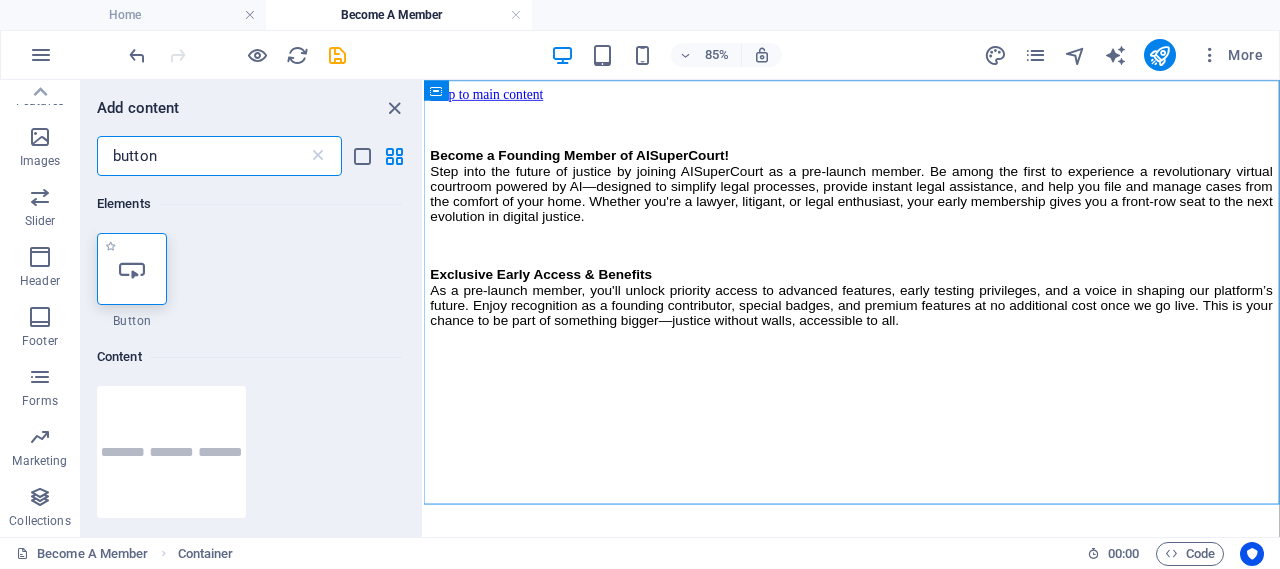type on "button" 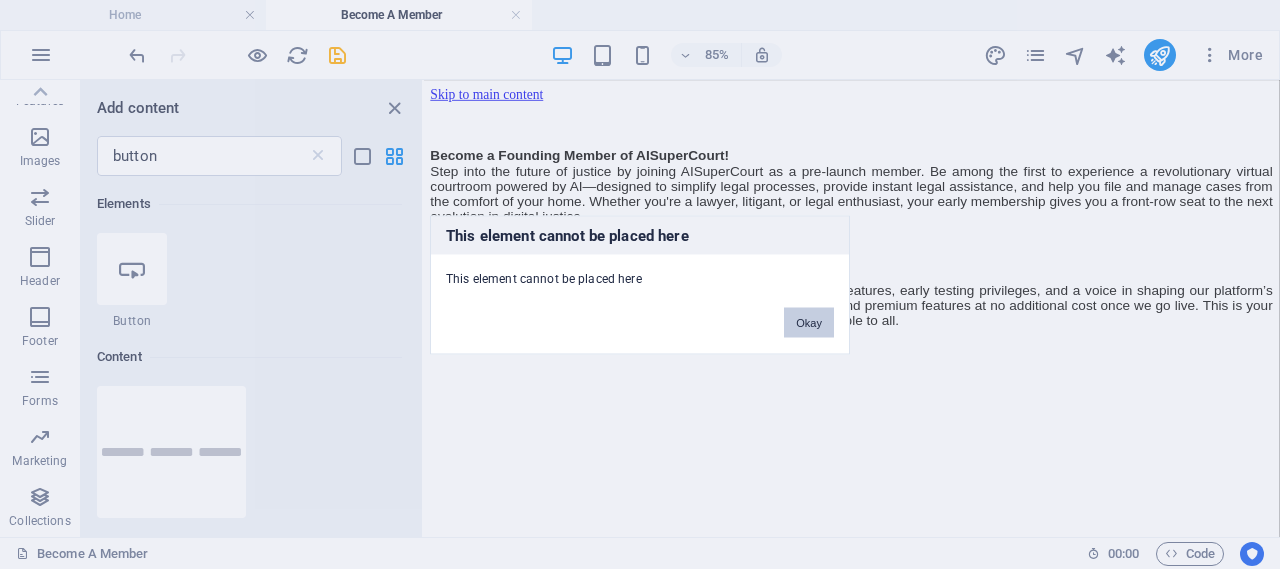 click on "Okay" at bounding box center [809, 322] 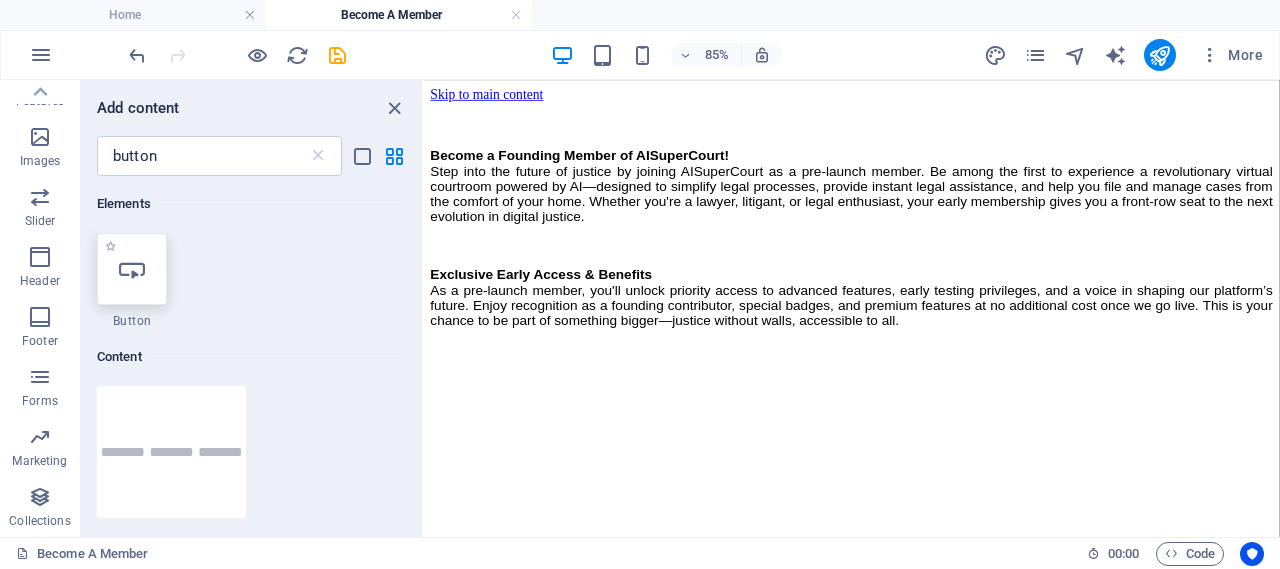click at bounding box center [132, 269] 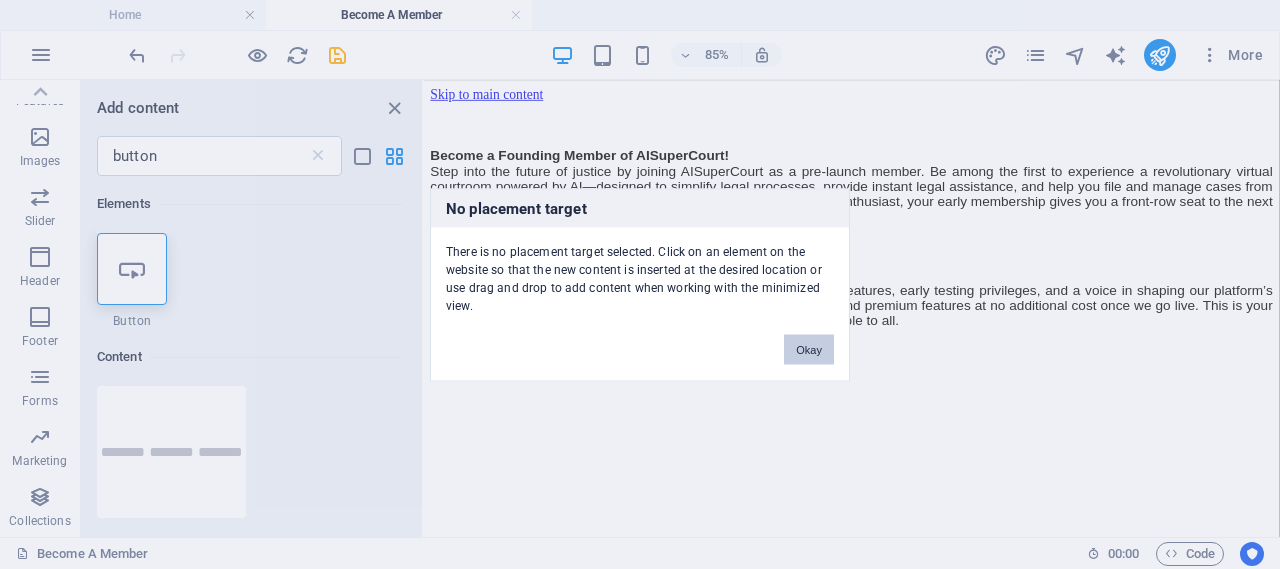 click on "Okay" at bounding box center [809, 349] 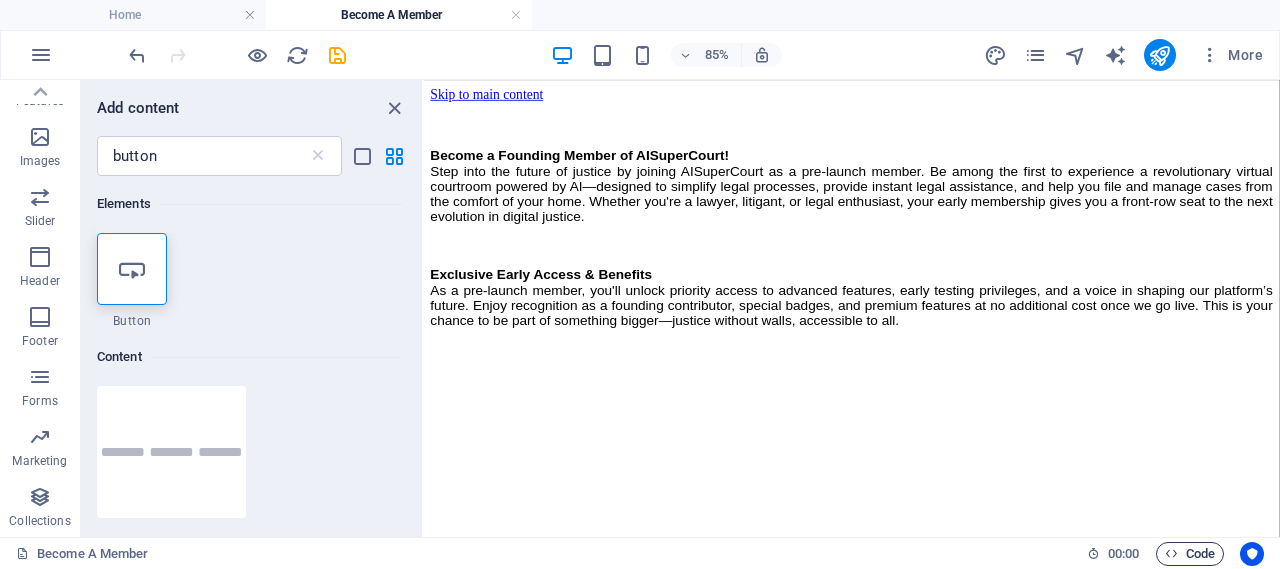 click on "Code" at bounding box center [1190, 554] 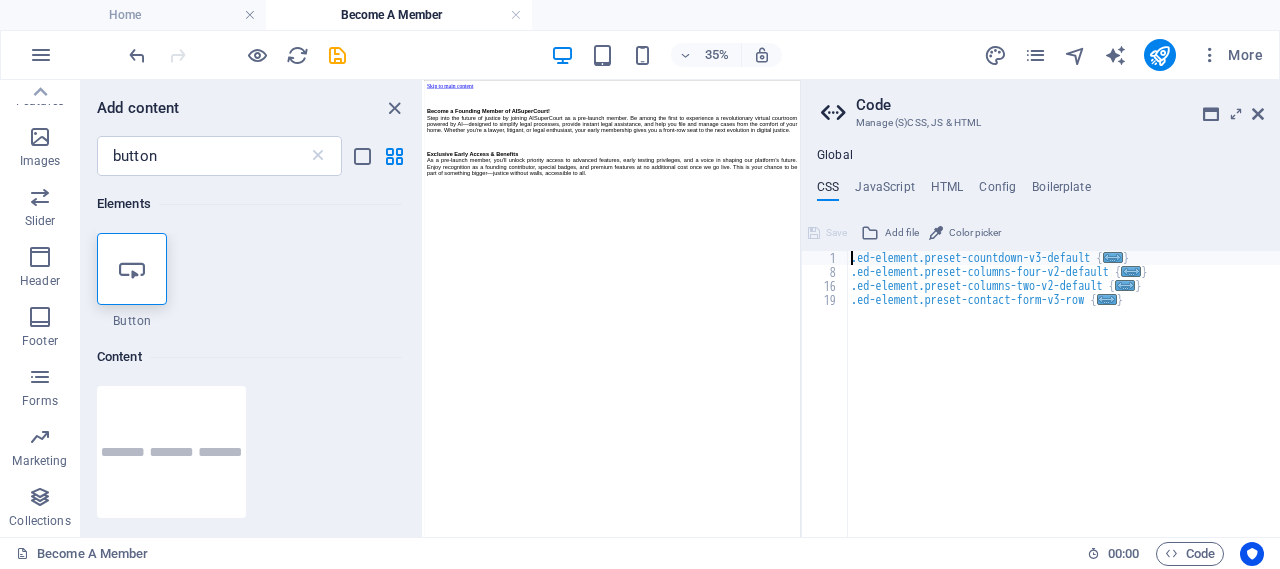 click on ".ed-element.preset-countdown-v3-default   { ... } .ed-element.preset-columns-four-v2-default   { ... } .ed-element.preset-columns-two-v2-default   { ... } .ed-element.preset-contact-form-v3-row   { ... }" at bounding box center (1063, 408) 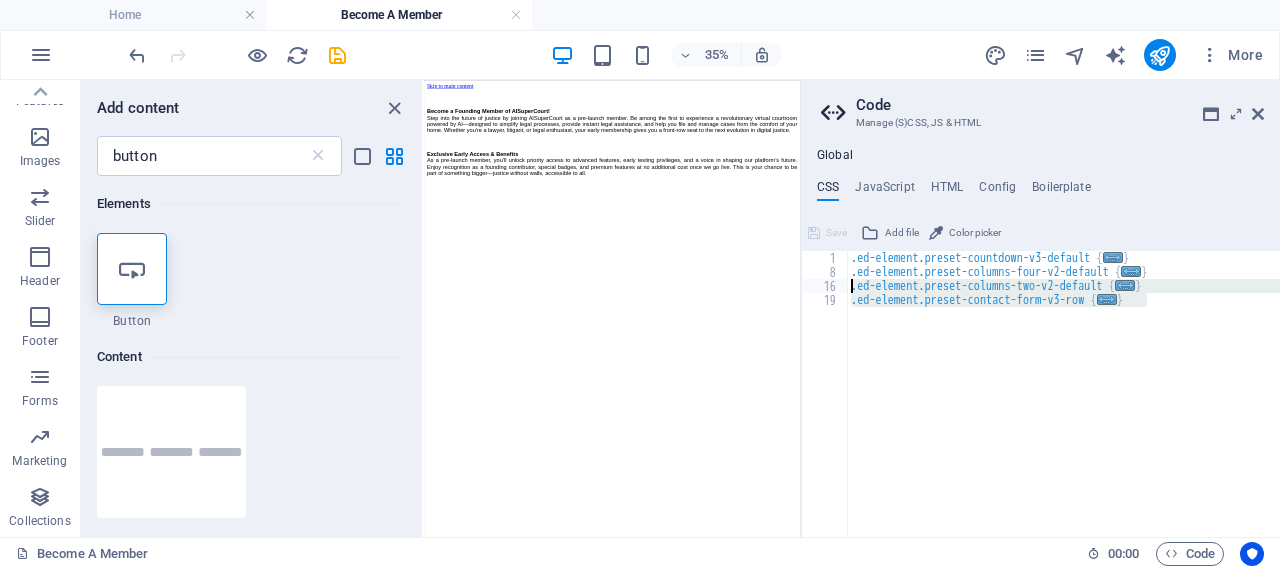 drag, startPoint x: 1160, startPoint y: 304, endPoint x: 811, endPoint y: 292, distance: 349.20624 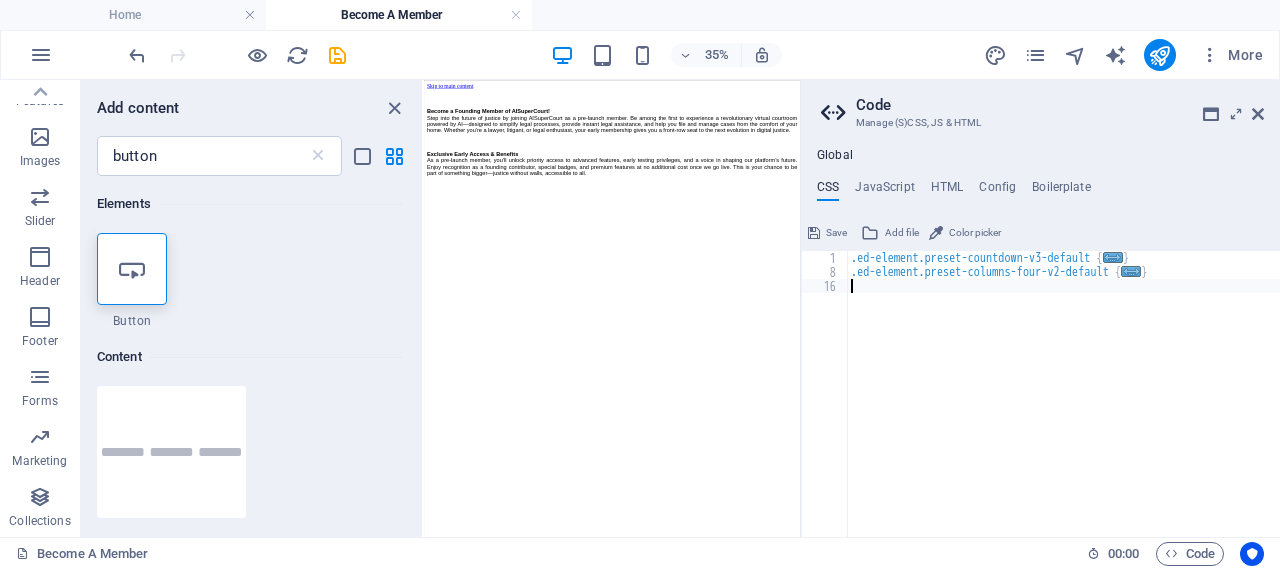 click on "Skip to main content
Become a Founding Member of AISuperCourt! Step into the future of justice by joining AISuperCourt as a pre-launch member. Be among the first to experience a revolutionary virtual courtroom powered by AI—designed to simplify legal processes, provide instant legal assistance, and help you file and manage cases from the comfort of your home. Whether you're a lawyer, litigant, or legal enthusiast, your early membership gives you a front-row seat to the next evolution in digital justice. Exclusive Early Access & Benefits As a pre-launch member, you'll unlock priority access to advanced features, early testing privileges, and a voice in shaping our platform’s future. Enjoy recognition as a founding contributor, special badges, and premium features at no additional cost once we go live. This is your chance to be part of something bigger—justice without walls, accessible to all." at bounding box center [961, 227] 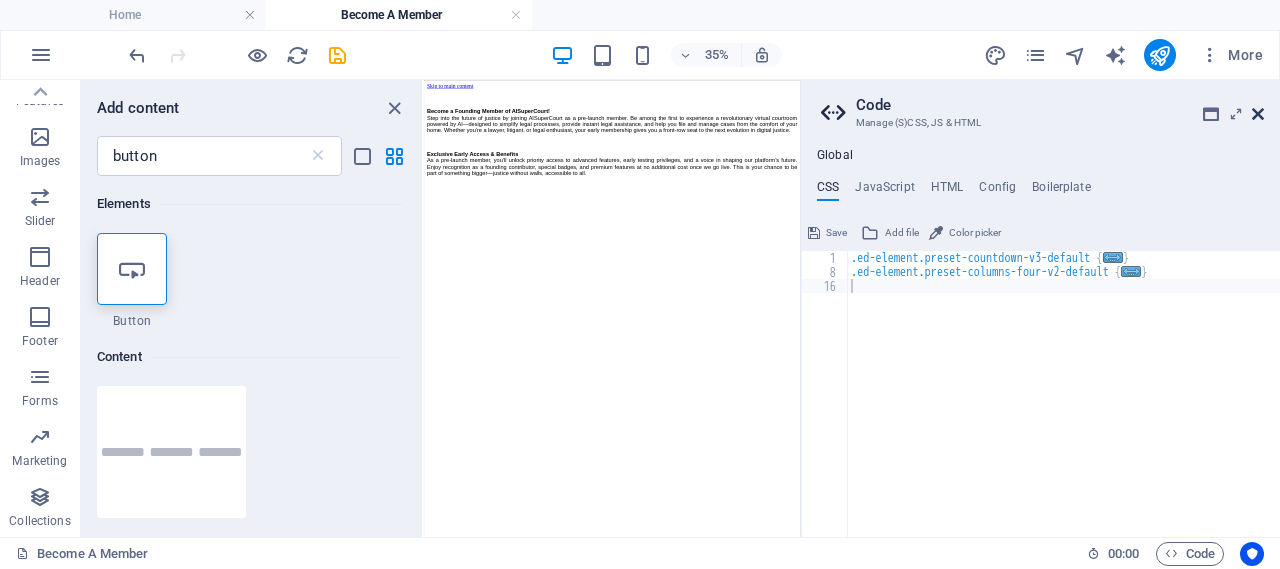 drag, startPoint x: 1258, startPoint y: 117, endPoint x: 981, endPoint y: 43, distance: 286.71414 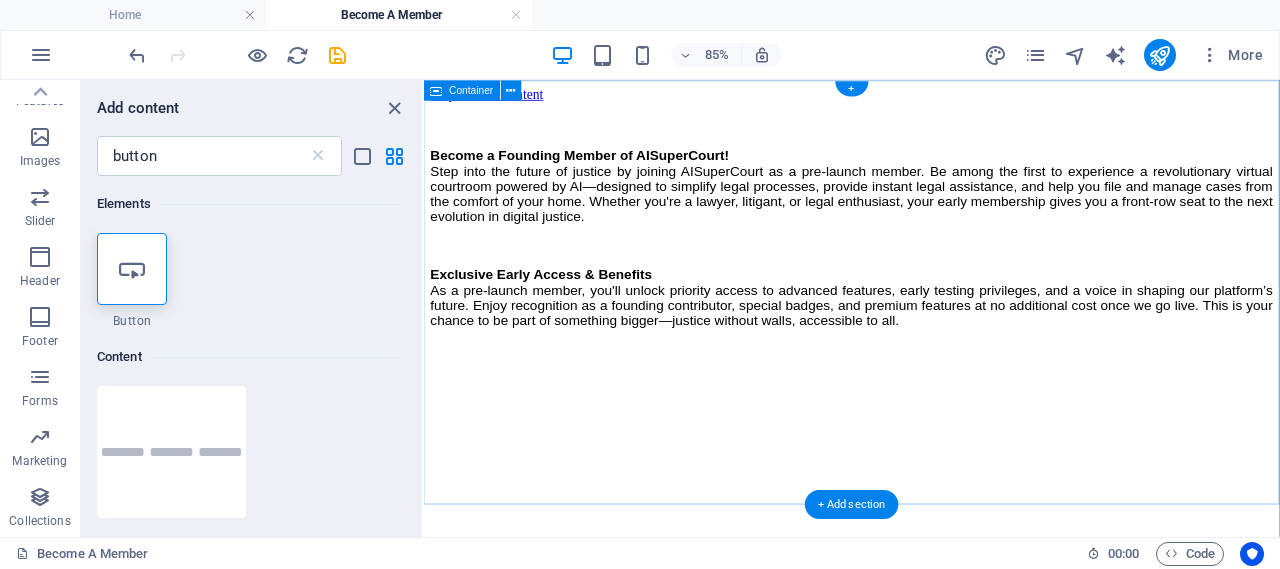 click on "Become a Founding Member of AISuperCourt! Step into the future of justice by joining AISuperCourt as a pre-launch member. Be among the first to experience a revolutionary virtual courtroom powered by AI—designed to simplify legal processes, provide instant legal assistance, and help you file and manage cases from the comfort of your home. Whether you're a lawyer, litigant, or legal enthusiast, your early membership gives you a front-row seat to the next evolution in digital justice. Exclusive Early Access & Benefits As a pre-launch member, you'll unlock priority access to advanced features, early testing privileges, and a voice in shaping our platform’s future. Enjoy recognition as a founding contributor, special badges, and premium features at no additional cost once we go live. This is your chance to be part of something bigger—justice without walls, accessible to all." at bounding box center [927, 249] 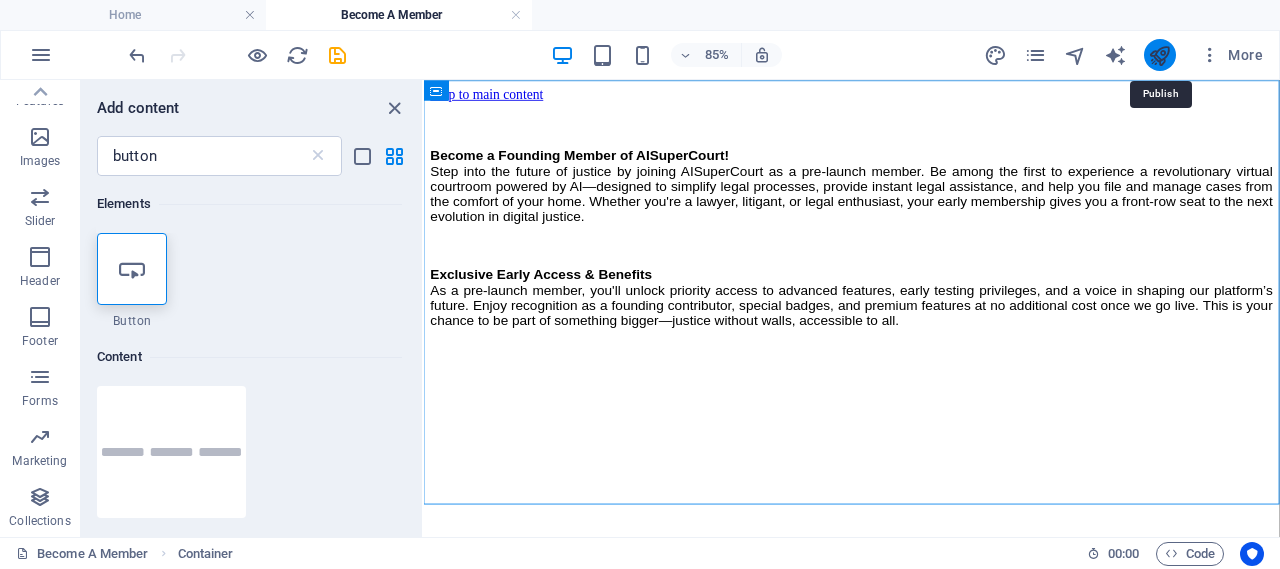 click at bounding box center [1159, 55] 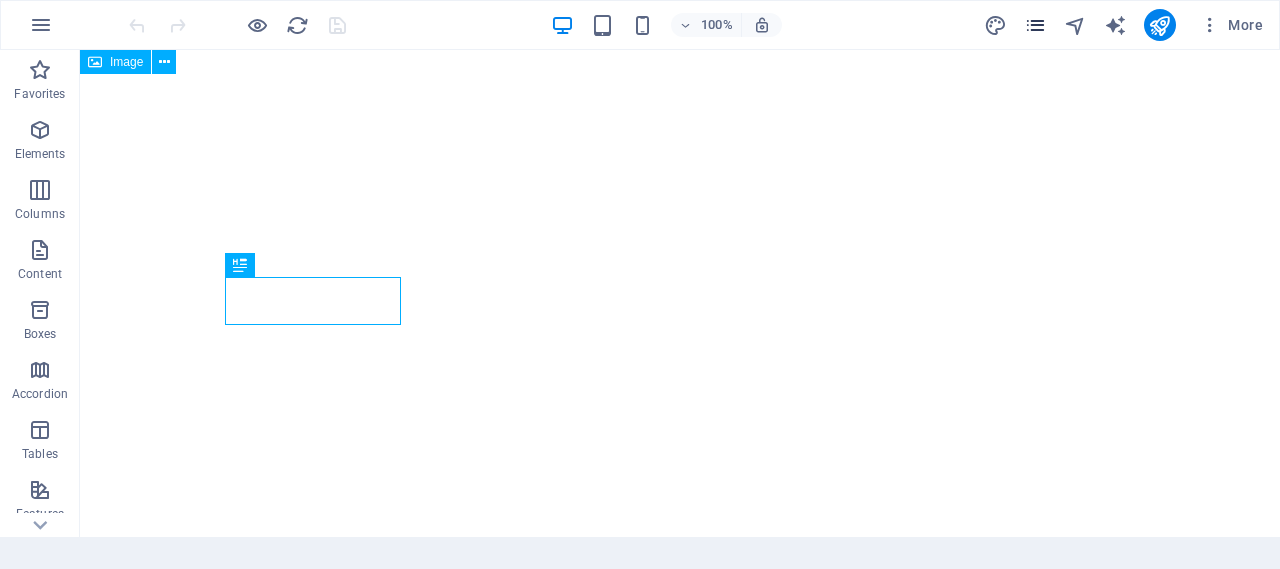 click at bounding box center (1035, 25) 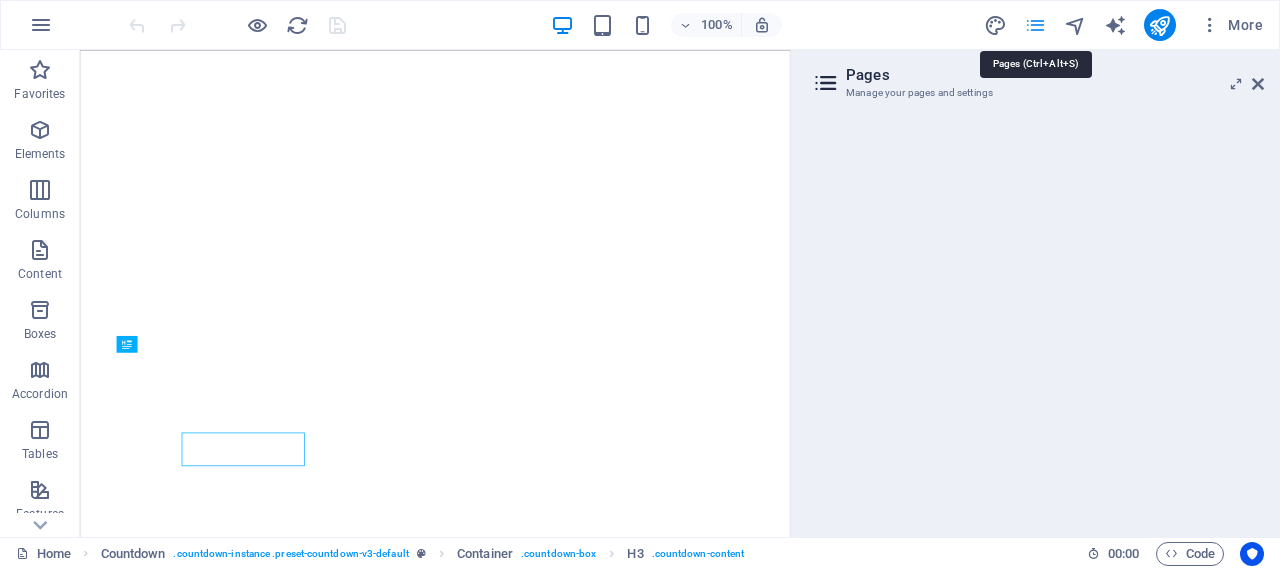 scroll, scrollTop: 0, scrollLeft: 0, axis: both 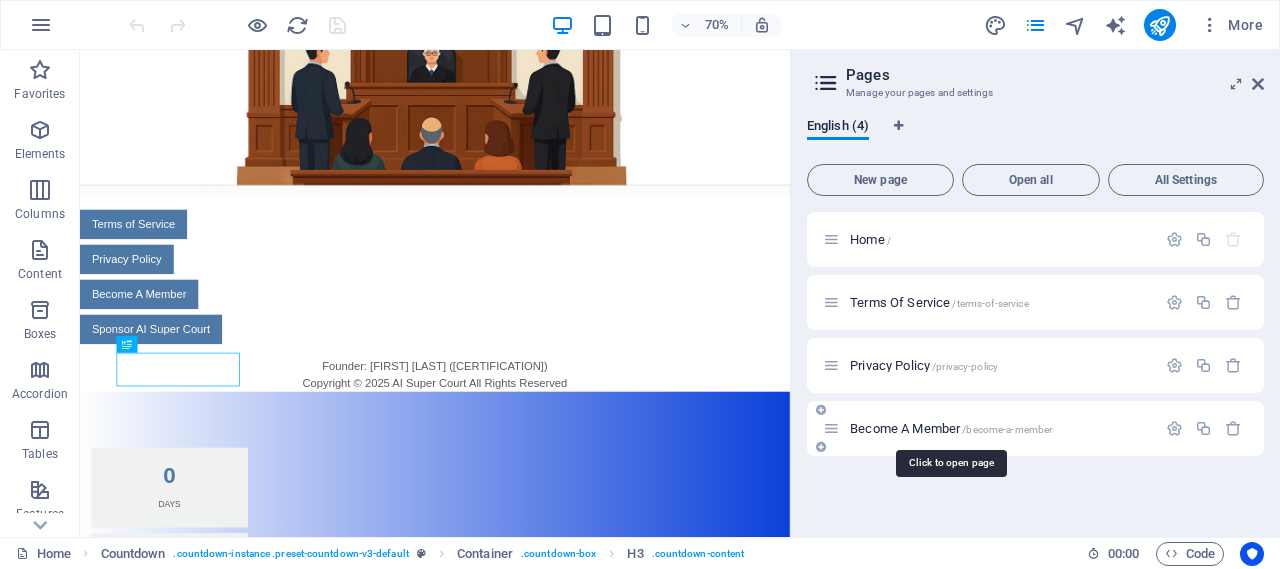 click on "Become A Member /become-a-member" at bounding box center [951, 428] 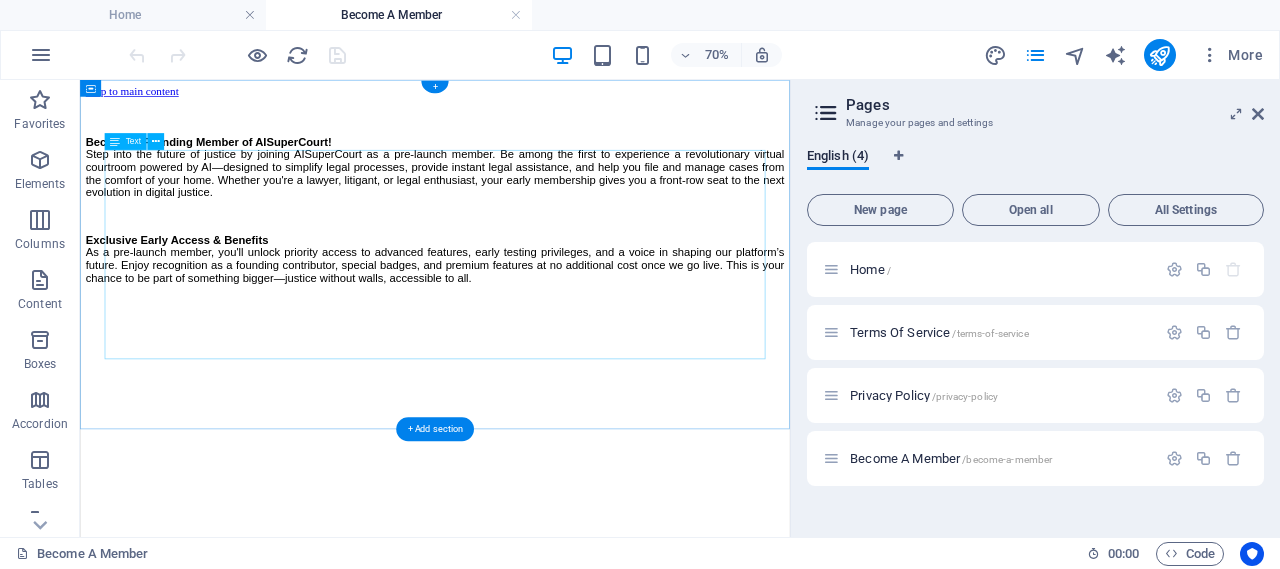 scroll, scrollTop: 0, scrollLeft: 0, axis: both 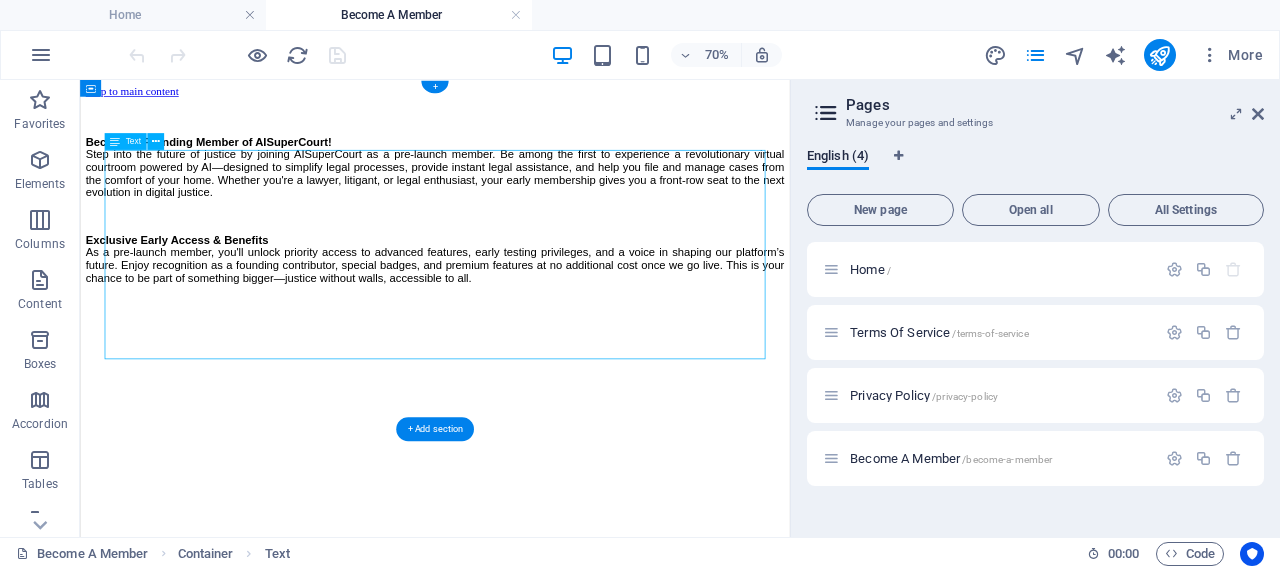 click on "Become a Founding Member of AISuperCourt! Step into the future of justice by joining AISuperCourt as a pre-launch member. Be among the first to experience a revolutionary virtual courtroom powered by AI—designed to simplify legal processes, provide instant legal assistance, and help you file and manage cases from the comfort of your home. Whether you're a lawyer, litigant, or legal enthusiast, your early membership gives you a front-row seat to the next evolution in digital justice. Exclusive Early Access & Benefits As a pre-launch member, you'll unlock priority access to advanced features, early testing privileges, and a voice in shaping our platform’s future. Enjoy recognition as a founding contributor, special badges, and premium features at no additional cost once we go live. This is your chance to be part of something bigger—justice without walls, accessible to all." at bounding box center [587, 249] 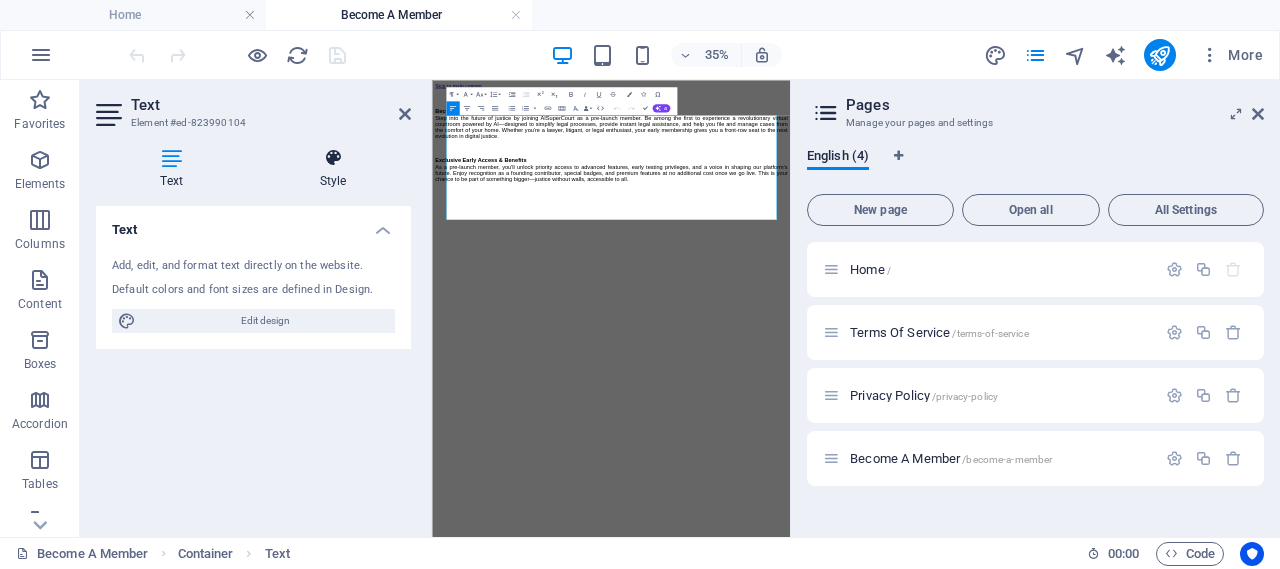 click at bounding box center (1258, 114) 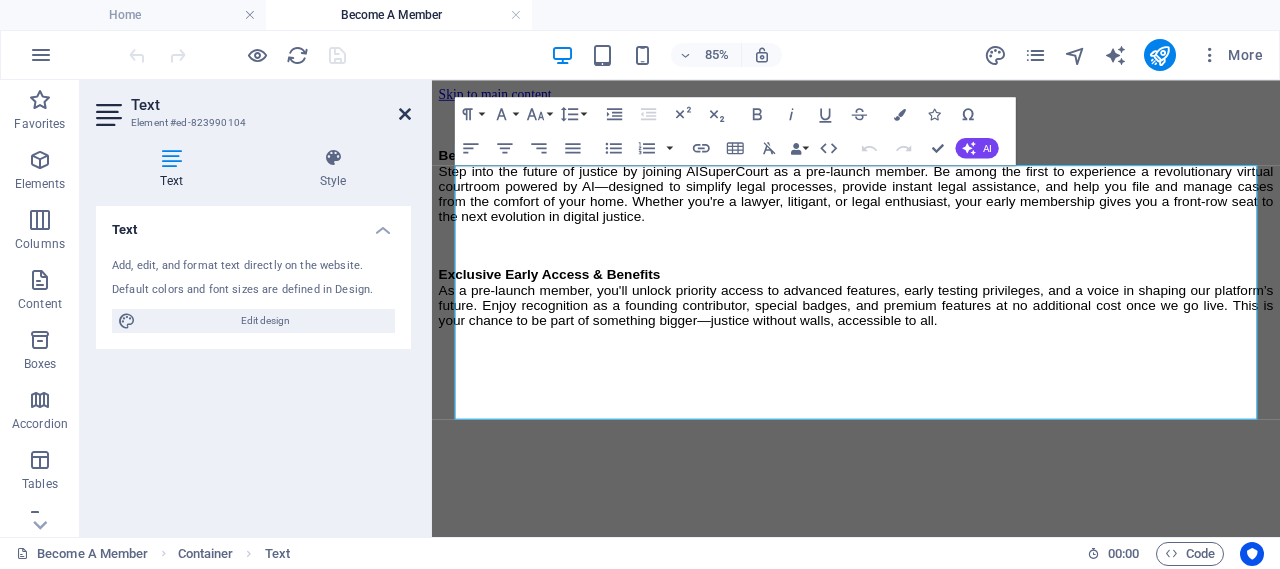 click at bounding box center (405, 114) 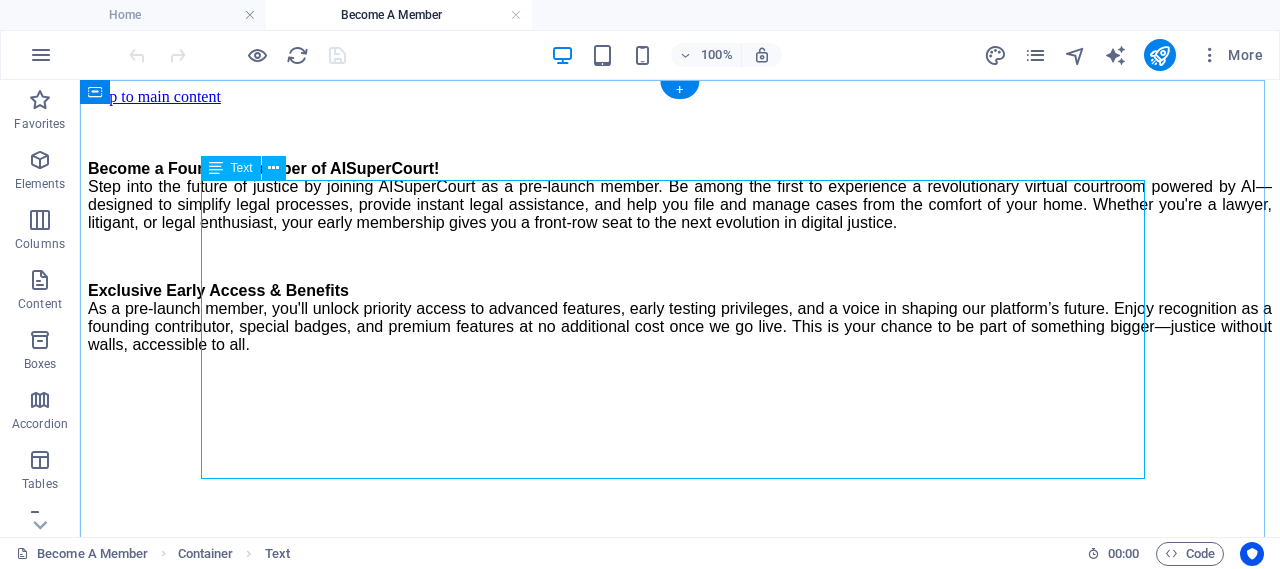 click on "Become a Founding Member of AISuperCourt! Step into the future of justice by joining AISuperCourt as a pre-launch member. Be among the first to experience a revolutionary virtual courtroom powered by AI—designed to simplify legal processes, provide instant legal assistance, and help you file and manage cases from the comfort of your home. Whether you're a lawyer, litigant, or legal enthusiast, your early membership gives you a front-row seat to the next evolution in digital justice. Exclusive Early Access & Benefits As a pre-launch member, you'll unlock priority access to advanced features, early testing privileges, and a voice in shaping our platform’s future. Enjoy recognition as a founding contributor, special badges, and premium features at no additional cost once we go live. This is your chance to be part of something bigger—justice without walls, accessible to all." at bounding box center [680, 240] 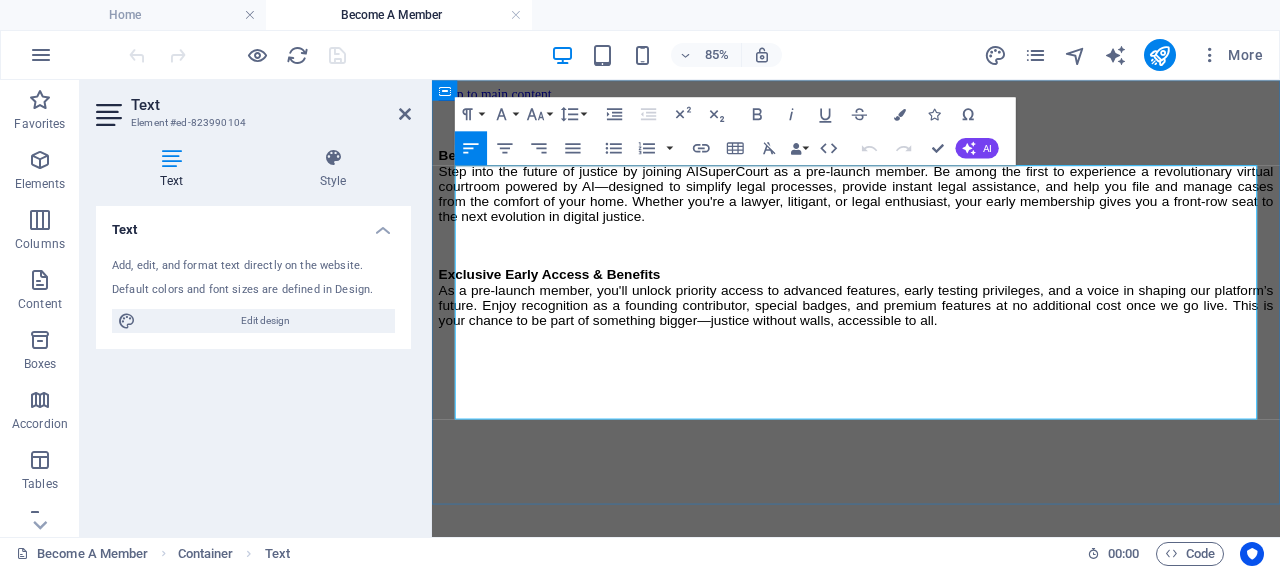 click on "Exclusive Early Access & Benefits As a pre-launch member, you'll unlock priority access to advanced features, early testing privileges, and a voice in shaping our platform’s future. Enjoy recognition as a founding contributor, special badges, and premium features at no additional cost once we go live. This is your chance to be part of something bigger—justice without walls, accessible to all." at bounding box center (931, 336) 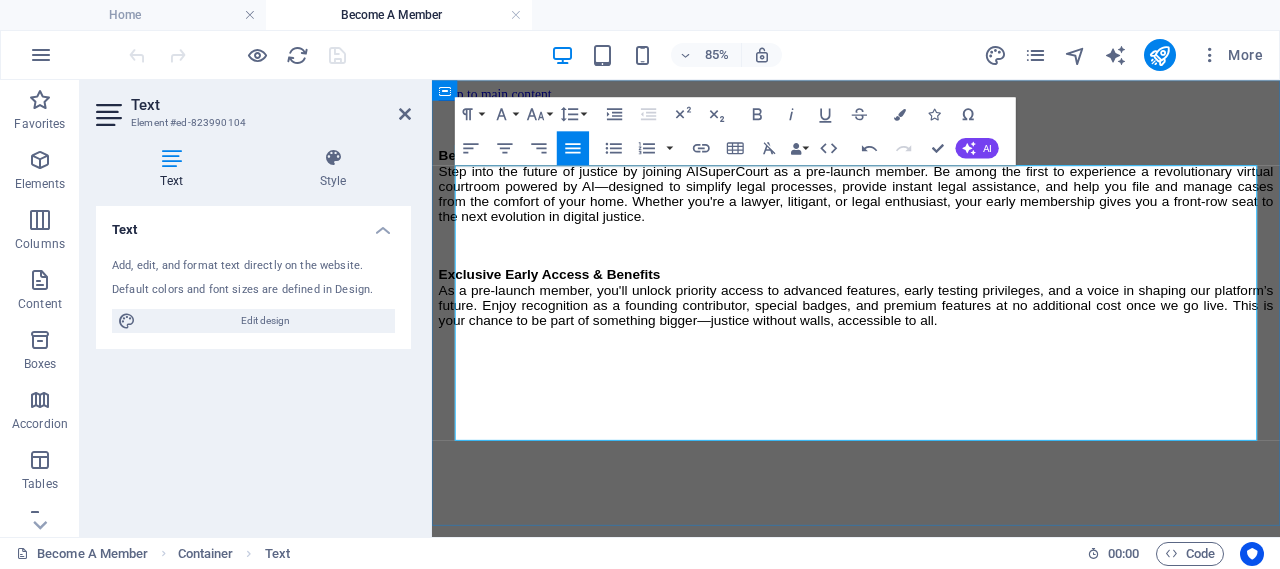 type 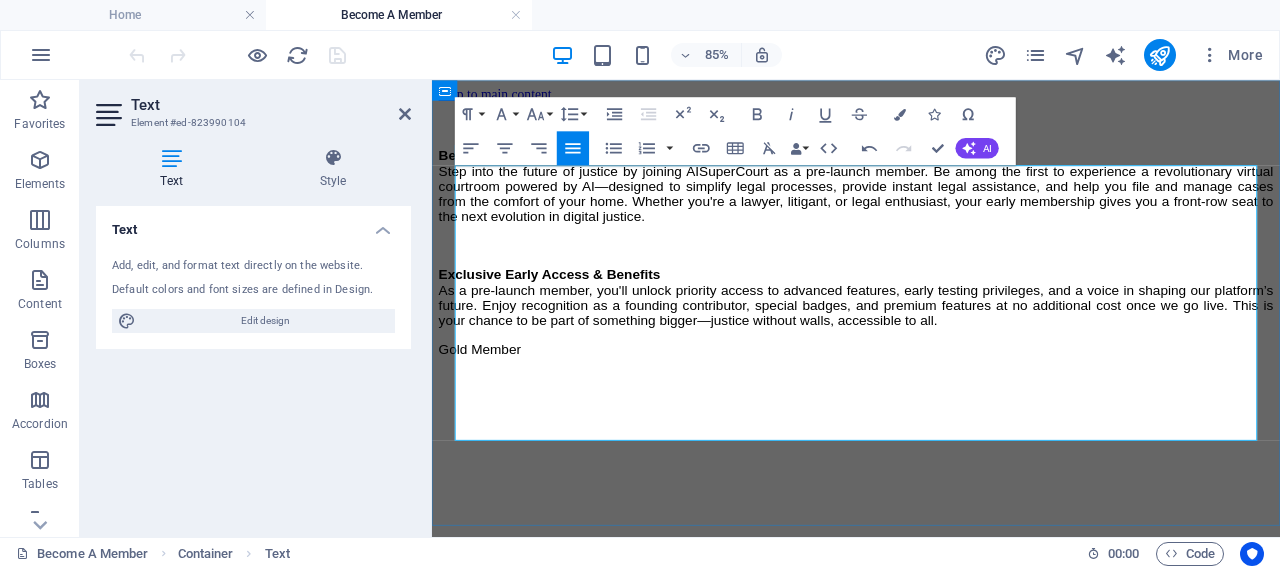 click on "Exclusive Early Access & Benefits As a pre-launch member, you'll unlock priority access to advanced features, early testing privileges, and a voice in shaping our platform’s future. Enjoy recognition as a founding contributor, special badges, and premium features at no additional cost once we go live. This is your chance to be part of something bigger—justice without walls, accessible to all." at bounding box center (931, 336) 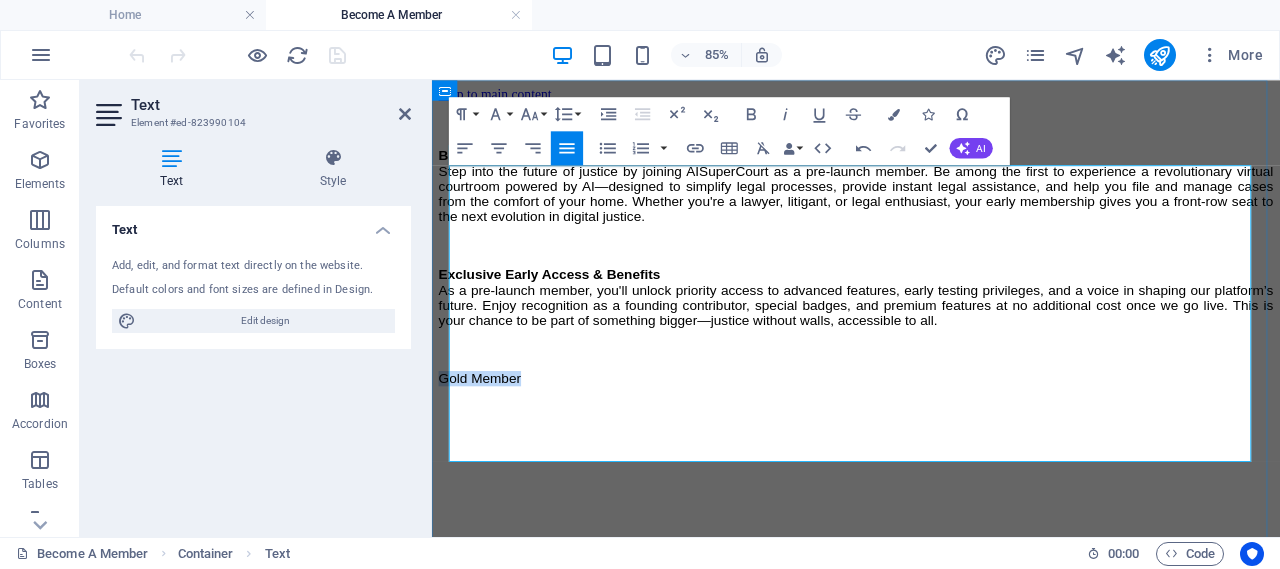 drag, startPoint x: 603, startPoint y: 511, endPoint x: 454, endPoint y: 508, distance: 149.0302 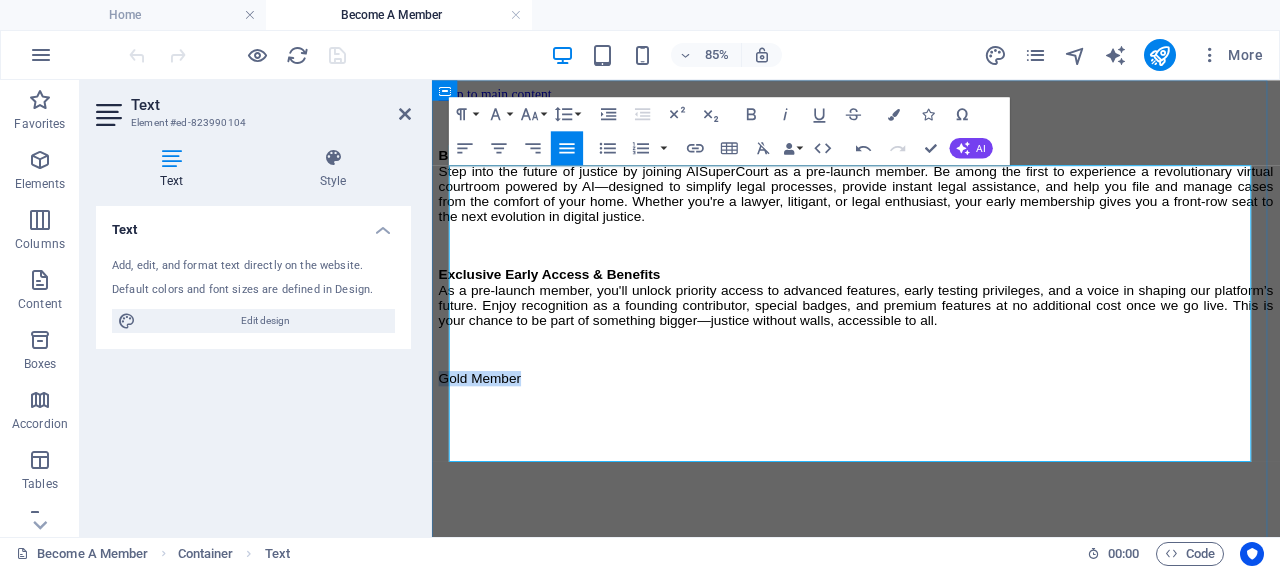 click on "Gold Member" at bounding box center (931, 431) 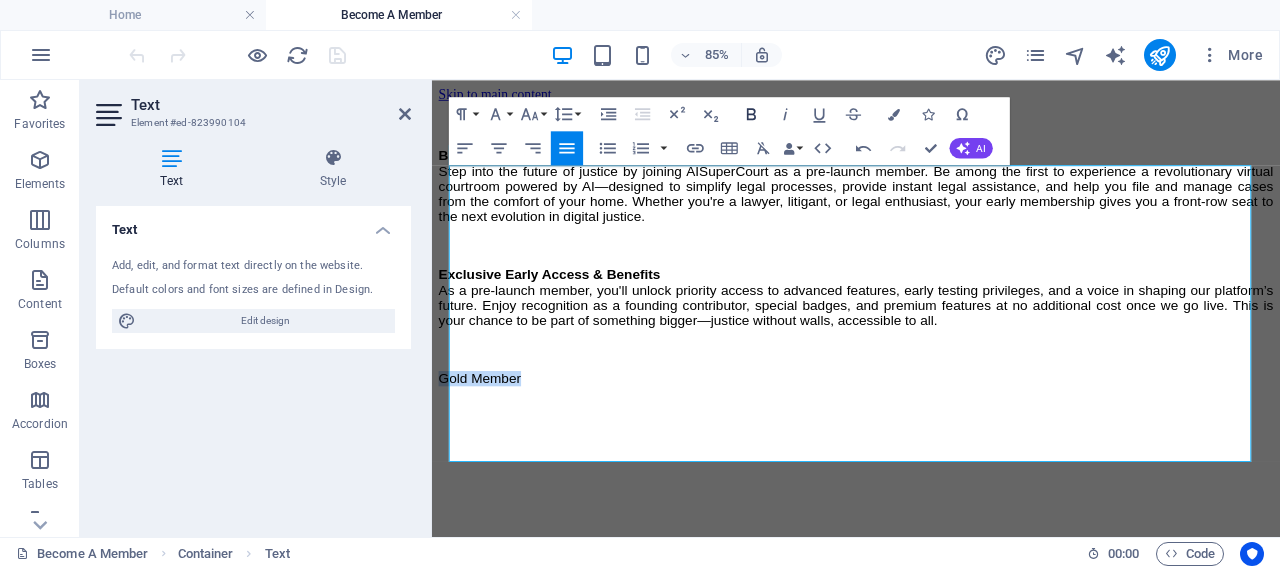 drag, startPoint x: 753, startPoint y: 116, endPoint x: 227, endPoint y: 414, distance: 604.54944 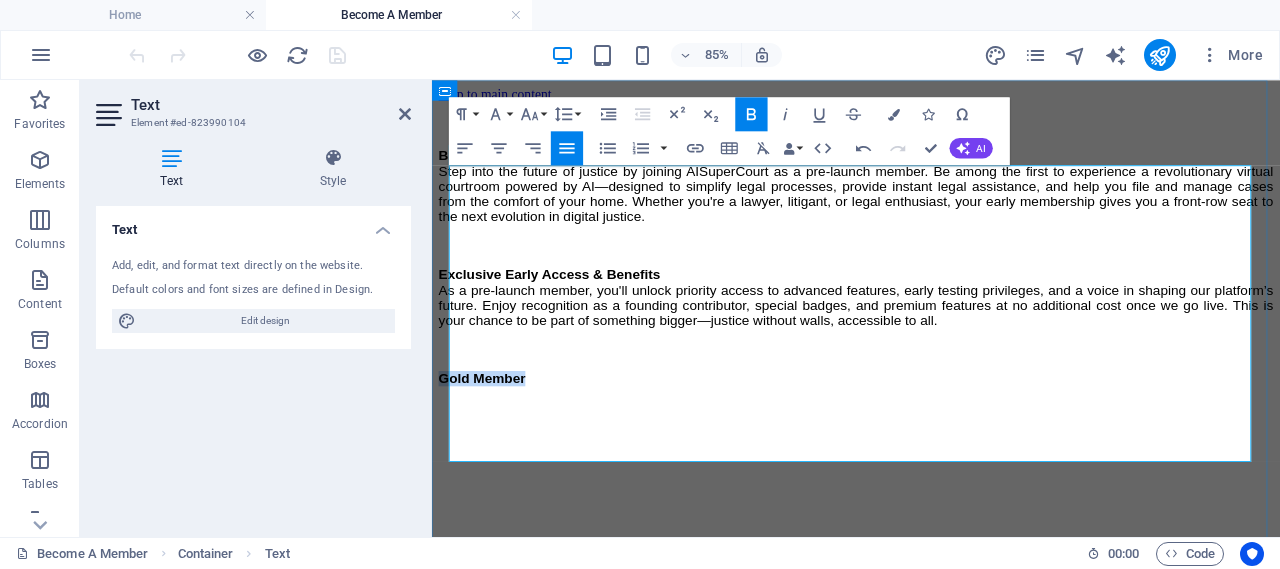 click on "Gold Member" at bounding box center (931, 431) 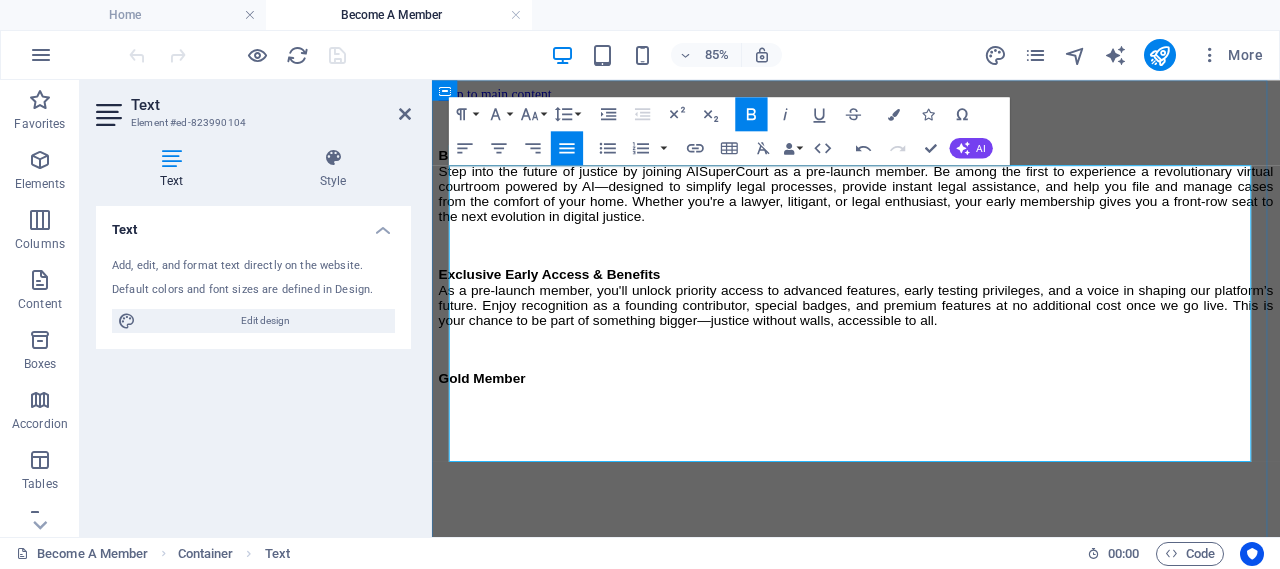 click on "Exclusive Early Access & Benefits" at bounding box center [570, 308] 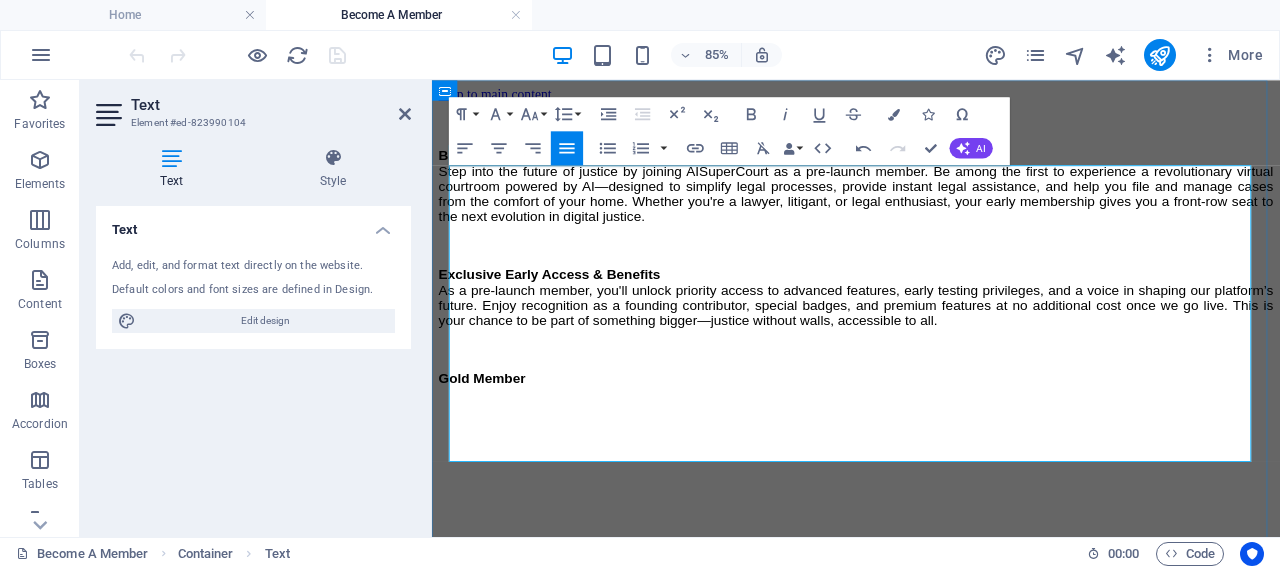 click on "Gold Member" at bounding box center (931, 431) 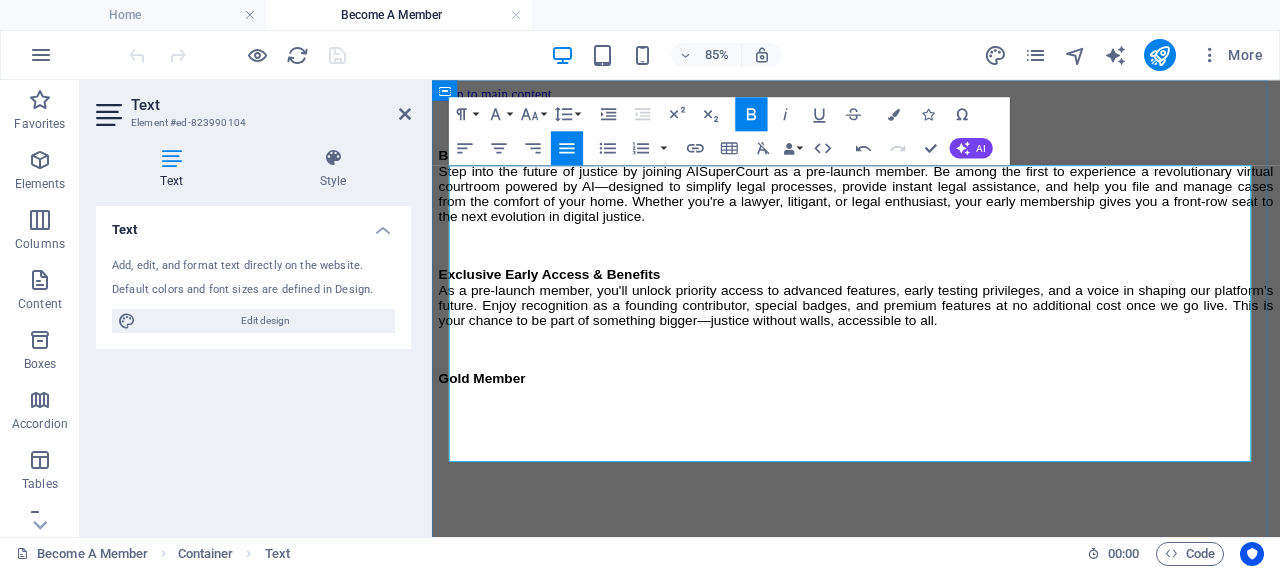 click on "Gold Member" at bounding box center (931, 431) 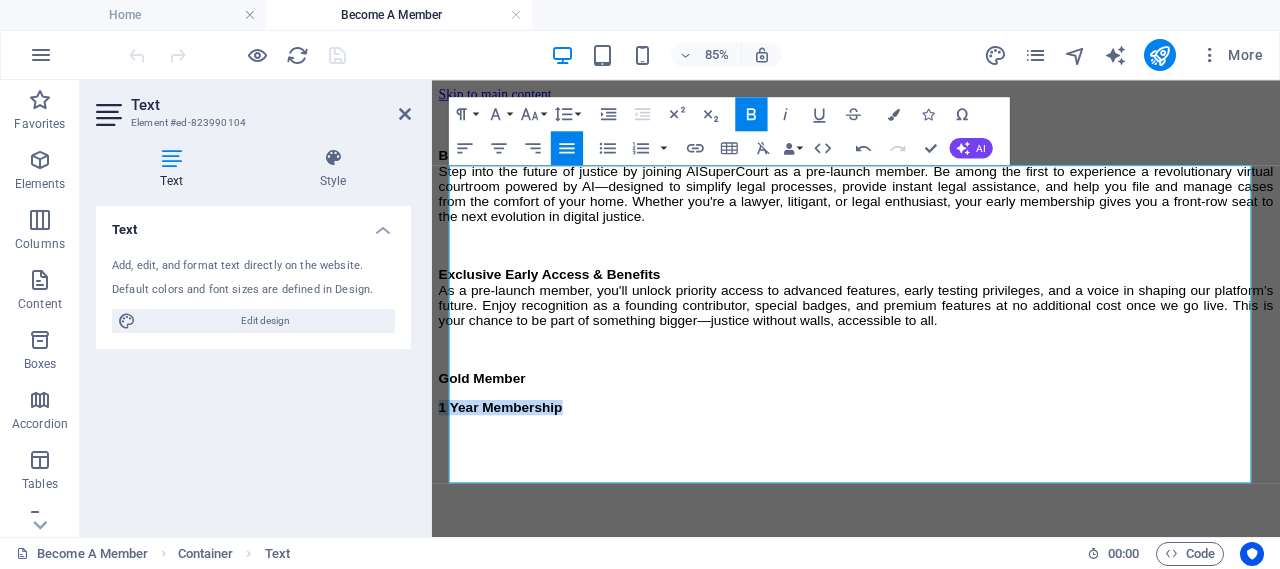 drag, startPoint x: 650, startPoint y: 543, endPoint x: 414, endPoint y: 539, distance: 236.03389 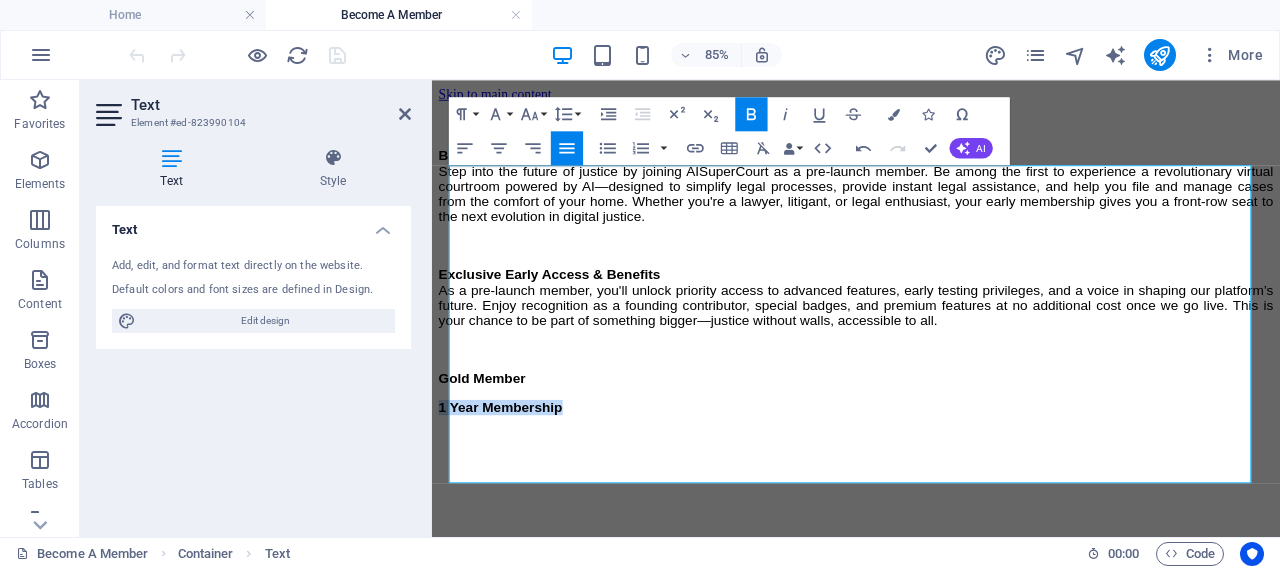 click on "Skip to main content
Become a Founding Member of AISuperCourt! Step into the future of justice by joining AISuperCourt as a pre-launch member. Be among the first to experience a revolutionary virtual courtroom powered by AI—designed to simplify legal processes, provide instant legal assistance, and help you file and manage cases from the comfort of your home. Whether you're a lawyer, litigant, or legal enthusiast, your early membership gives you a front-row seat to the next evolution in digital justice. Exclusive Early Access & Benefits As a pre-launch member, you'll unlock priority access to advanced features, early testing privileges, and a voice in shaping our platform’s future. Enjoy recognition as a founding contributor, special badges, and premium features at no additional cost once we go live. This is your chance to be part of something bigger—justice without walls, accessible to all. ​ Gold Member [YEAR] Membership" at bounding box center (931, 287) 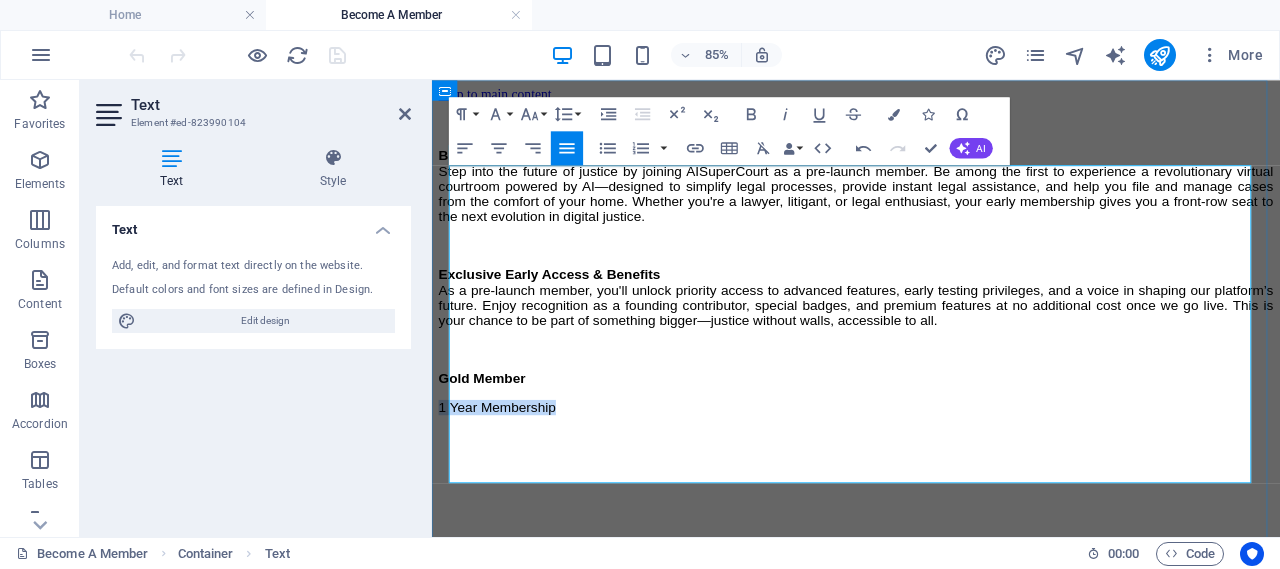 click on "1 Year Membership" at bounding box center (931, 465) 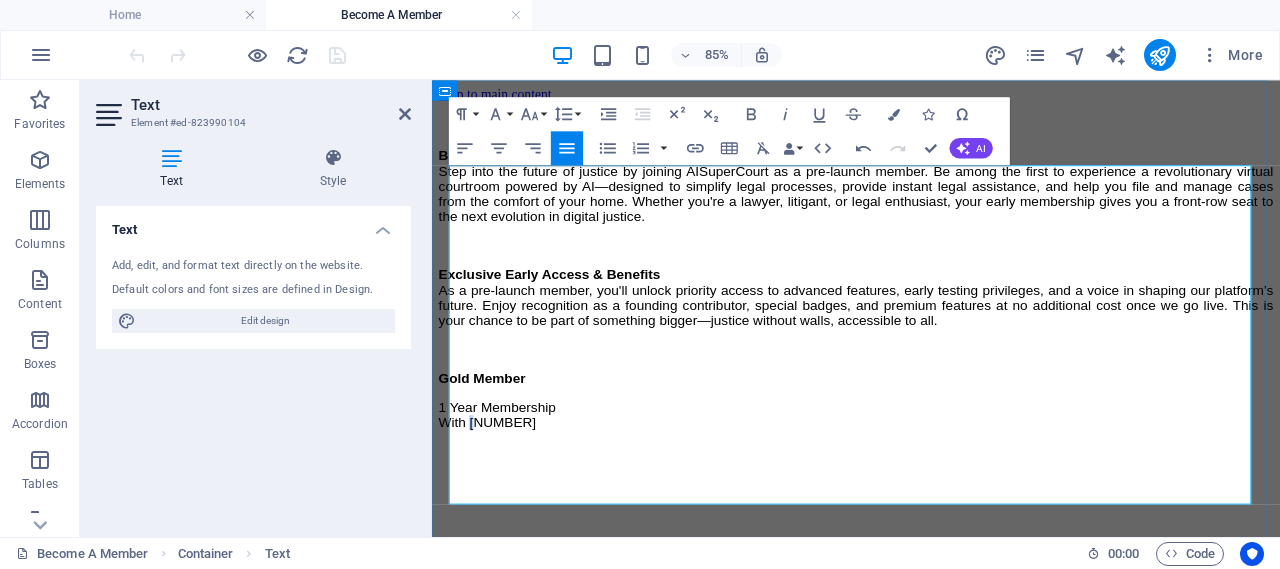 click on "With [NUMBER]" at bounding box center (497, 482) 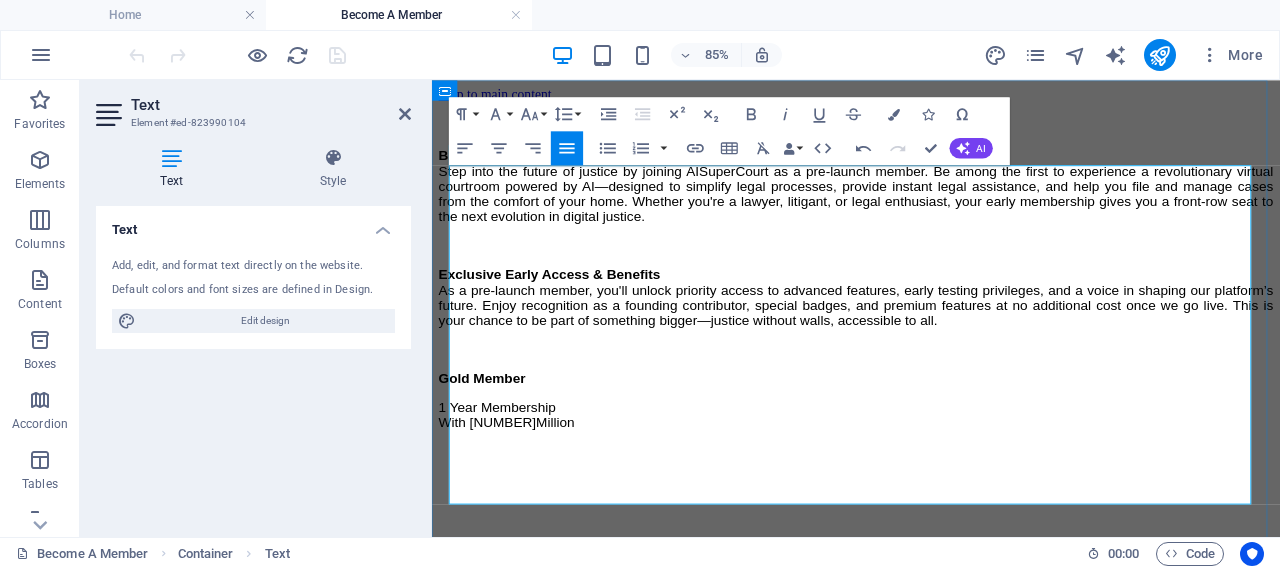 click on "[YEAR] Membership With [NUMBER]" at bounding box center [931, 474] 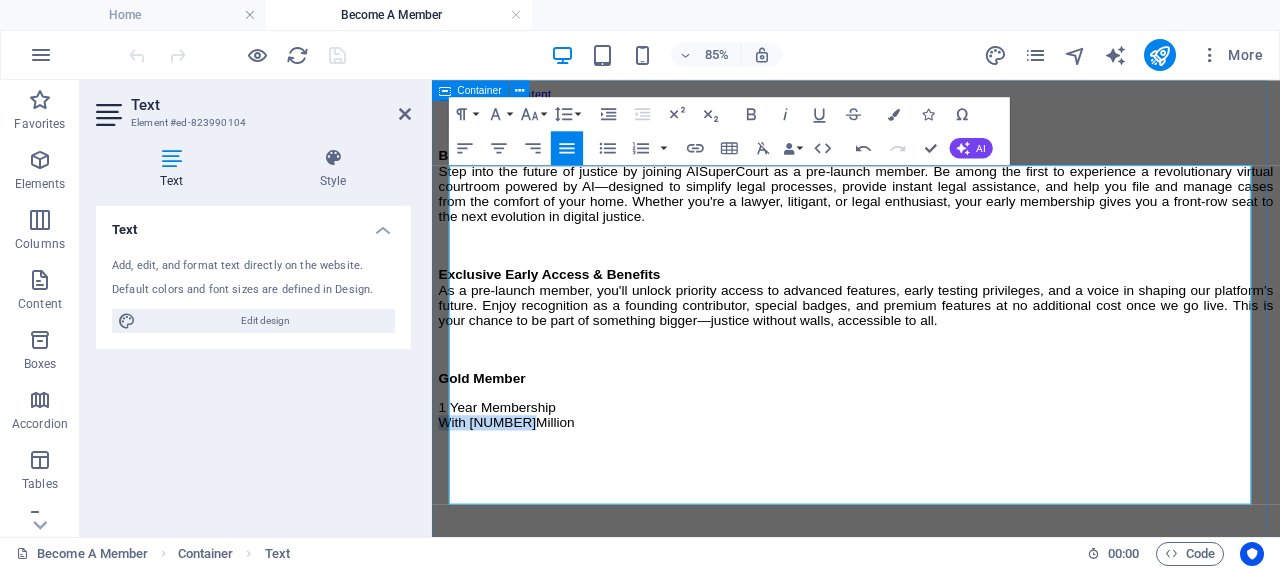 drag, startPoint x: 570, startPoint y: 563, endPoint x: 1053, endPoint y: 646, distance: 490.0796 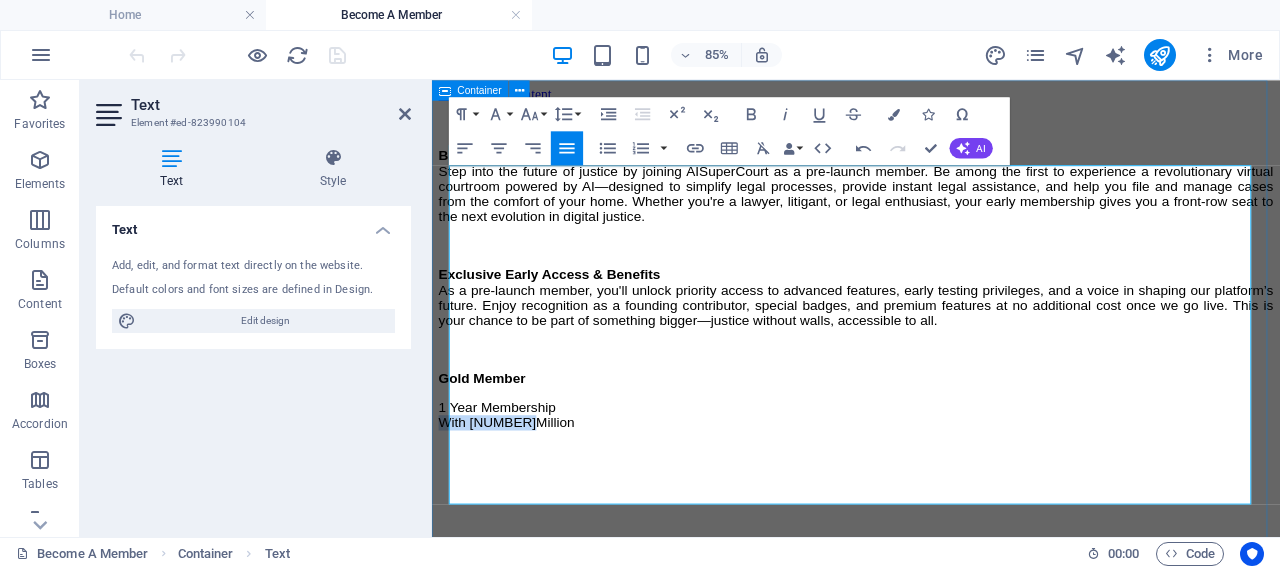 click on "Become a Founding Member of AISuperCourt! Step into the future of justice by joining AISuperCourt as a pre-launch member. Be among the first to experience a revolutionary virtual courtroom powered by AI—designed to simplify legal processes, provide instant legal assistance, and help you file and manage cases from the comfort of your home. Whether you're a lawyer, litigant, or legal enthusiast, your early membership gives you a front-row seat to the next evolution in digital justice. Exclusive Early Access & Benefits As a pre-launch member, you'll unlock priority access to advanced features, early testing privileges, and a voice in shaping our platform’s future. Enjoy recognition as a founding contributor, special badges, and premium features at no additional cost once we go live. This is your chance to be part of something bigger—justice without walls, accessible to all. ​ Gold Member [YEAR] Membership With [NUMBER]" at bounding box center [931, 309] 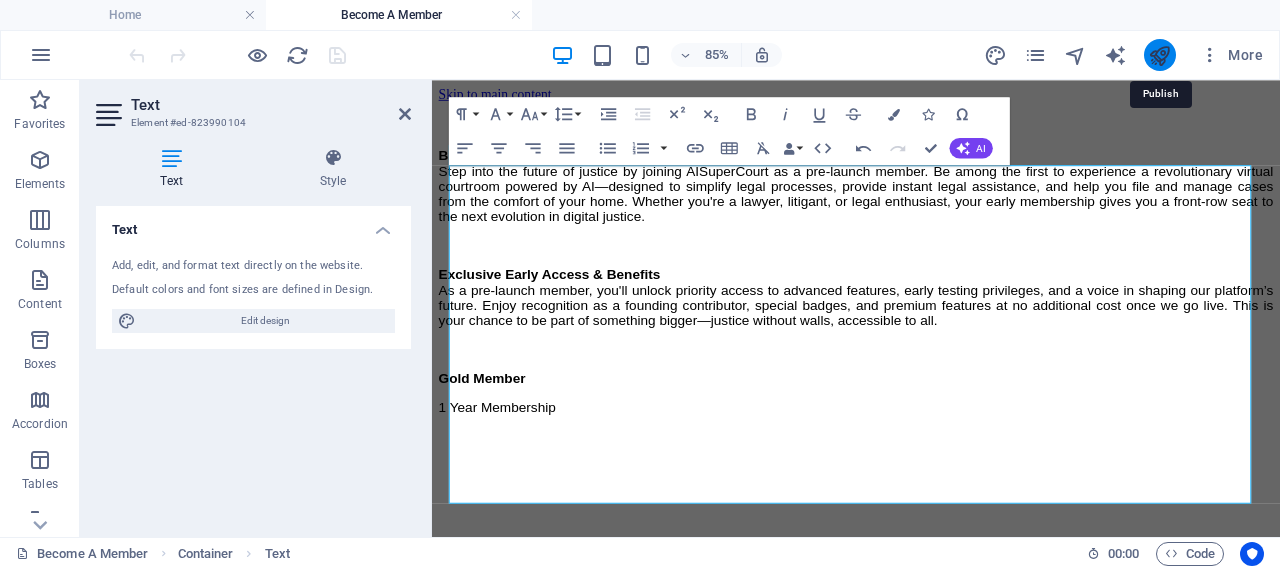 click at bounding box center [1159, 55] 